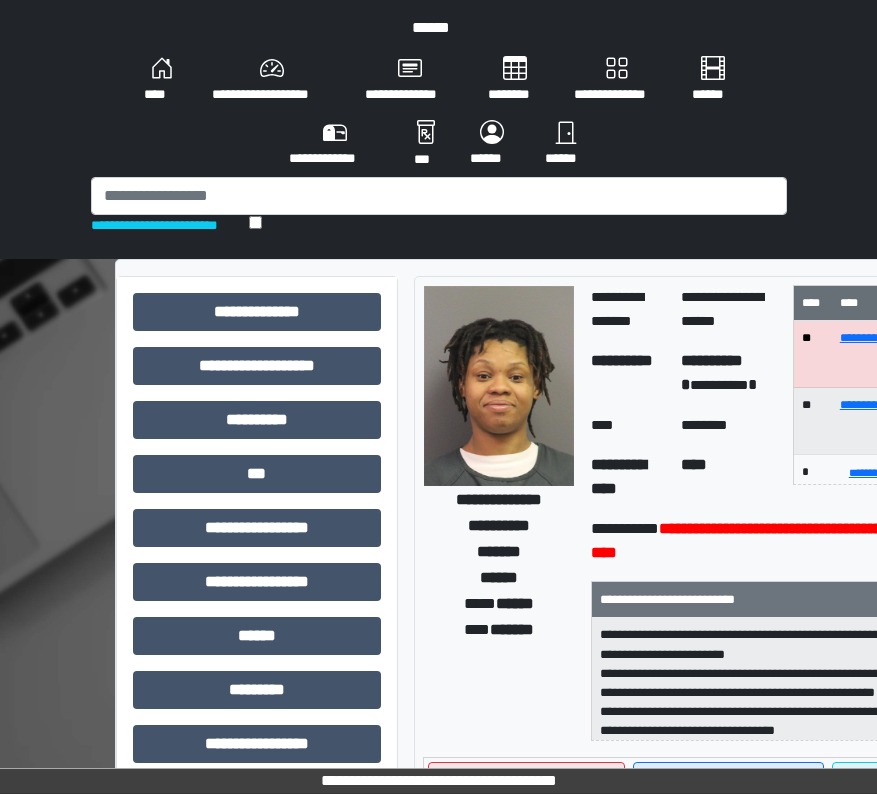scroll, scrollTop: 400, scrollLeft: 0, axis: vertical 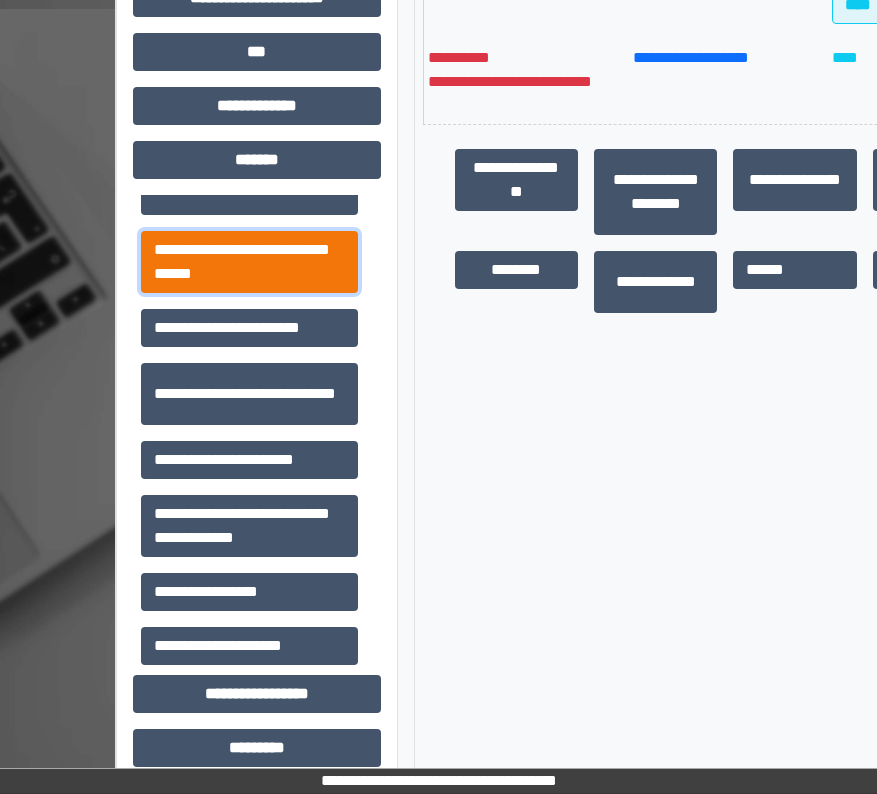 click on "**********" at bounding box center [249, 262] 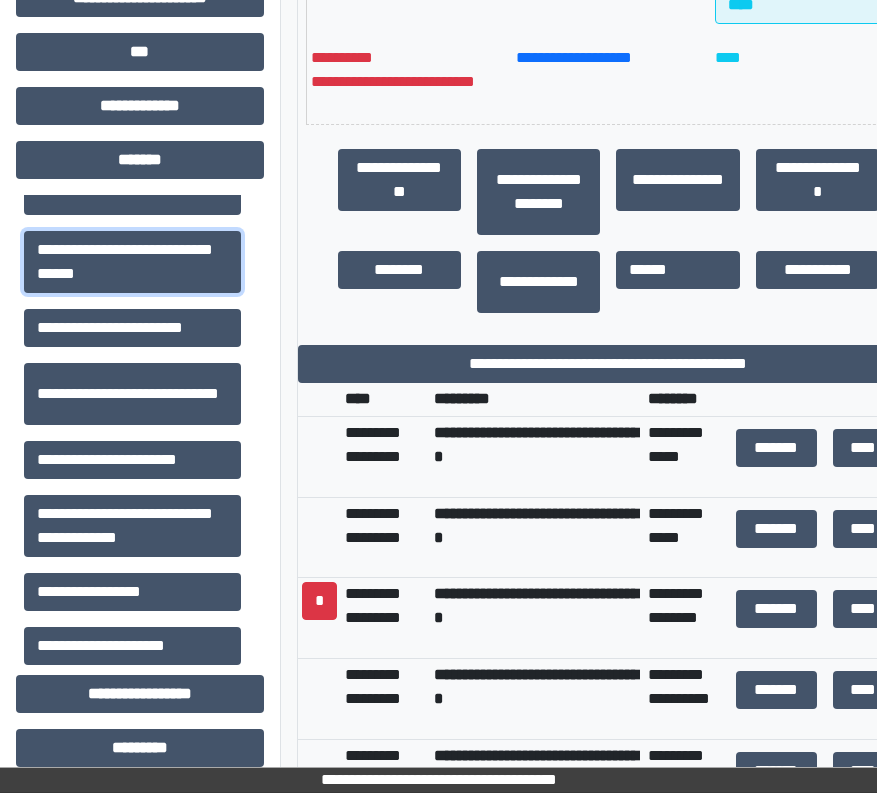 scroll, scrollTop: 800, scrollLeft: 161, axis: both 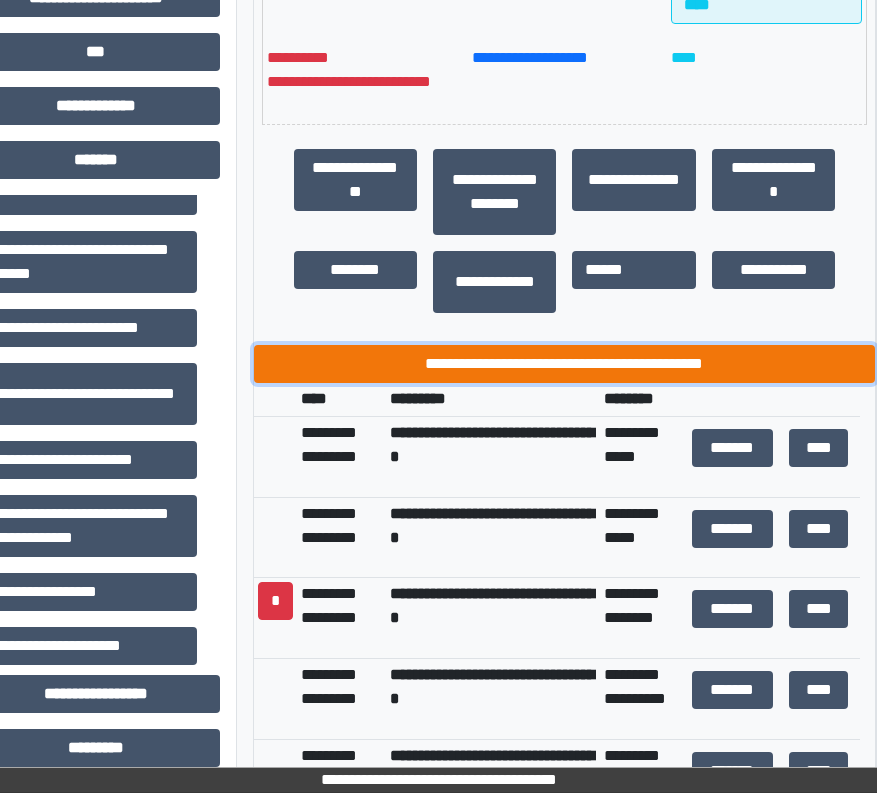 click on "**********" at bounding box center [565, 364] 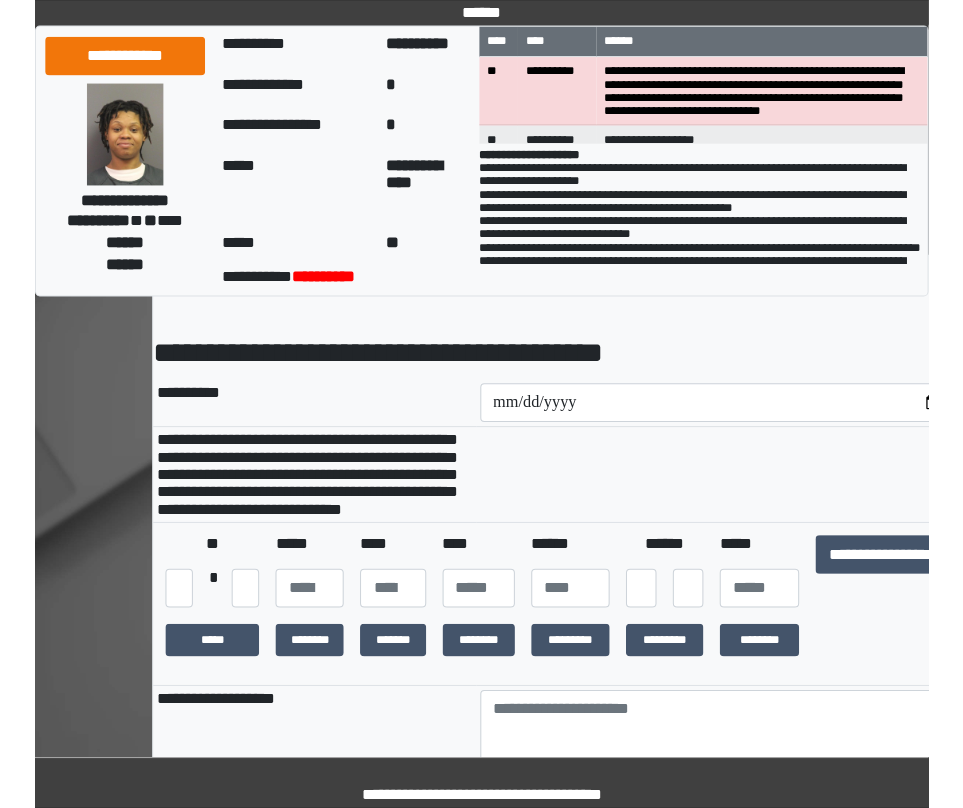 scroll, scrollTop: 100, scrollLeft: 0, axis: vertical 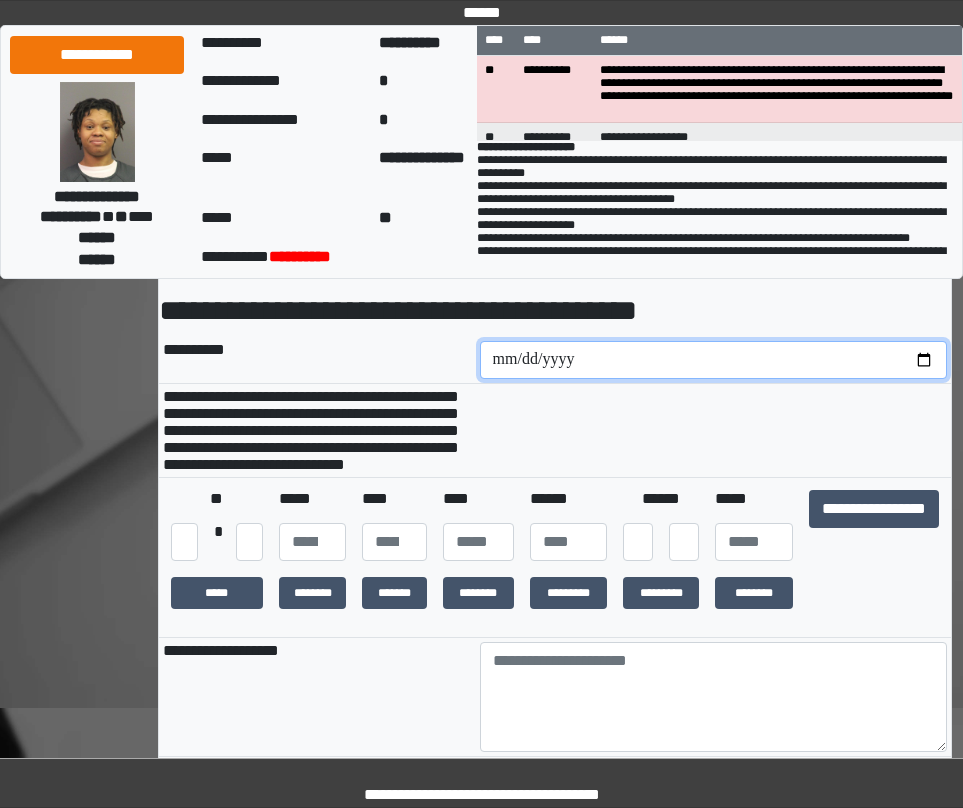 click at bounding box center [714, 360] 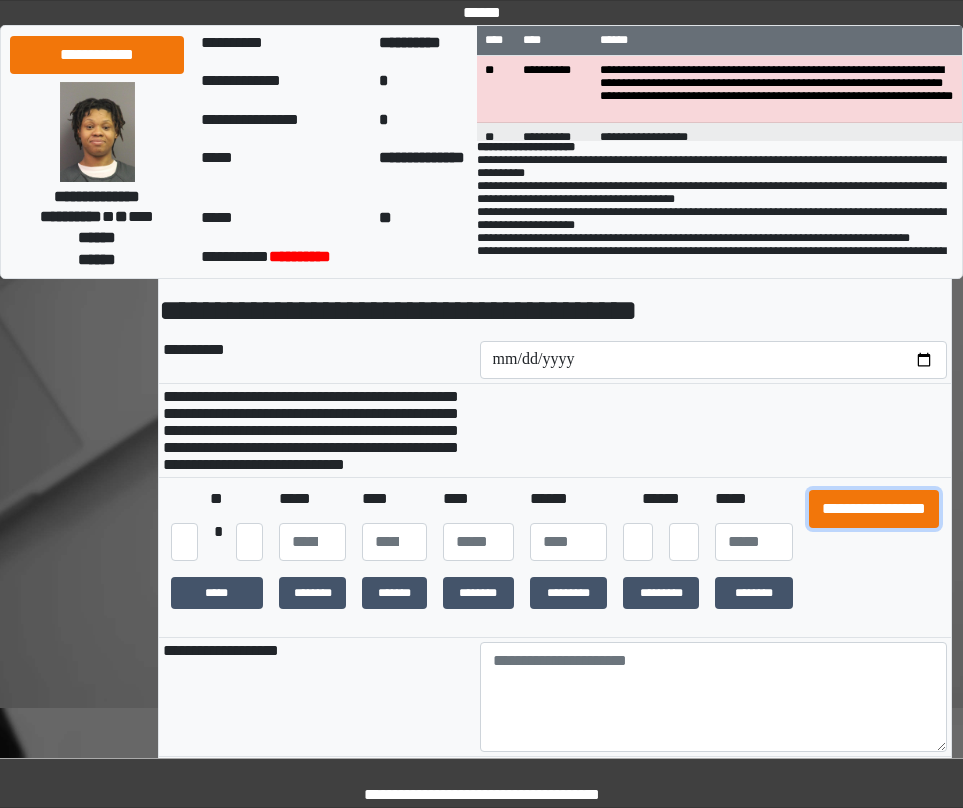 click on "**********" at bounding box center (874, 509) 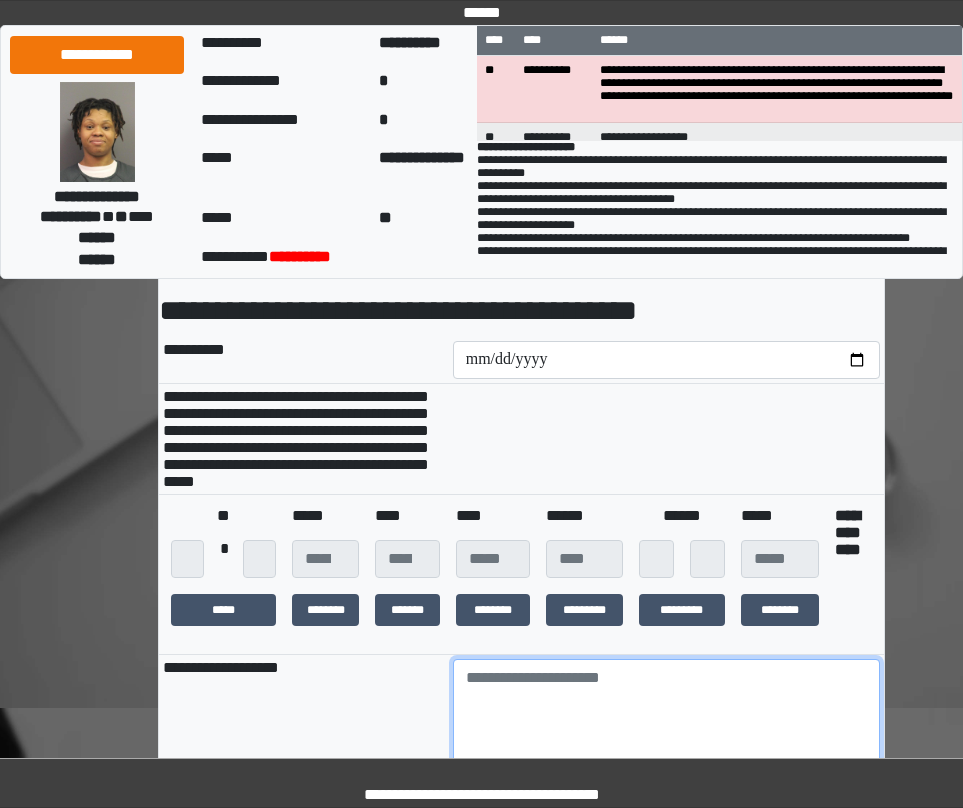 click at bounding box center (666, 714) 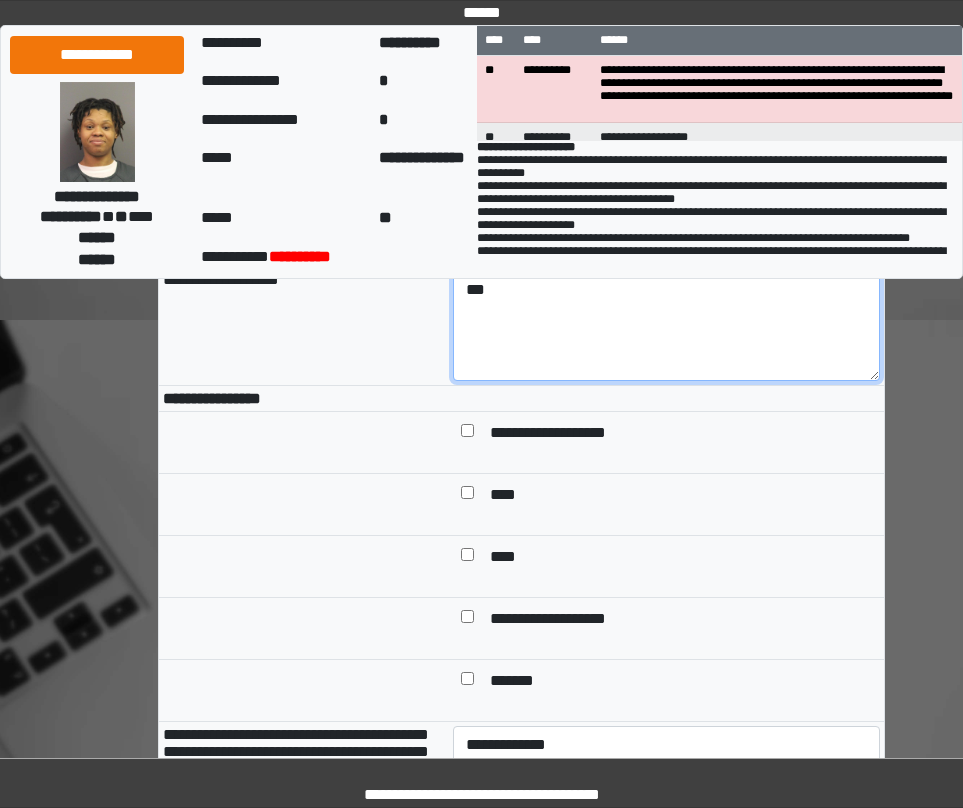 scroll, scrollTop: 500, scrollLeft: 0, axis: vertical 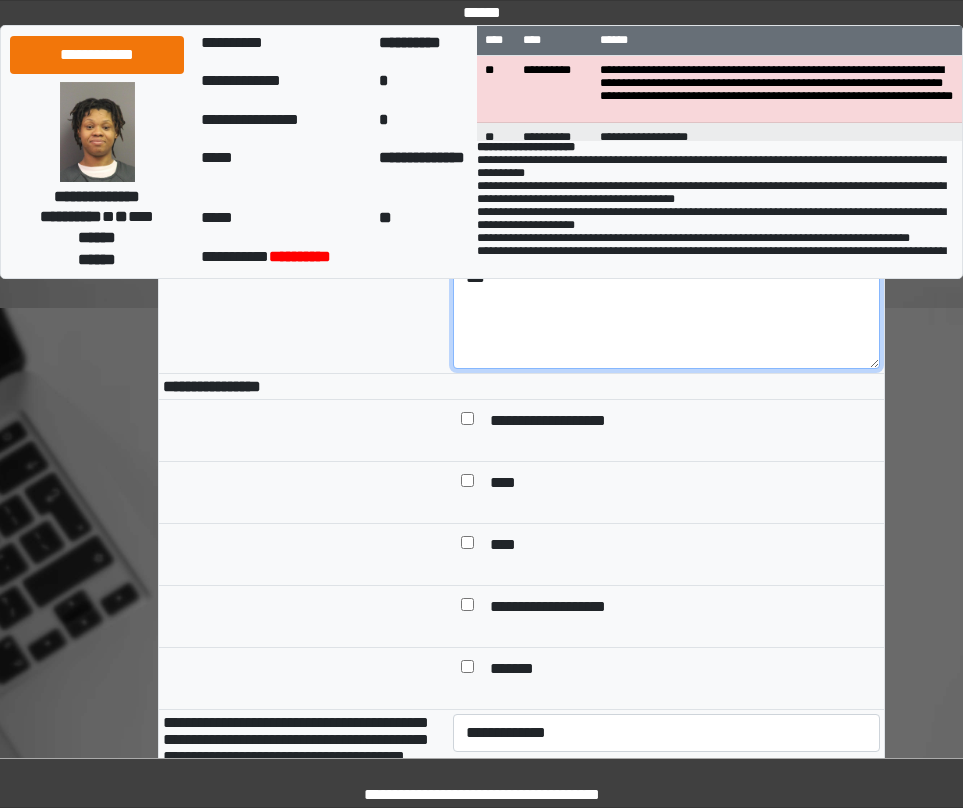 type on "***" 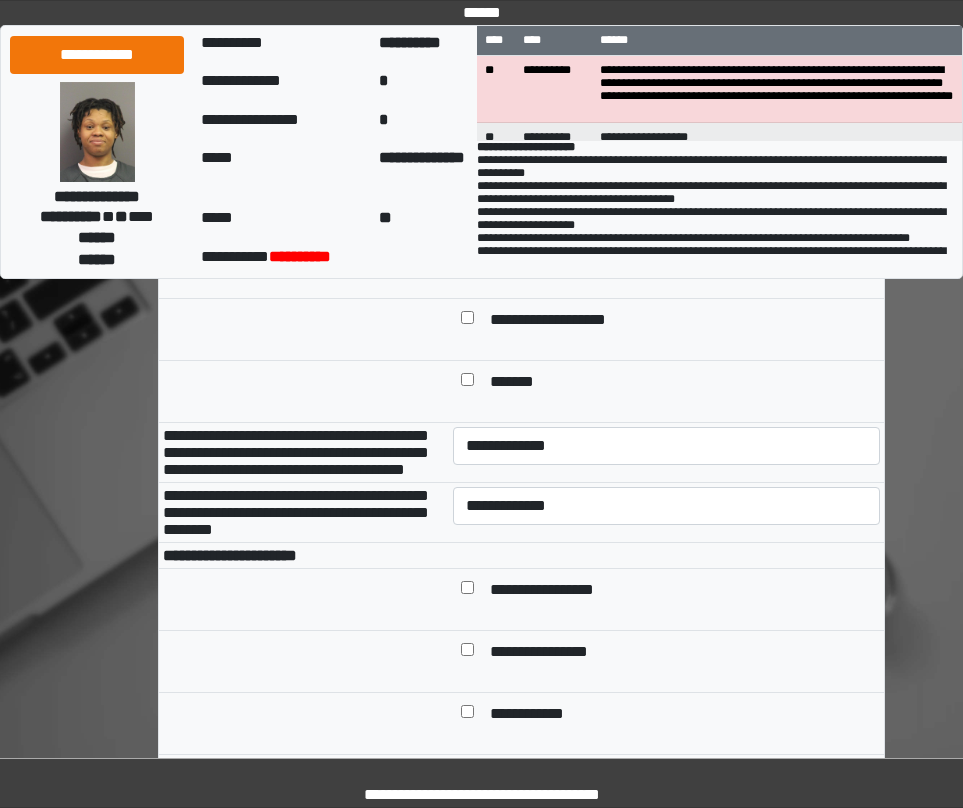 scroll, scrollTop: 800, scrollLeft: 0, axis: vertical 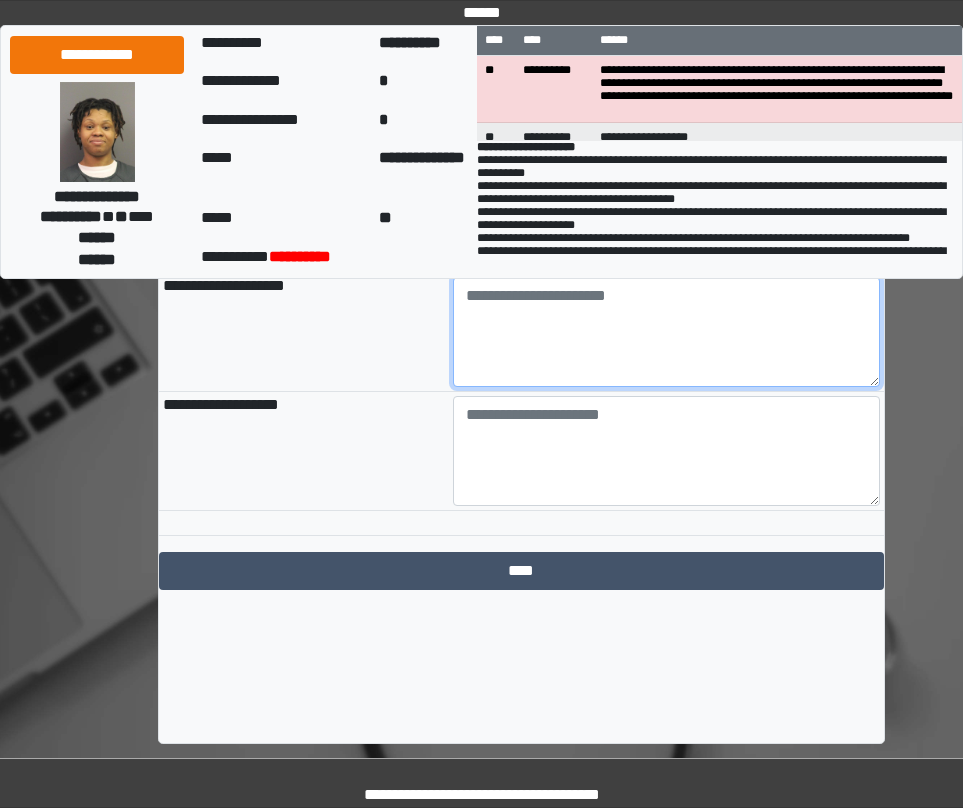 click at bounding box center [666, 332] 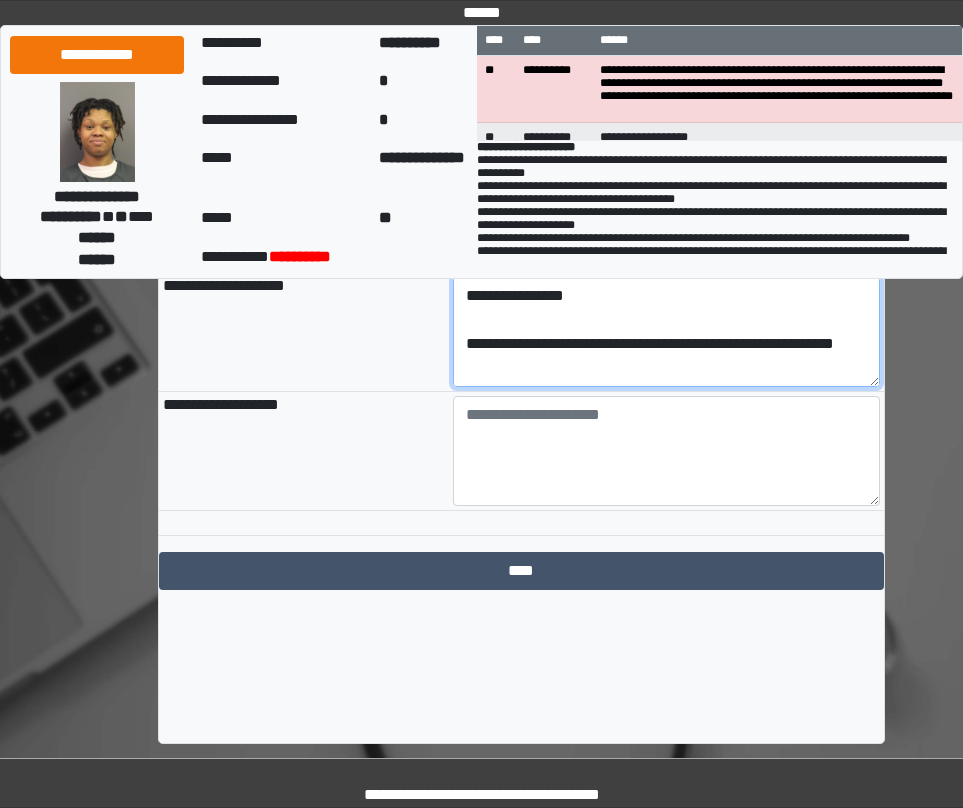 scroll, scrollTop: 232, scrollLeft: 0, axis: vertical 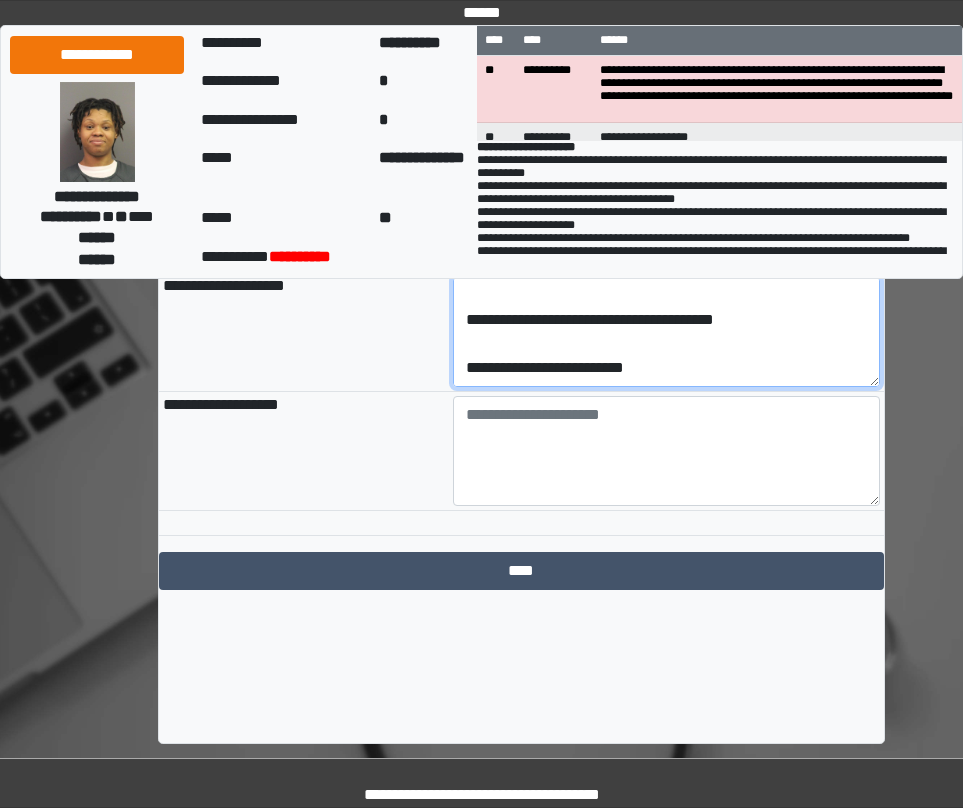 click on "**********" at bounding box center (666, 332) 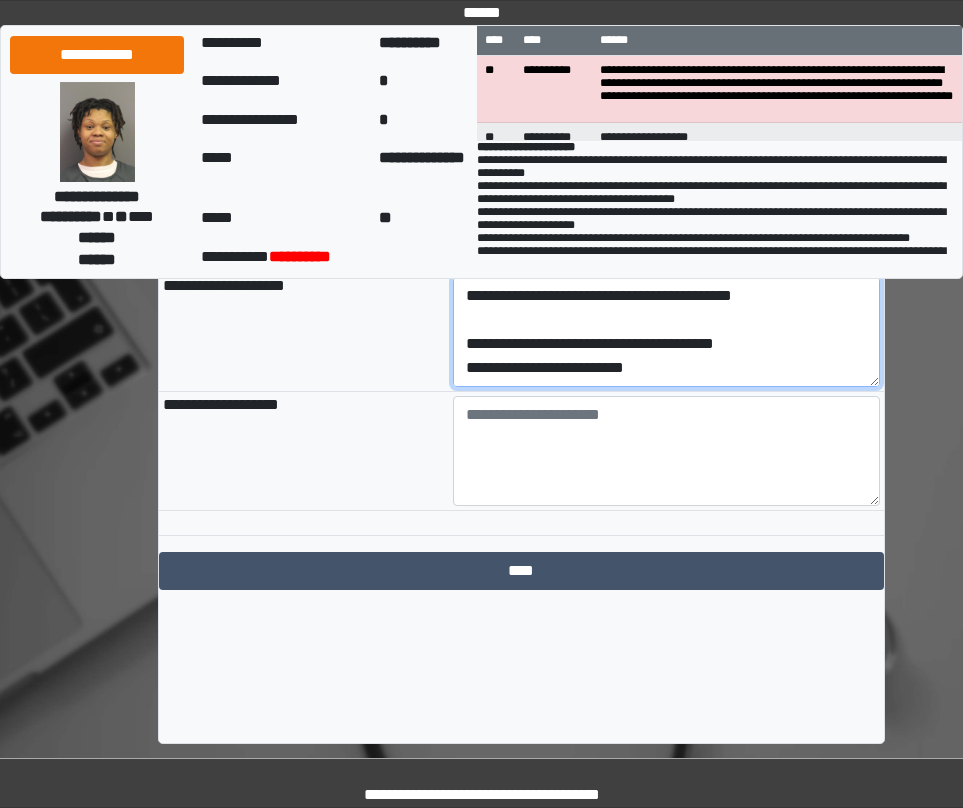 scroll, scrollTop: 216, scrollLeft: 0, axis: vertical 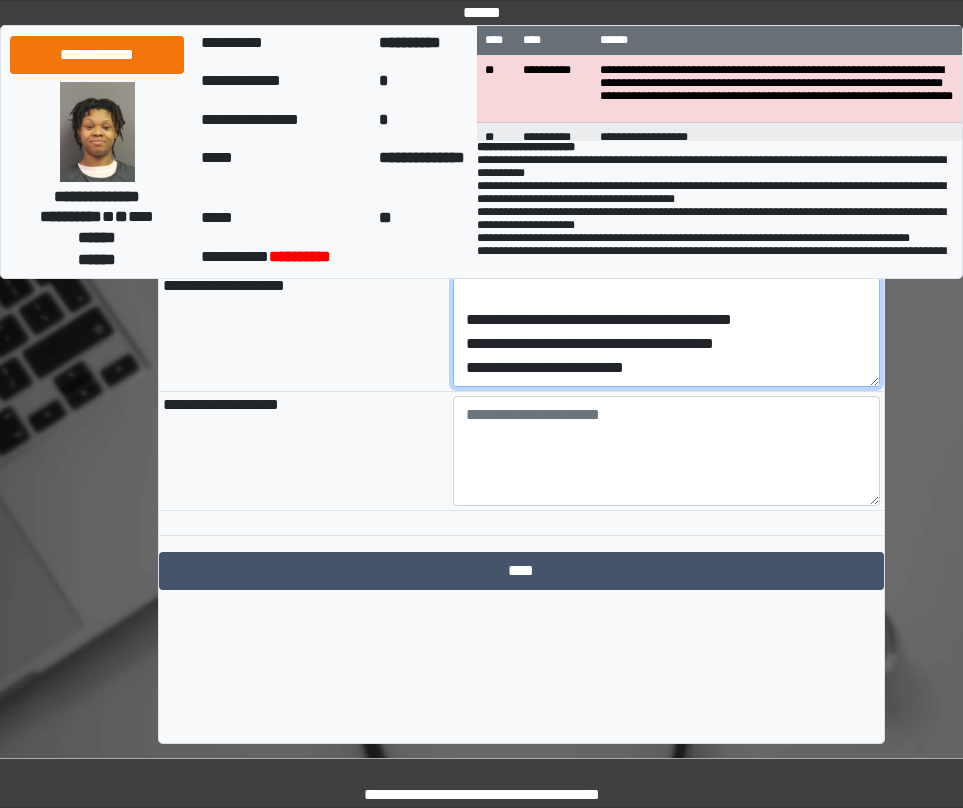 click on "**********" at bounding box center [666, 332] 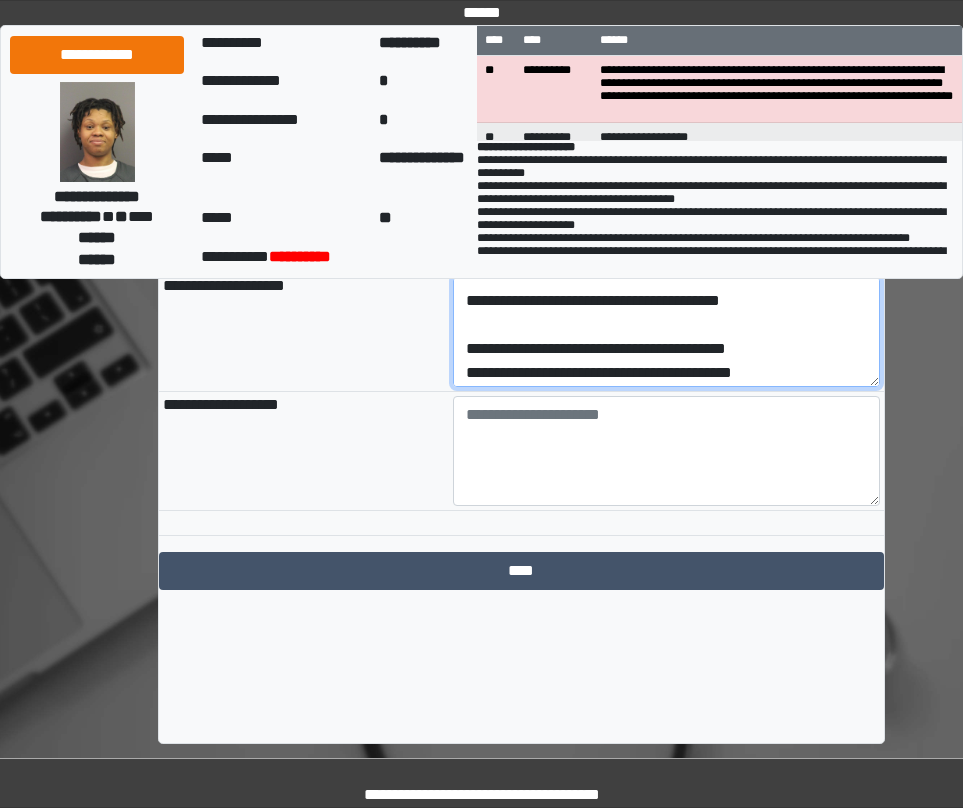 scroll, scrollTop: 68, scrollLeft: 0, axis: vertical 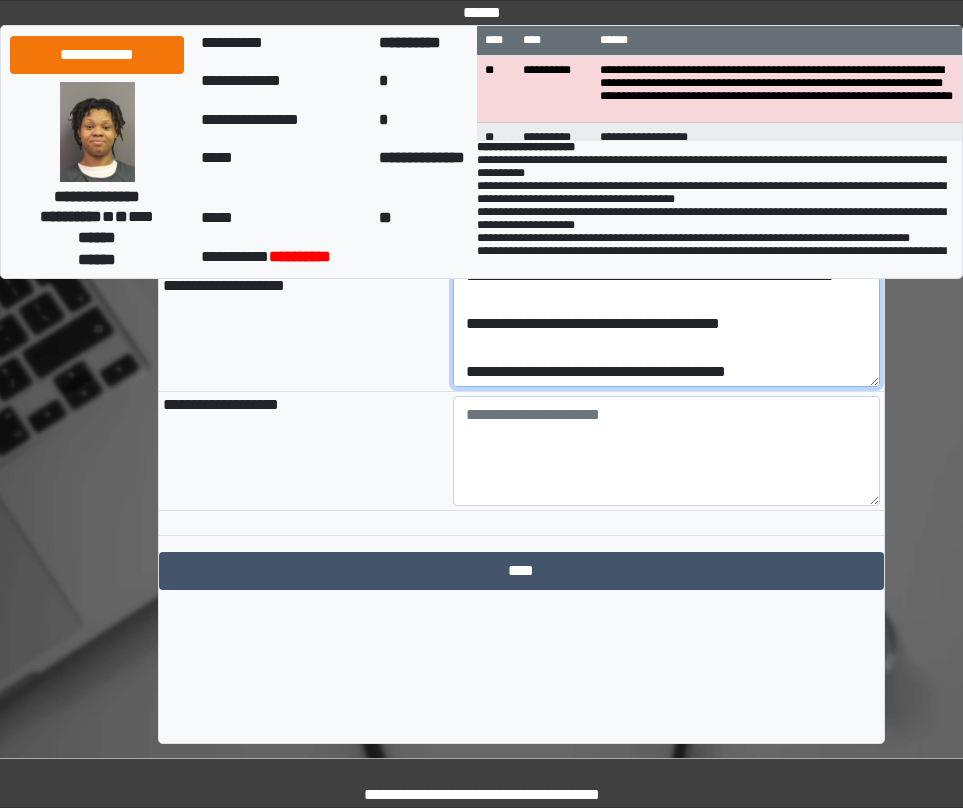 click on "**********" at bounding box center [666, 332] 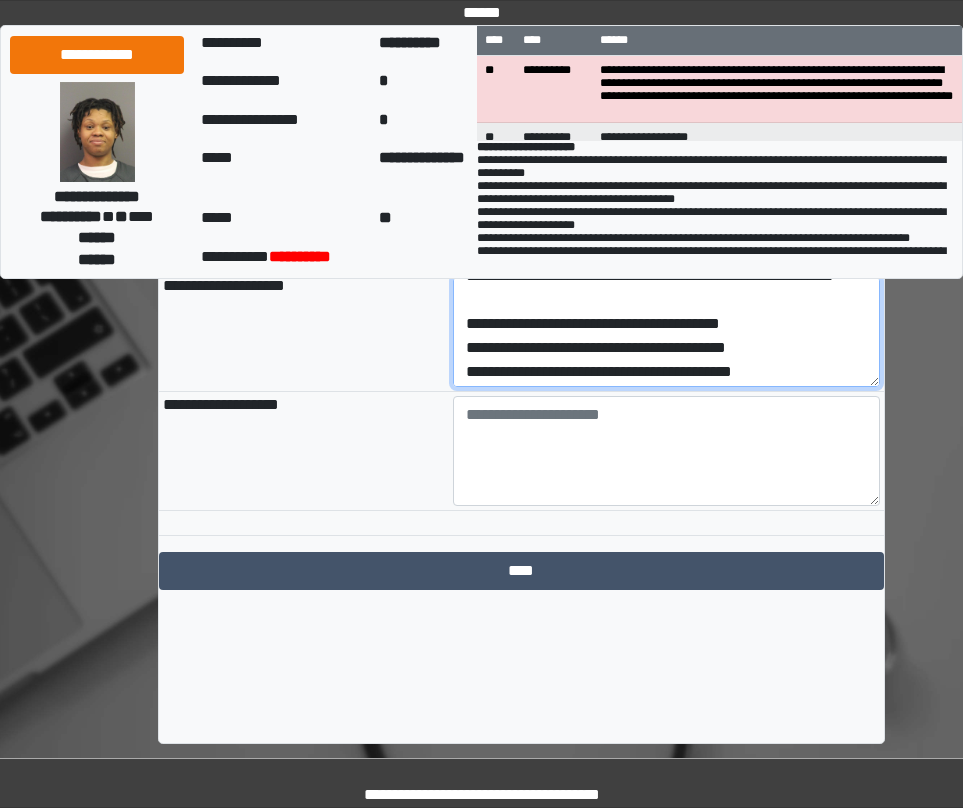 click on "**********" at bounding box center (666, 332) 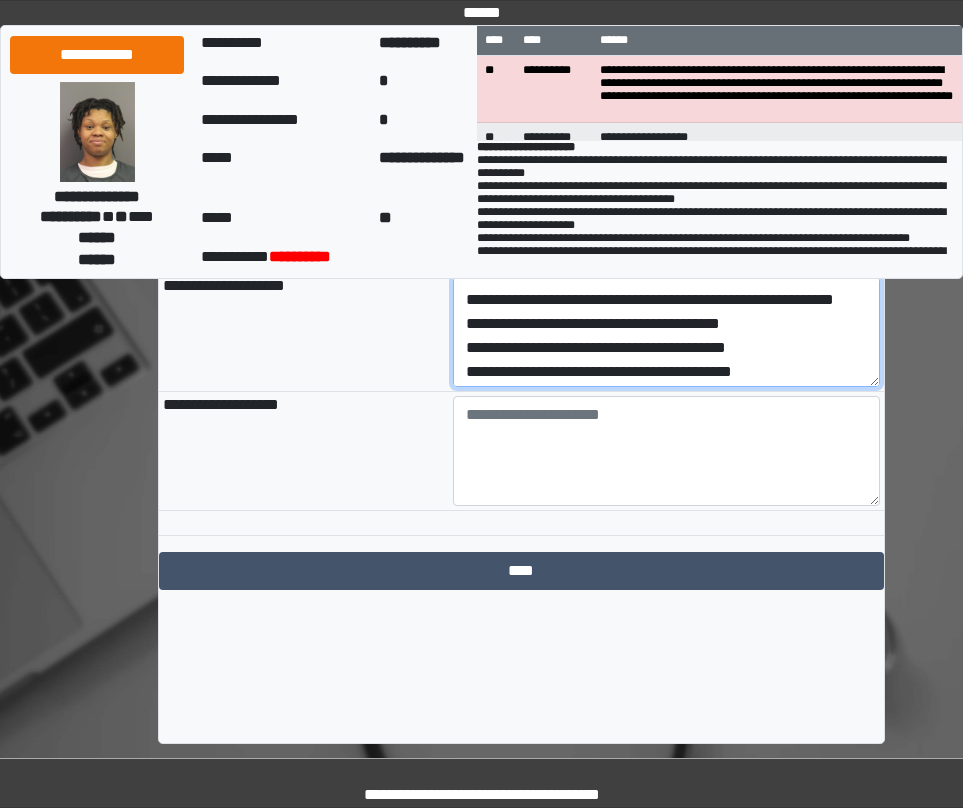 scroll, scrollTop: 0, scrollLeft: 0, axis: both 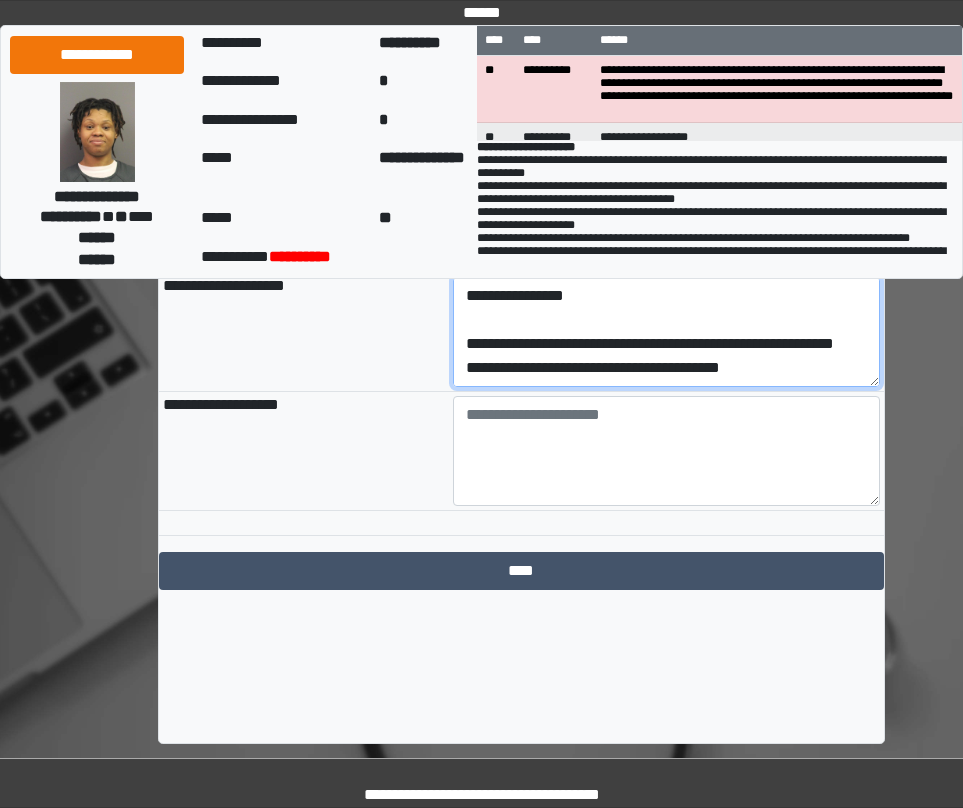 click on "**********" at bounding box center (666, 332) 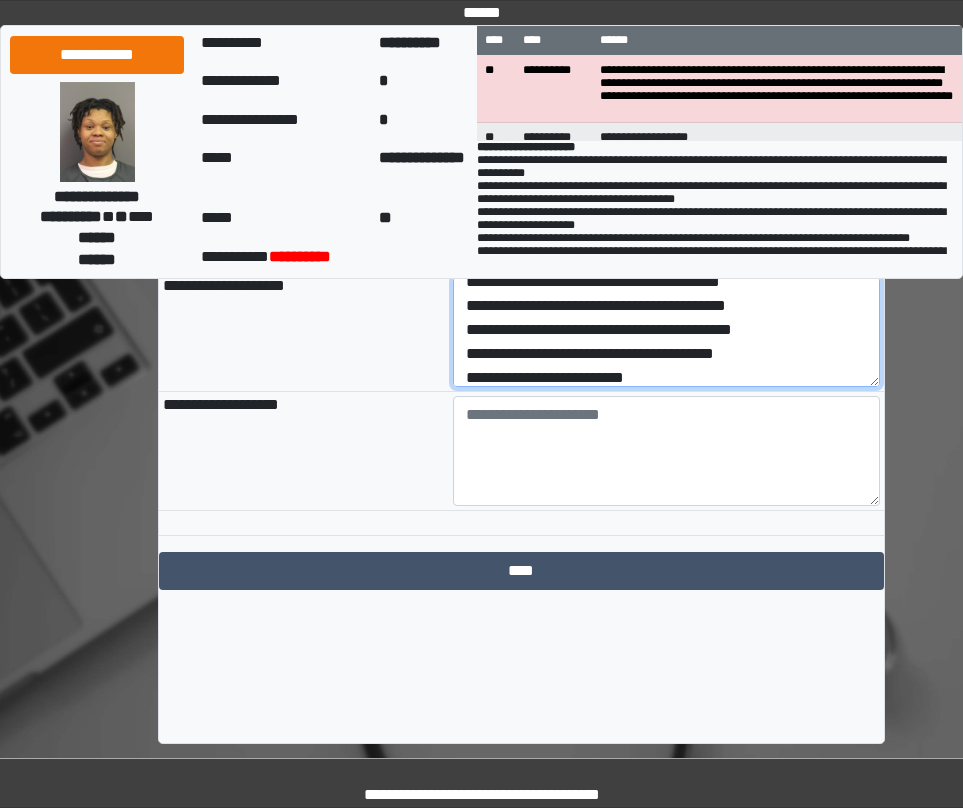 scroll, scrollTop: 96, scrollLeft: 0, axis: vertical 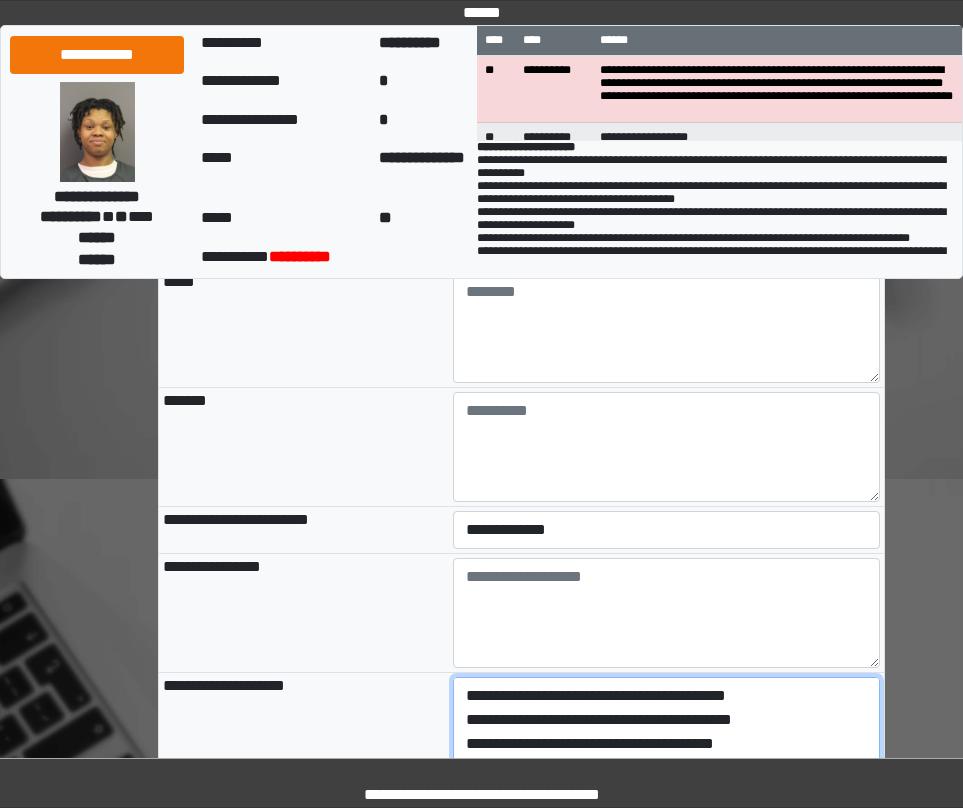 type on "**********" 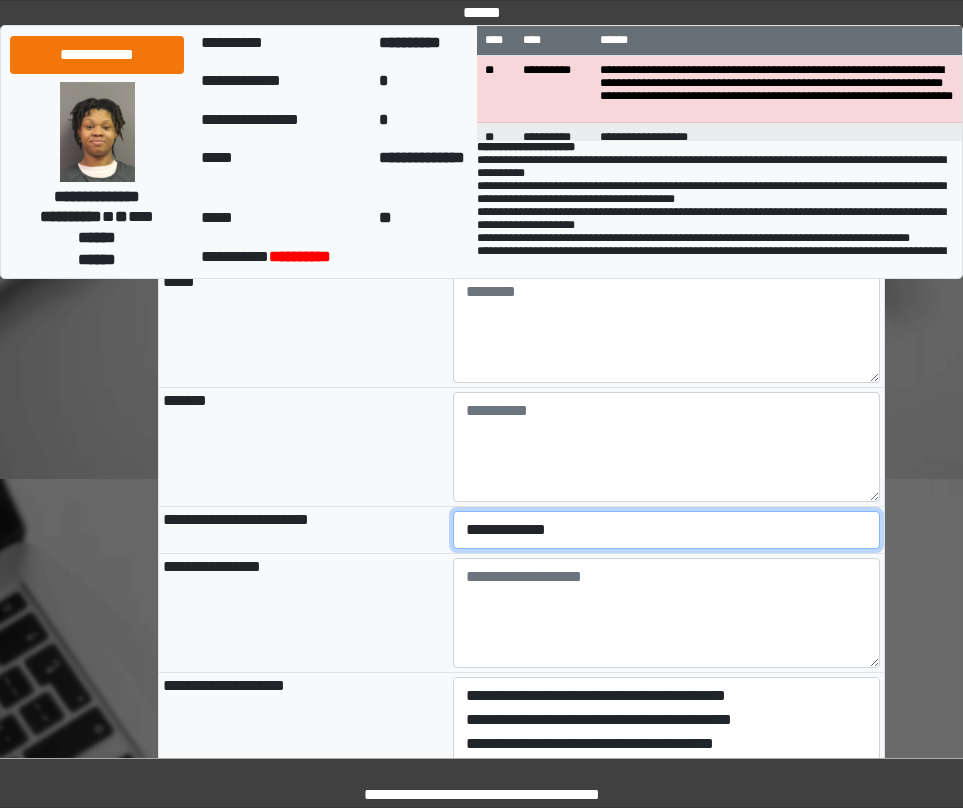 click on "**********" at bounding box center (666, 530) 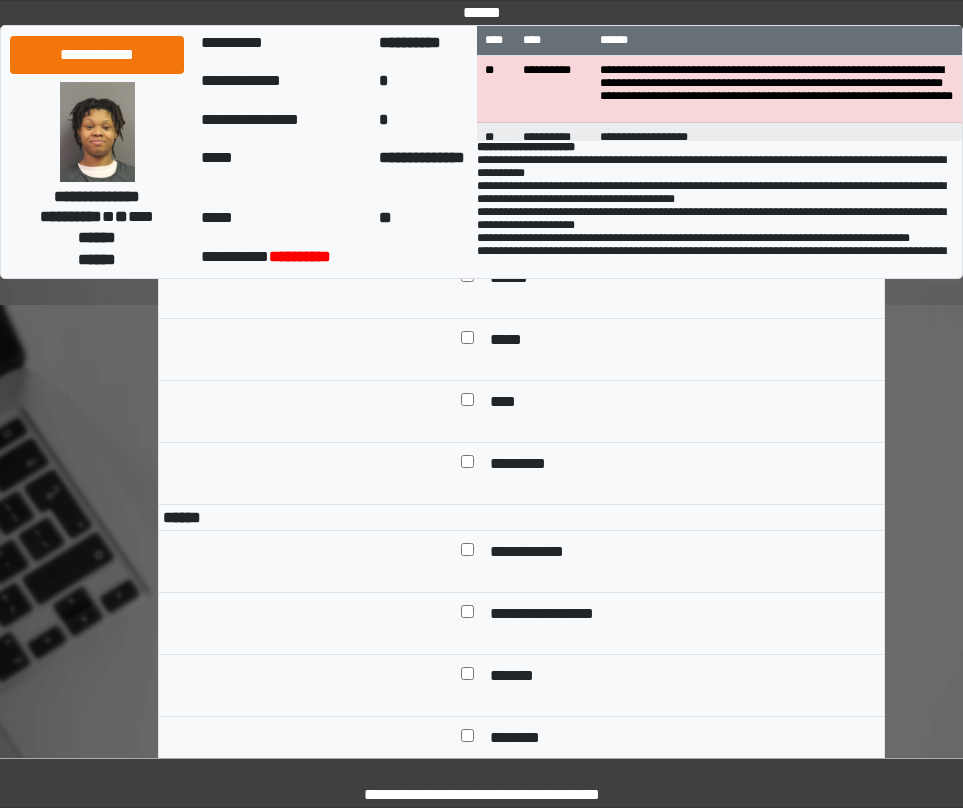 scroll, scrollTop: 1345, scrollLeft: 0, axis: vertical 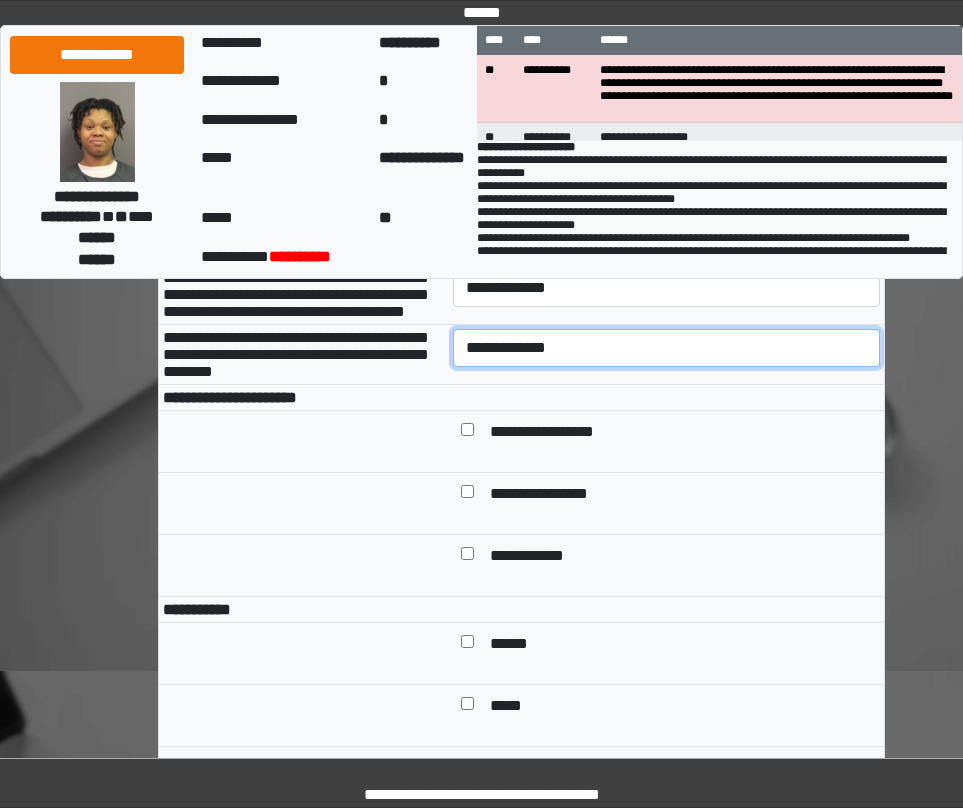 click on "**********" at bounding box center [666, 348] 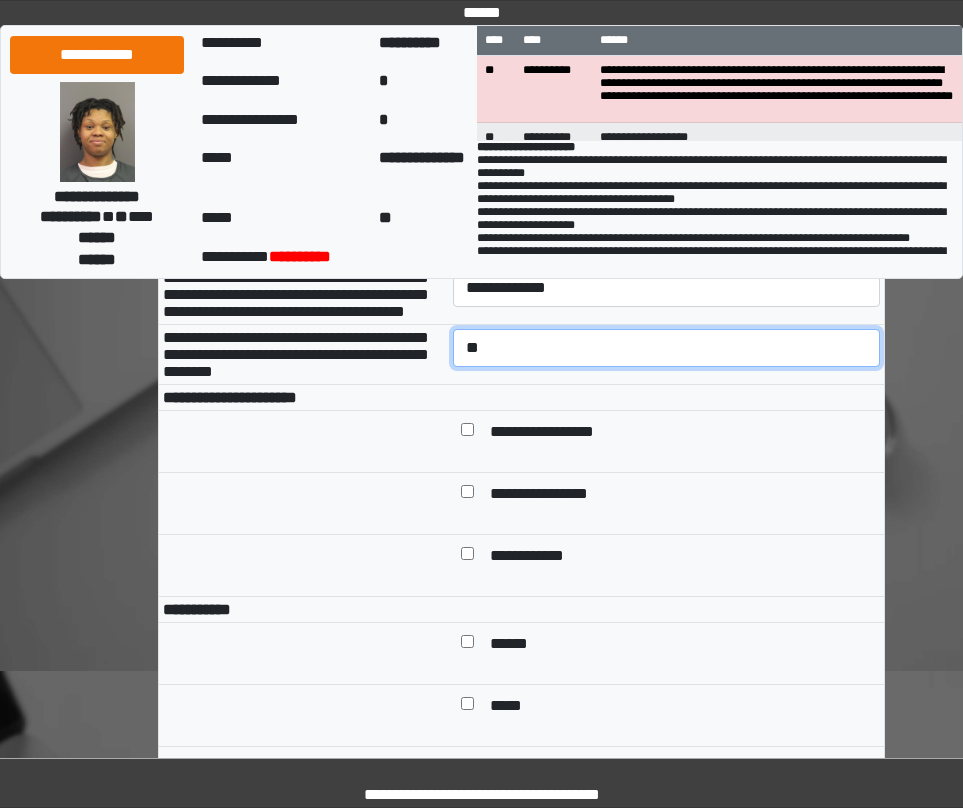 click on "**********" at bounding box center [666, 348] 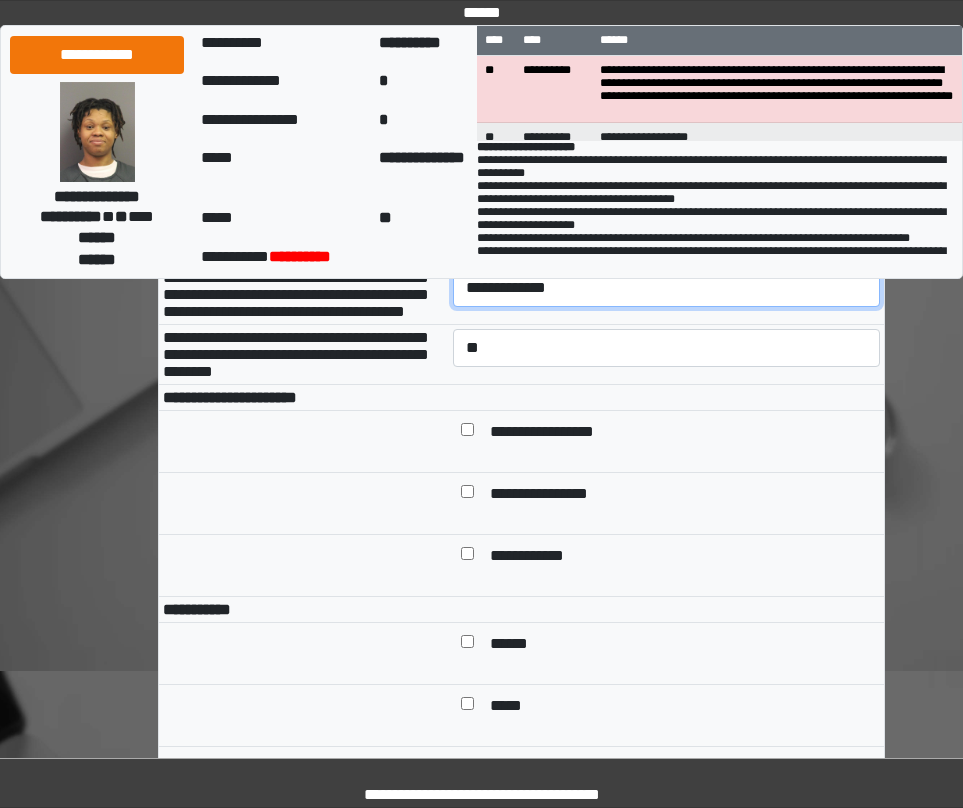 click on "**********" at bounding box center (666, 288) 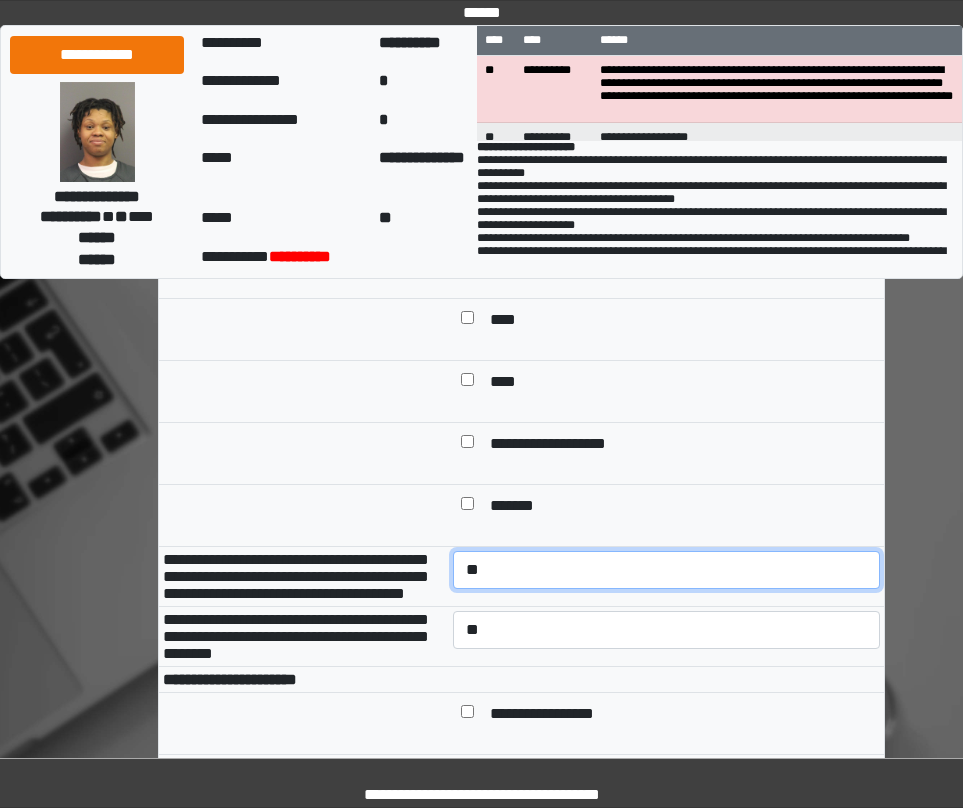 scroll, scrollTop: 645, scrollLeft: 0, axis: vertical 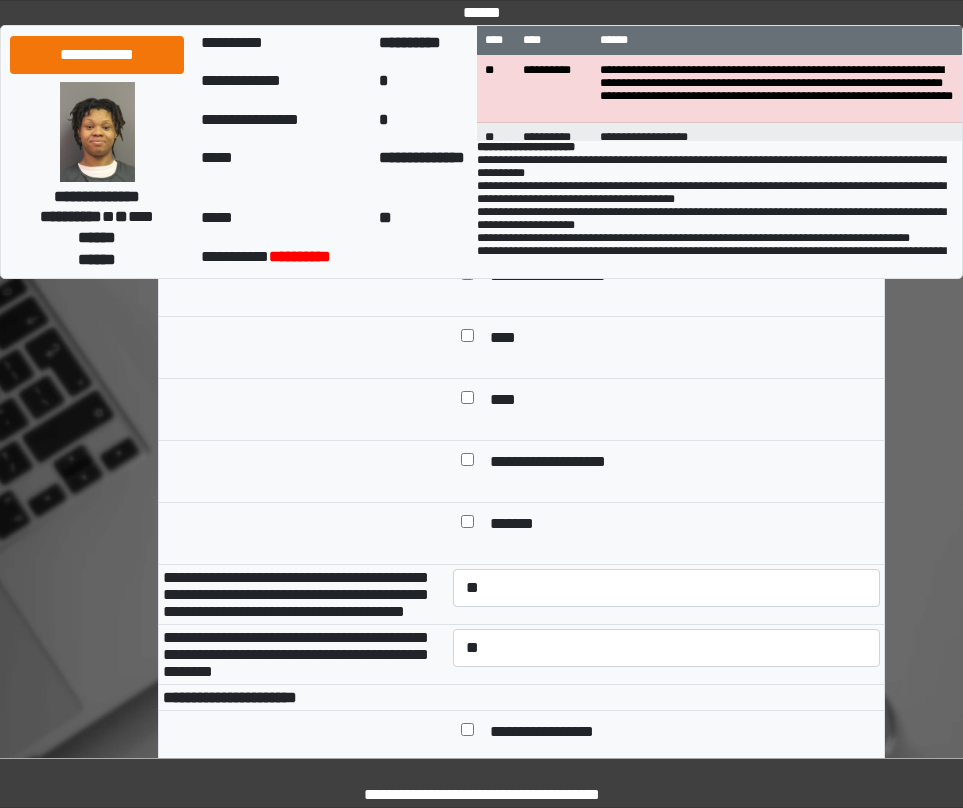 click at bounding box center (304, 472) 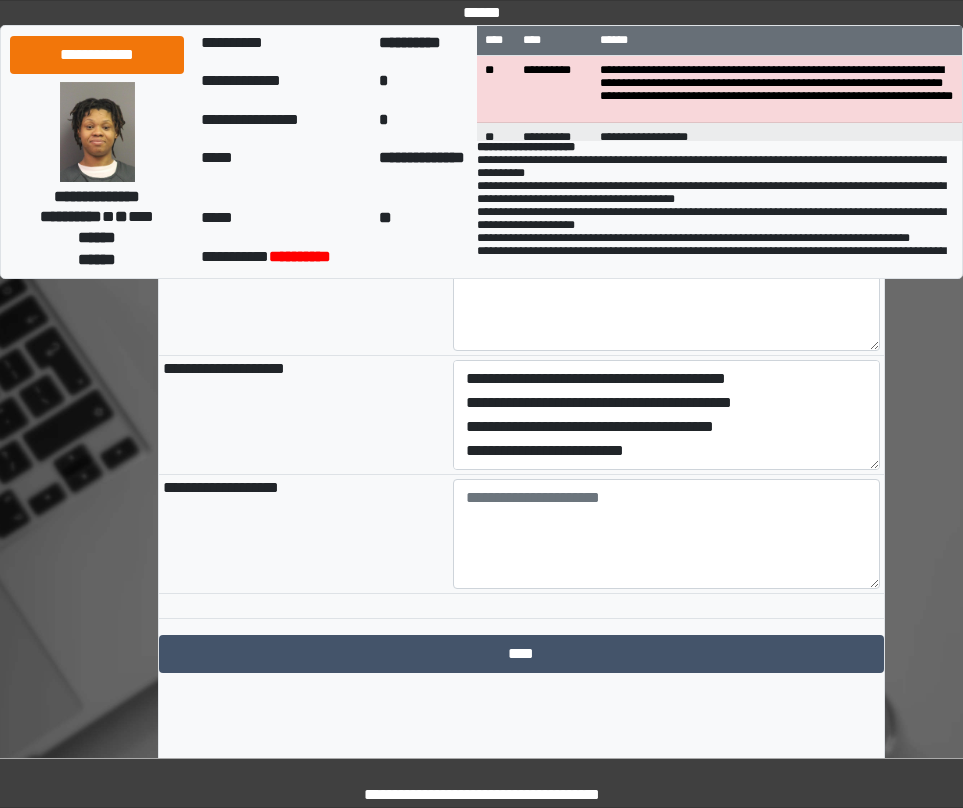 scroll, scrollTop: 2345, scrollLeft: 0, axis: vertical 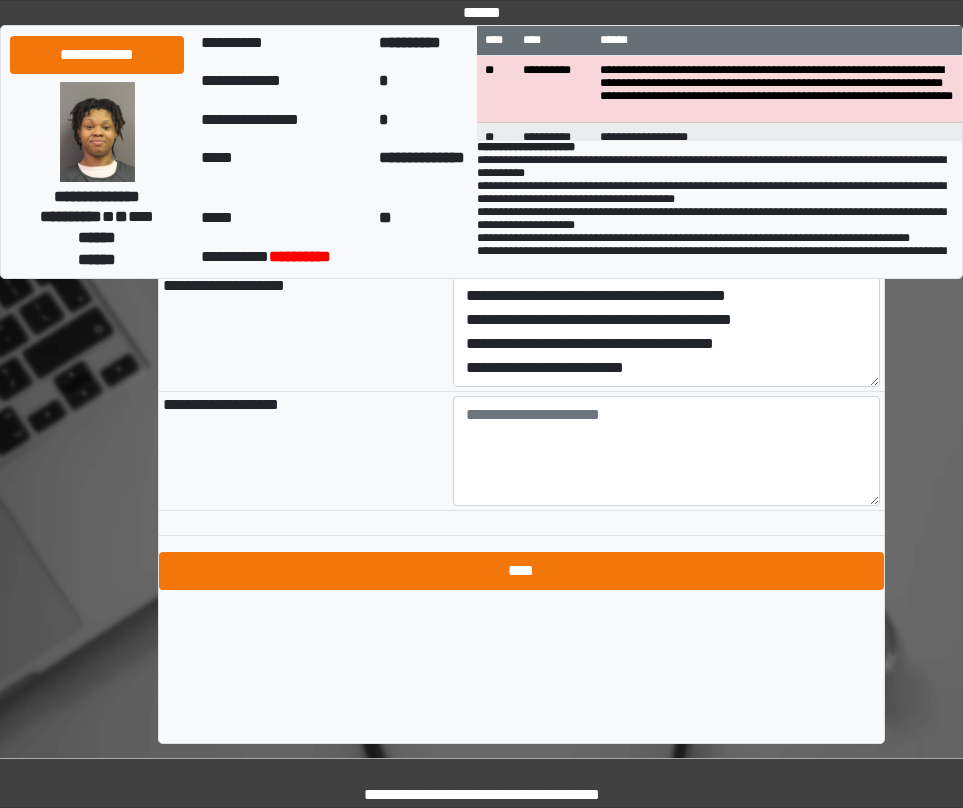 click on "**********" at bounding box center [521, -615] 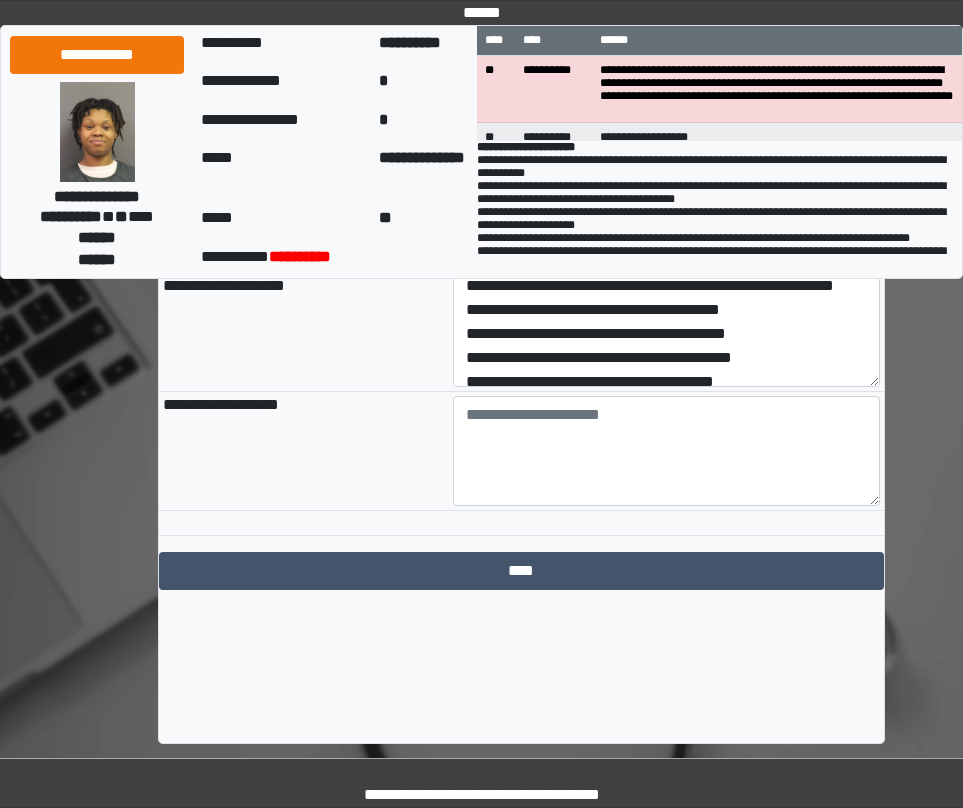 scroll, scrollTop: 0, scrollLeft: 0, axis: both 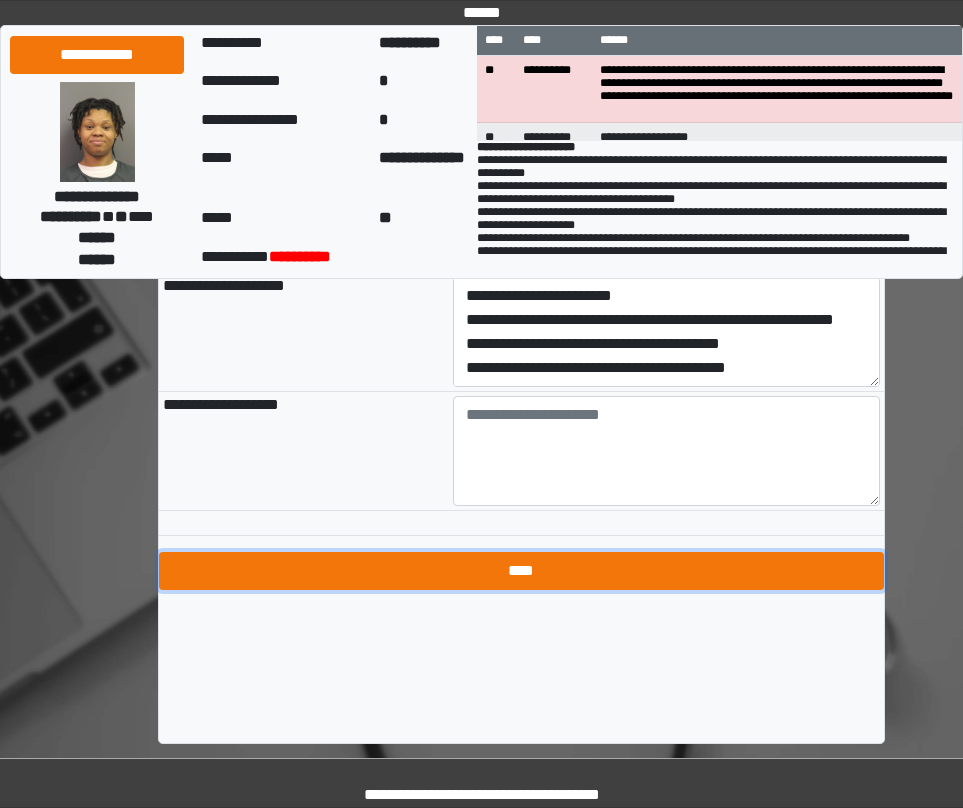 click on "****" at bounding box center [521, 571] 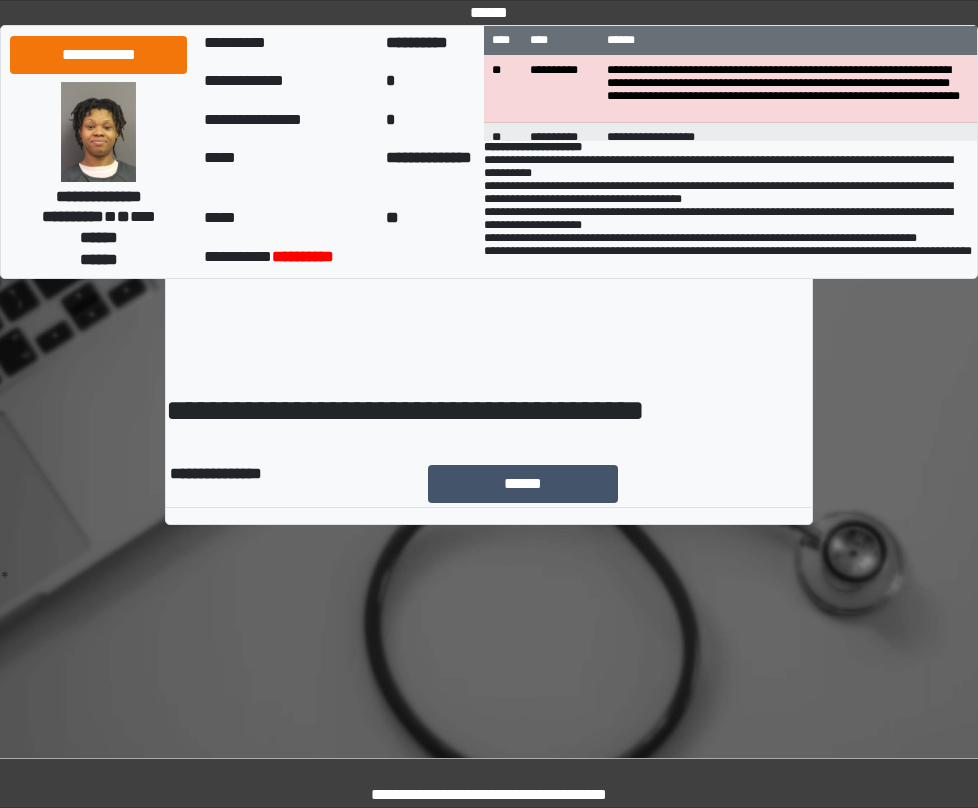 scroll, scrollTop: 0, scrollLeft: 0, axis: both 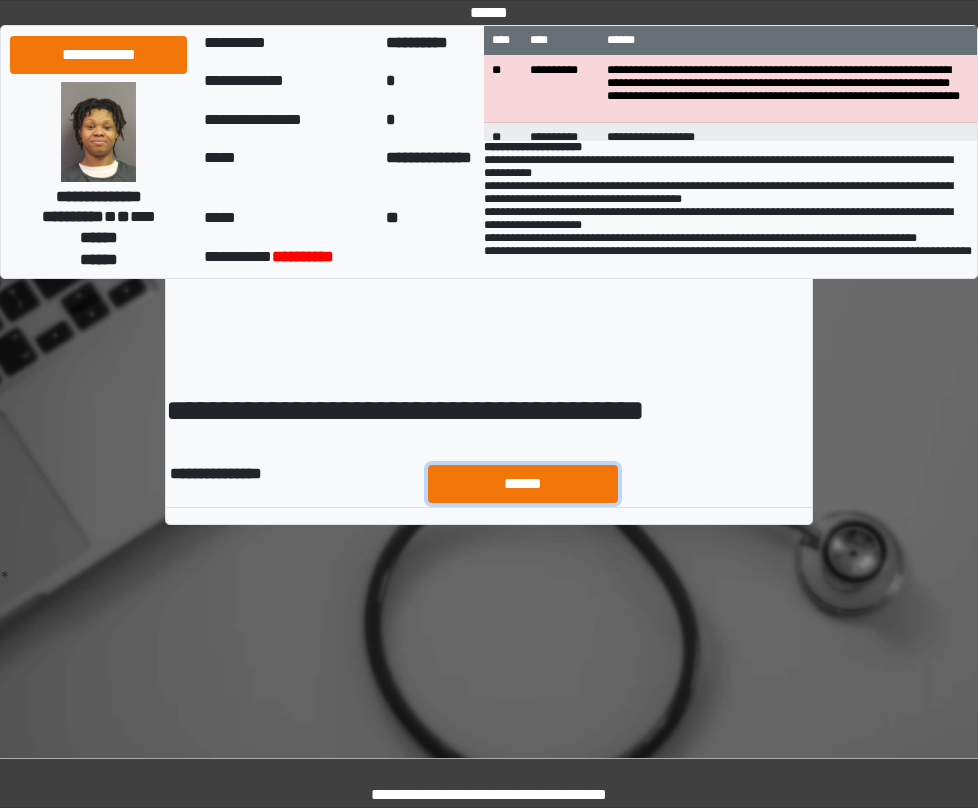 click on "******" at bounding box center [523, 484] 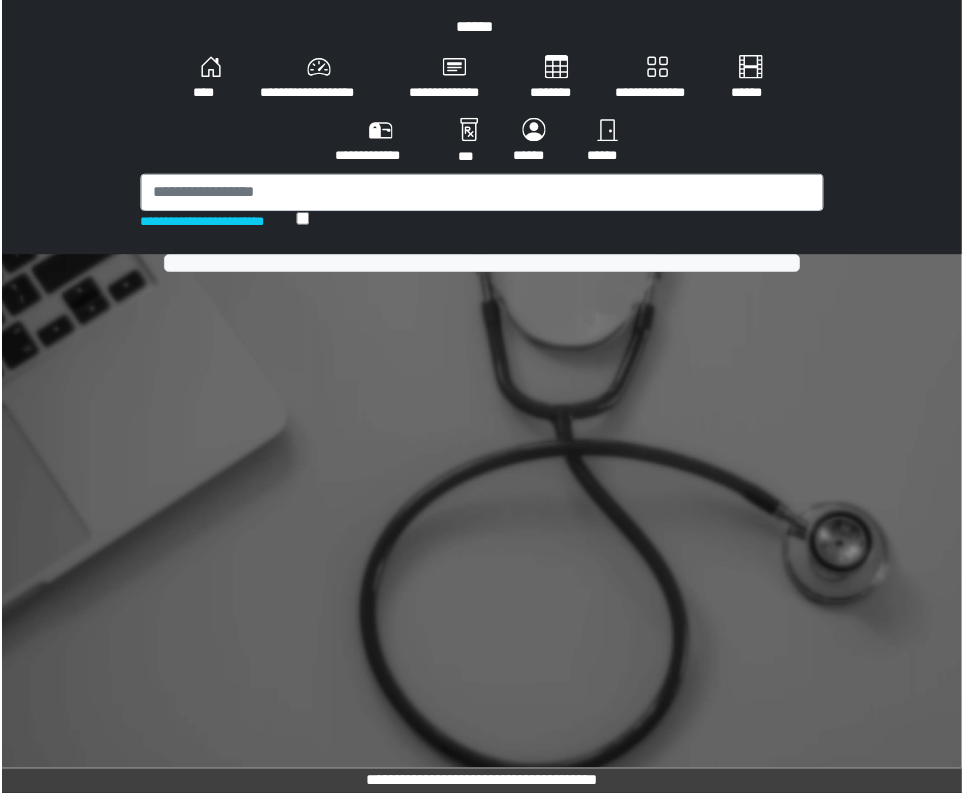 scroll, scrollTop: 0, scrollLeft: 0, axis: both 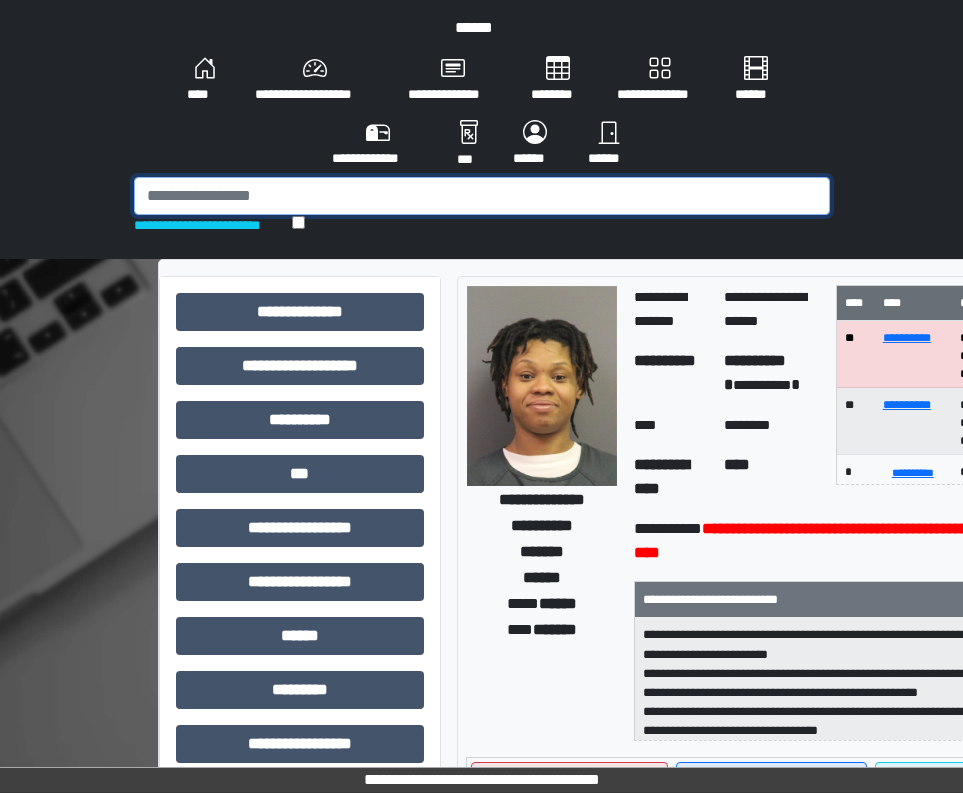 click at bounding box center [482, 196] 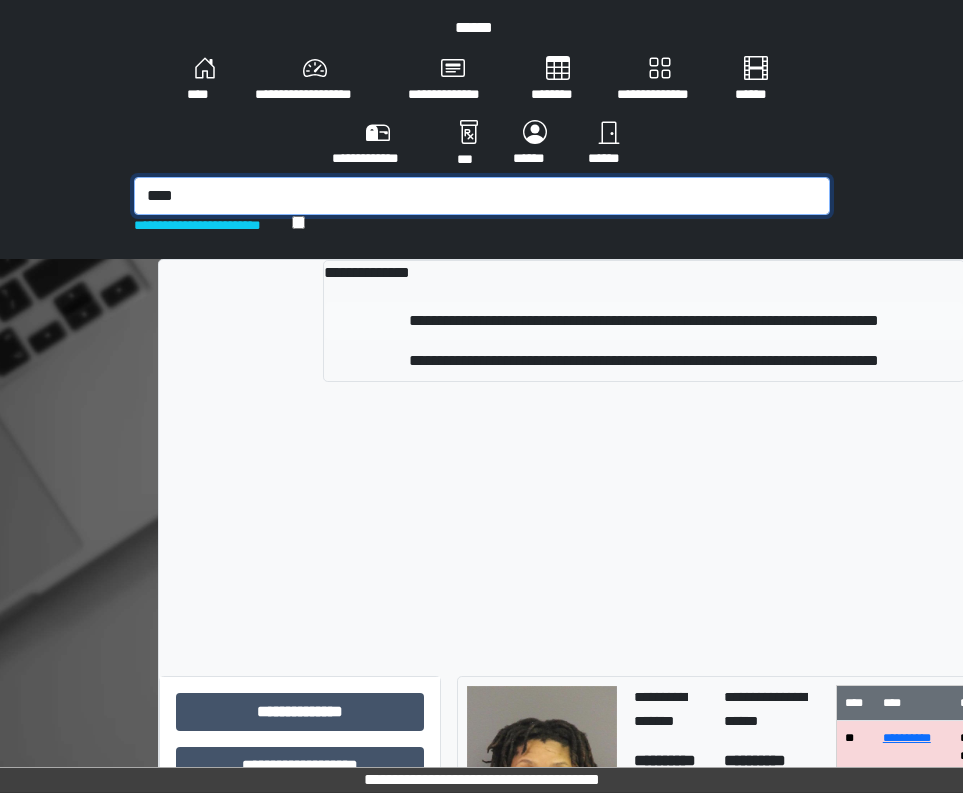 type on "****" 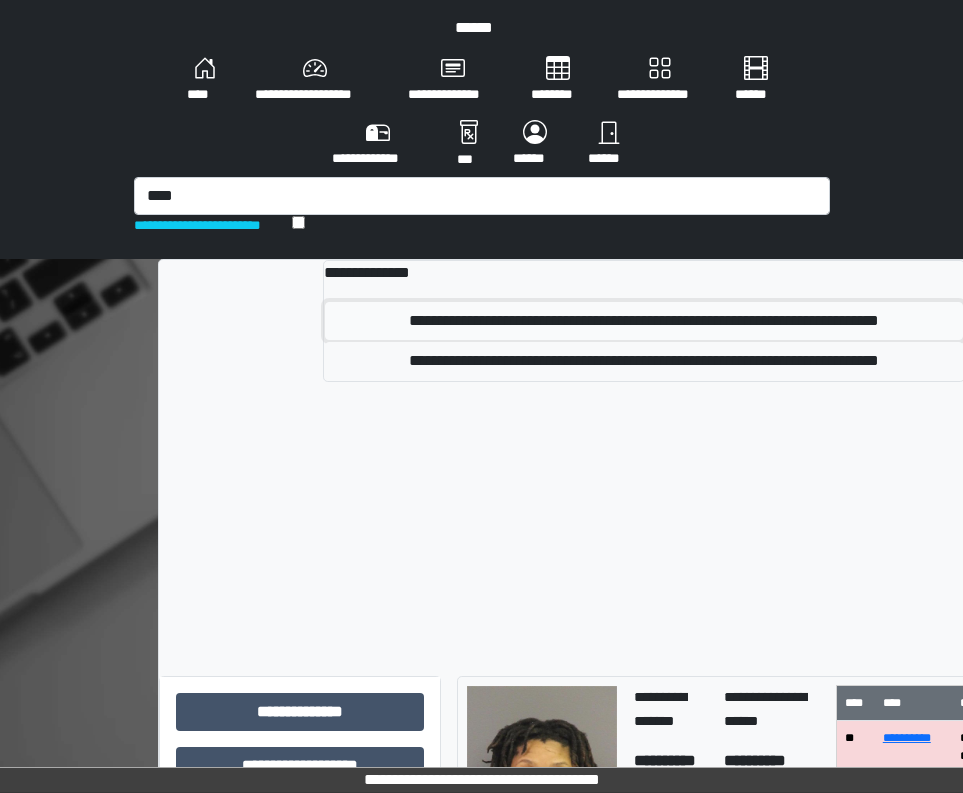 click on "**********" at bounding box center (644, 321) 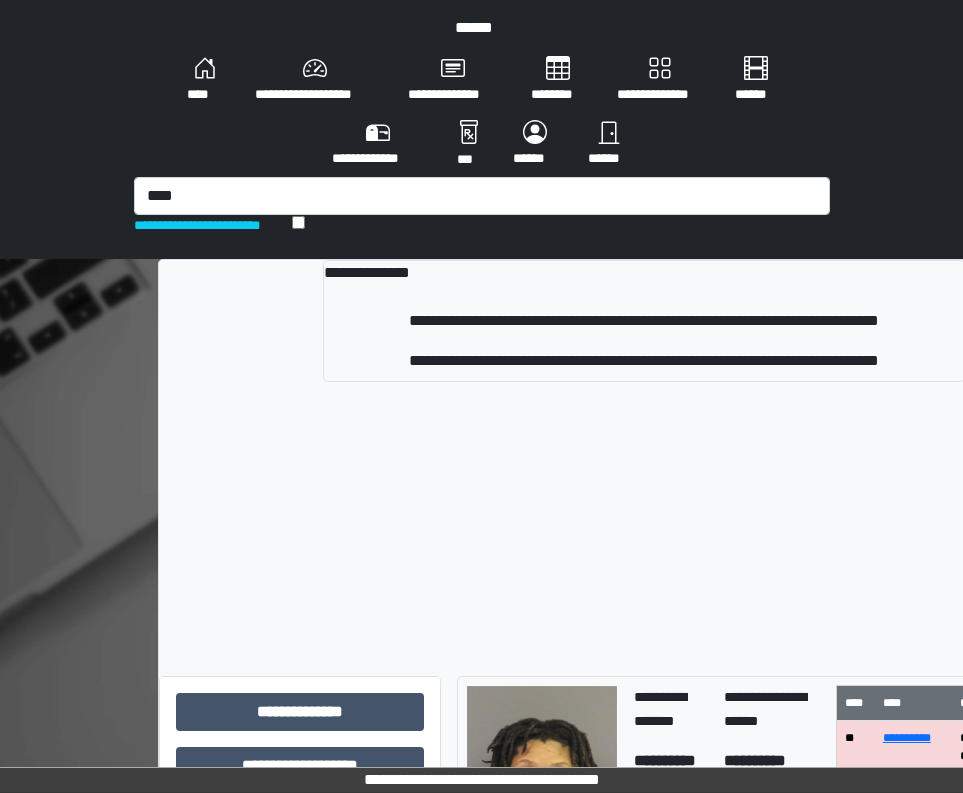 type 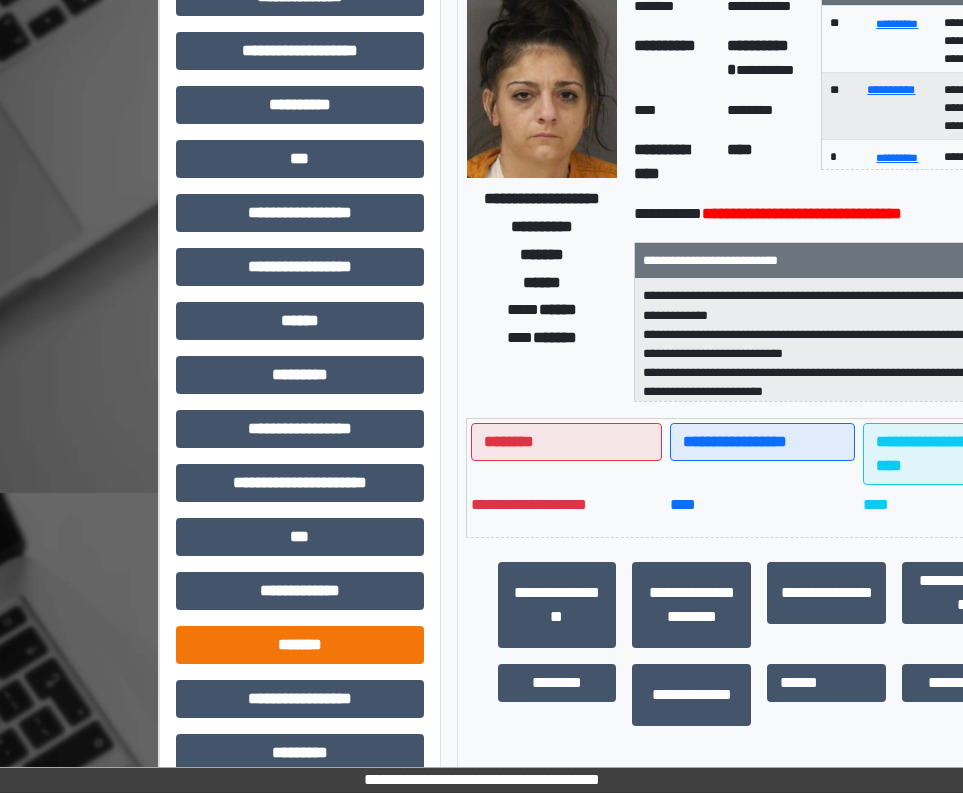 scroll, scrollTop: 400, scrollLeft: 0, axis: vertical 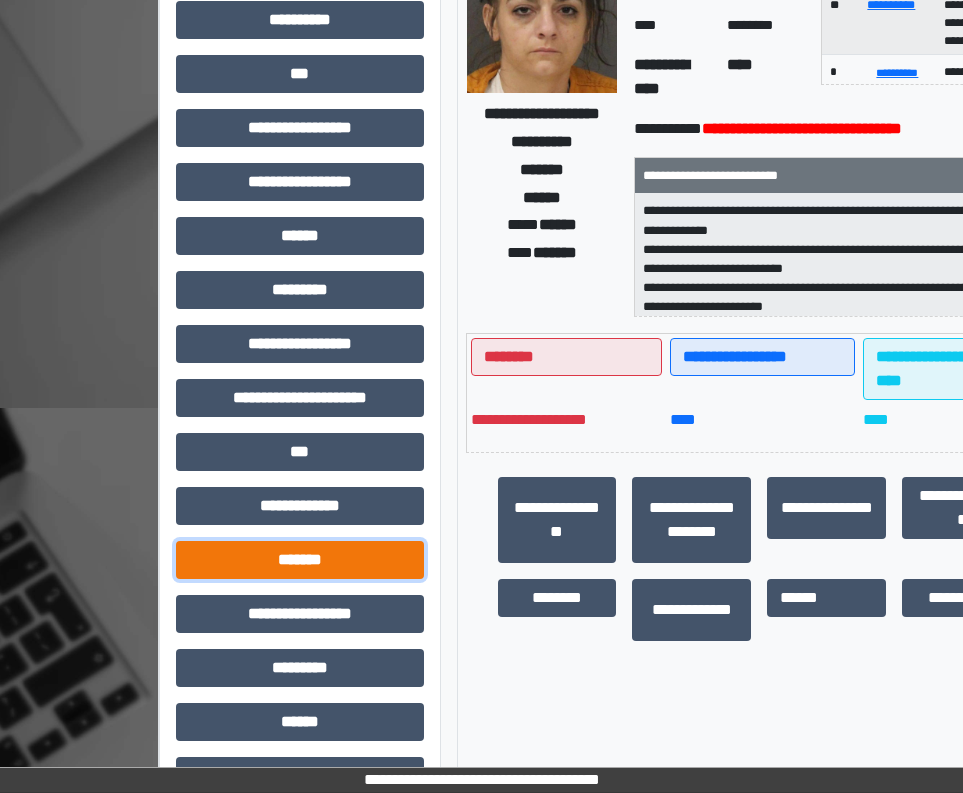 drag, startPoint x: 303, startPoint y: 573, endPoint x: 295, endPoint y: 558, distance: 17 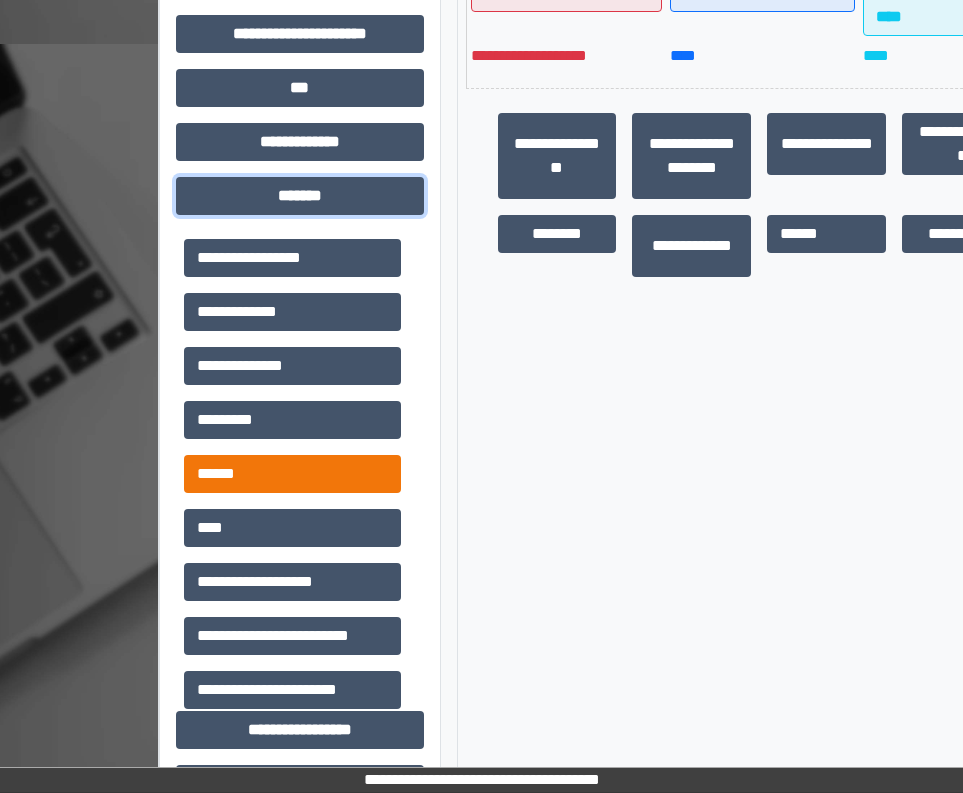 scroll, scrollTop: 800, scrollLeft: 0, axis: vertical 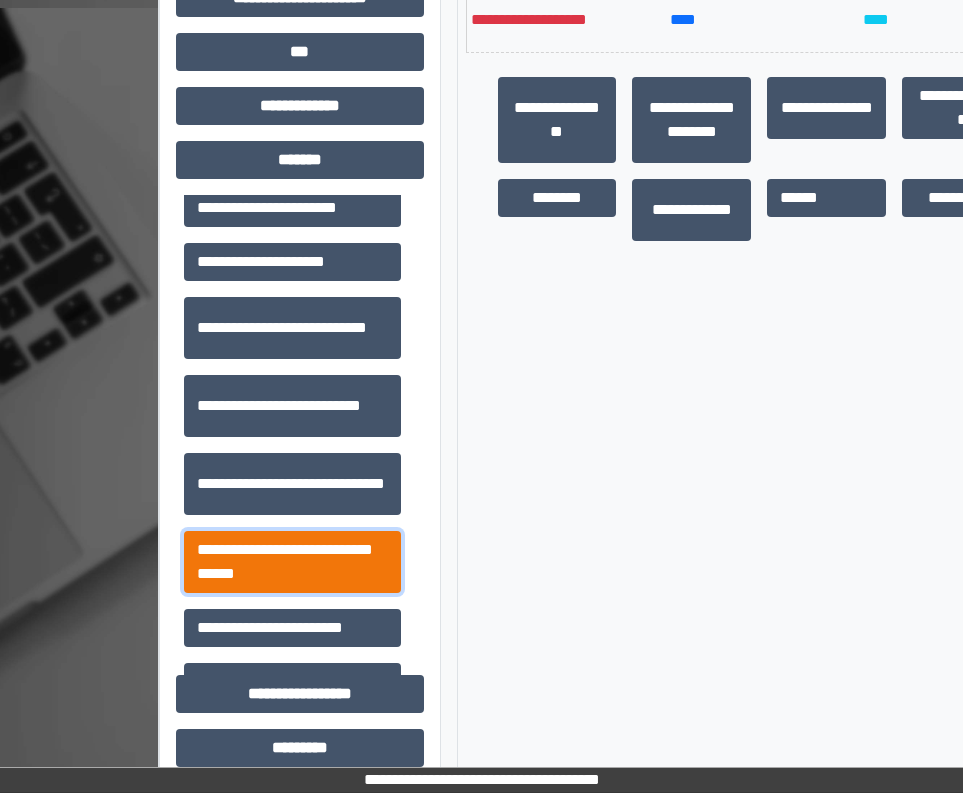 click on "**********" at bounding box center (292, 562) 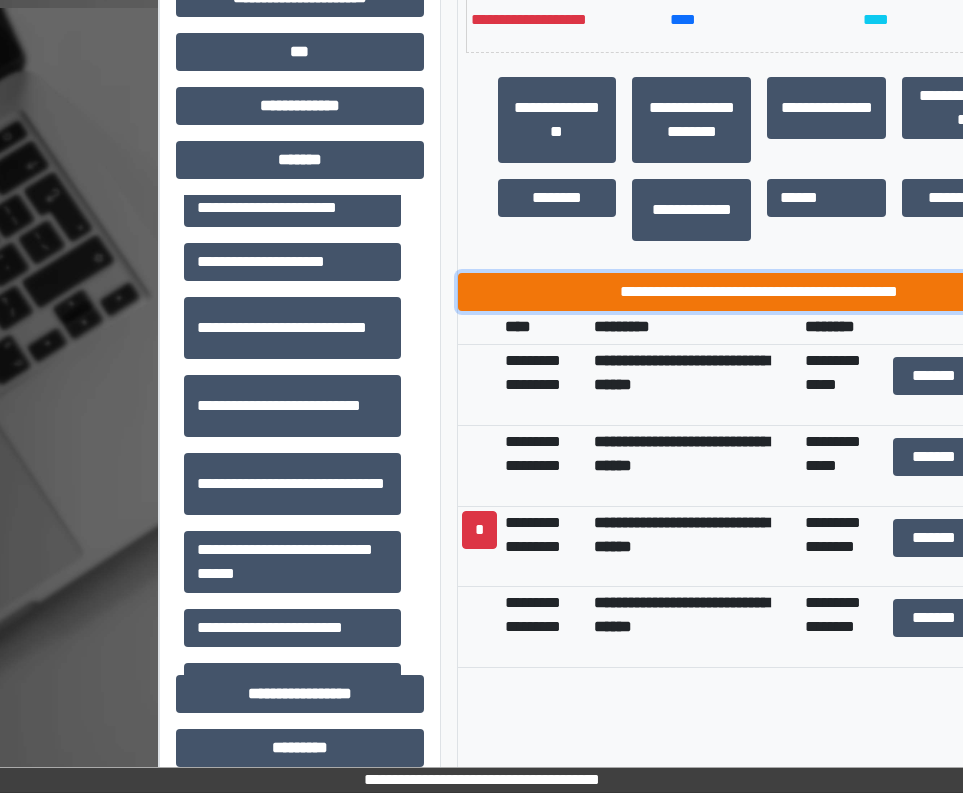 click on "**********" at bounding box center (760, 292) 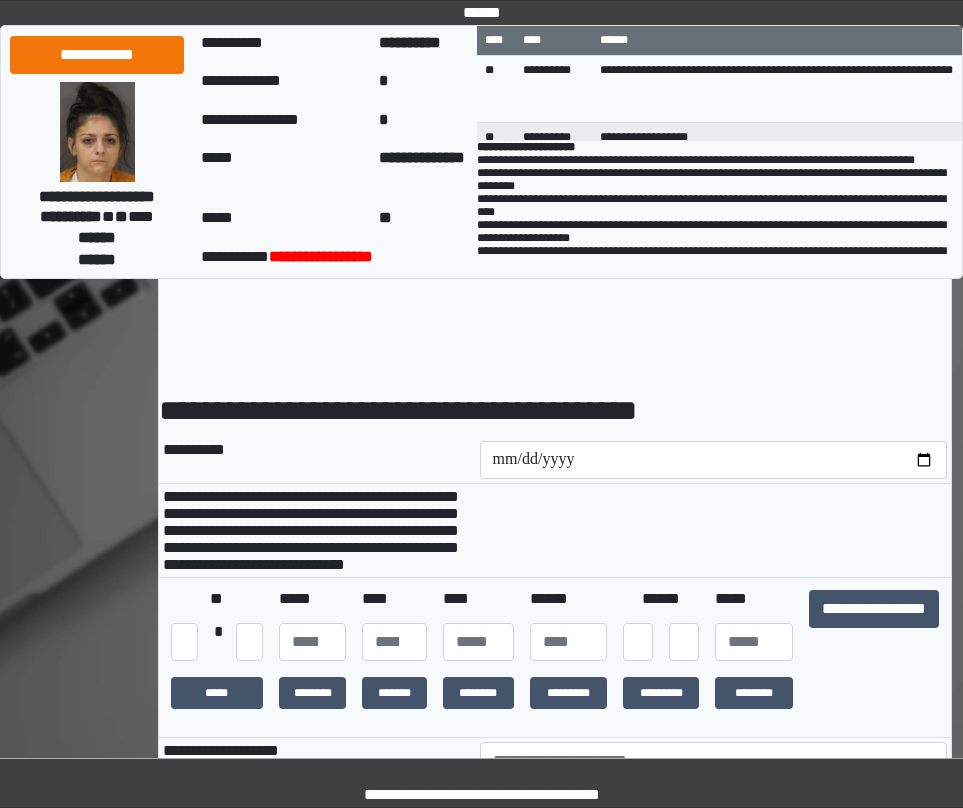 scroll, scrollTop: 0, scrollLeft: 0, axis: both 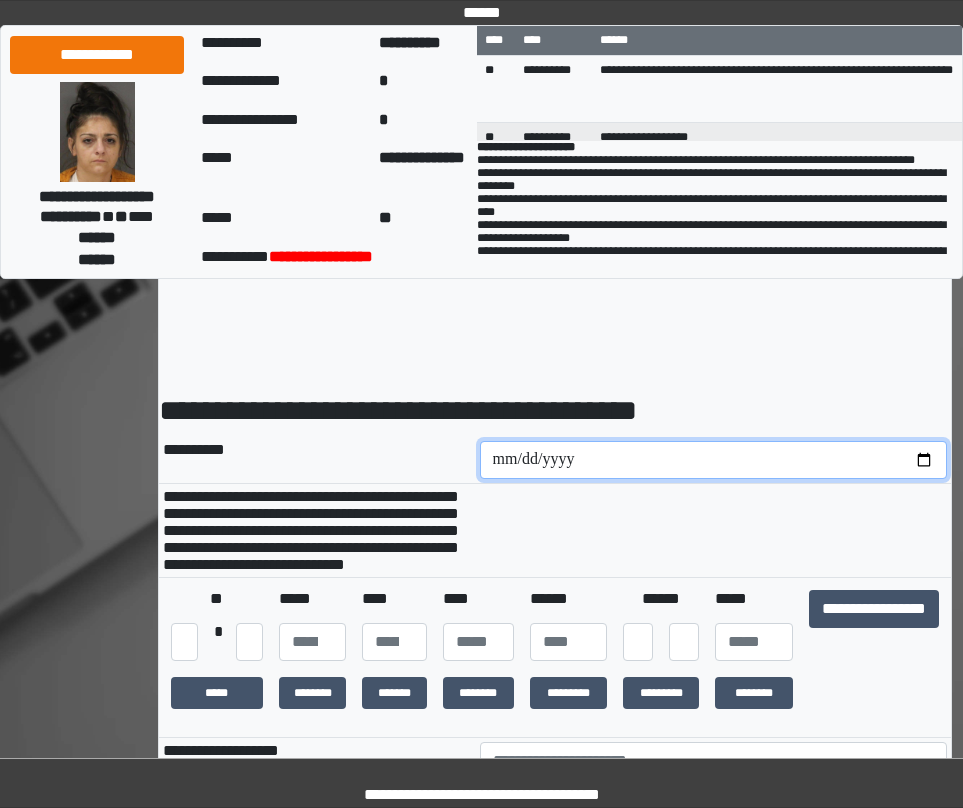 click at bounding box center (714, 460) 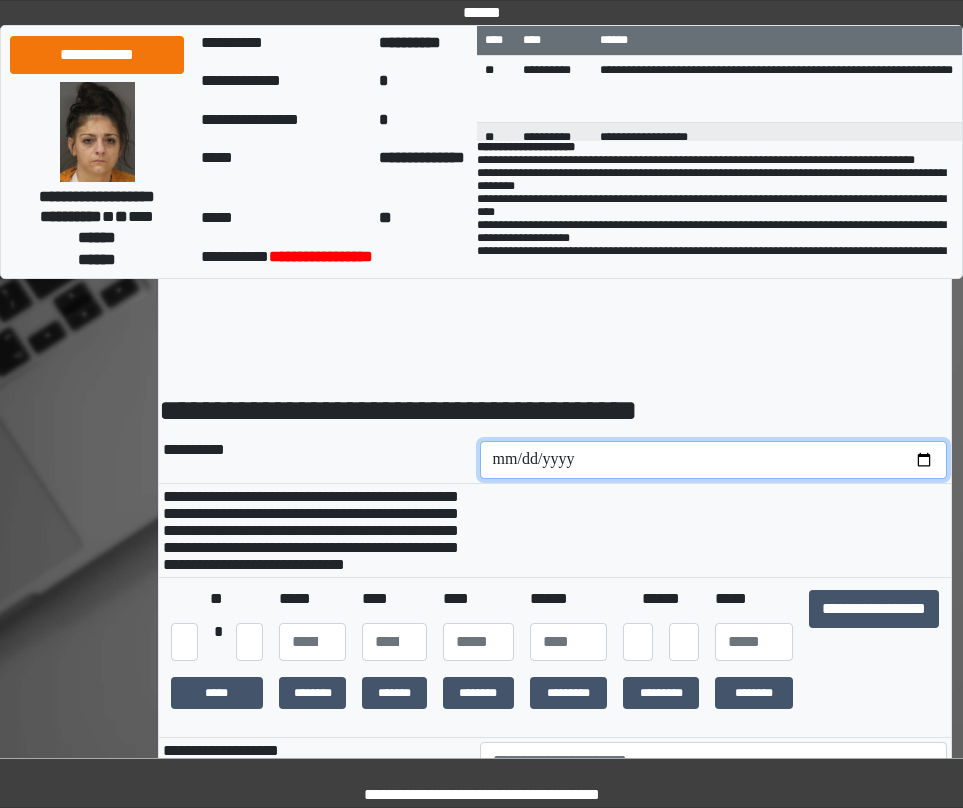 type on "**********" 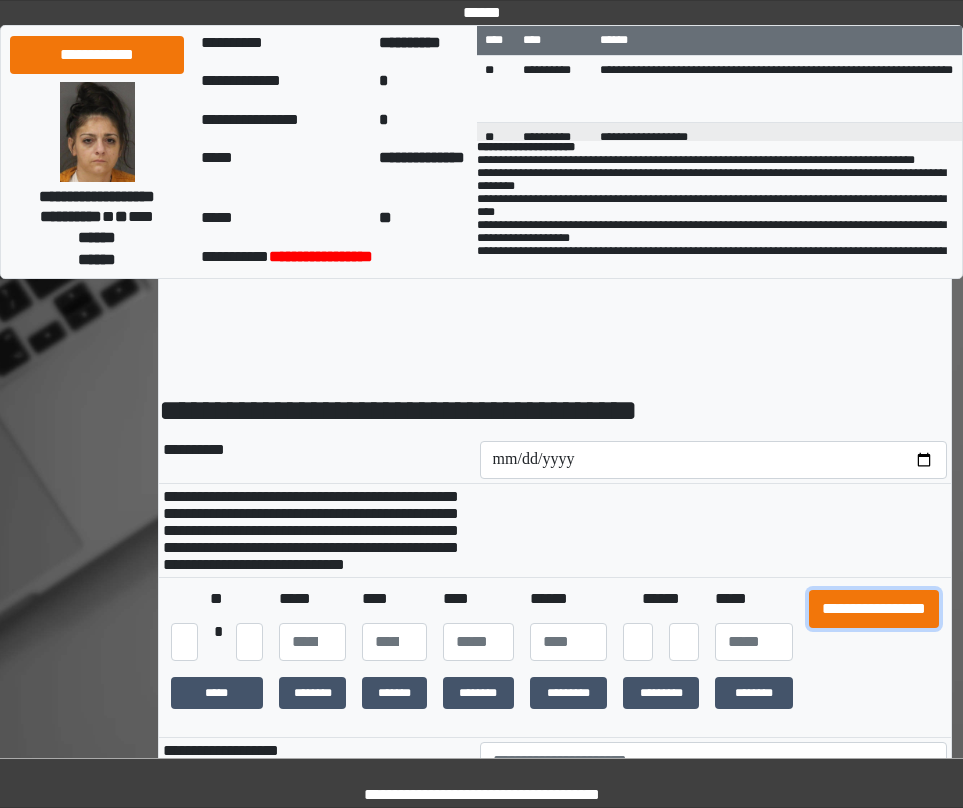 click on "**********" at bounding box center (874, 609) 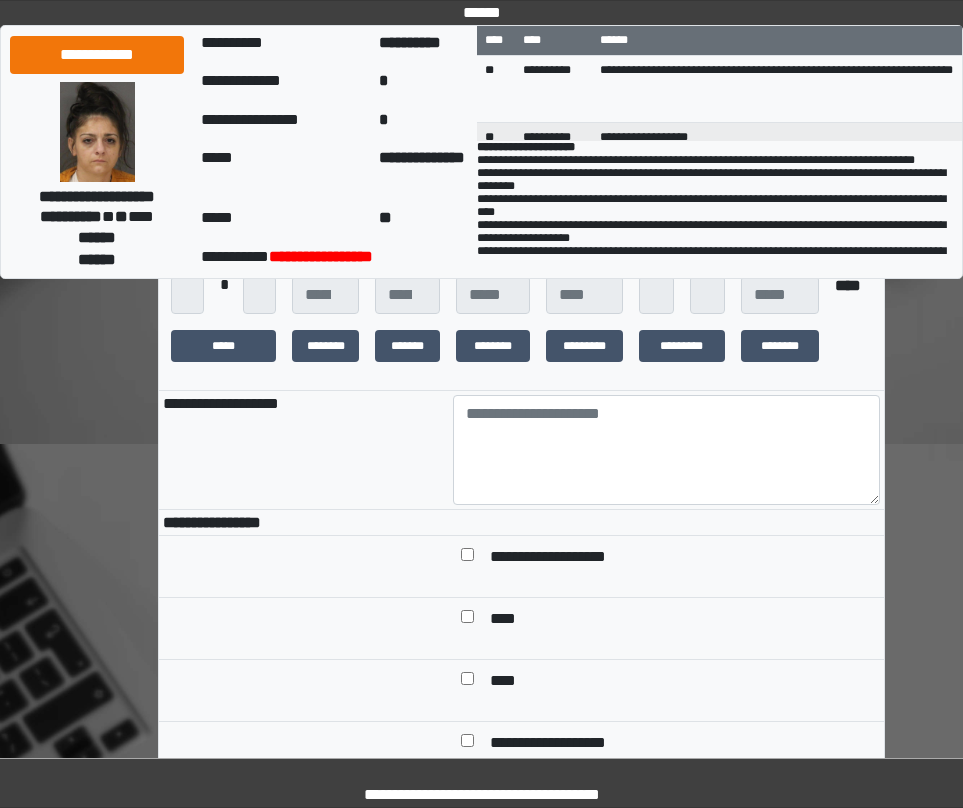 scroll, scrollTop: 400, scrollLeft: 0, axis: vertical 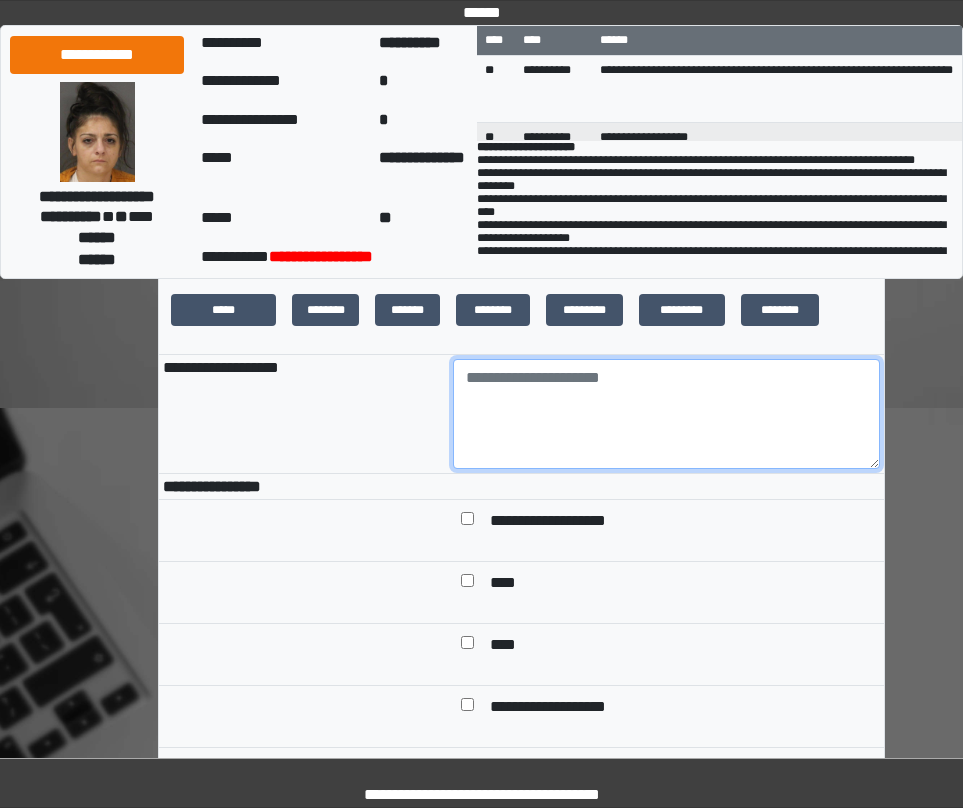 click at bounding box center (666, 414) 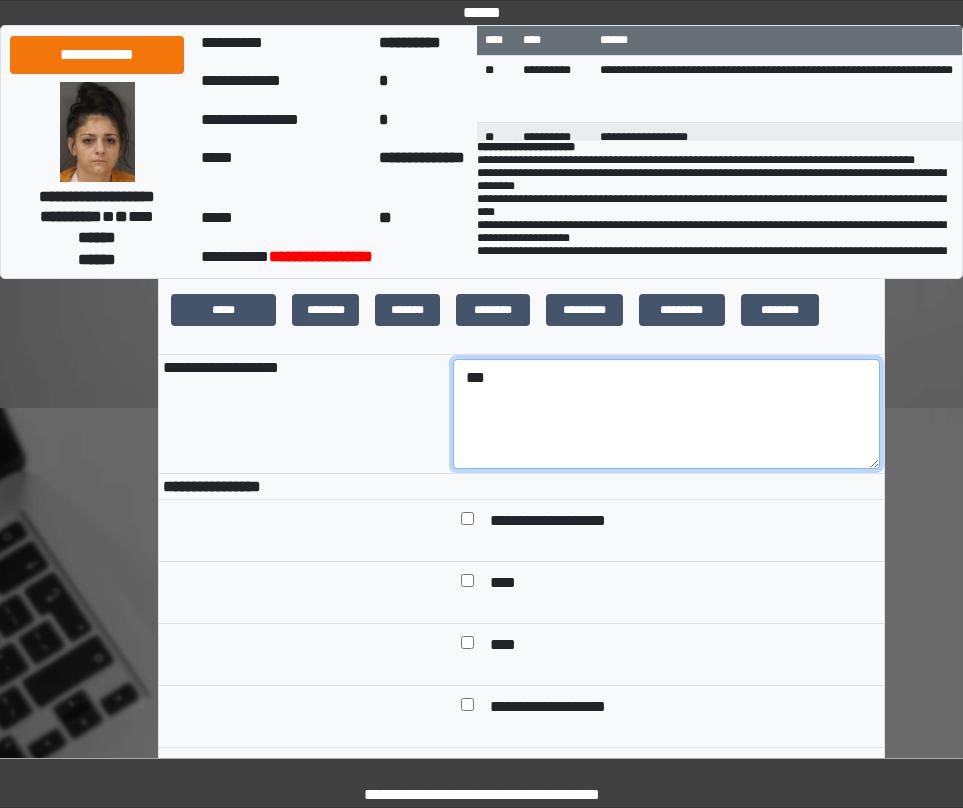 type on "***" 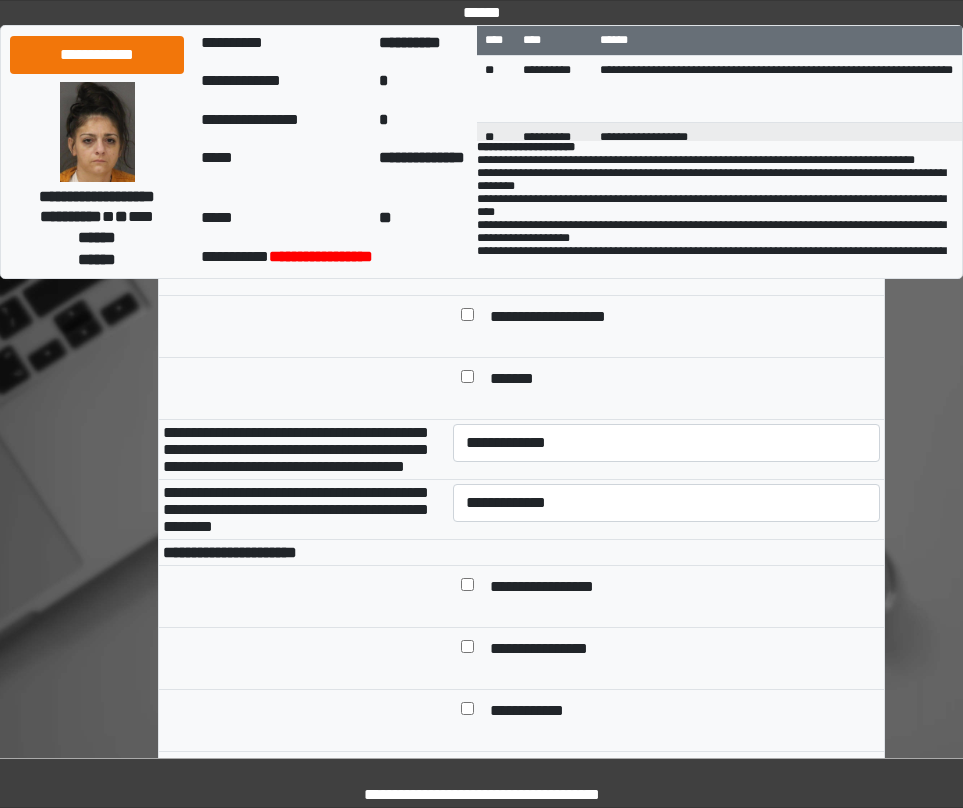 scroll, scrollTop: 800, scrollLeft: 0, axis: vertical 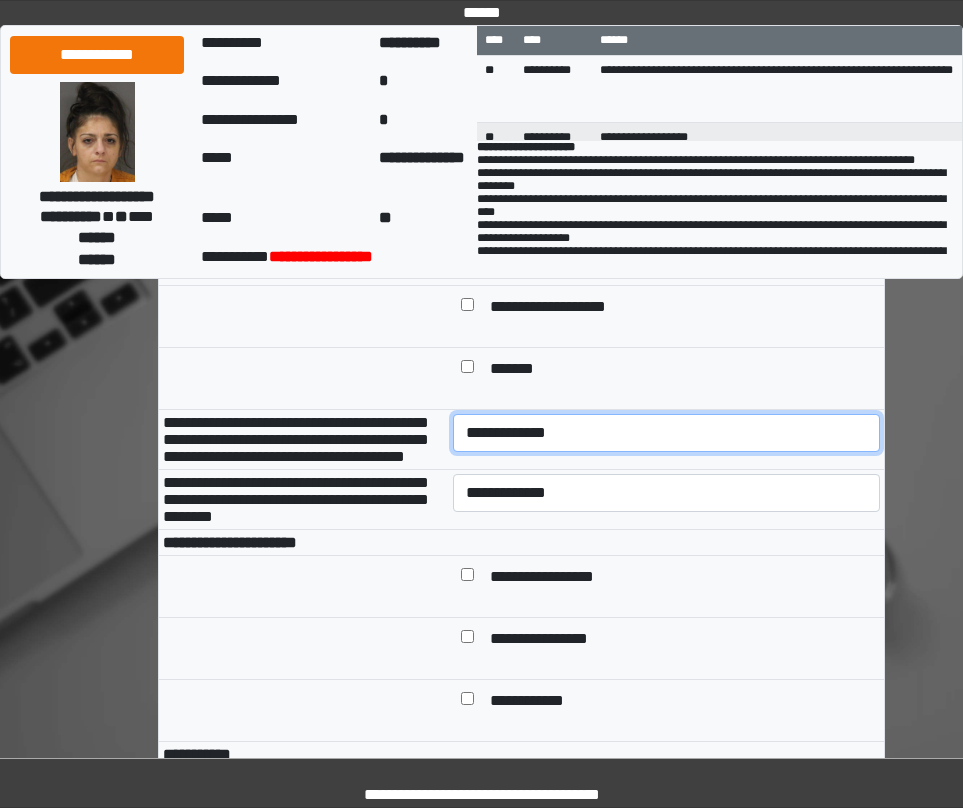 click on "**********" at bounding box center [666, 433] 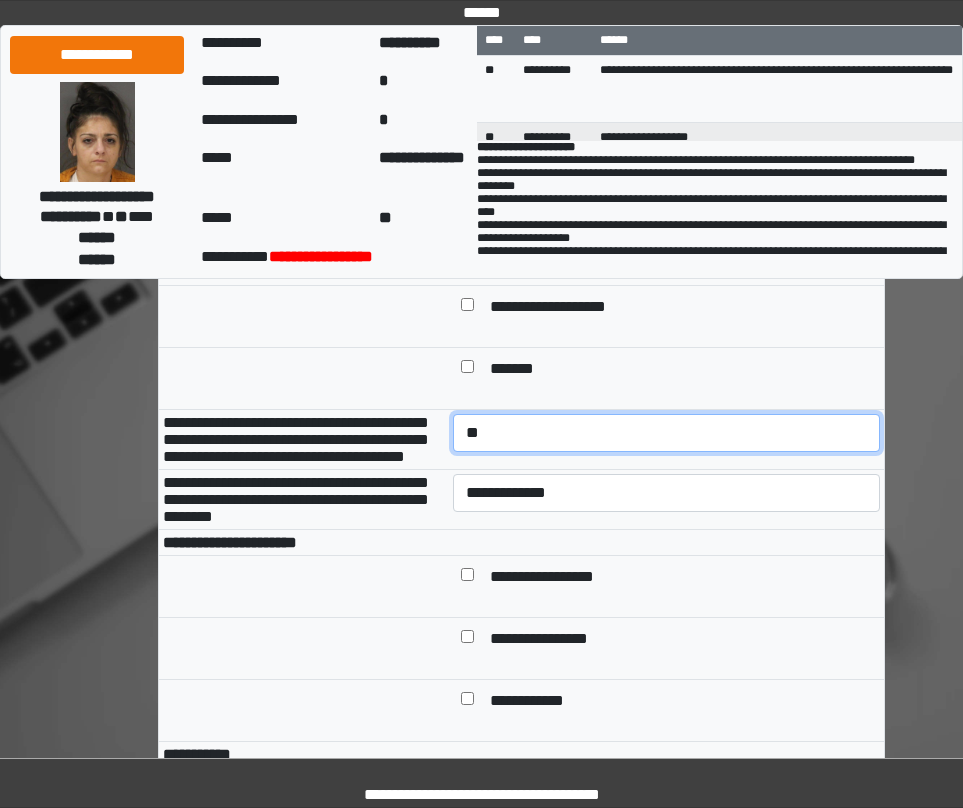 click on "**********" at bounding box center [666, 433] 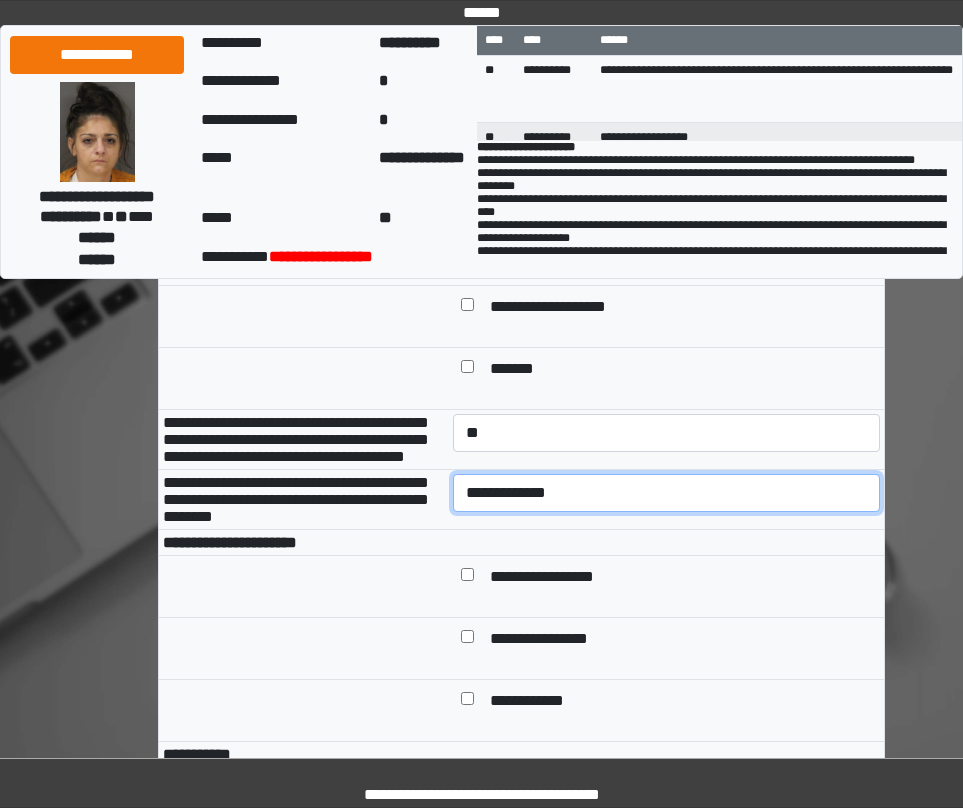 click on "**********" at bounding box center [666, 493] 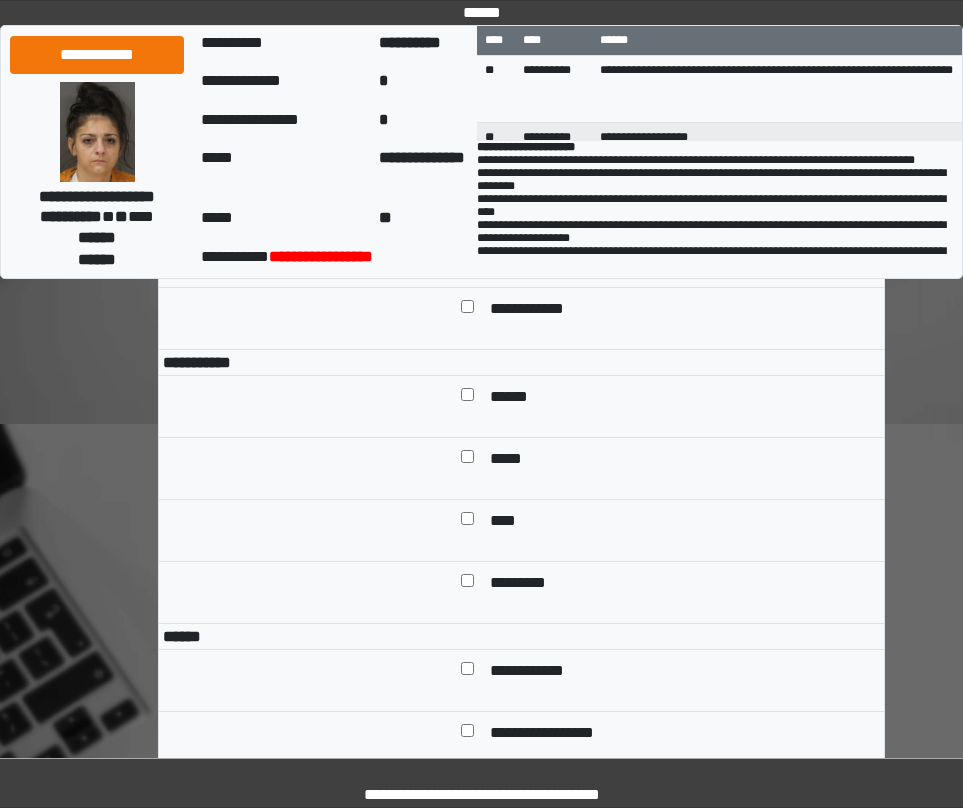 scroll, scrollTop: 1200, scrollLeft: 0, axis: vertical 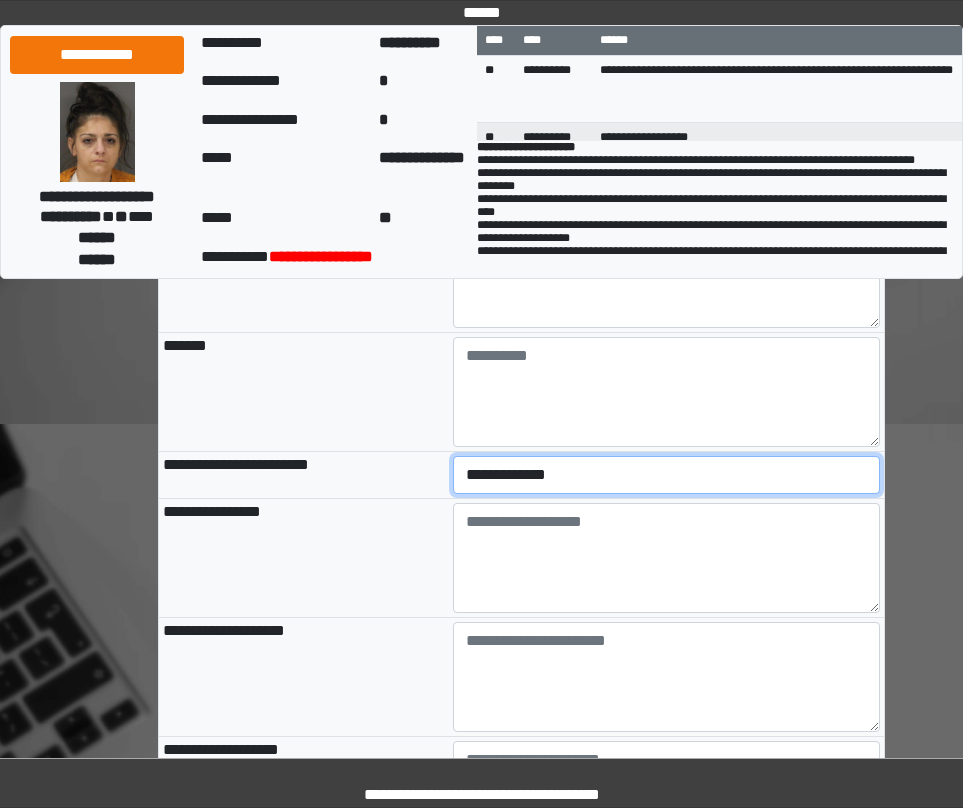 click on "**********" at bounding box center [666, 475] 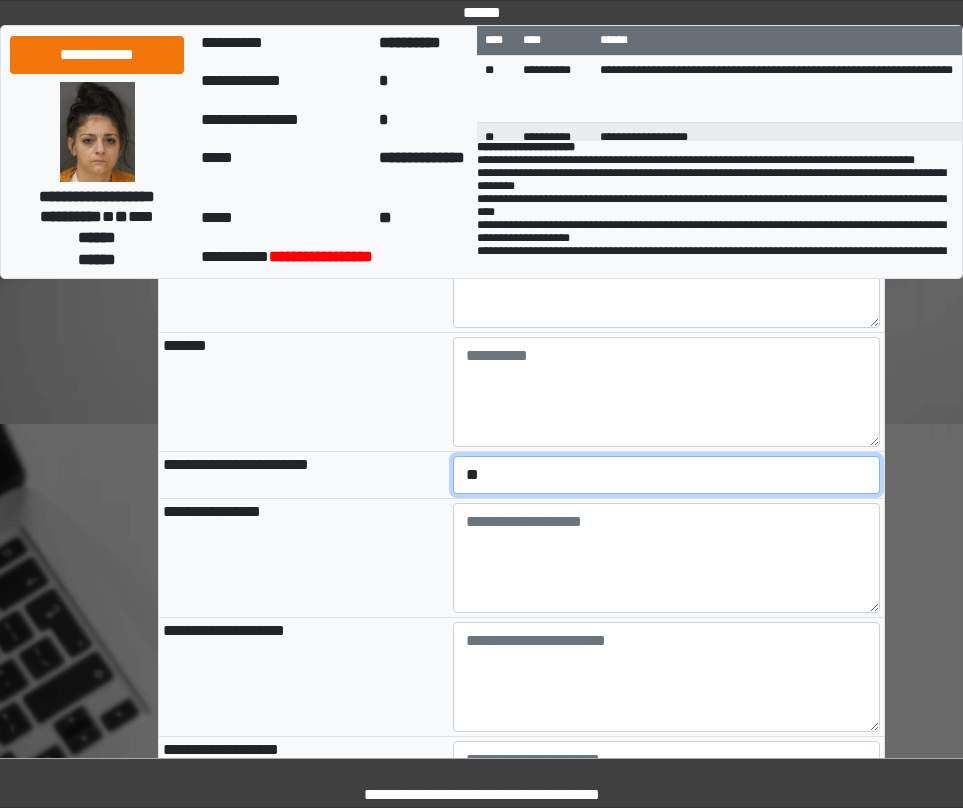 click on "**********" at bounding box center [666, 475] 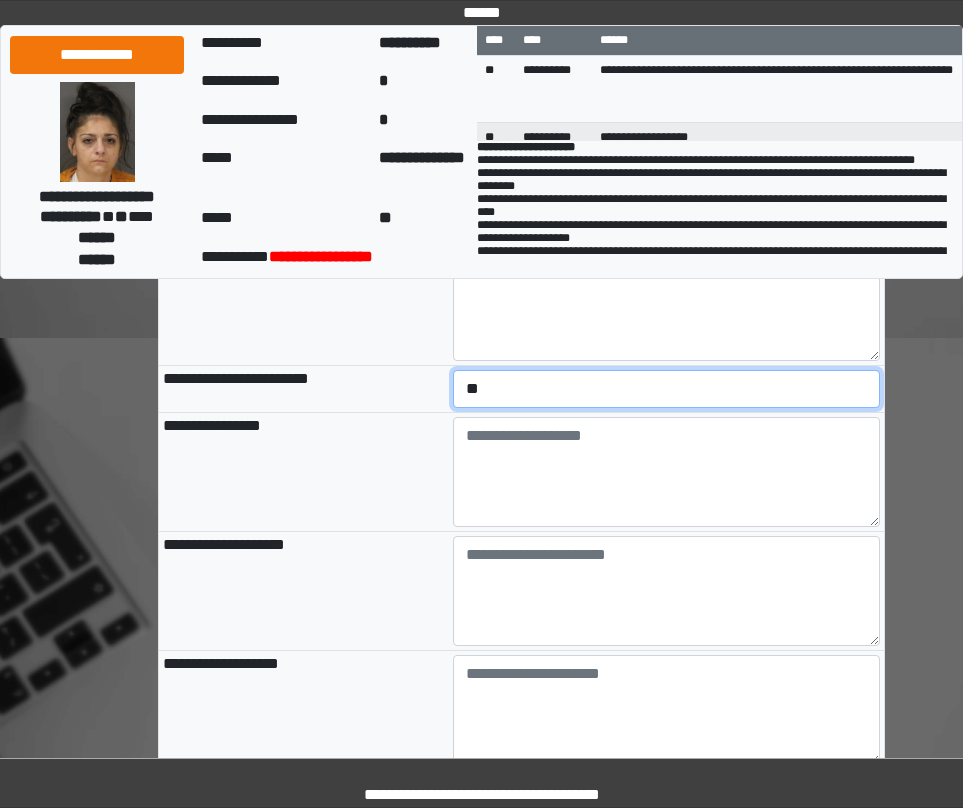 scroll, scrollTop: 2300, scrollLeft: 0, axis: vertical 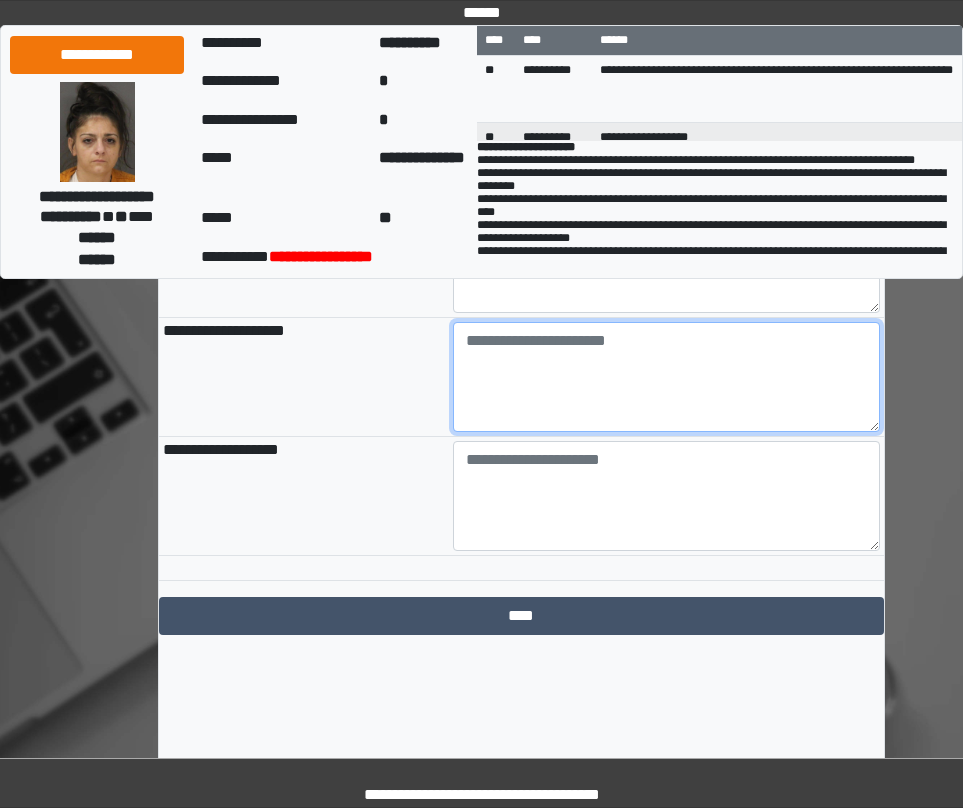 click at bounding box center [666, 377] 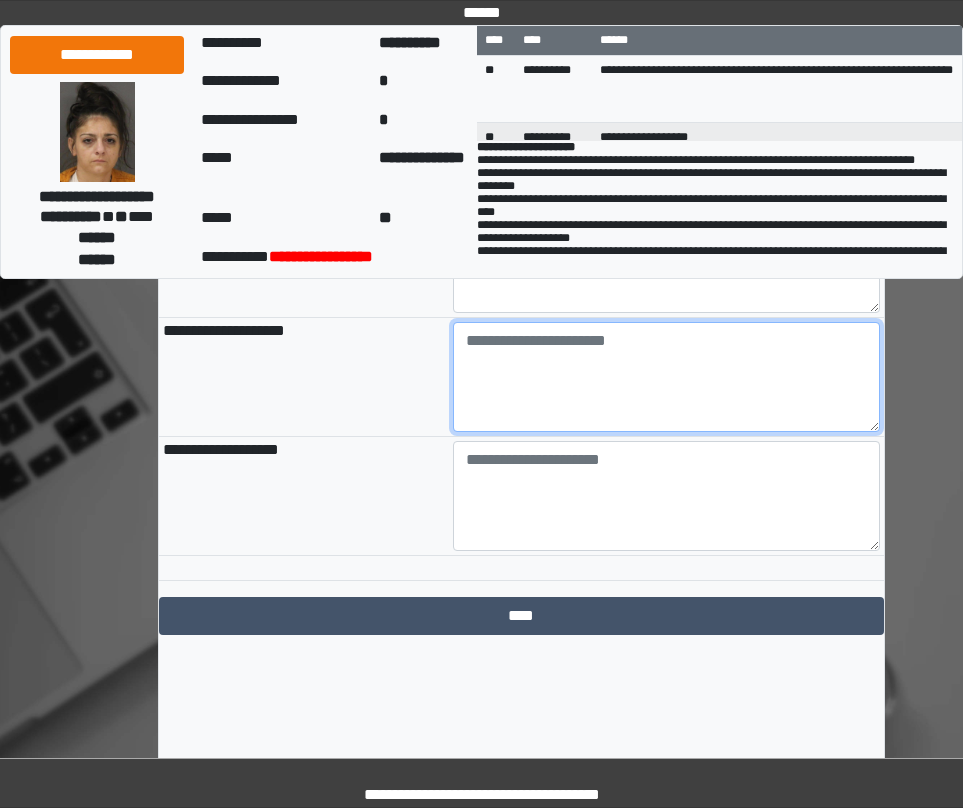 paste on "**********" 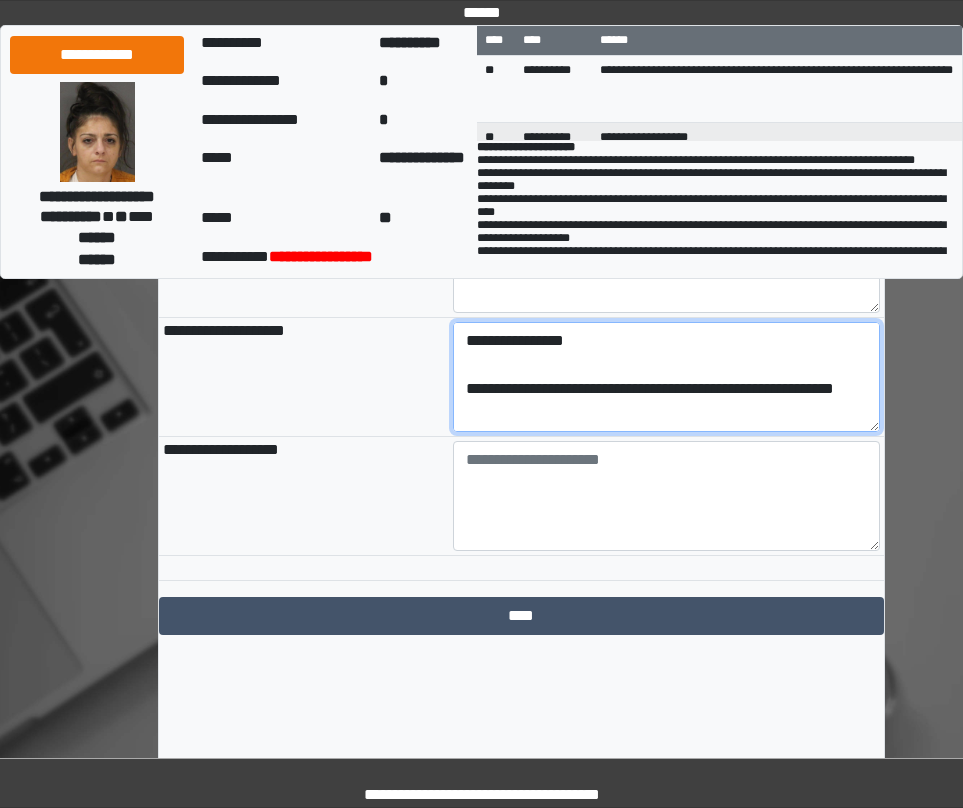 scroll, scrollTop: 232, scrollLeft: 0, axis: vertical 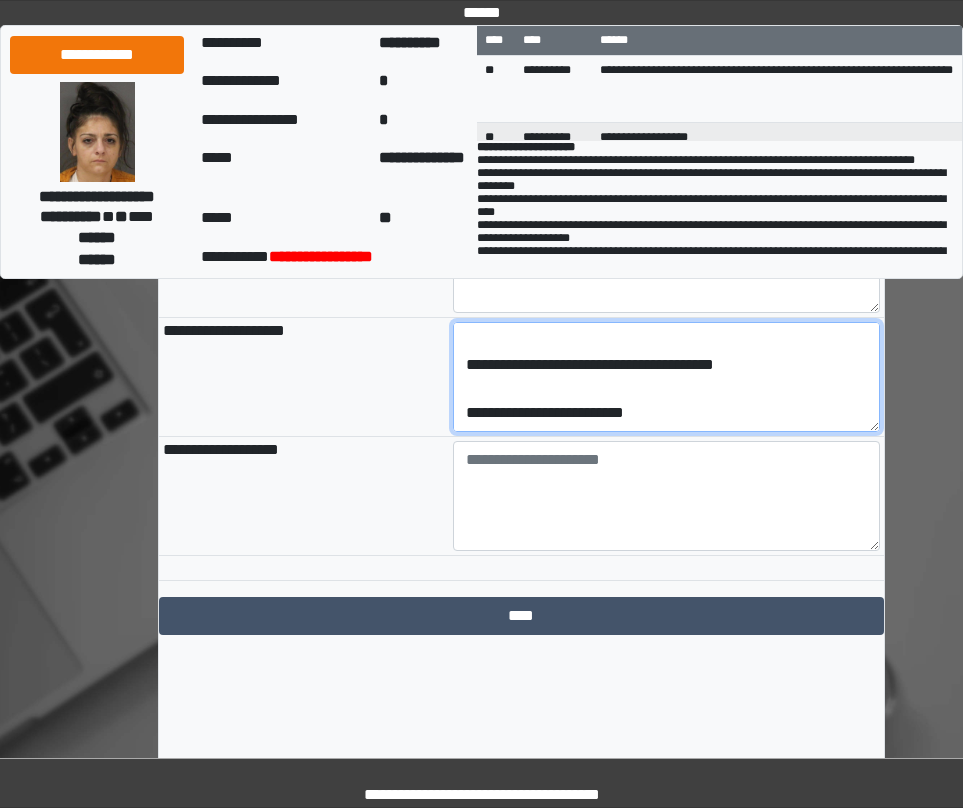 click on "**********" at bounding box center (666, 377) 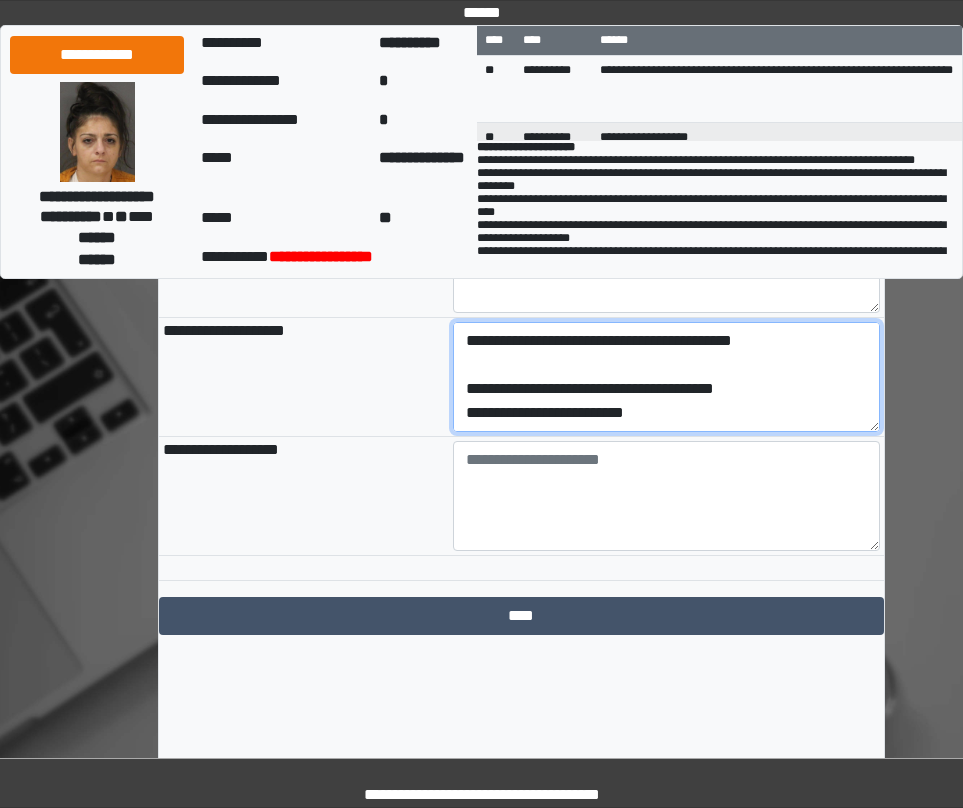 click on "**********" at bounding box center (666, 377) 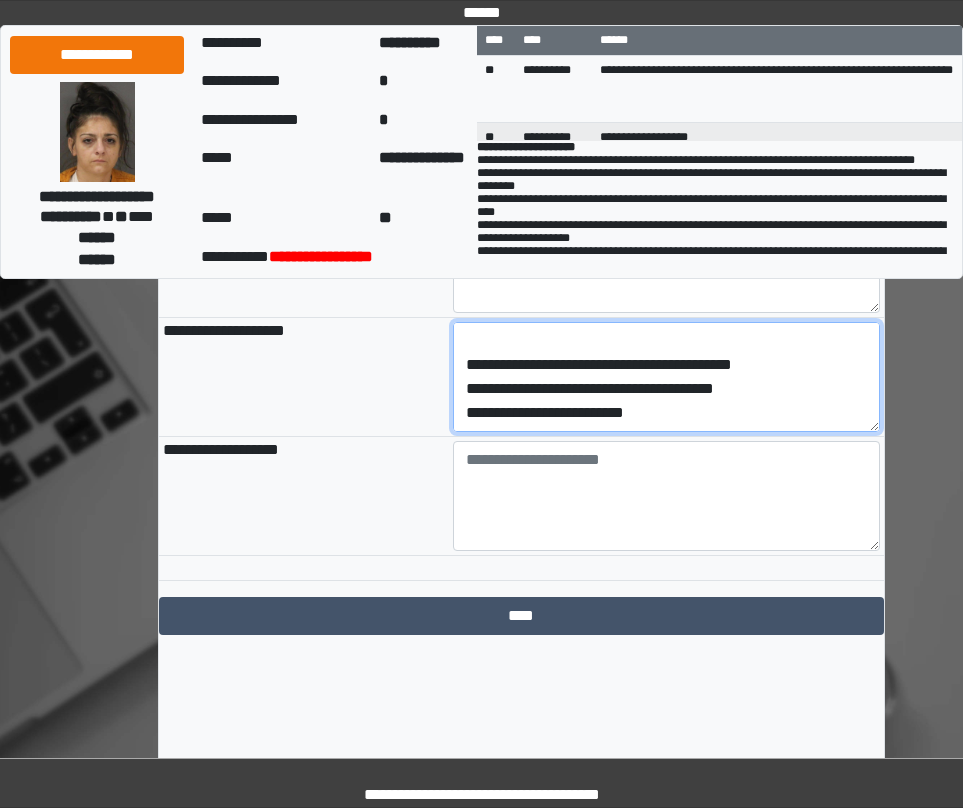 click on "**********" at bounding box center (666, 377) 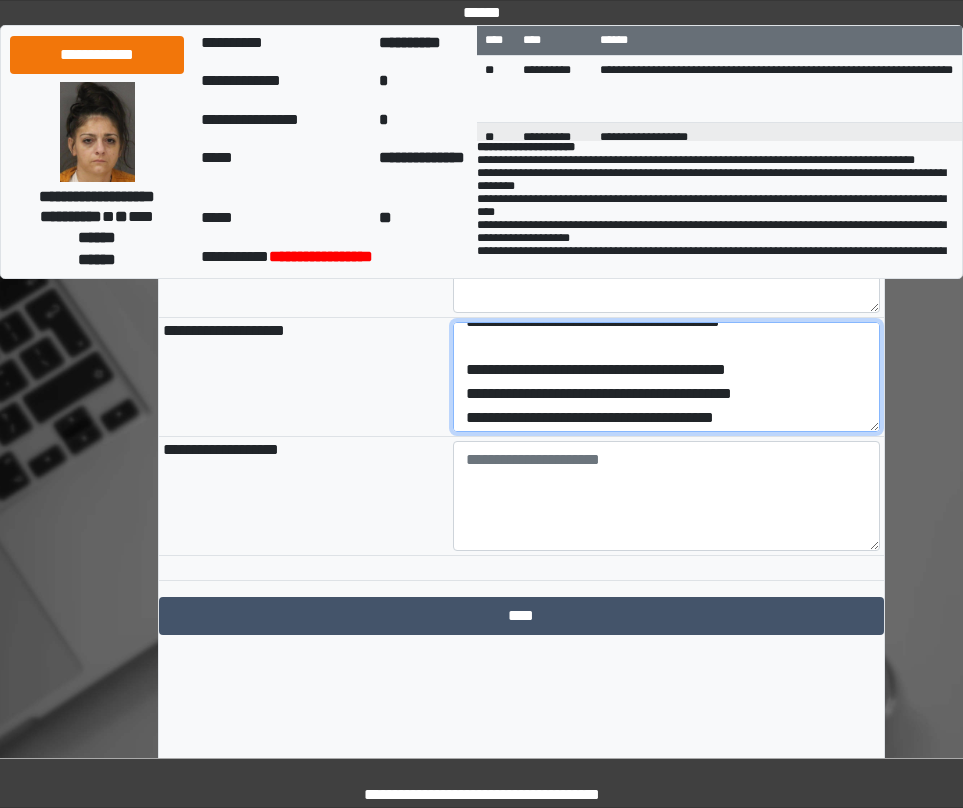scroll, scrollTop: 68, scrollLeft: 0, axis: vertical 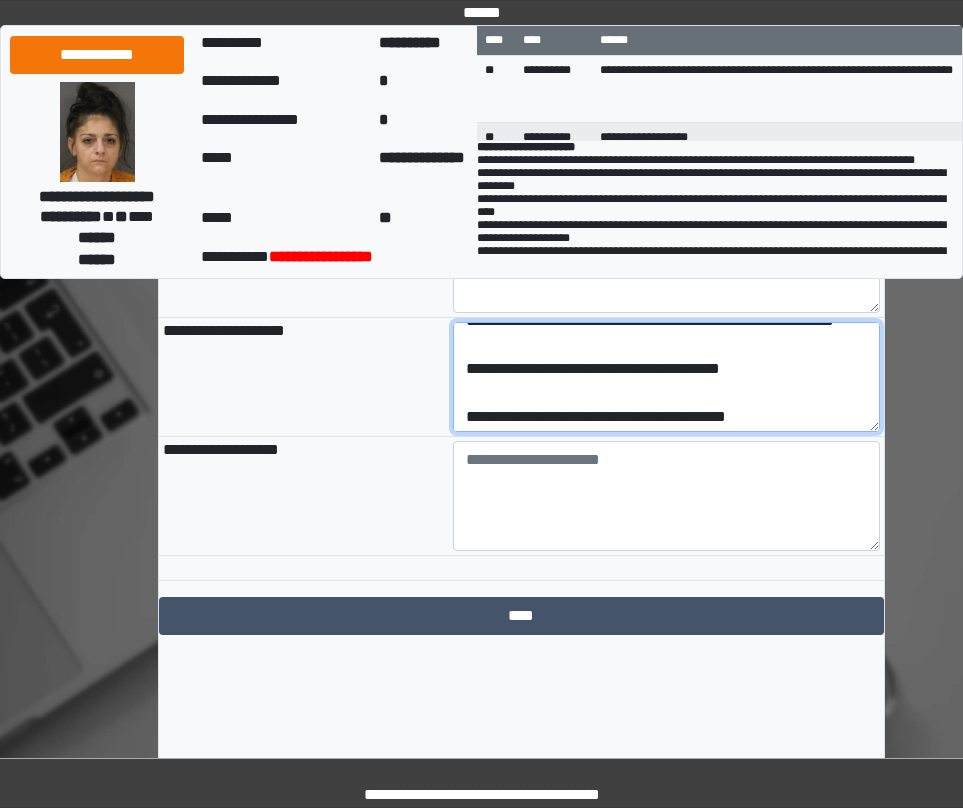 click on "**********" at bounding box center [666, 377] 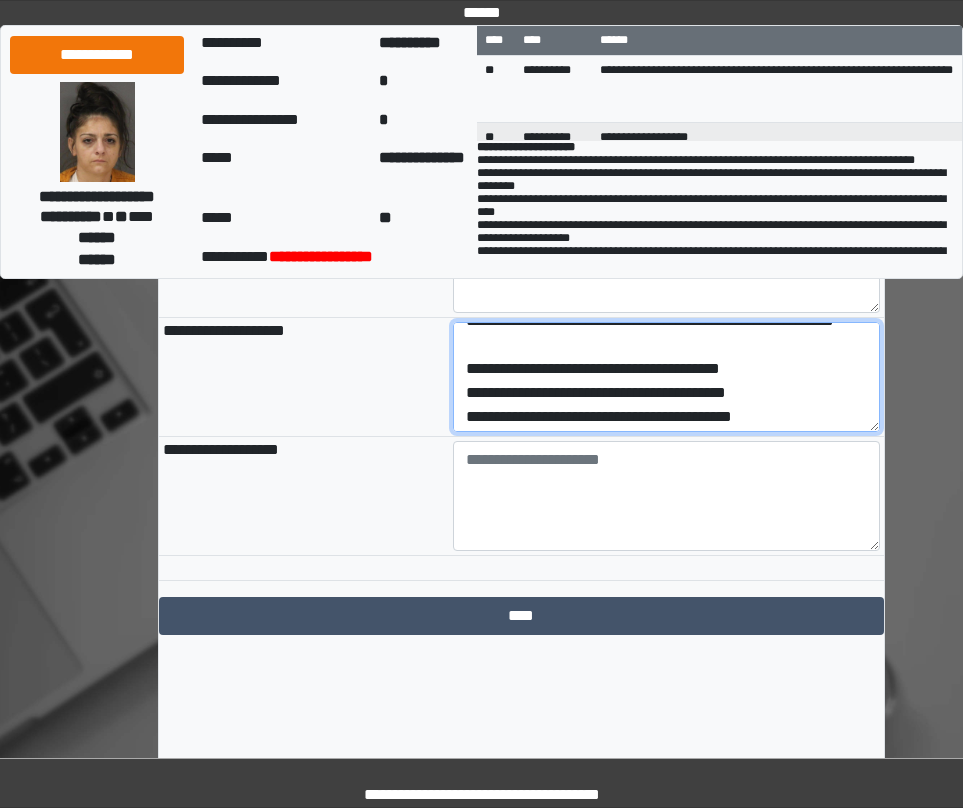 click on "**********" at bounding box center (666, 377) 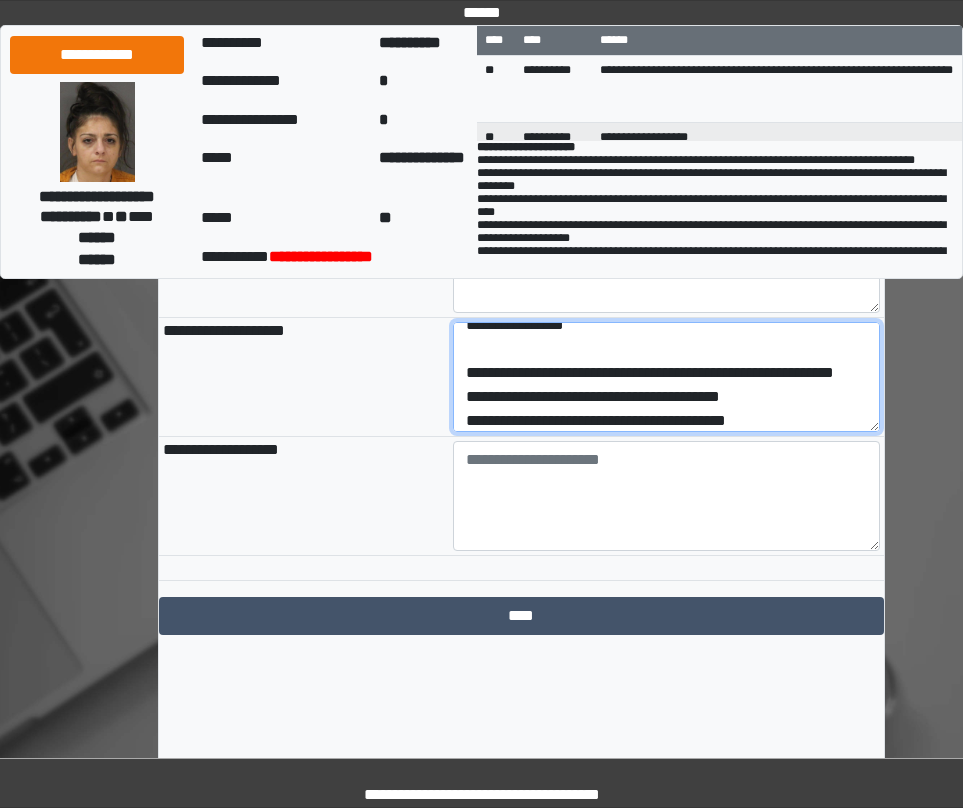 scroll, scrollTop: 0, scrollLeft: 0, axis: both 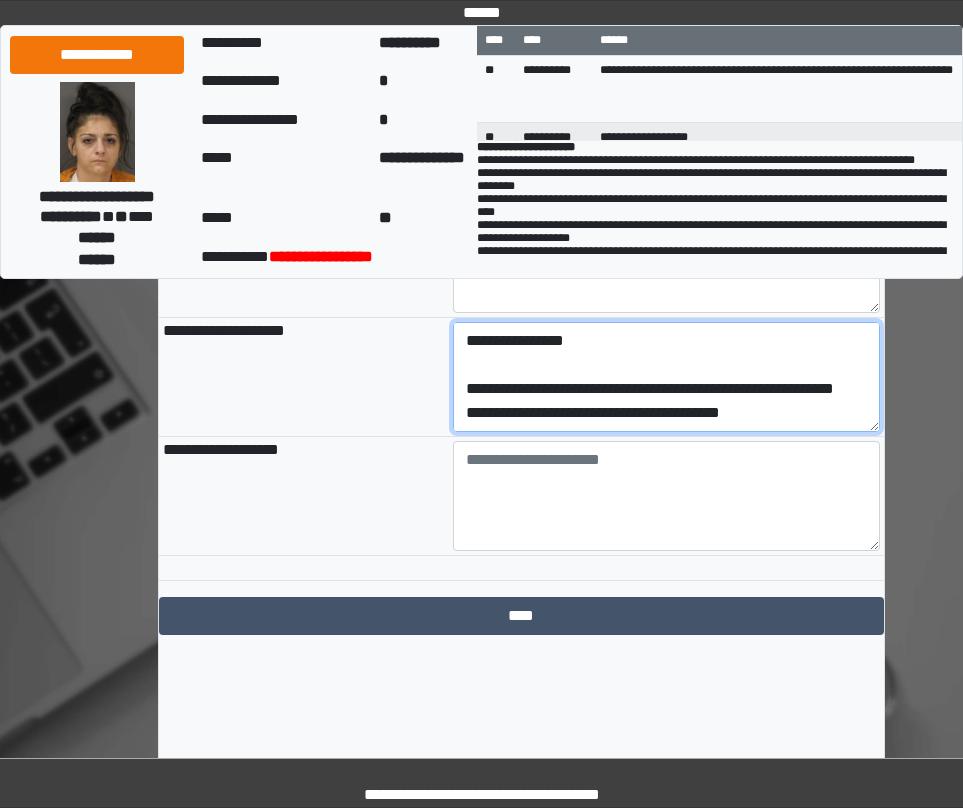 click on "**********" at bounding box center [666, 377] 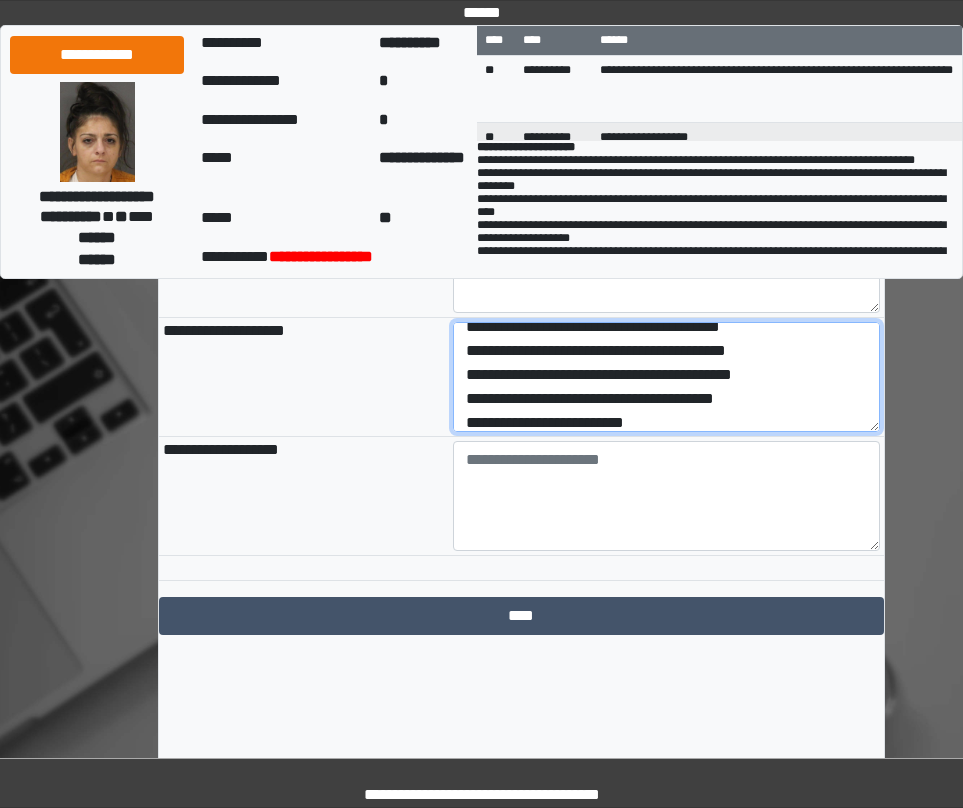 scroll, scrollTop: 96, scrollLeft: 0, axis: vertical 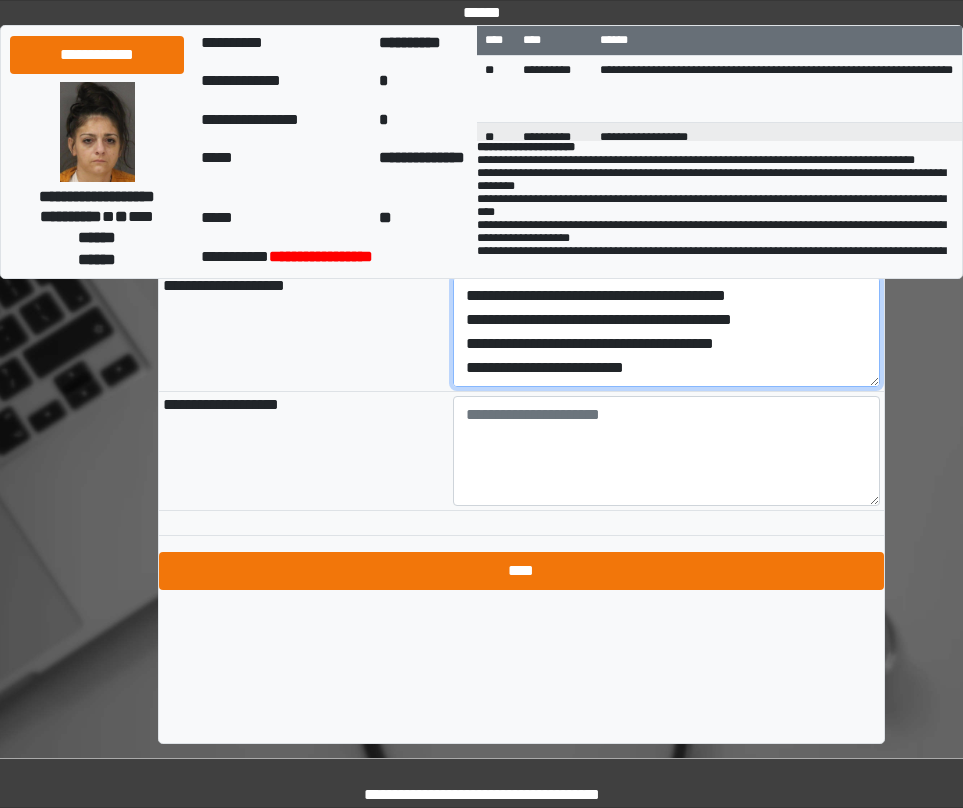type on "**********" 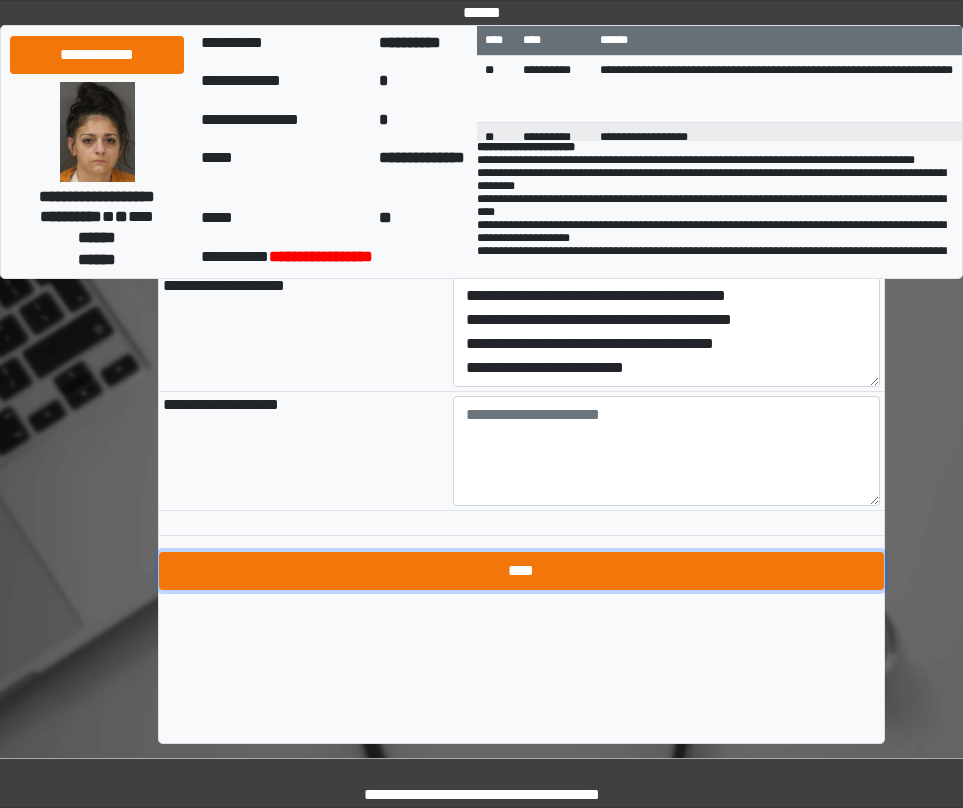 click on "****" at bounding box center (521, 571) 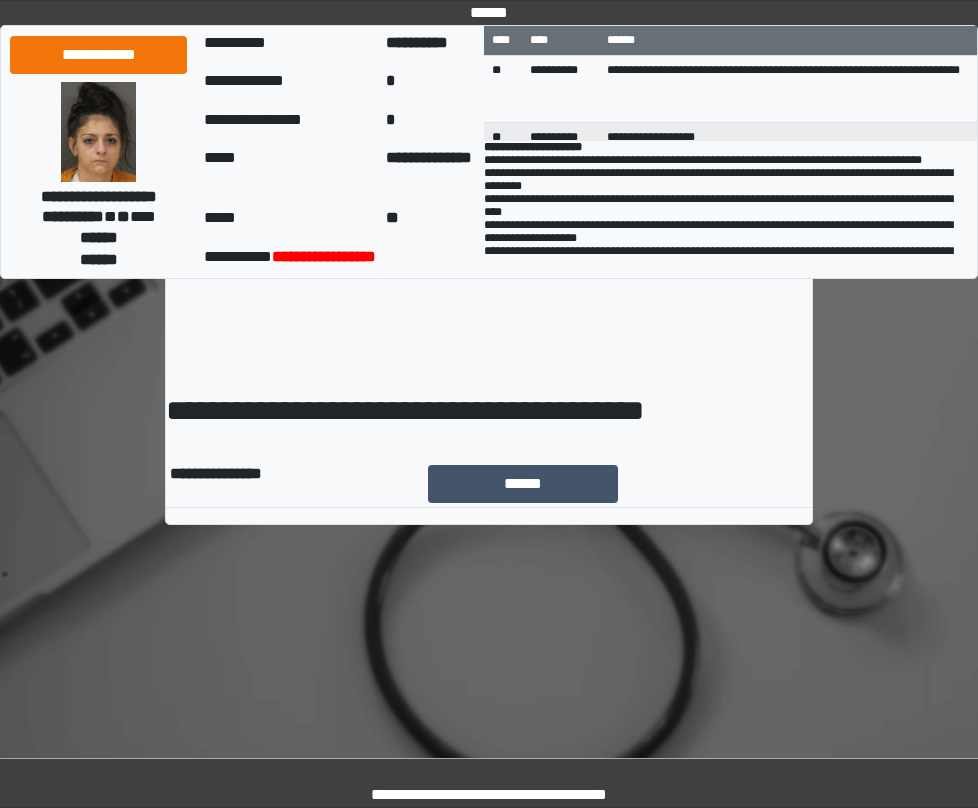 scroll, scrollTop: 0, scrollLeft: 0, axis: both 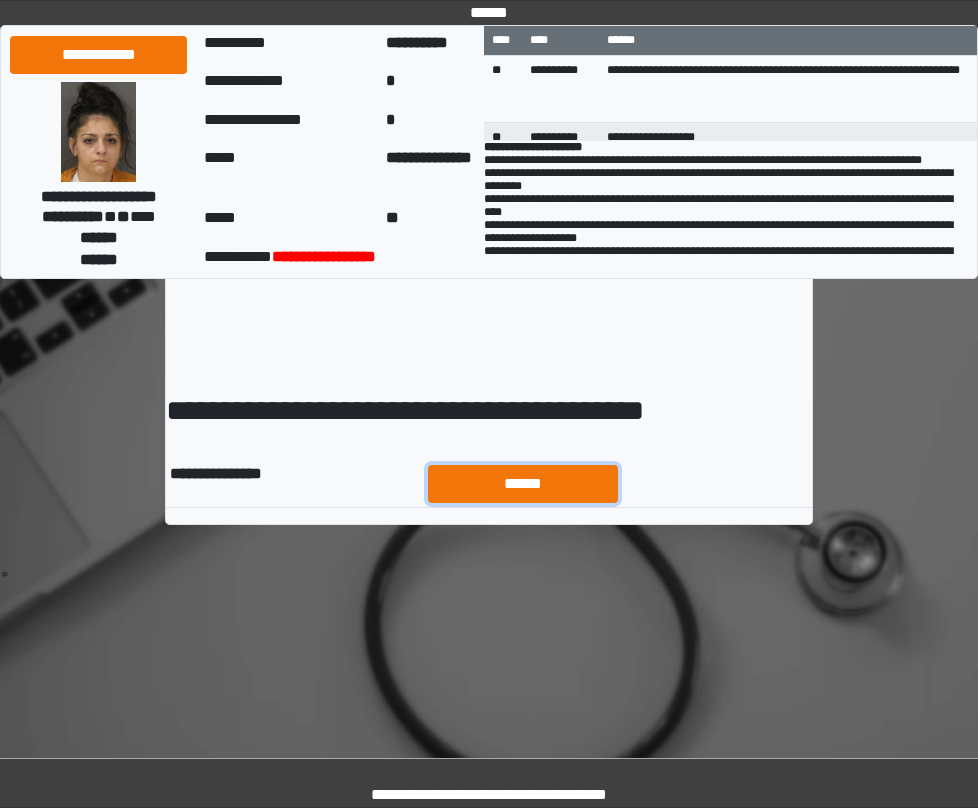 click on "******" at bounding box center [523, 484] 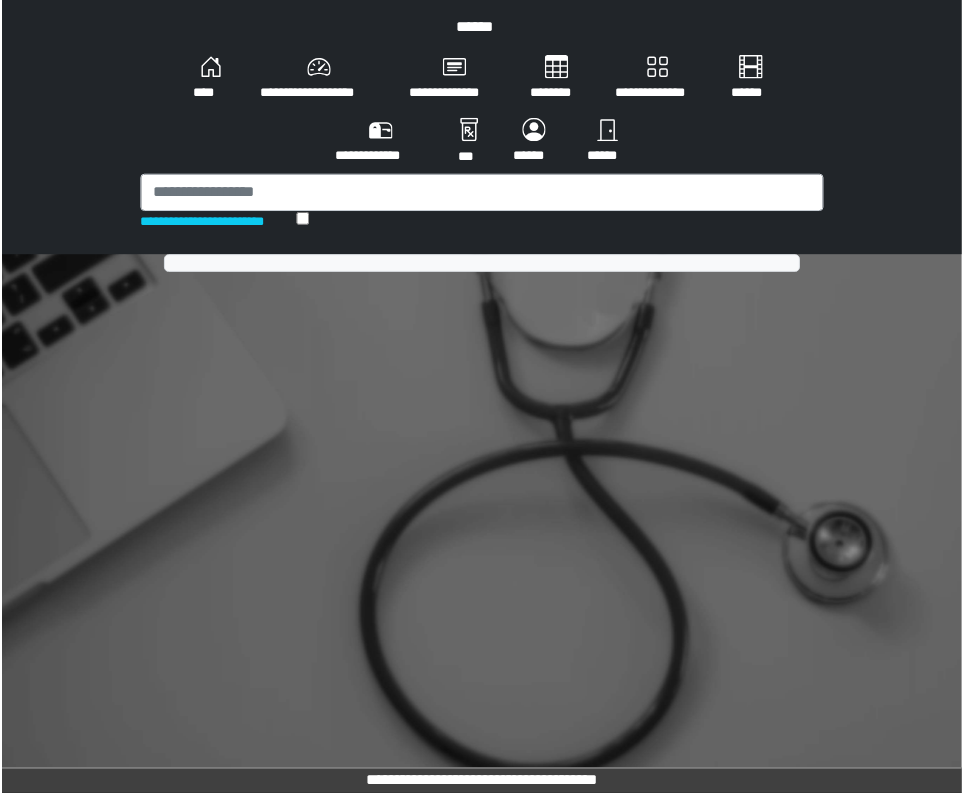 scroll, scrollTop: 0, scrollLeft: 0, axis: both 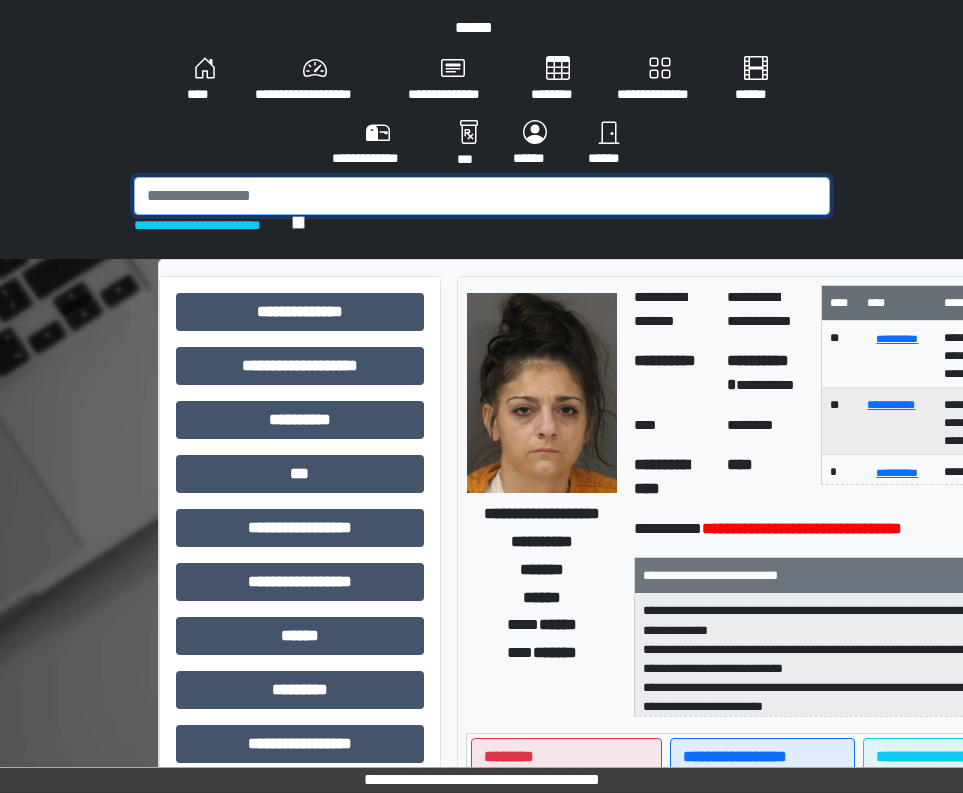 click at bounding box center (482, 196) 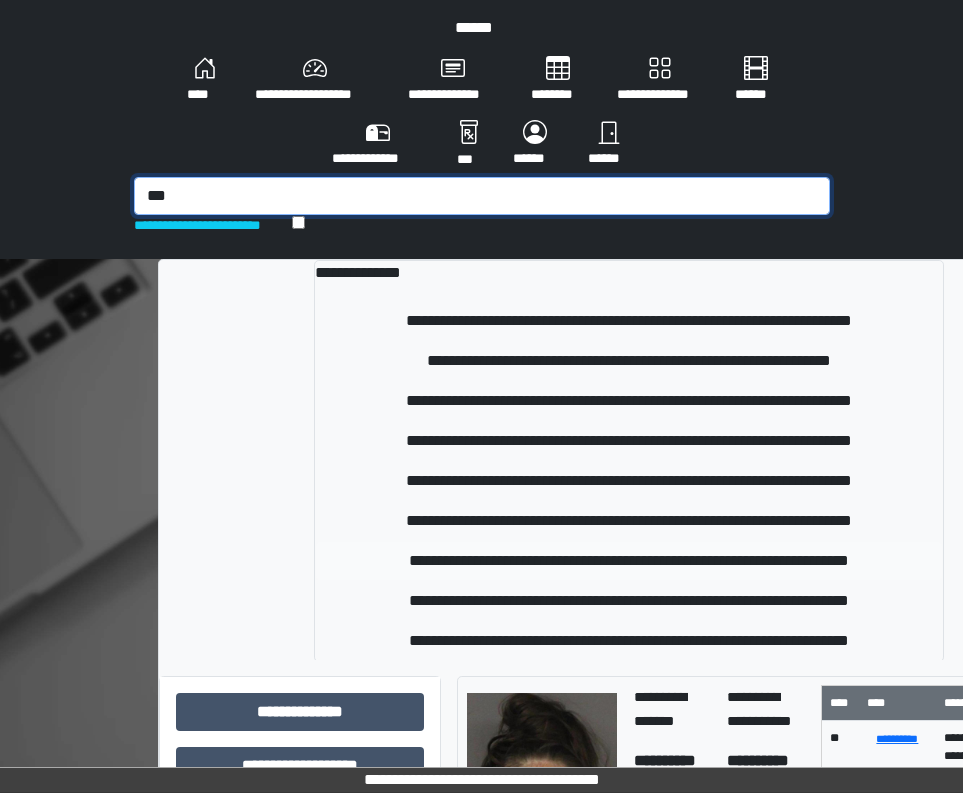 type on "***" 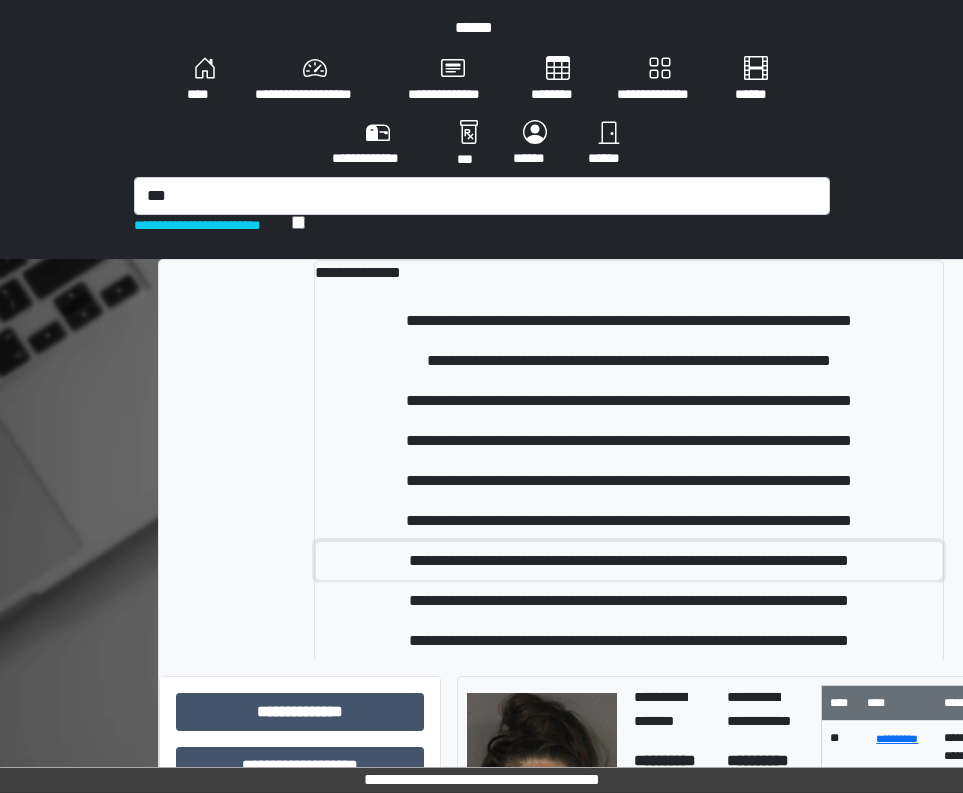 click on "**********" at bounding box center (629, 561) 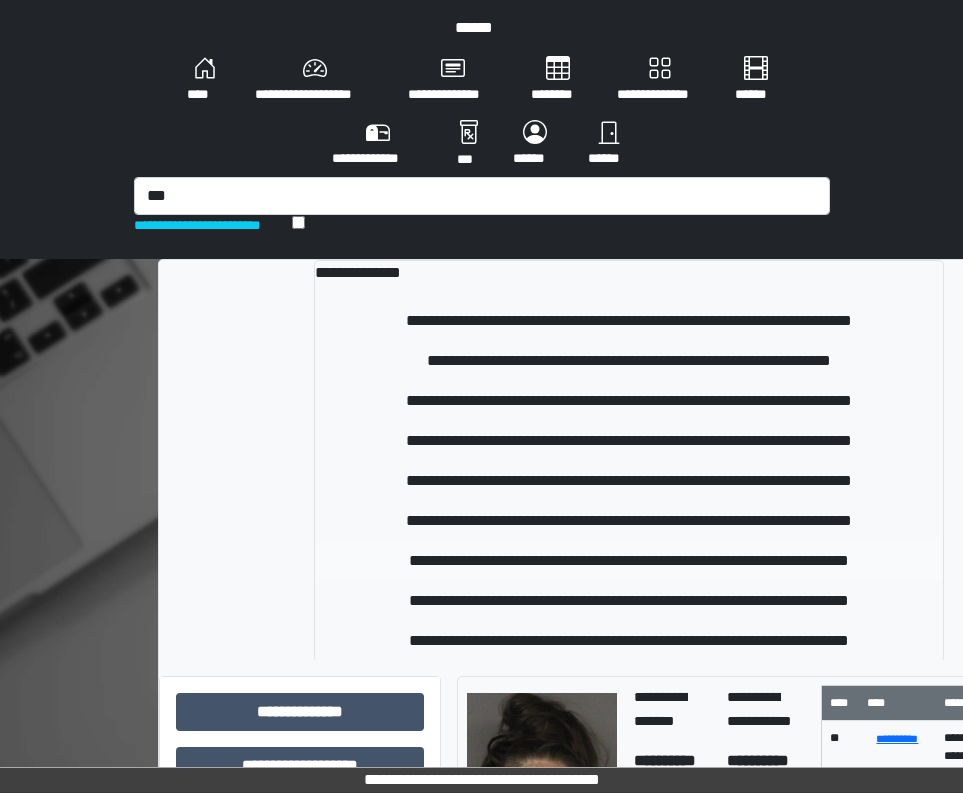 type 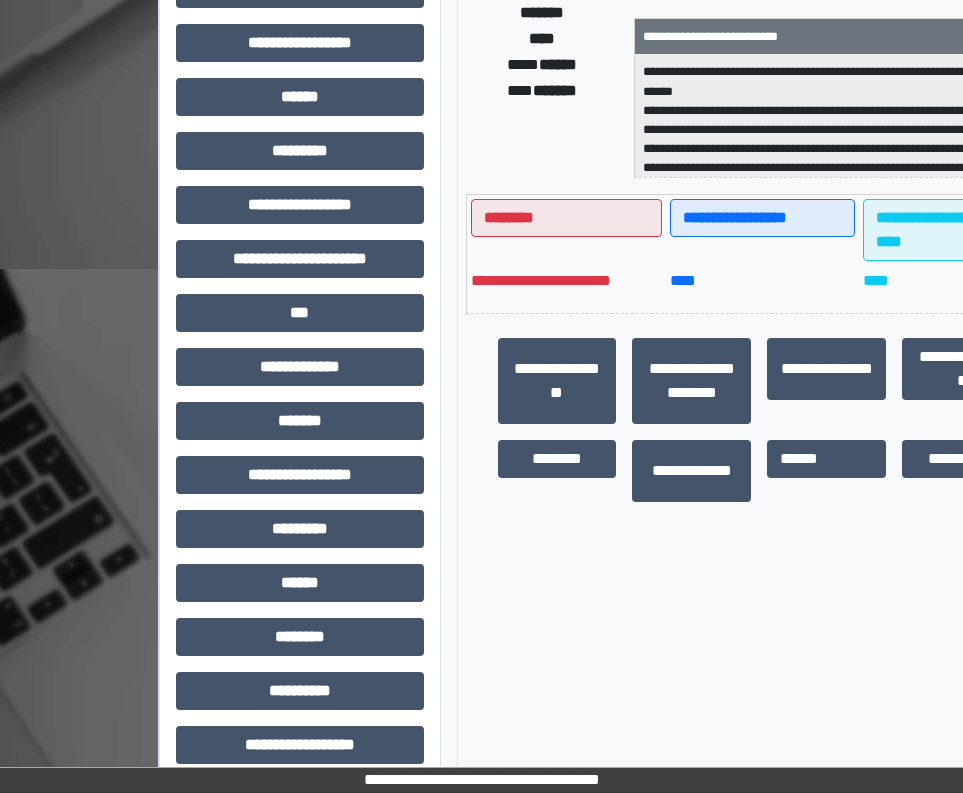 scroll, scrollTop: 560, scrollLeft: 0, axis: vertical 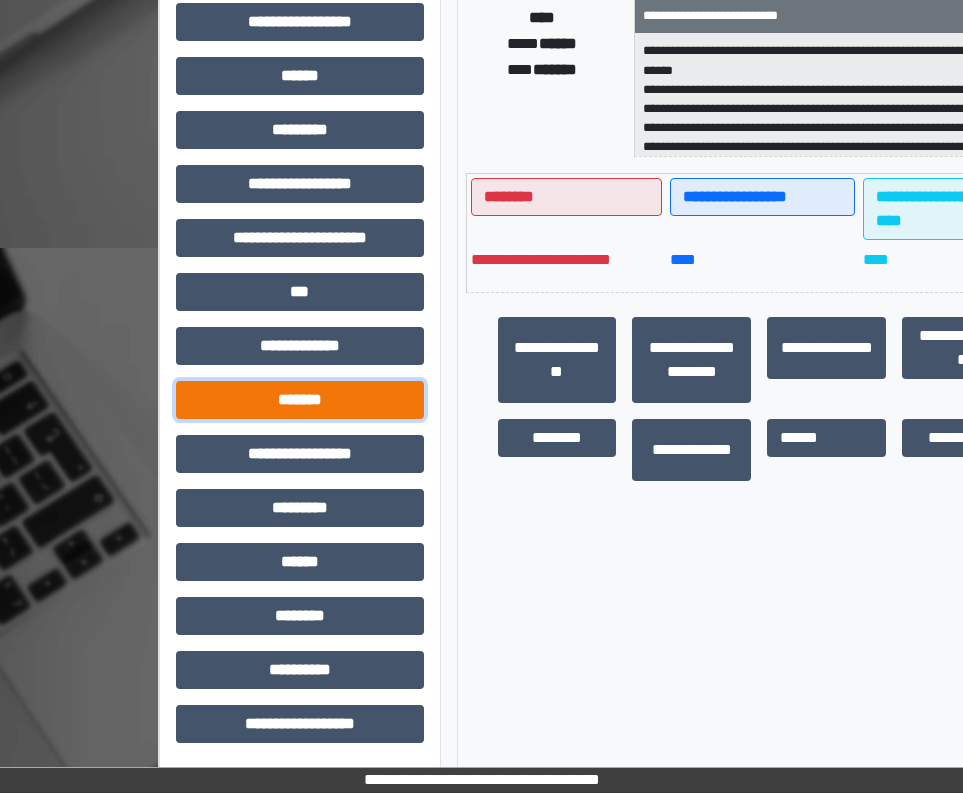 click on "*******" at bounding box center (300, 400) 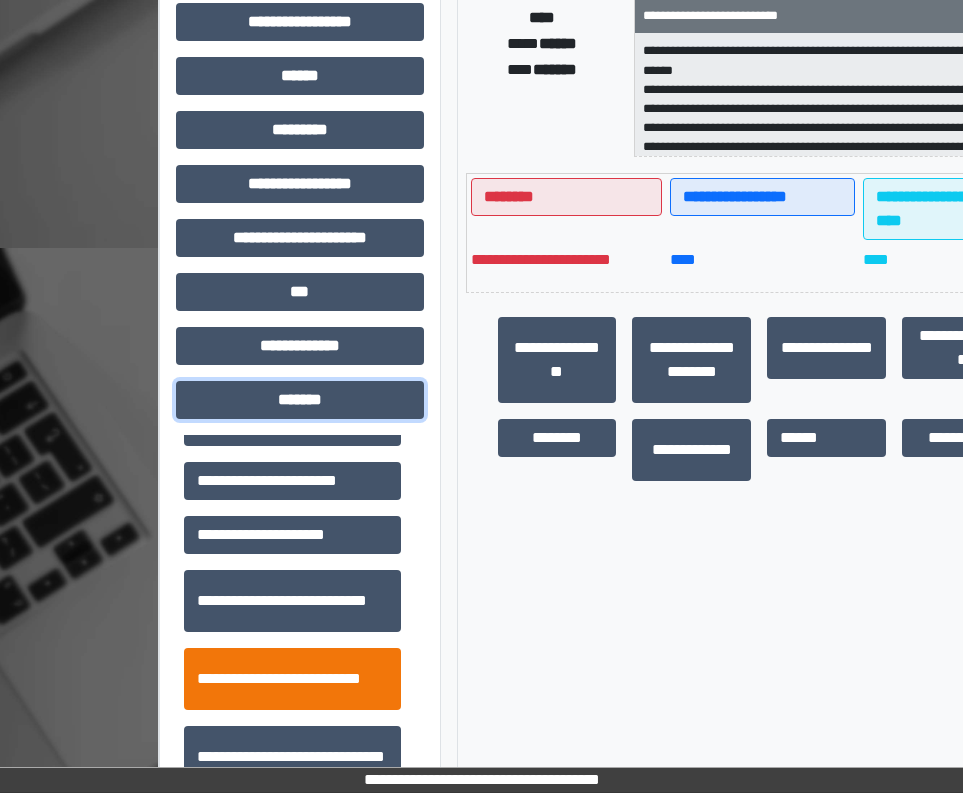 scroll, scrollTop: 600, scrollLeft: 0, axis: vertical 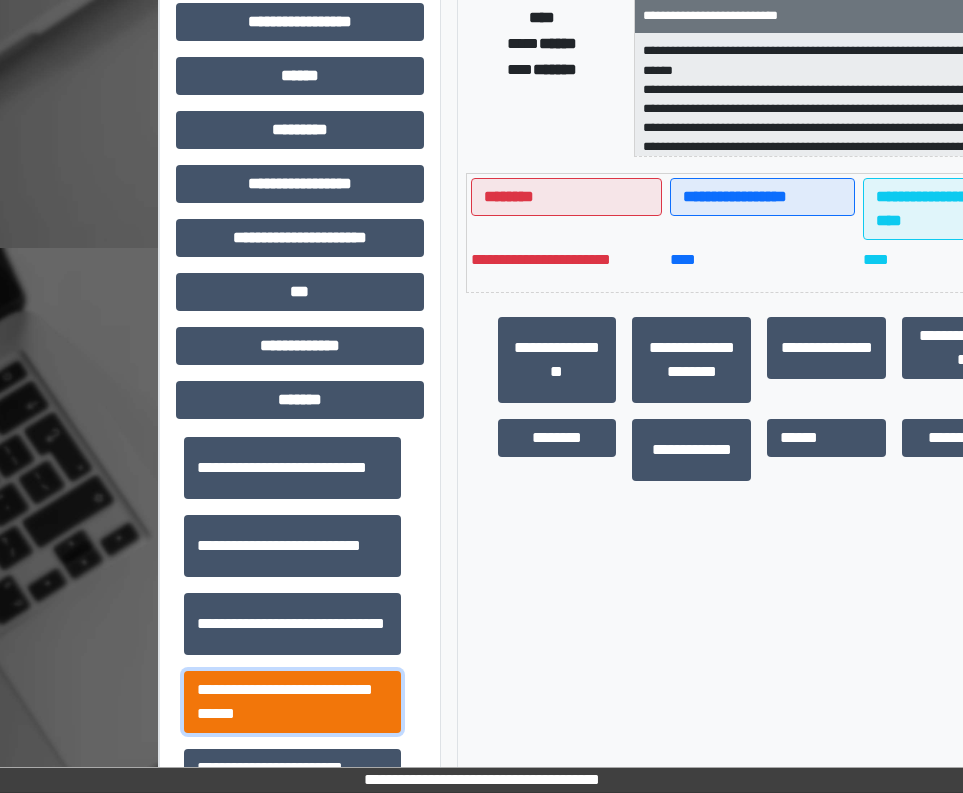 click on "**********" at bounding box center (292, 702) 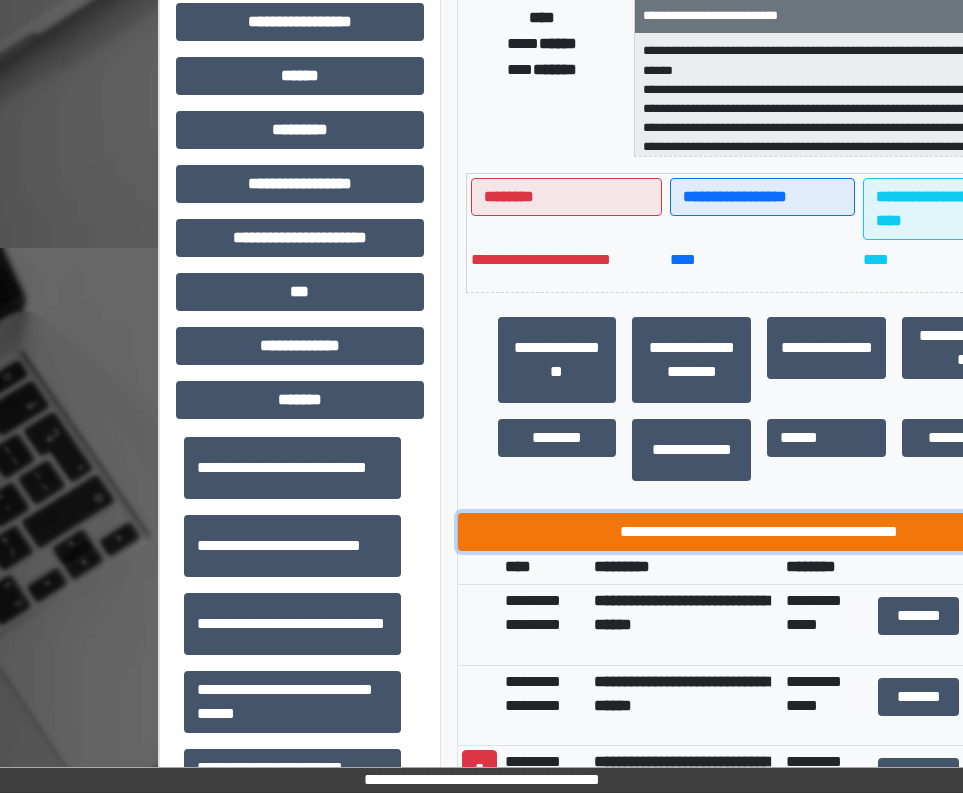 click on "**********" at bounding box center (760, 532) 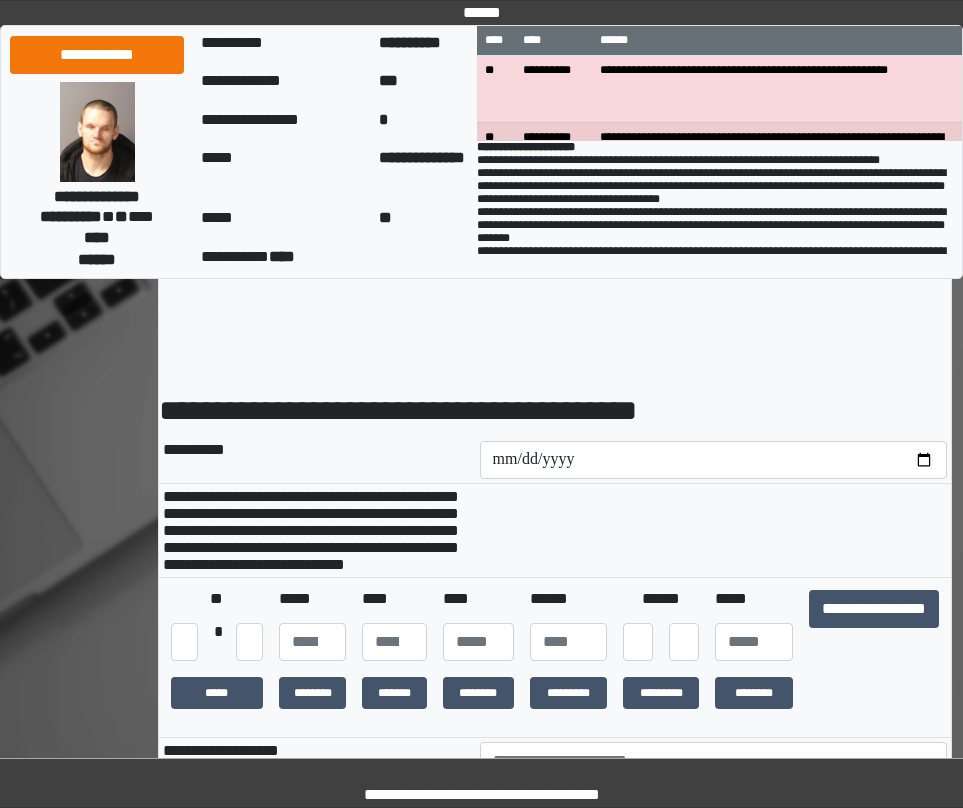 scroll, scrollTop: 0, scrollLeft: 0, axis: both 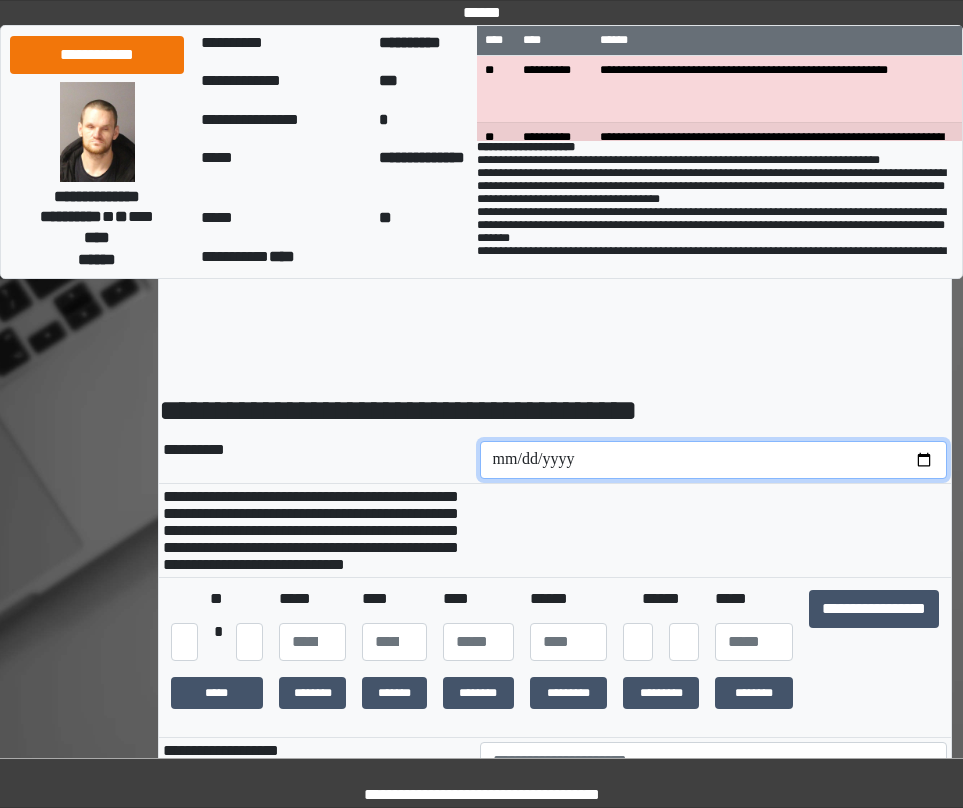 click at bounding box center [714, 460] 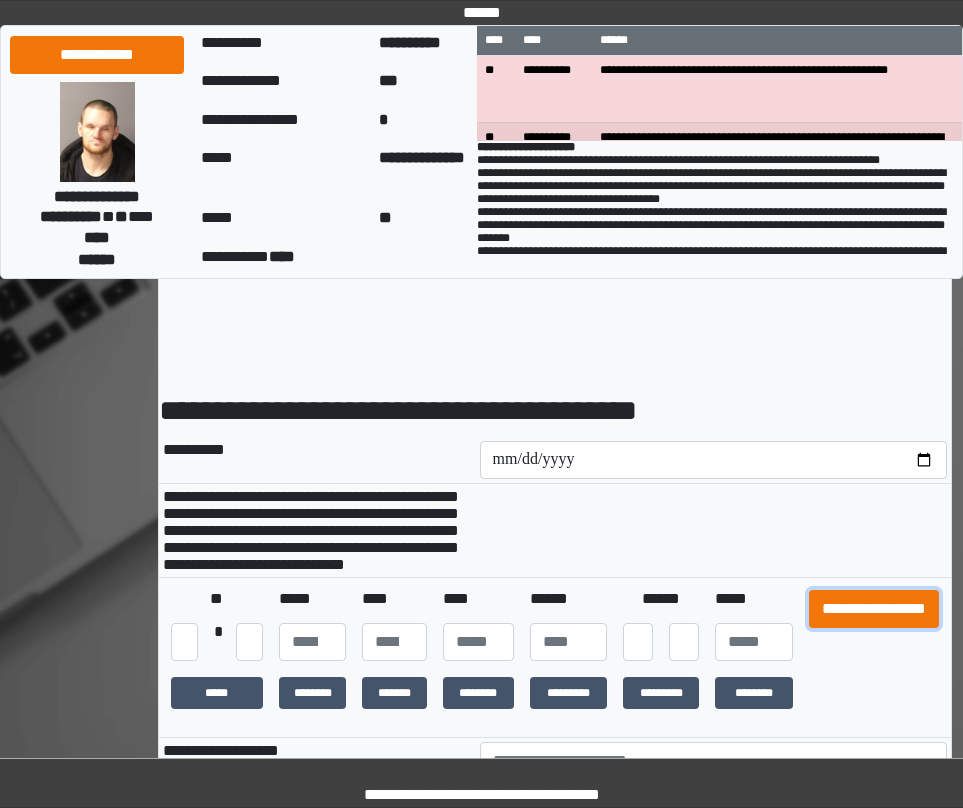 click on "**********" at bounding box center (874, 609) 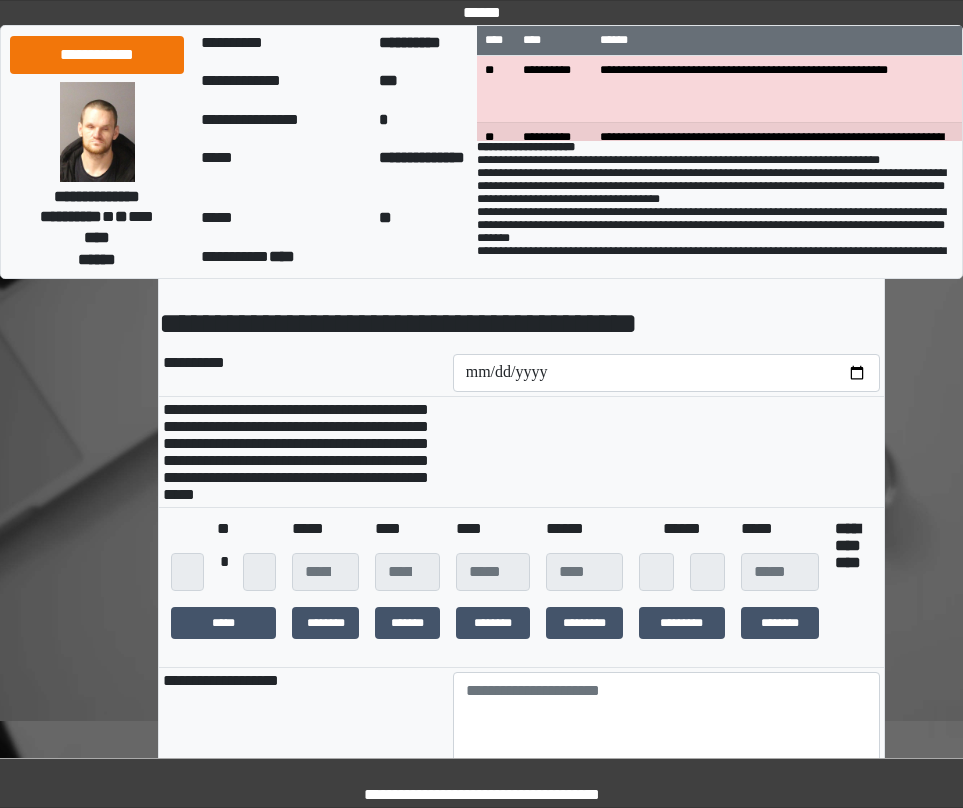 scroll, scrollTop: 300, scrollLeft: 0, axis: vertical 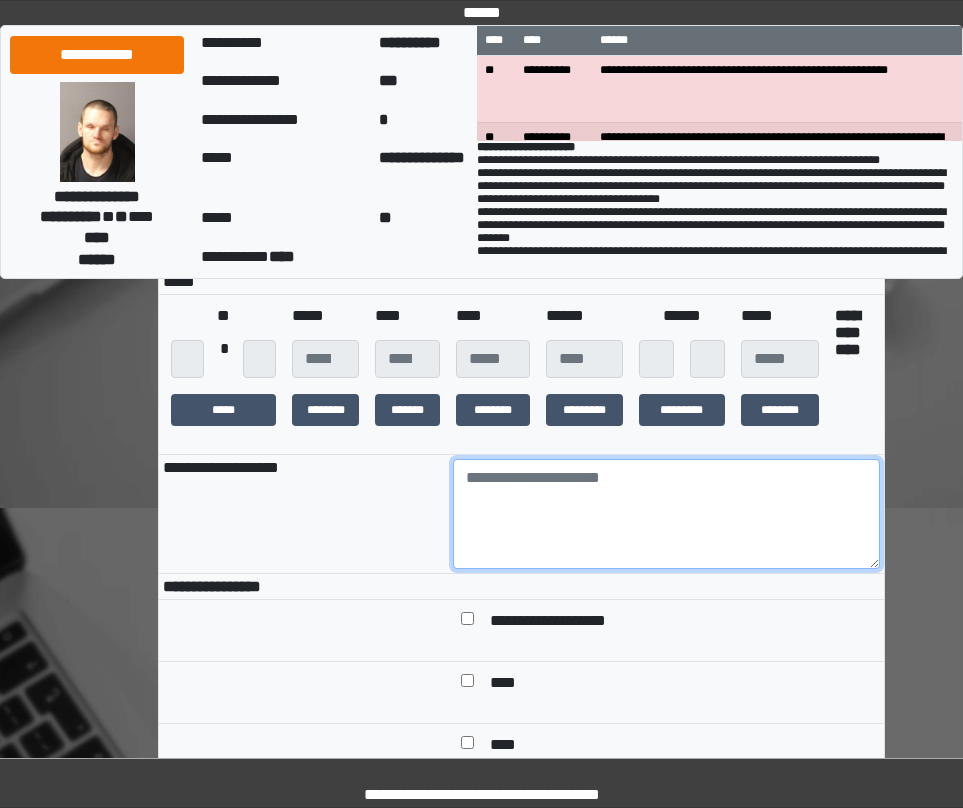 click at bounding box center [666, 514] 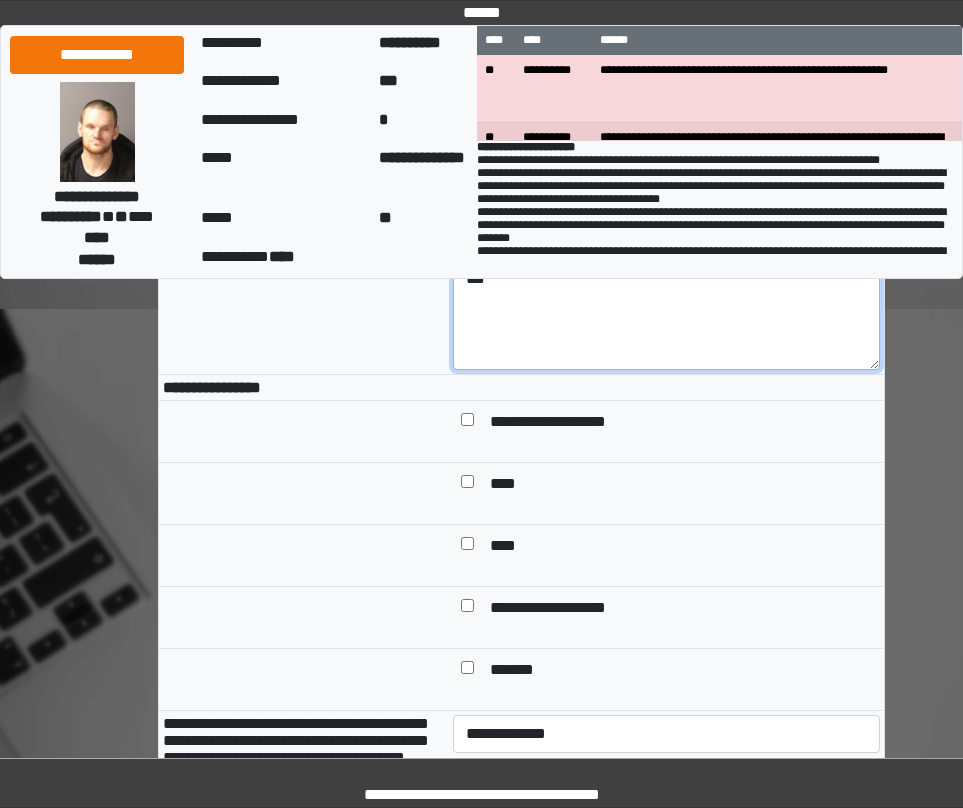 scroll, scrollTop: 500, scrollLeft: 0, axis: vertical 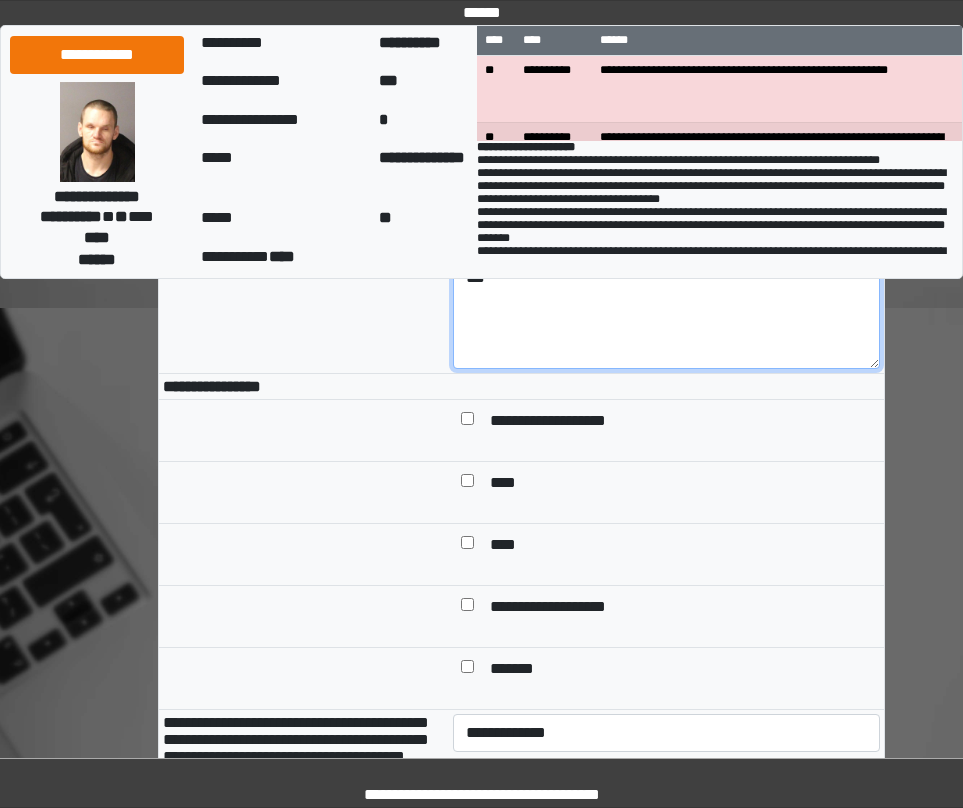 type on "***" 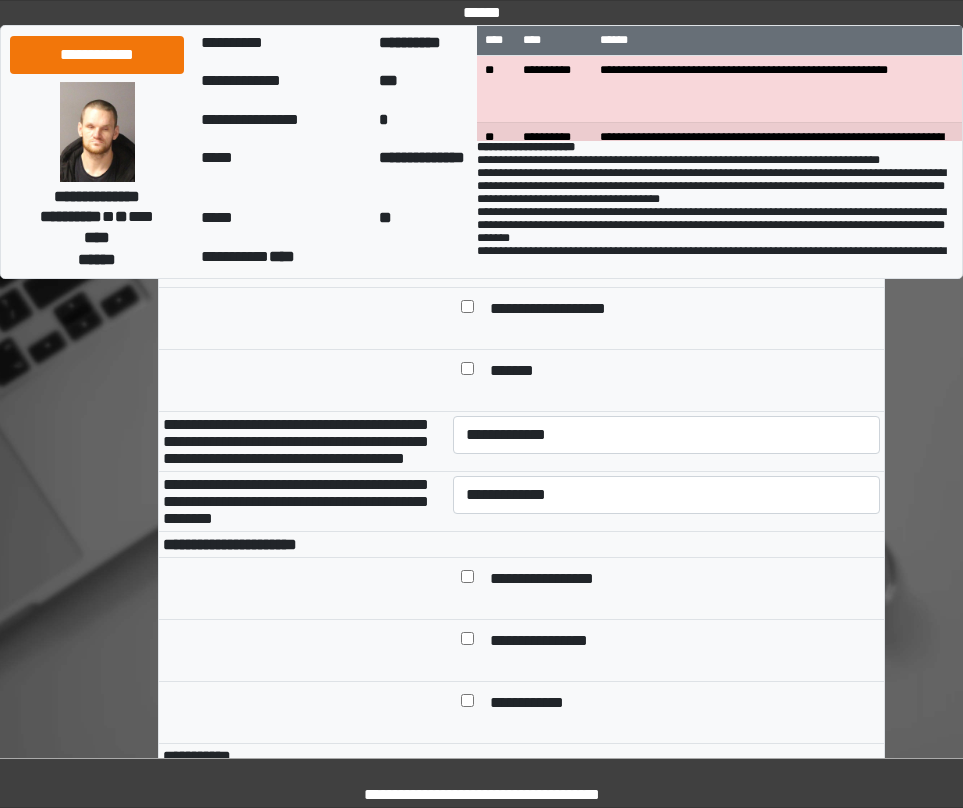 scroll, scrollTop: 800, scrollLeft: 0, axis: vertical 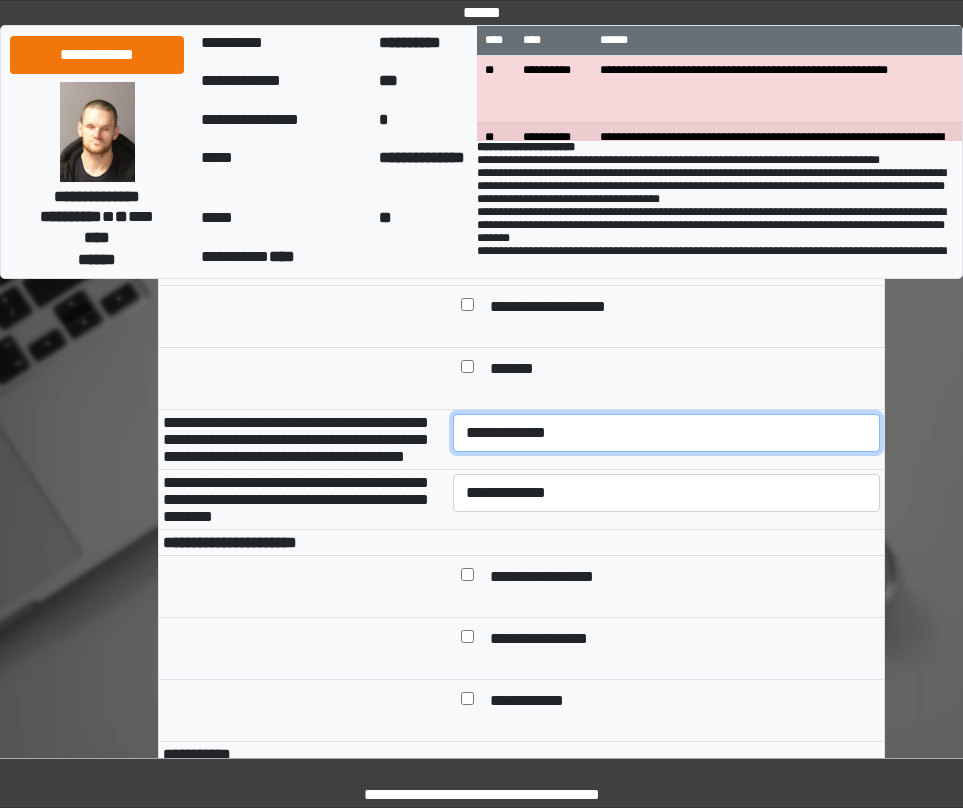 click on "**********" at bounding box center [666, 433] 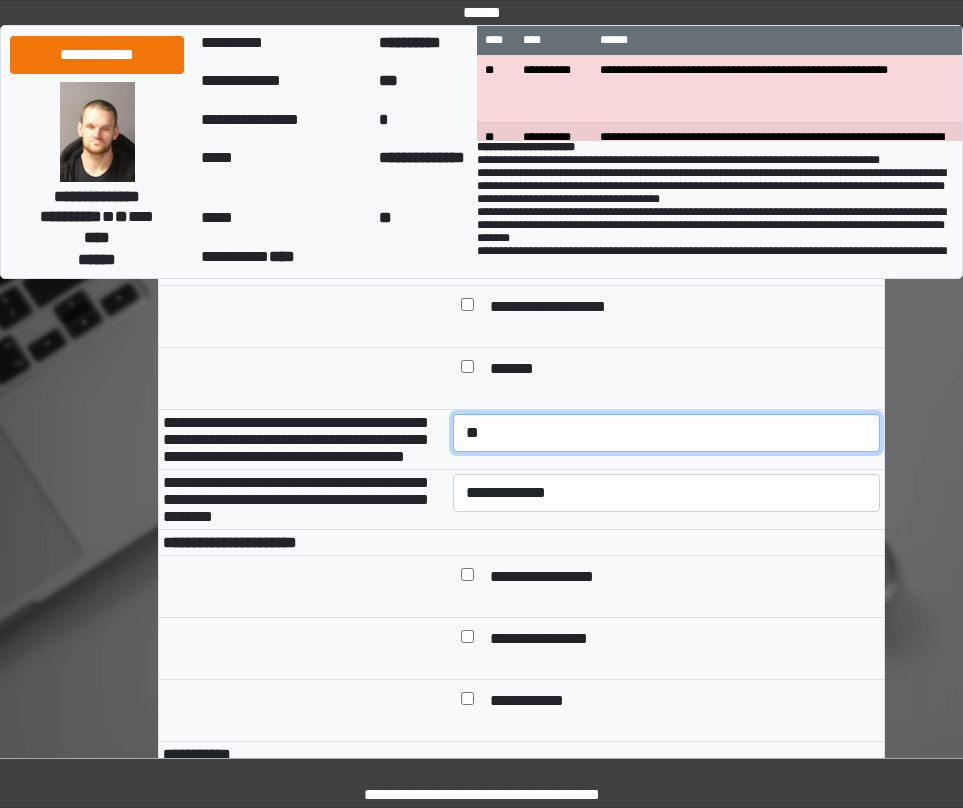 click on "**********" at bounding box center [666, 433] 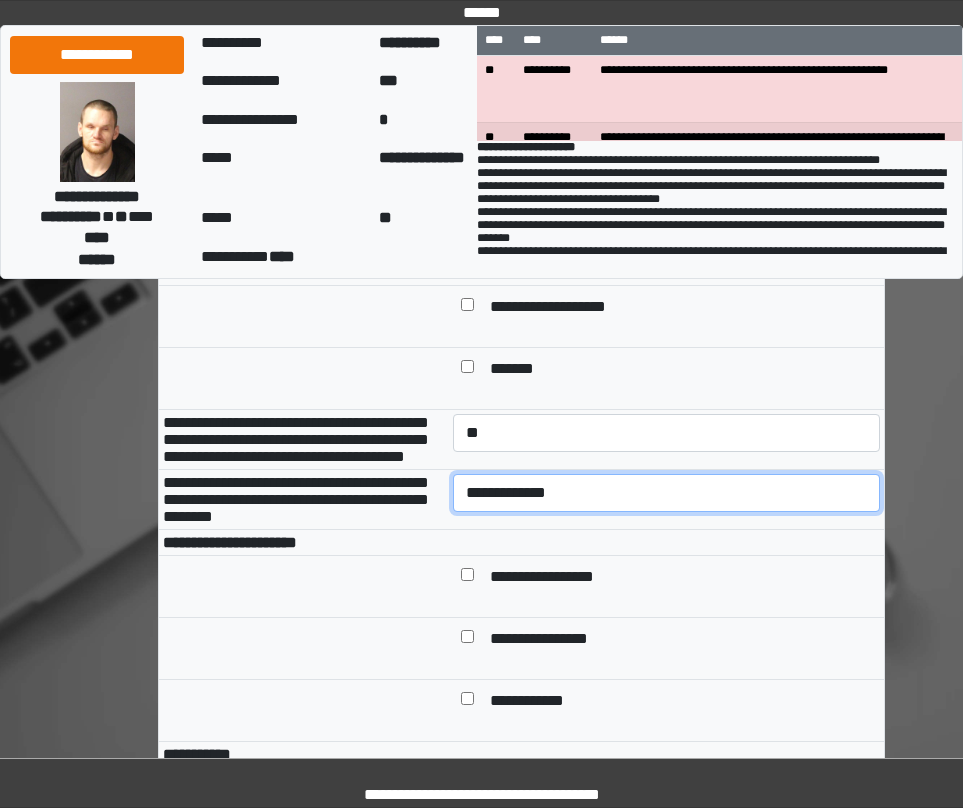 click on "**********" at bounding box center [666, 493] 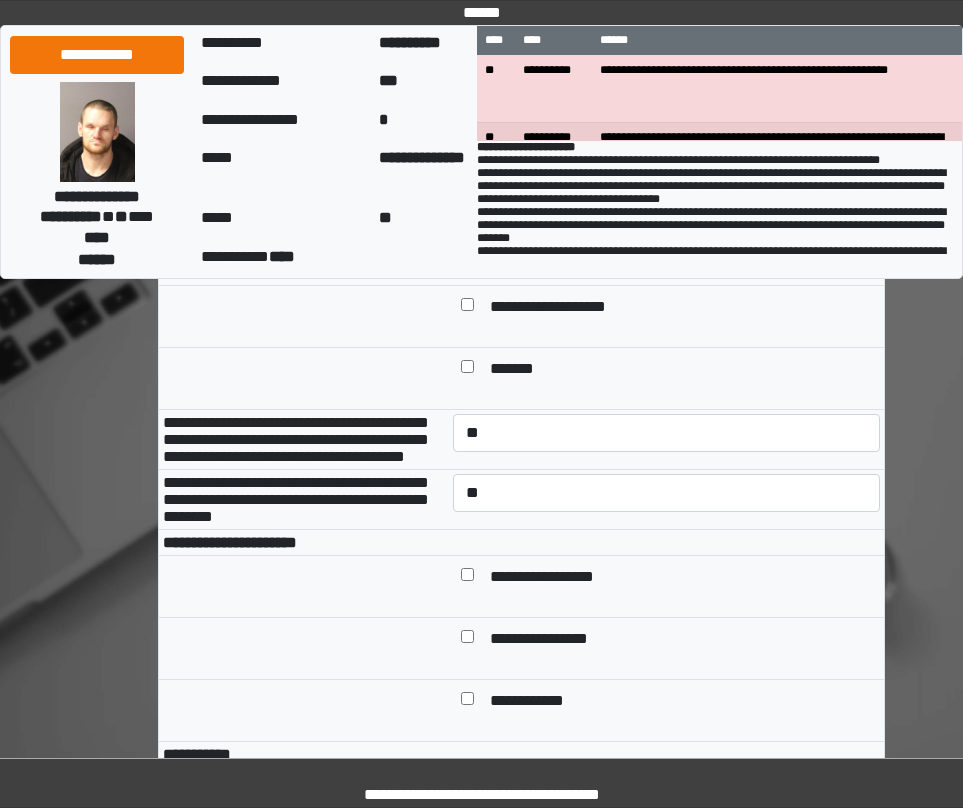 click at bounding box center [467, 578] 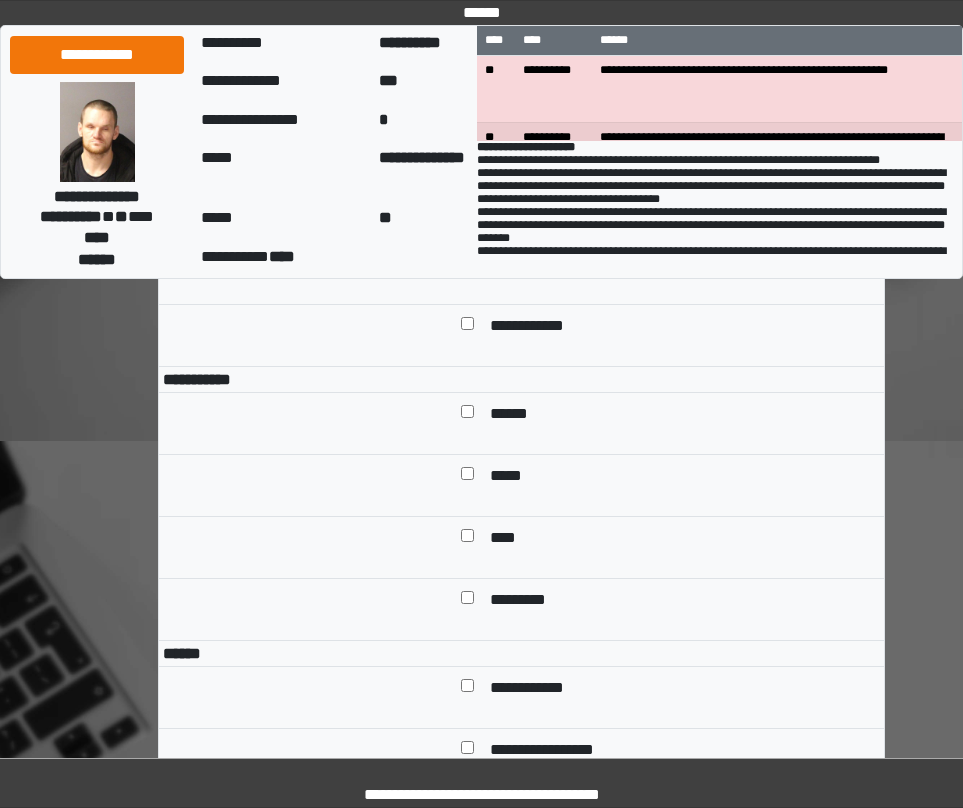 scroll, scrollTop: 1200, scrollLeft: 0, axis: vertical 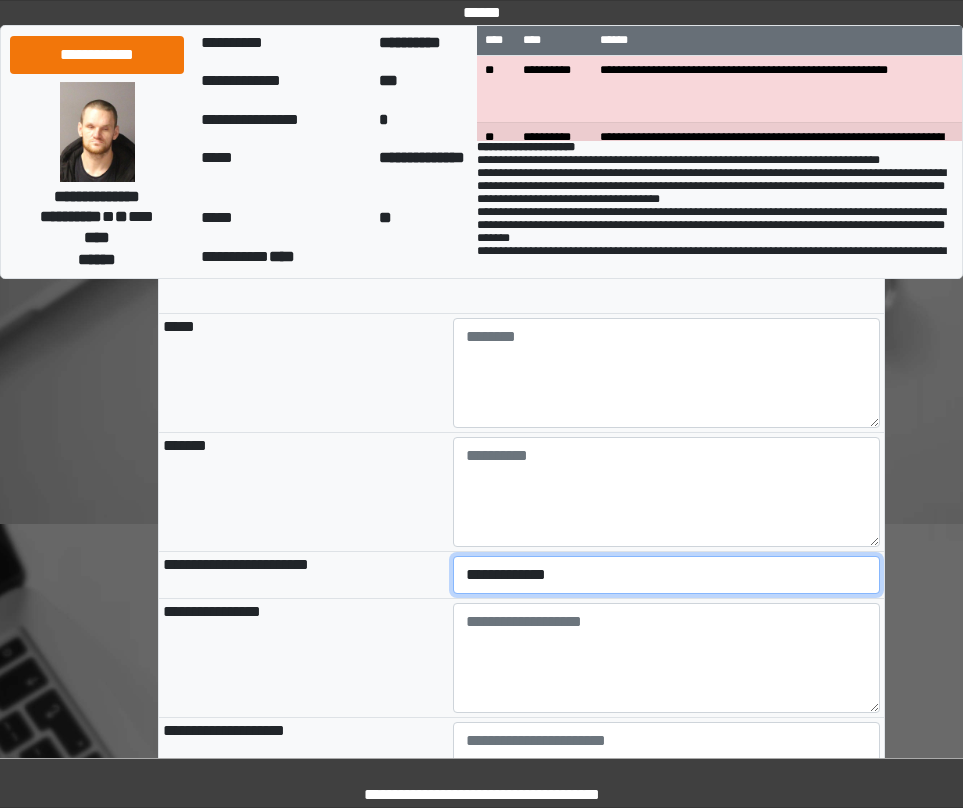 click on "**********" at bounding box center (666, 575) 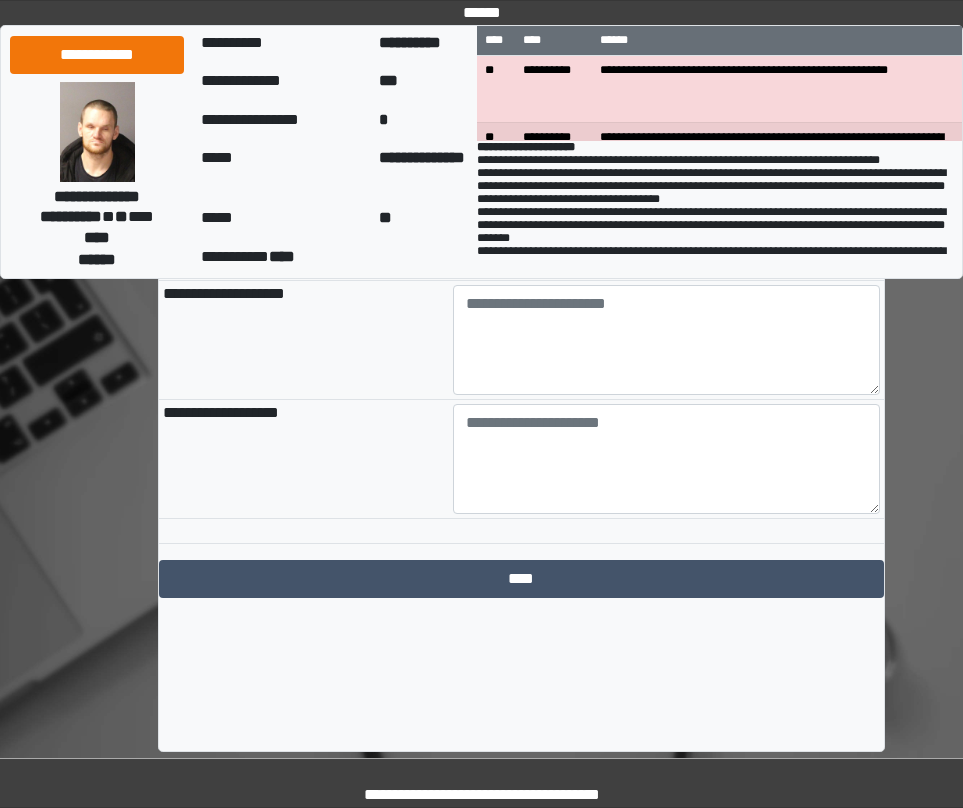 scroll, scrollTop: 2345, scrollLeft: 0, axis: vertical 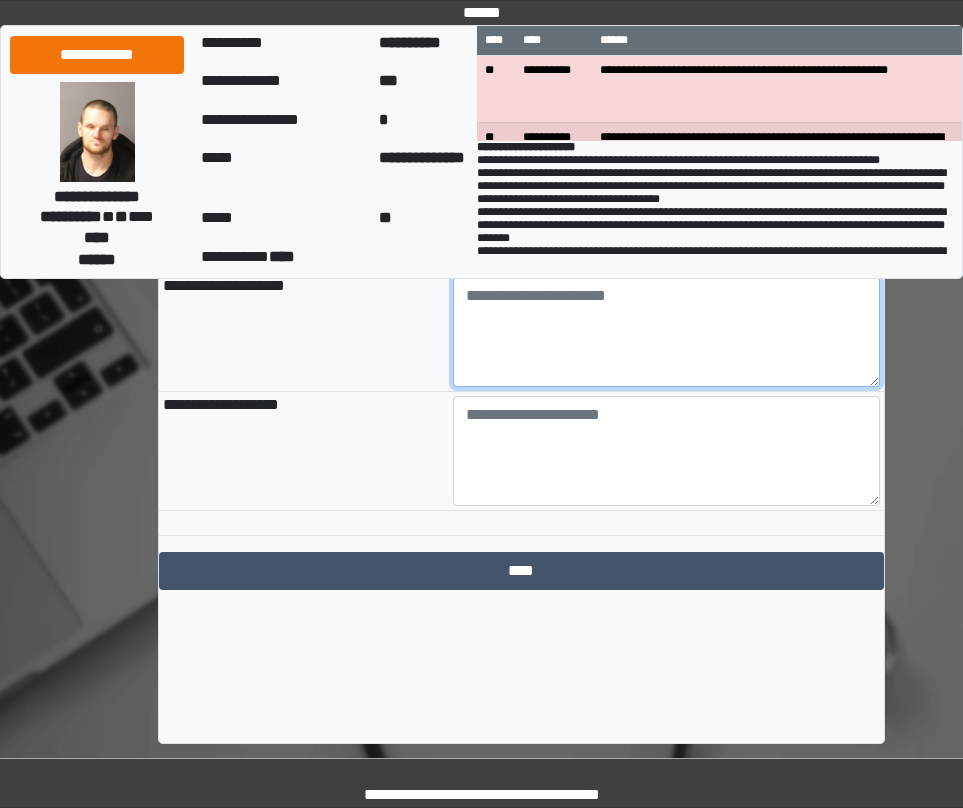 click at bounding box center (666, 332) 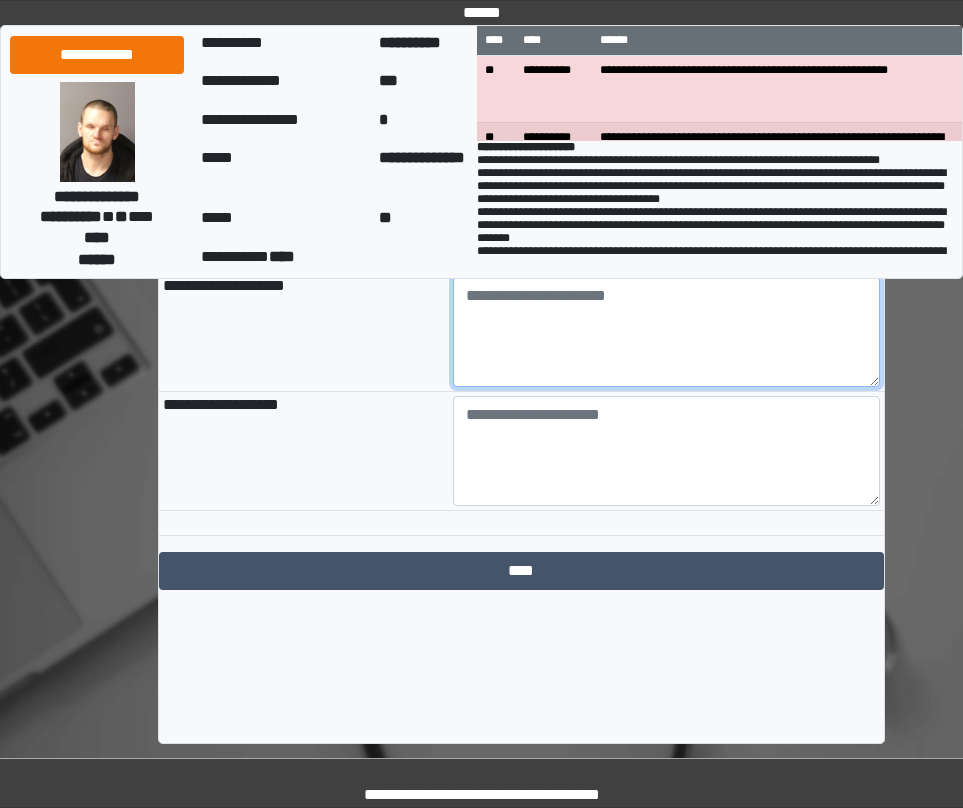 paste on "**********" 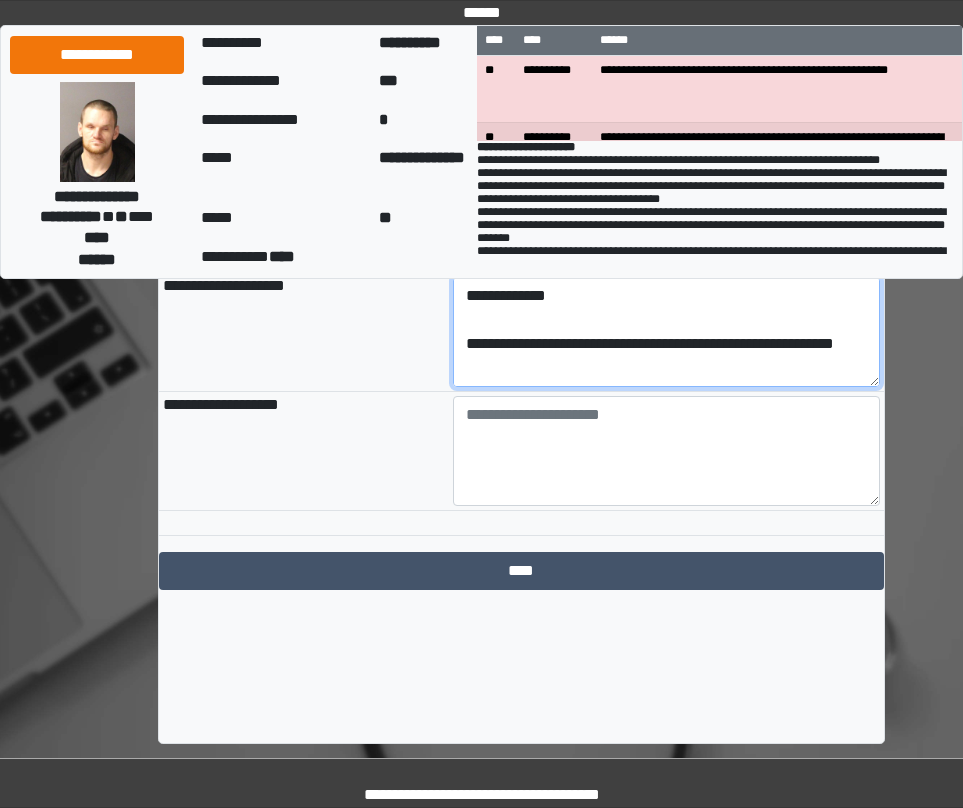 scroll, scrollTop: 136, scrollLeft: 0, axis: vertical 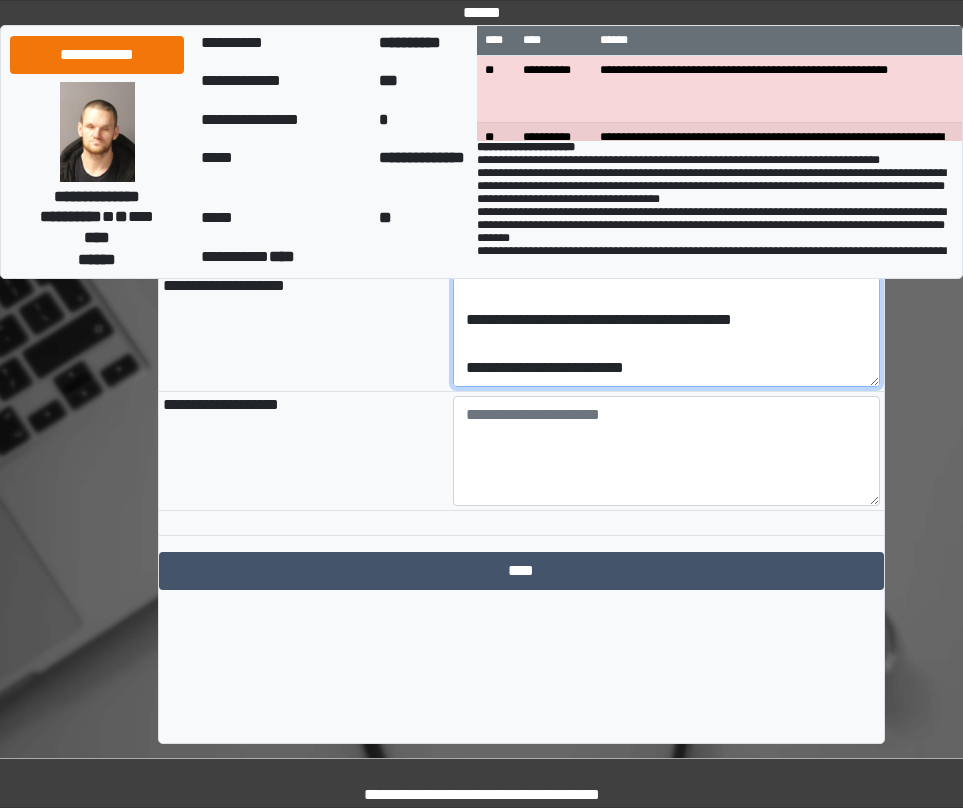 click on "**********" at bounding box center [666, 332] 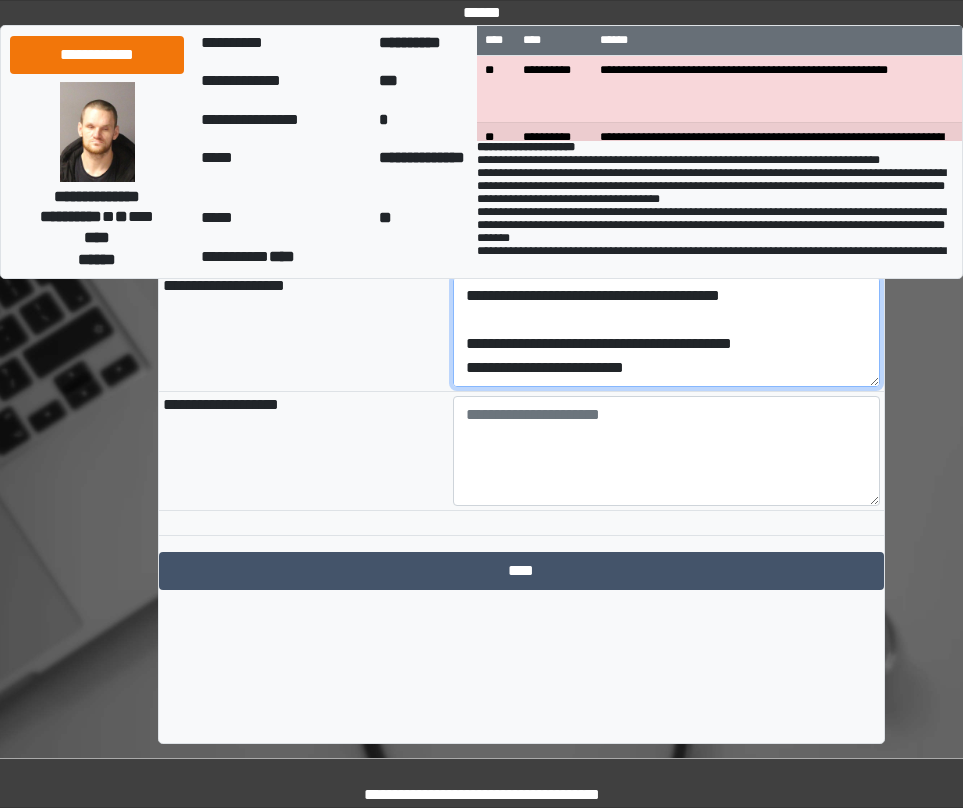 click on "**********" at bounding box center [666, 332] 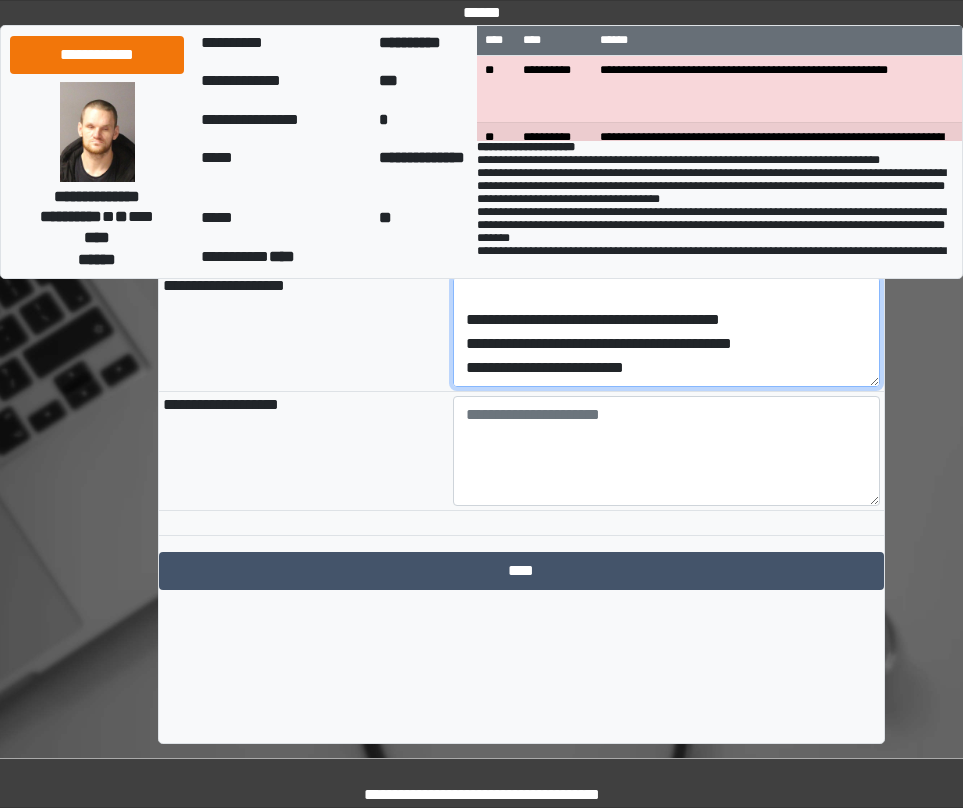scroll, scrollTop: 96, scrollLeft: 0, axis: vertical 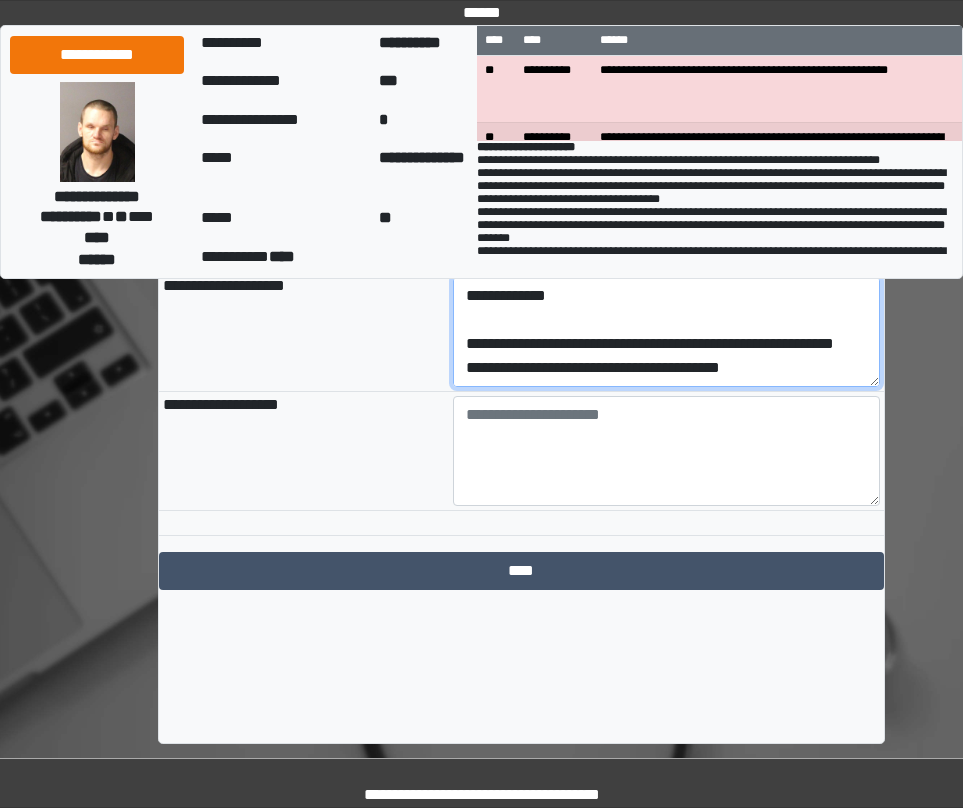 click on "**********" at bounding box center [666, 332] 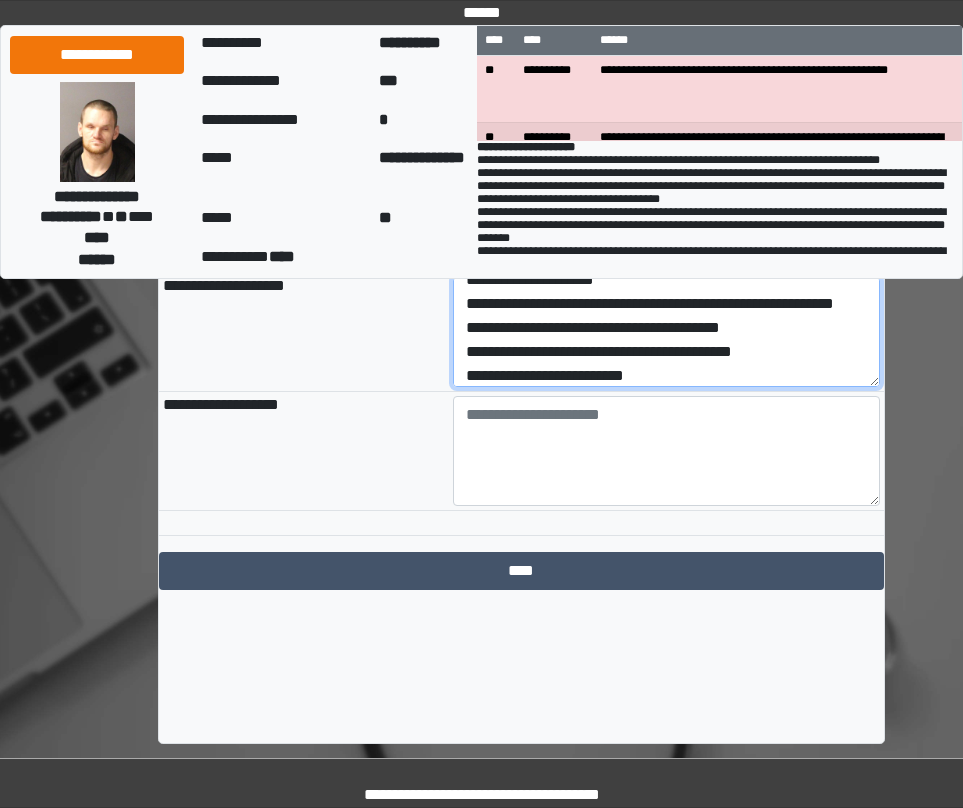 scroll, scrollTop: 0, scrollLeft: 0, axis: both 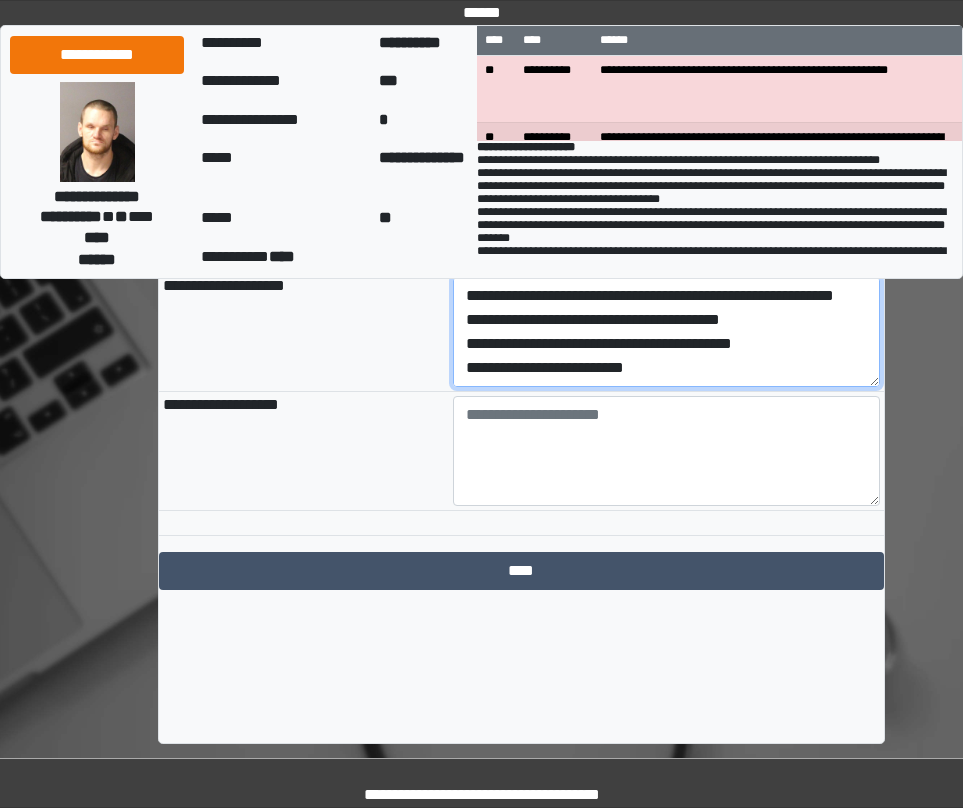 drag, startPoint x: 465, startPoint y: 382, endPoint x: 740, endPoint y: 472, distance: 289.35272 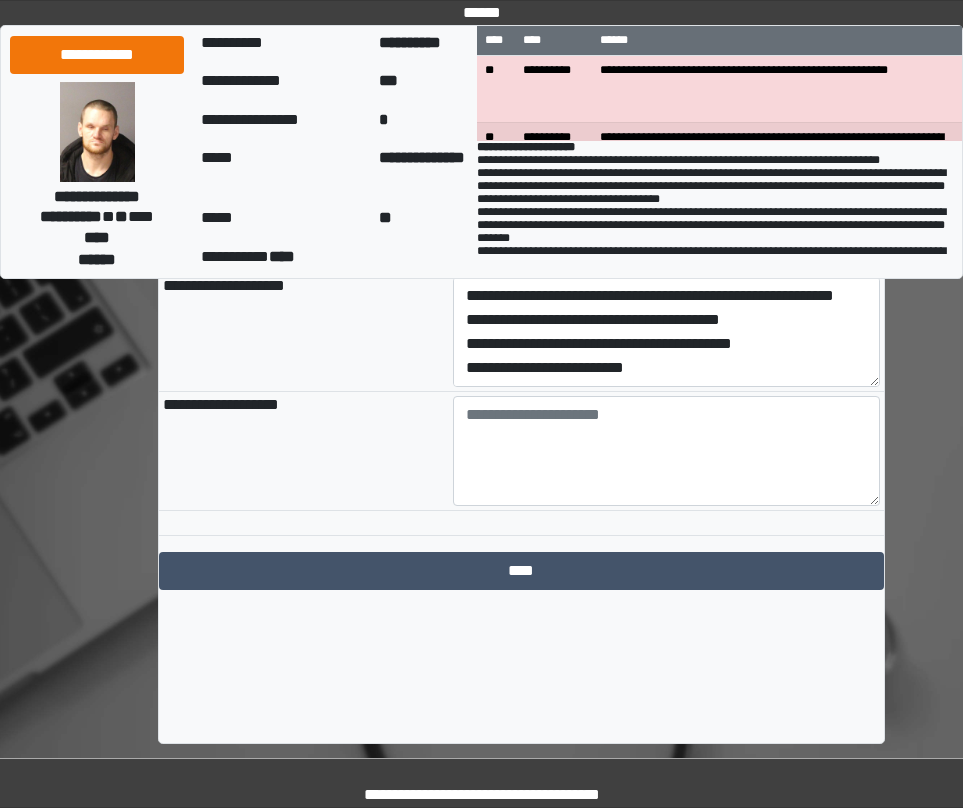 click on "**********" at bounding box center [521, -615] 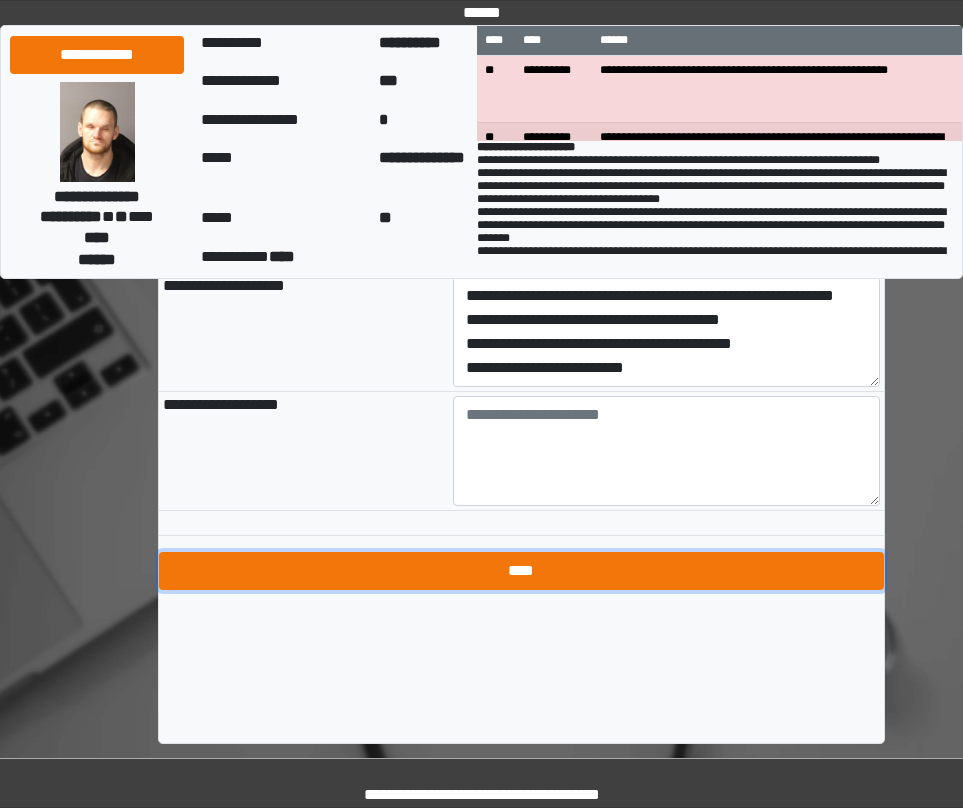 click on "****" at bounding box center (521, 571) 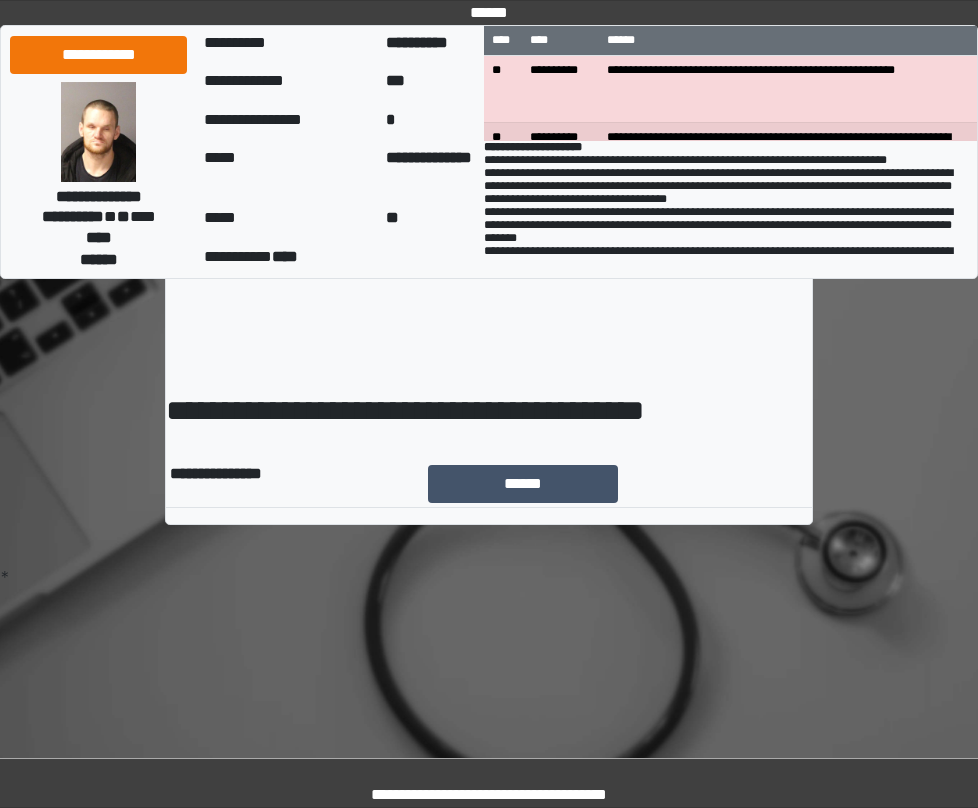 scroll, scrollTop: 0, scrollLeft: 0, axis: both 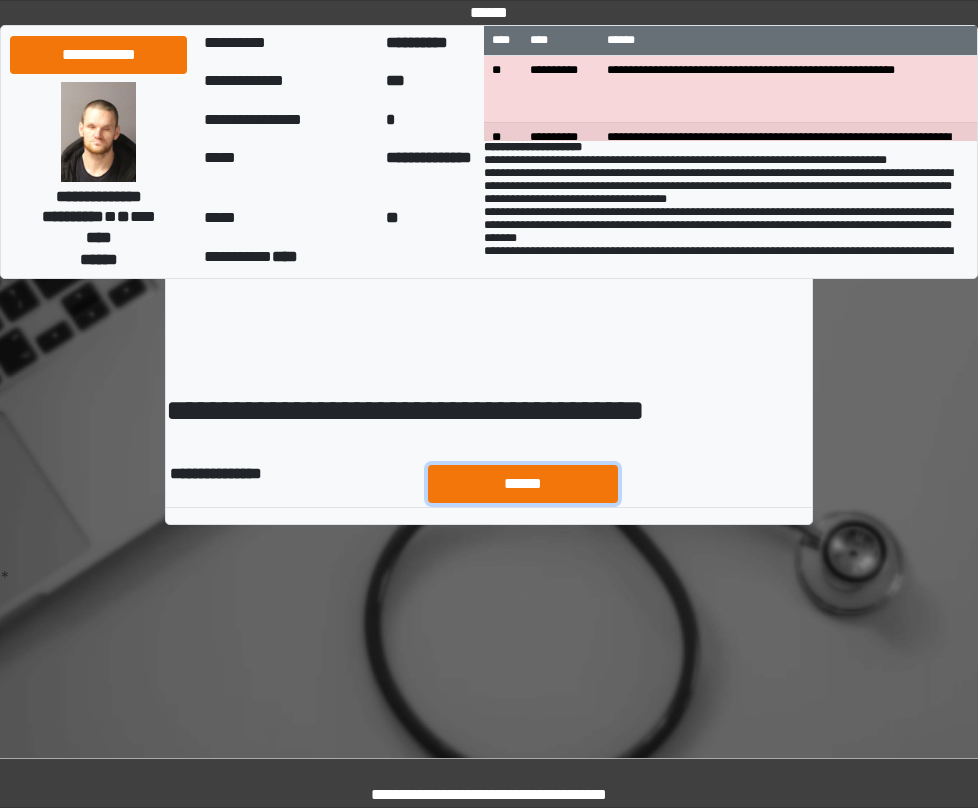click on "******" at bounding box center [523, 484] 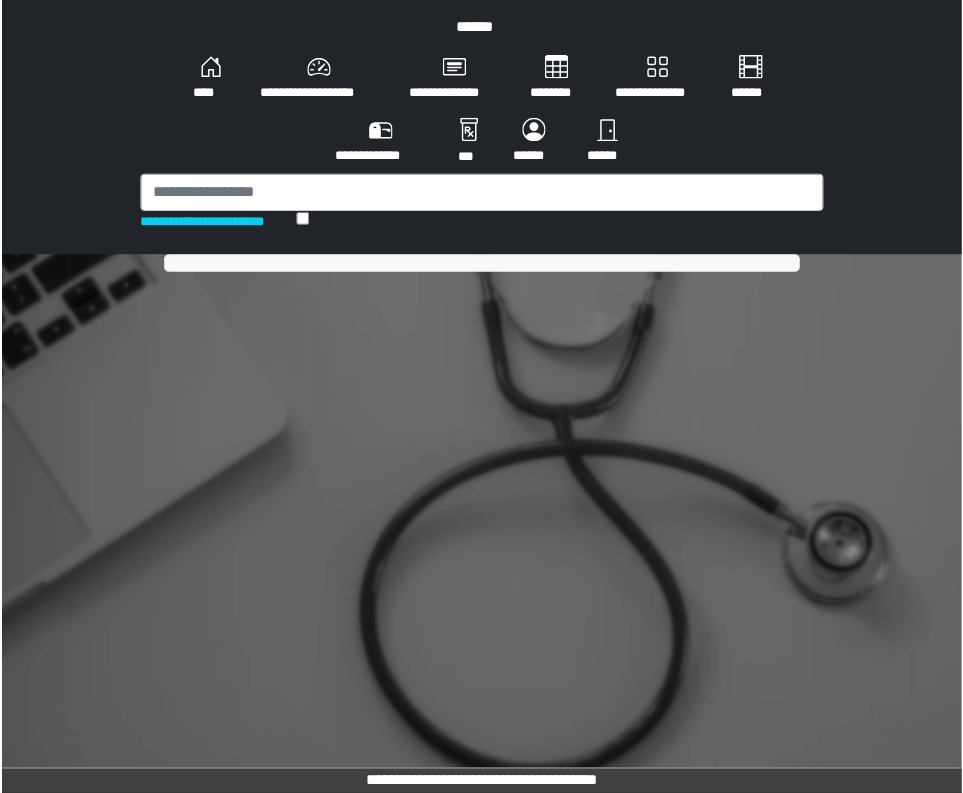scroll, scrollTop: 0, scrollLeft: 0, axis: both 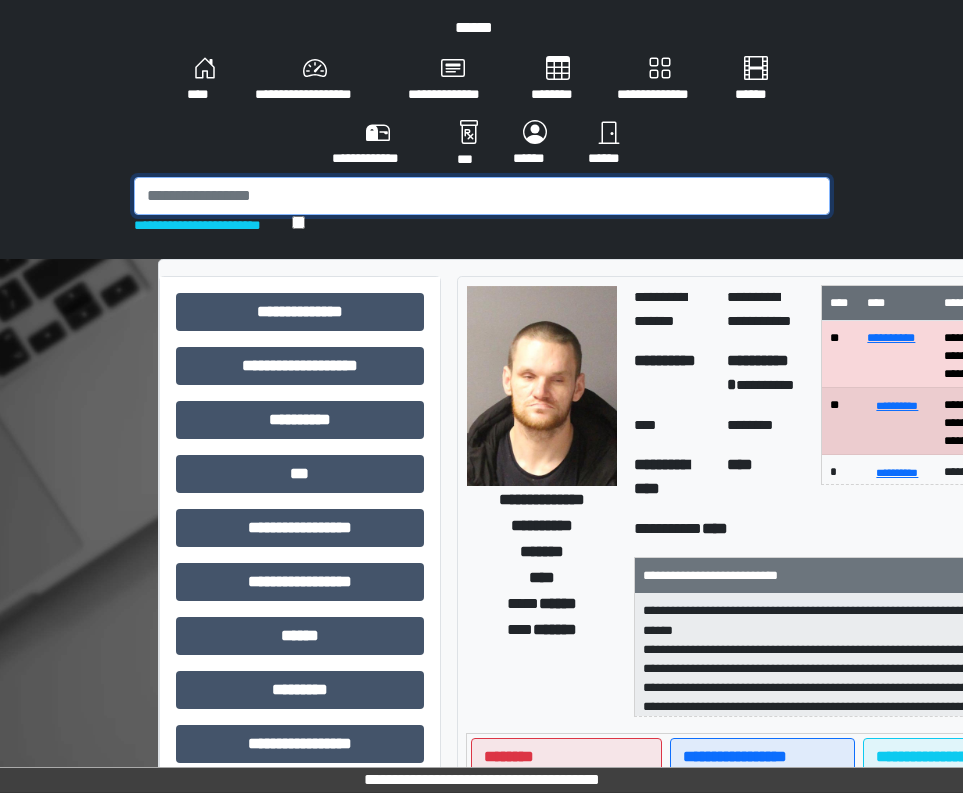 click at bounding box center [482, 196] 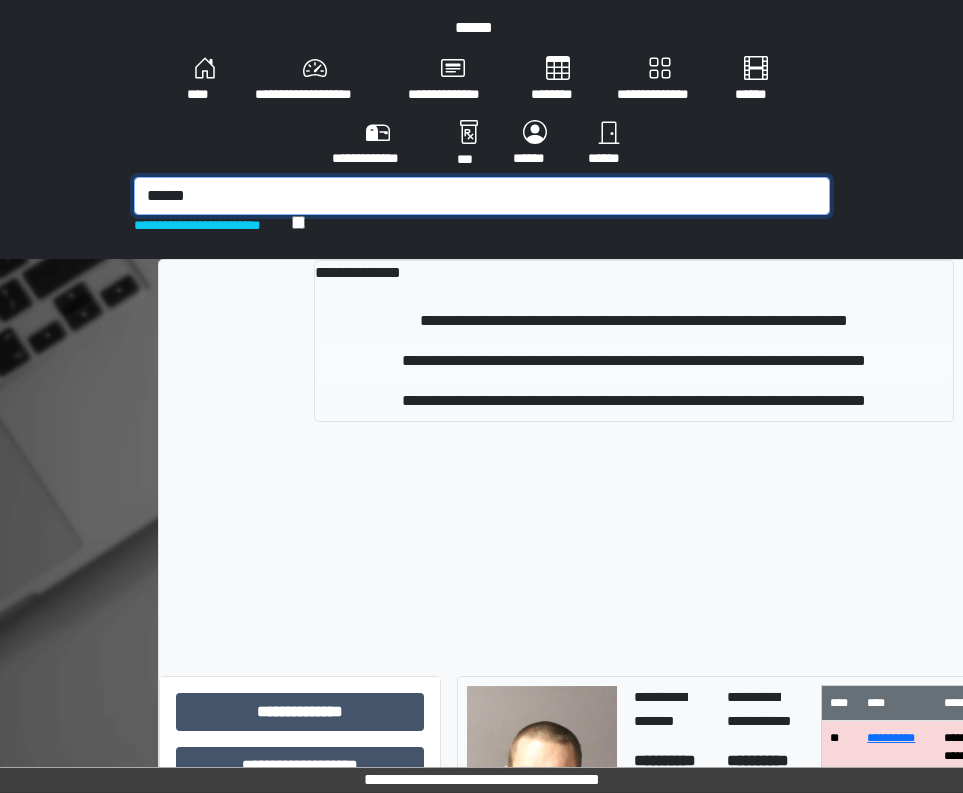 type on "******" 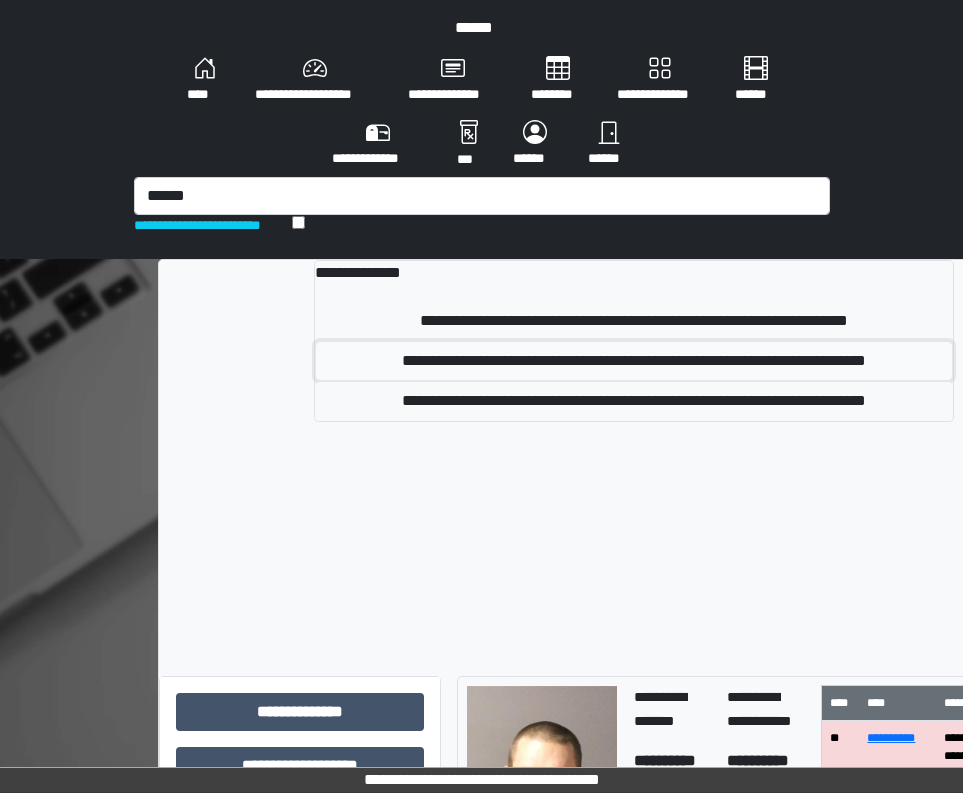 click on "**********" at bounding box center [633, 361] 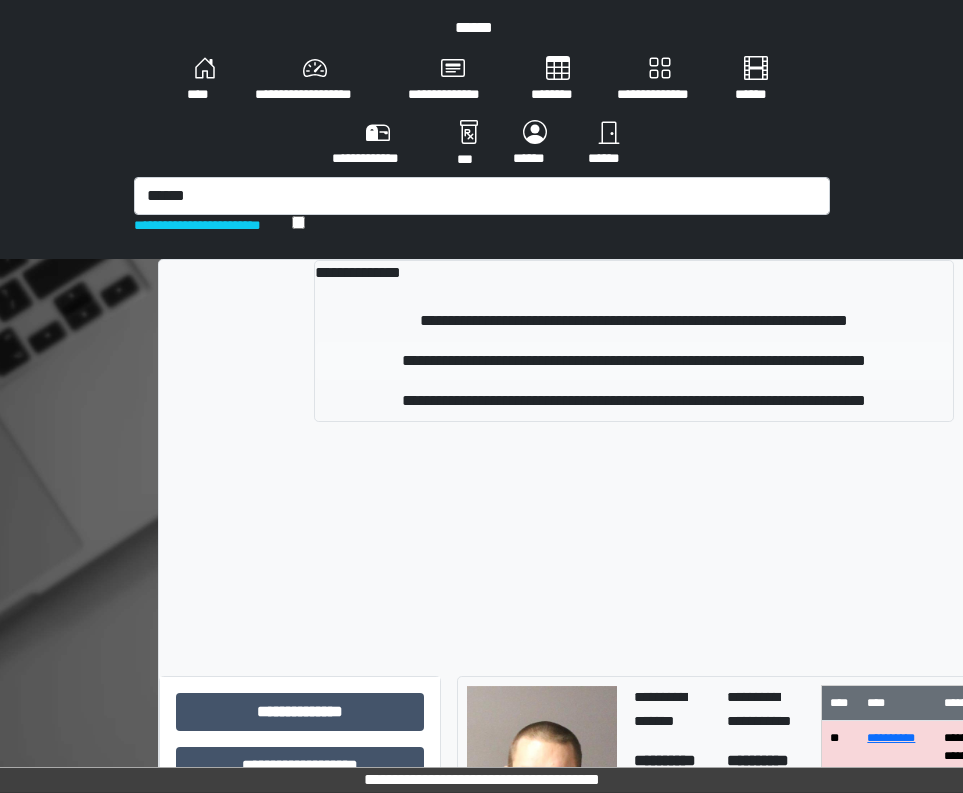 type 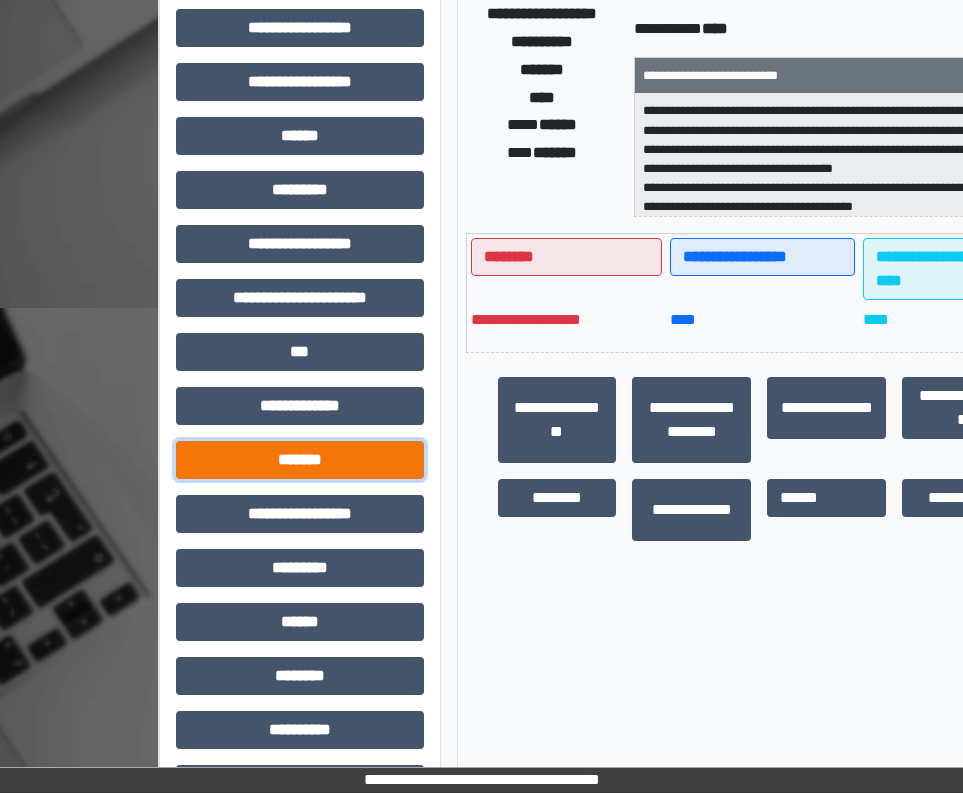 click on "*******" at bounding box center (300, 460) 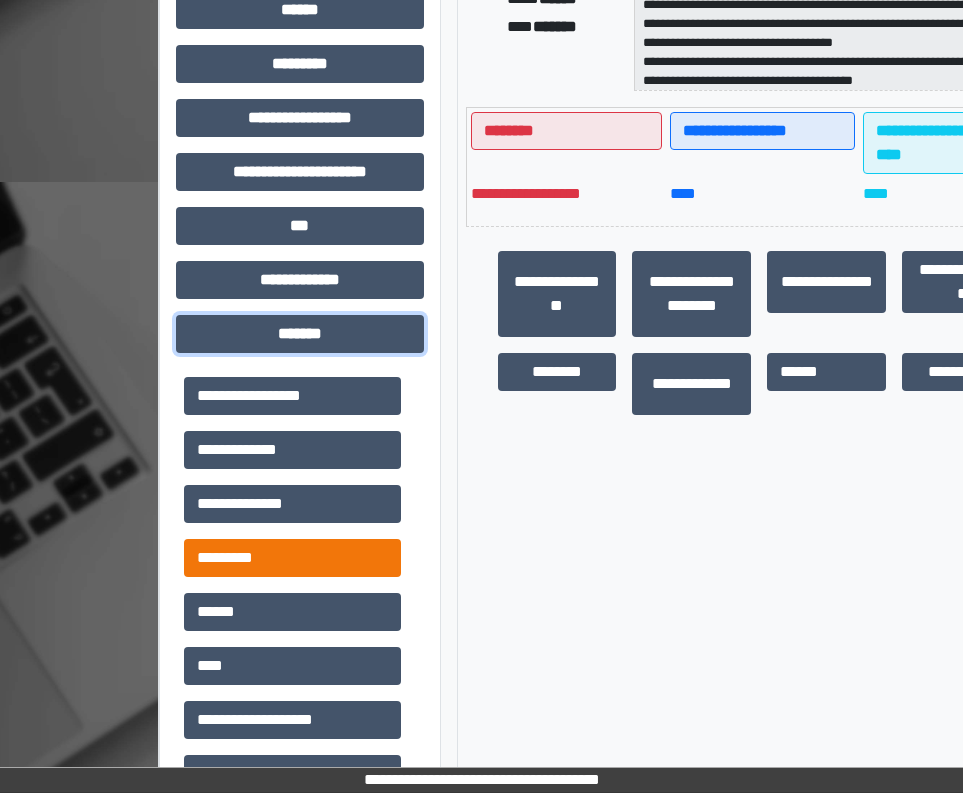 scroll, scrollTop: 800, scrollLeft: 0, axis: vertical 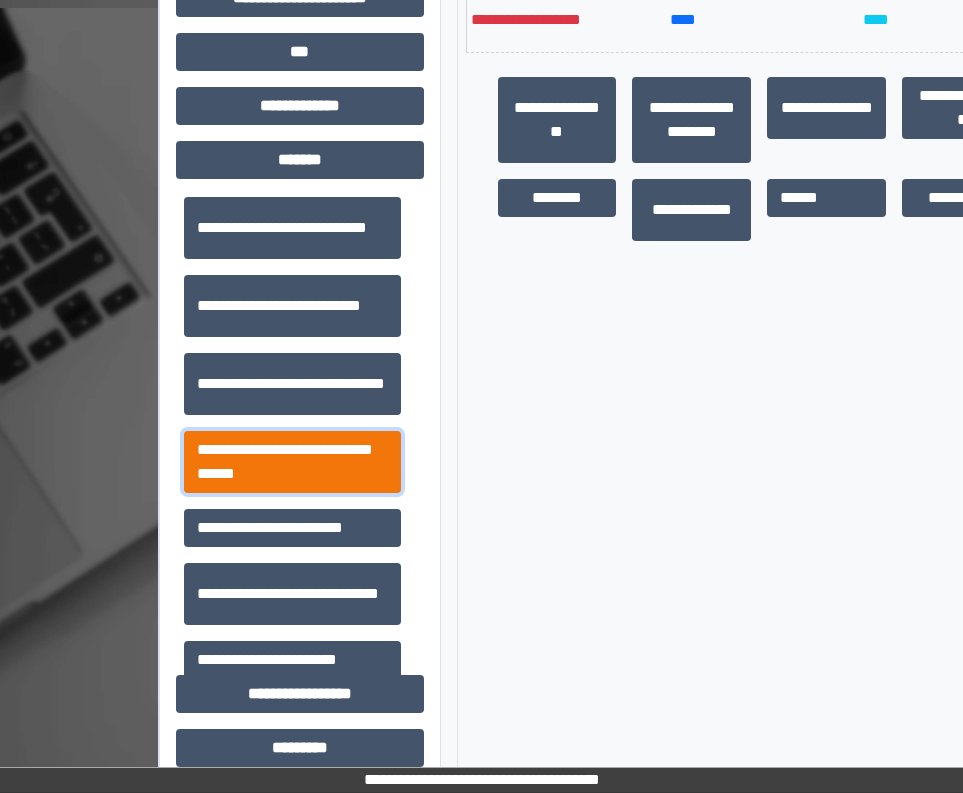 click on "**********" at bounding box center [292, 462] 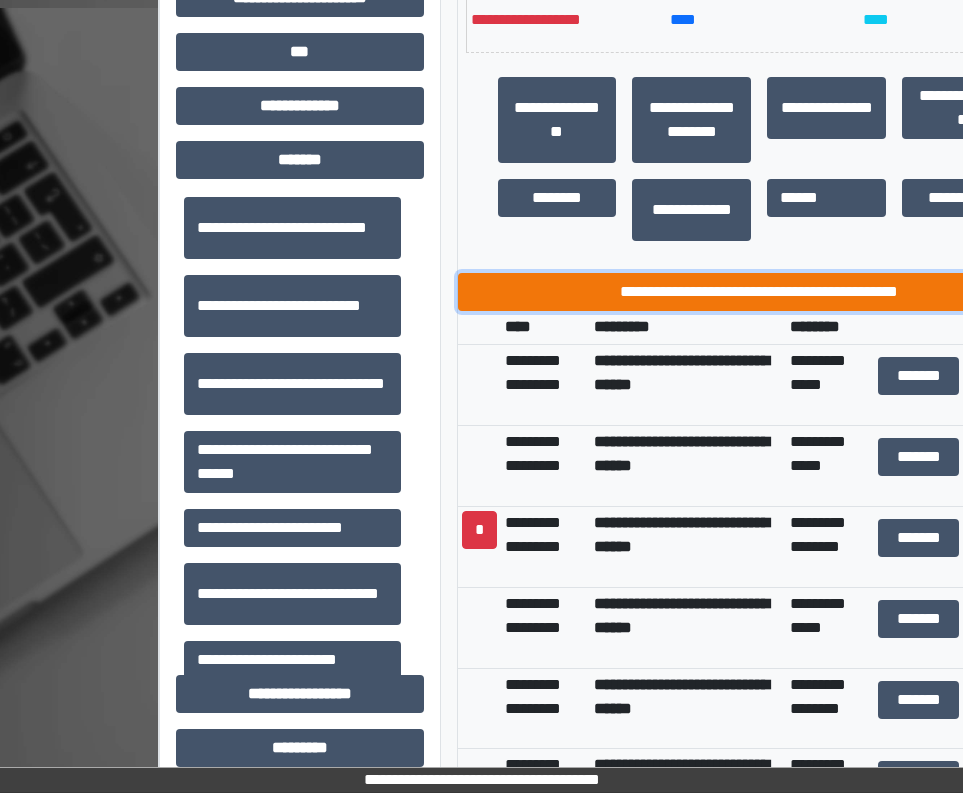 click on "**********" at bounding box center [760, 292] 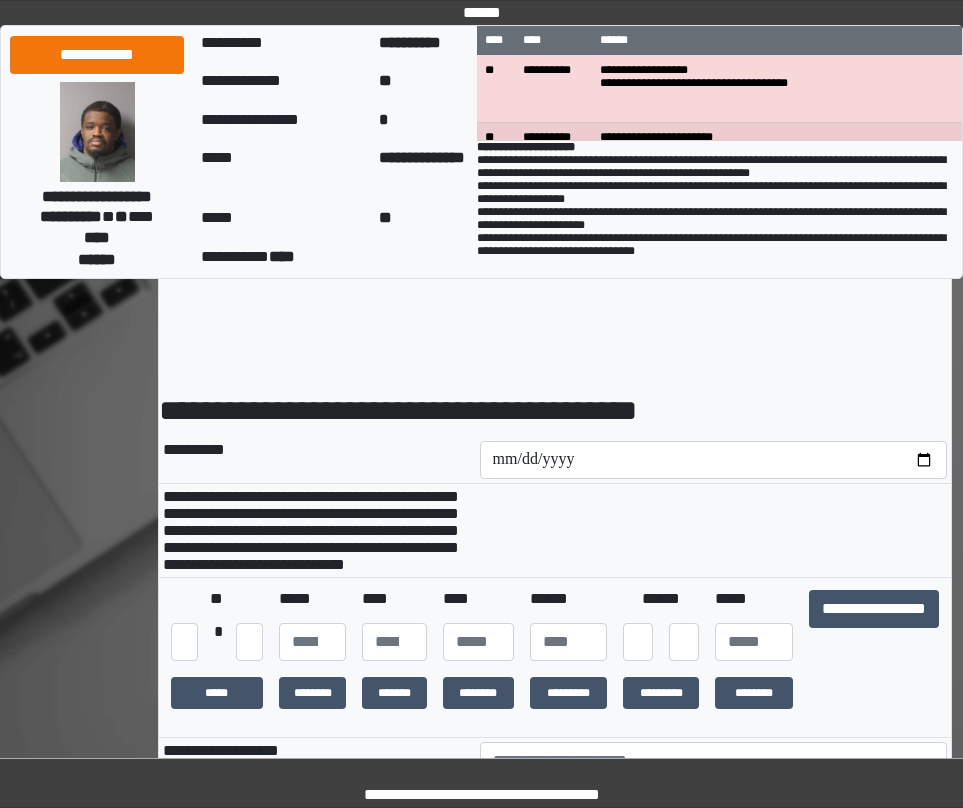 scroll, scrollTop: 0, scrollLeft: 0, axis: both 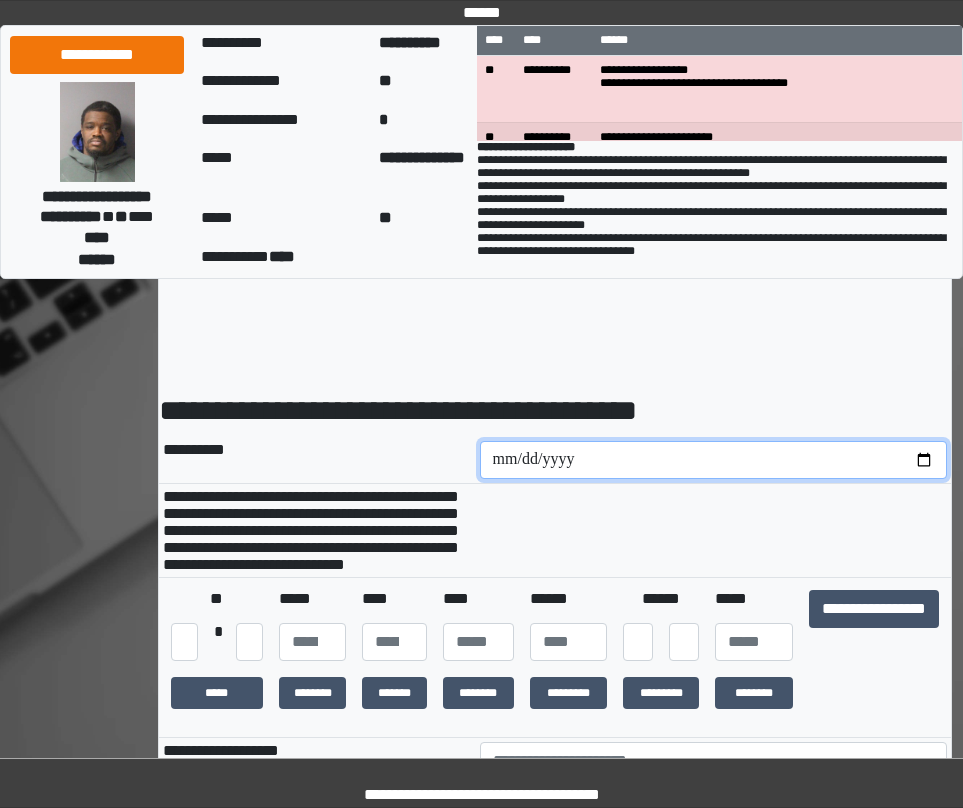 click at bounding box center [714, 460] 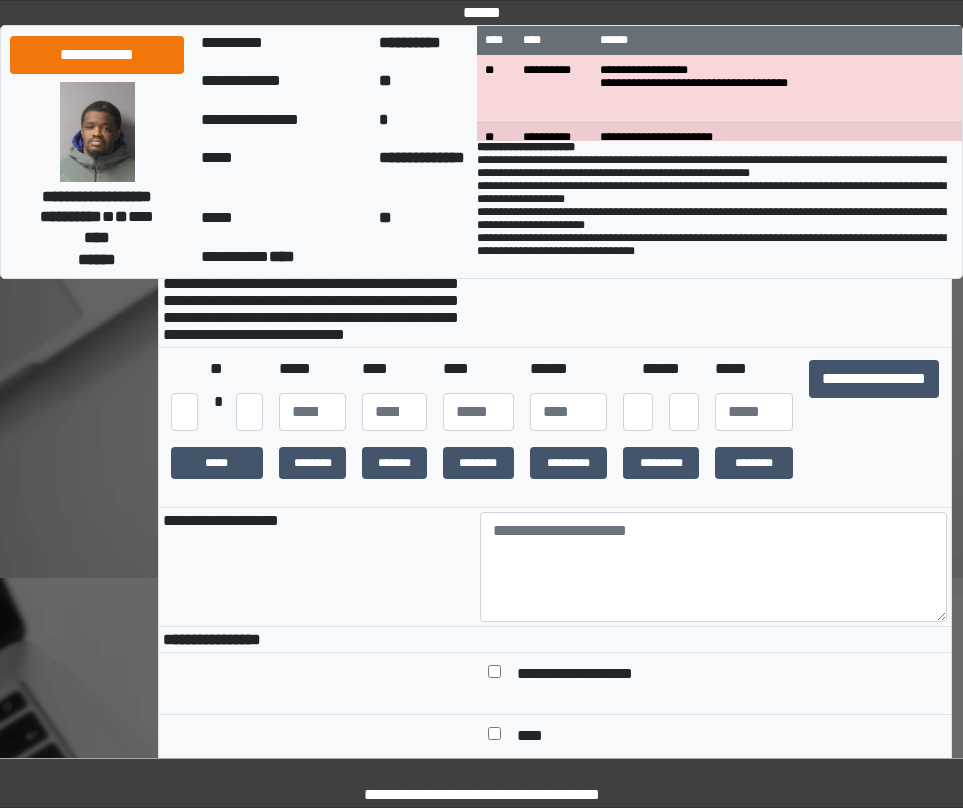 scroll, scrollTop: 300, scrollLeft: 0, axis: vertical 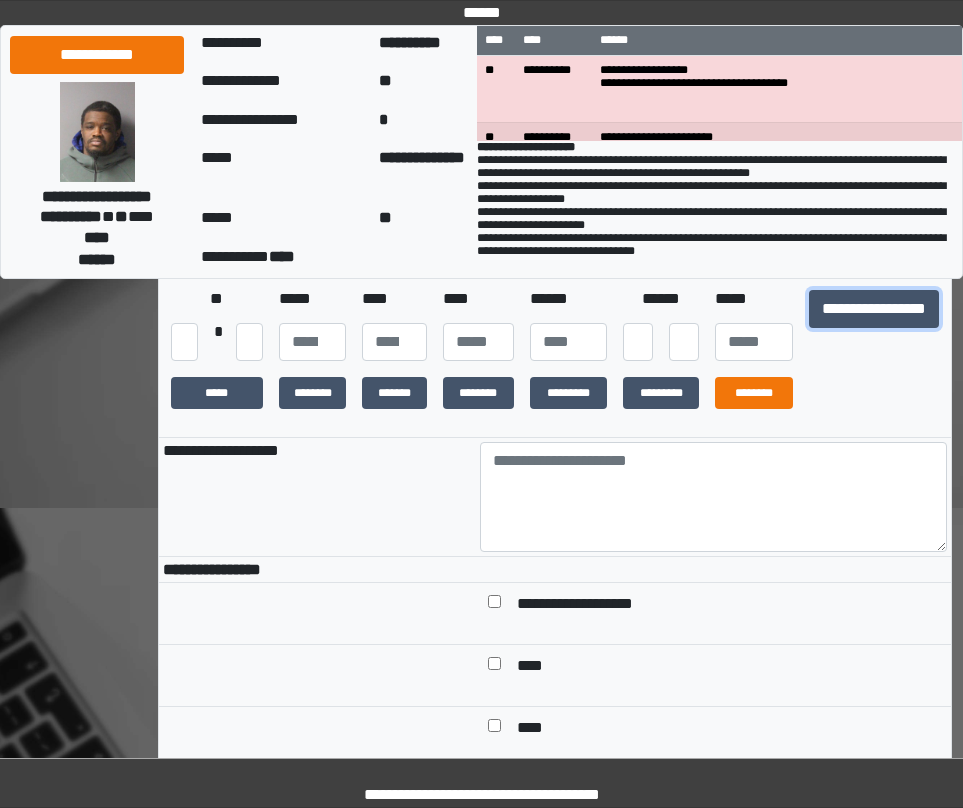 drag, startPoint x: 880, startPoint y: 343, endPoint x: 777, endPoint y: 452, distance: 149.96666 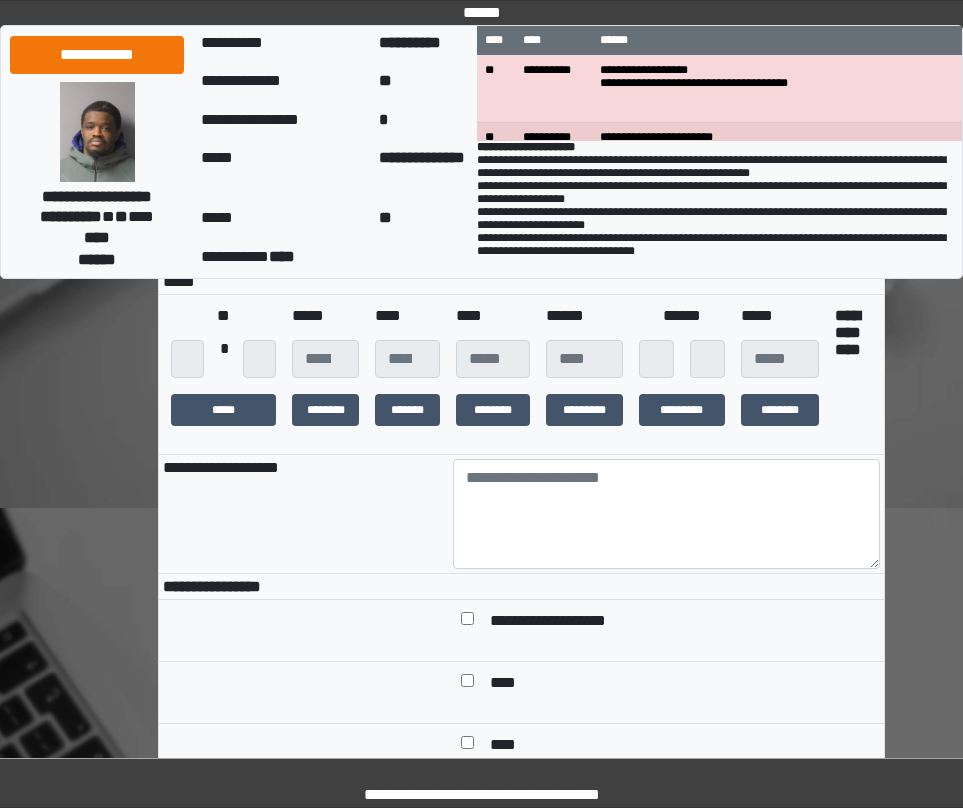 drag, startPoint x: 588, startPoint y: 610, endPoint x: 587, endPoint y: 566, distance: 44.011364 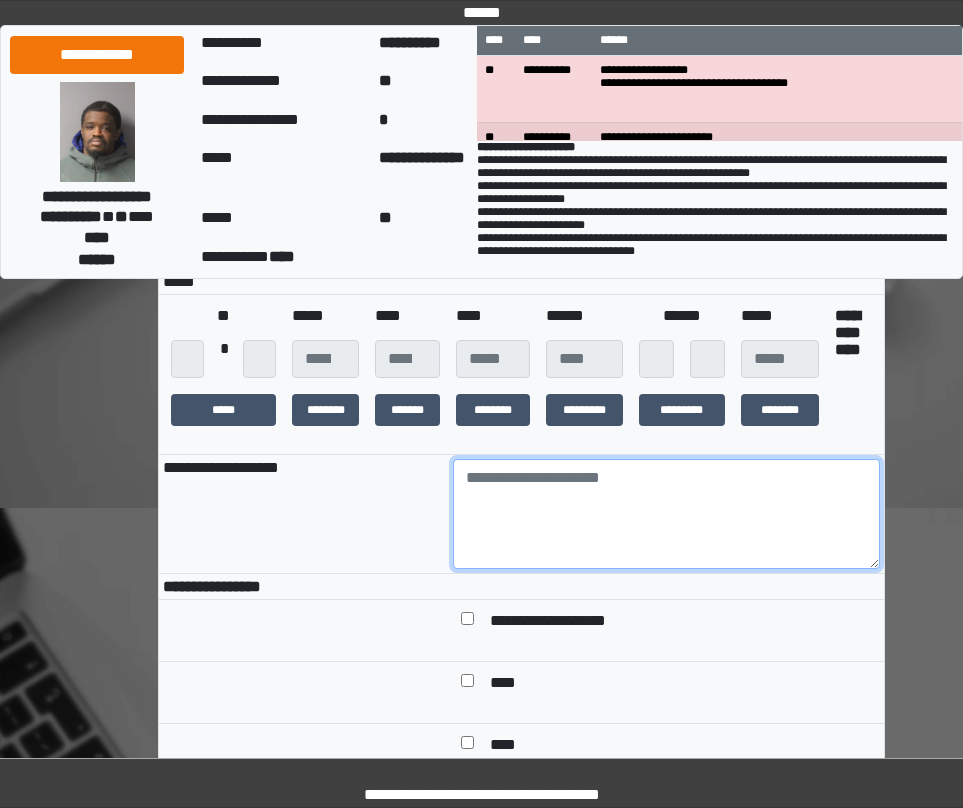 click at bounding box center [666, 514] 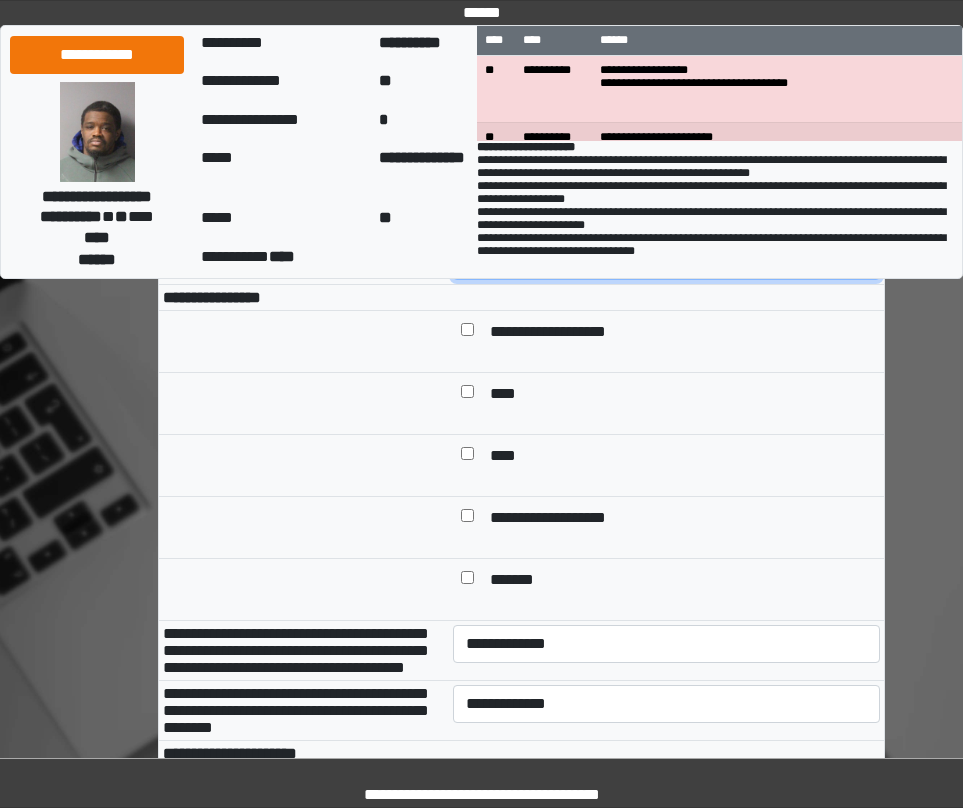 scroll, scrollTop: 600, scrollLeft: 0, axis: vertical 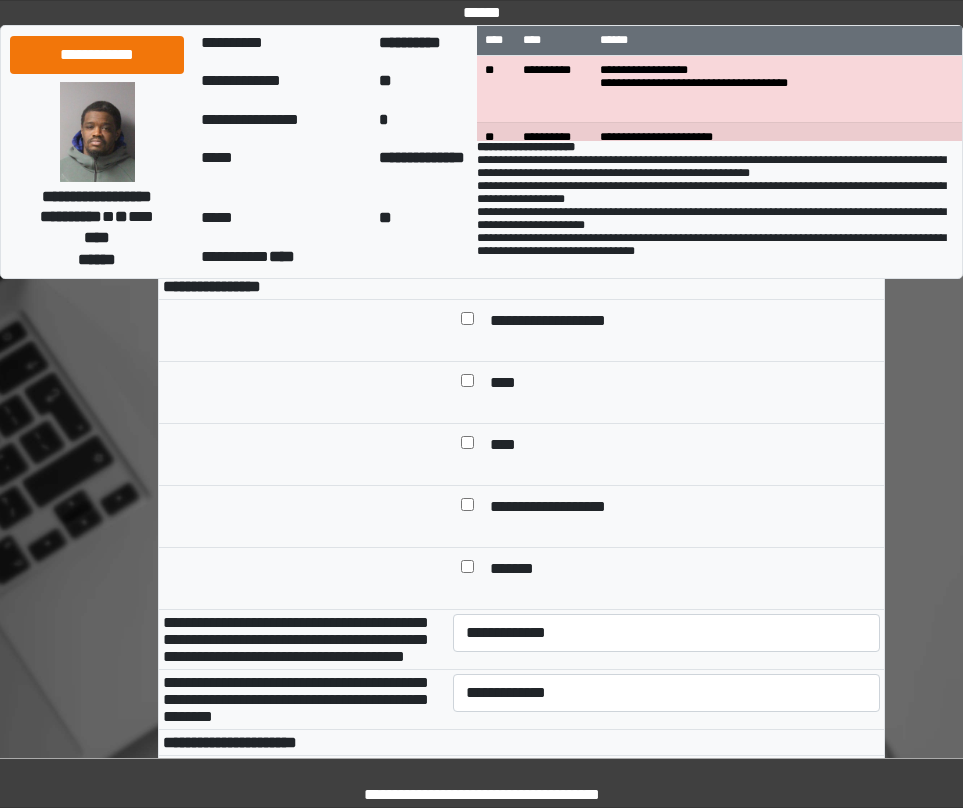 type on "***" 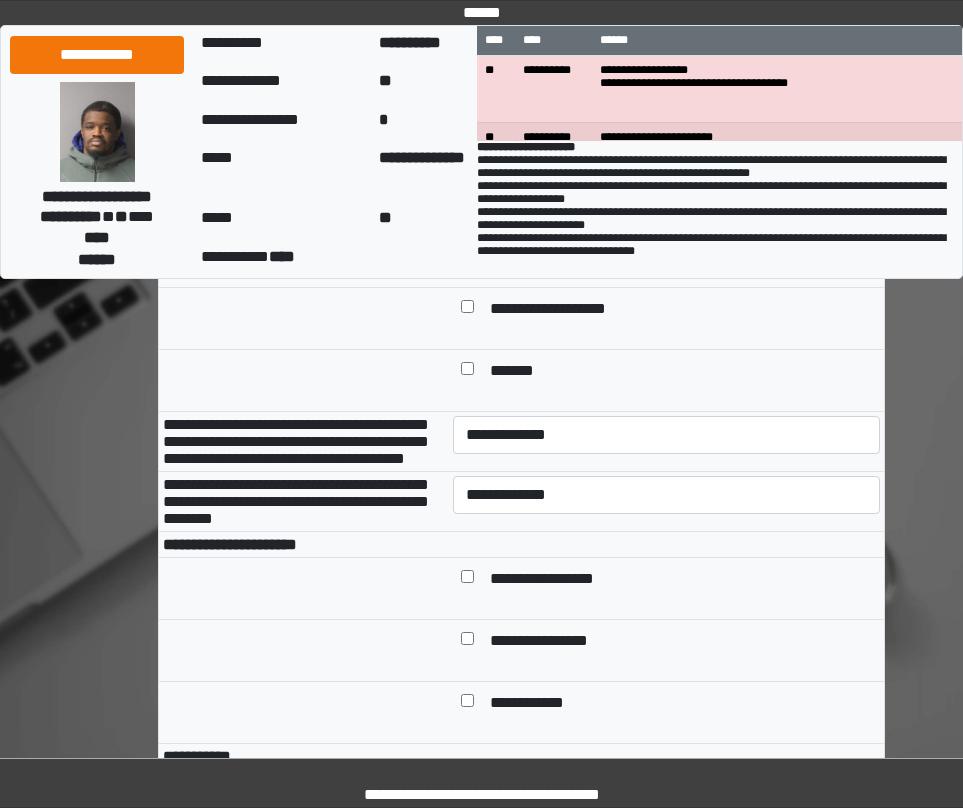 scroll, scrollTop: 800, scrollLeft: 0, axis: vertical 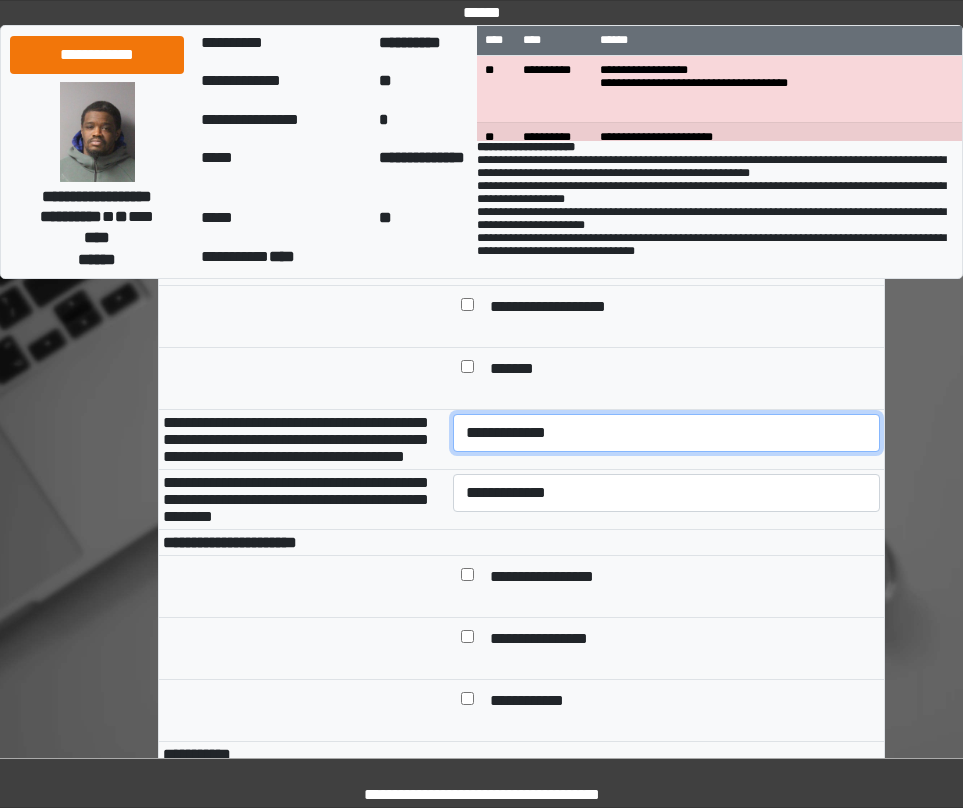 click on "**********" at bounding box center (666, 433) 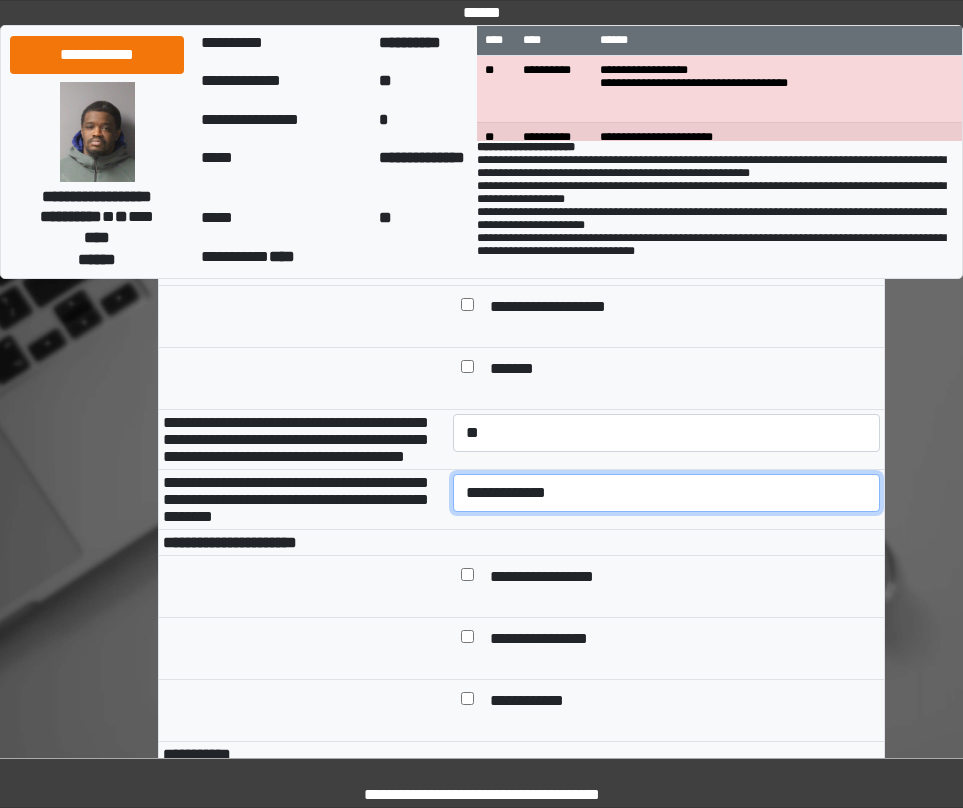 click on "**********" at bounding box center [666, 493] 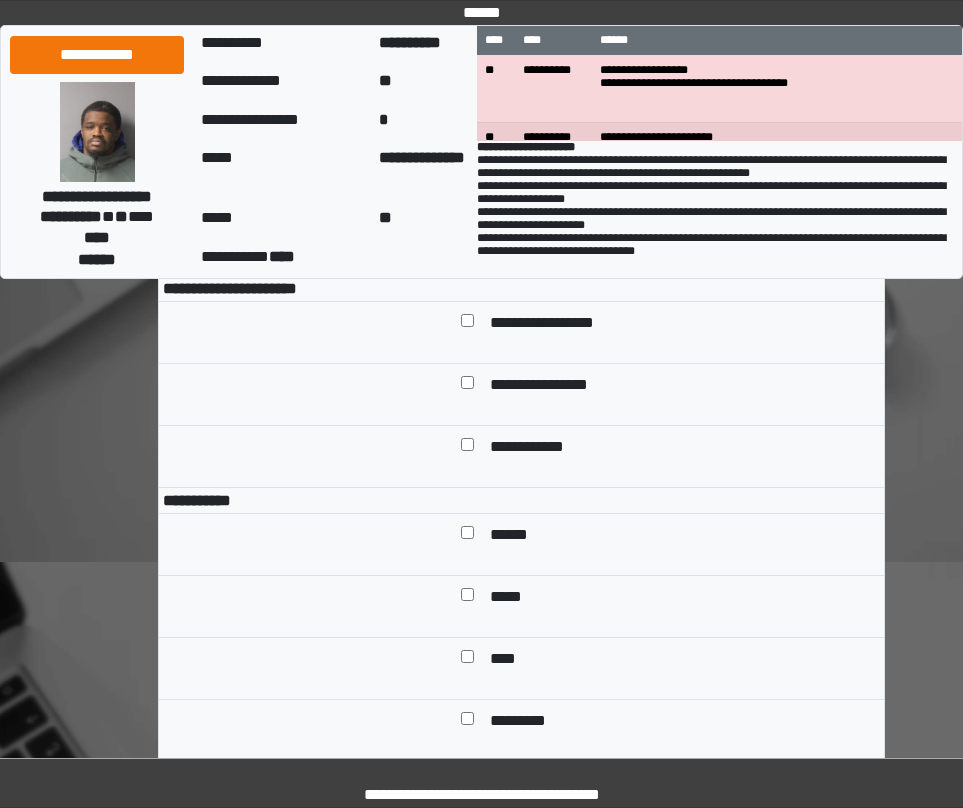 scroll, scrollTop: 1100, scrollLeft: 0, axis: vertical 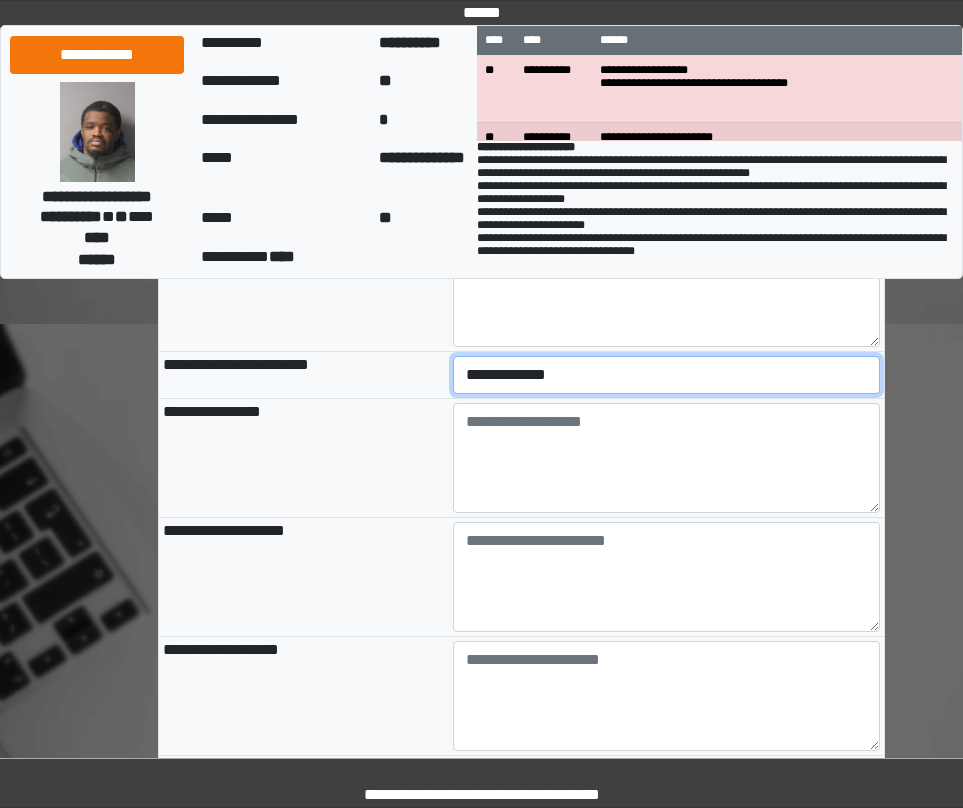 click on "**********" at bounding box center [666, 375] 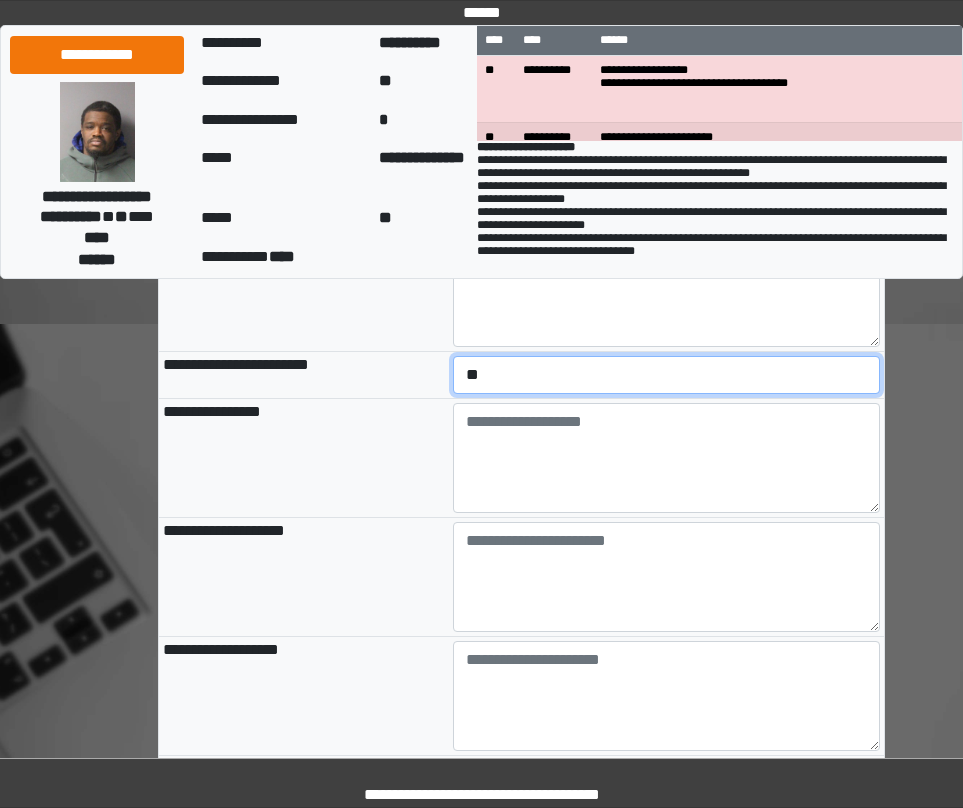 select on "*" 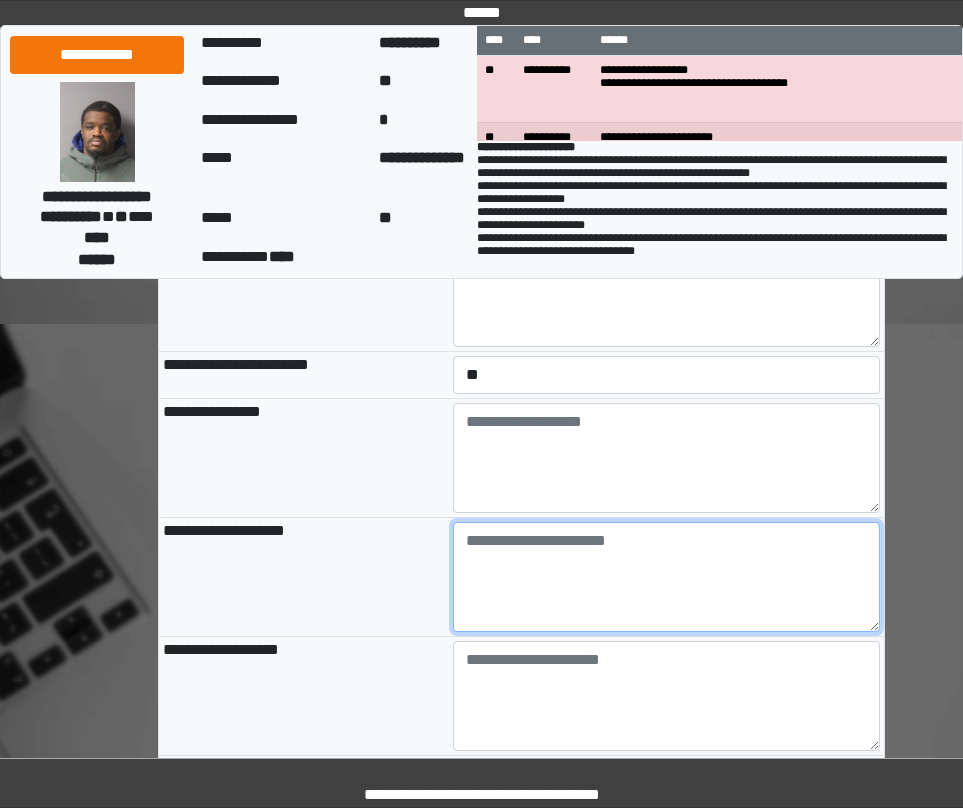 click at bounding box center [666, 577] 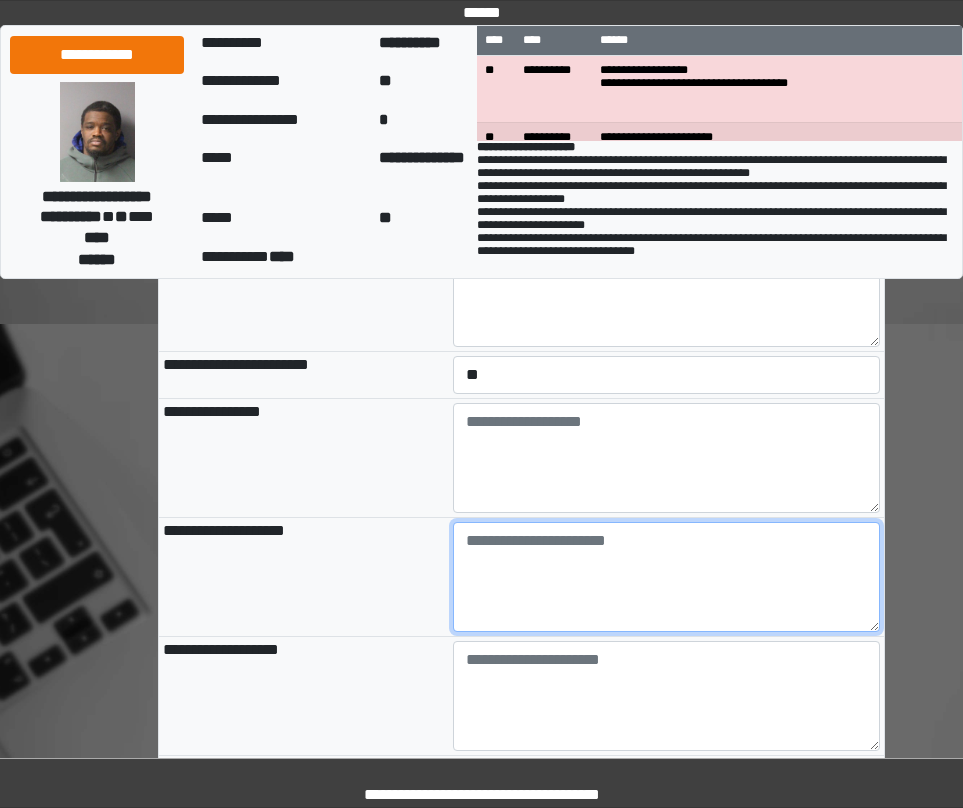 paste on "**********" 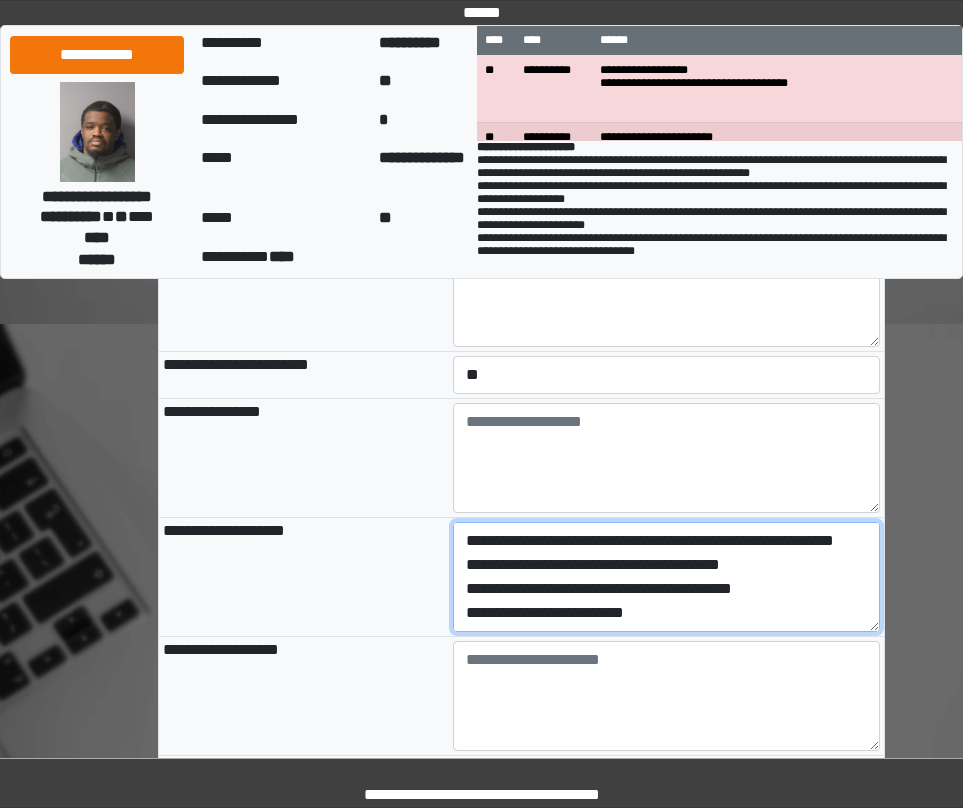 scroll, scrollTop: 48, scrollLeft: 0, axis: vertical 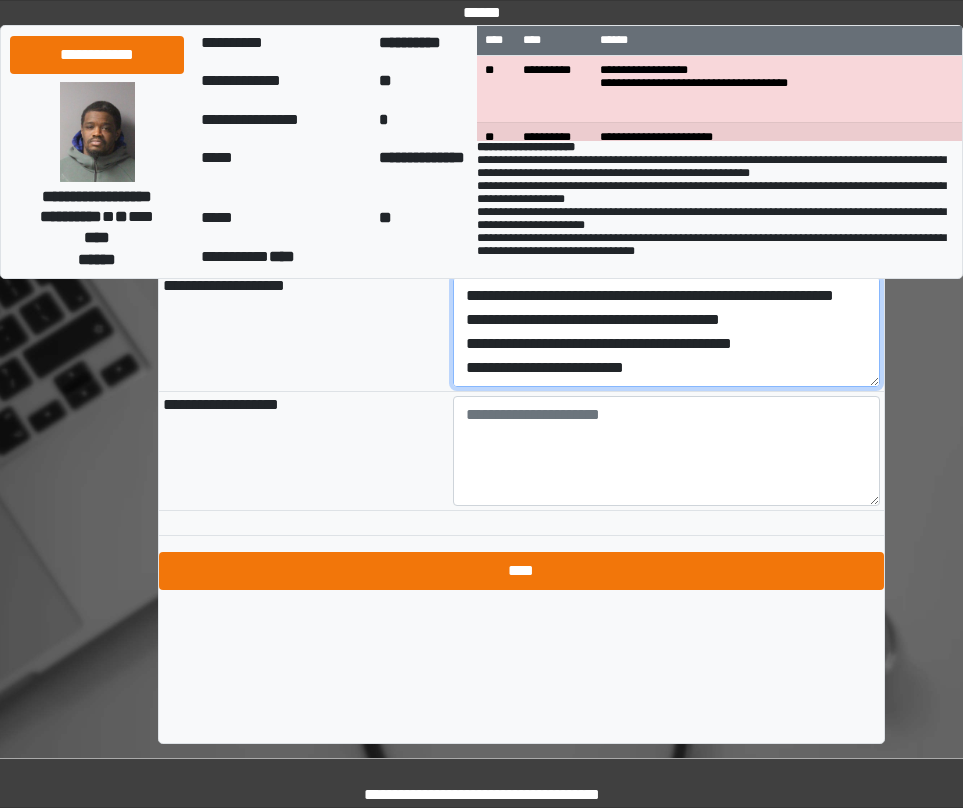 type on "**********" 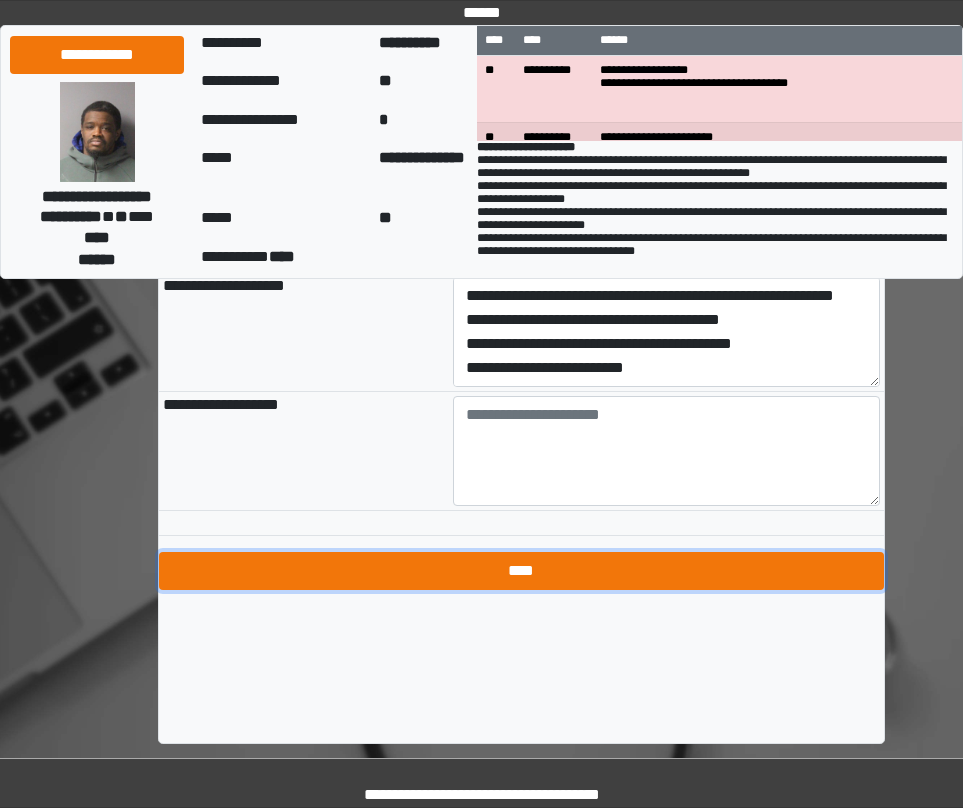 click on "****" at bounding box center (521, 571) 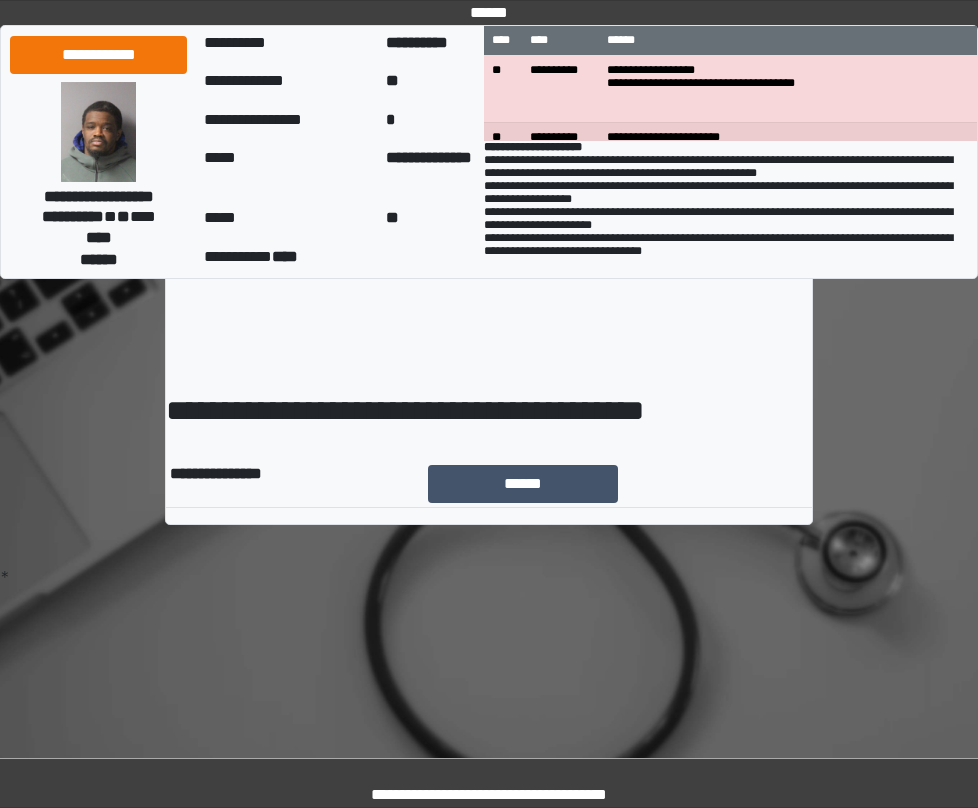 scroll, scrollTop: 0, scrollLeft: 0, axis: both 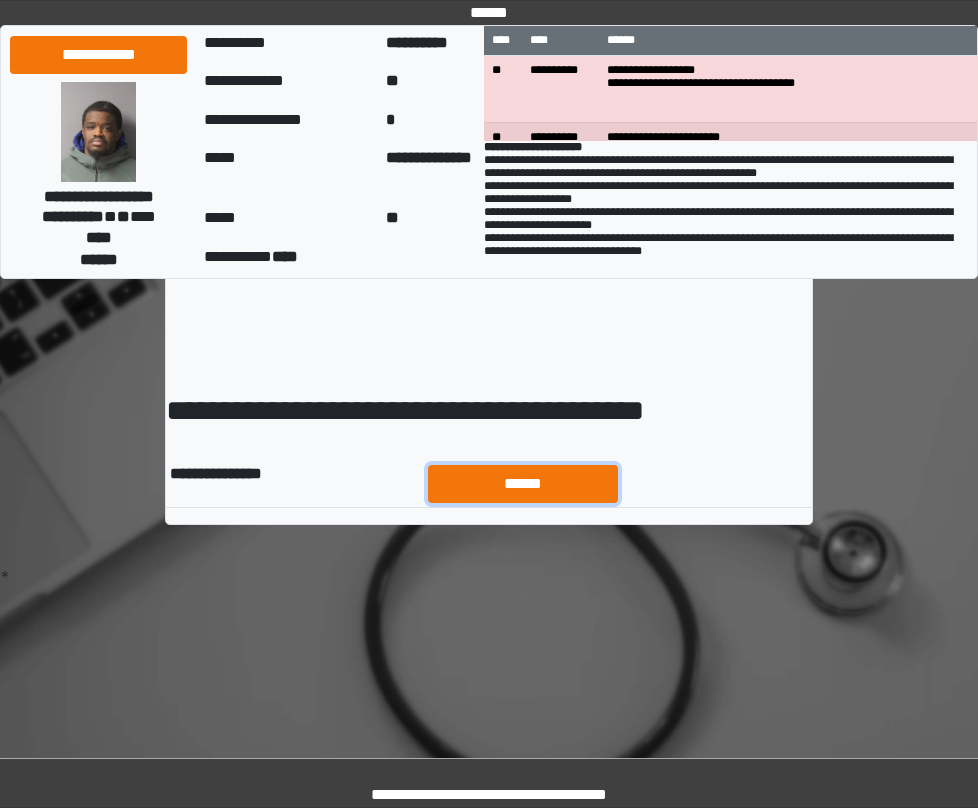 click on "******" at bounding box center (523, 484) 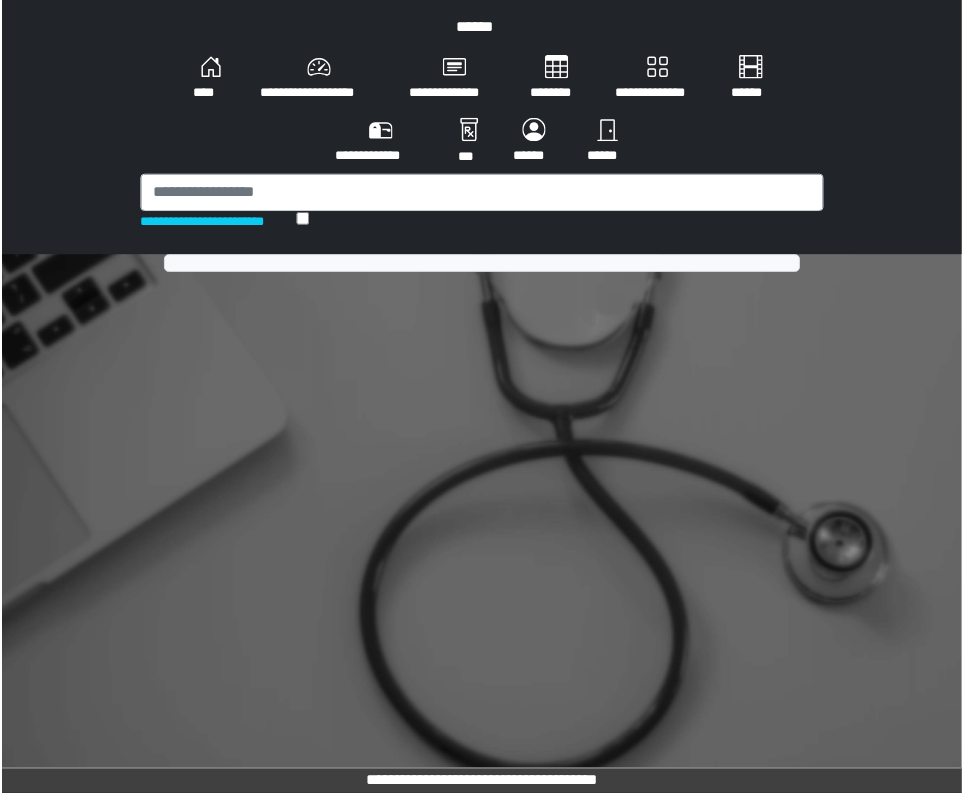 scroll, scrollTop: 0, scrollLeft: 0, axis: both 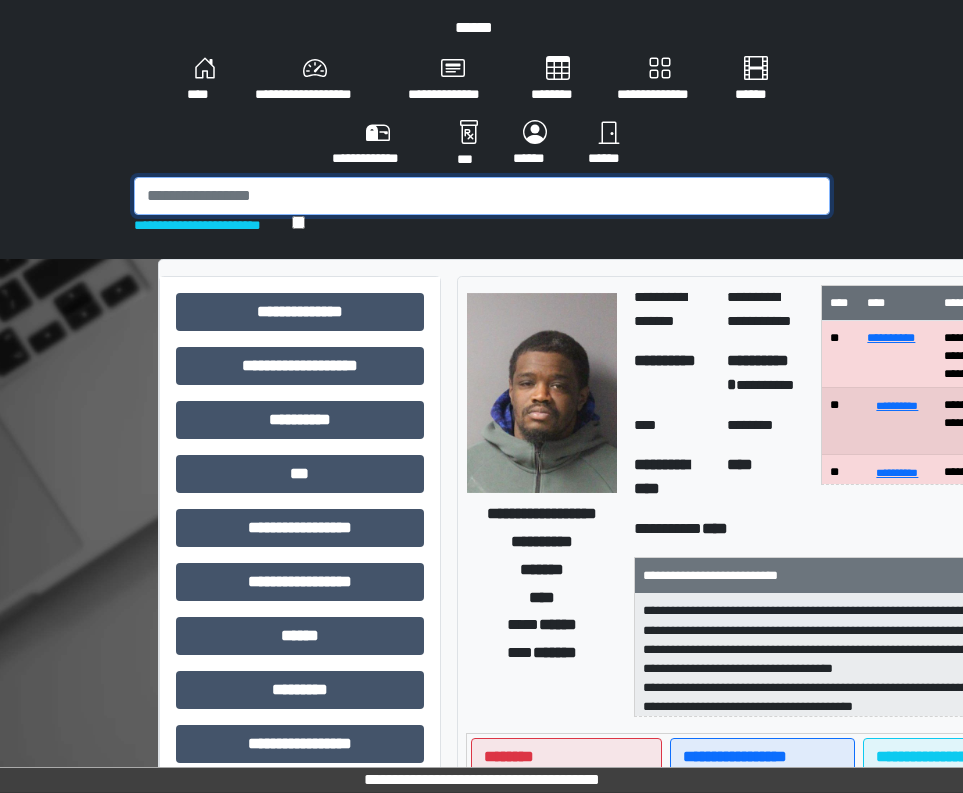 click at bounding box center [482, 196] 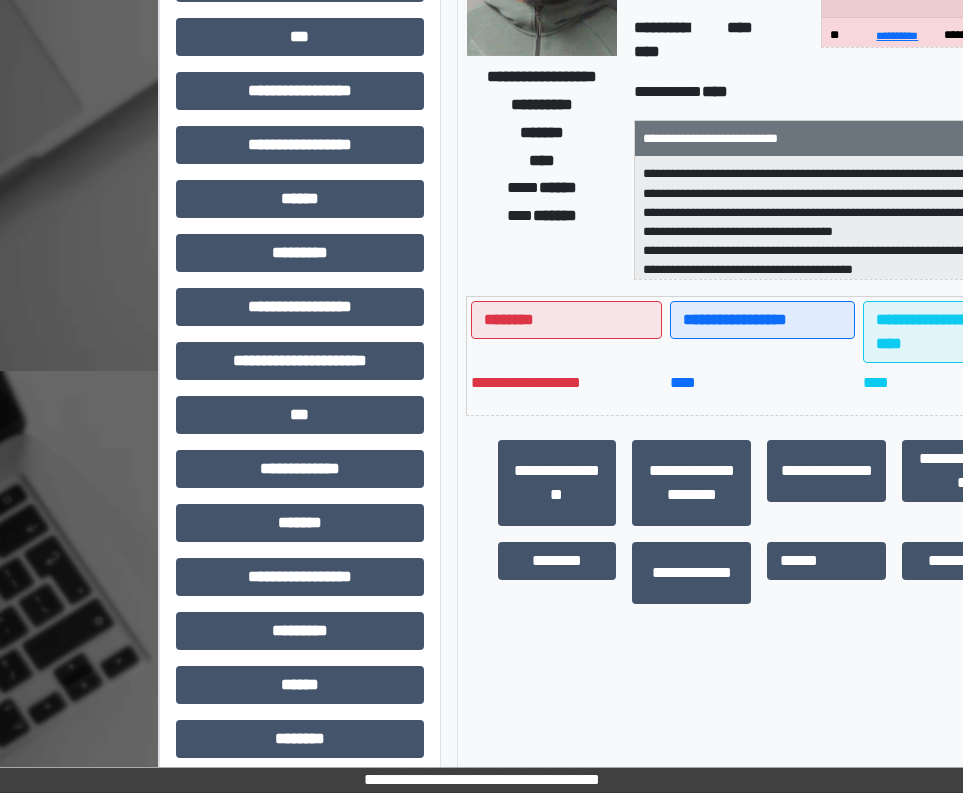 scroll, scrollTop: 500, scrollLeft: 0, axis: vertical 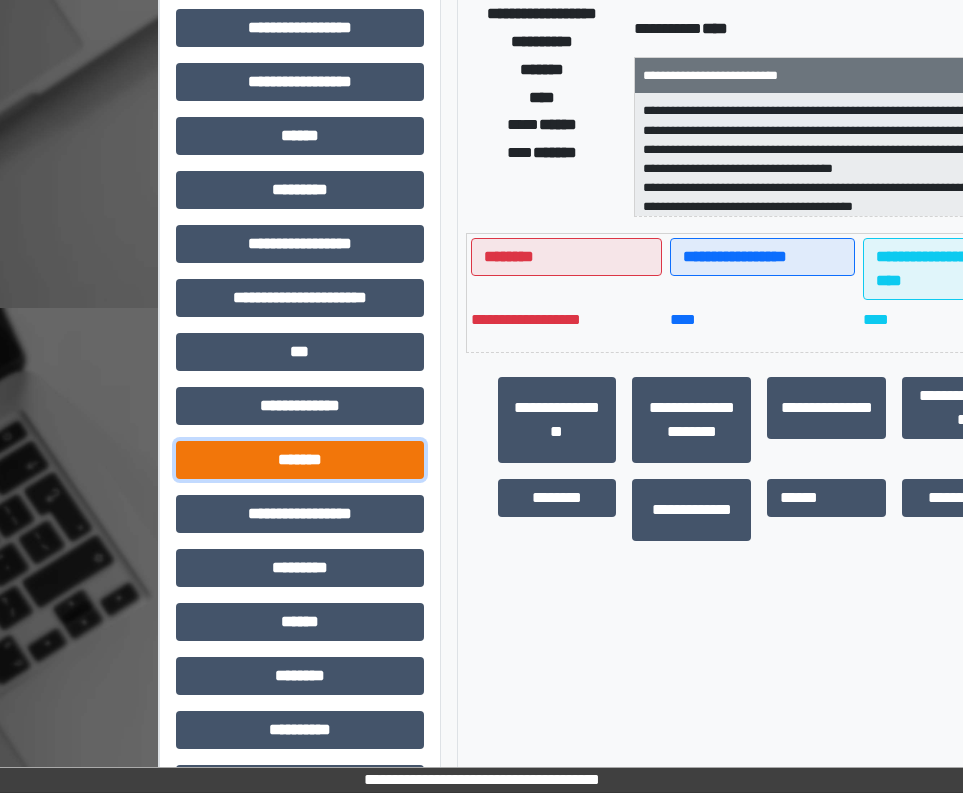 click on "*******" at bounding box center (300, 460) 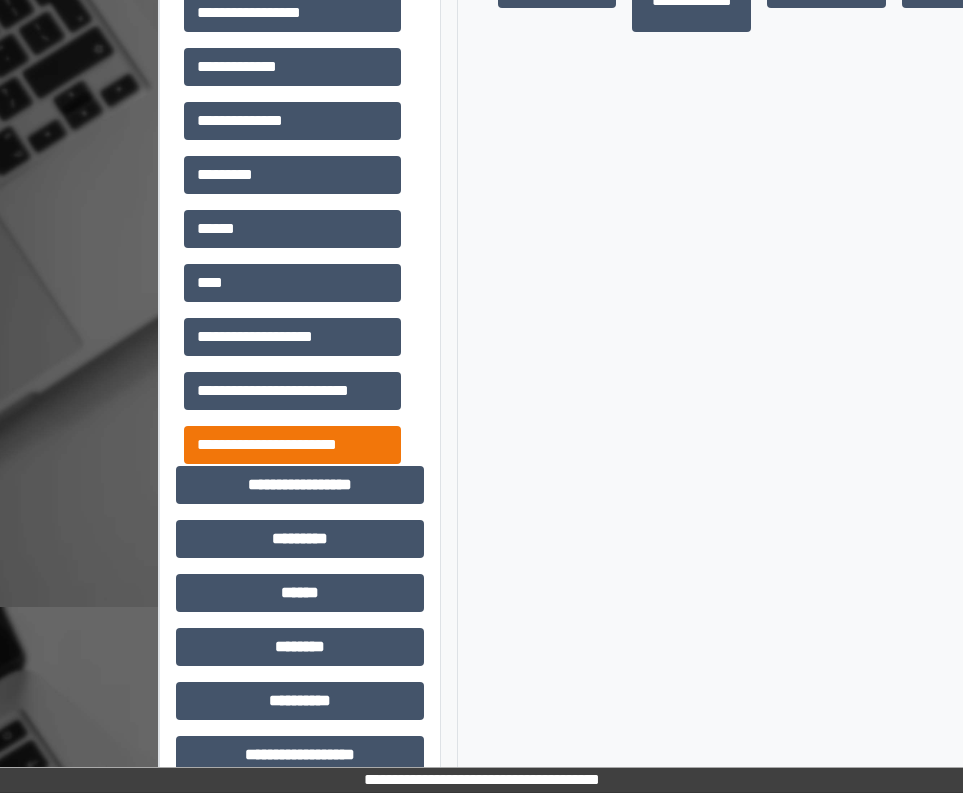 scroll, scrollTop: 1040, scrollLeft: 0, axis: vertical 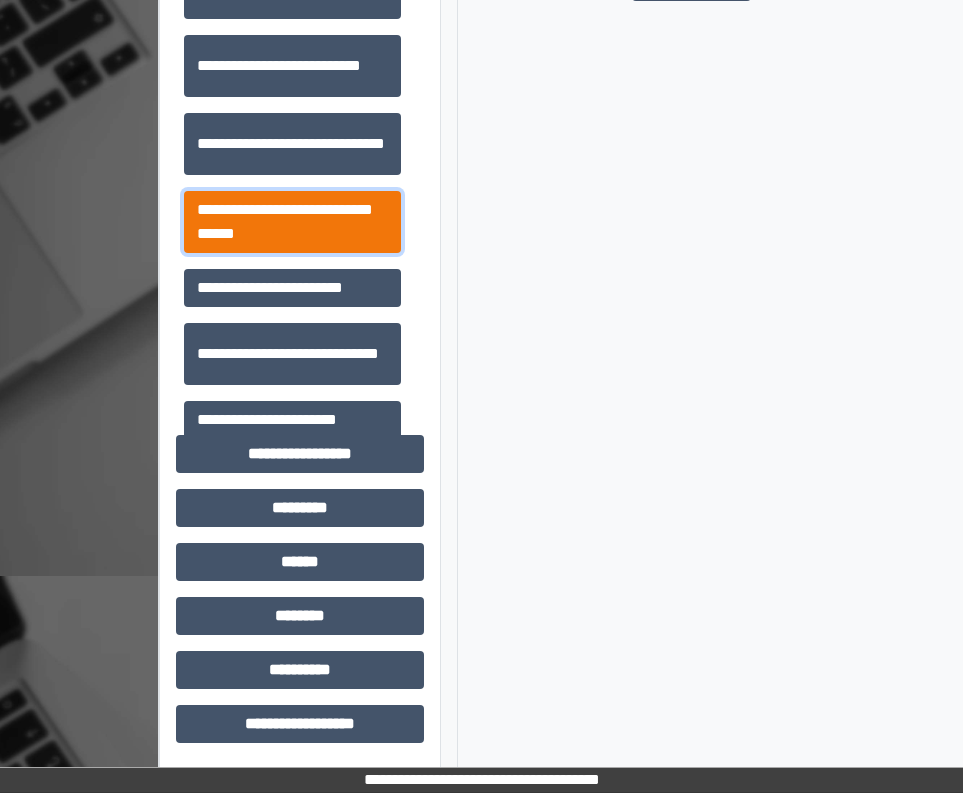click on "**********" at bounding box center (292, 222) 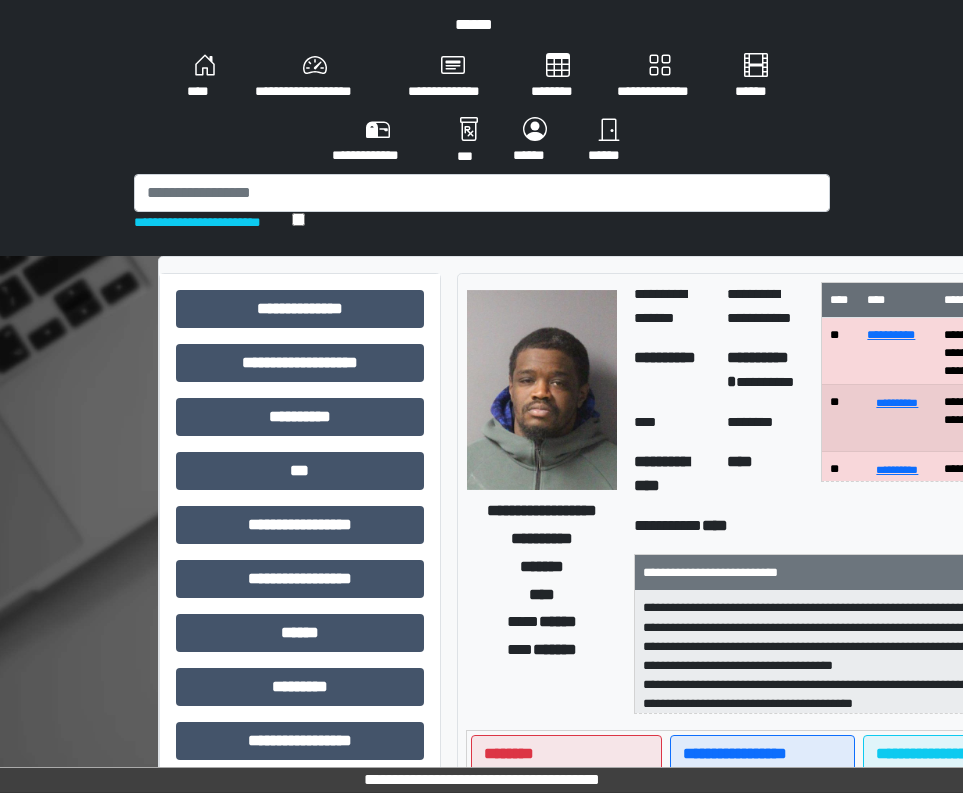 scroll, scrollTop: 0, scrollLeft: 0, axis: both 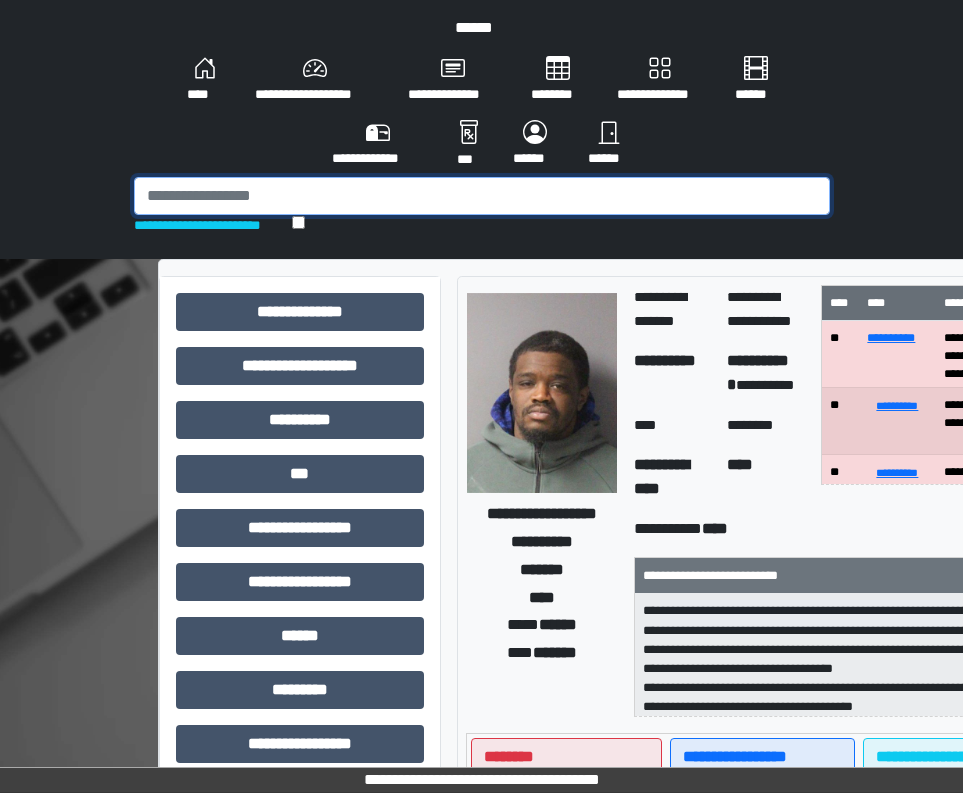 click at bounding box center [482, 196] 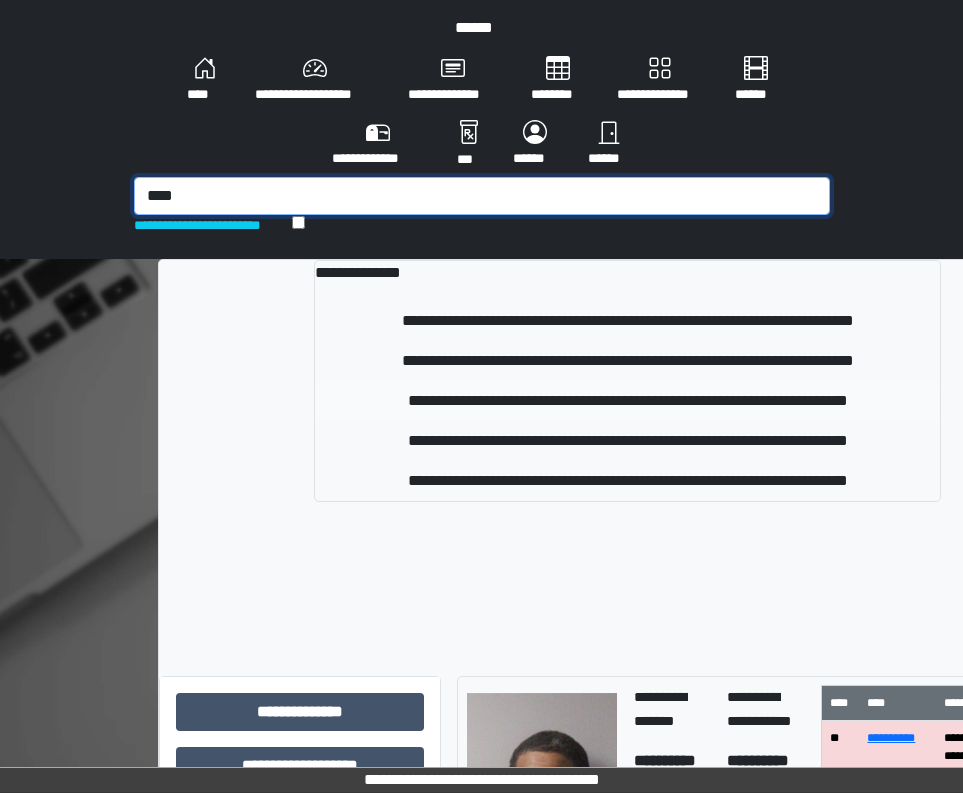 type on "****" 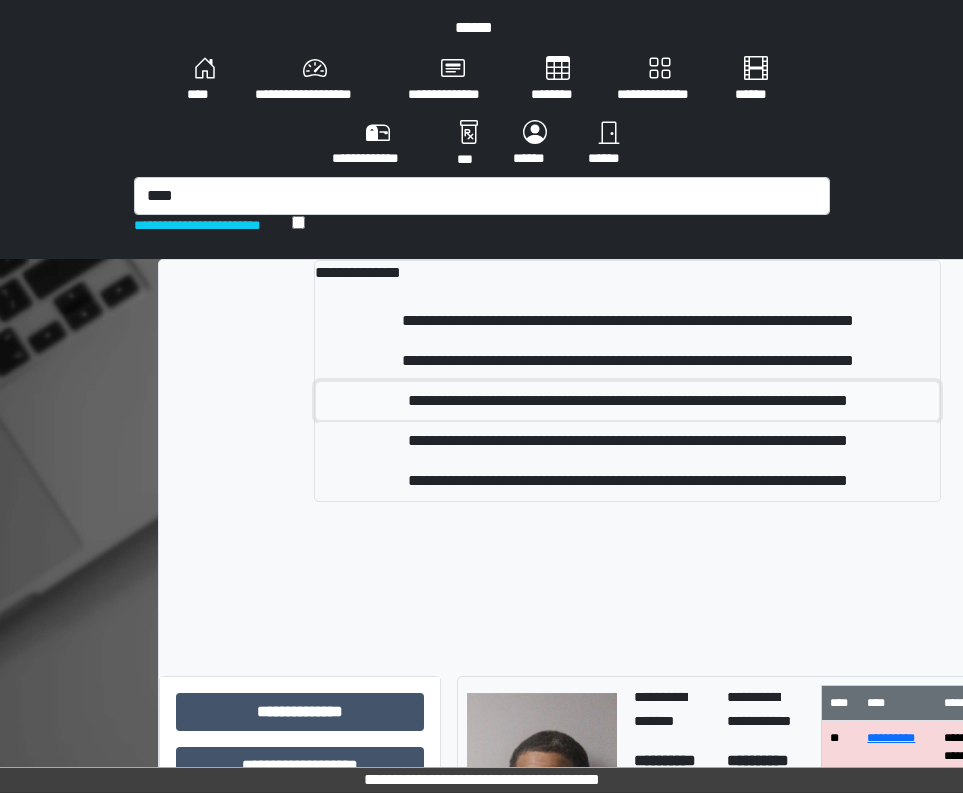 click on "**********" at bounding box center [627, 401] 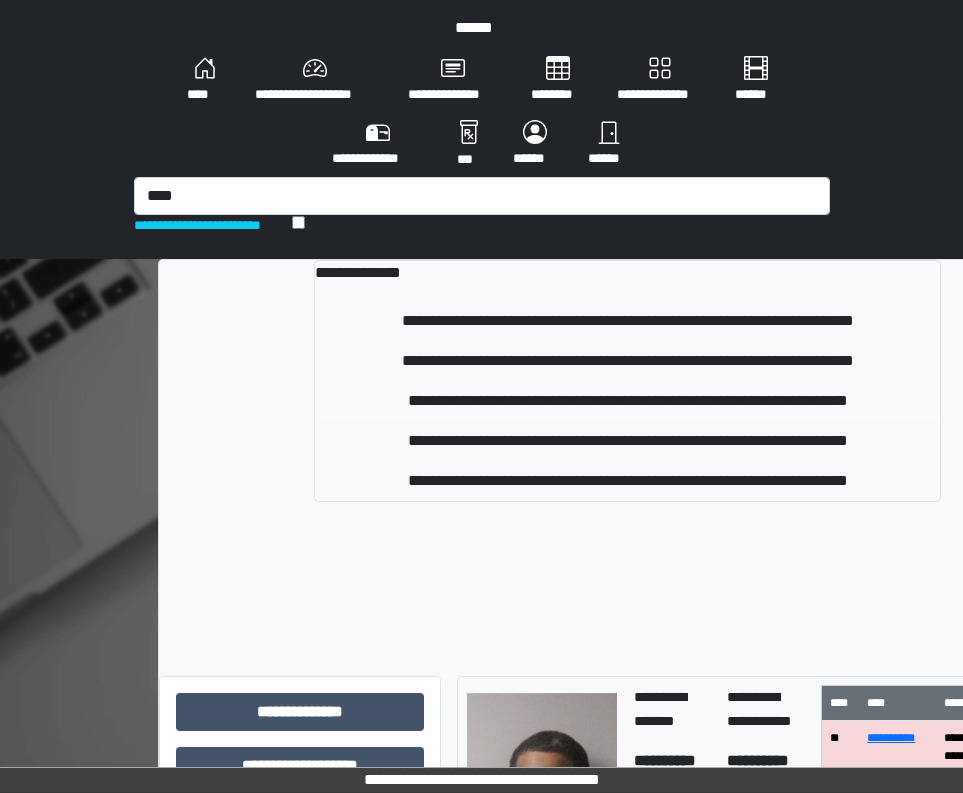 type 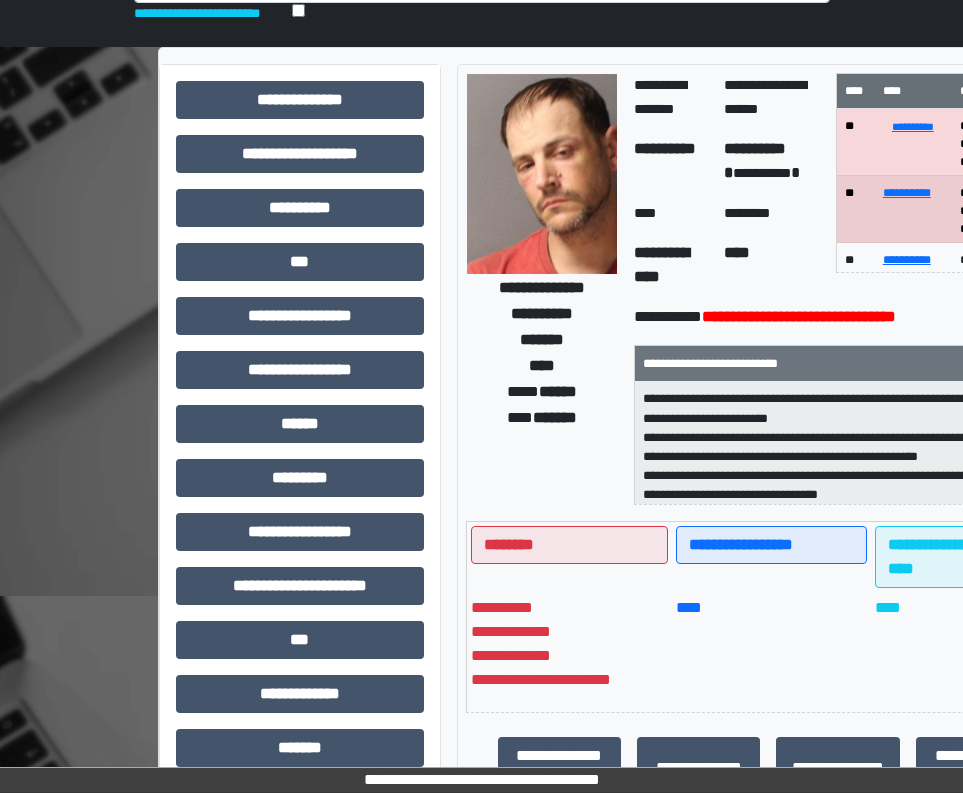 scroll, scrollTop: 500, scrollLeft: 0, axis: vertical 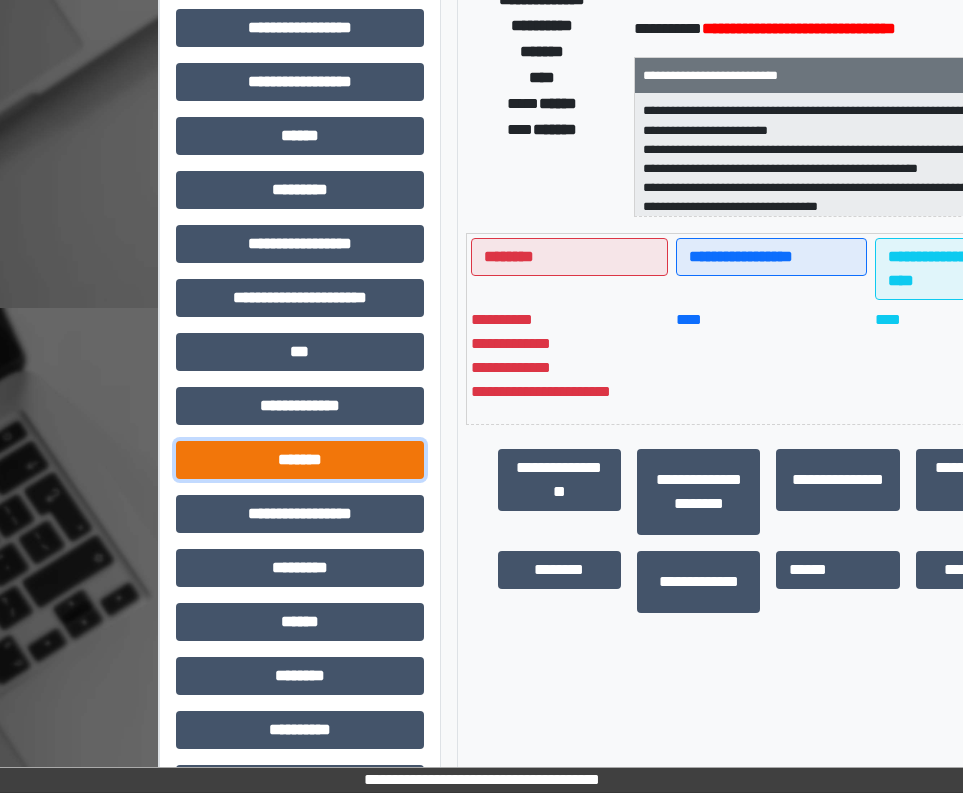 click on "*******" at bounding box center [300, 460] 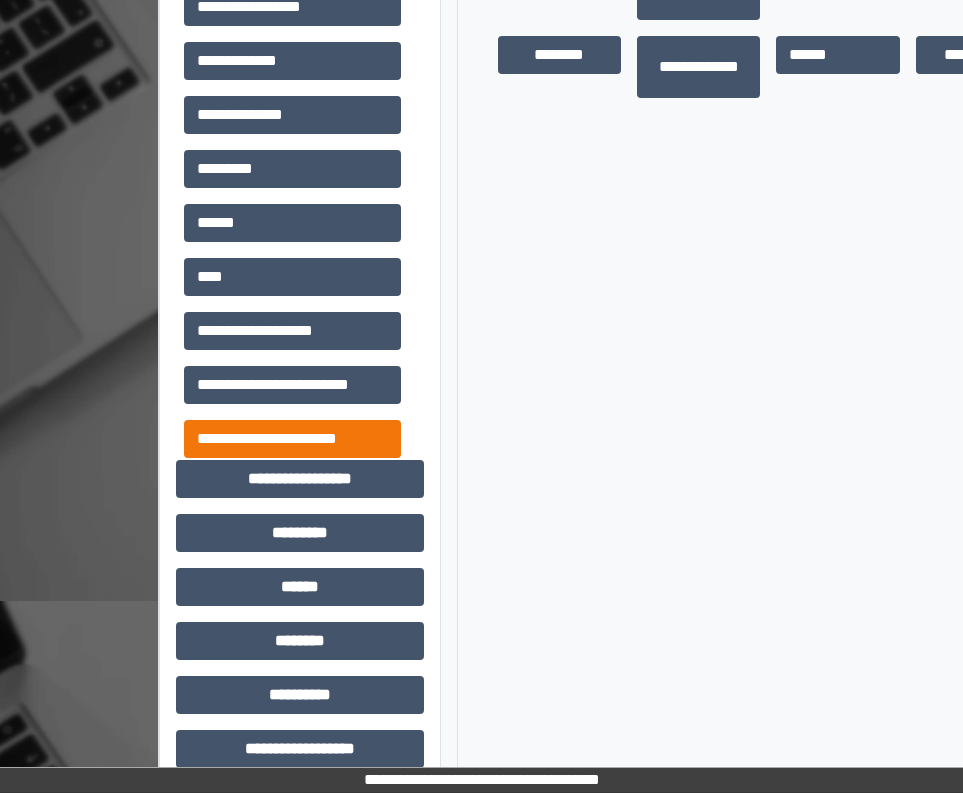 scroll, scrollTop: 1040, scrollLeft: 0, axis: vertical 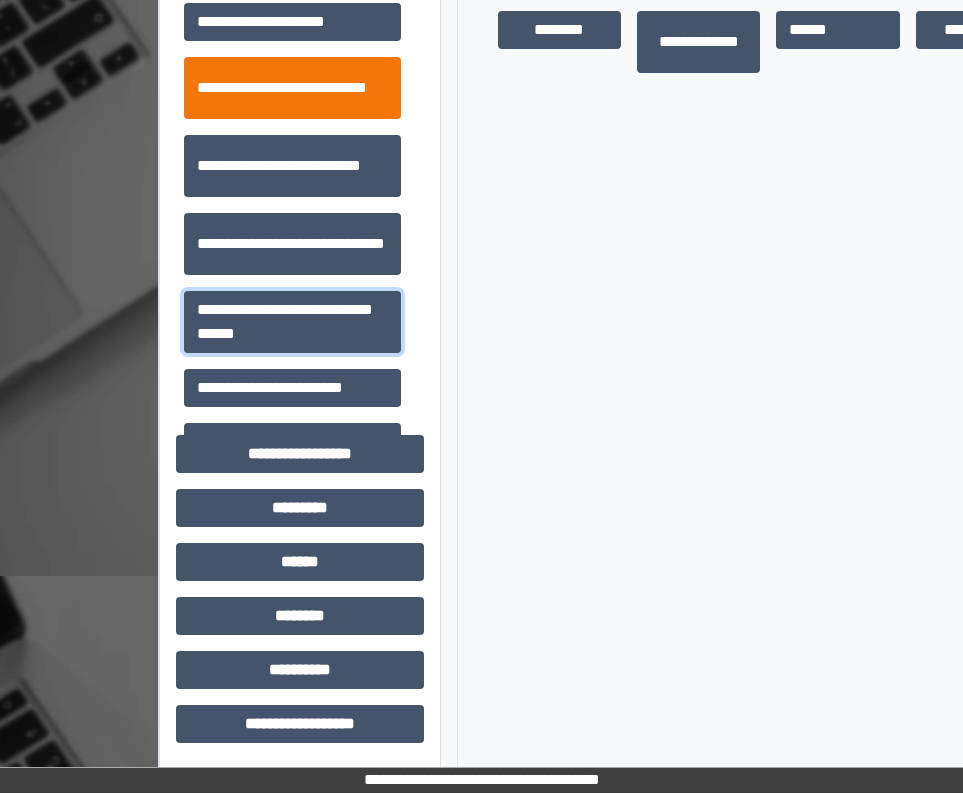 click on "**********" at bounding box center [292, 322] 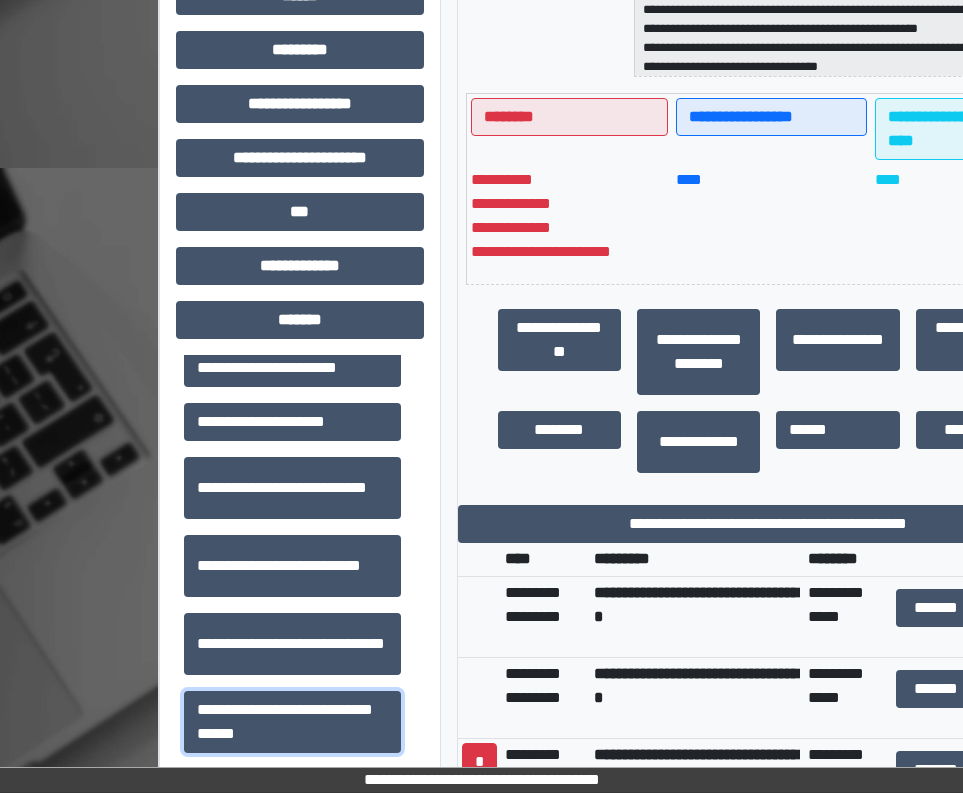 scroll, scrollTop: 240, scrollLeft: 0, axis: vertical 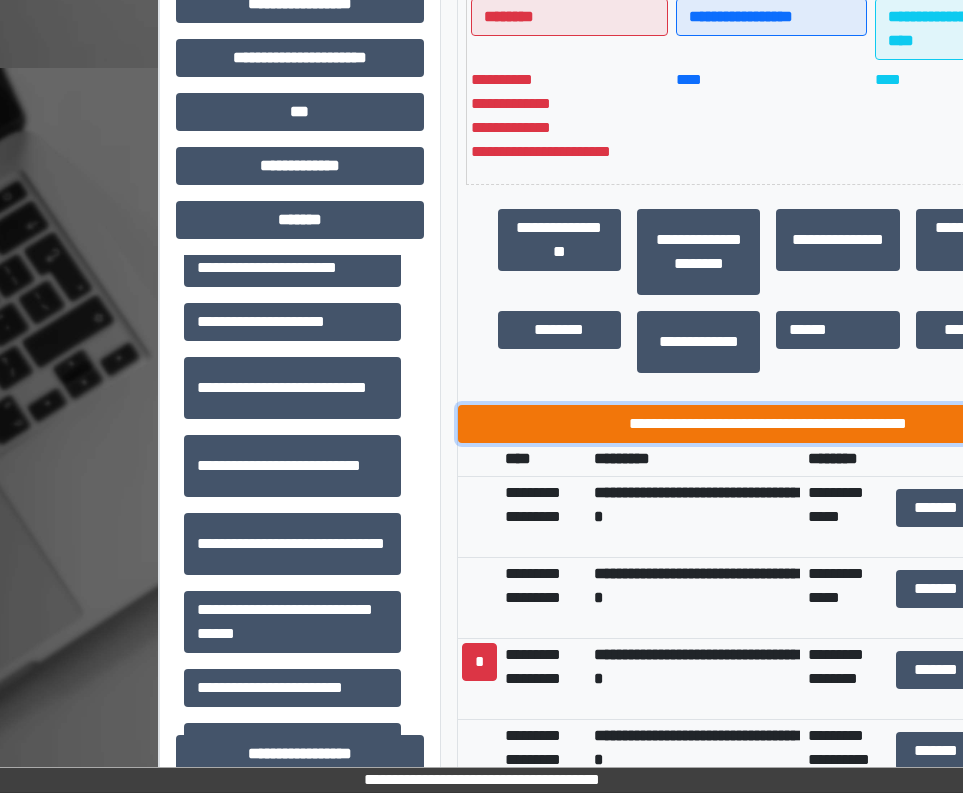 click on "**********" at bounding box center (769, 424) 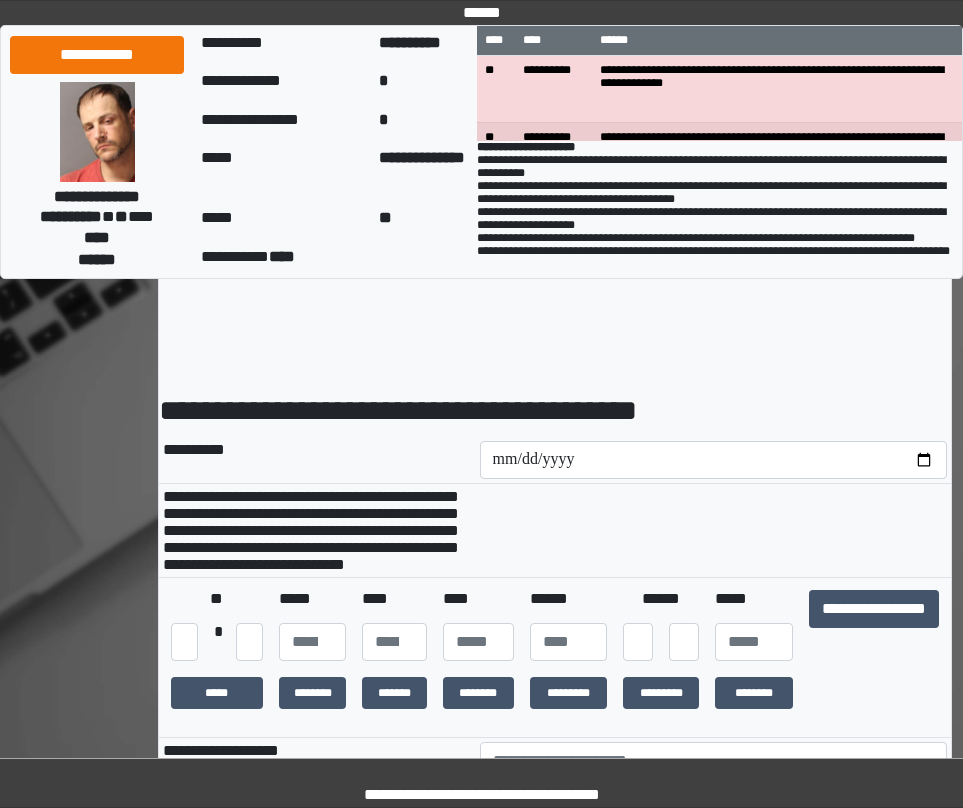 scroll, scrollTop: 0, scrollLeft: 0, axis: both 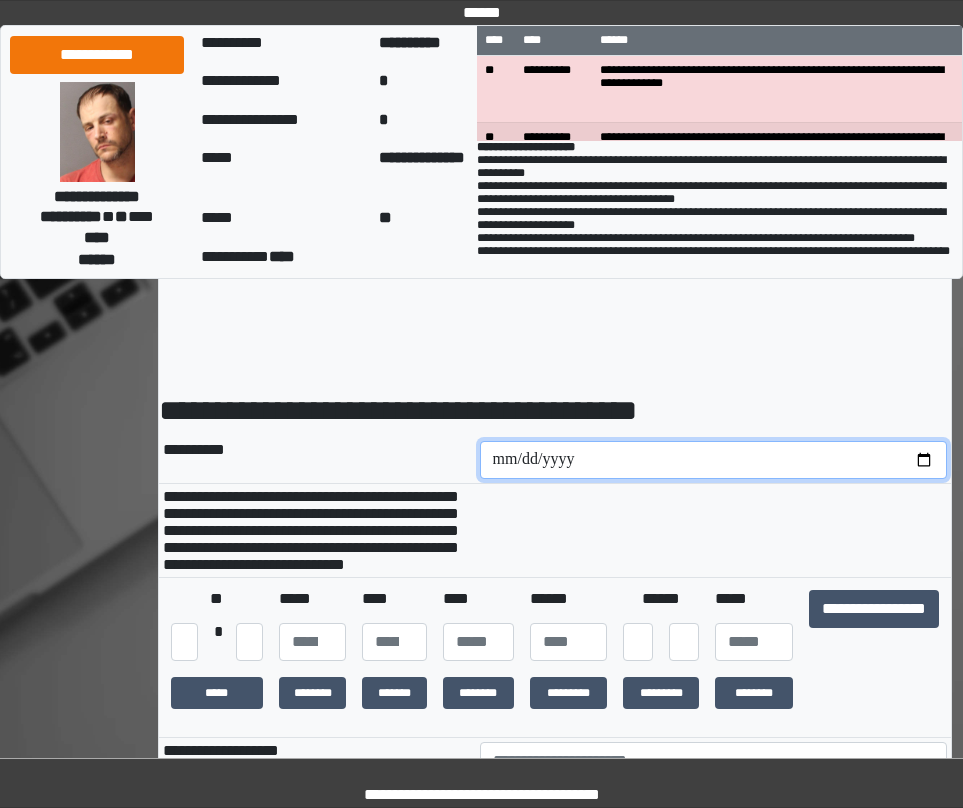 click at bounding box center [714, 460] 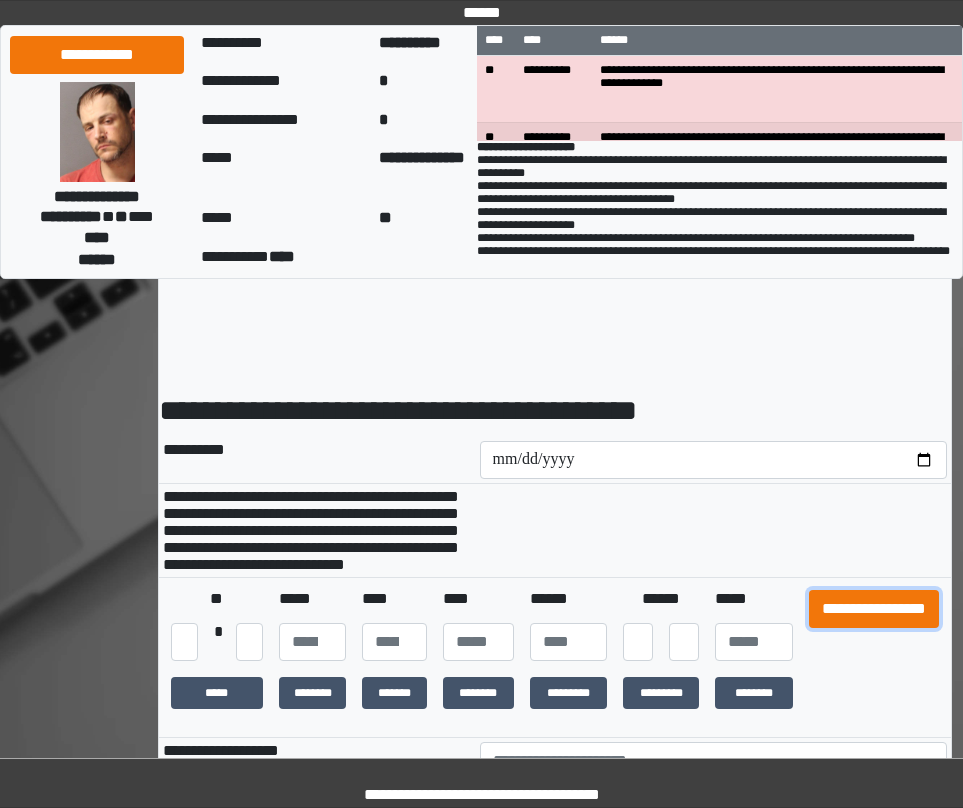 click on "**********" at bounding box center (874, 609) 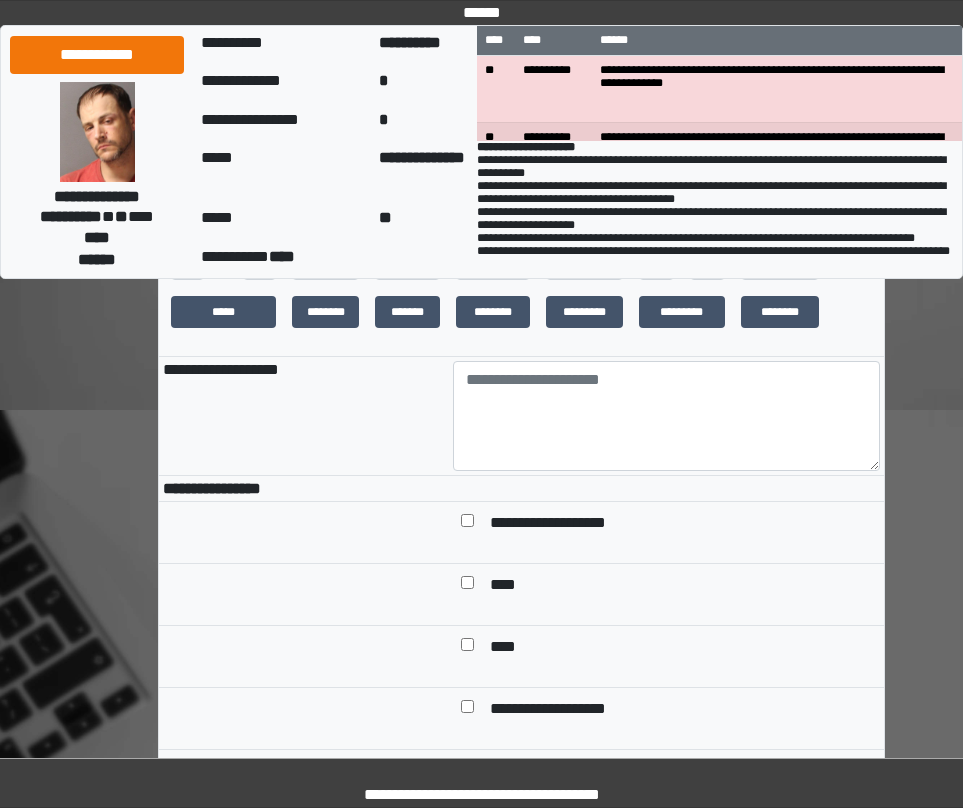 scroll, scrollTop: 400, scrollLeft: 0, axis: vertical 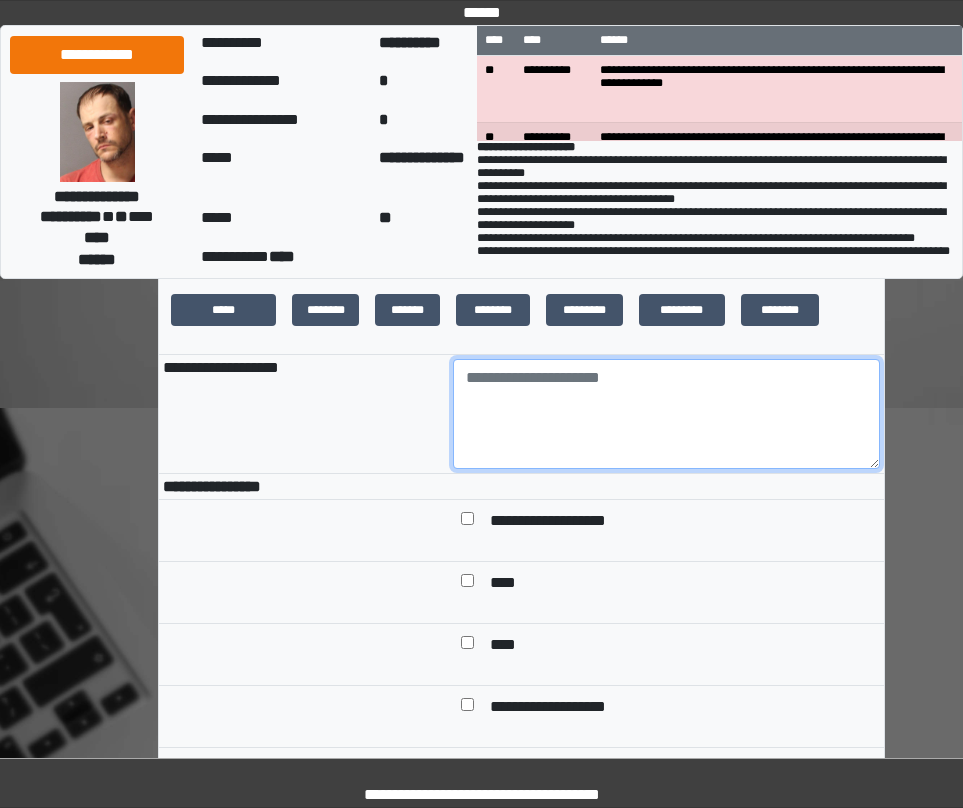 click at bounding box center [666, 414] 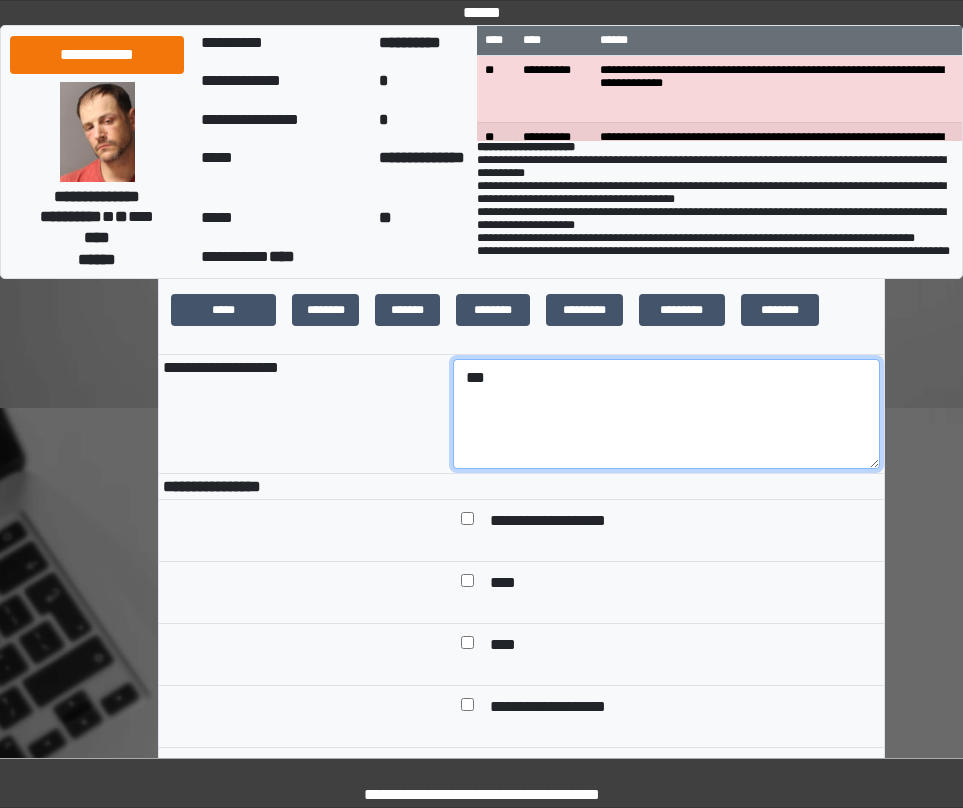type on "***" 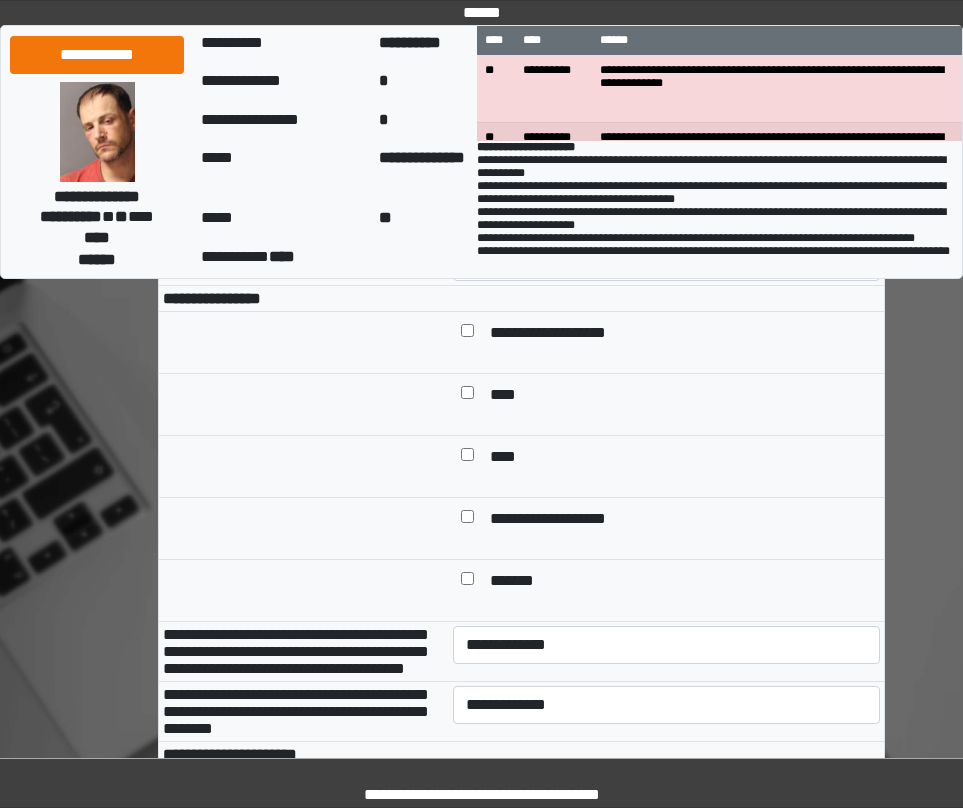 scroll, scrollTop: 600, scrollLeft: 0, axis: vertical 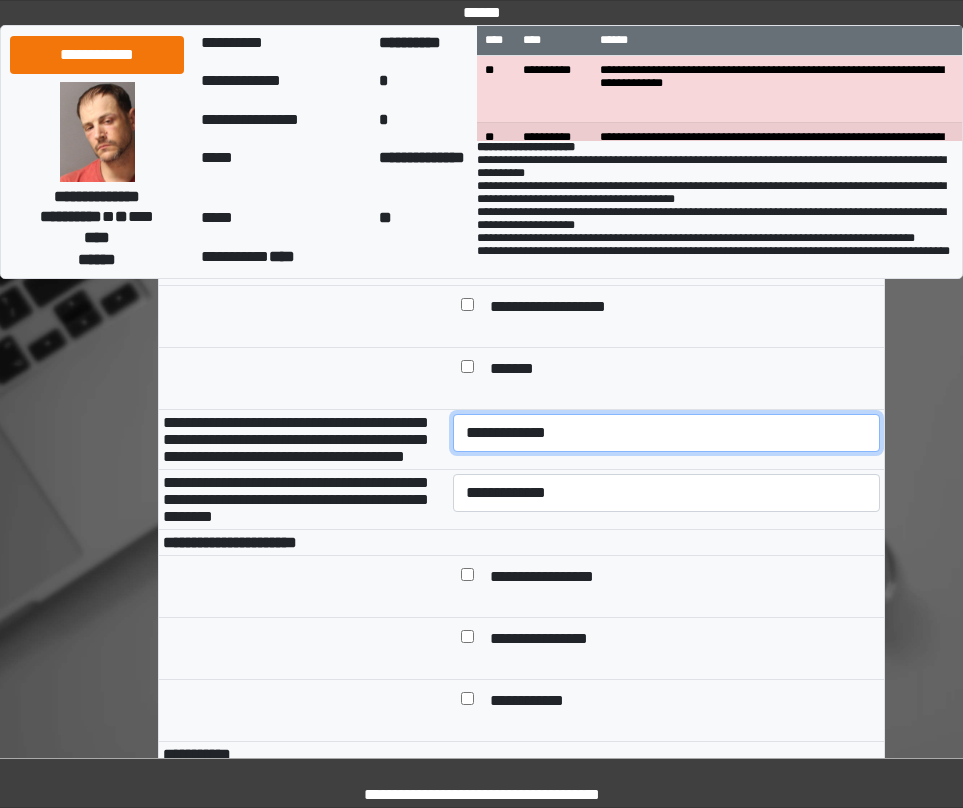 click on "**********" at bounding box center (666, 433) 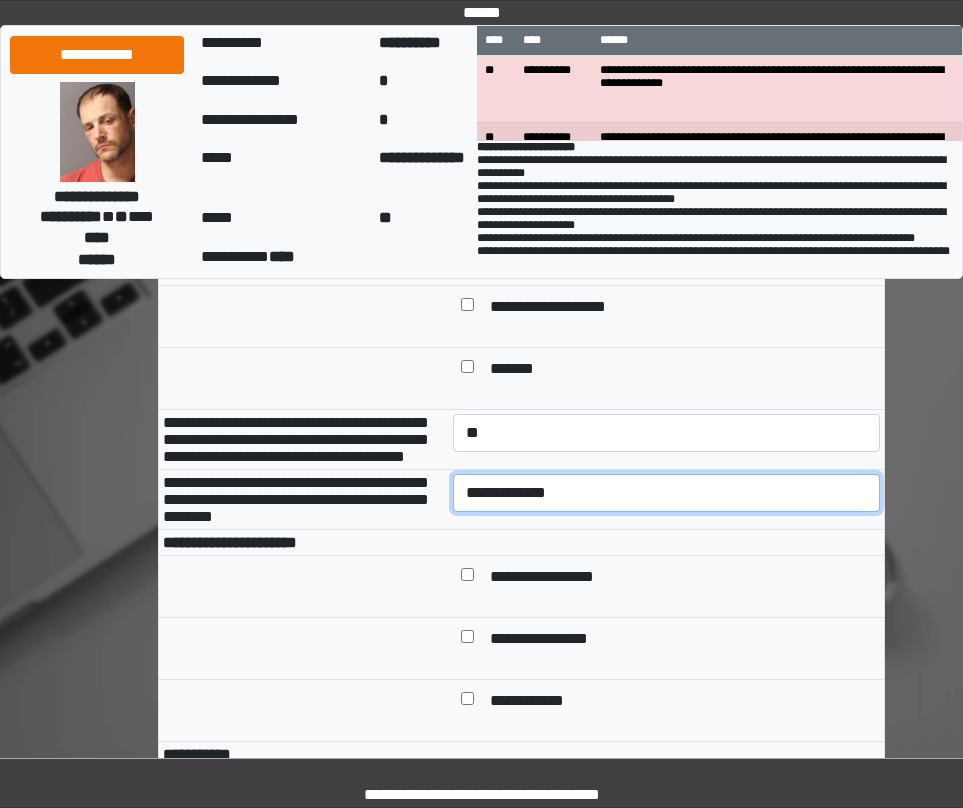 click on "**********" at bounding box center (666, 493) 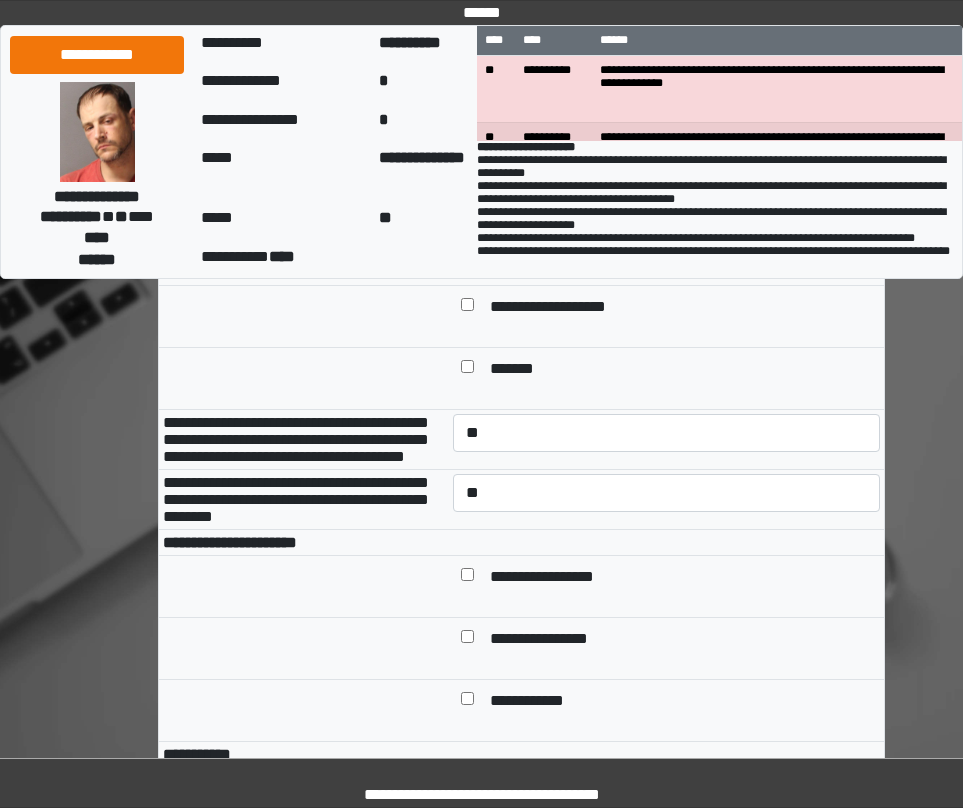 drag, startPoint x: 393, startPoint y: 606, endPoint x: 403, endPoint y: 591, distance: 18.027756 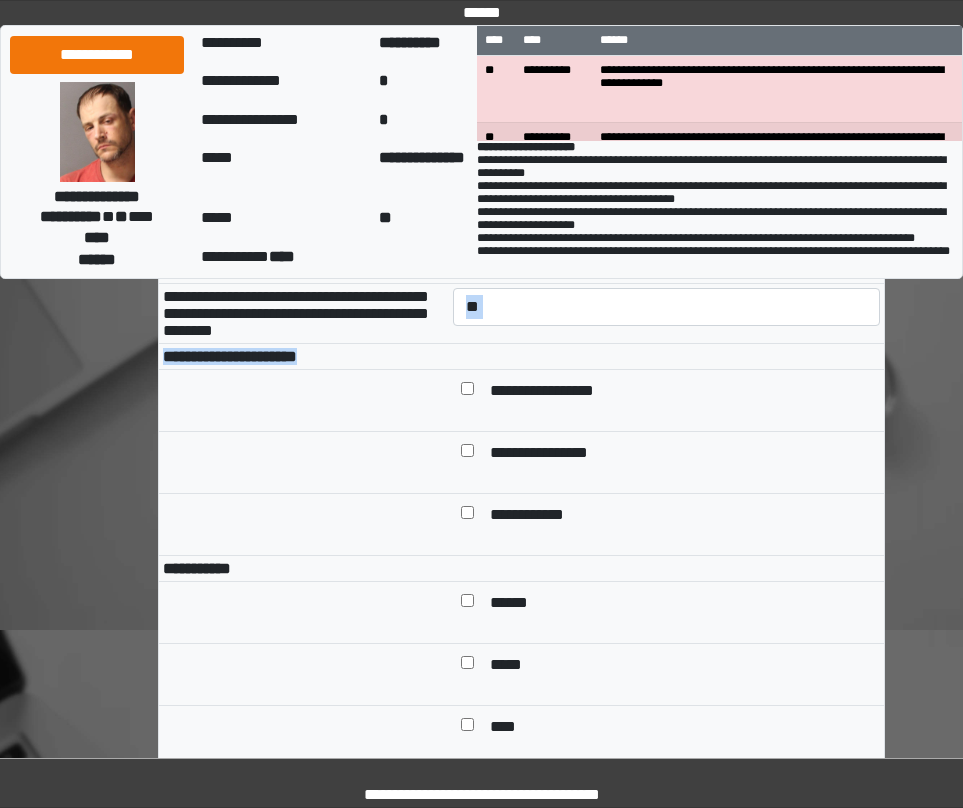 scroll, scrollTop: 1000, scrollLeft: 0, axis: vertical 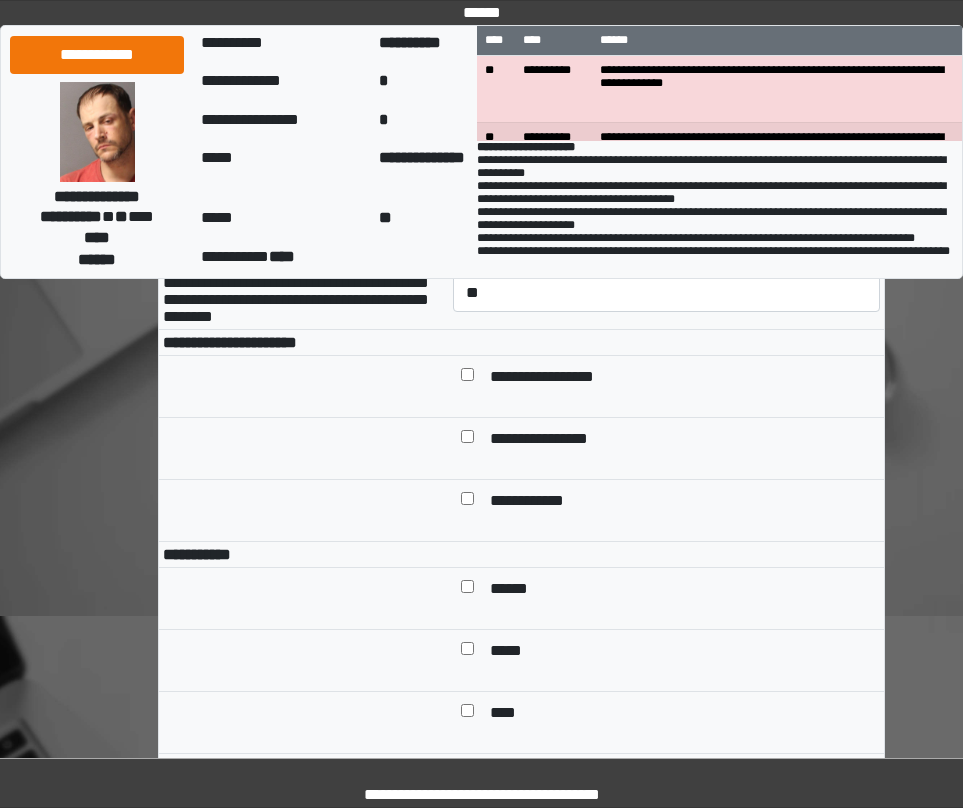 click at bounding box center [304, 449] 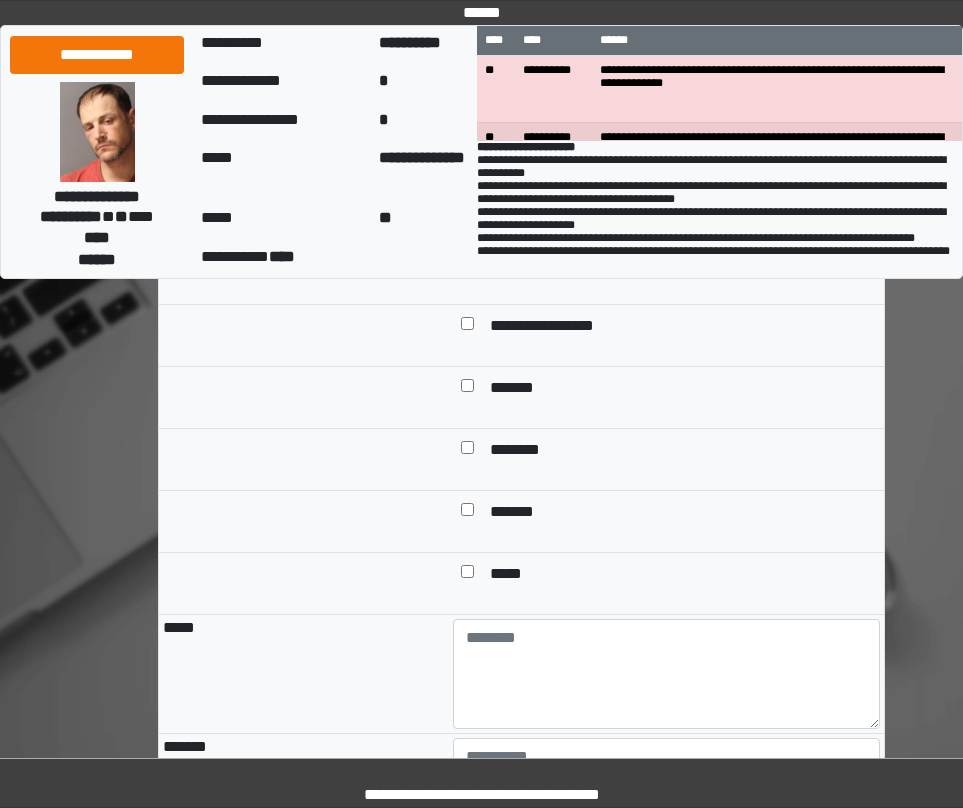 scroll, scrollTop: 1600, scrollLeft: 0, axis: vertical 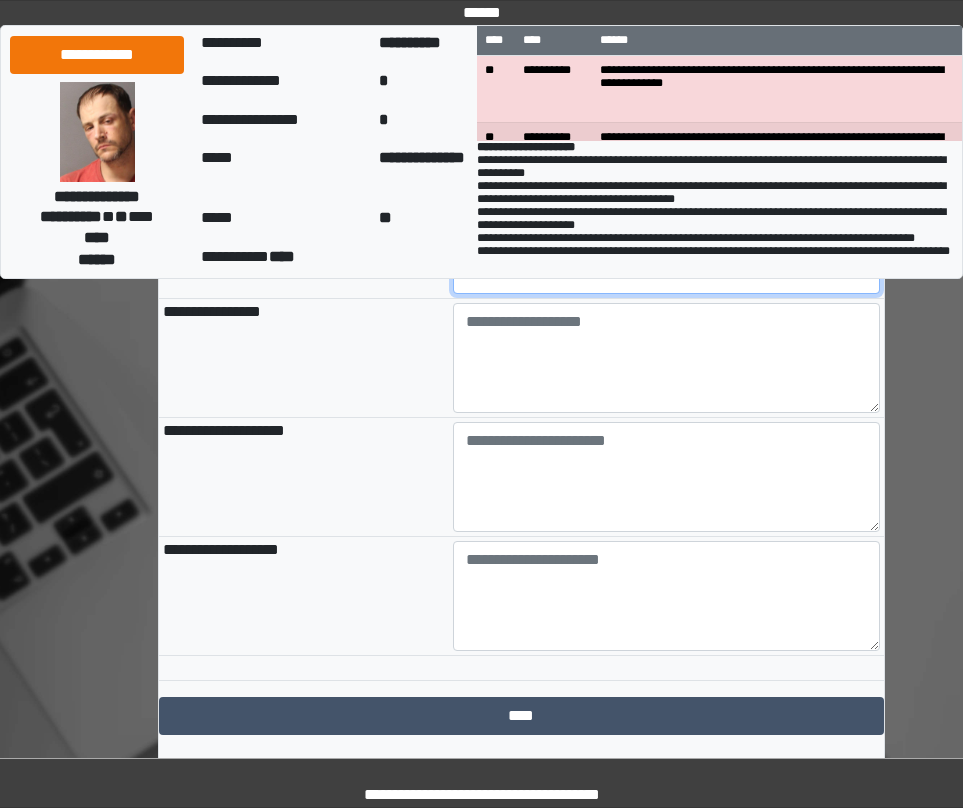 click on "**********" at bounding box center (666, 275) 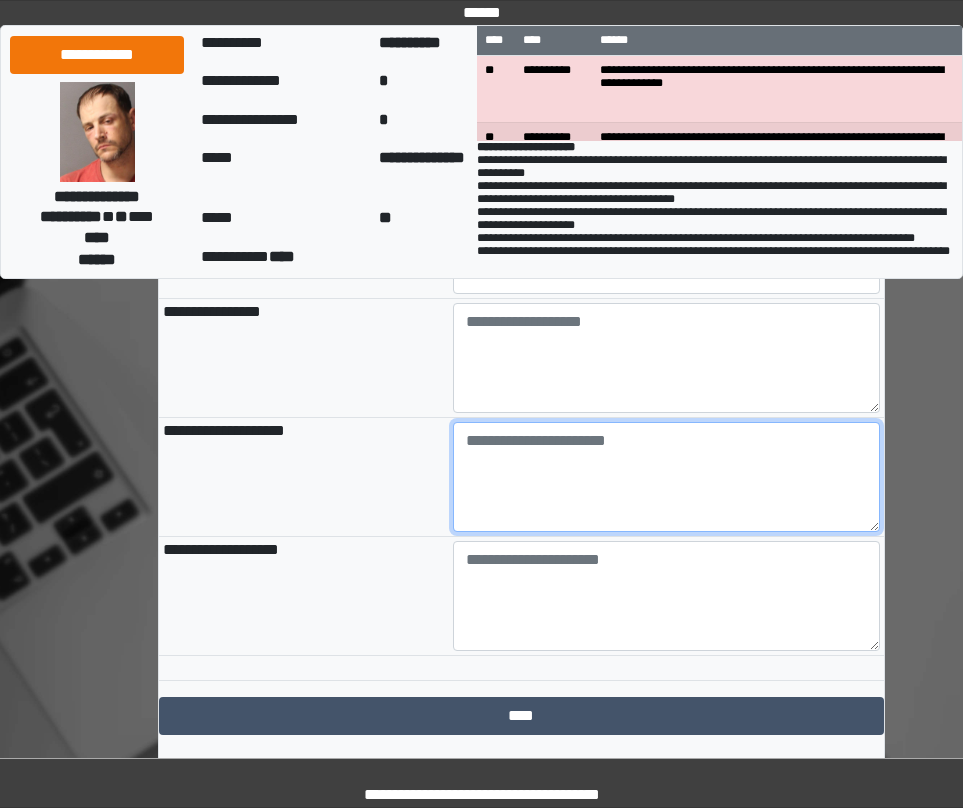 click at bounding box center (666, 477) 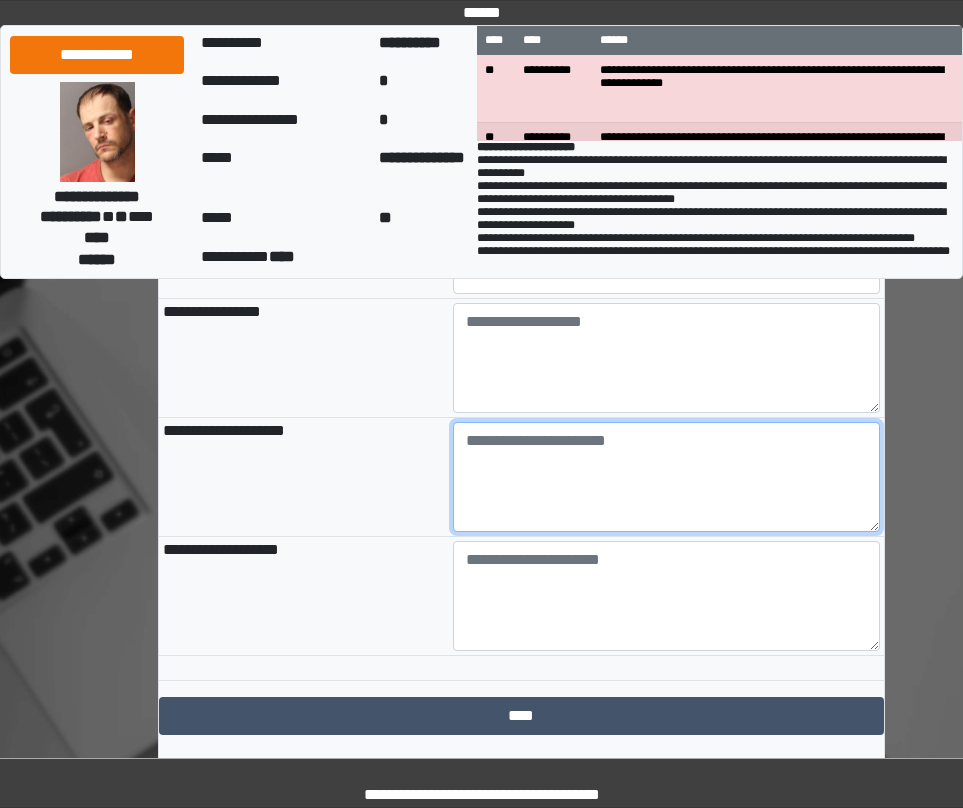 paste on "**********" 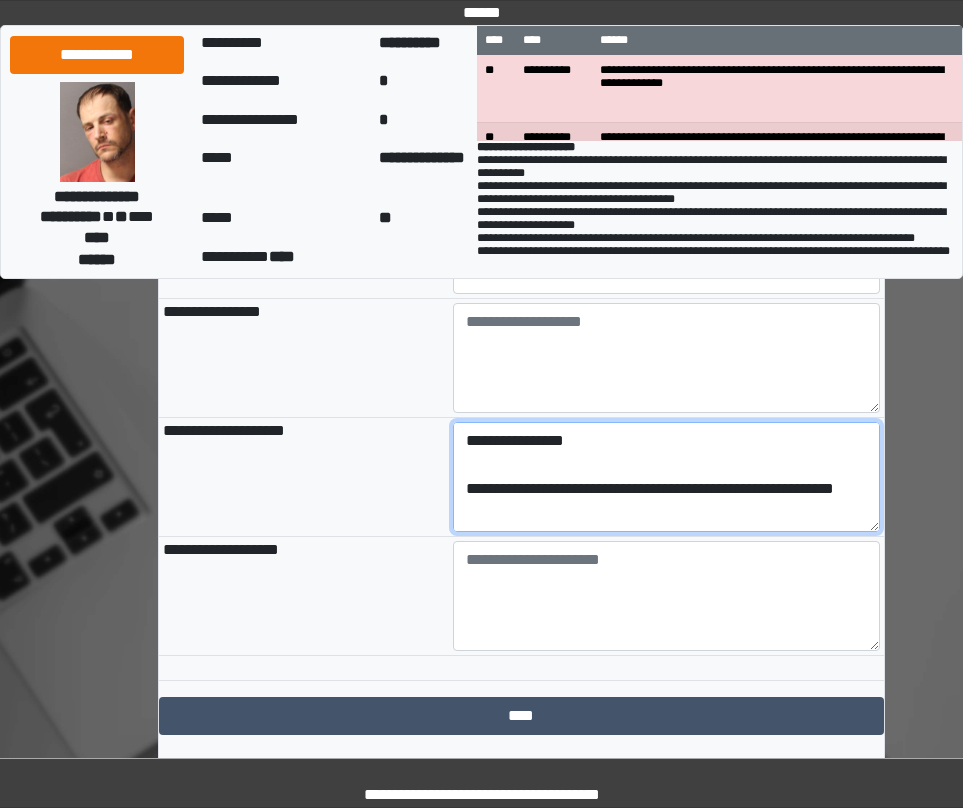 scroll, scrollTop: 232, scrollLeft: 0, axis: vertical 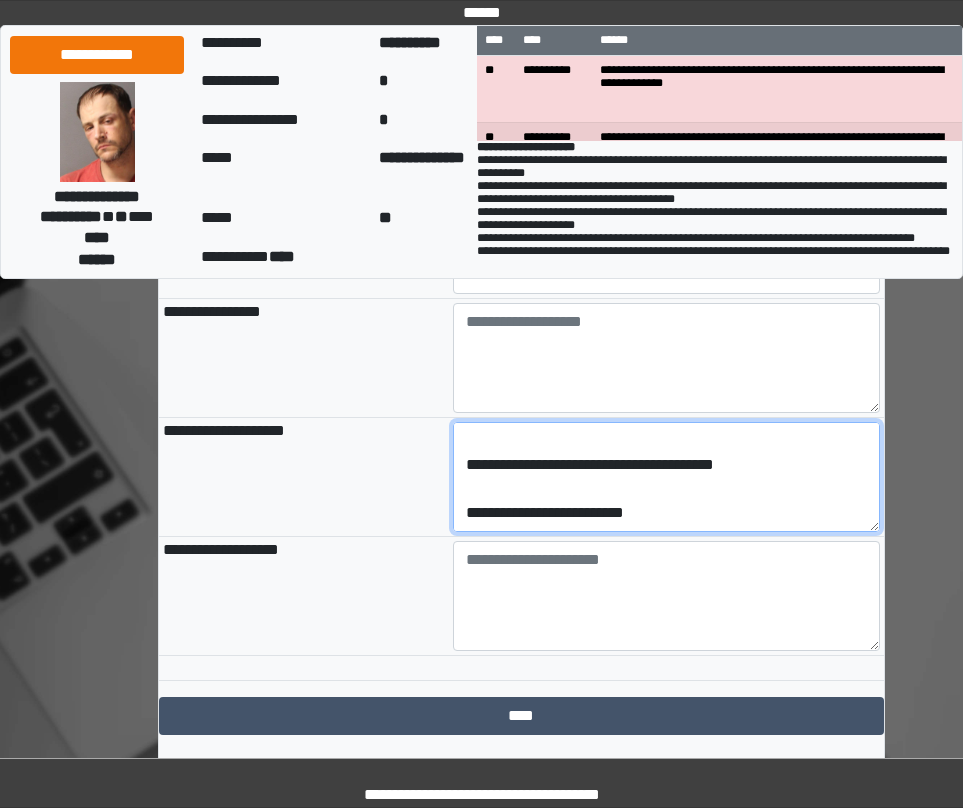 click on "**********" at bounding box center [666, 477] 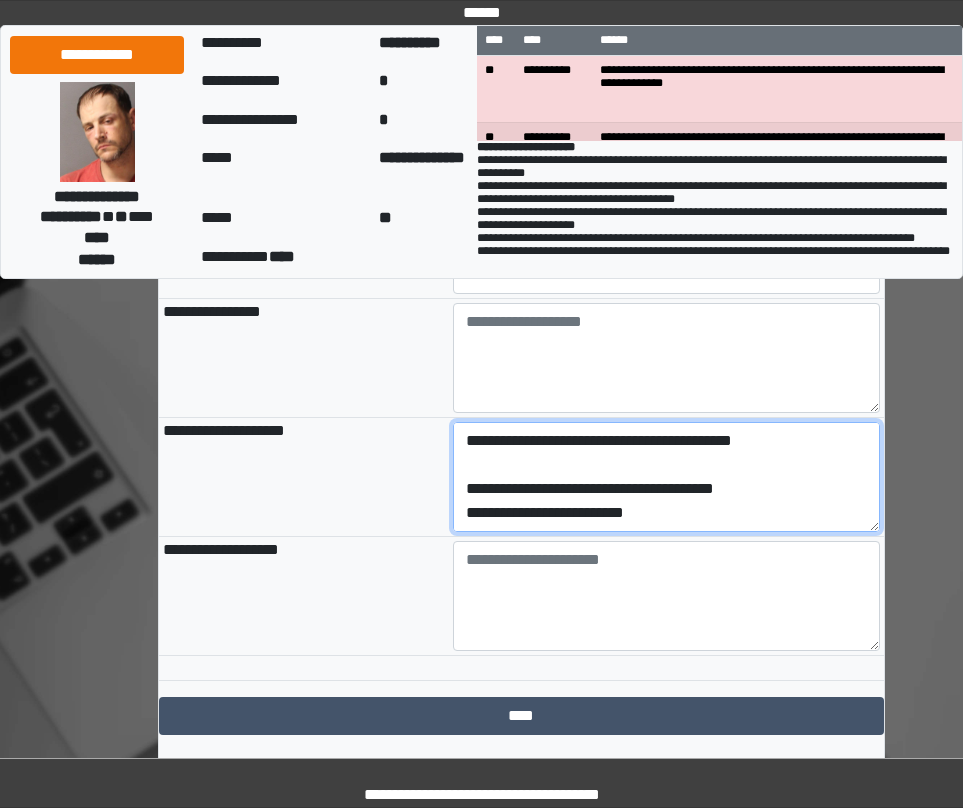 click on "**********" at bounding box center [666, 477] 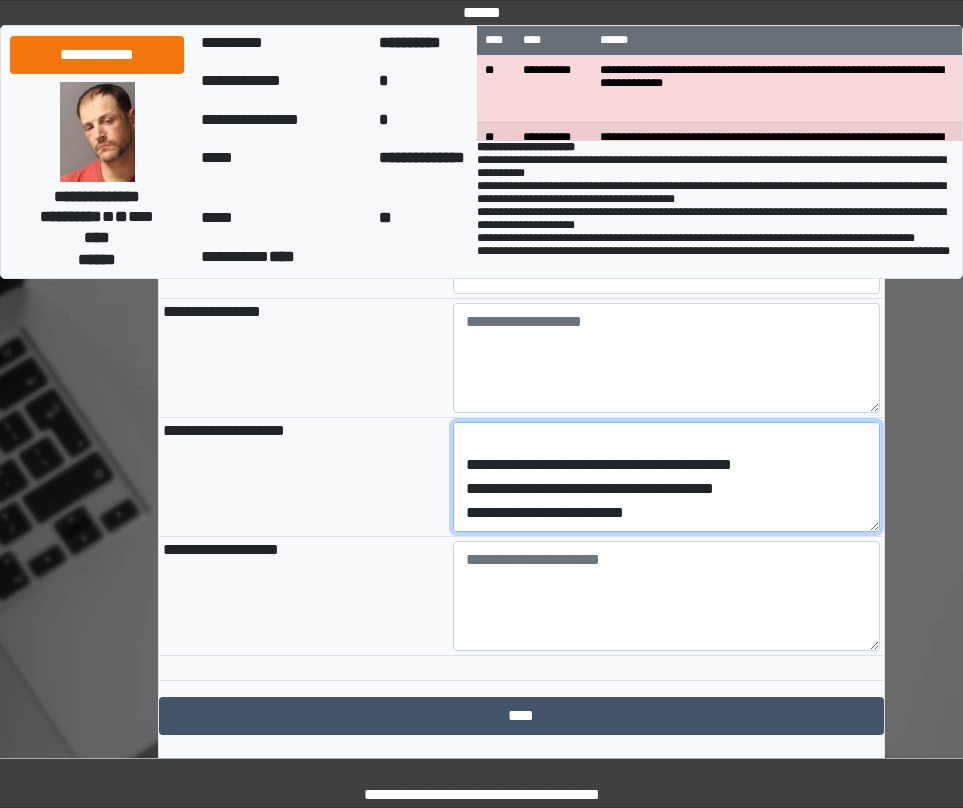 click on "**********" at bounding box center (666, 477) 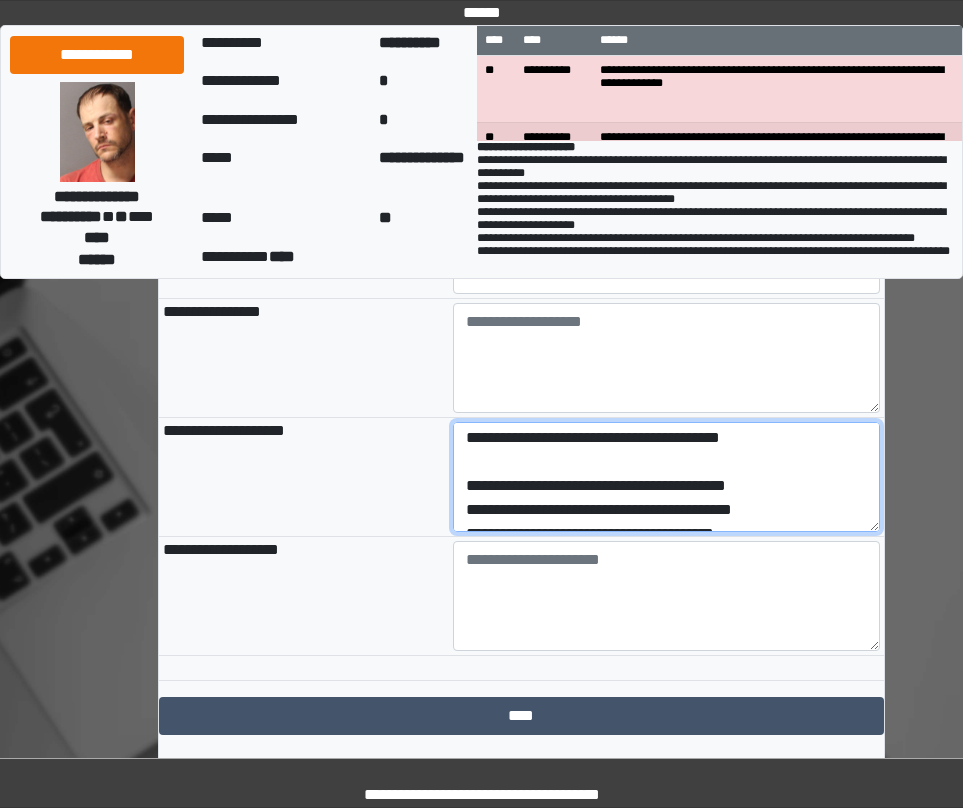 scroll, scrollTop: 68, scrollLeft: 0, axis: vertical 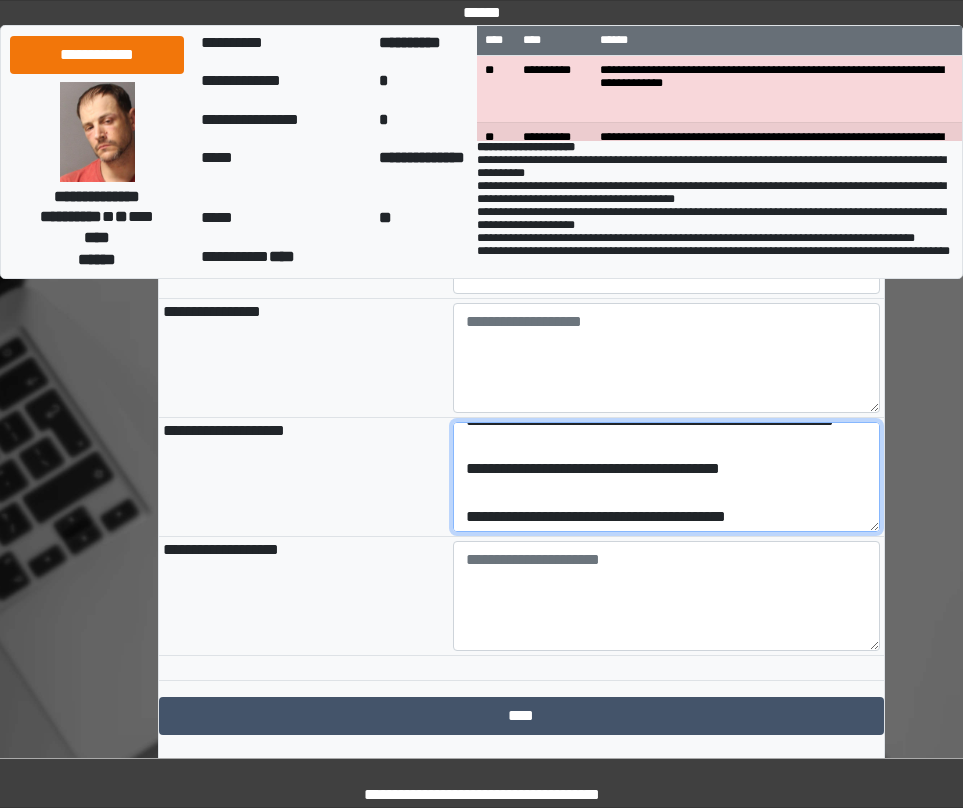 drag, startPoint x: 531, startPoint y: 608, endPoint x: 523, endPoint y: 598, distance: 12.806249 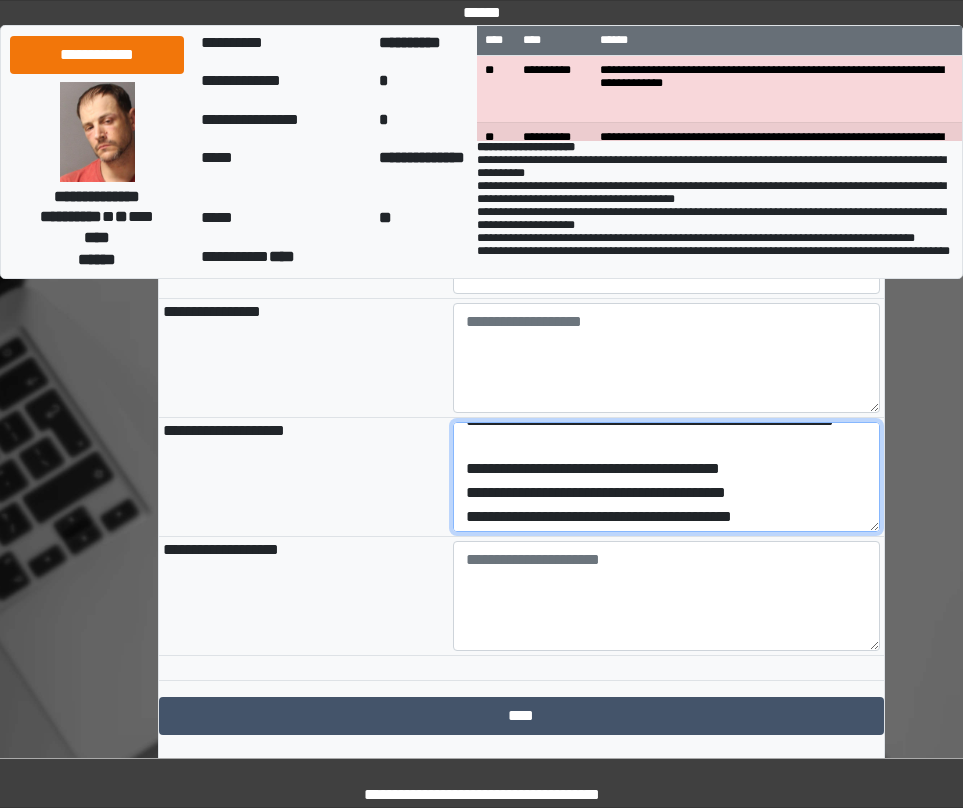 click on "**********" at bounding box center [666, 477] 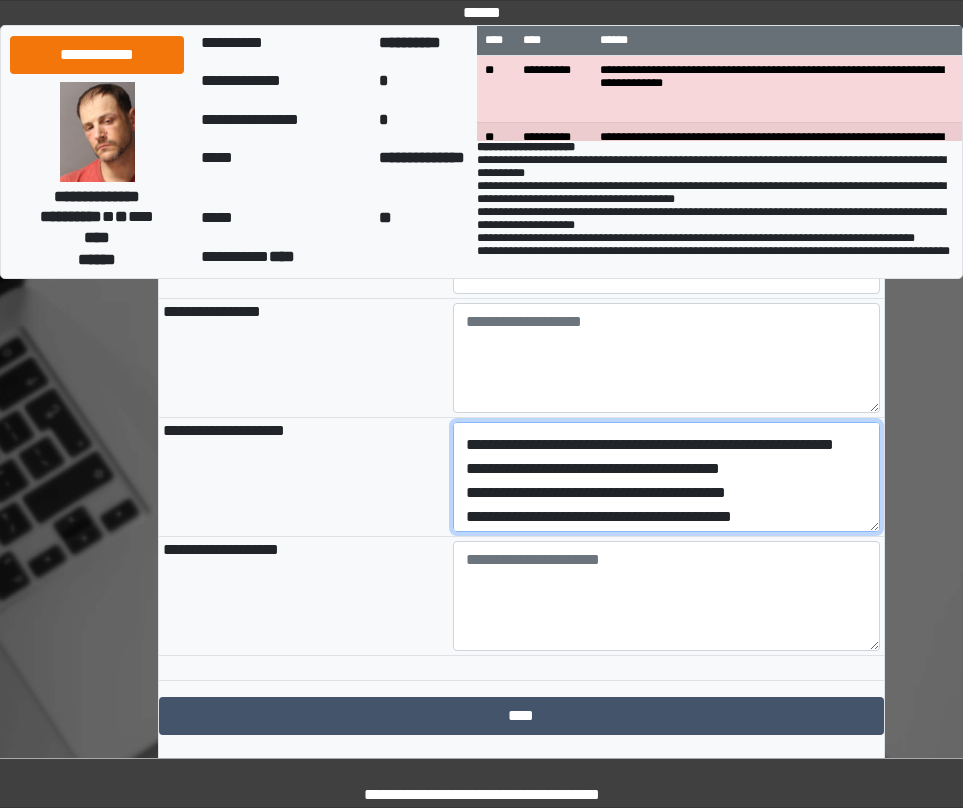 scroll, scrollTop: 0, scrollLeft: 0, axis: both 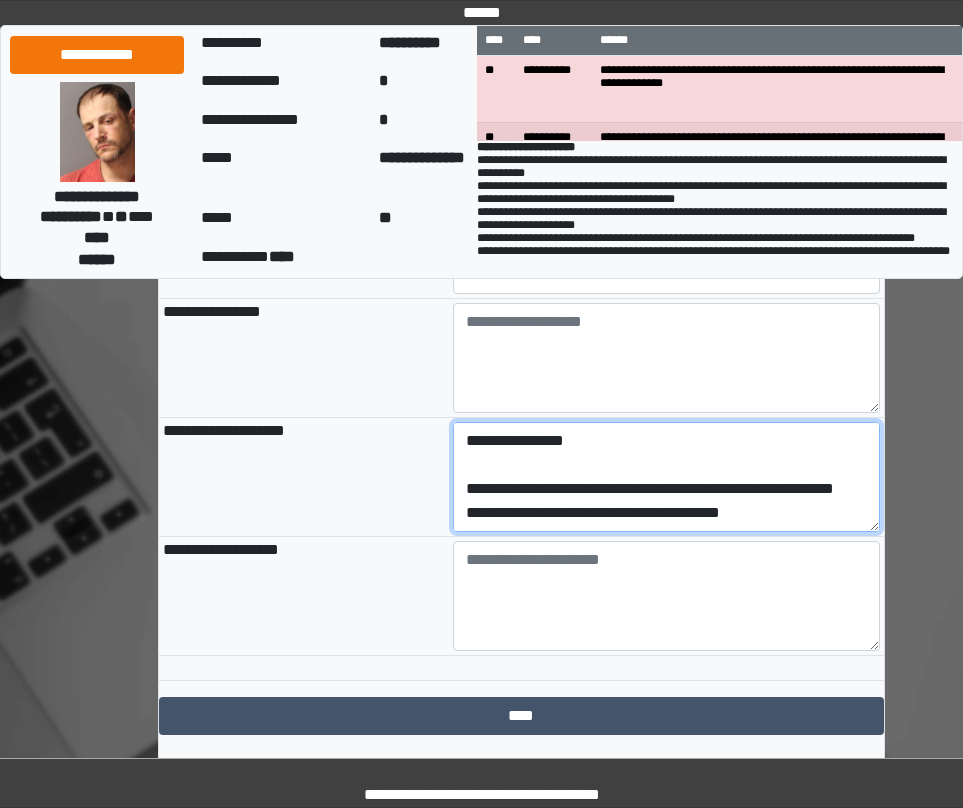 click on "**********" at bounding box center (666, 477) 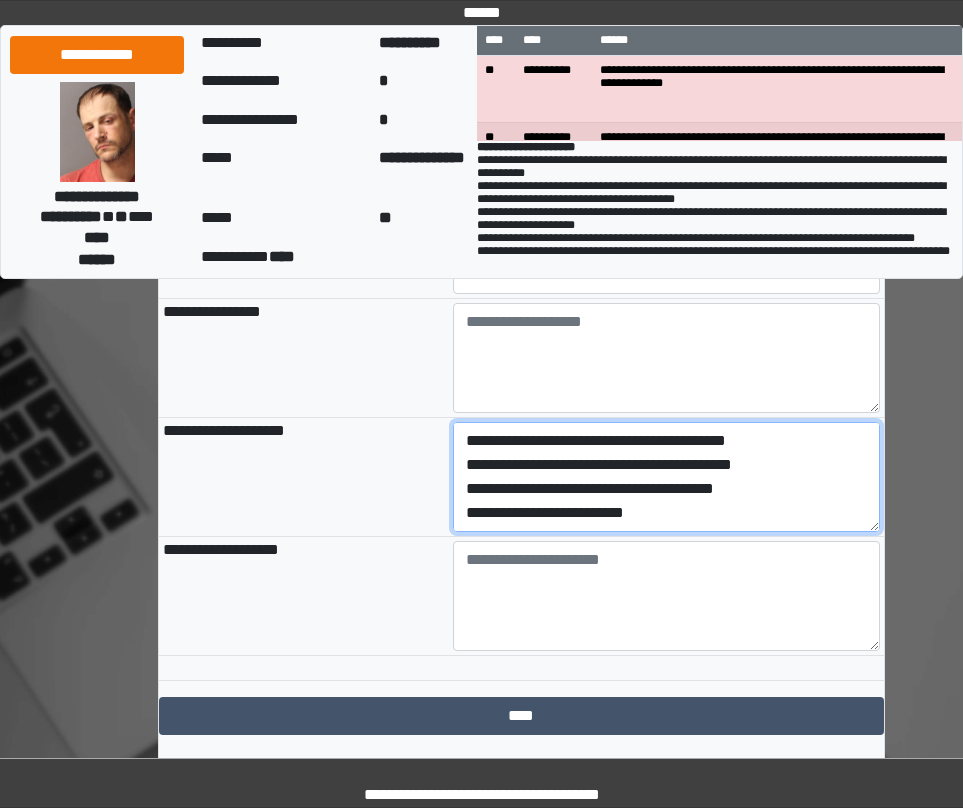scroll, scrollTop: 96, scrollLeft: 0, axis: vertical 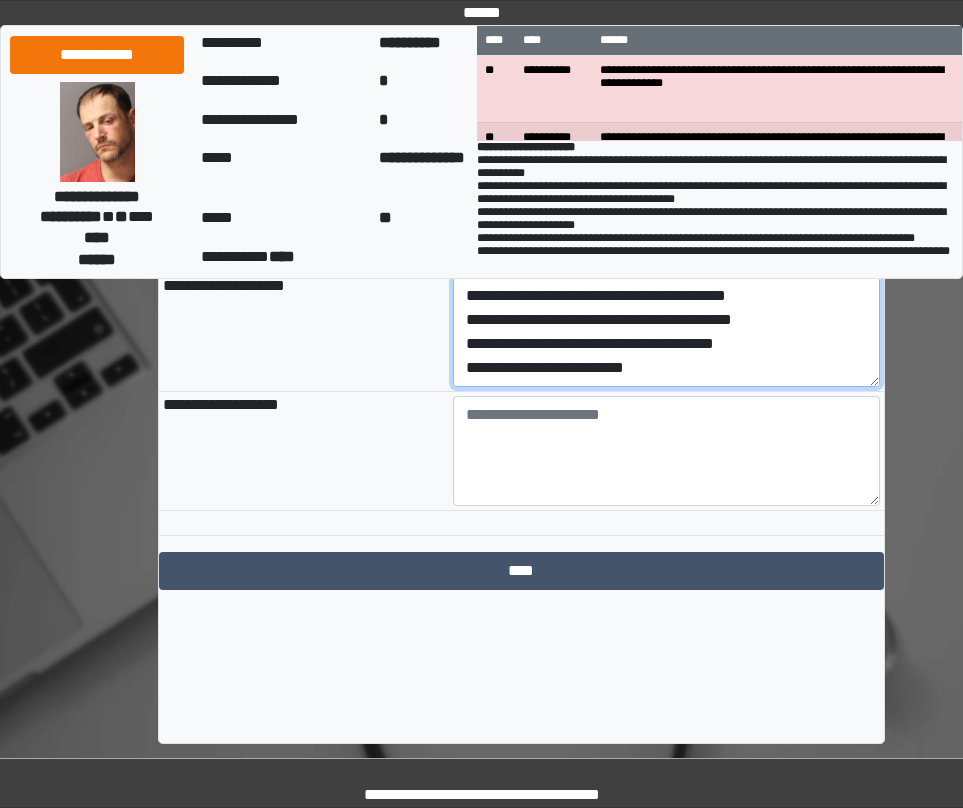 drag, startPoint x: 464, startPoint y: 378, endPoint x: 757, endPoint y: 486, distance: 312.27072 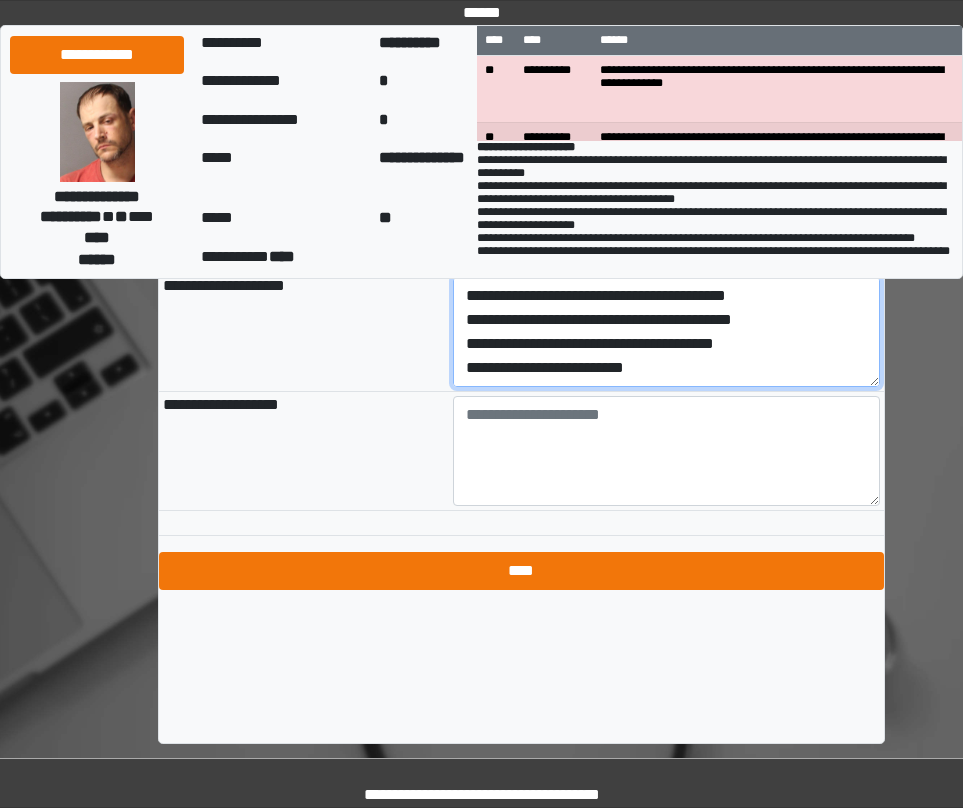 type on "**********" 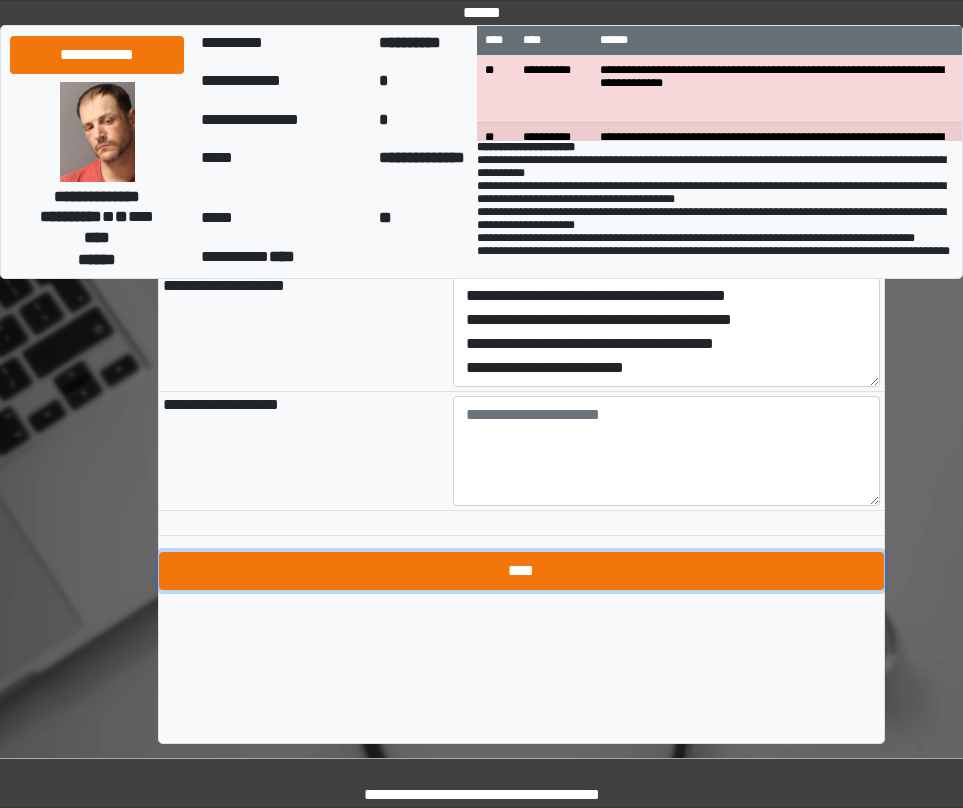 click on "****" at bounding box center [521, 571] 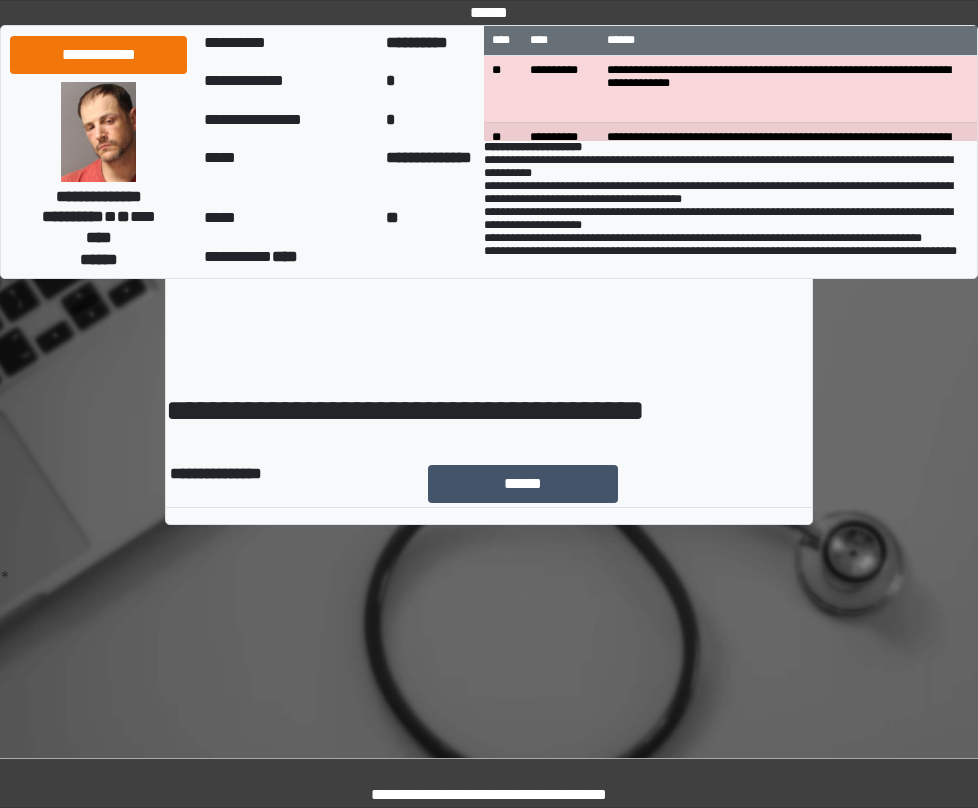 scroll, scrollTop: 0, scrollLeft: 0, axis: both 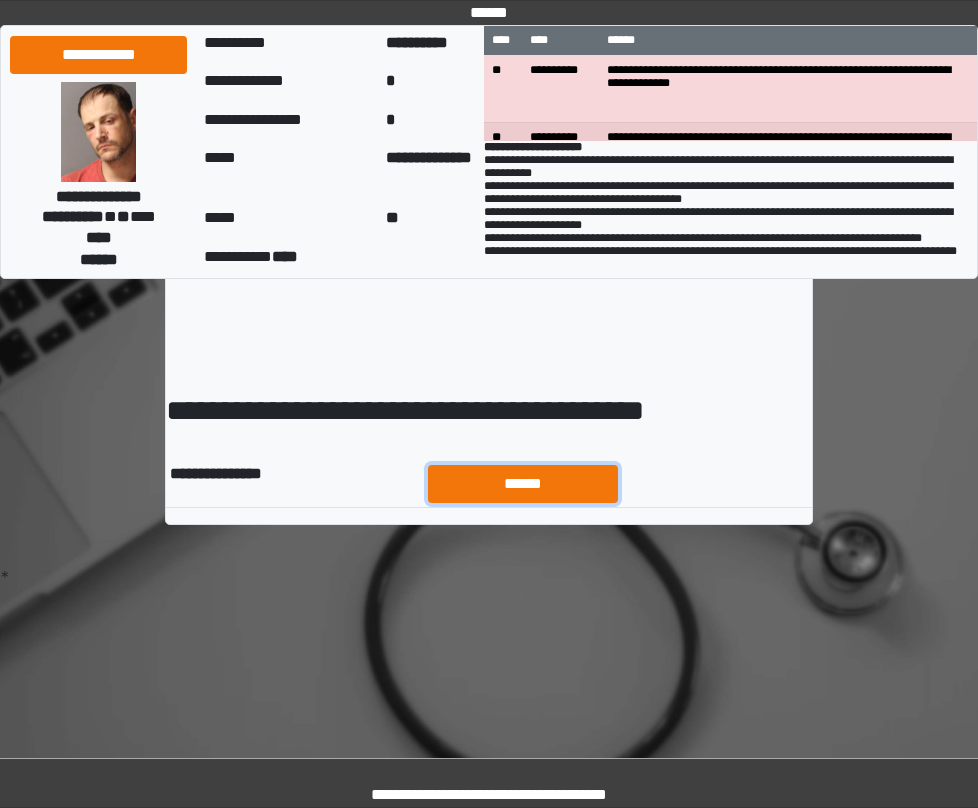 click on "******" at bounding box center [523, 484] 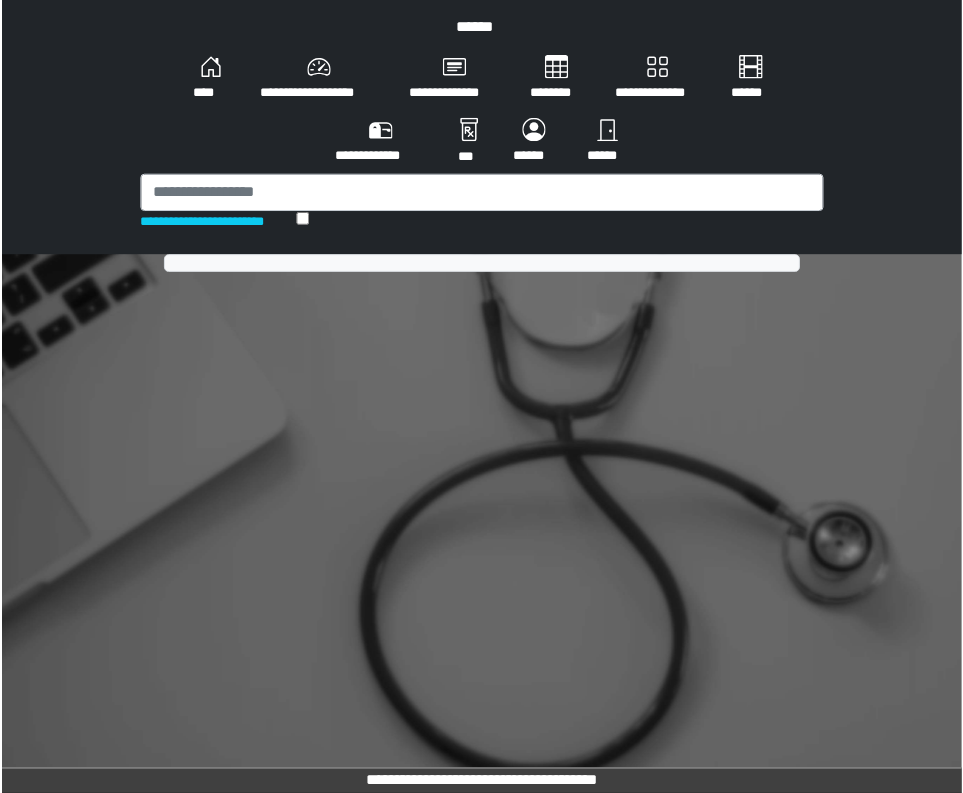 scroll, scrollTop: 0, scrollLeft: 0, axis: both 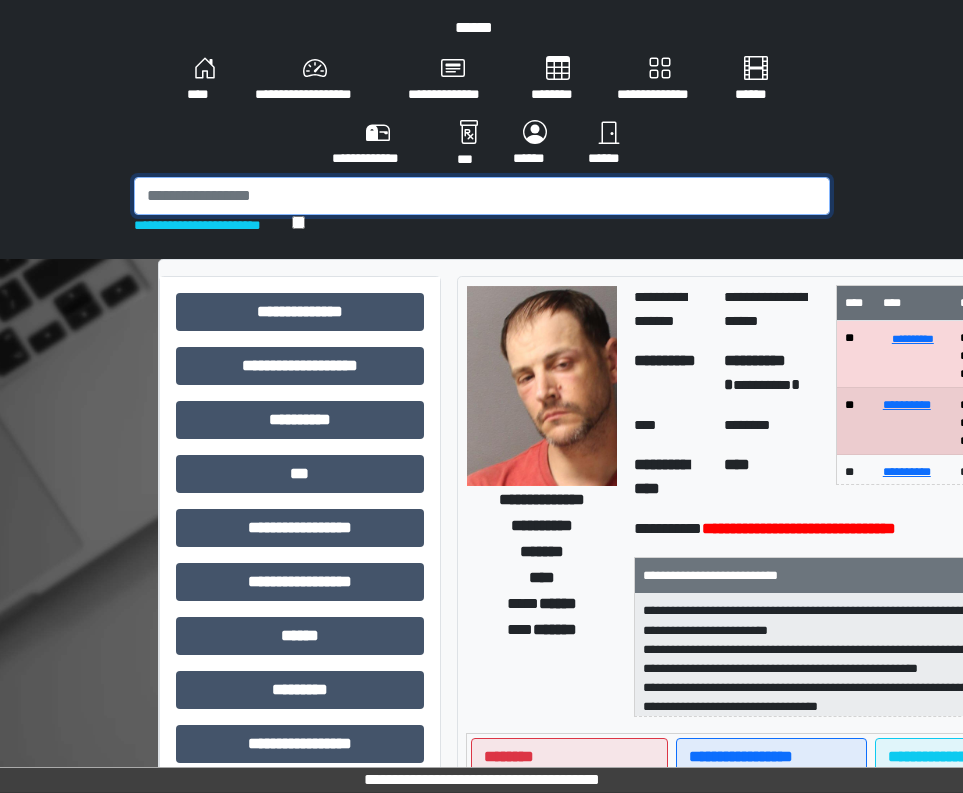click at bounding box center (482, 196) 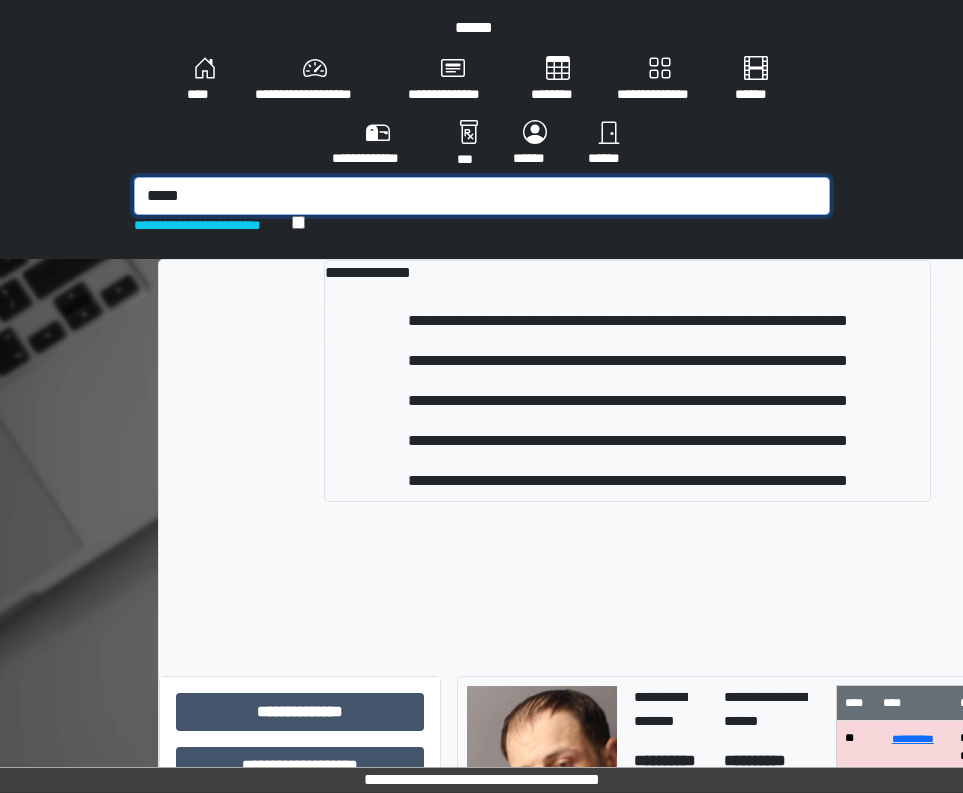type on "*****" 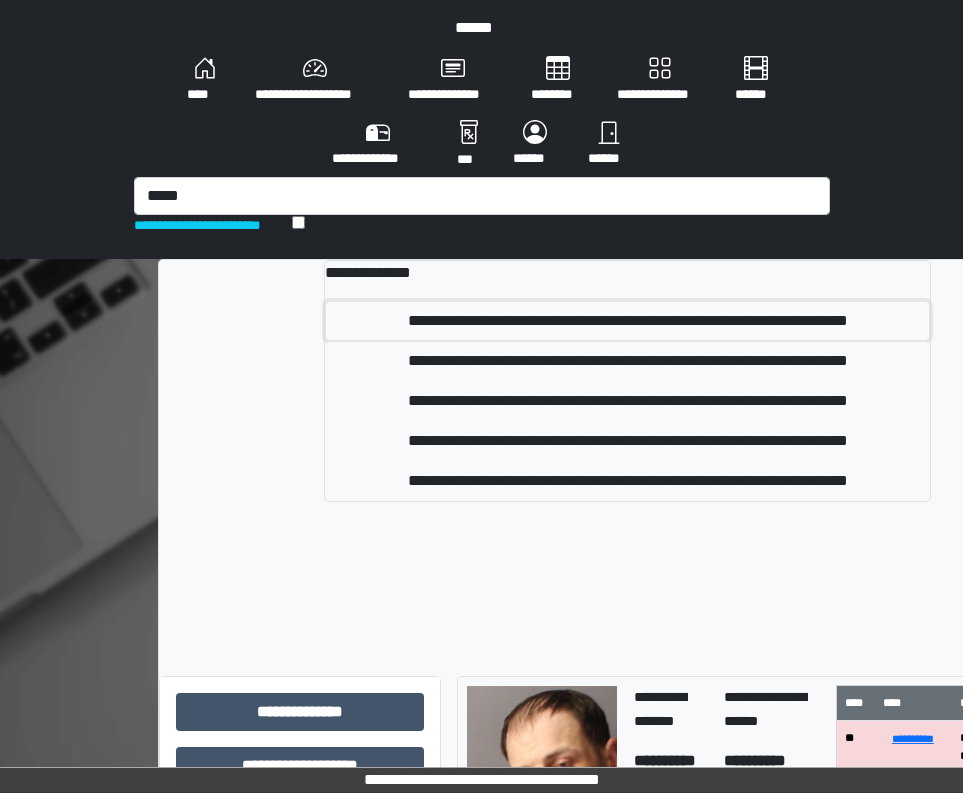 click on "**********" at bounding box center [627, 321] 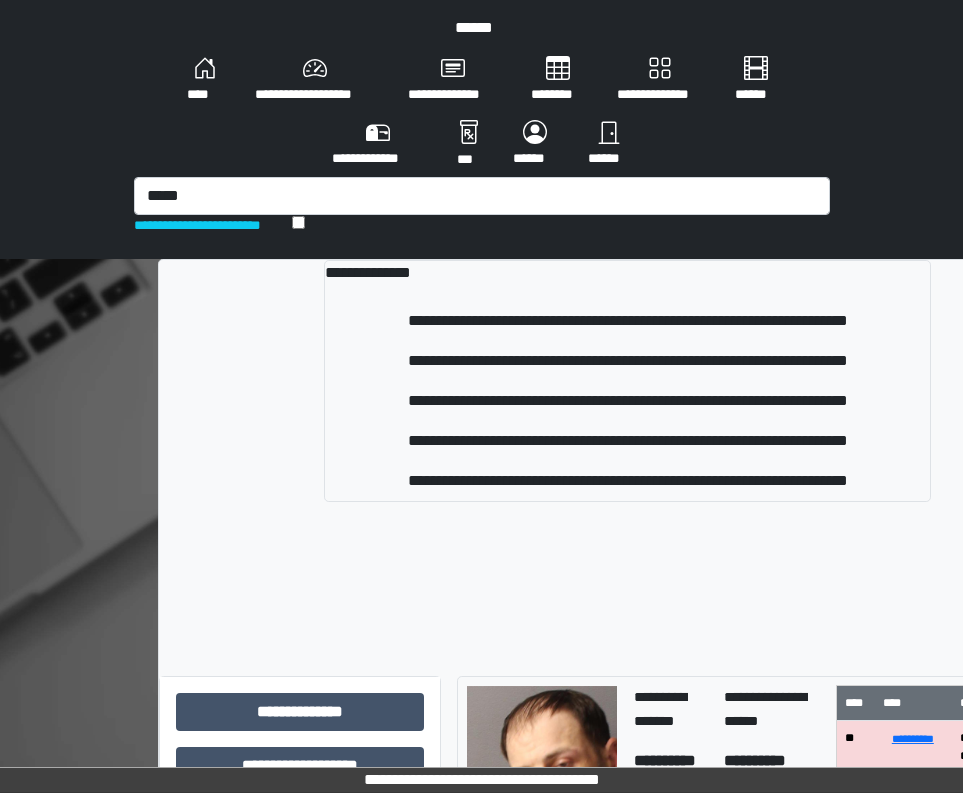 type 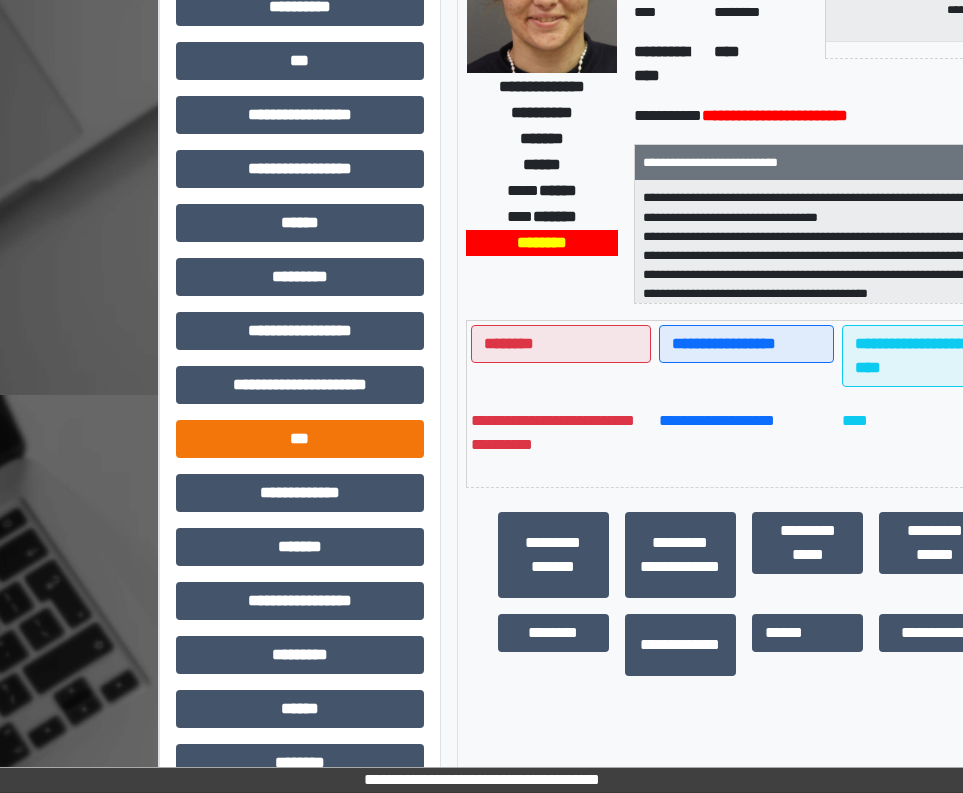 scroll, scrollTop: 560, scrollLeft: 0, axis: vertical 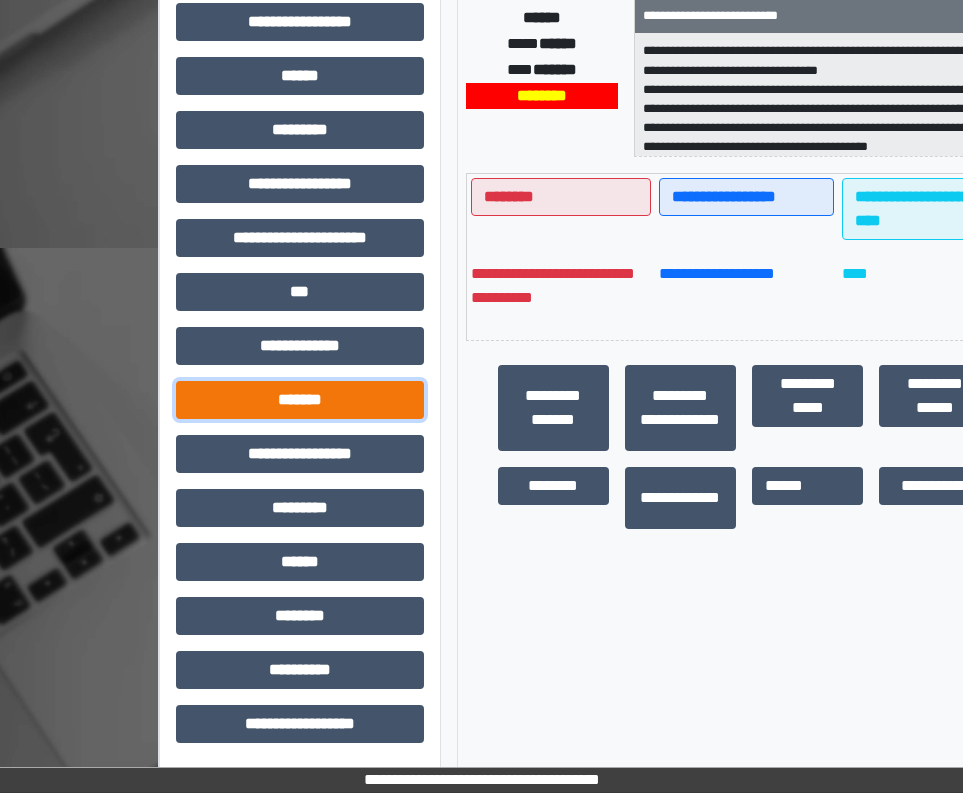 click on "*******" at bounding box center [300, 400] 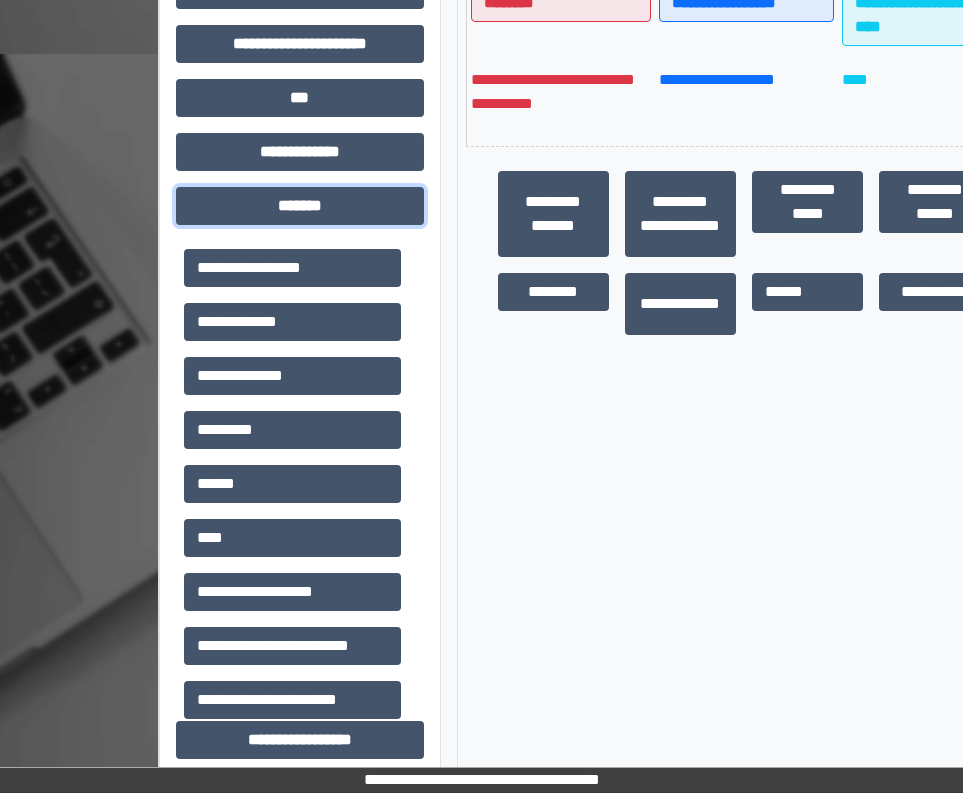 scroll, scrollTop: 760, scrollLeft: 0, axis: vertical 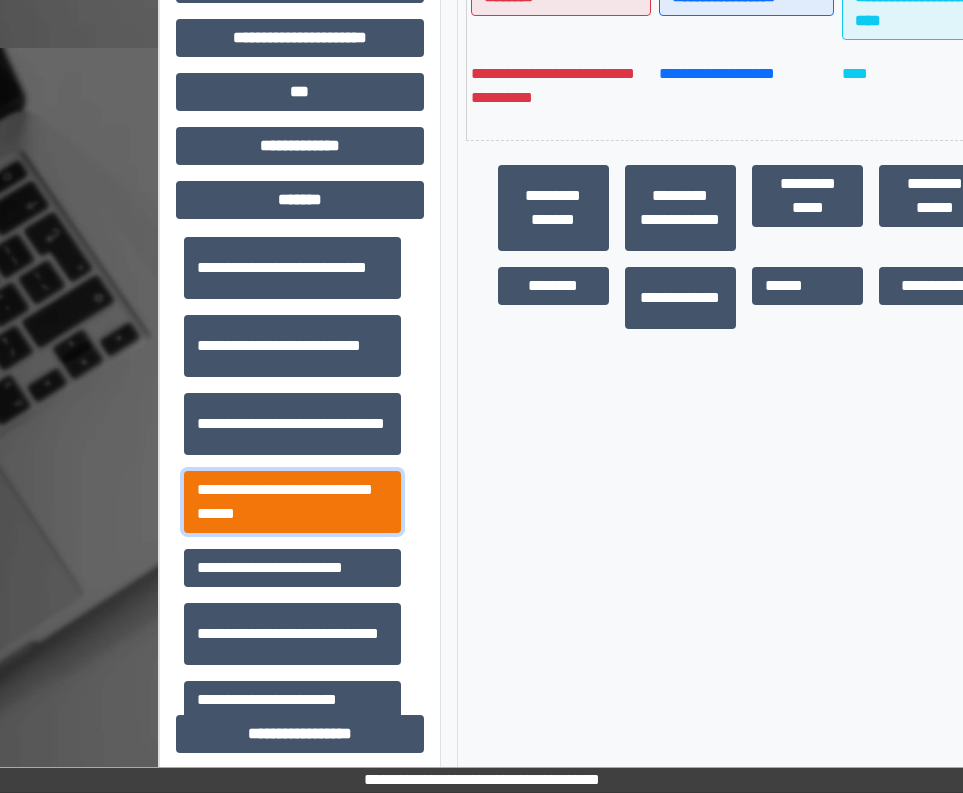 drag, startPoint x: 296, startPoint y: 496, endPoint x: 368, endPoint y: 473, distance: 75.58439 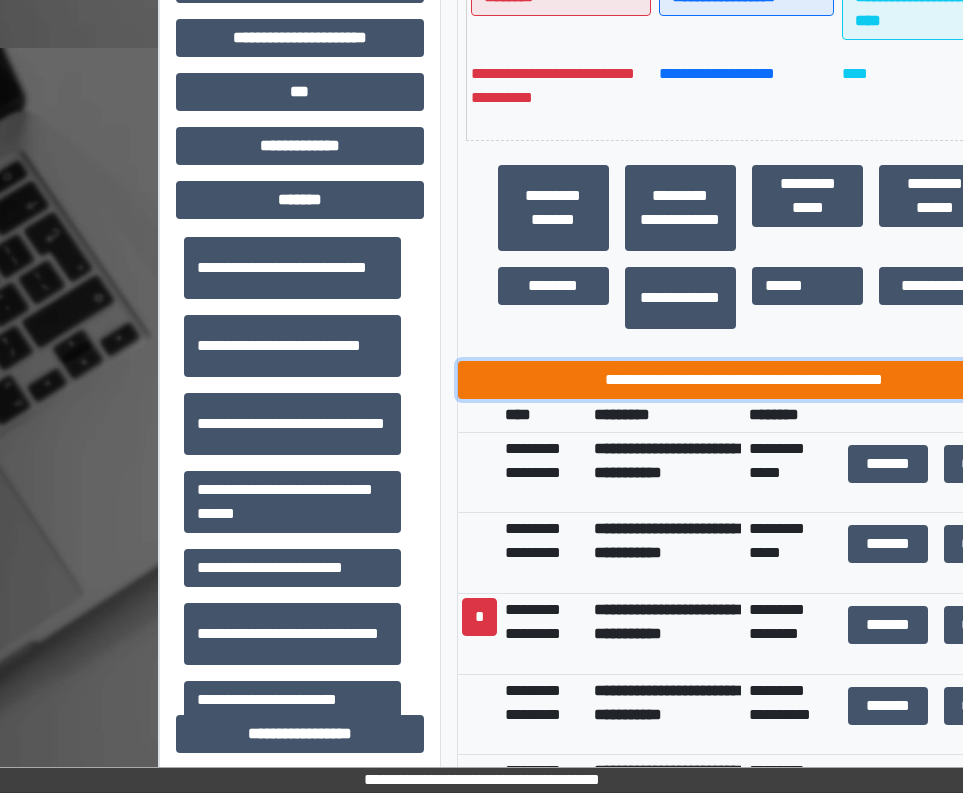 click on "**********" at bounding box center [744, 380] 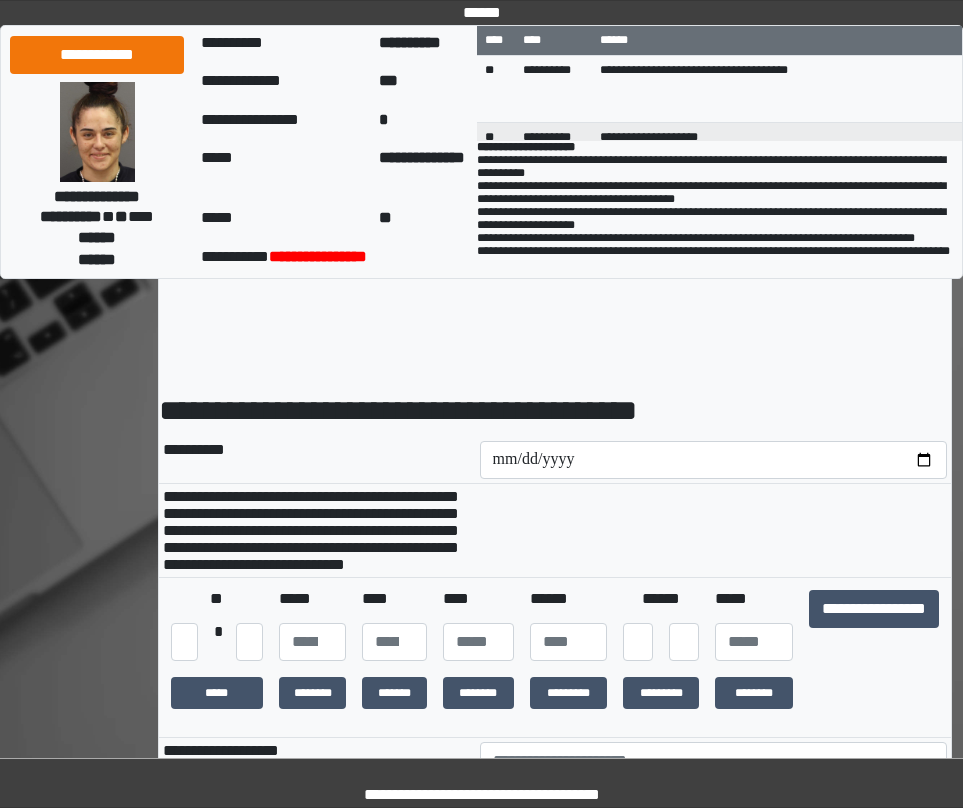 scroll, scrollTop: 0, scrollLeft: 0, axis: both 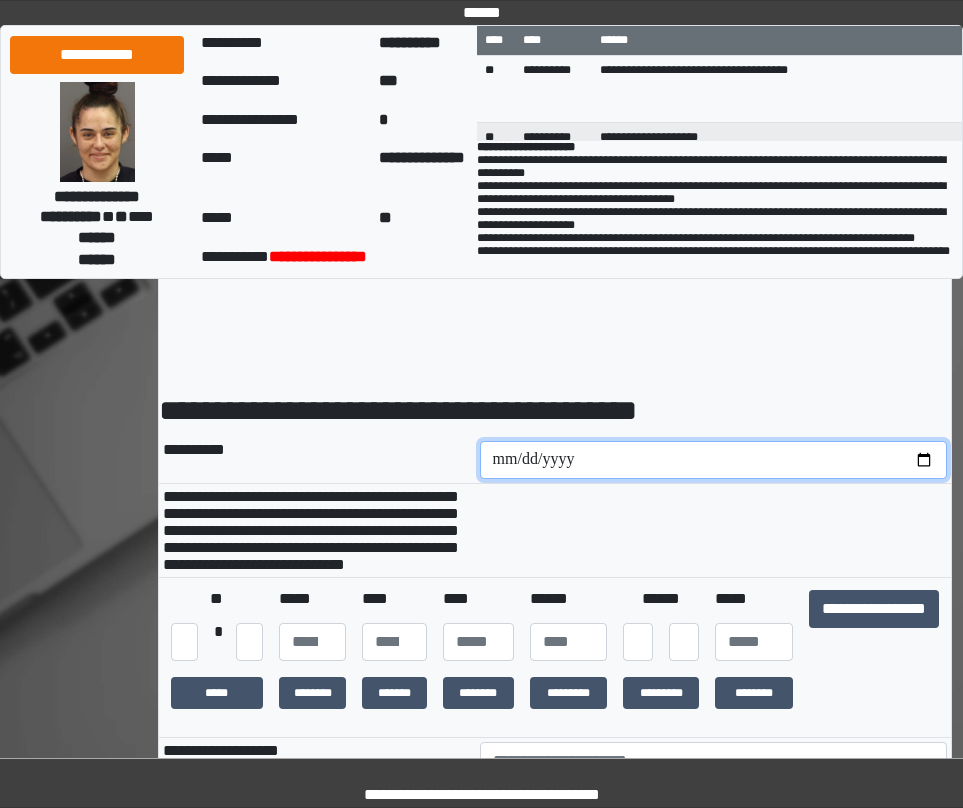 click at bounding box center [714, 460] 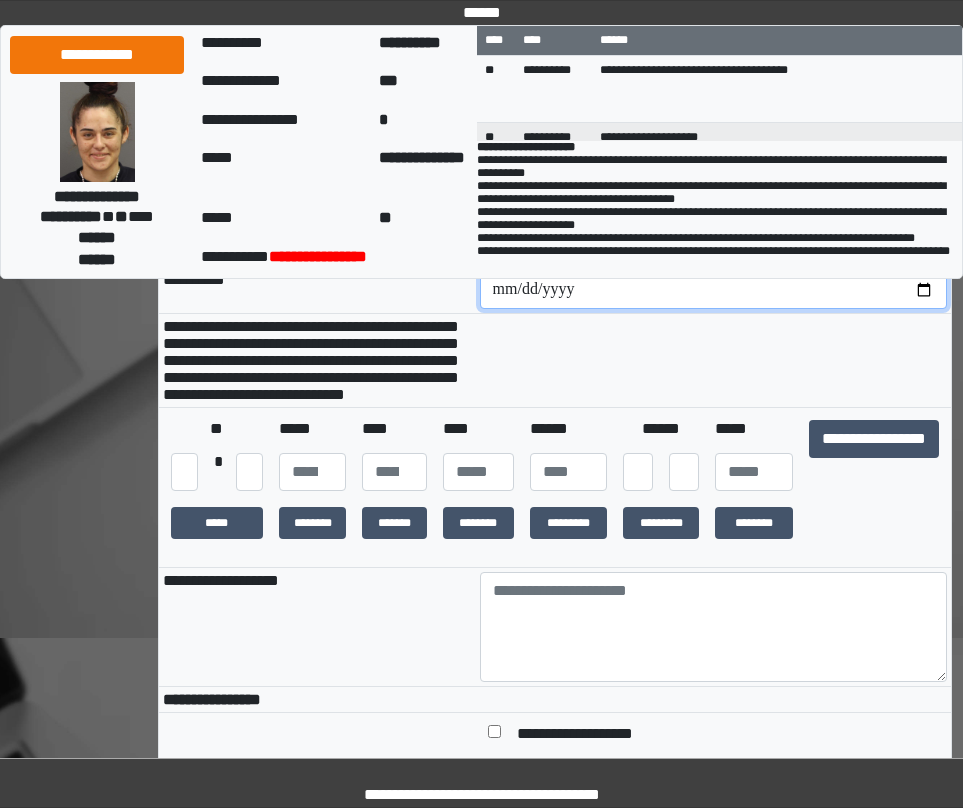 scroll, scrollTop: 200, scrollLeft: 0, axis: vertical 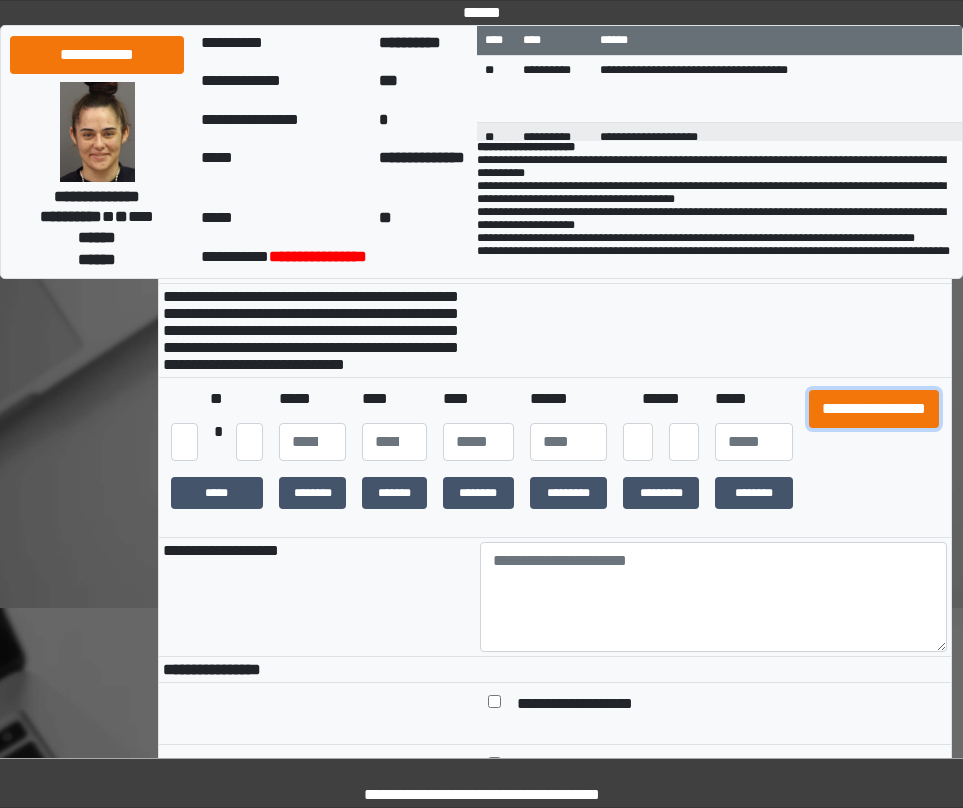 click on "**********" at bounding box center (874, 409) 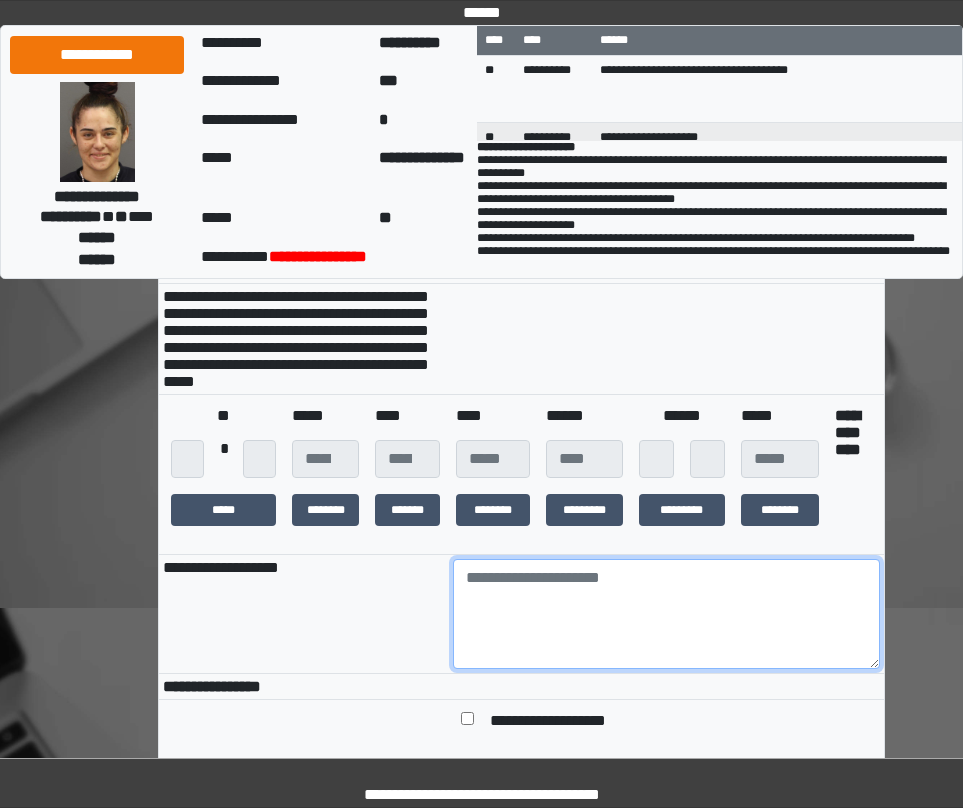 click at bounding box center [666, 614] 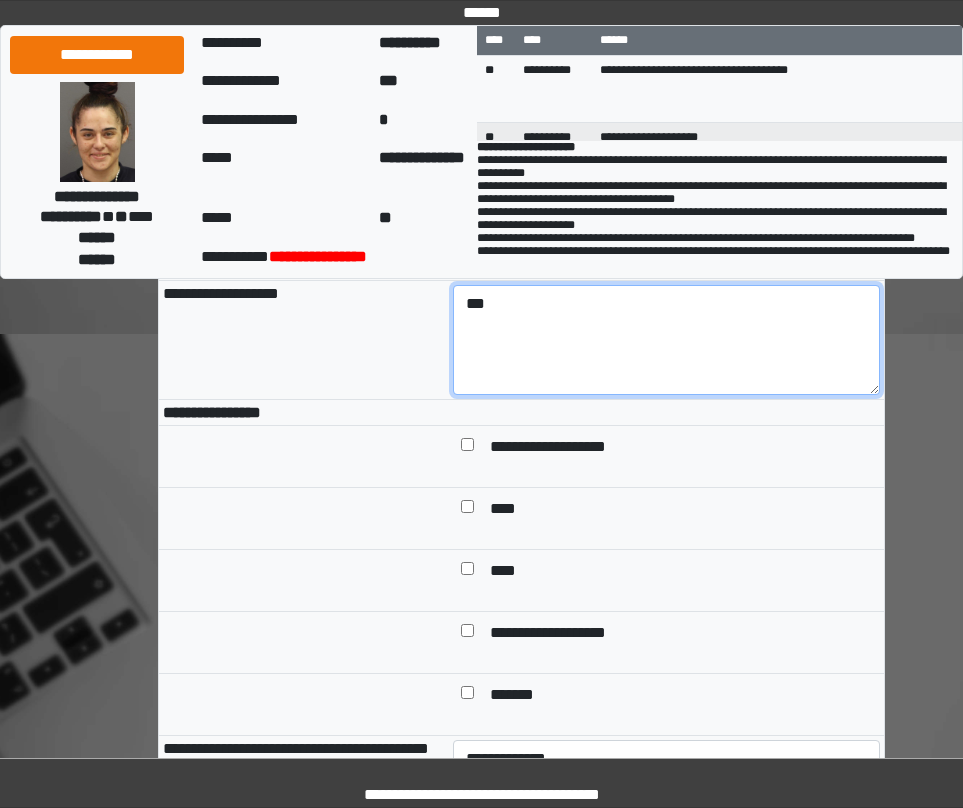 scroll, scrollTop: 500, scrollLeft: 0, axis: vertical 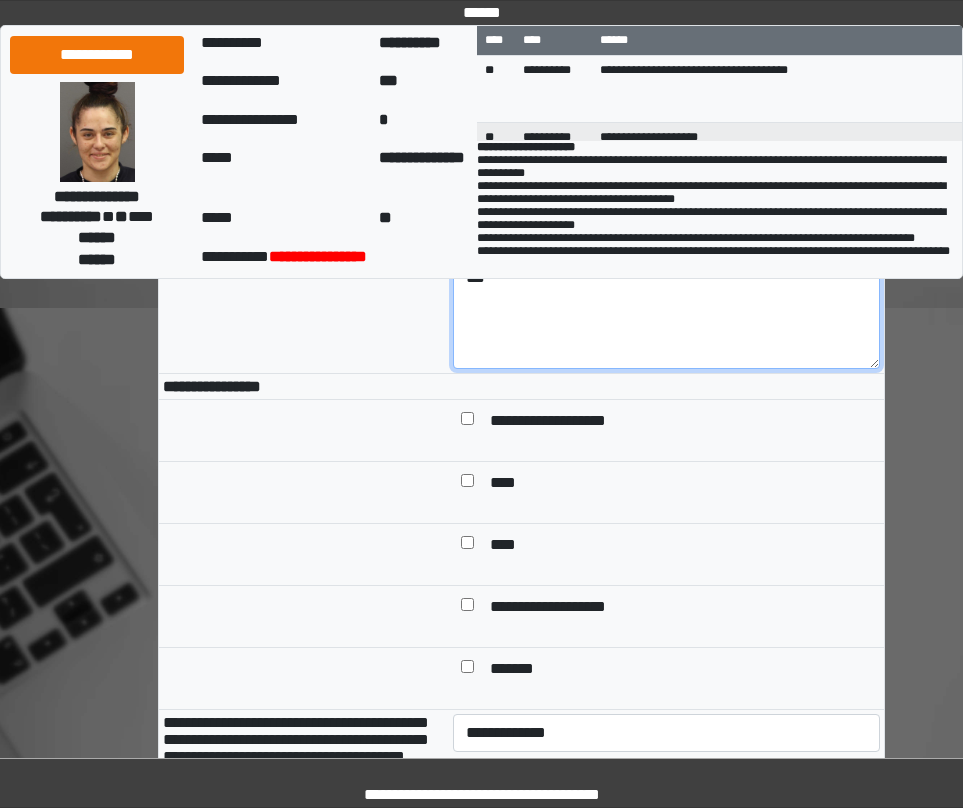 type on "***" 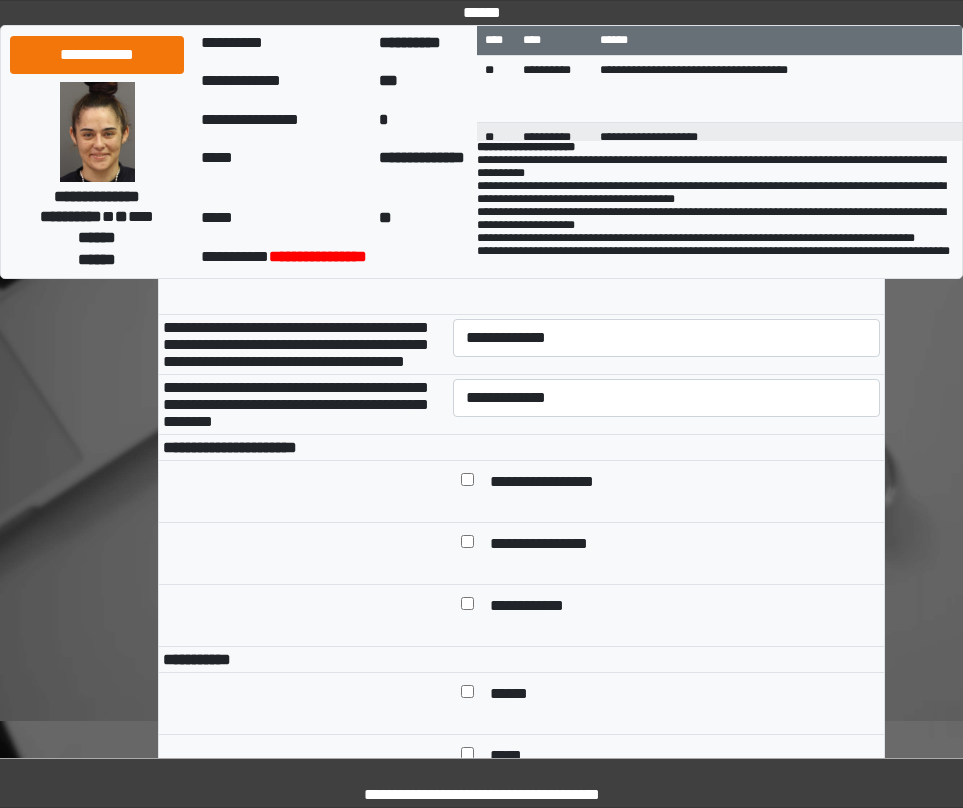scroll, scrollTop: 900, scrollLeft: 0, axis: vertical 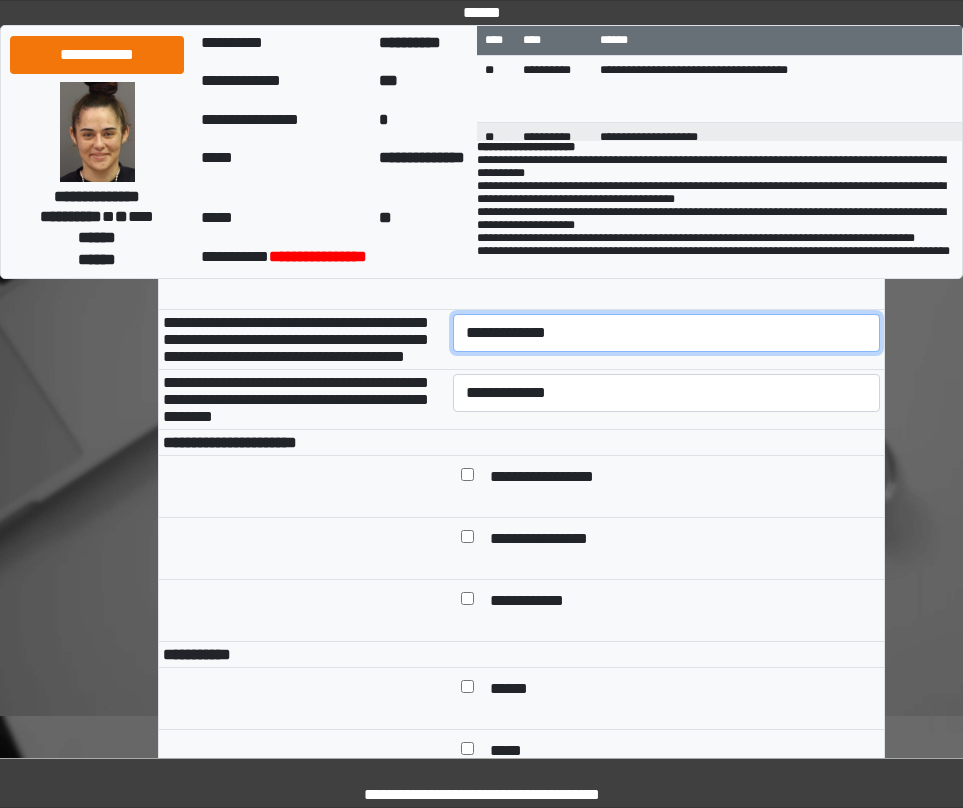 click on "**********" at bounding box center (666, 333) 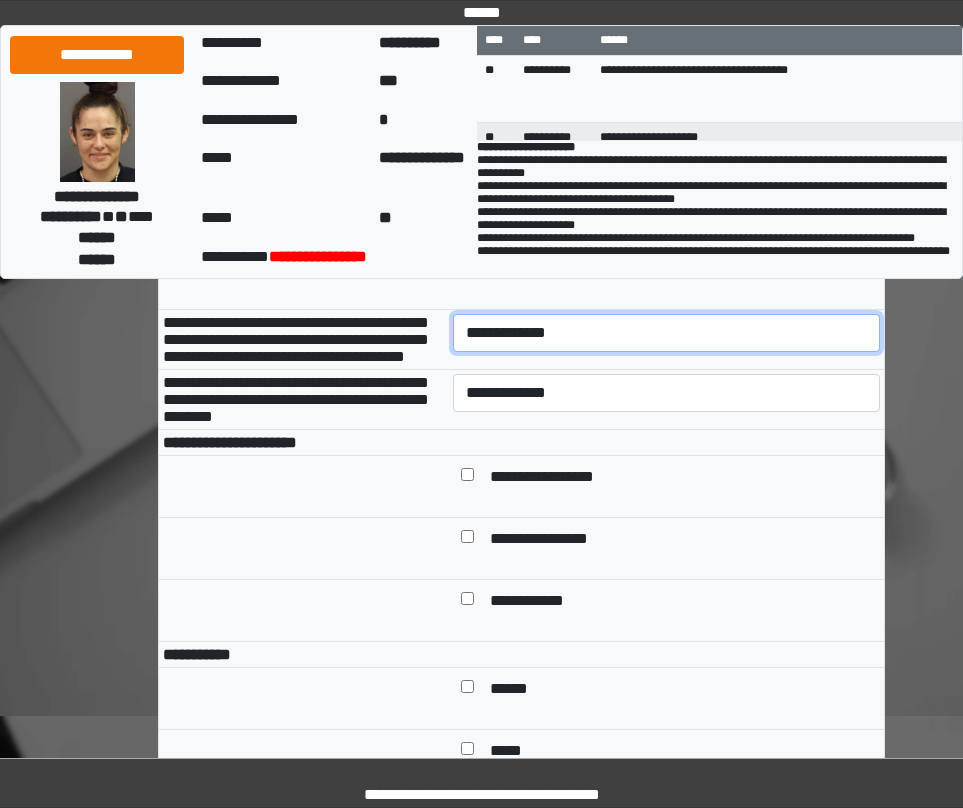 select on "*" 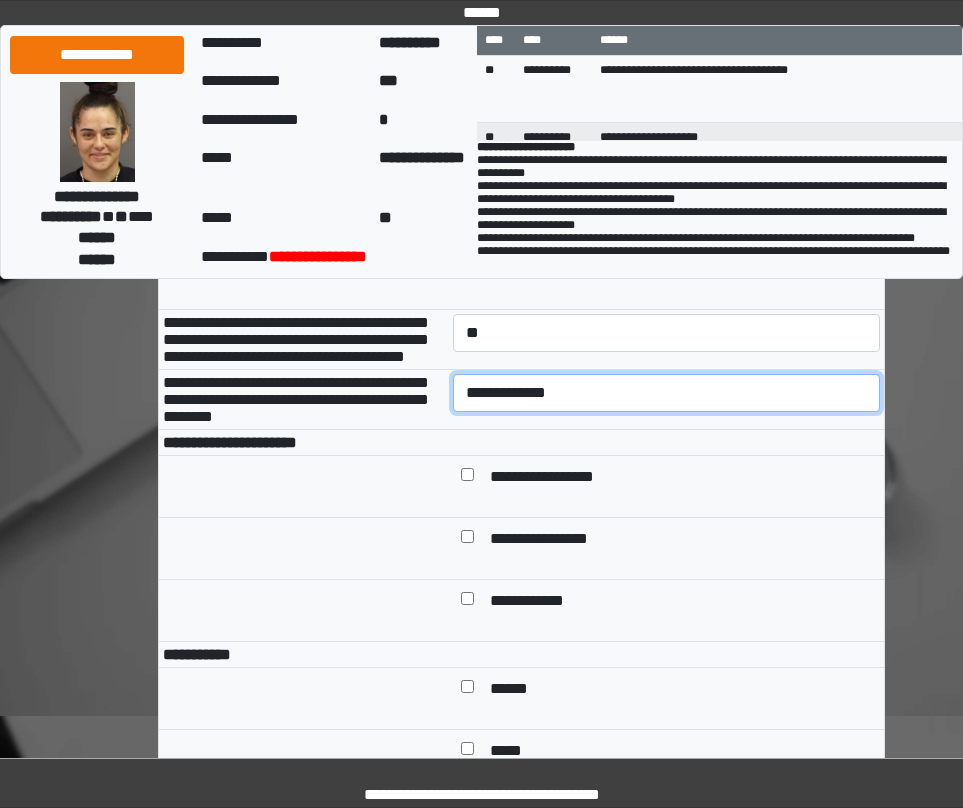 click on "**********" at bounding box center (666, 393) 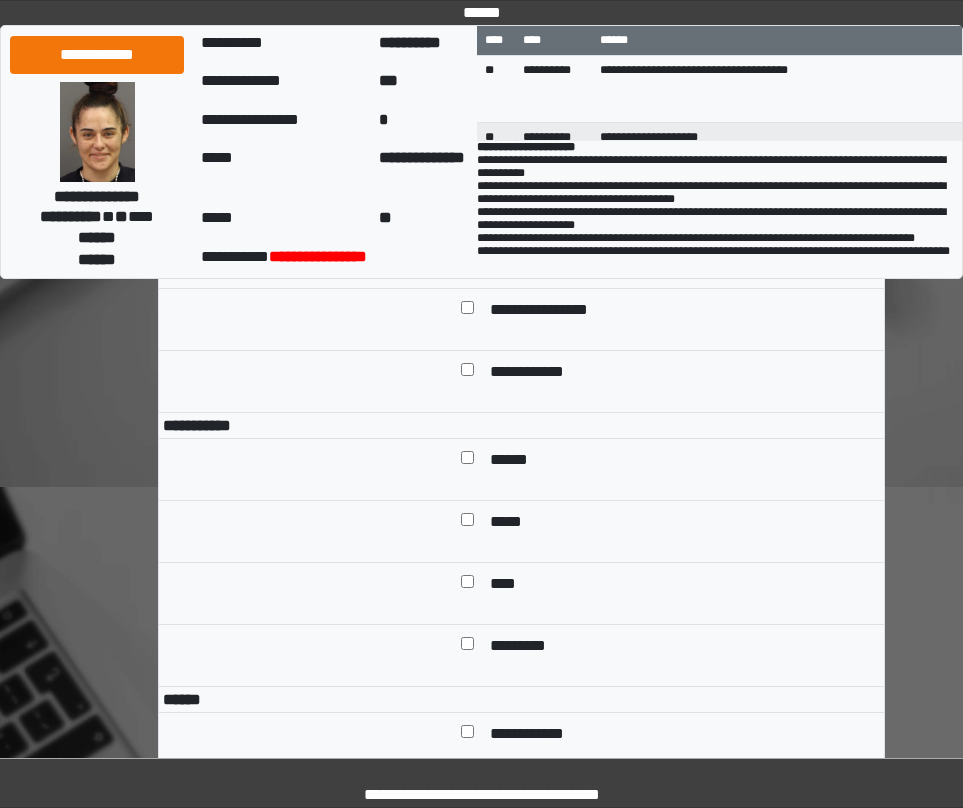 scroll, scrollTop: 1200, scrollLeft: 0, axis: vertical 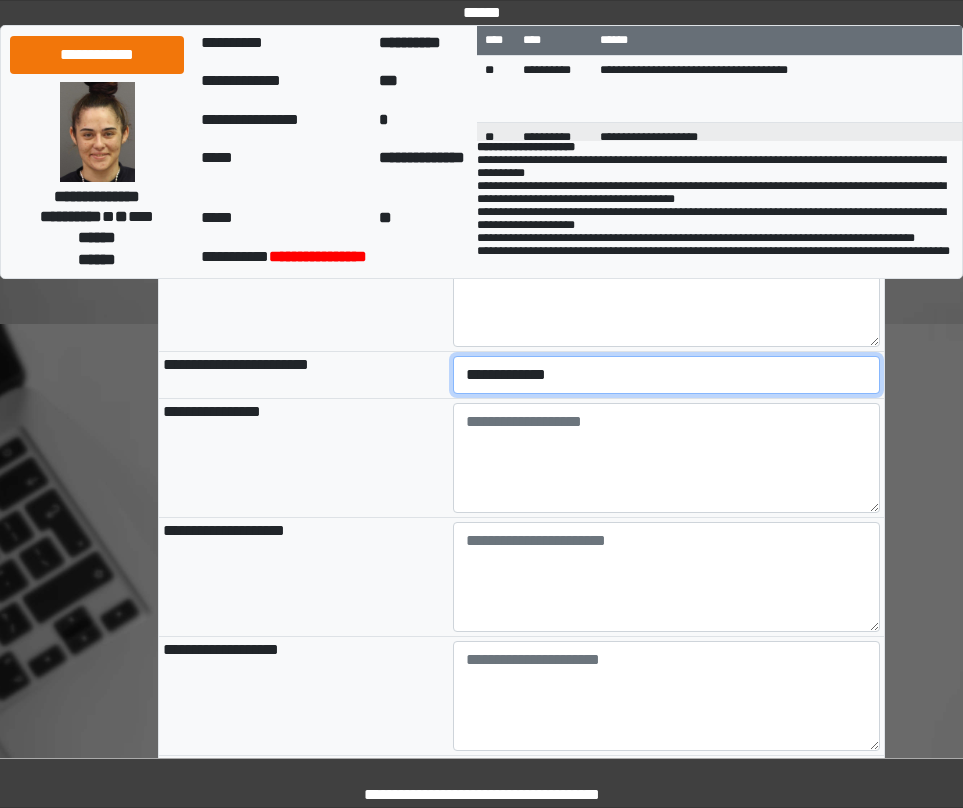 click on "**********" at bounding box center (666, 375) 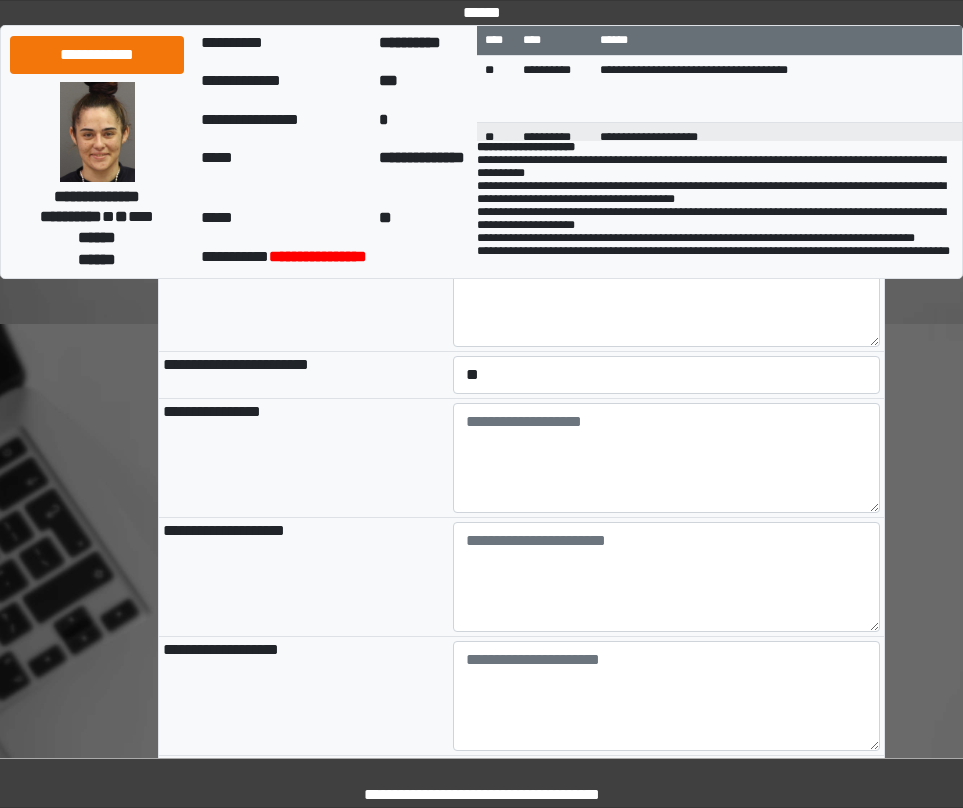 click on "**********" at bounding box center [304, 458] 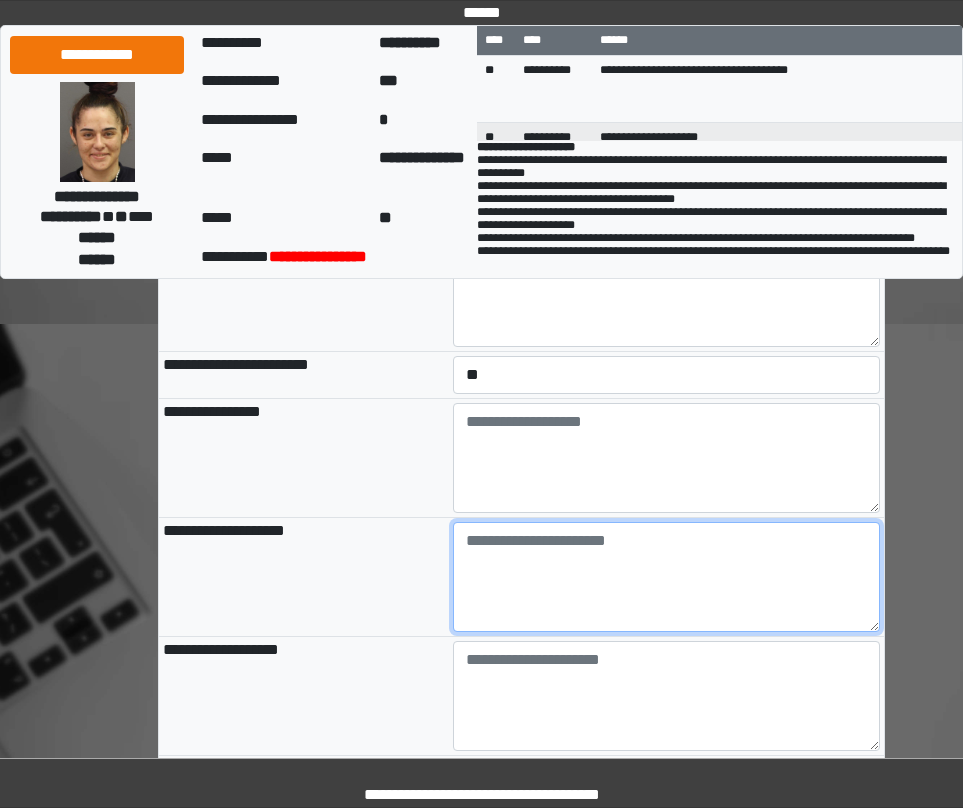 click at bounding box center [666, 577] 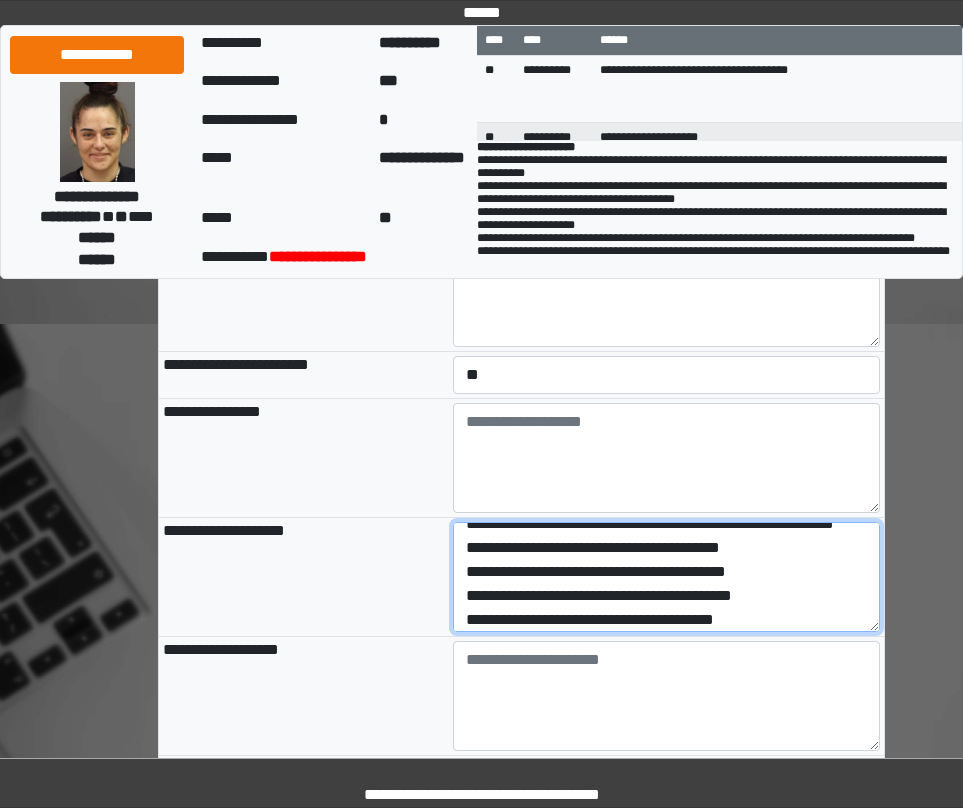 scroll, scrollTop: 0, scrollLeft: 0, axis: both 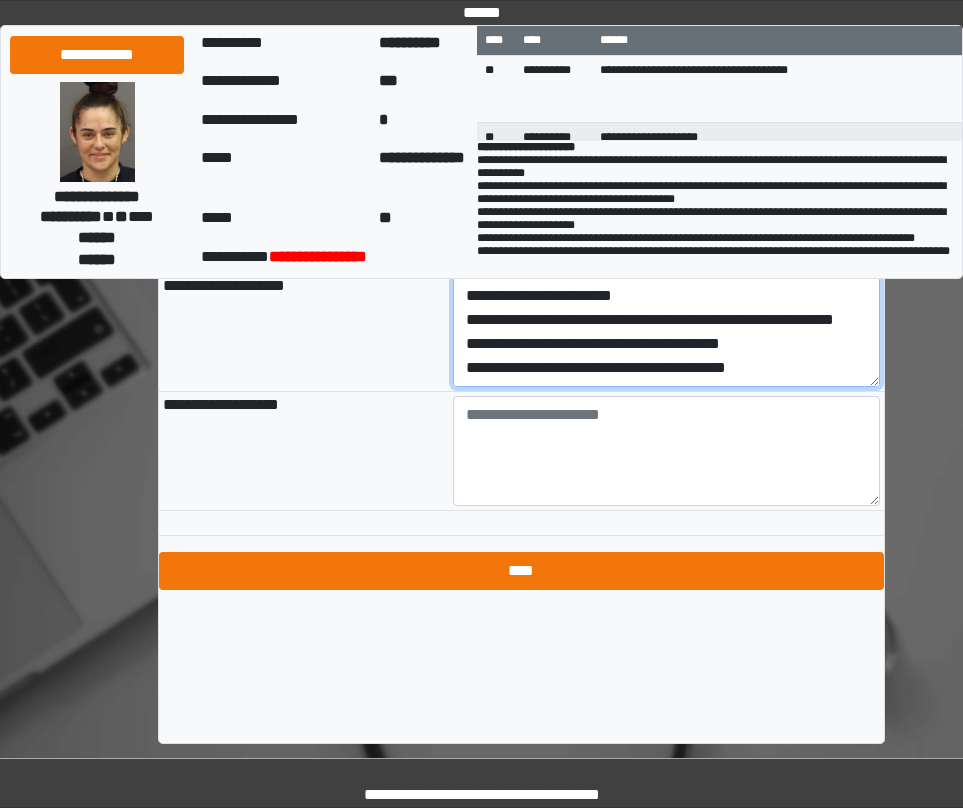 type on "**********" 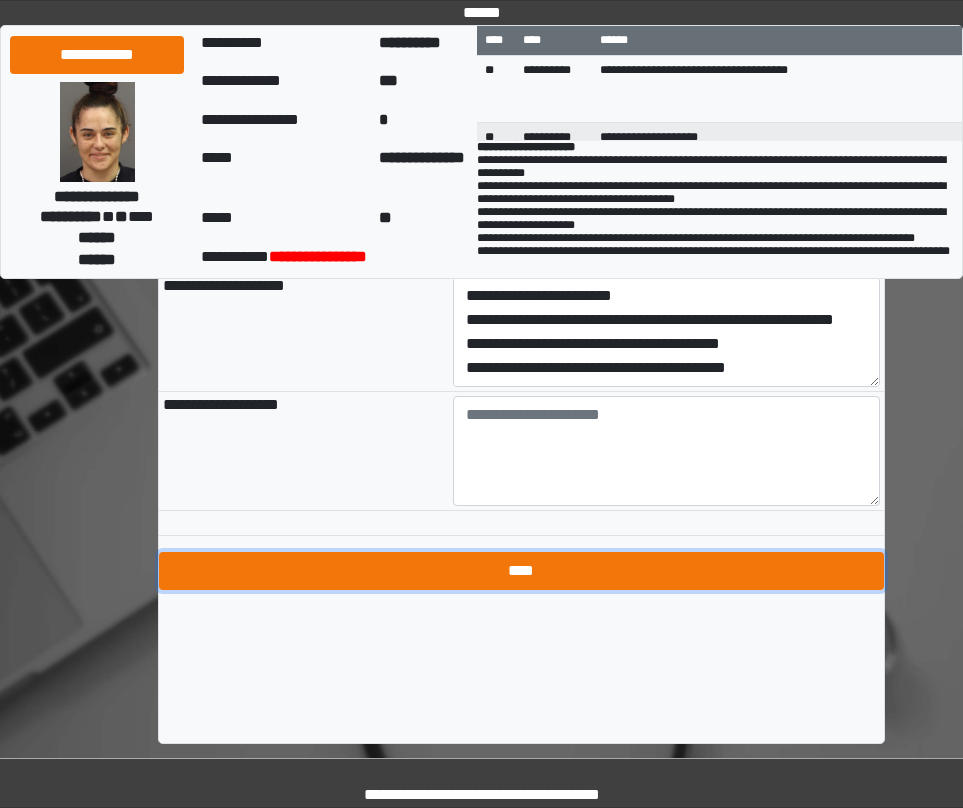 click on "****" at bounding box center (521, 571) 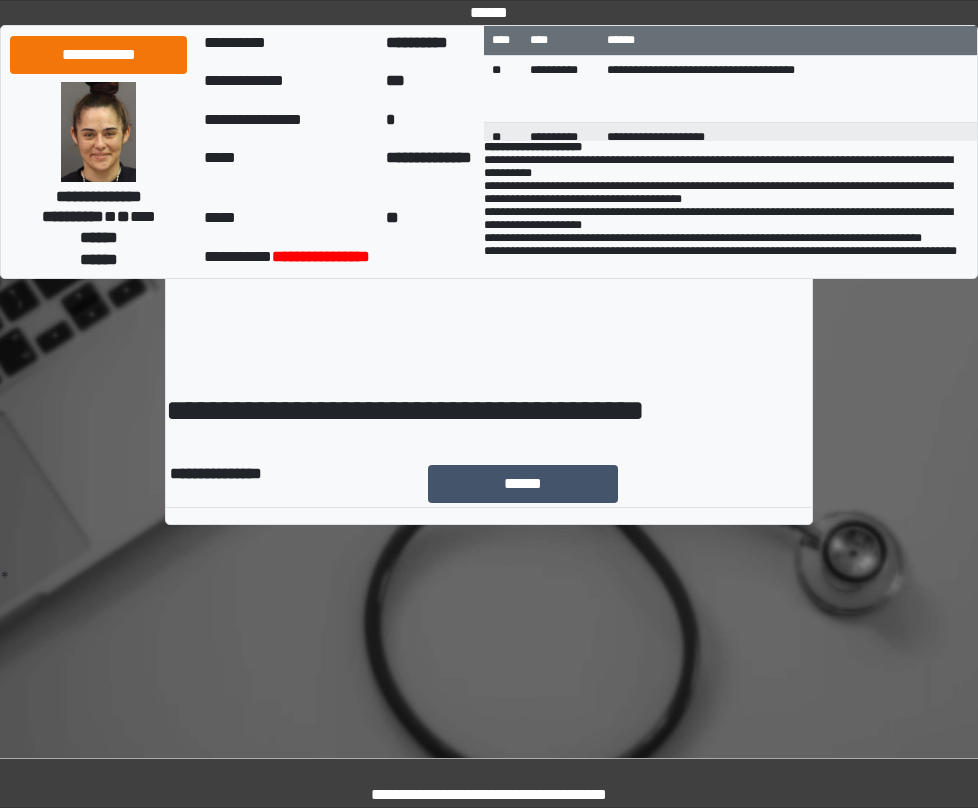 scroll, scrollTop: 0, scrollLeft: 0, axis: both 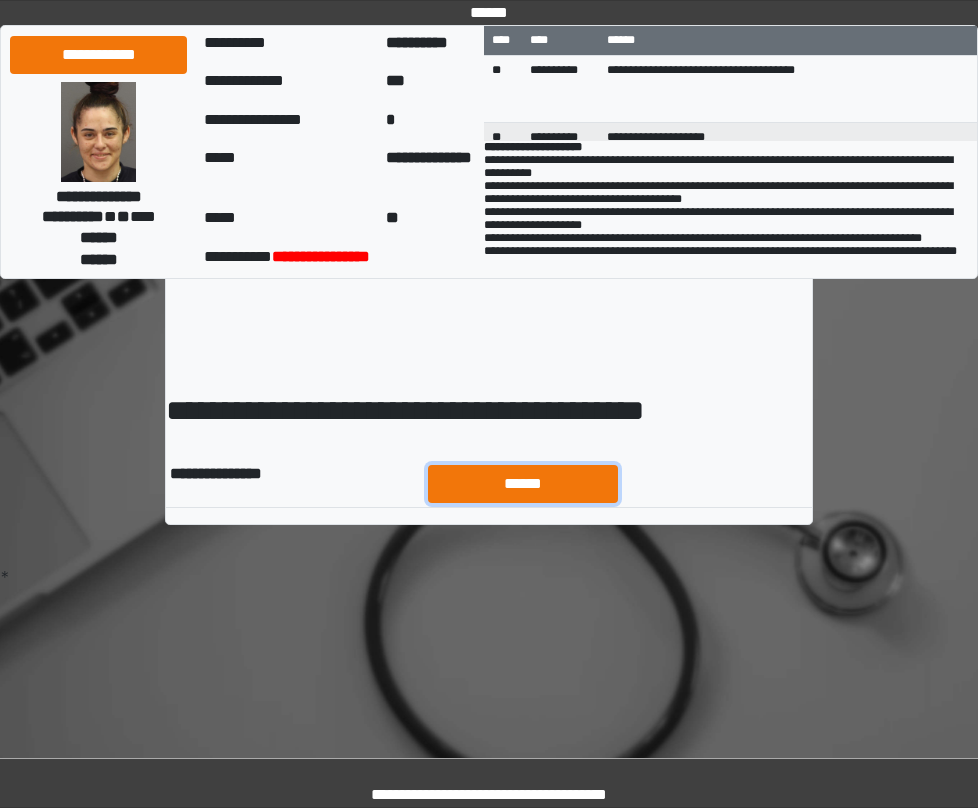 click on "******" at bounding box center (523, 484) 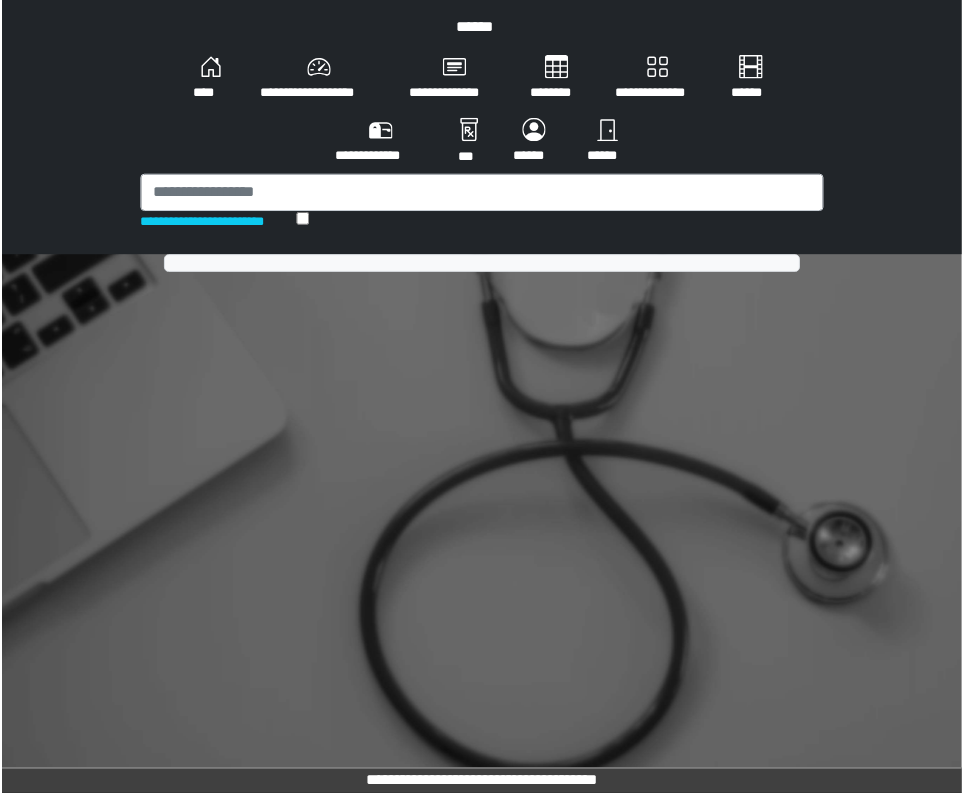 scroll, scrollTop: 0, scrollLeft: 0, axis: both 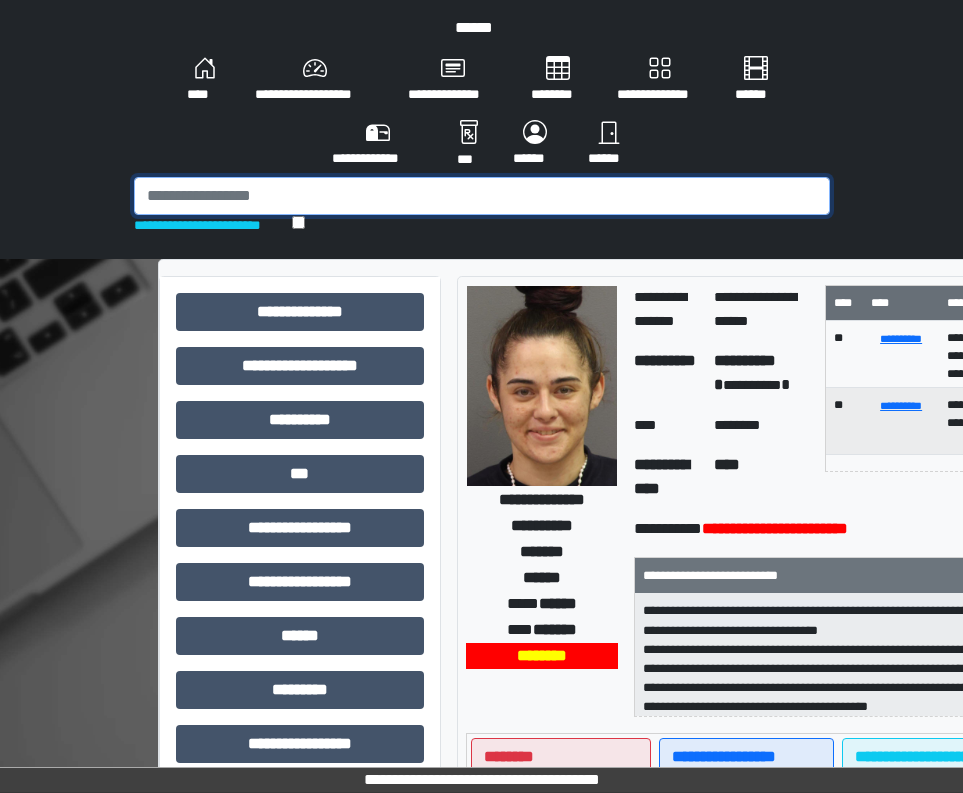 click at bounding box center [482, 196] 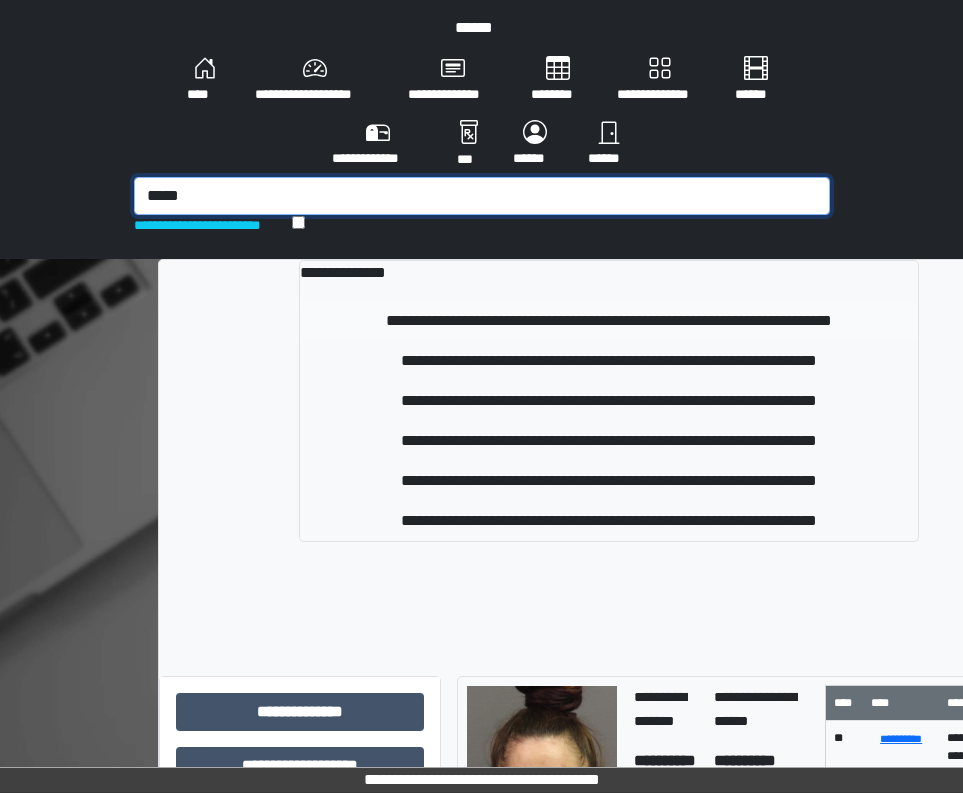 type on "*****" 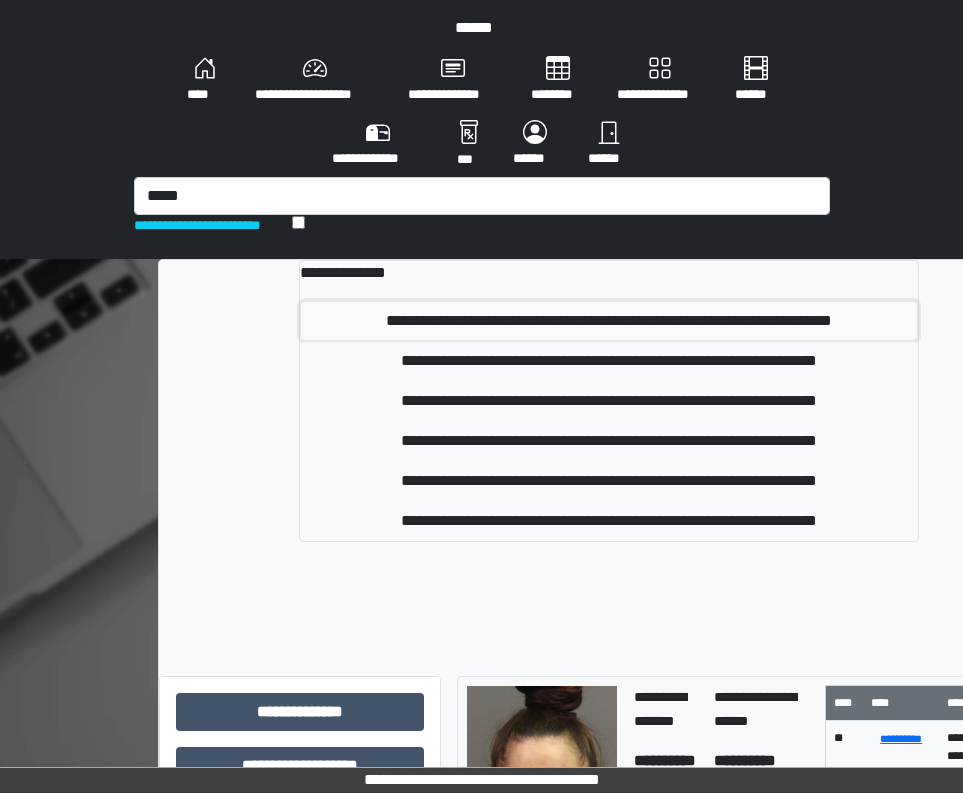 click on "**********" at bounding box center (609, 321) 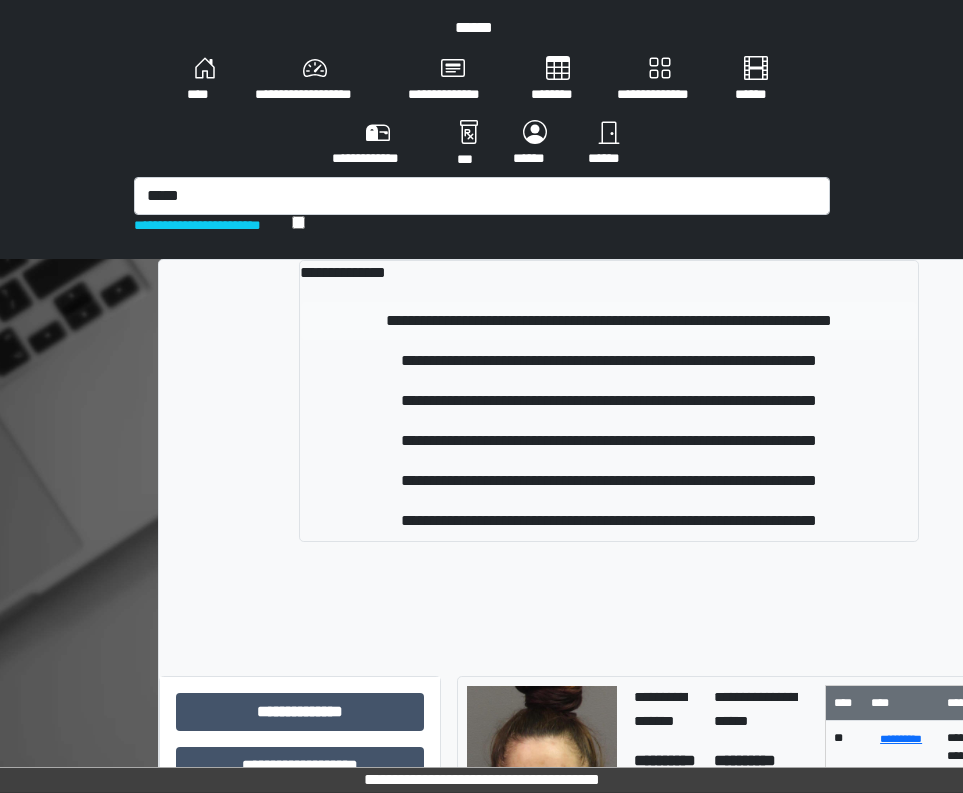 type 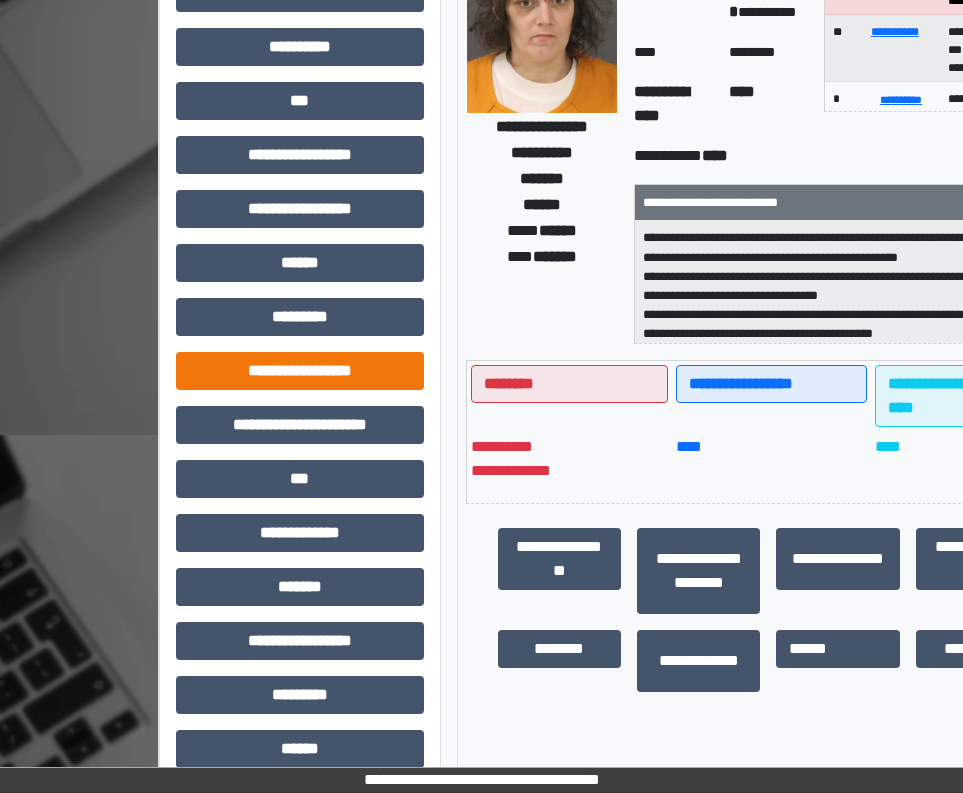 scroll, scrollTop: 500, scrollLeft: 0, axis: vertical 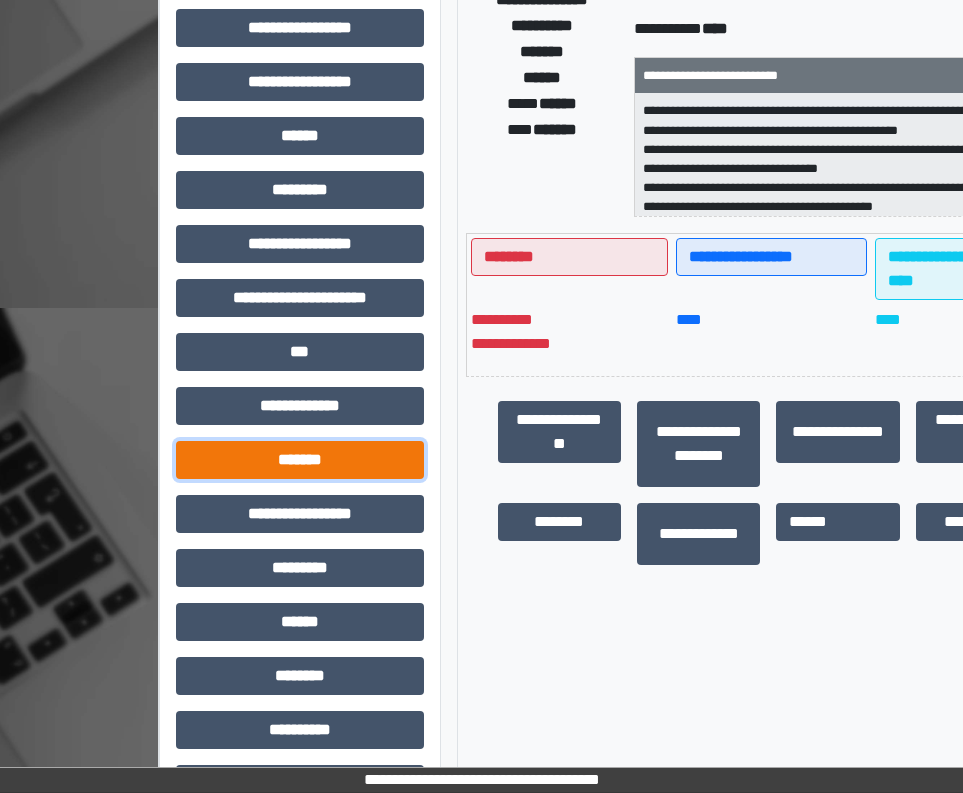 click on "*******" at bounding box center [300, 460] 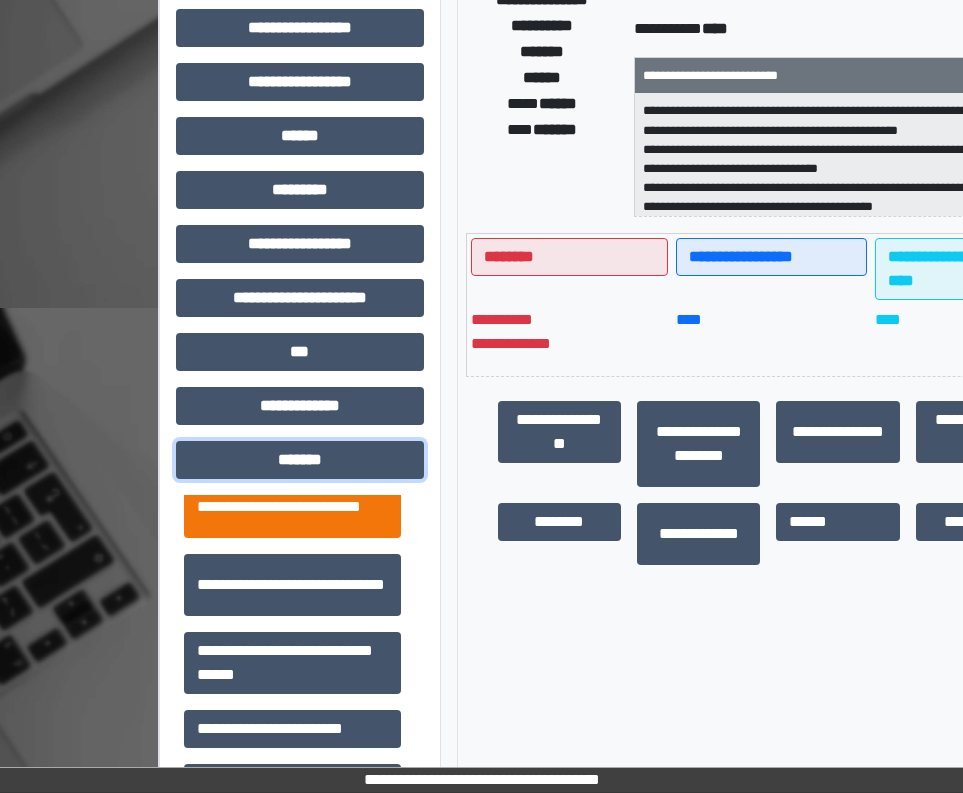 scroll, scrollTop: 700, scrollLeft: 0, axis: vertical 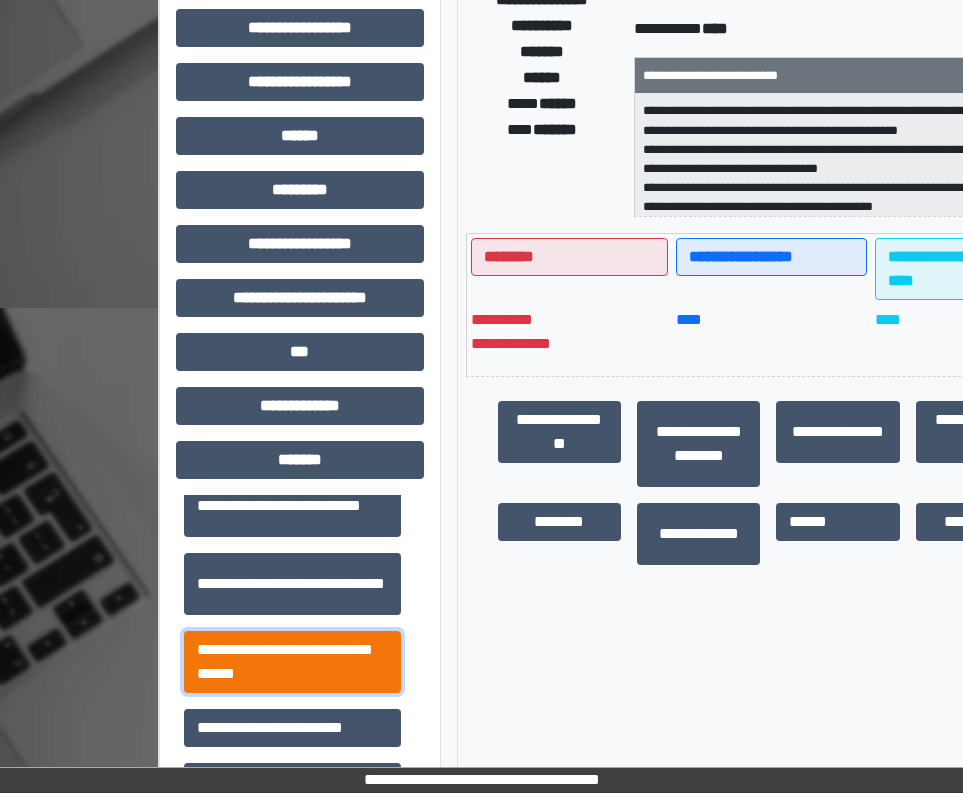 click on "**********" at bounding box center (292, 662) 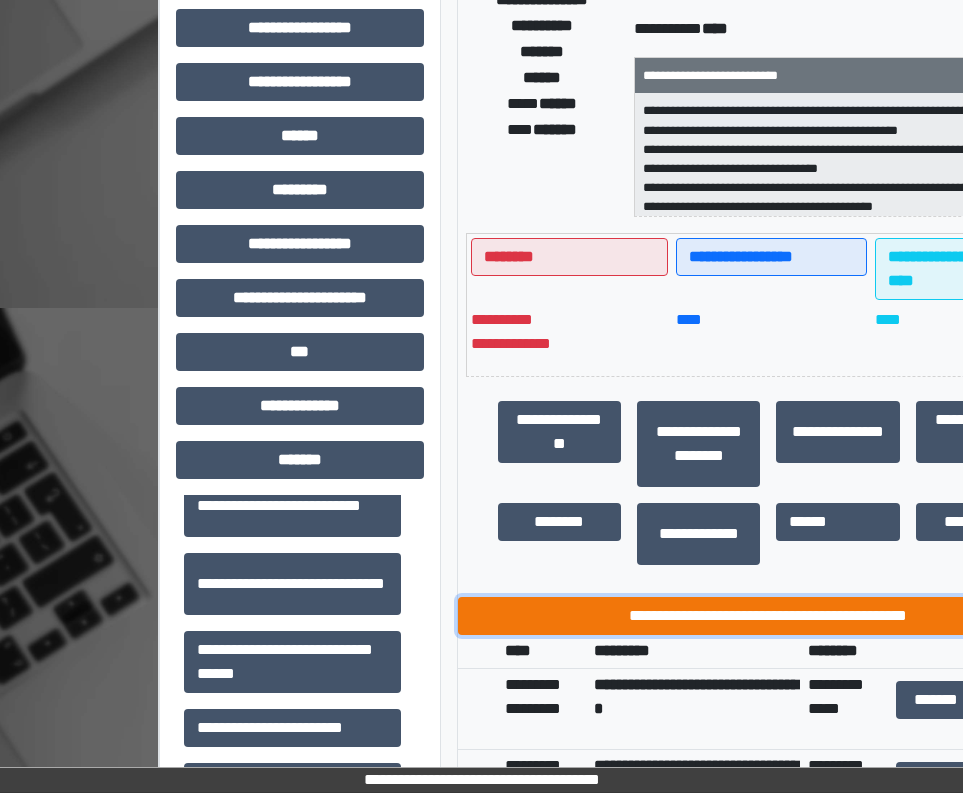 click on "**********" at bounding box center (769, 616) 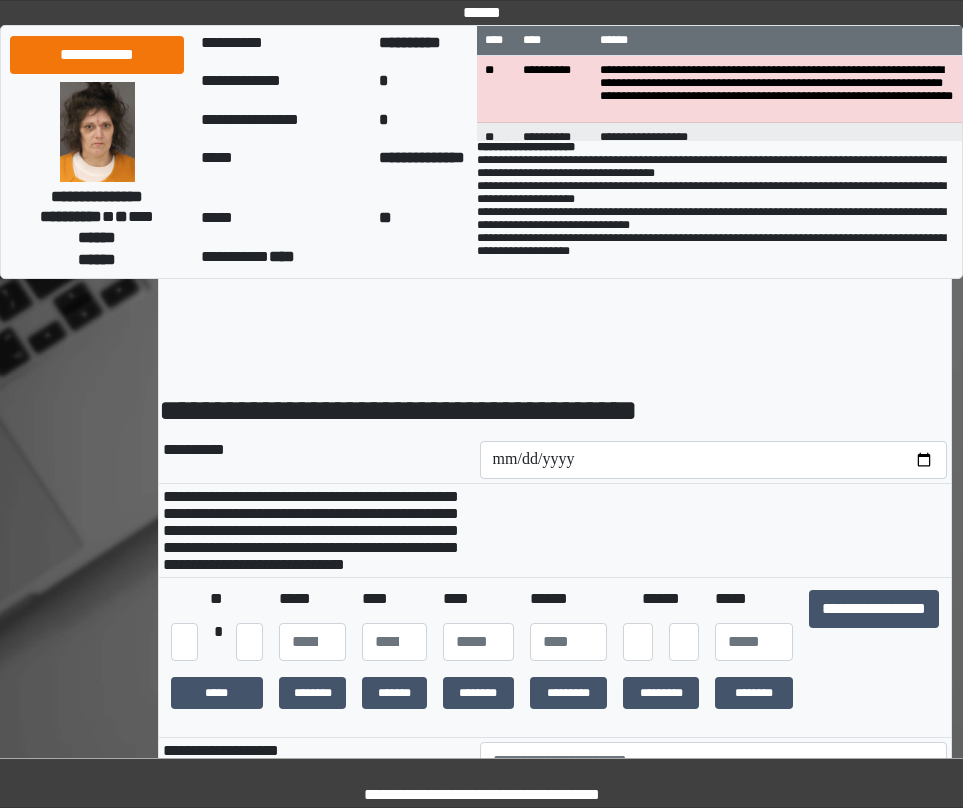 scroll, scrollTop: 0, scrollLeft: 0, axis: both 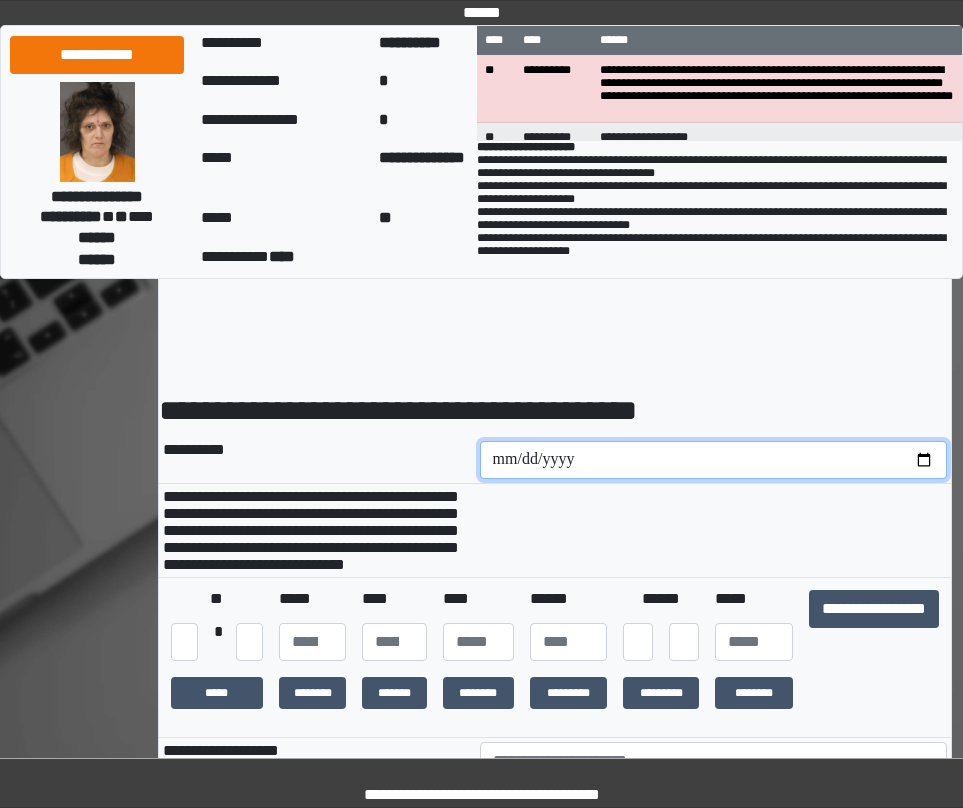 click at bounding box center (714, 460) 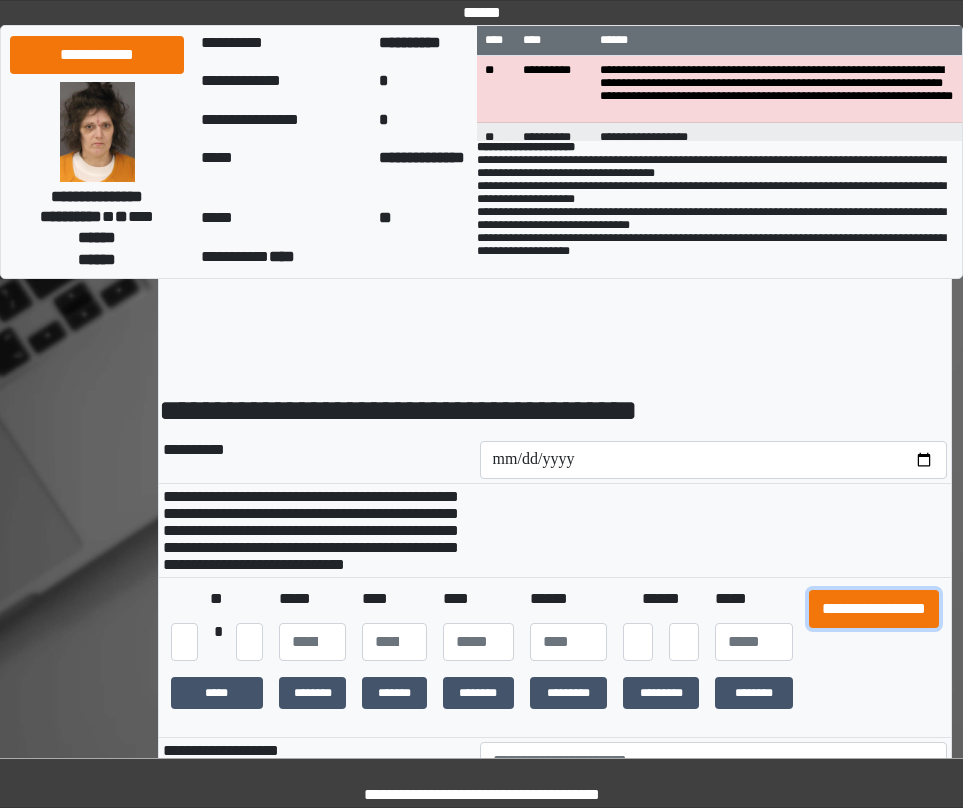 click on "**********" at bounding box center [874, 609] 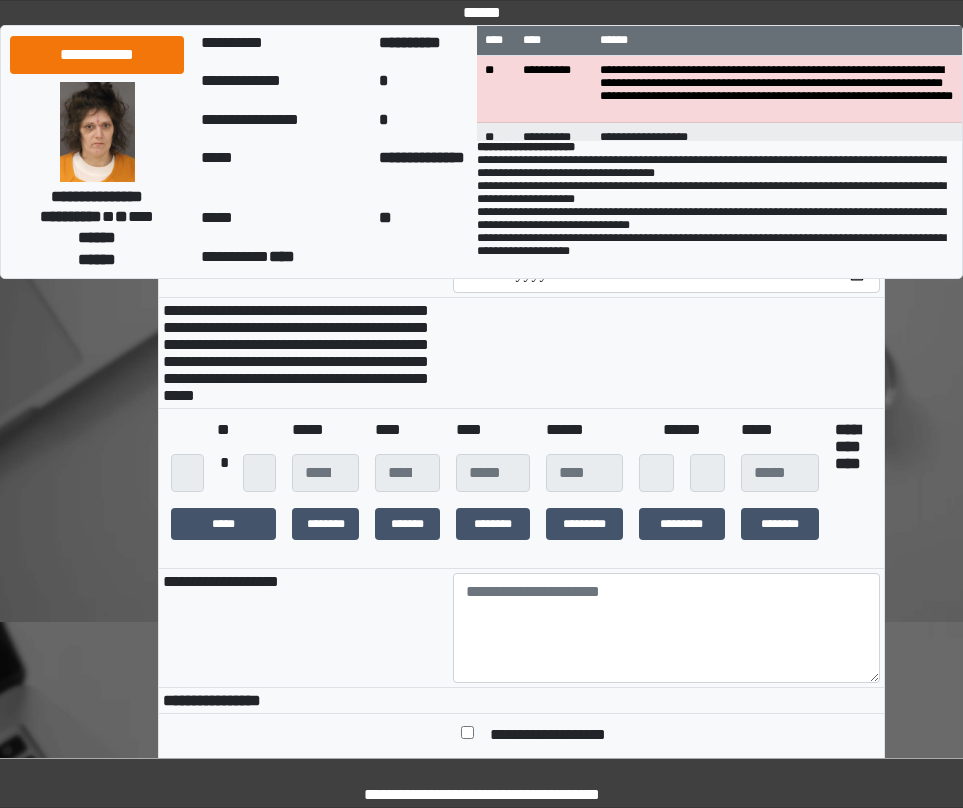 scroll, scrollTop: 200, scrollLeft: 0, axis: vertical 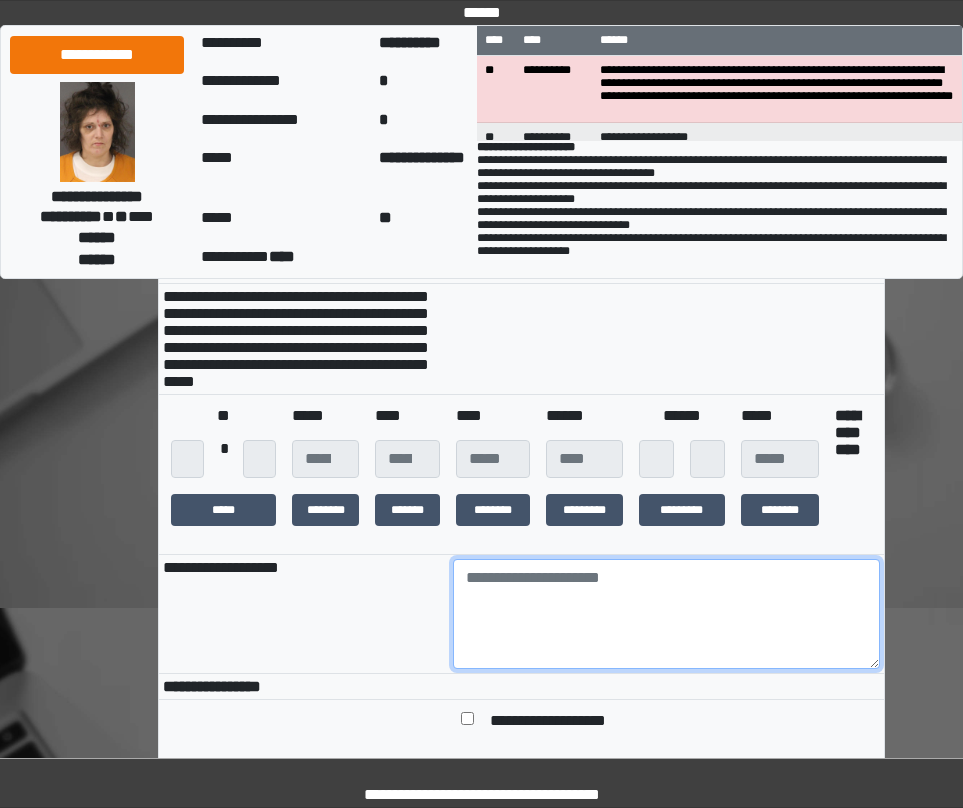 click at bounding box center [666, 614] 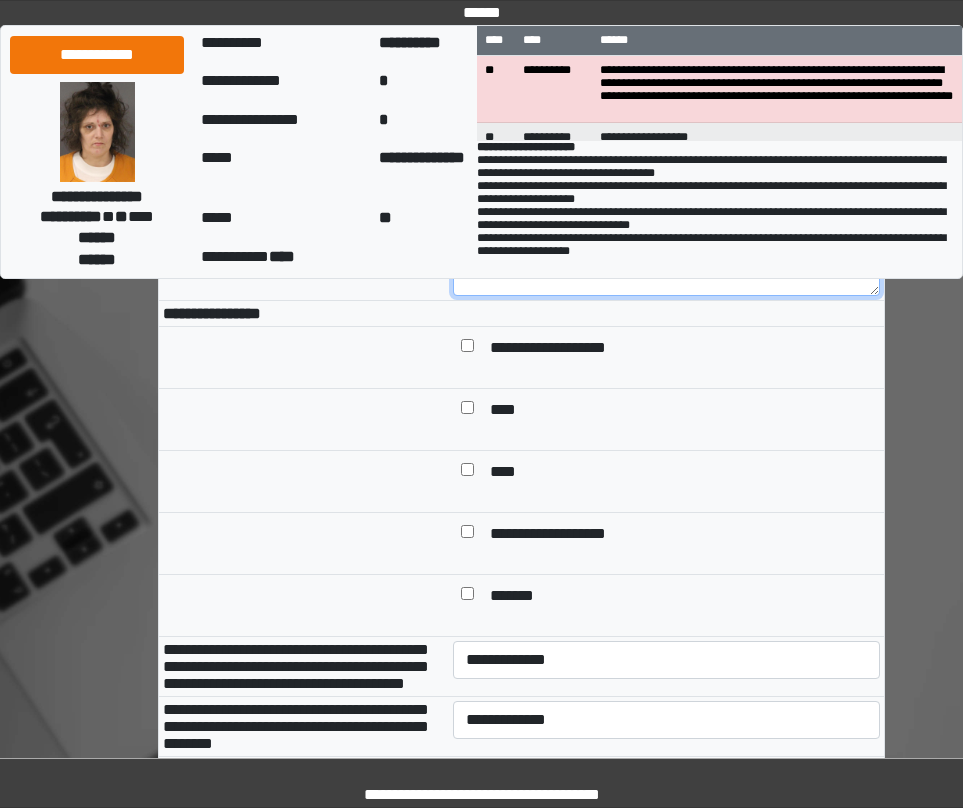 scroll, scrollTop: 600, scrollLeft: 0, axis: vertical 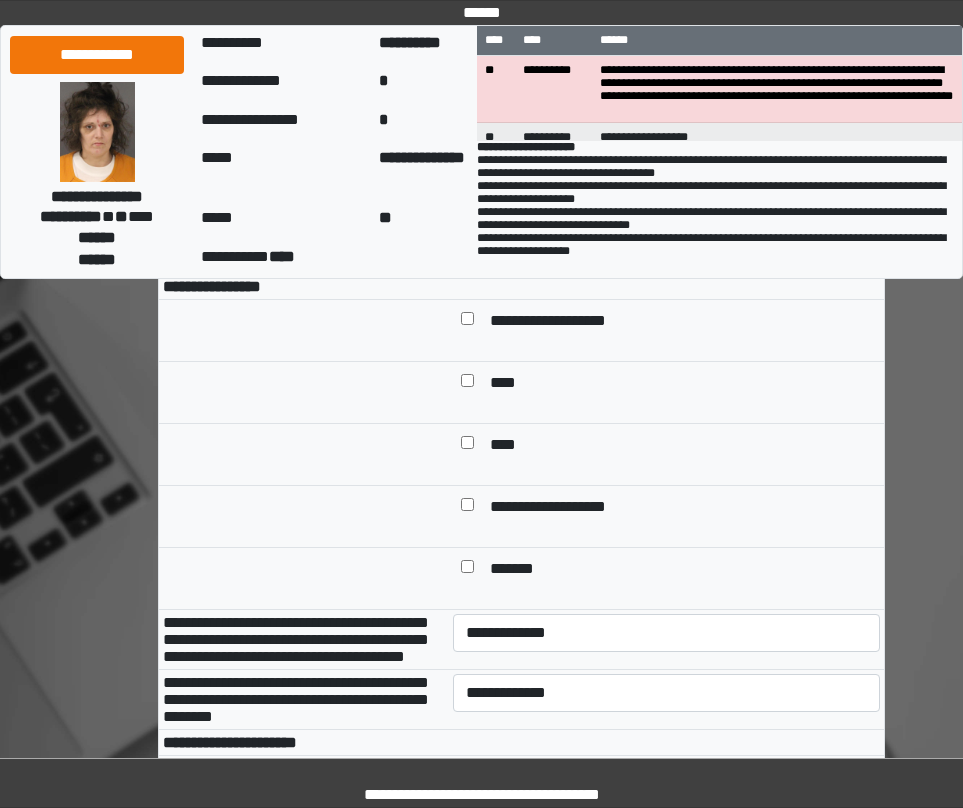 type on "***" 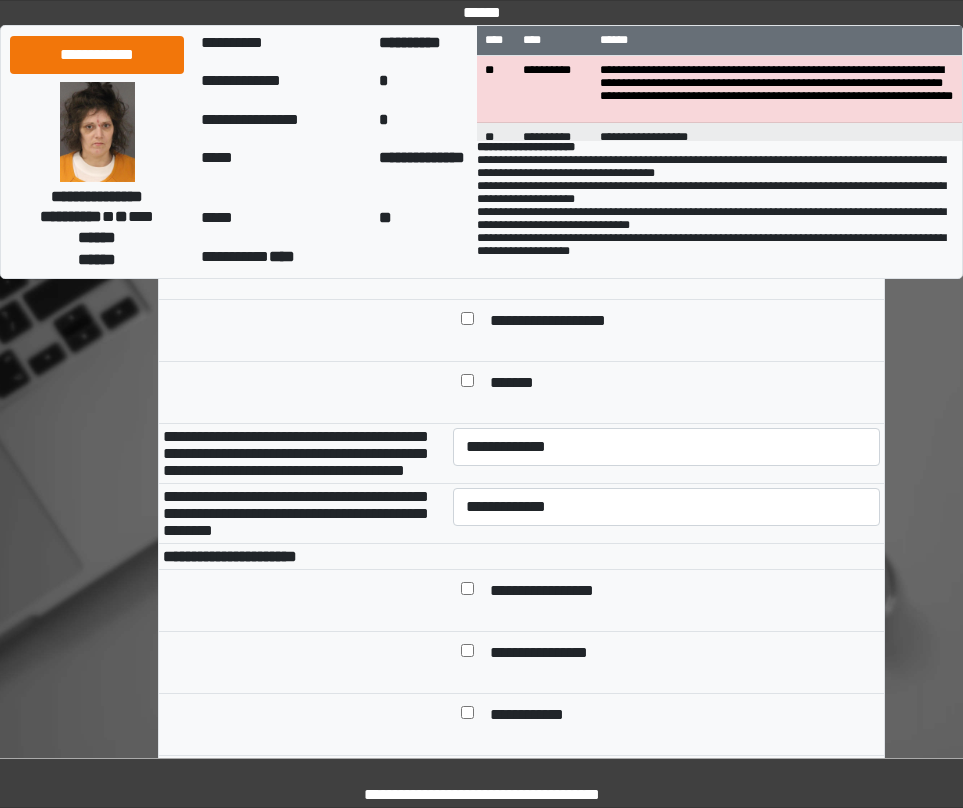 scroll, scrollTop: 800, scrollLeft: 0, axis: vertical 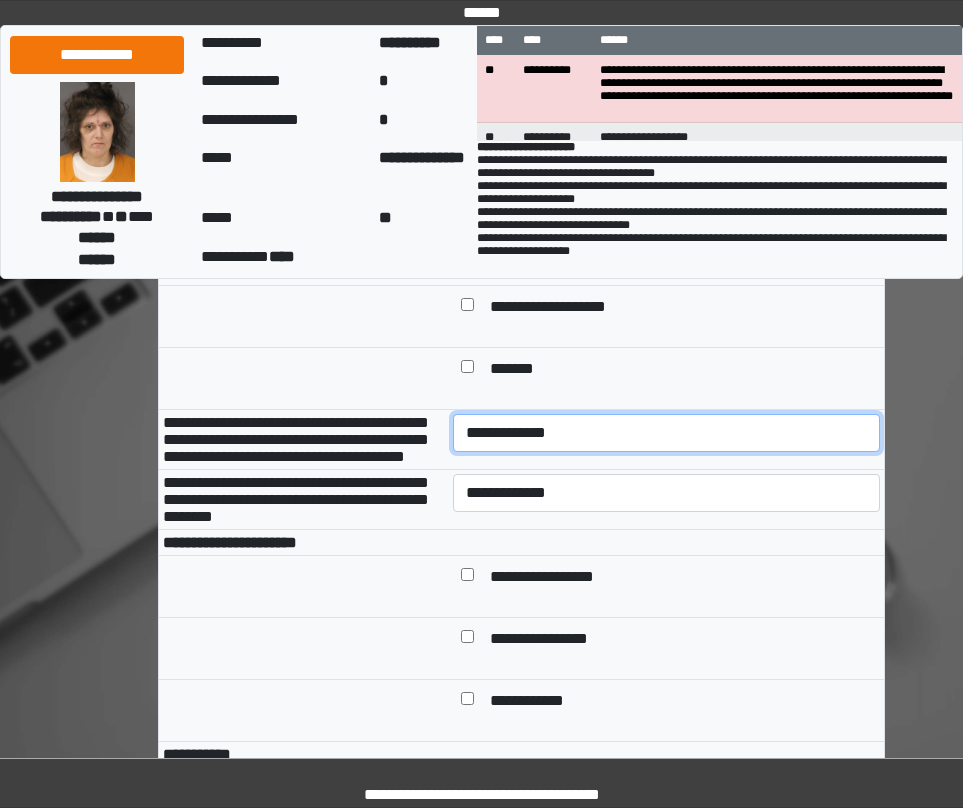 click on "**********" at bounding box center (666, 433) 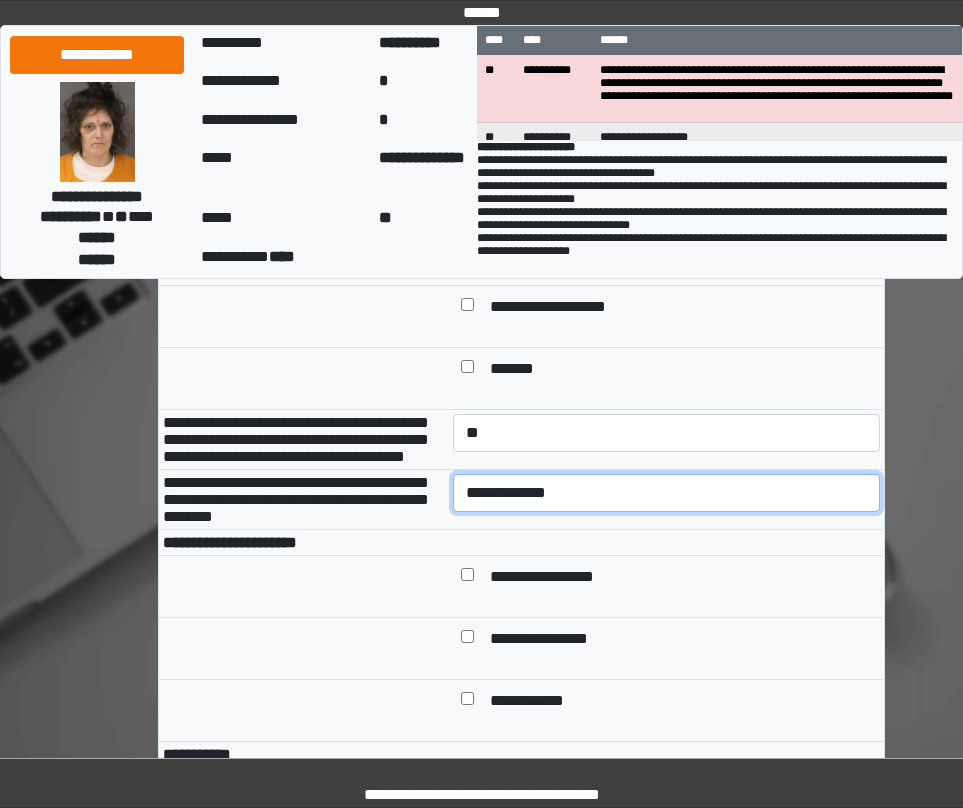 click on "**********" at bounding box center [666, 493] 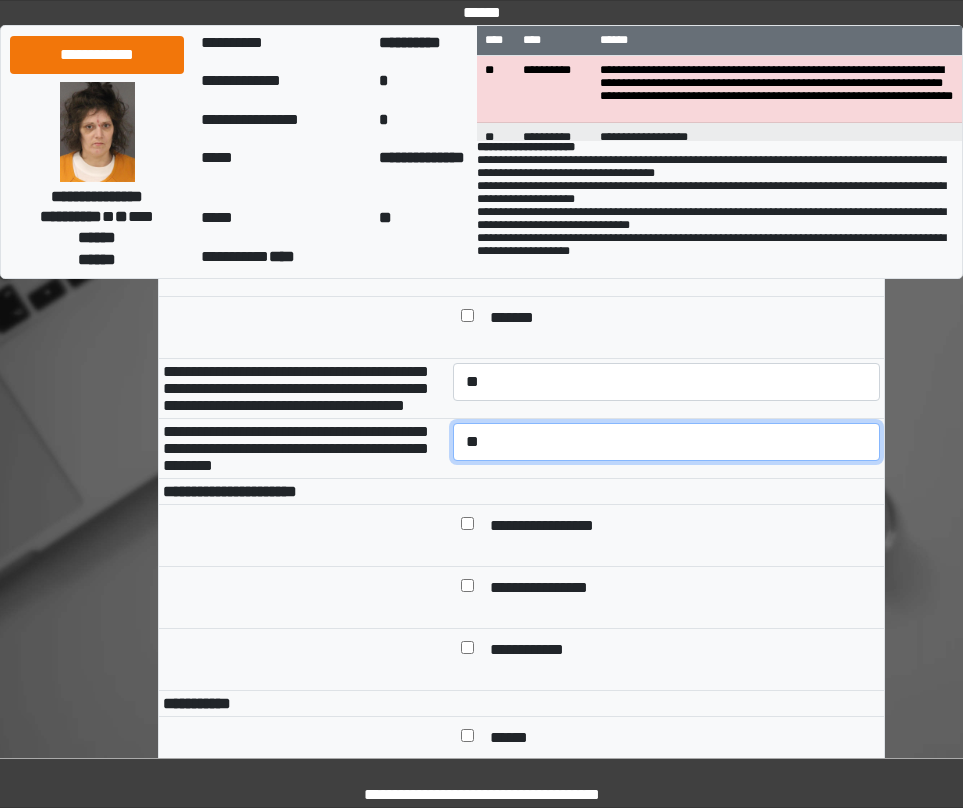 scroll, scrollTop: 900, scrollLeft: 0, axis: vertical 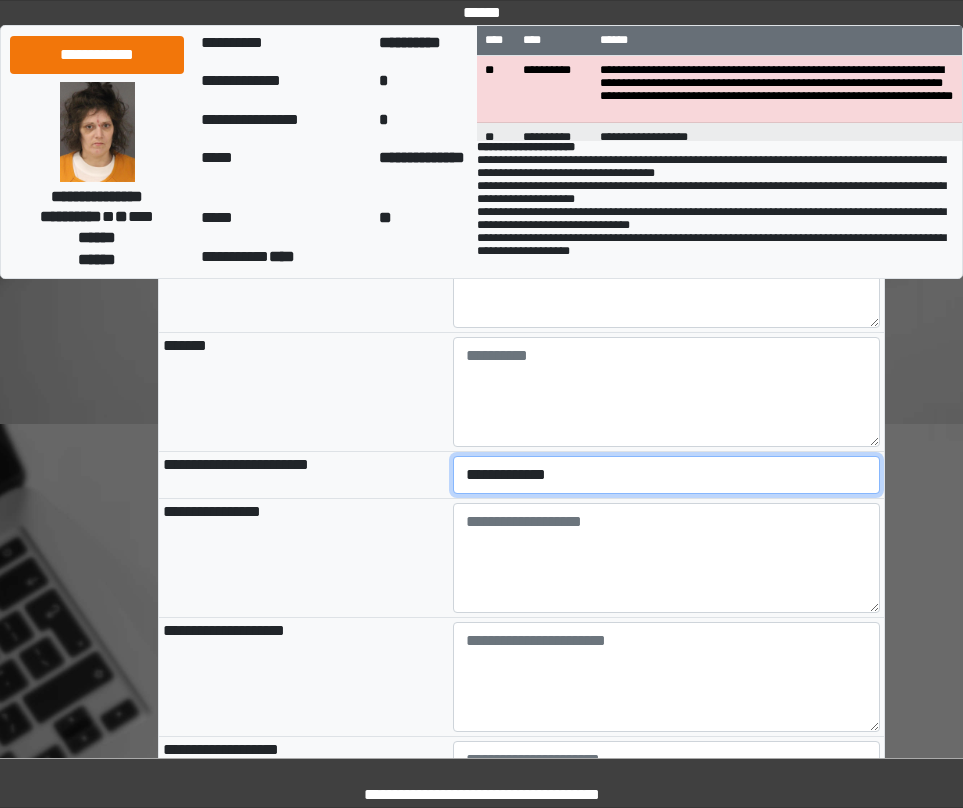 click on "**********" at bounding box center [666, 475] 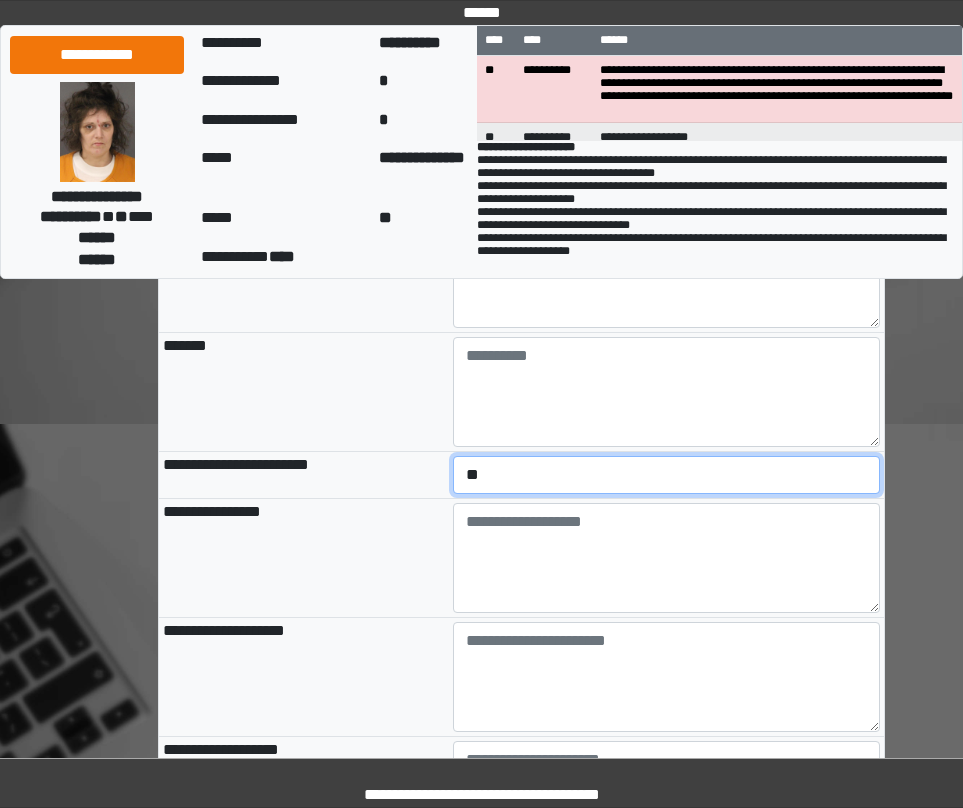 click on "**********" at bounding box center (666, 475) 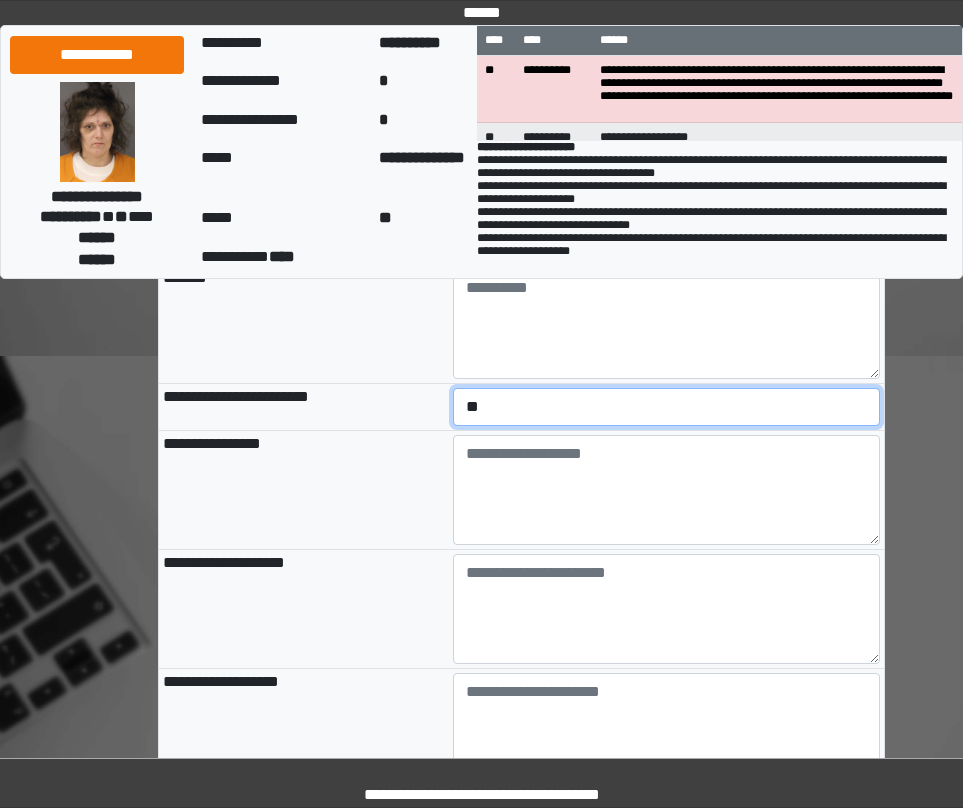 scroll, scrollTop: 2100, scrollLeft: 0, axis: vertical 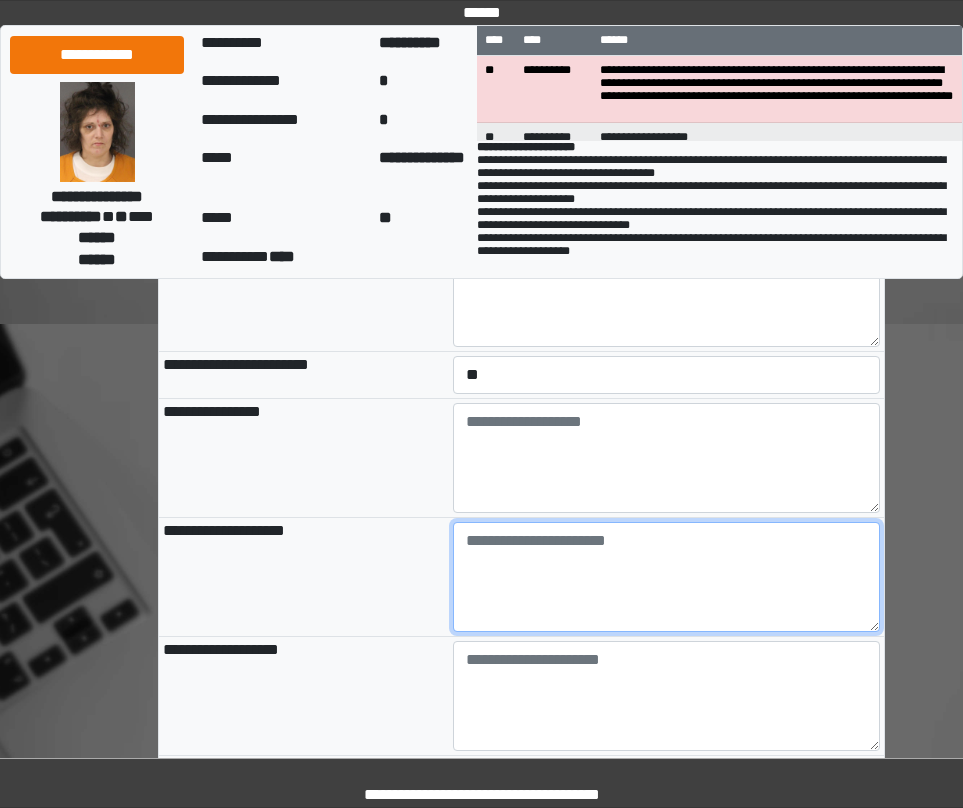 click at bounding box center (666, 577) 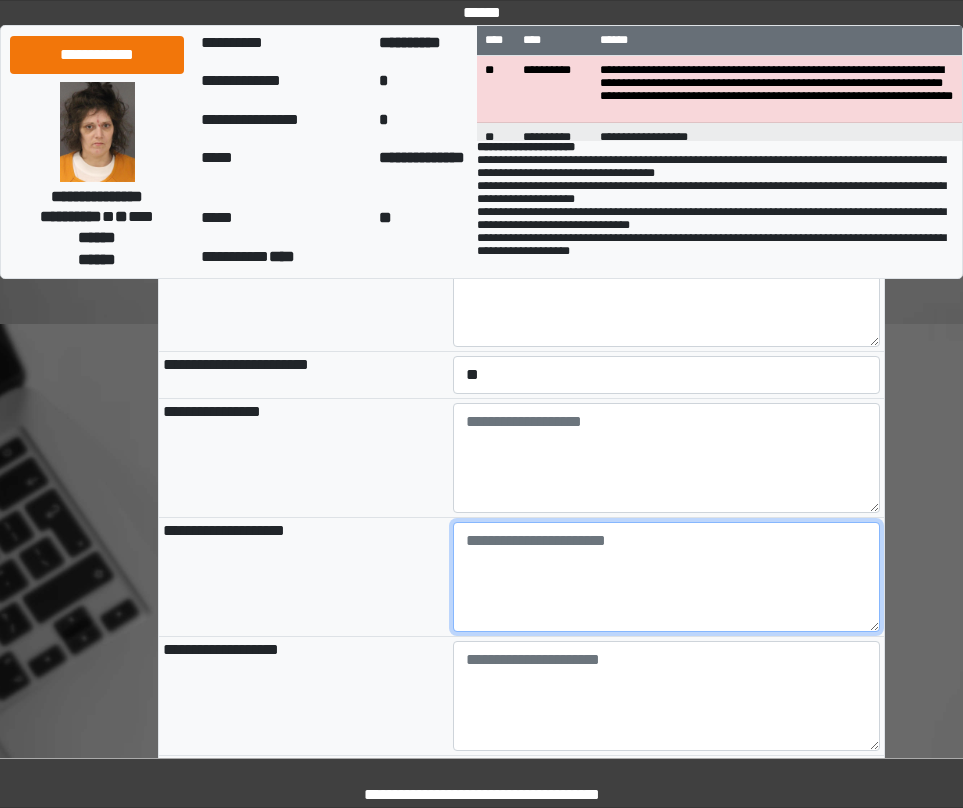 paste on "**********" 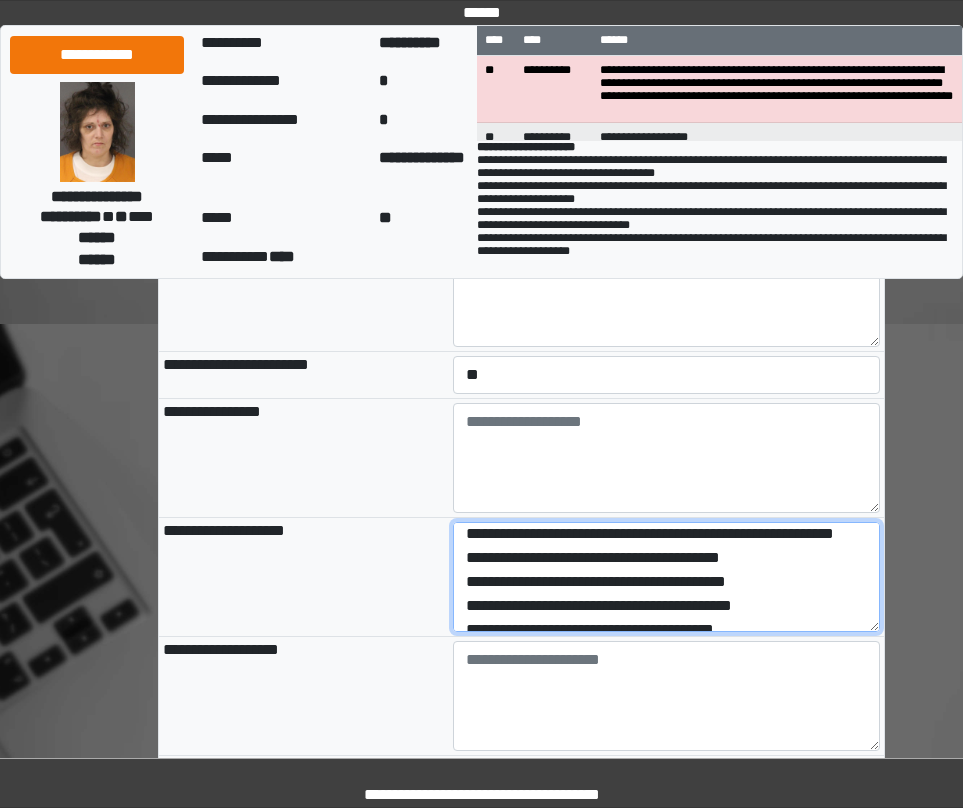 scroll, scrollTop: 0, scrollLeft: 0, axis: both 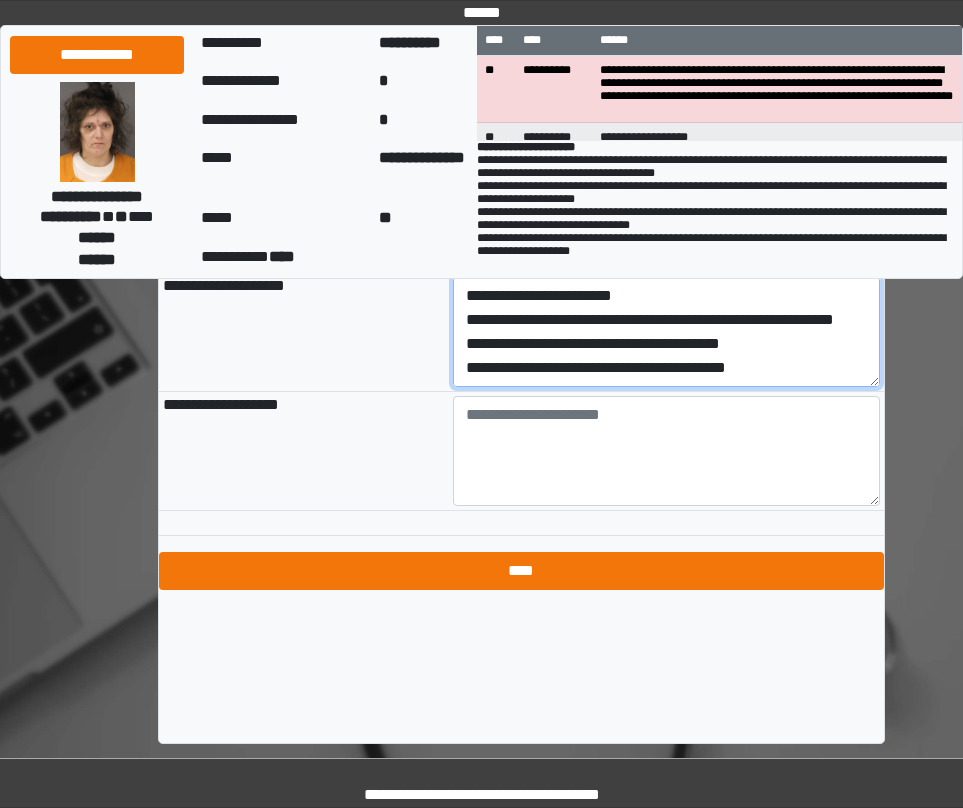 type on "**********" 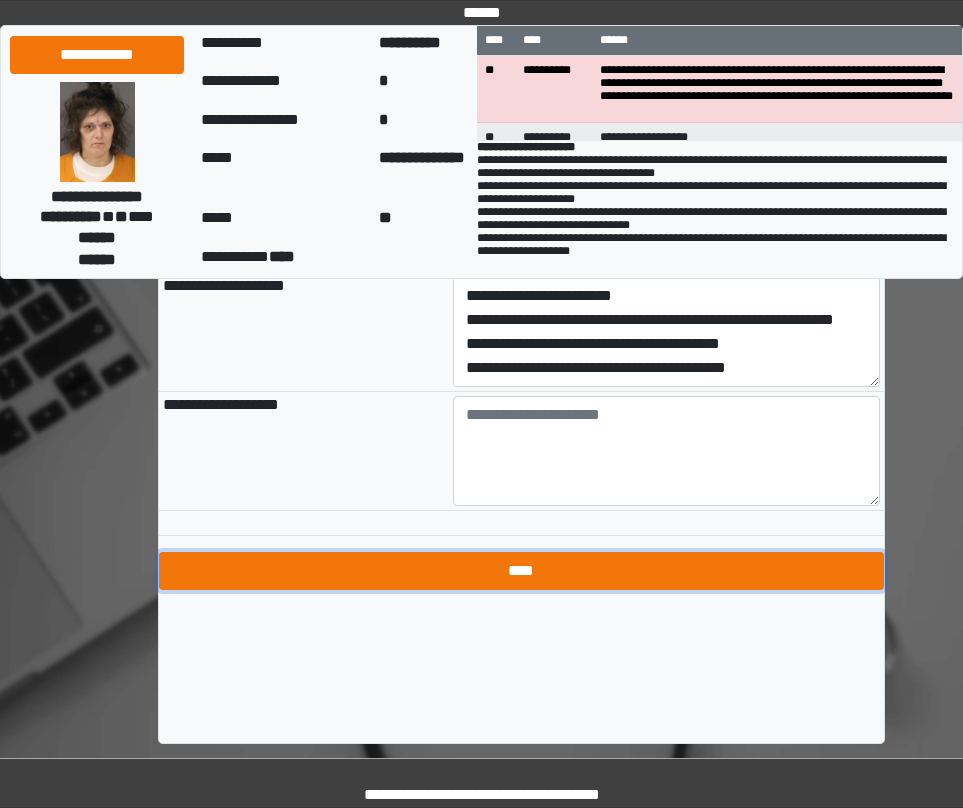 click on "****" at bounding box center [521, 571] 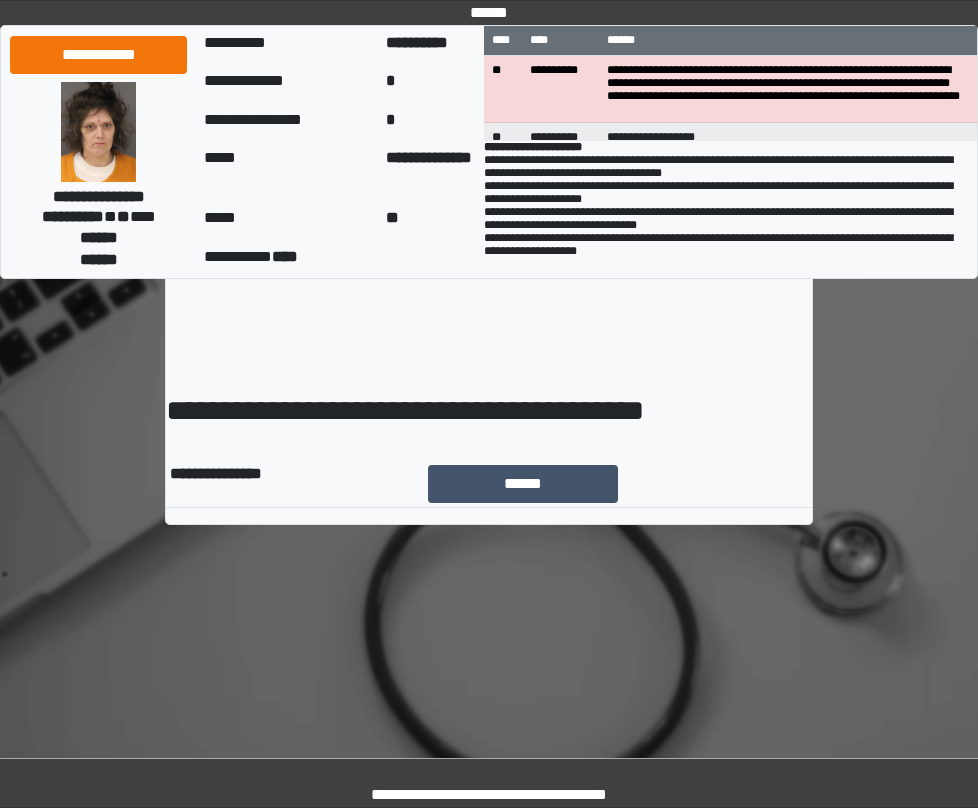 scroll, scrollTop: 0, scrollLeft: 0, axis: both 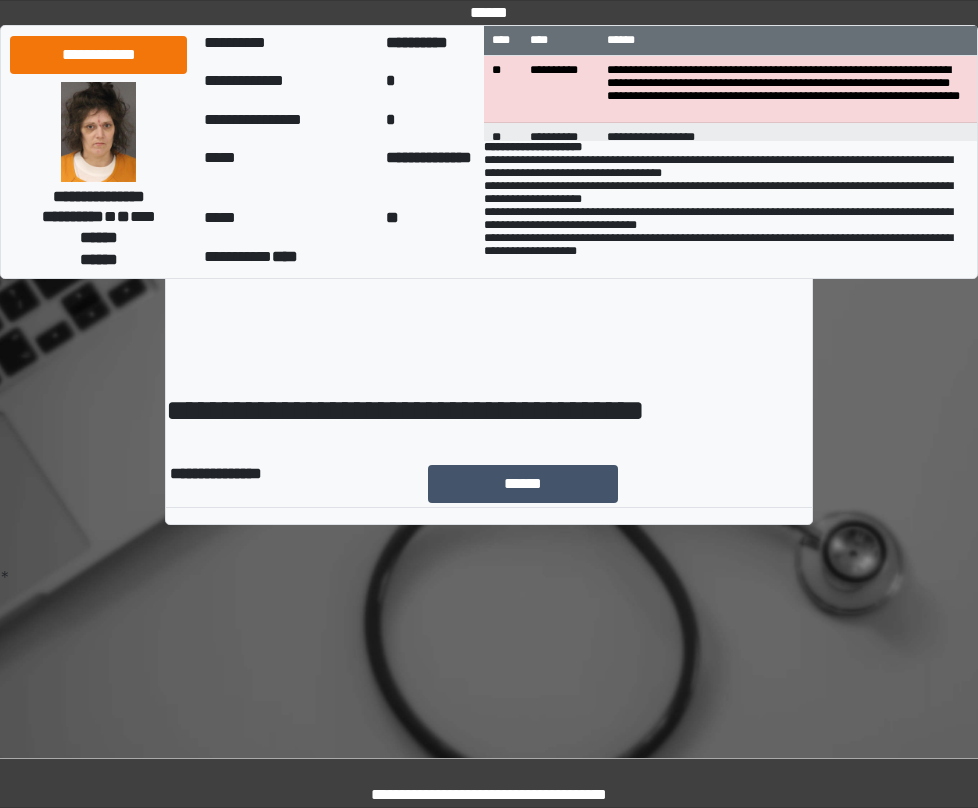 drag, startPoint x: 567, startPoint y: 454, endPoint x: 566, endPoint y: 477, distance: 23.021729 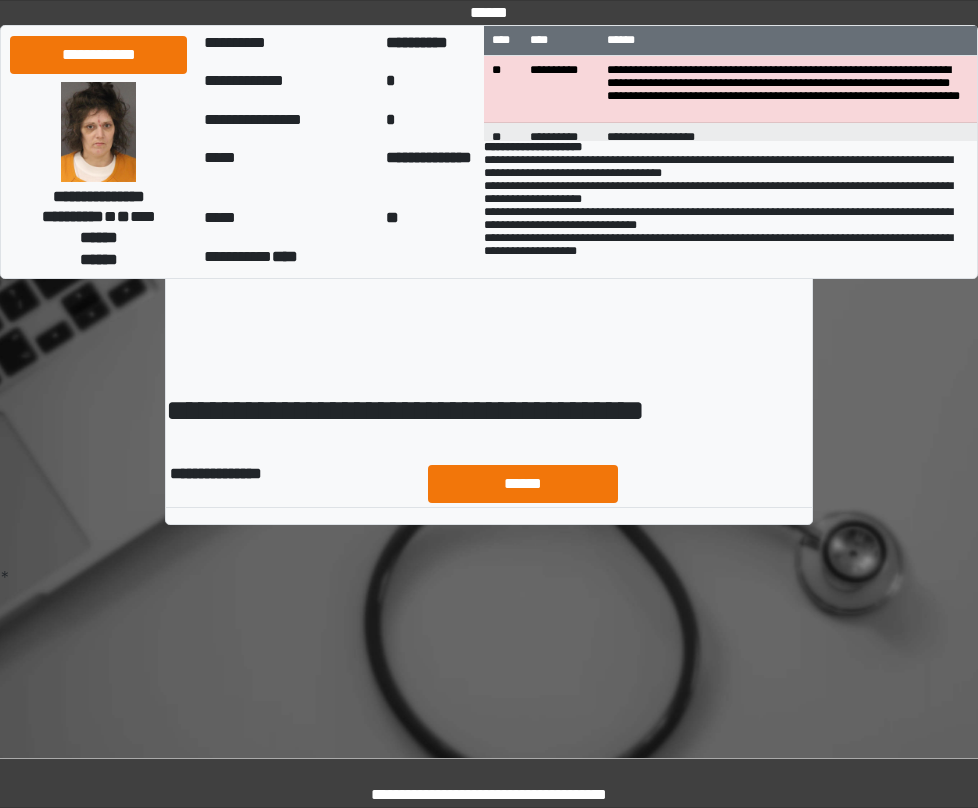 click on "**********" at bounding box center (489, 306) 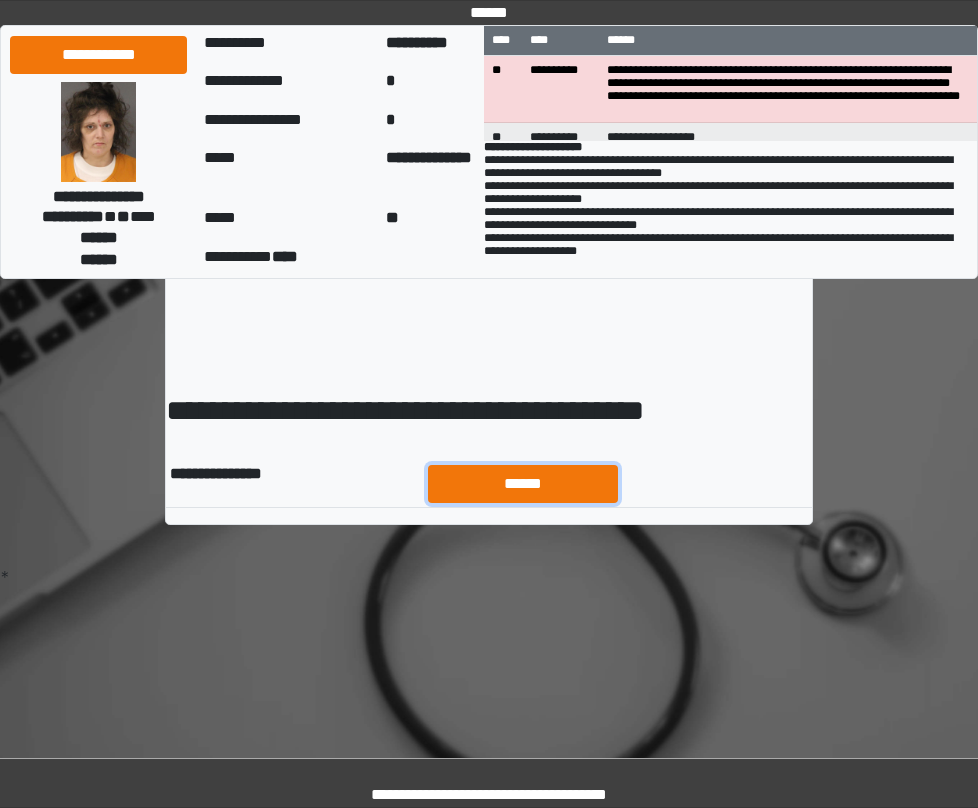 click on "******" at bounding box center (523, 484) 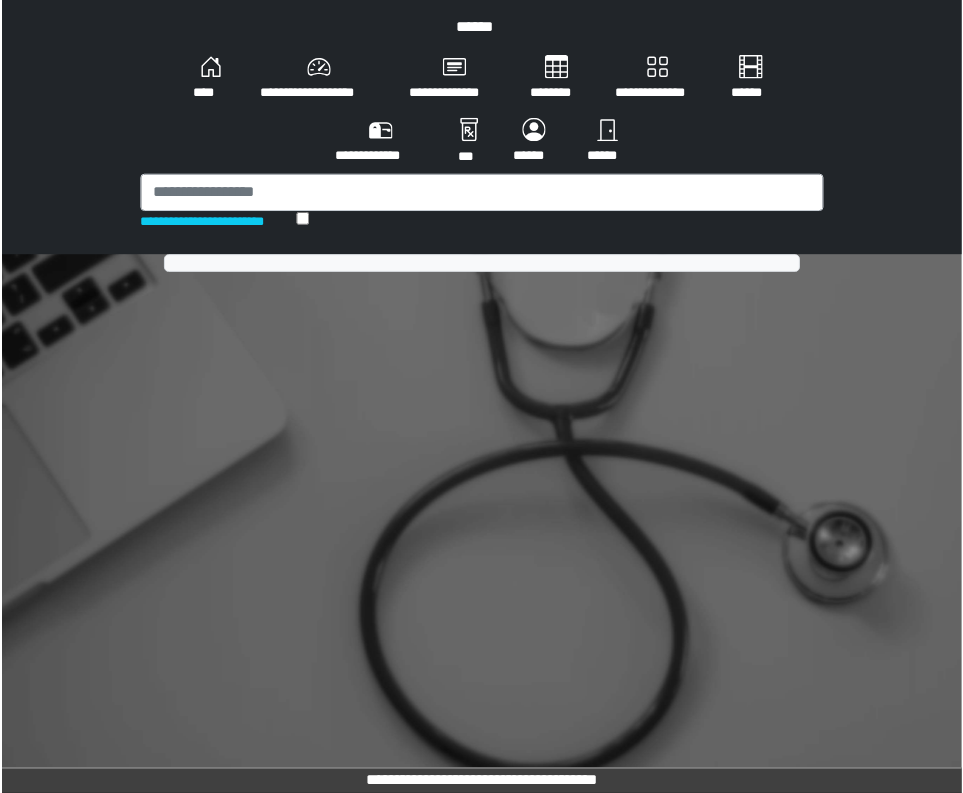 scroll, scrollTop: 0, scrollLeft: 0, axis: both 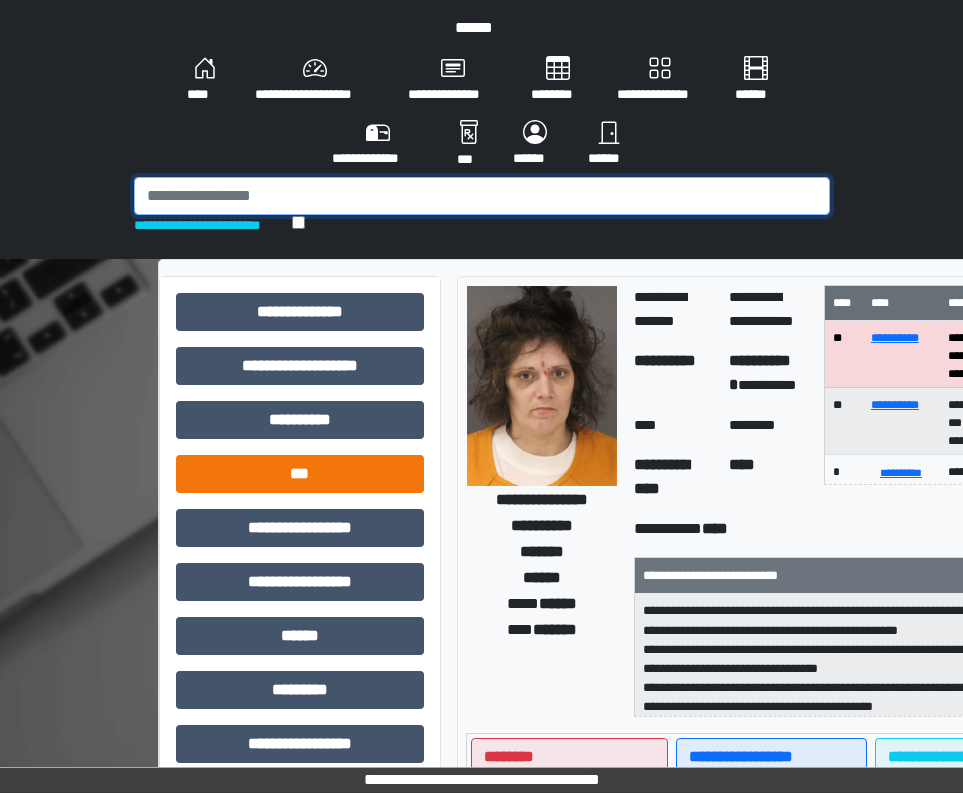 drag, startPoint x: 551, startPoint y: 201, endPoint x: 338, endPoint y: 492, distance: 360.62445 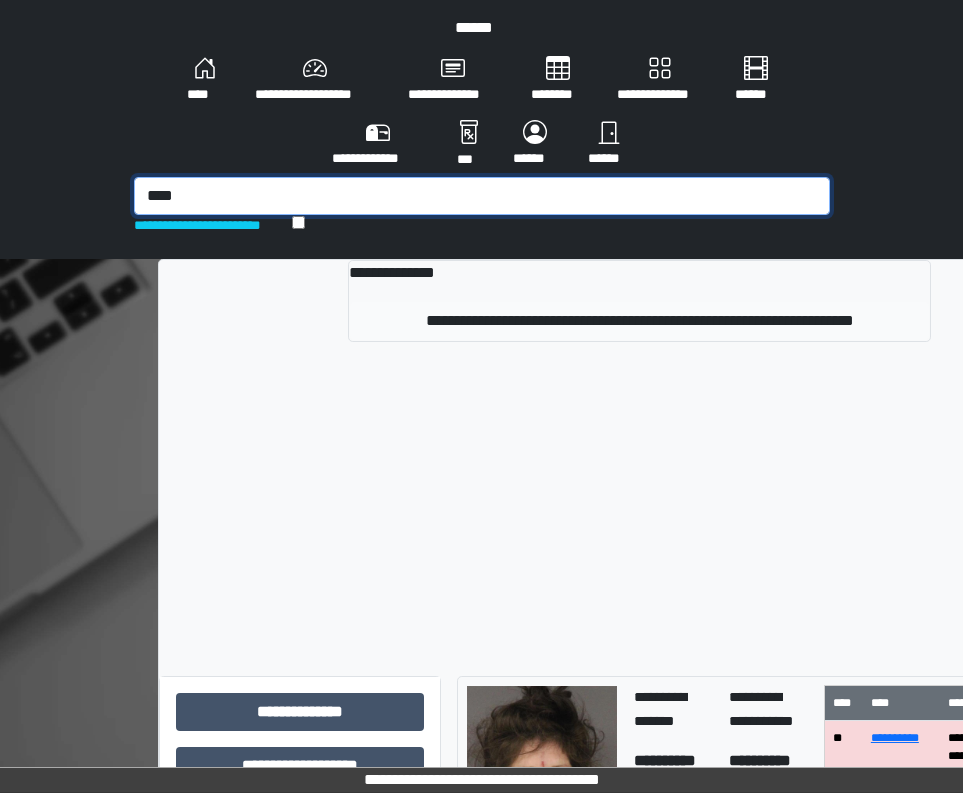 type on "****" 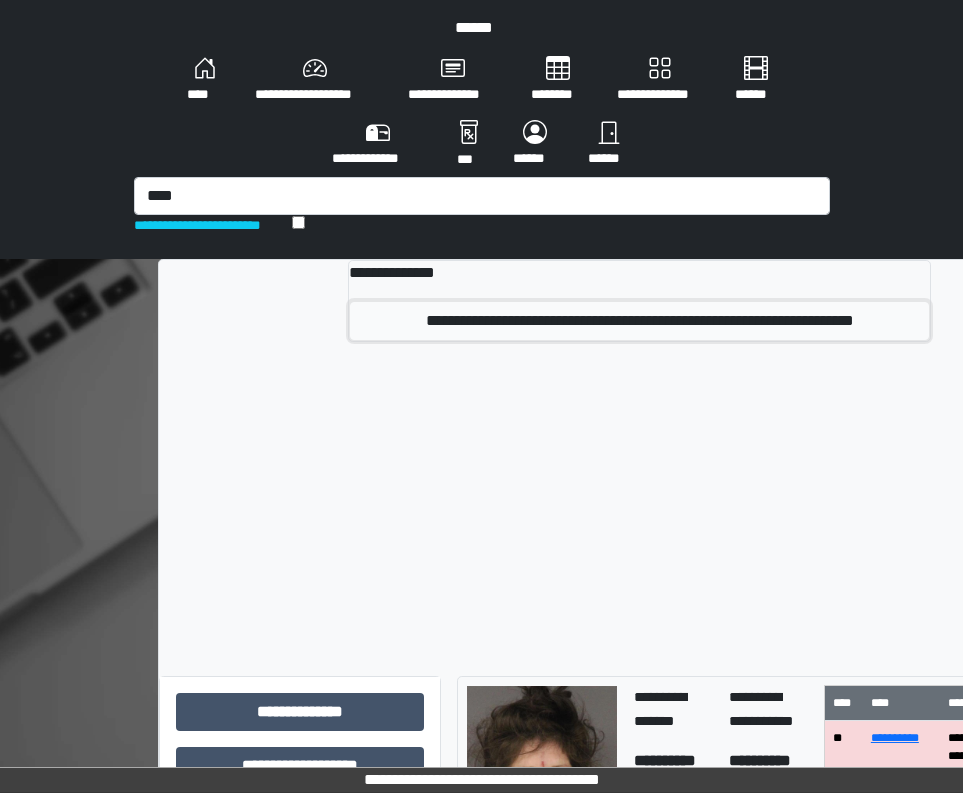 click on "**********" at bounding box center [640, 321] 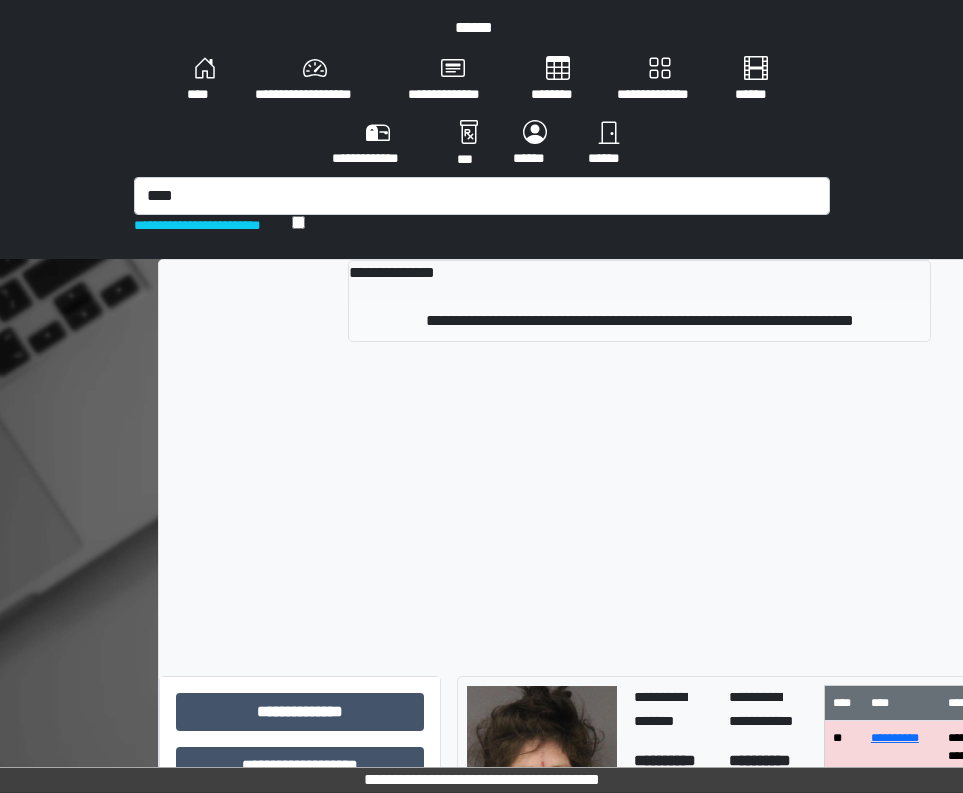 type 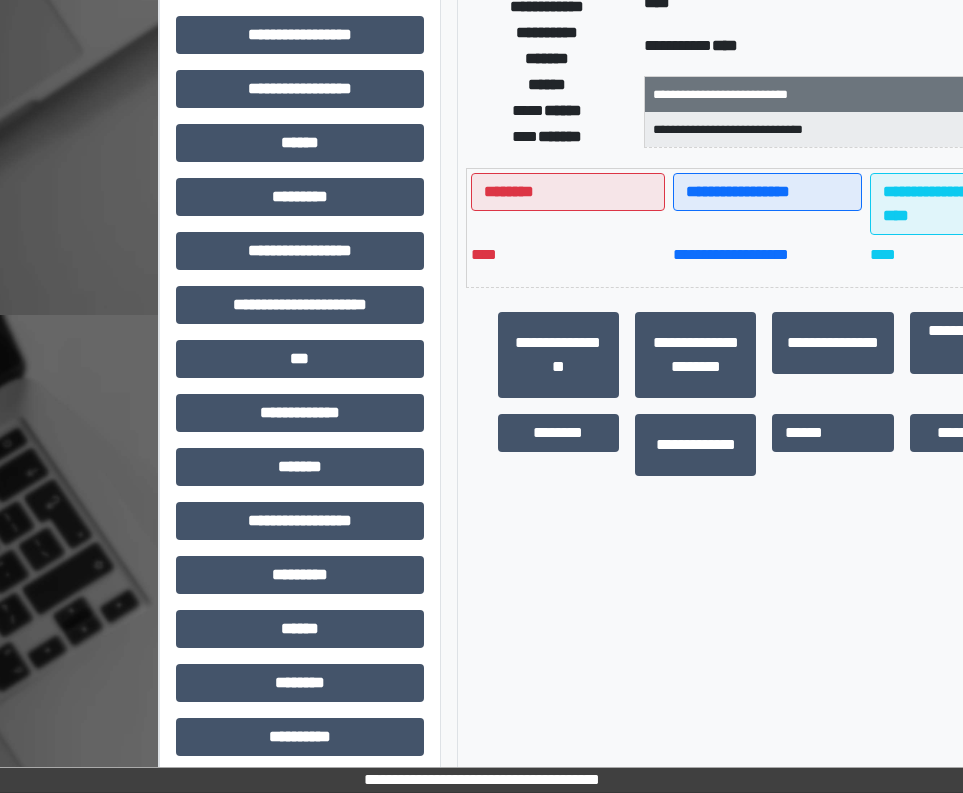 scroll, scrollTop: 500, scrollLeft: 0, axis: vertical 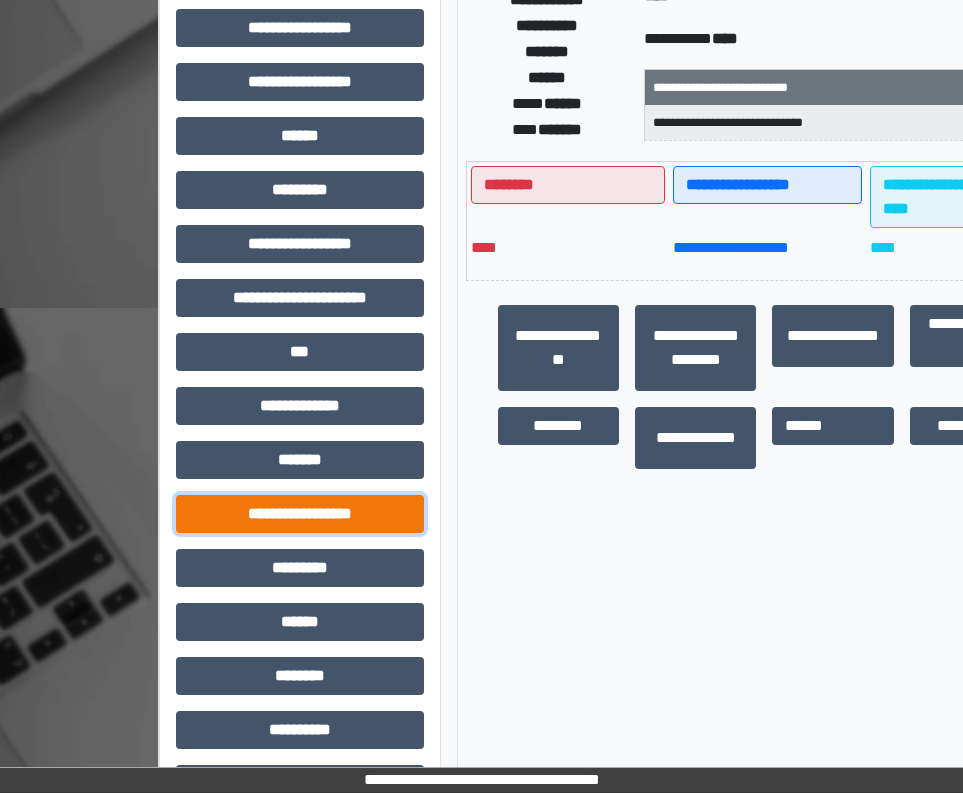click on "**********" at bounding box center [300, 514] 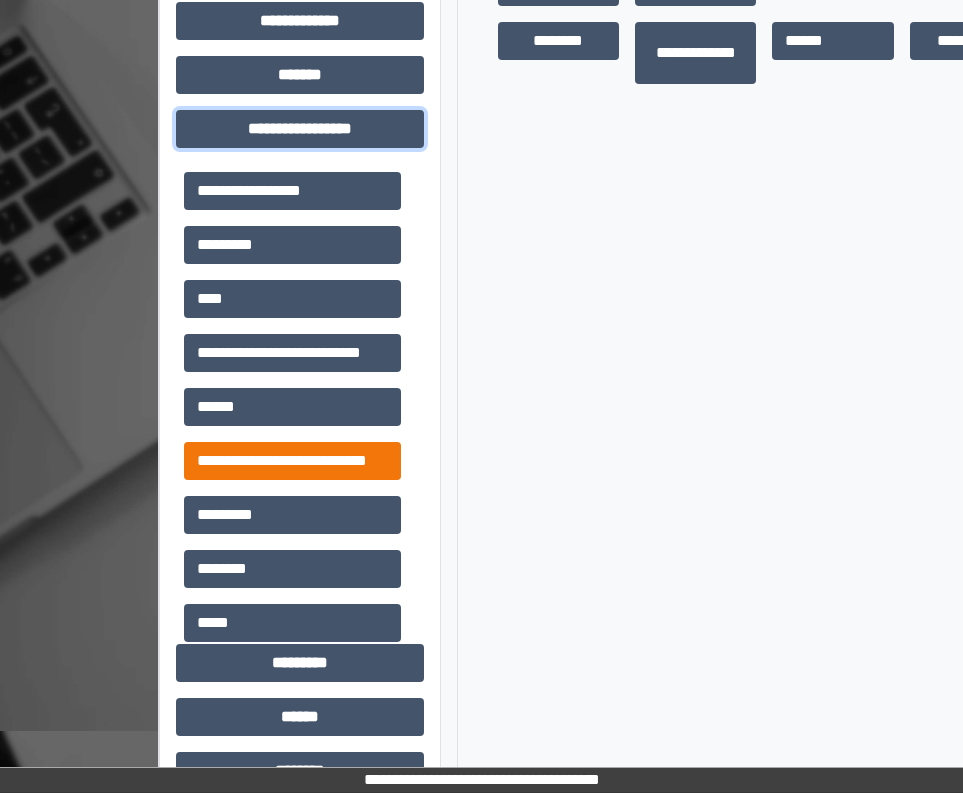 scroll, scrollTop: 900, scrollLeft: 0, axis: vertical 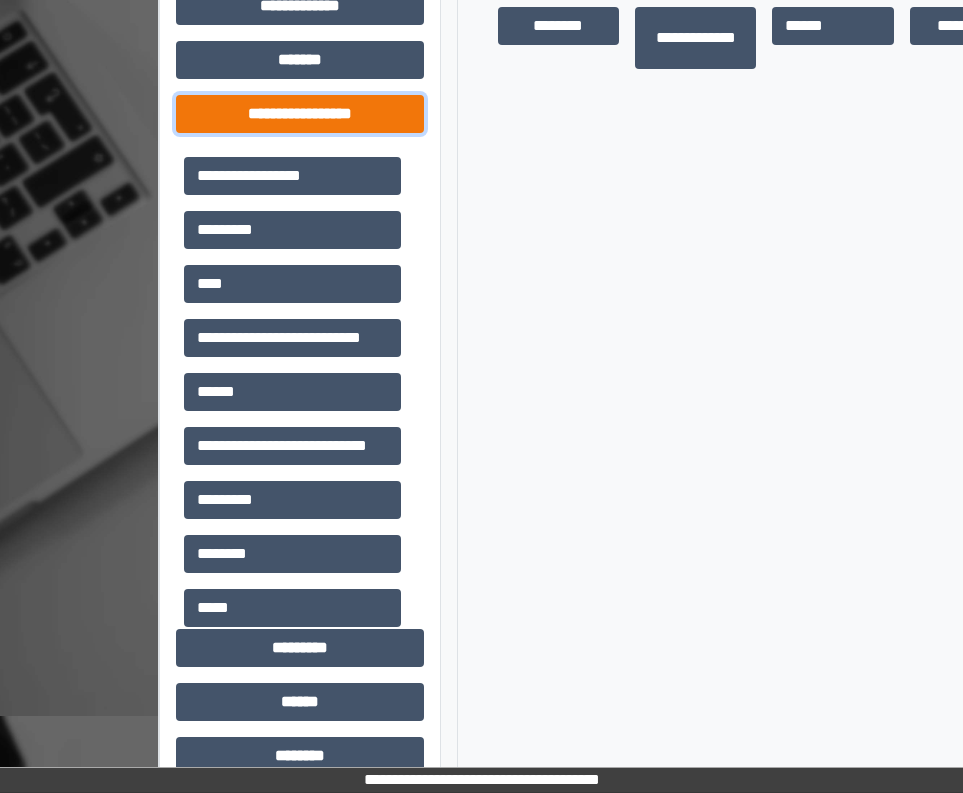 click on "**********" at bounding box center (300, 114) 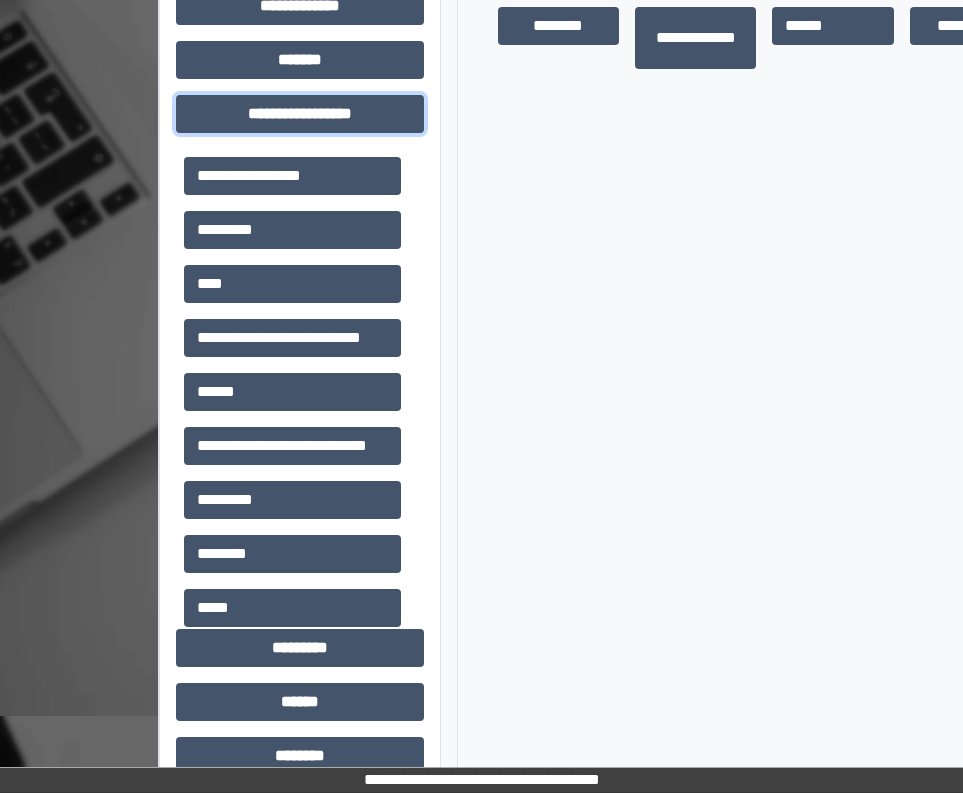 scroll, scrollTop: 560, scrollLeft: 0, axis: vertical 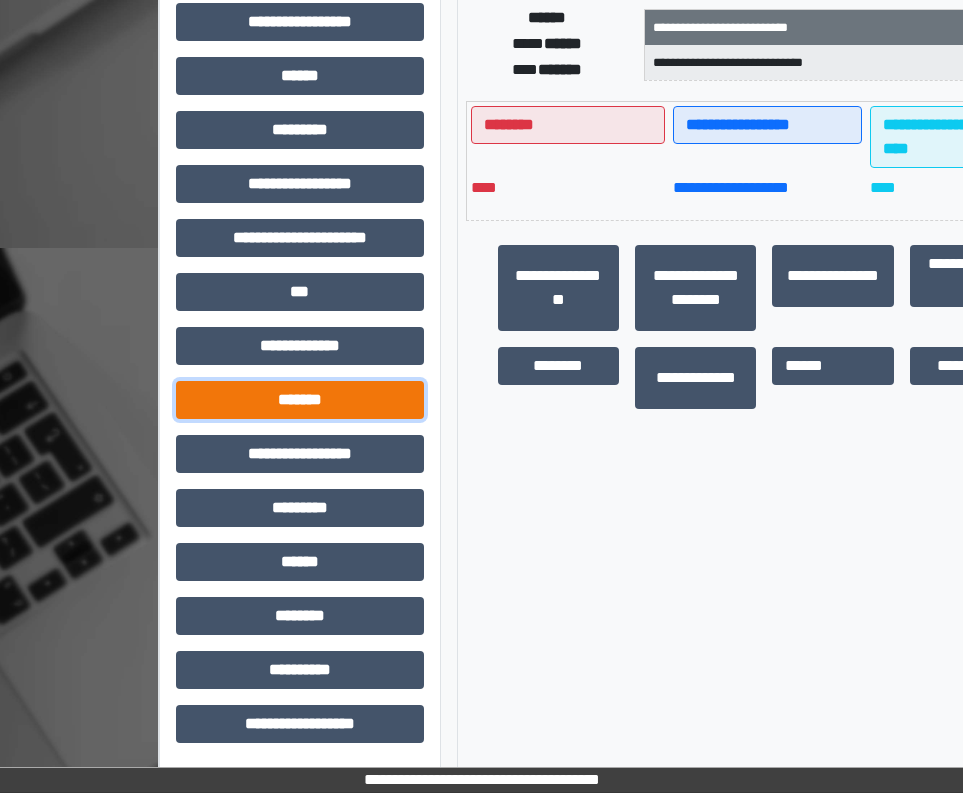 click on "*******" at bounding box center [300, 400] 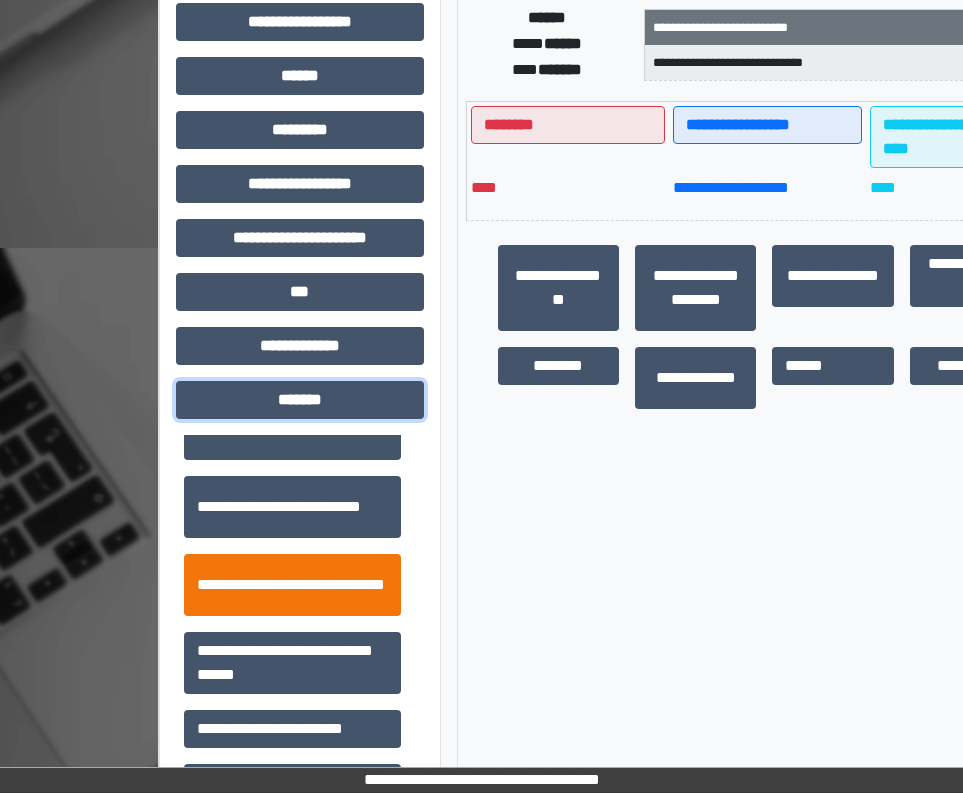 scroll, scrollTop: 700, scrollLeft: 0, axis: vertical 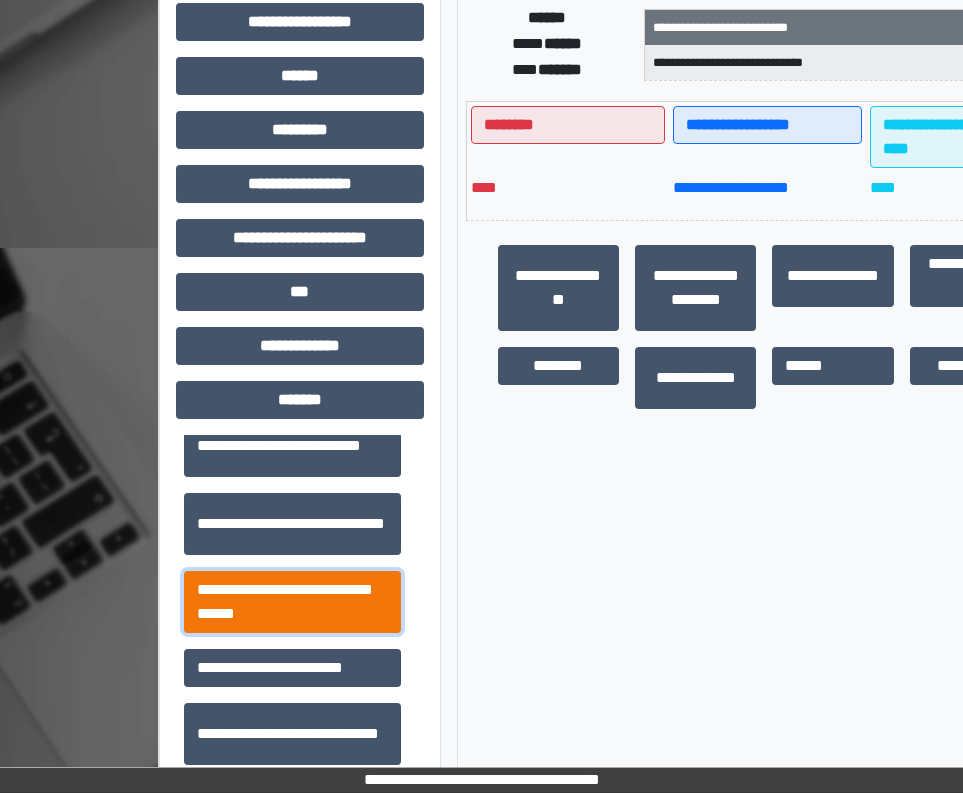 click on "**********" at bounding box center [292, 602] 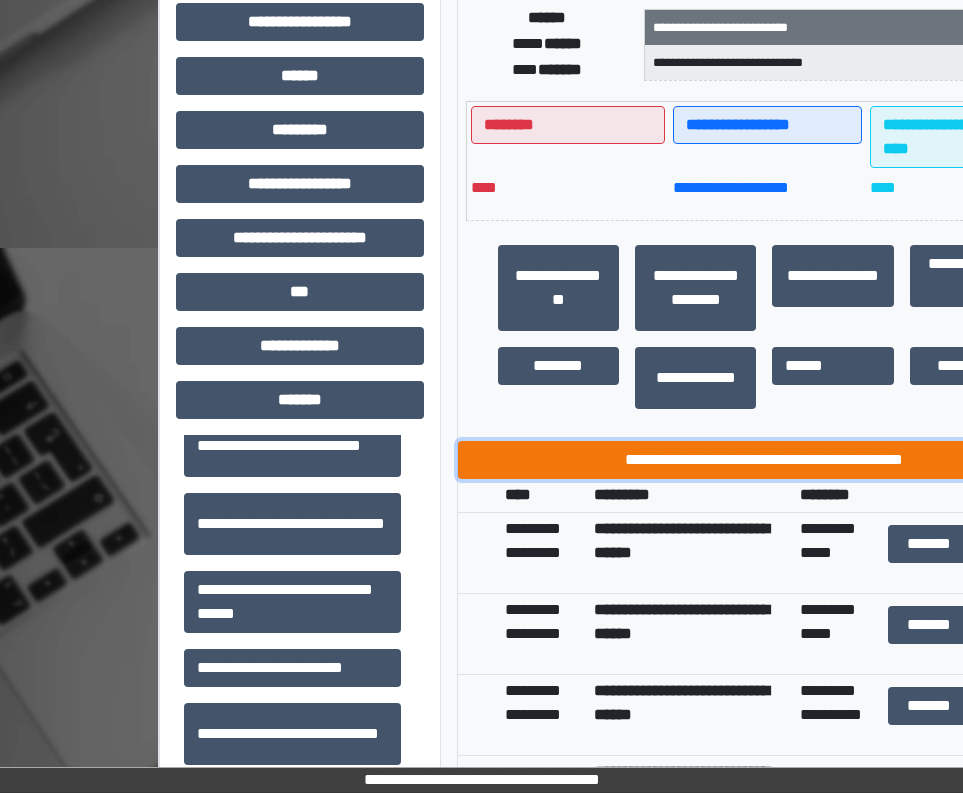 drag, startPoint x: 910, startPoint y: 456, endPoint x: 903, endPoint y: 475, distance: 20.248457 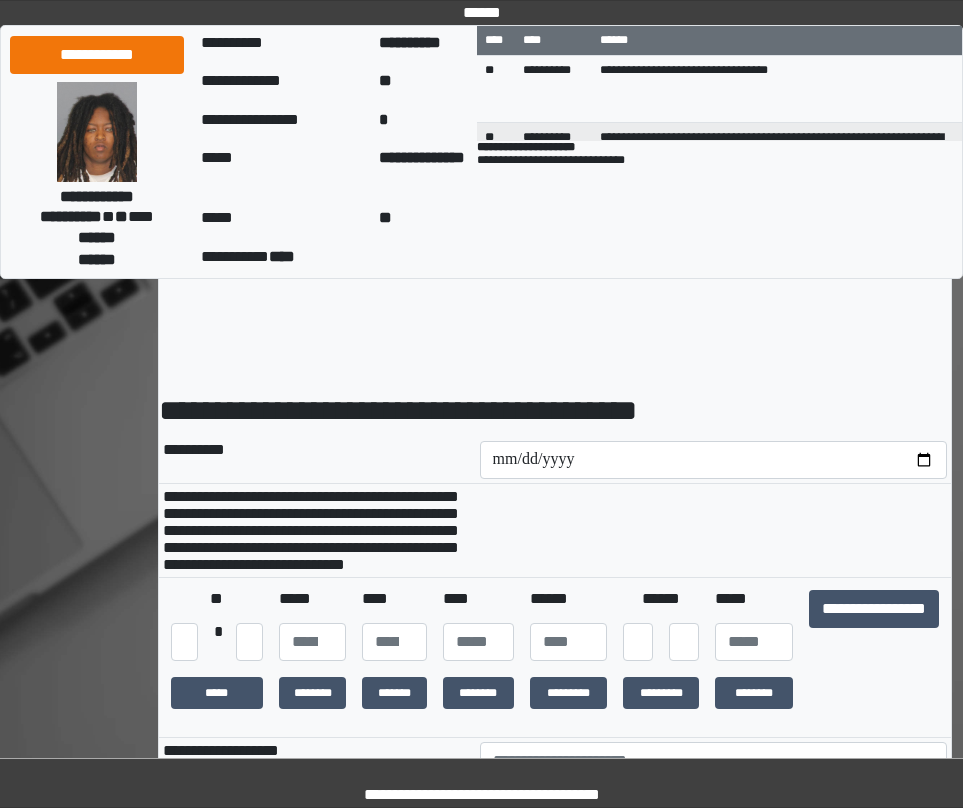 scroll, scrollTop: 0, scrollLeft: 0, axis: both 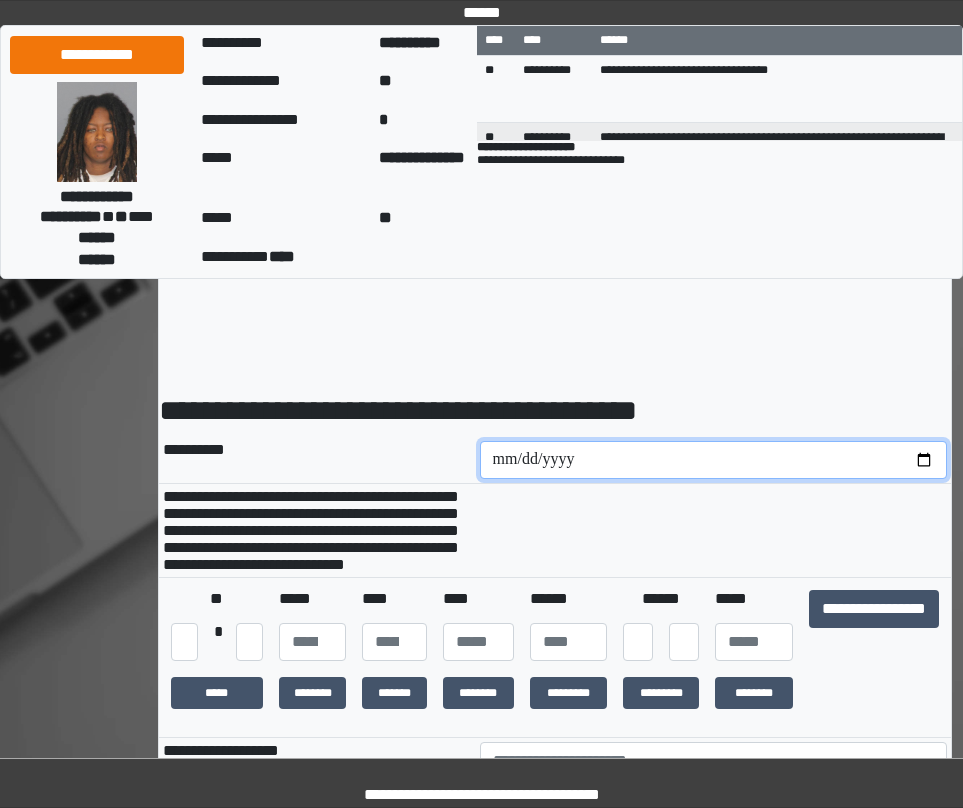 click at bounding box center [714, 460] 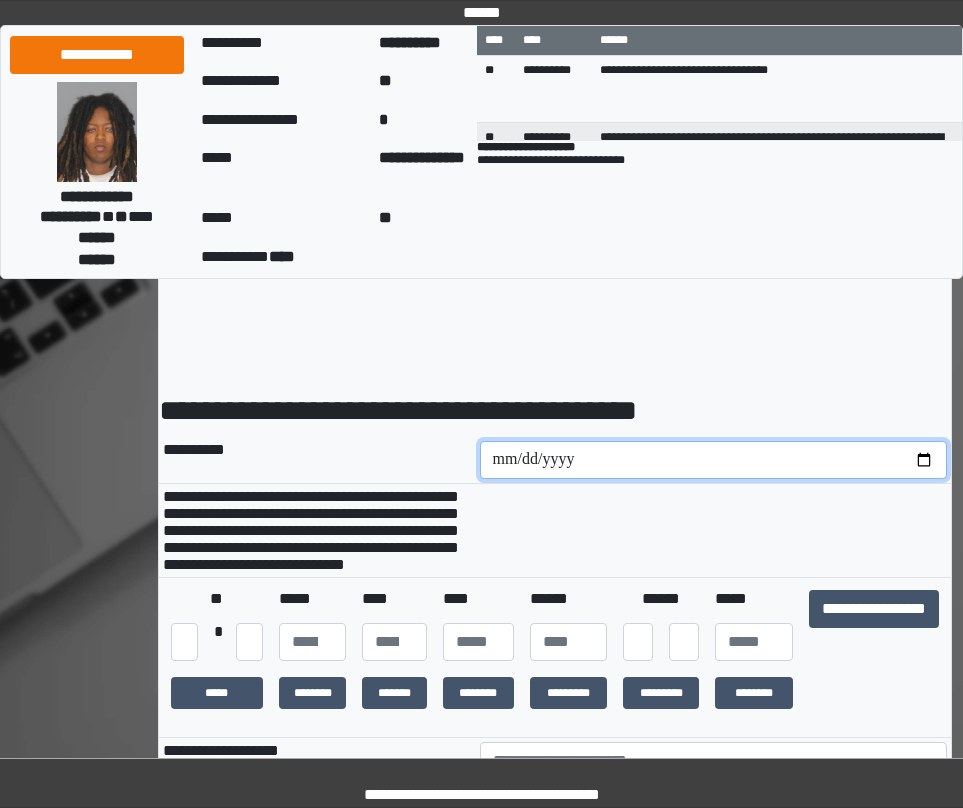 type on "**********" 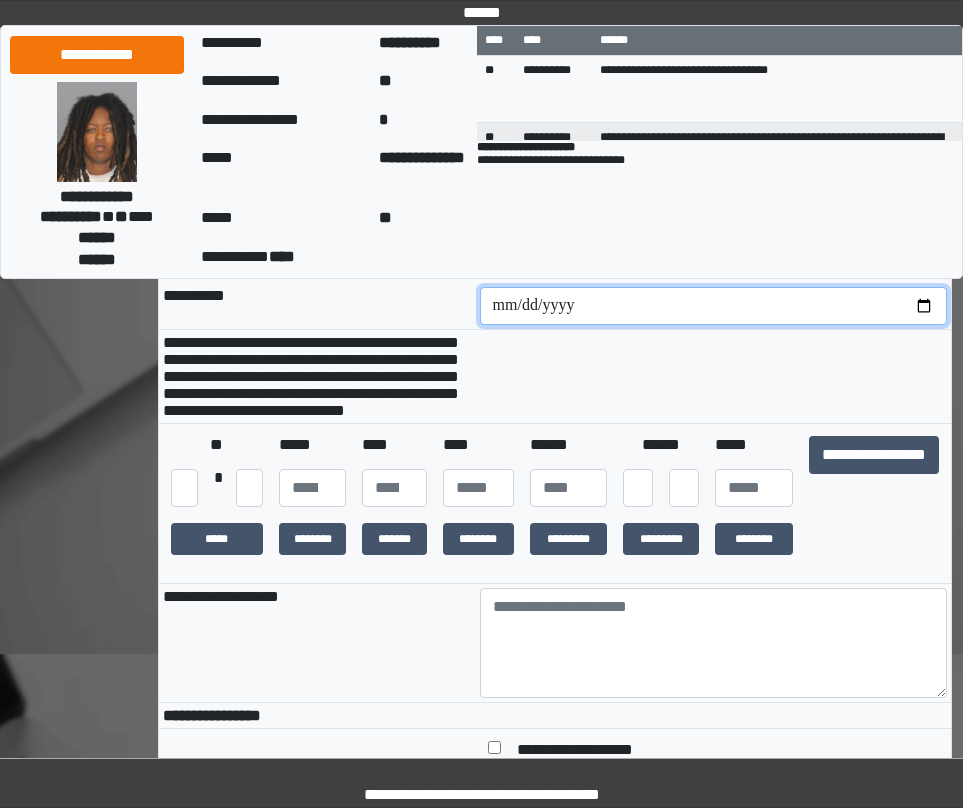 scroll, scrollTop: 200, scrollLeft: 0, axis: vertical 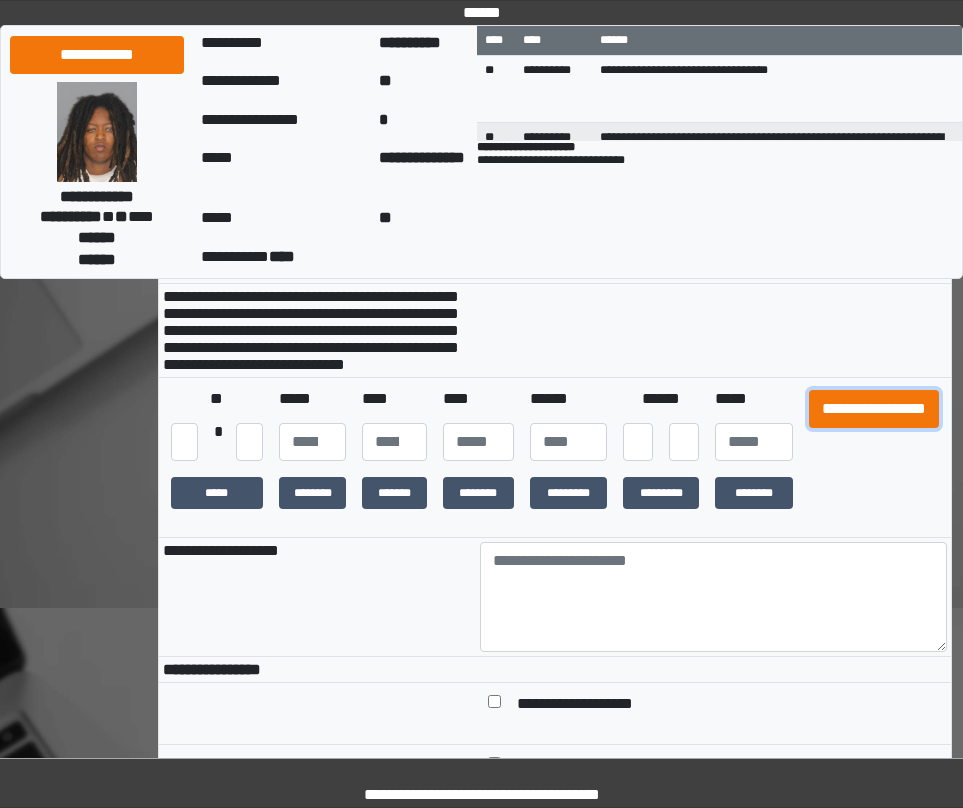 drag, startPoint x: 860, startPoint y: 445, endPoint x: 775, endPoint y: 524, distance: 116.0431 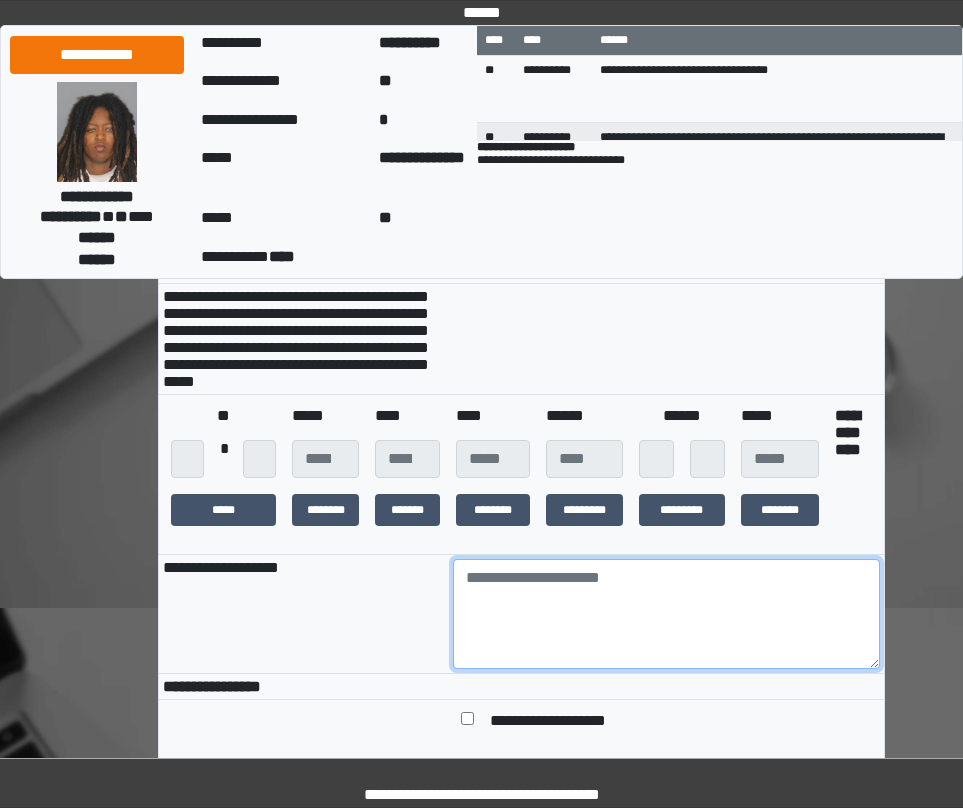 click at bounding box center [666, 614] 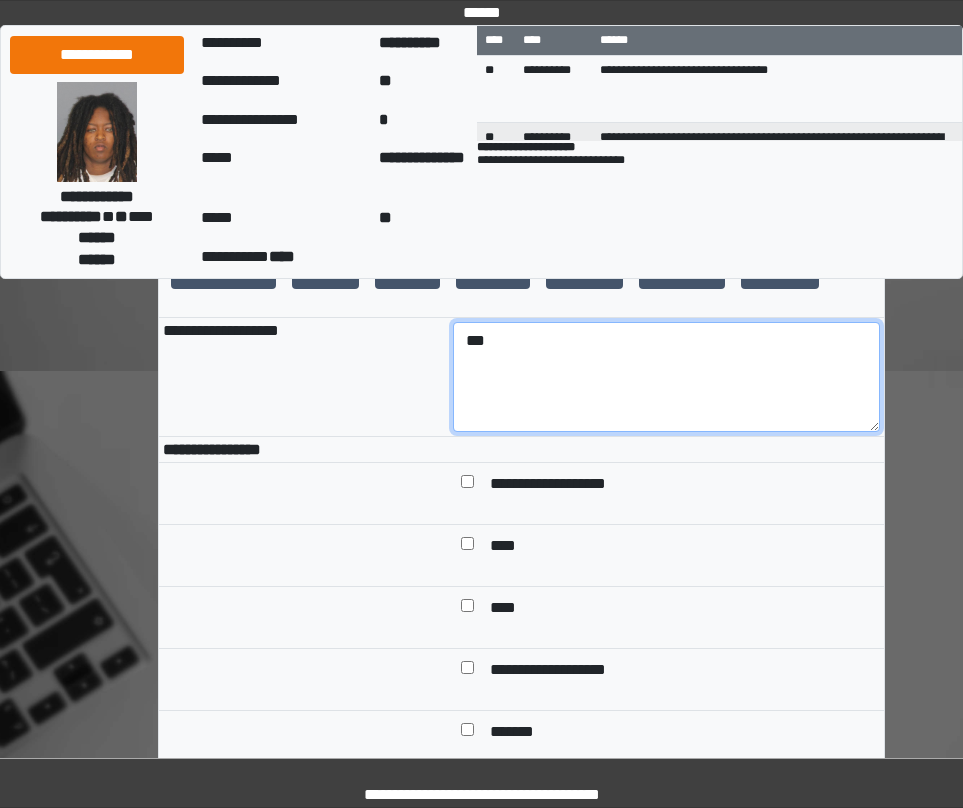 scroll, scrollTop: 500, scrollLeft: 0, axis: vertical 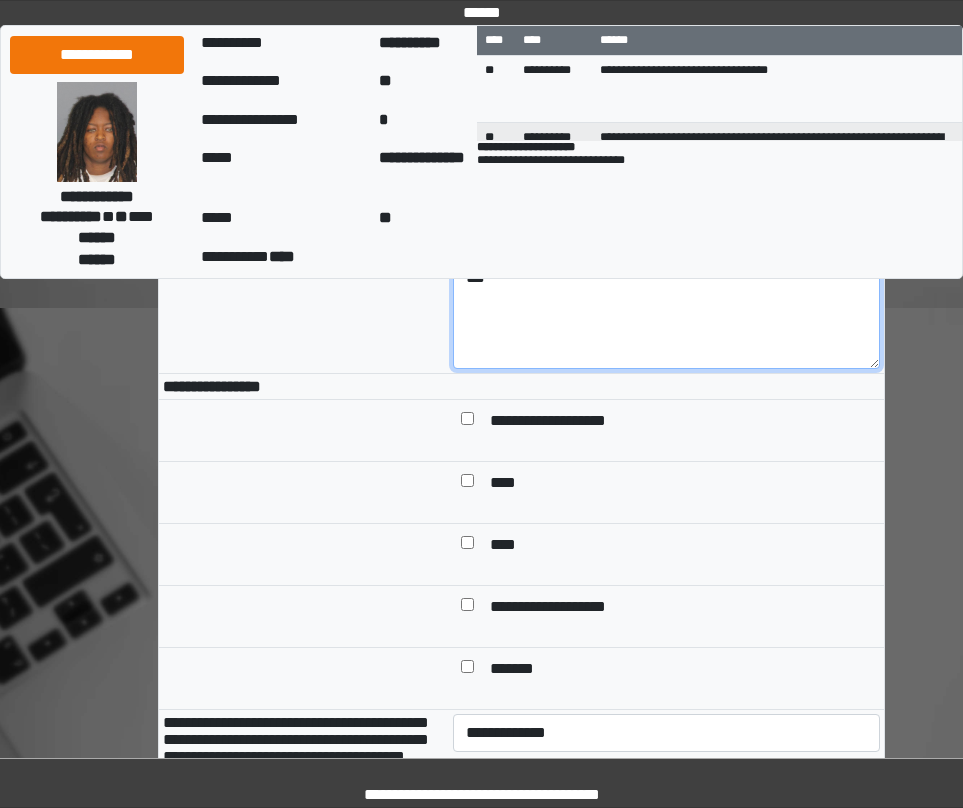 type on "***" 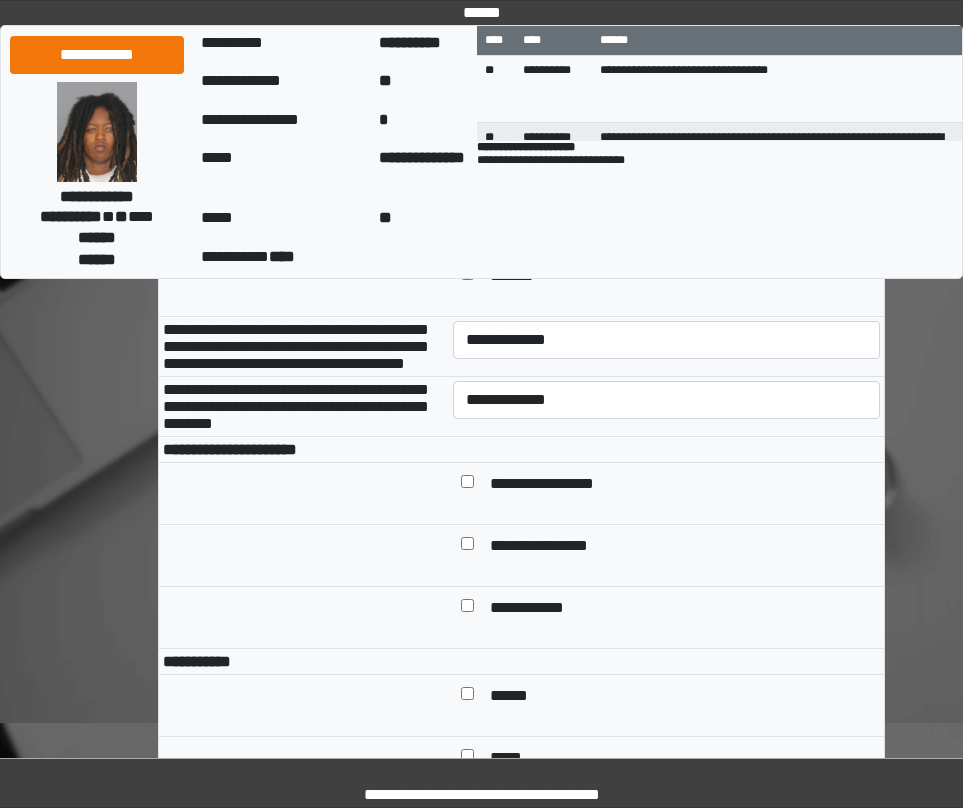 scroll, scrollTop: 900, scrollLeft: 0, axis: vertical 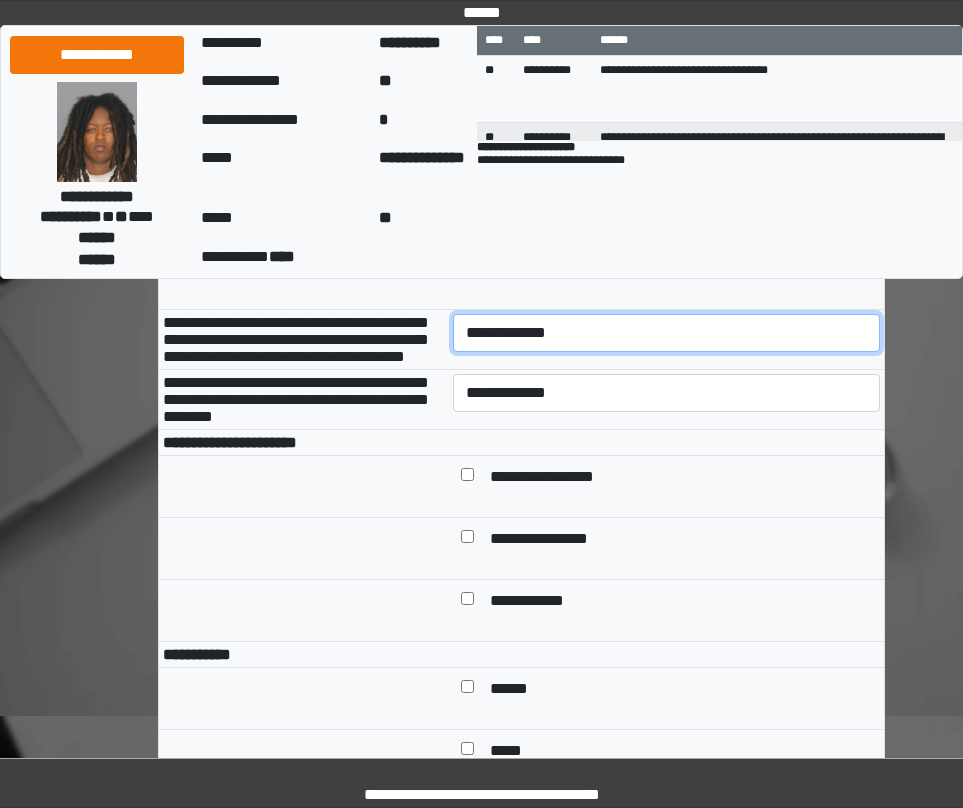 drag, startPoint x: 584, startPoint y: 364, endPoint x: 584, endPoint y: 380, distance: 16 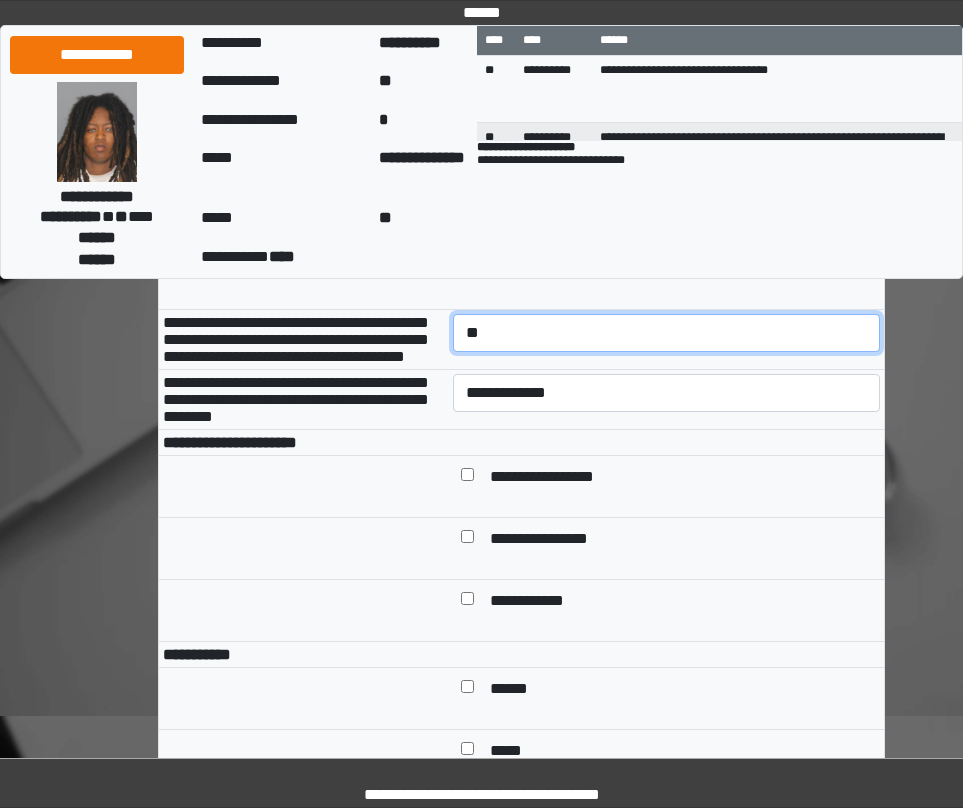 click on "**********" at bounding box center [666, 333] 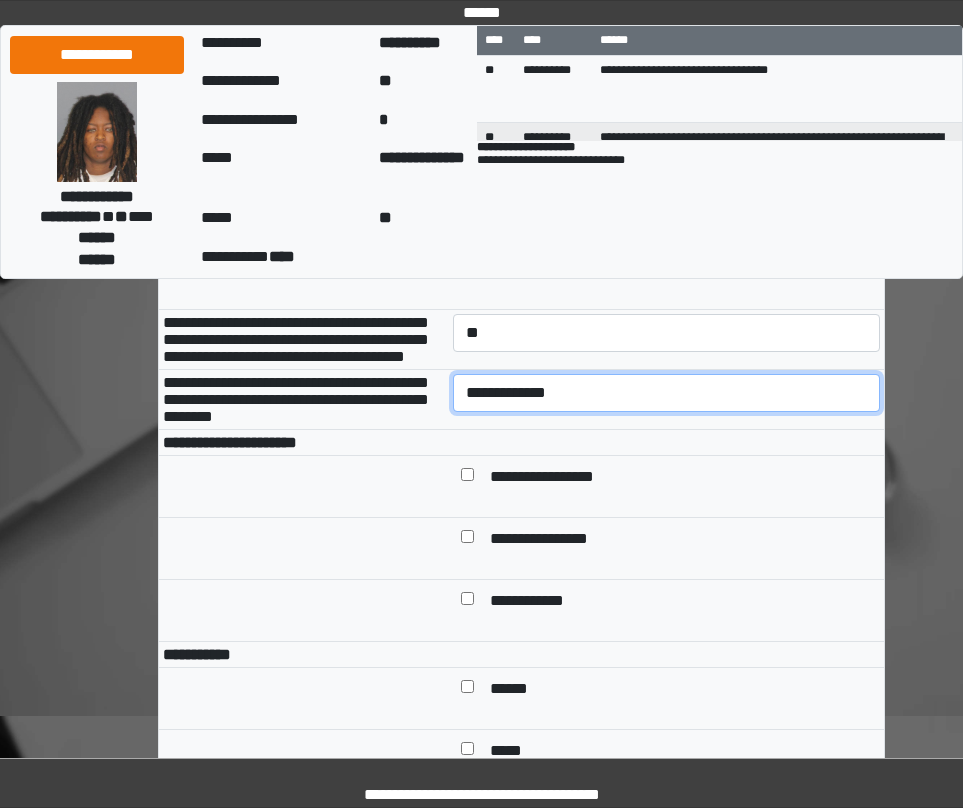 click on "**********" at bounding box center [666, 393] 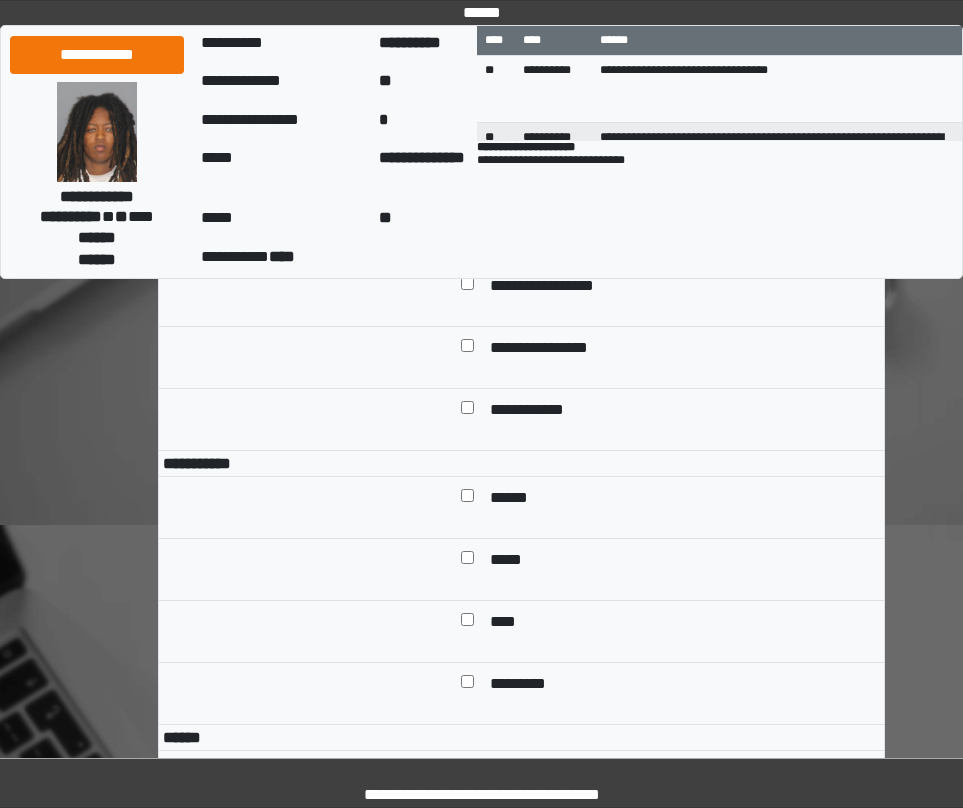 scroll, scrollTop: 1100, scrollLeft: 0, axis: vertical 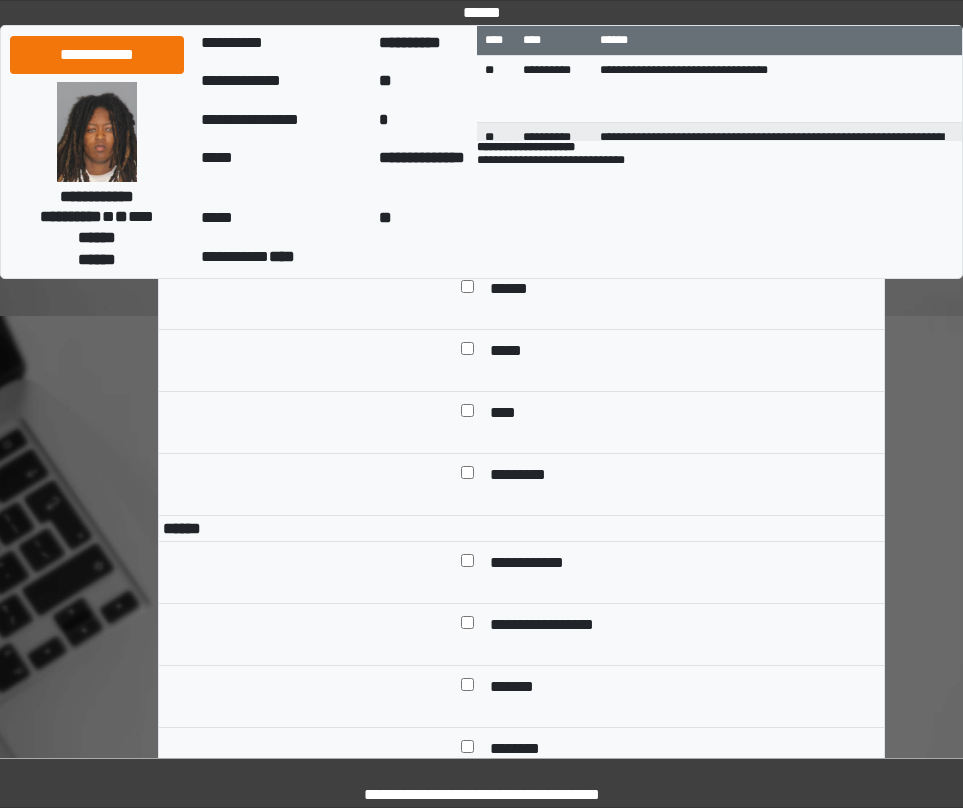 click at bounding box center [467, 476] 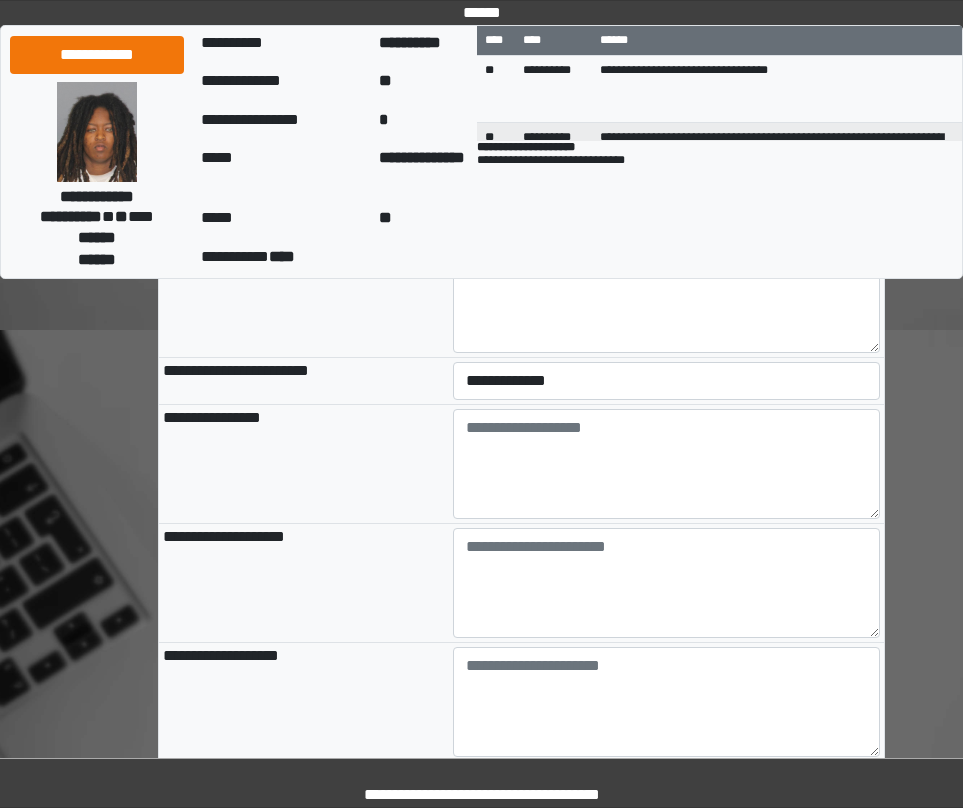 scroll, scrollTop: 2100, scrollLeft: 0, axis: vertical 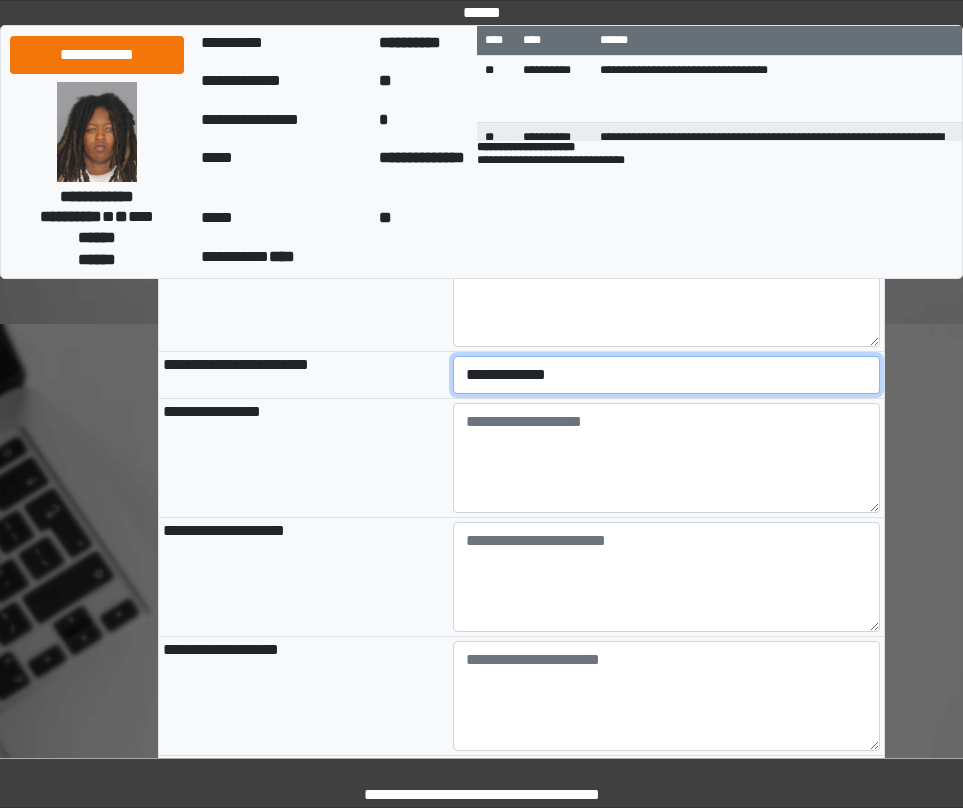 click on "**********" at bounding box center (666, 375) 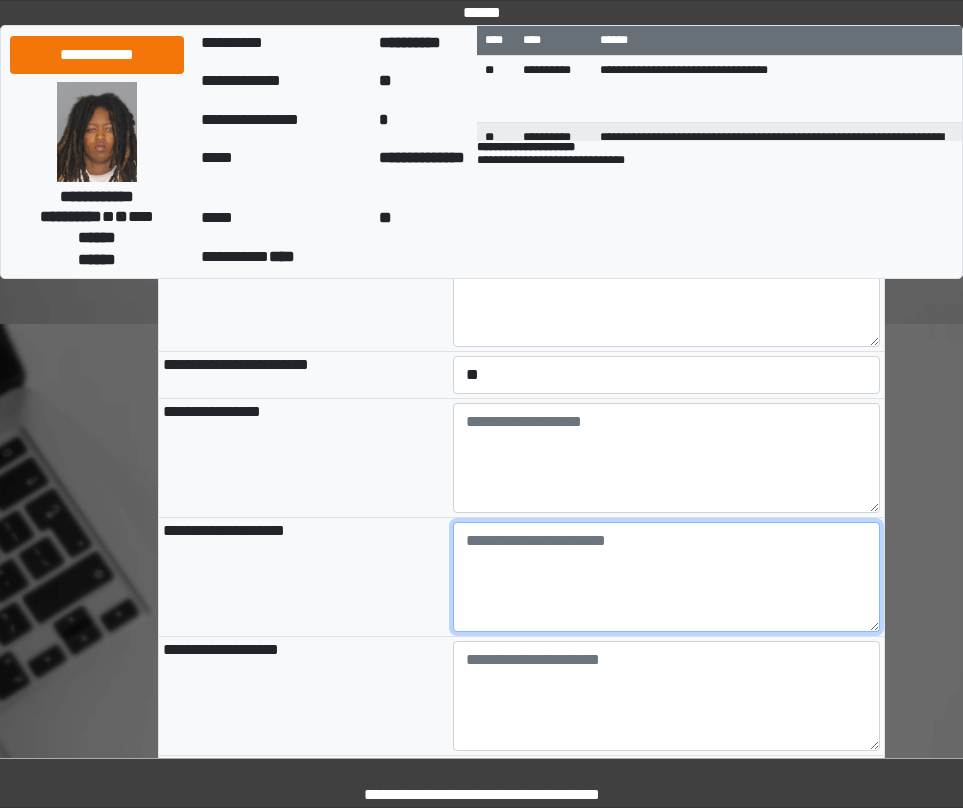 click at bounding box center [666, 577] 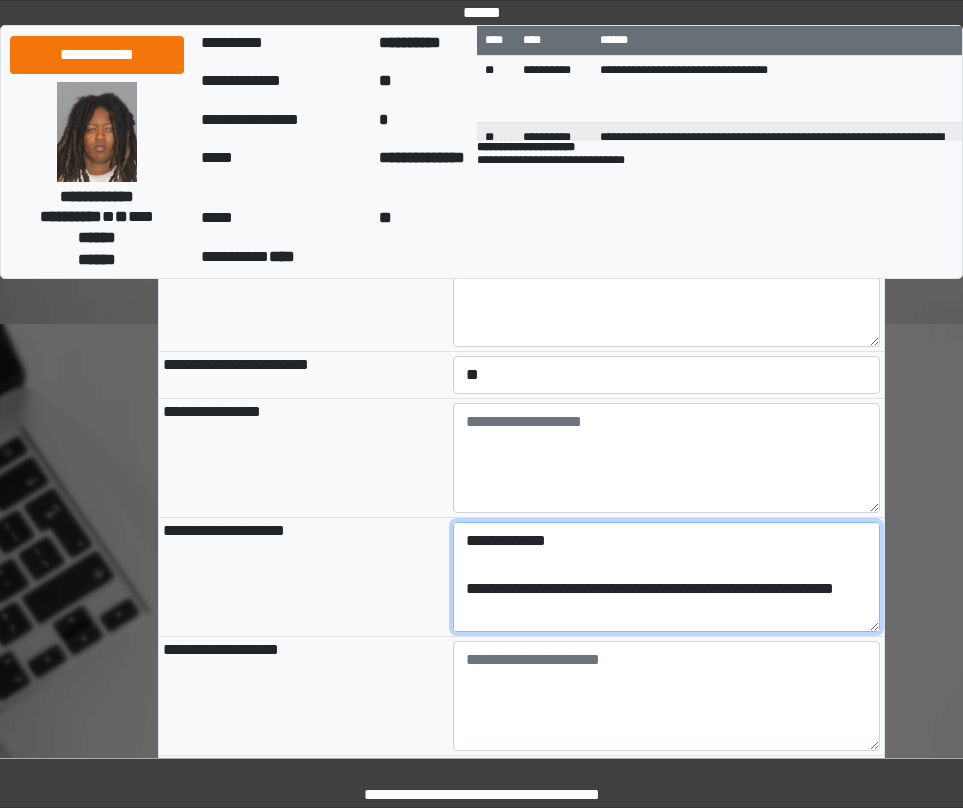 scroll, scrollTop: 136, scrollLeft: 0, axis: vertical 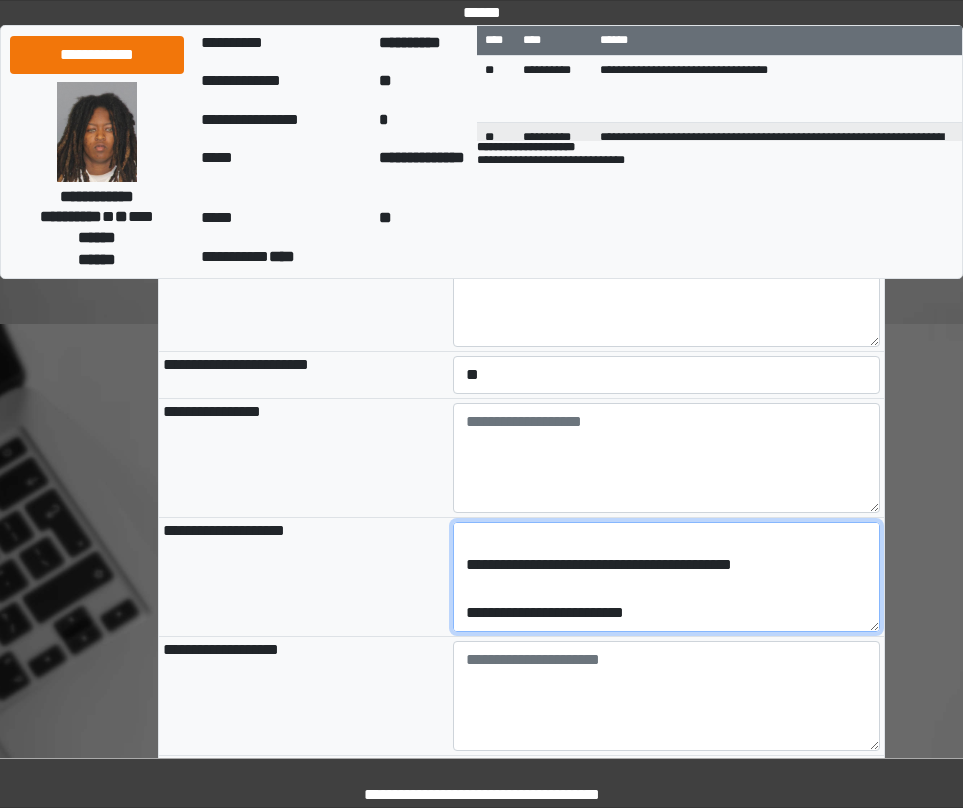 click on "**********" at bounding box center [666, 577] 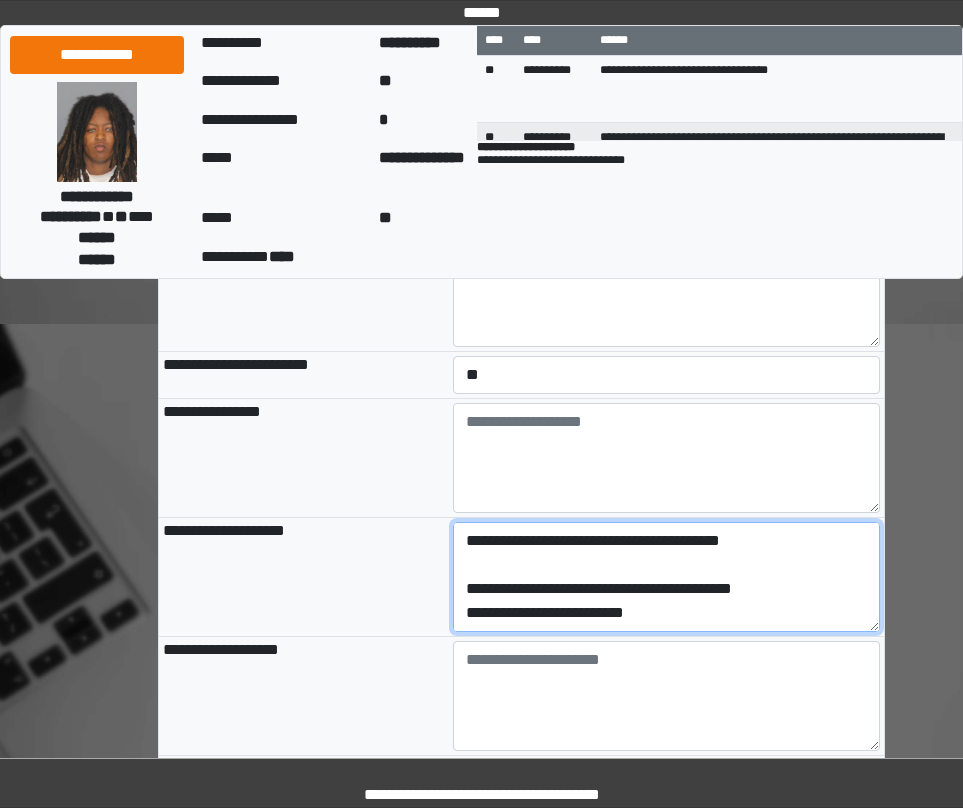 click on "**********" at bounding box center (666, 577) 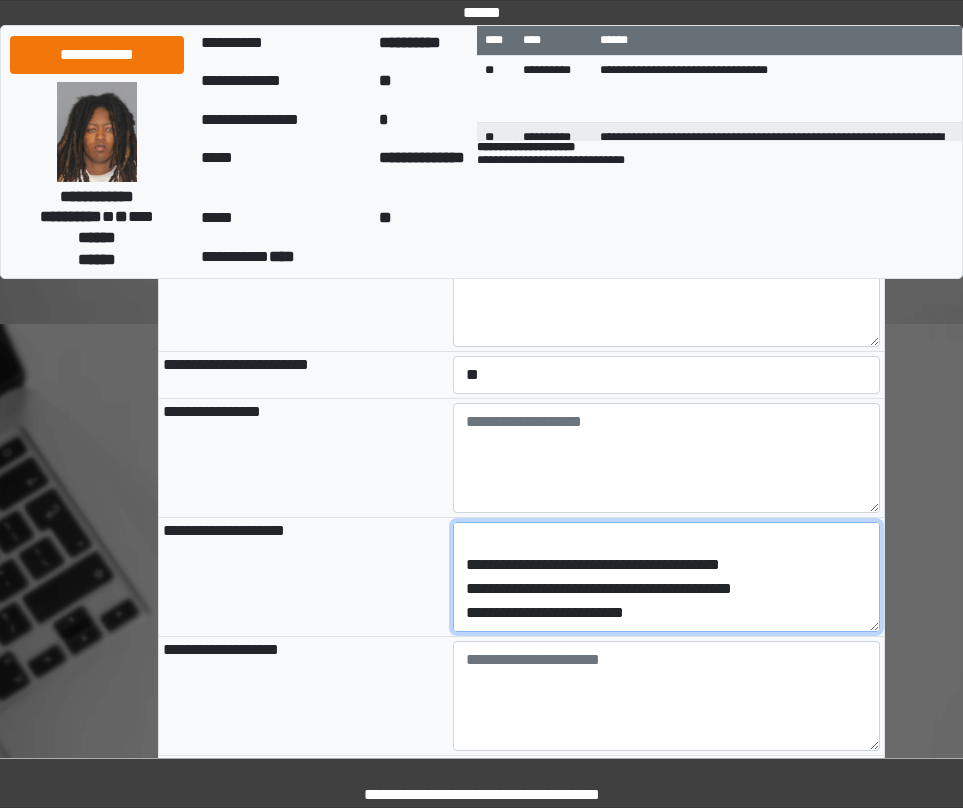 click on "**********" at bounding box center (666, 577) 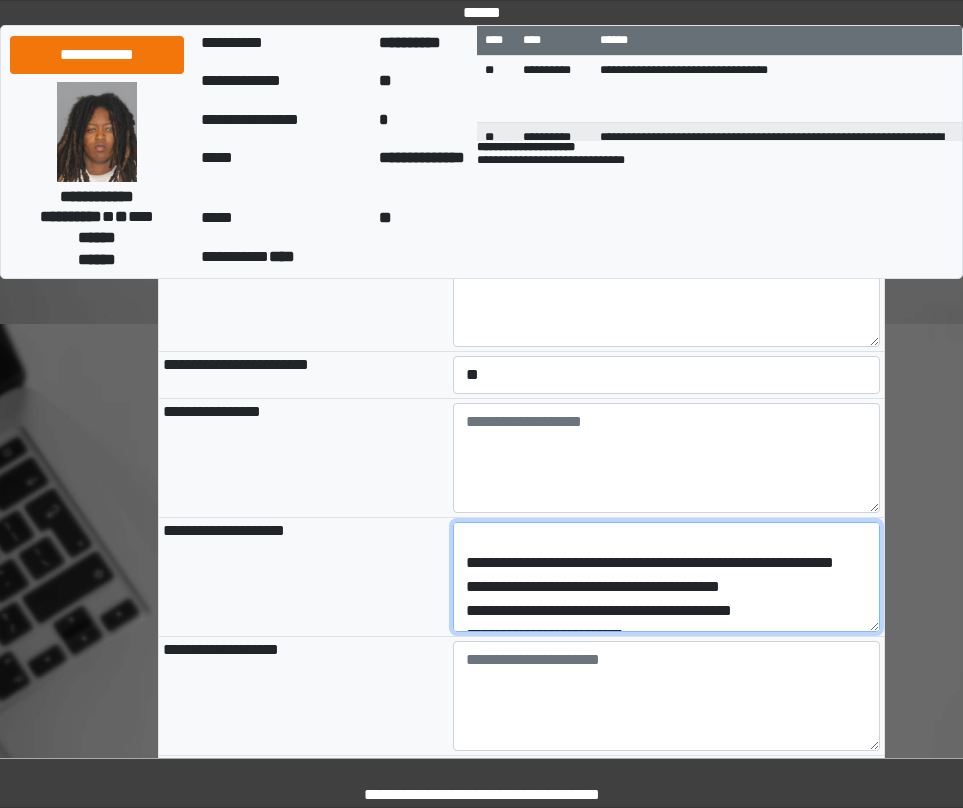scroll, scrollTop: 0, scrollLeft: 0, axis: both 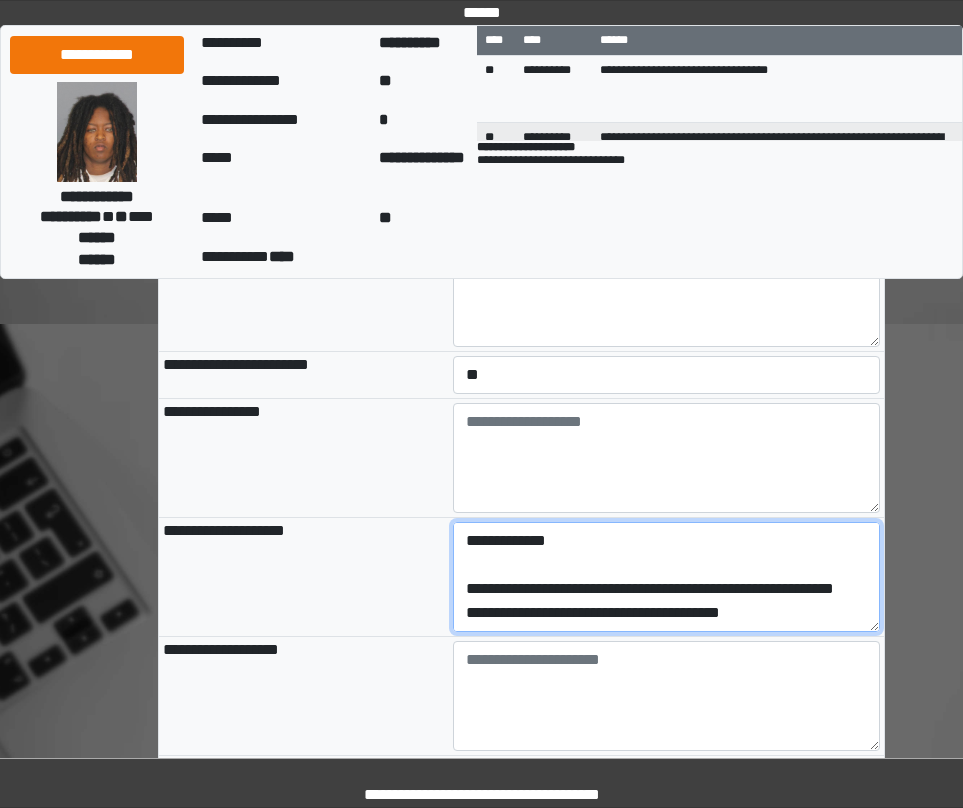 click on "**********" at bounding box center [666, 577] 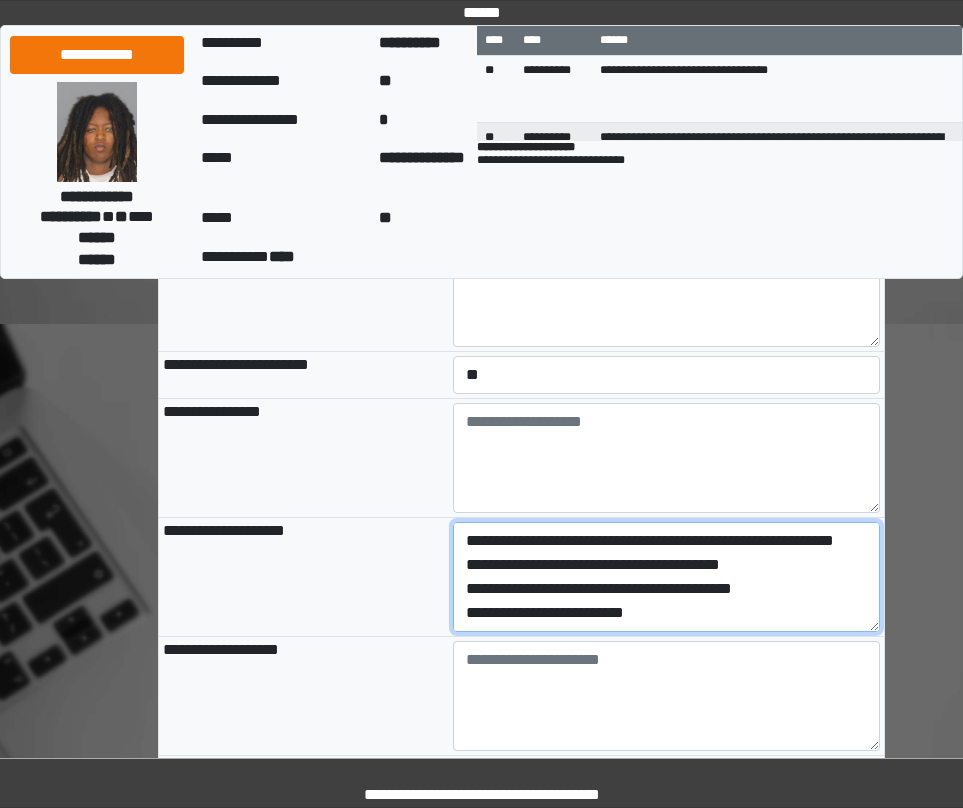 scroll, scrollTop: 48, scrollLeft: 0, axis: vertical 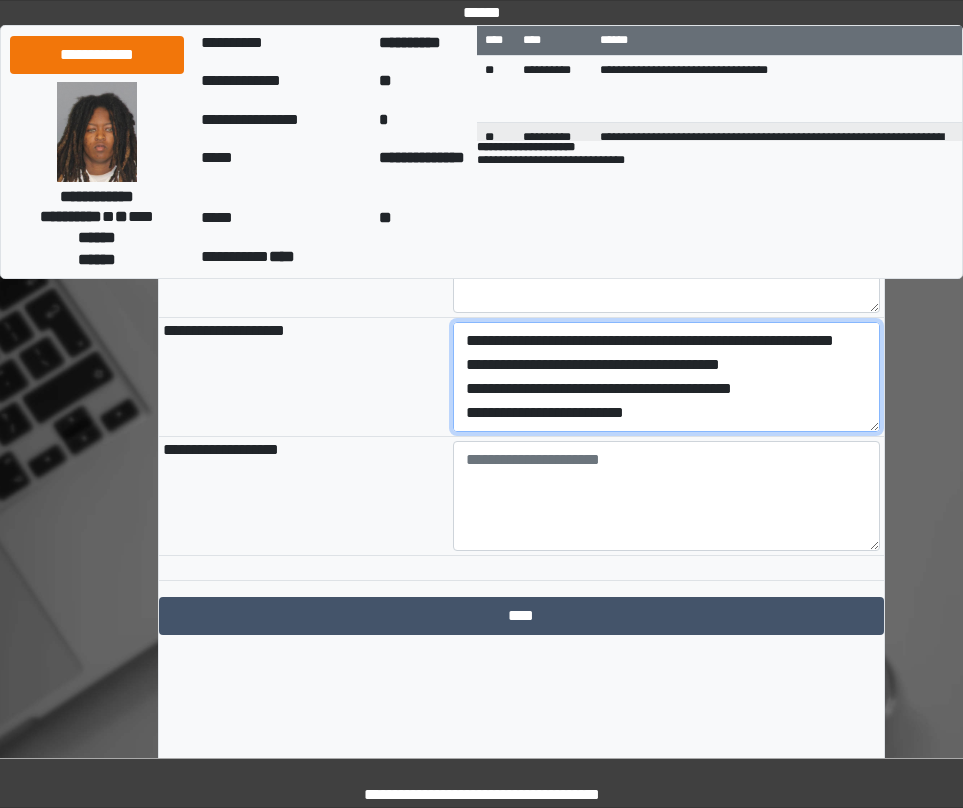drag, startPoint x: 469, startPoint y: 428, endPoint x: 736, endPoint y: 514, distance: 280.50845 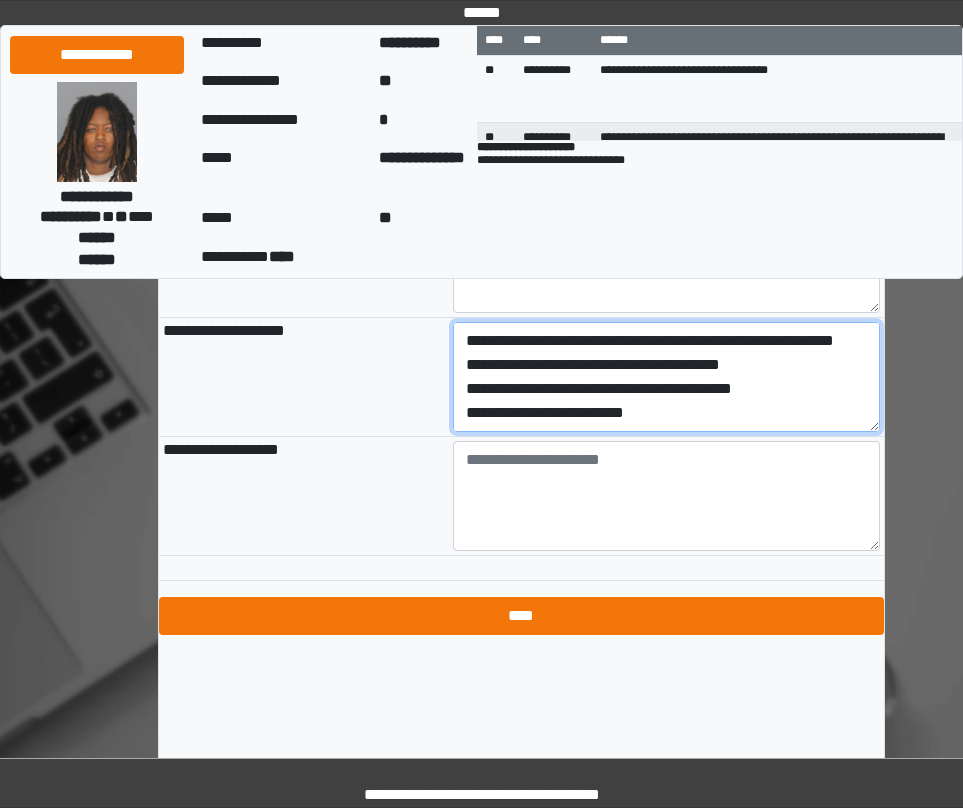 type on "**********" 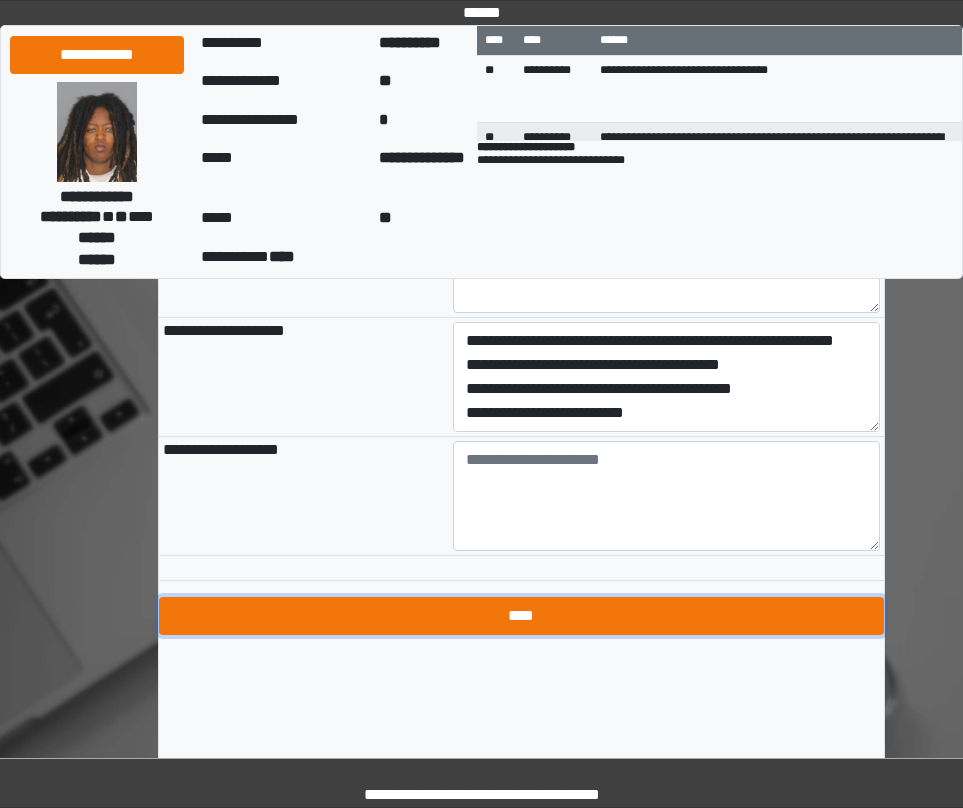 click on "****" at bounding box center (521, 616) 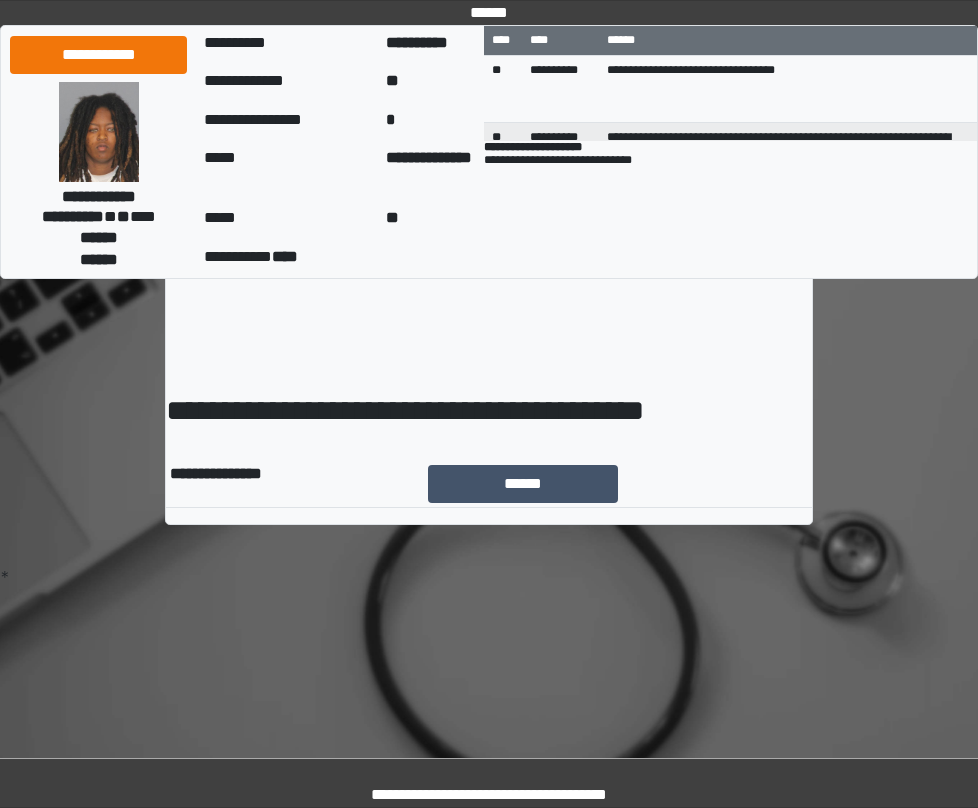 scroll, scrollTop: 0, scrollLeft: 0, axis: both 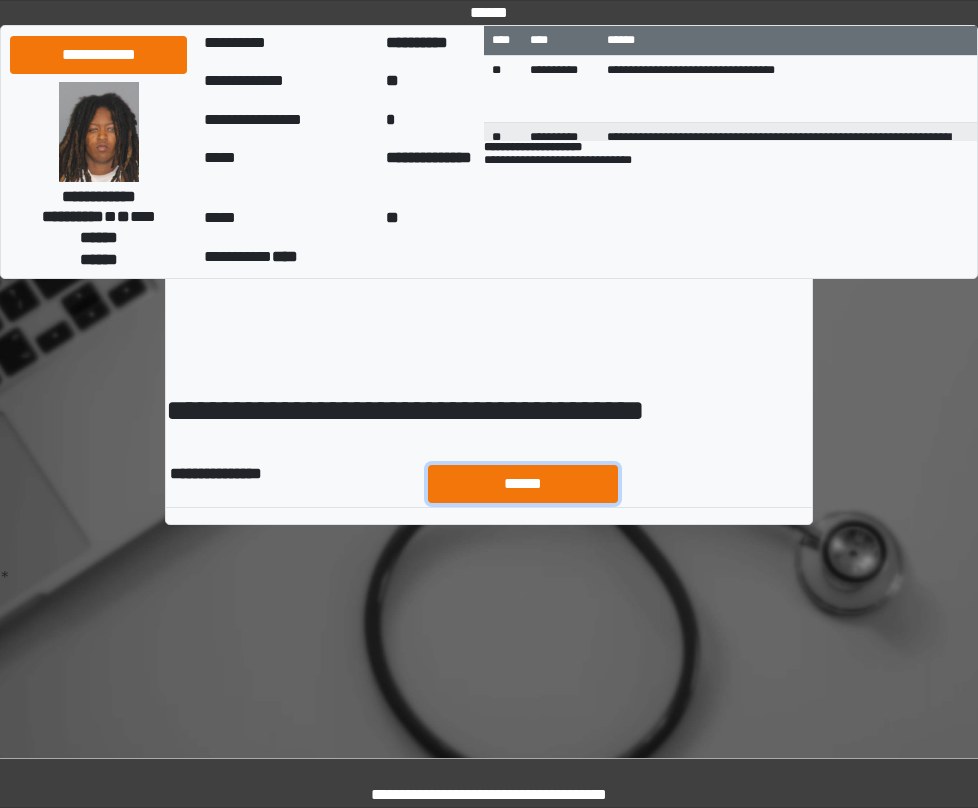 click on "******" at bounding box center [523, 484] 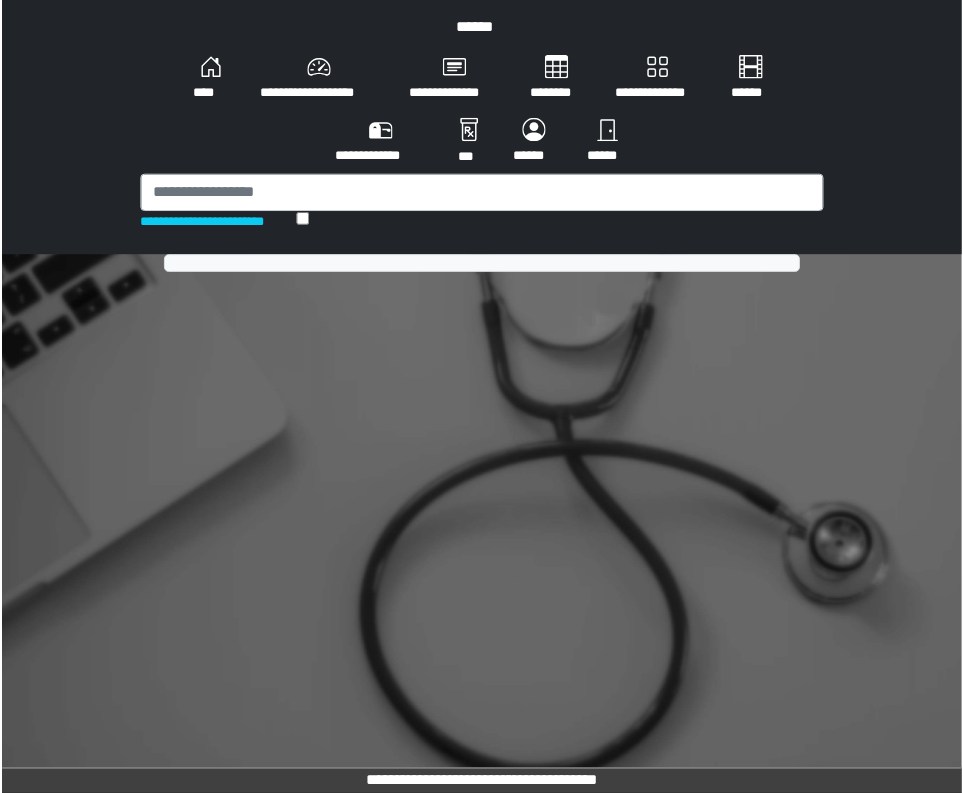 scroll, scrollTop: 0, scrollLeft: 0, axis: both 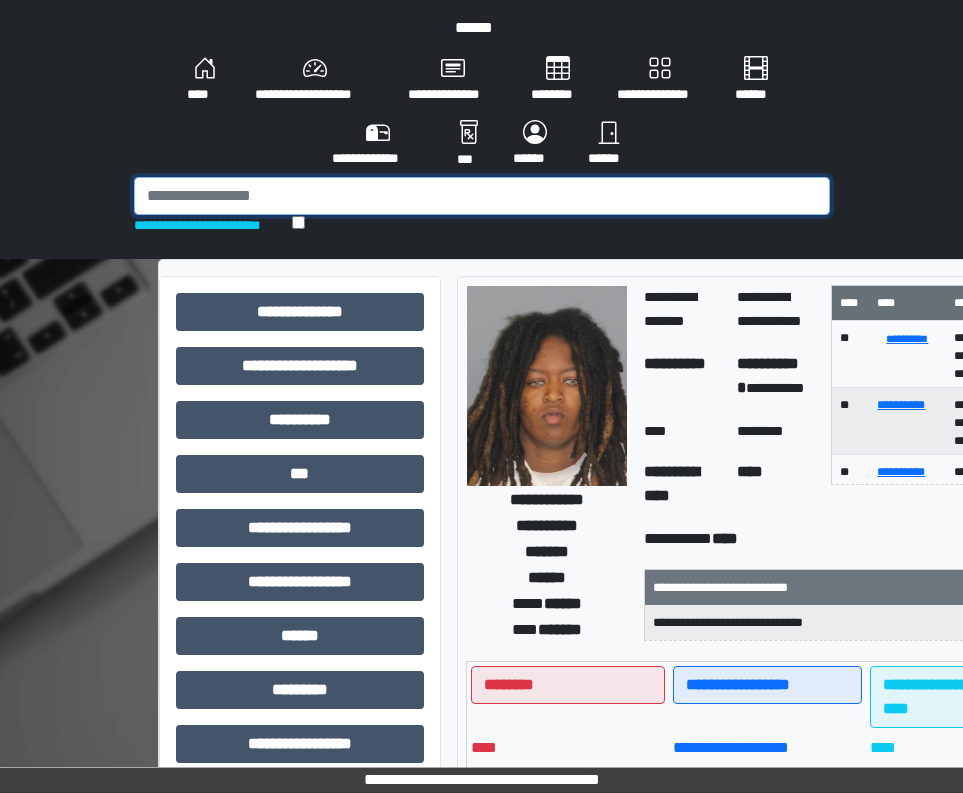 click at bounding box center [482, 196] 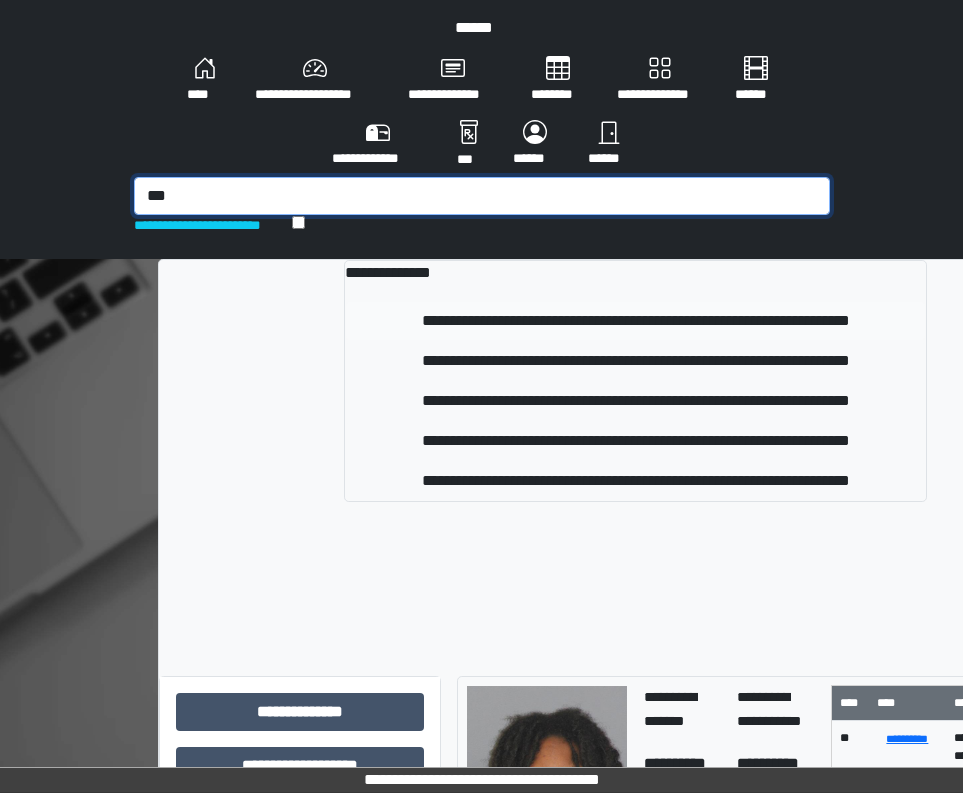 type on "***" 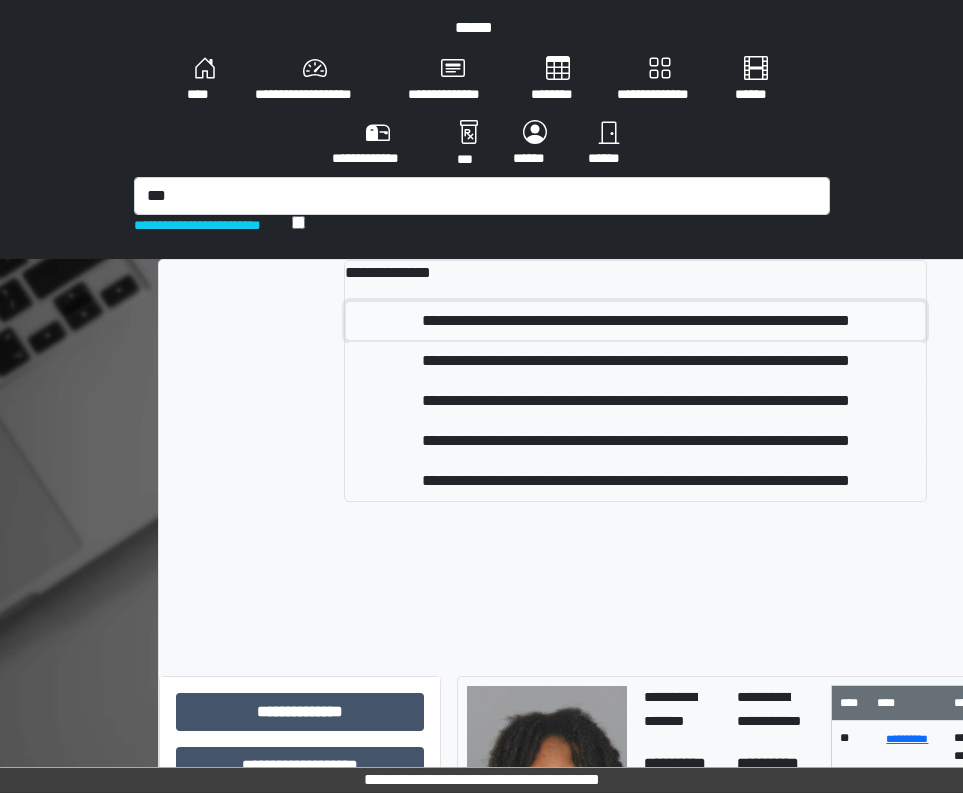 click on "**********" at bounding box center (635, 321) 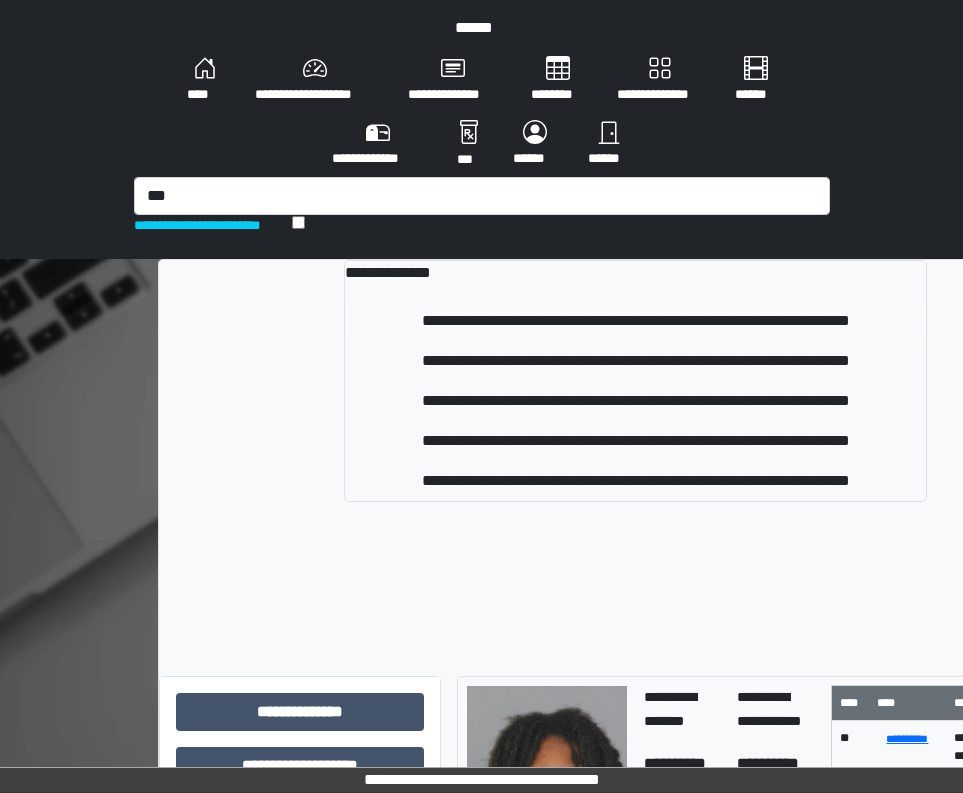 type 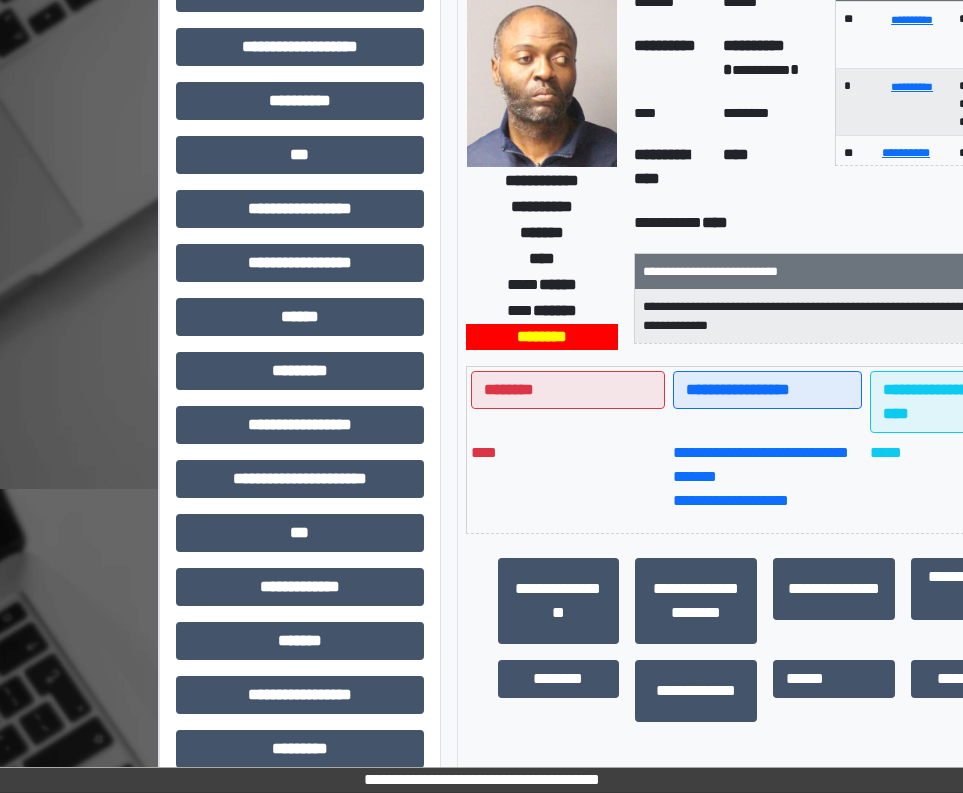 scroll, scrollTop: 400, scrollLeft: 0, axis: vertical 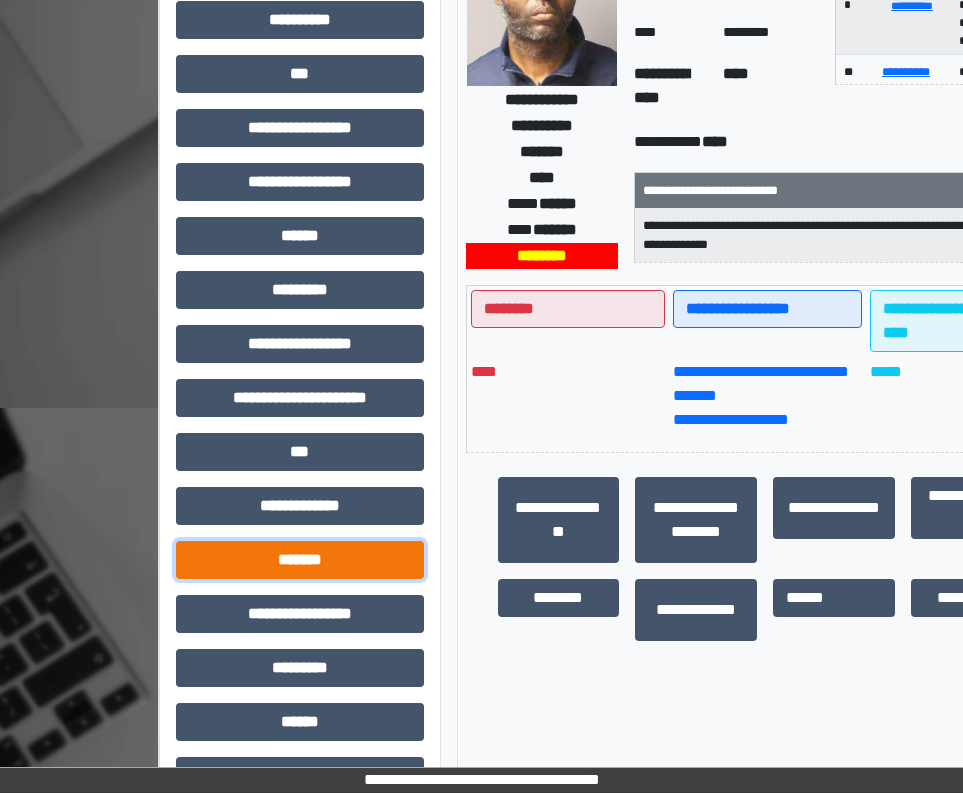 click on "*******" at bounding box center (300, 560) 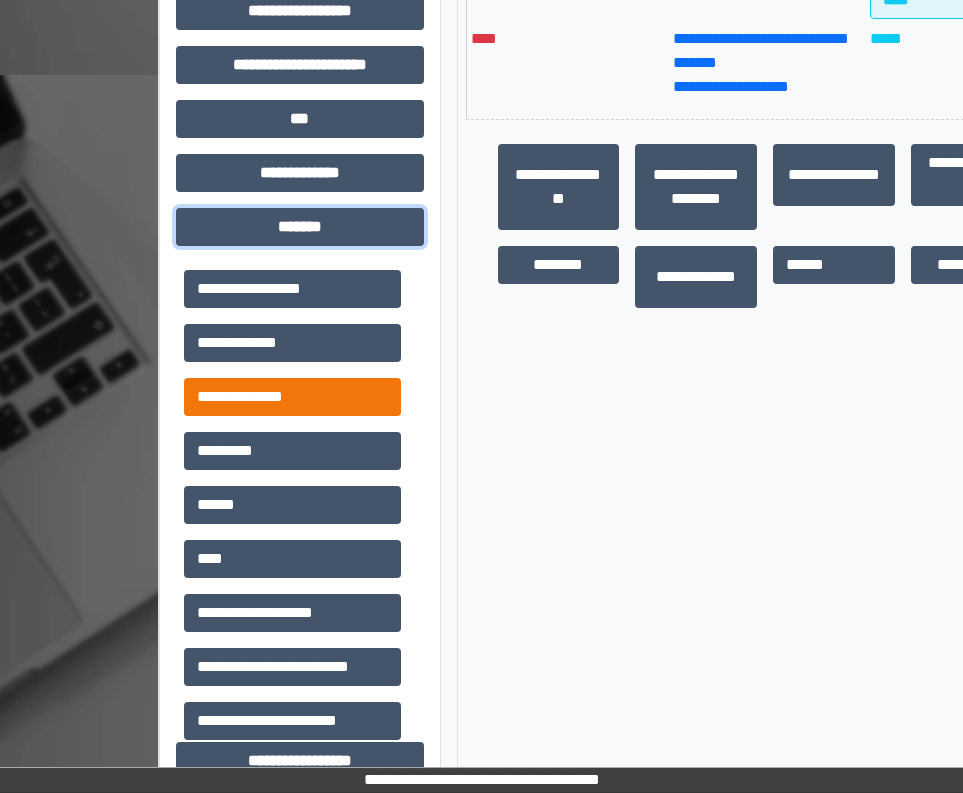 scroll, scrollTop: 800, scrollLeft: 0, axis: vertical 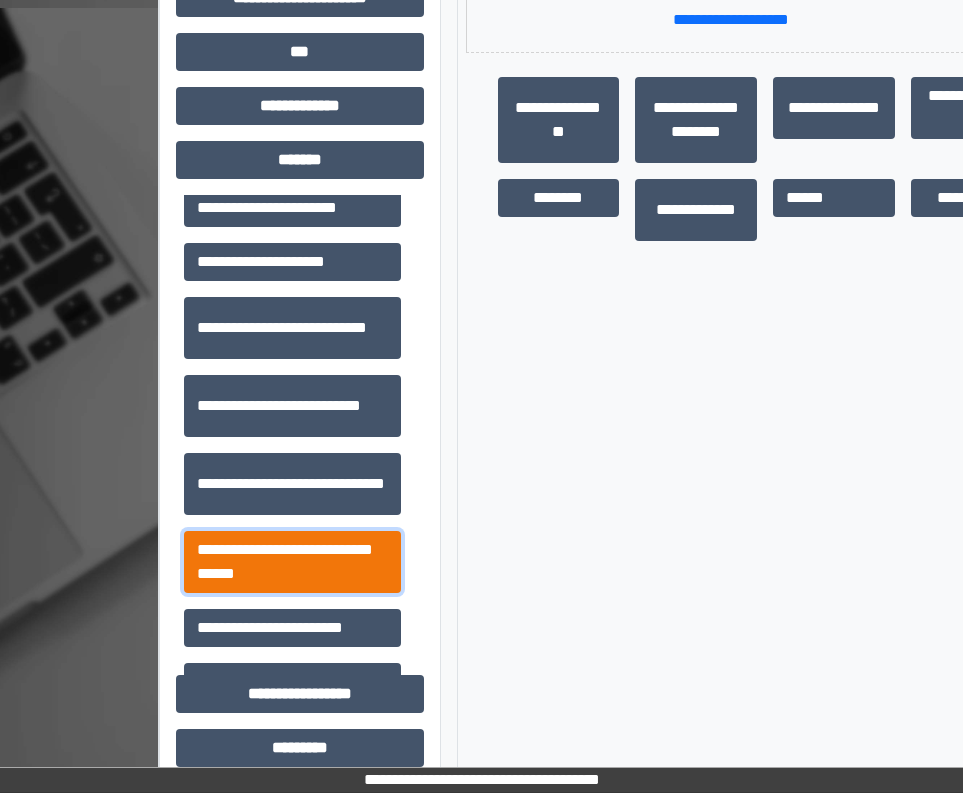 click on "**********" at bounding box center (292, 562) 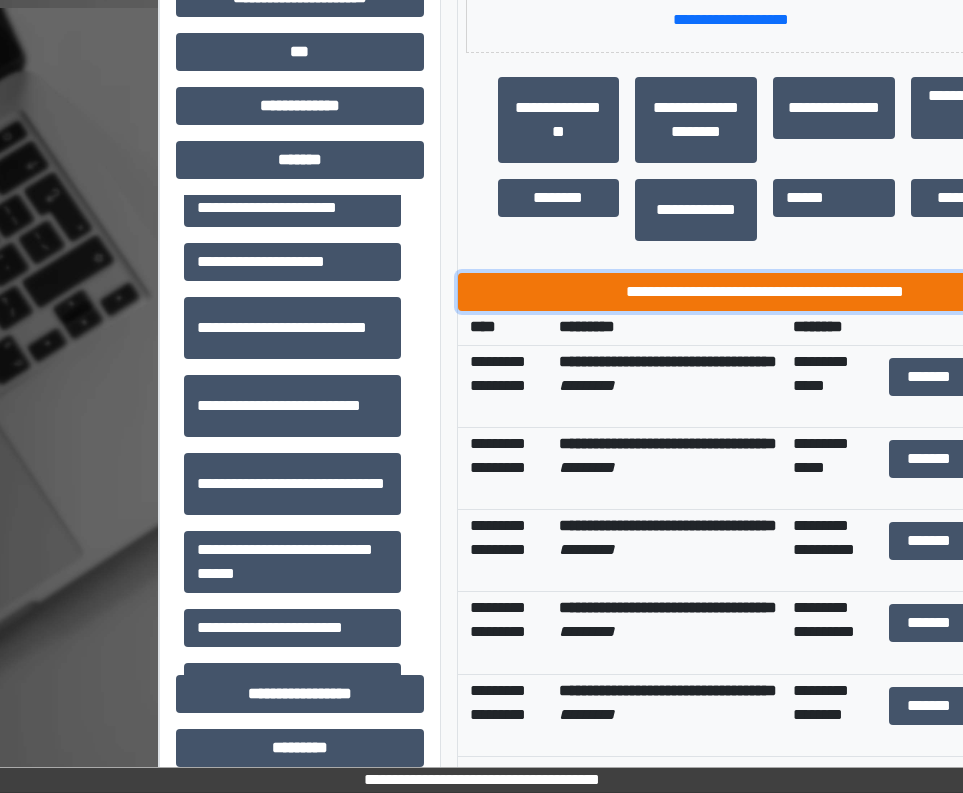 click on "**********" at bounding box center [765, 292] 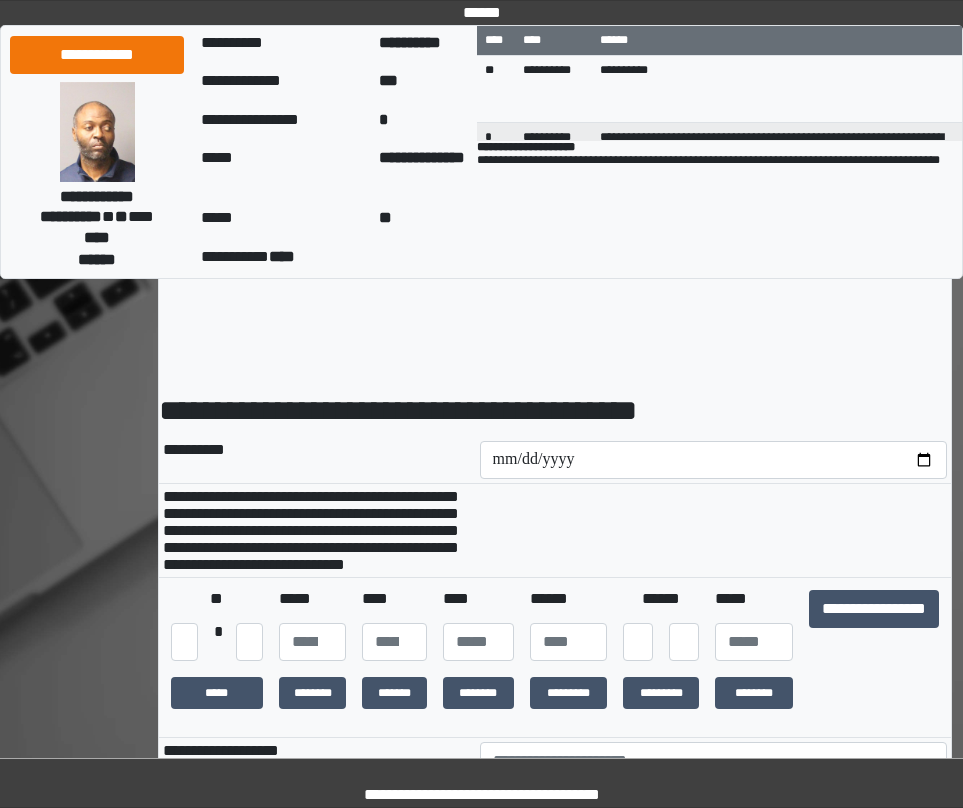 scroll, scrollTop: 0, scrollLeft: 0, axis: both 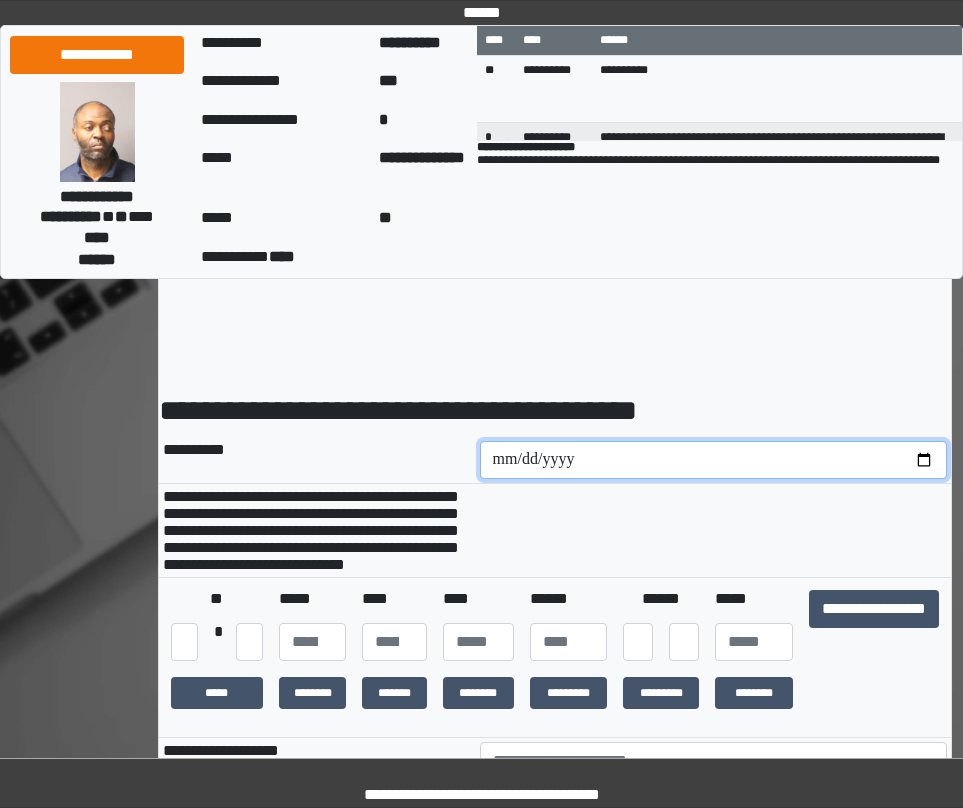 click at bounding box center (714, 460) 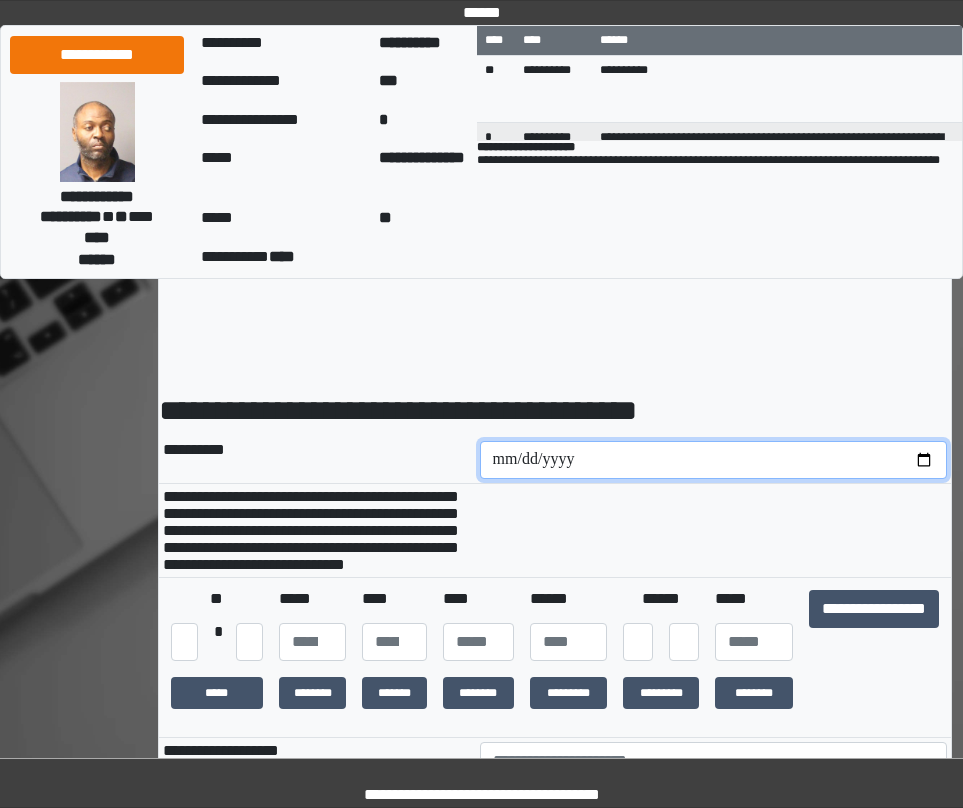 type on "**********" 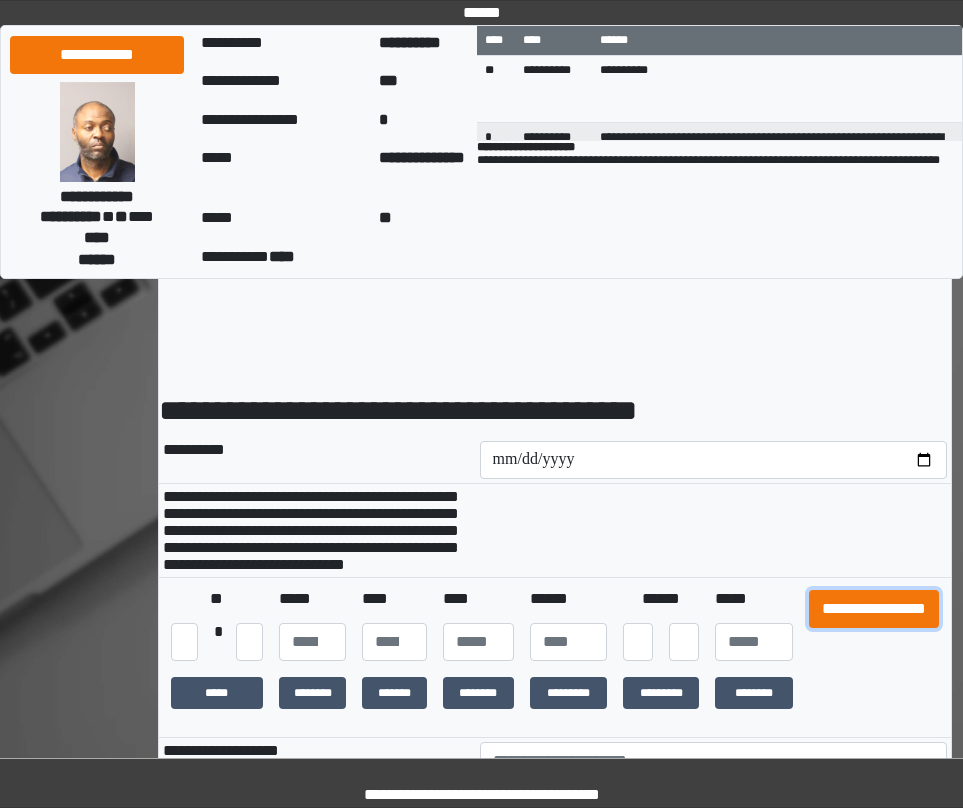 click on "**********" at bounding box center [874, 609] 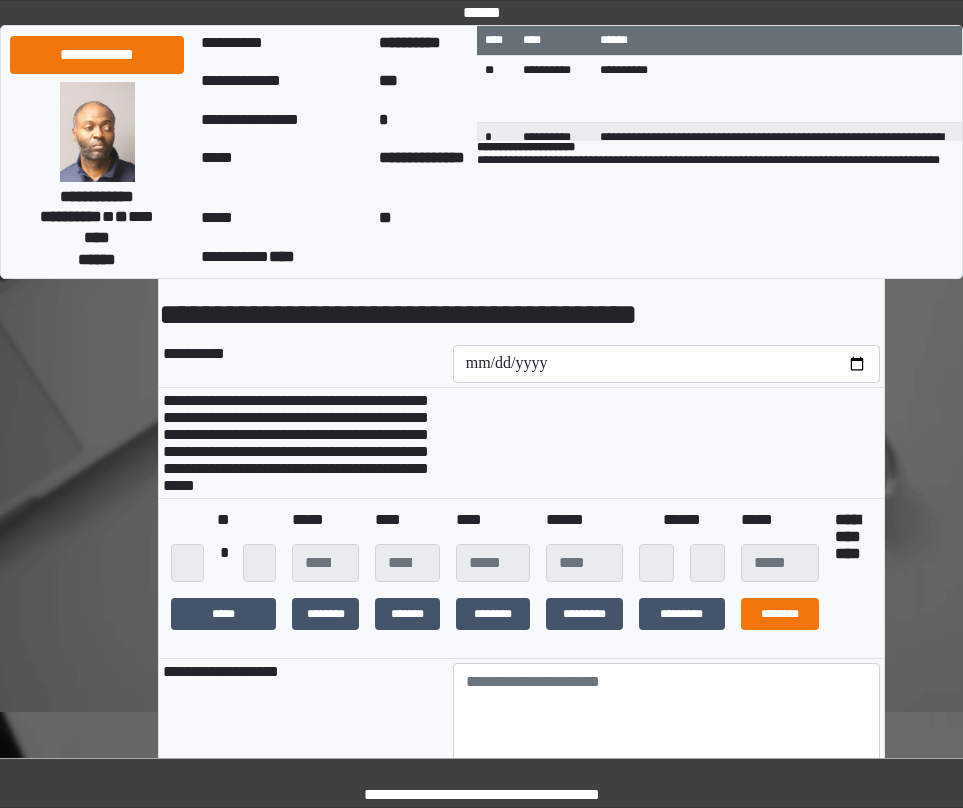 scroll, scrollTop: 300, scrollLeft: 0, axis: vertical 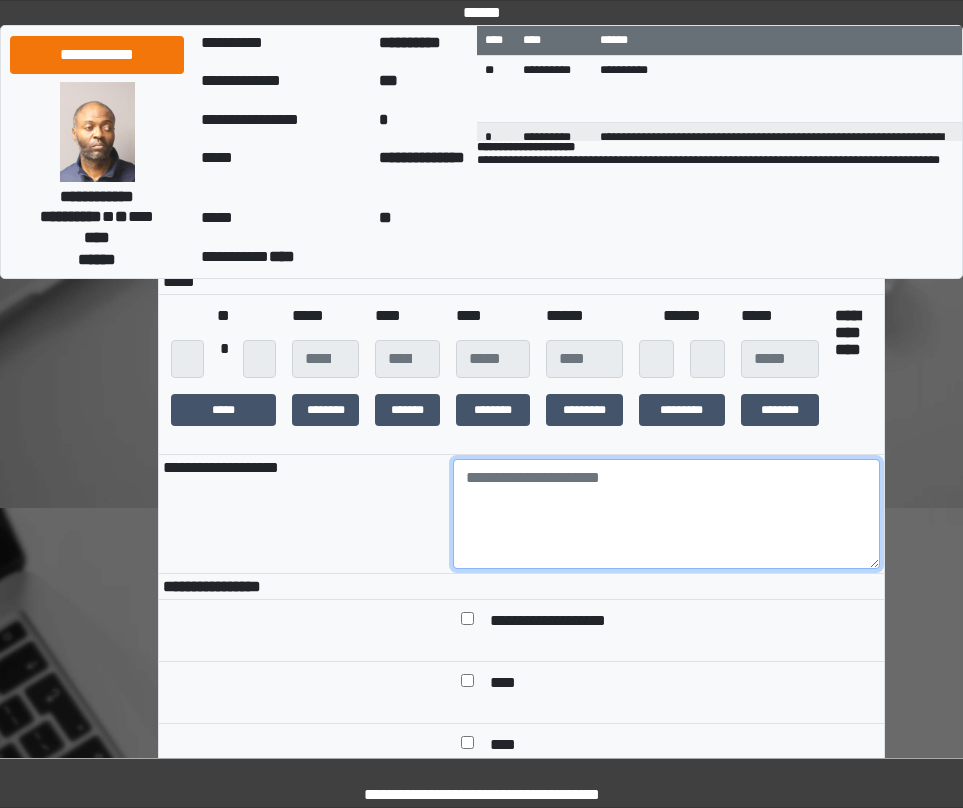 click at bounding box center (666, 514) 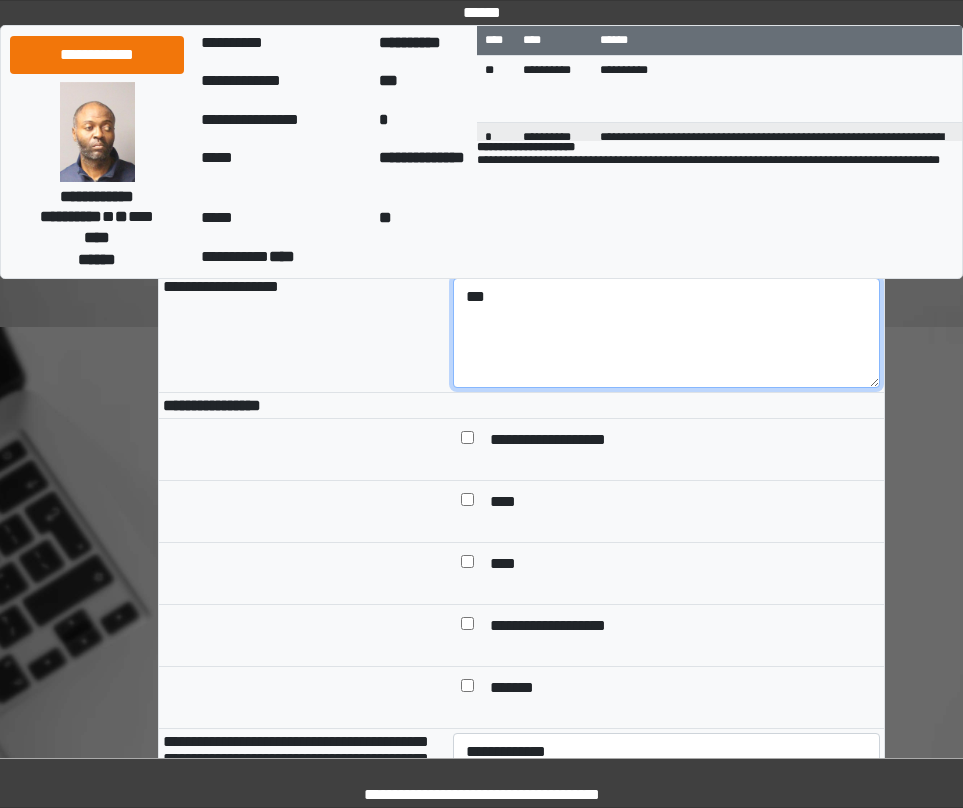 scroll, scrollTop: 500, scrollLeft: 0, axis: vertical 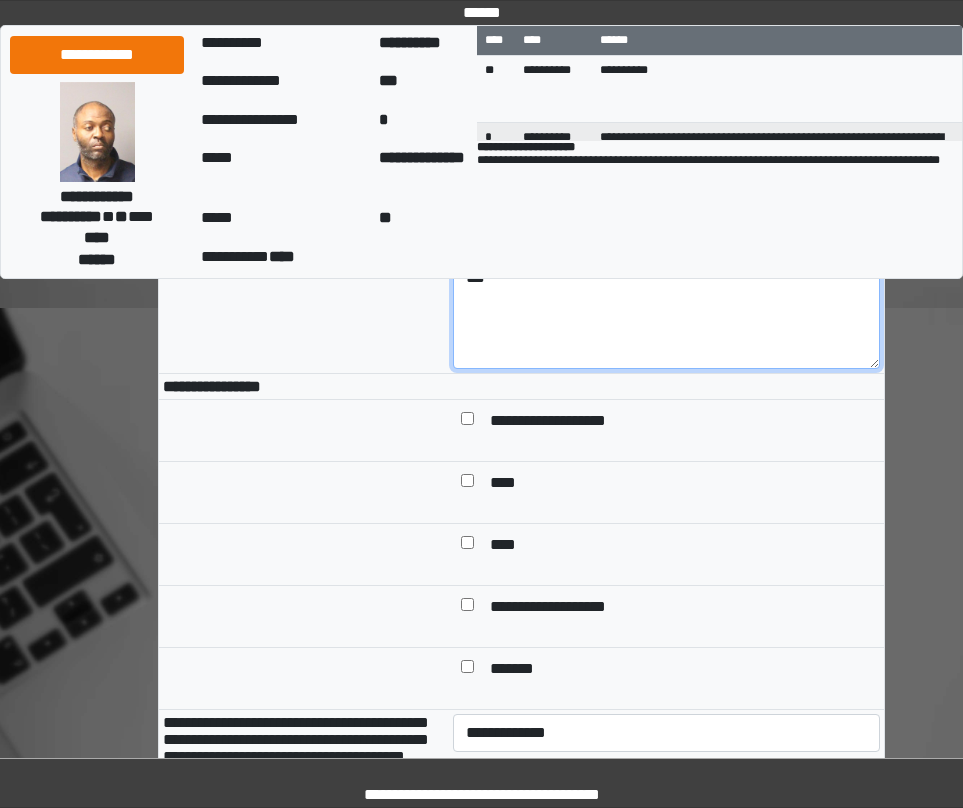 type on "***" 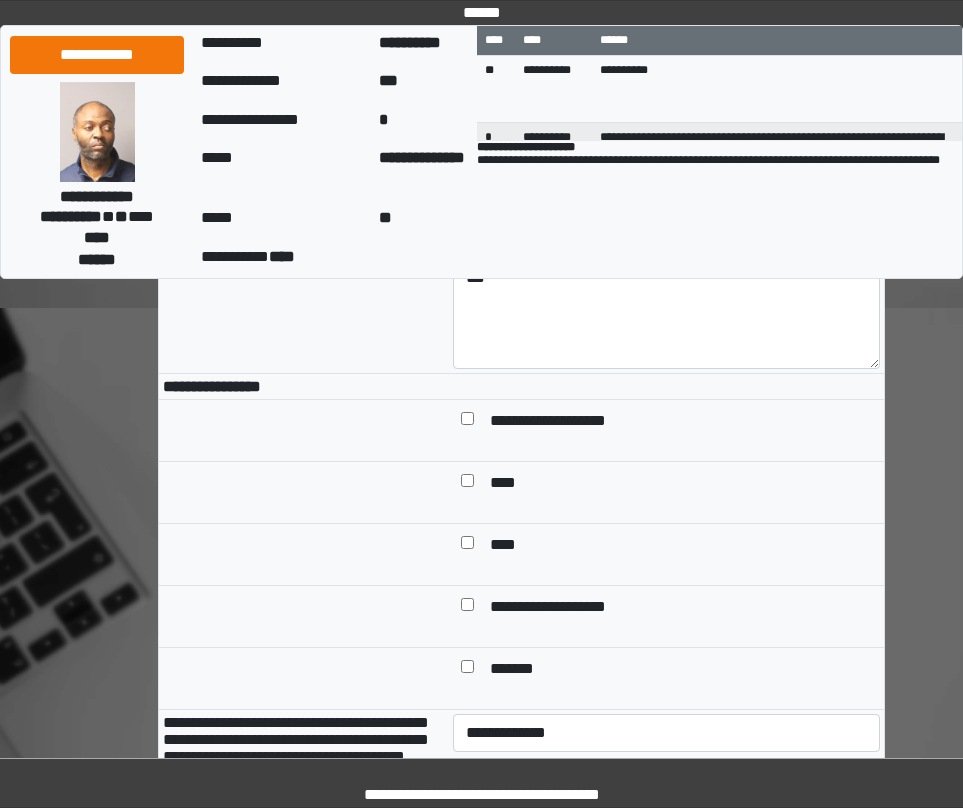 click at bounding box center [467, 608] 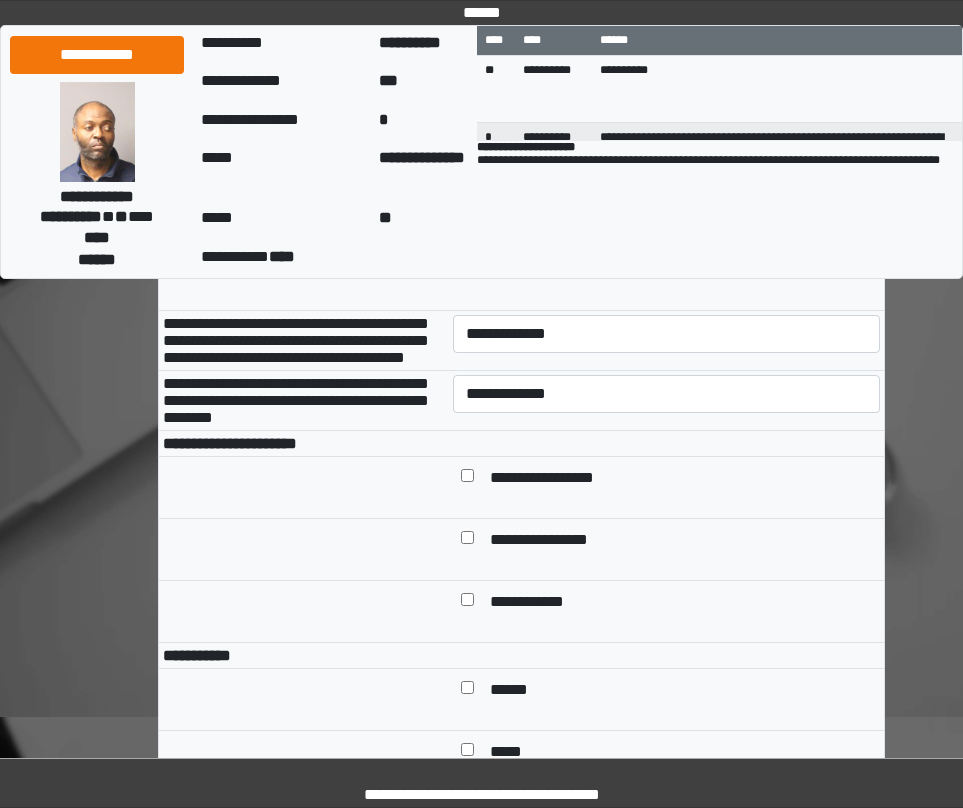 scroll, scrollTop: 900, scrollLeft: 0, axis: vertical 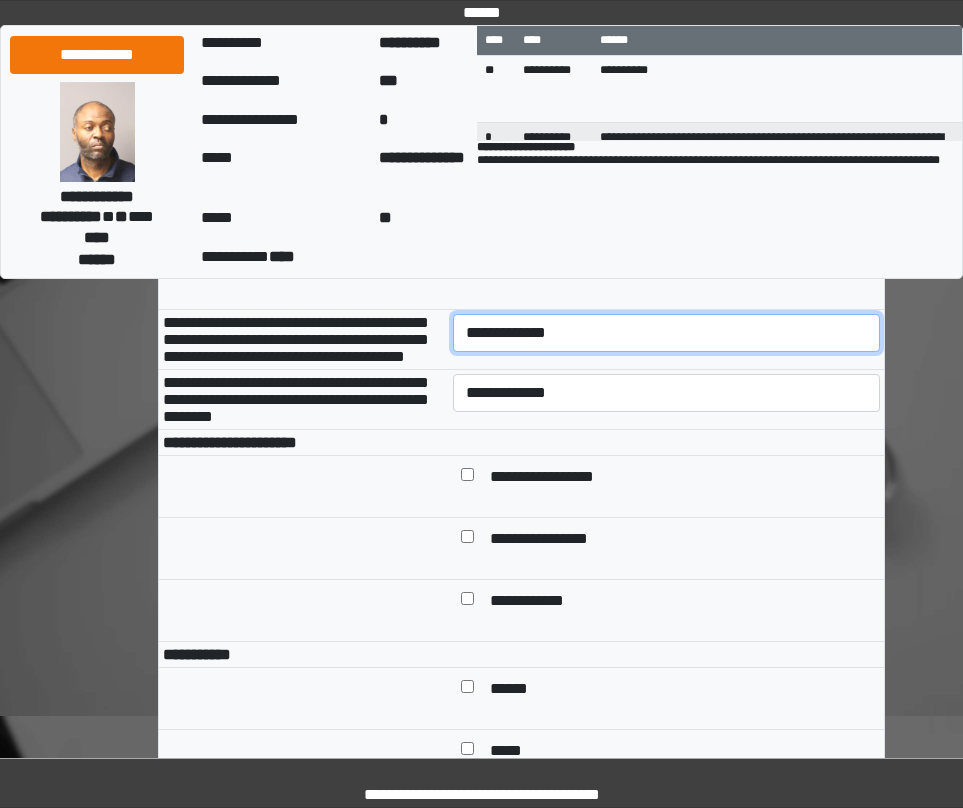 click on "**********" at bounding box center (666, 333) 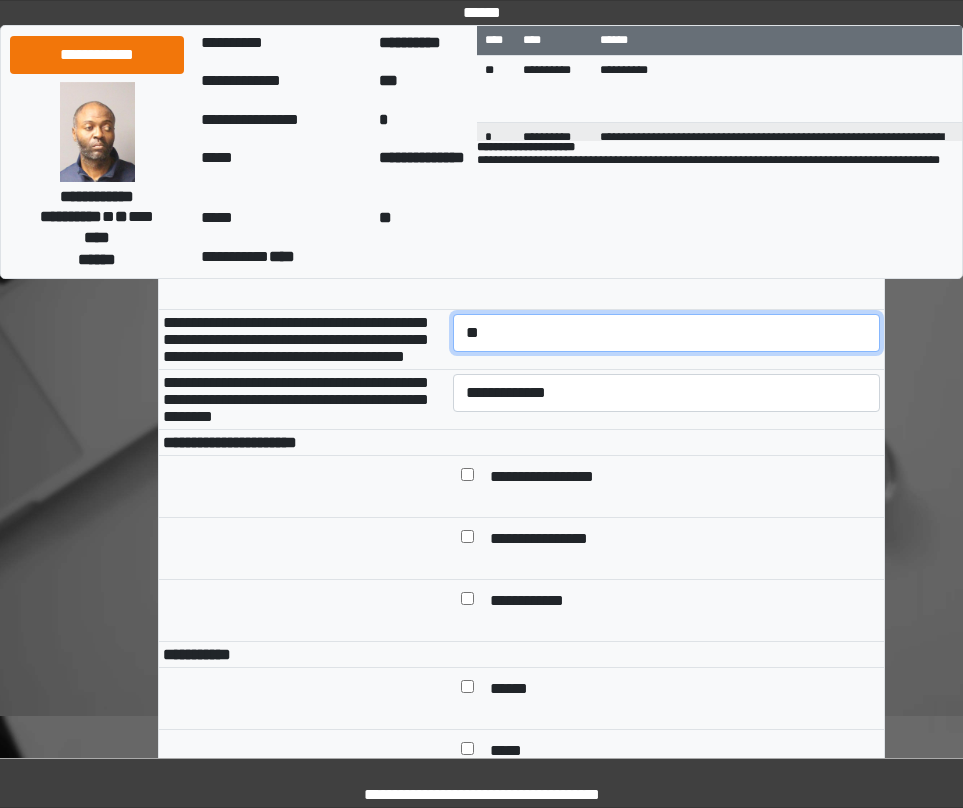 click on "**********" at bounding box center [666, 333] 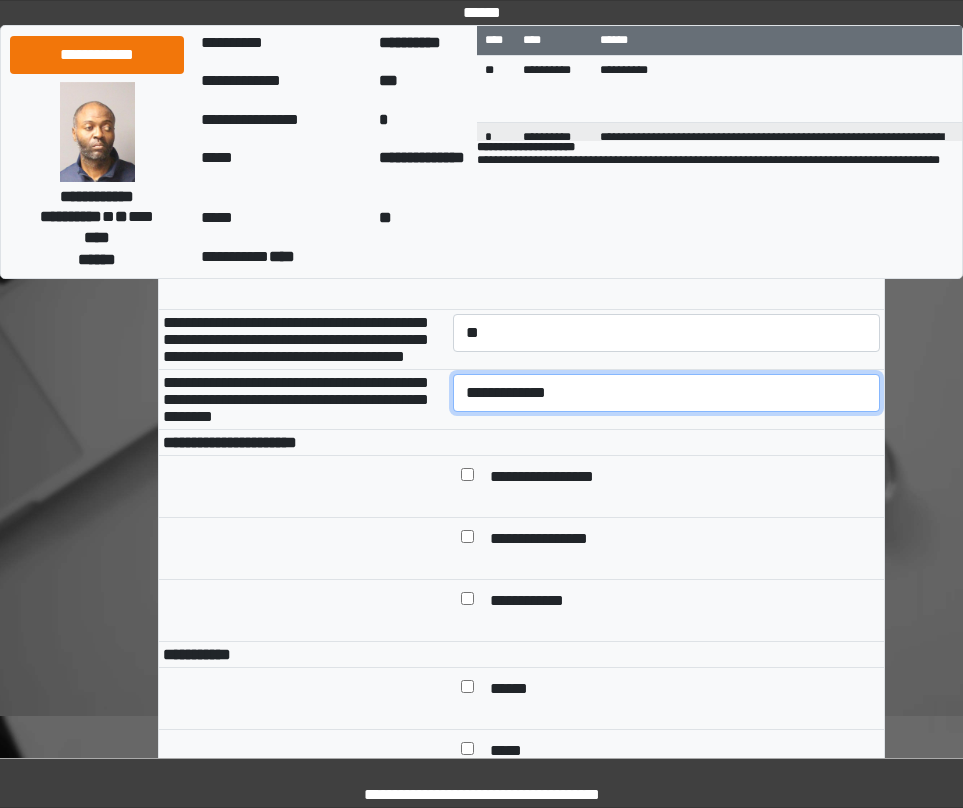click on "**********" at bounding box center (666, 393) 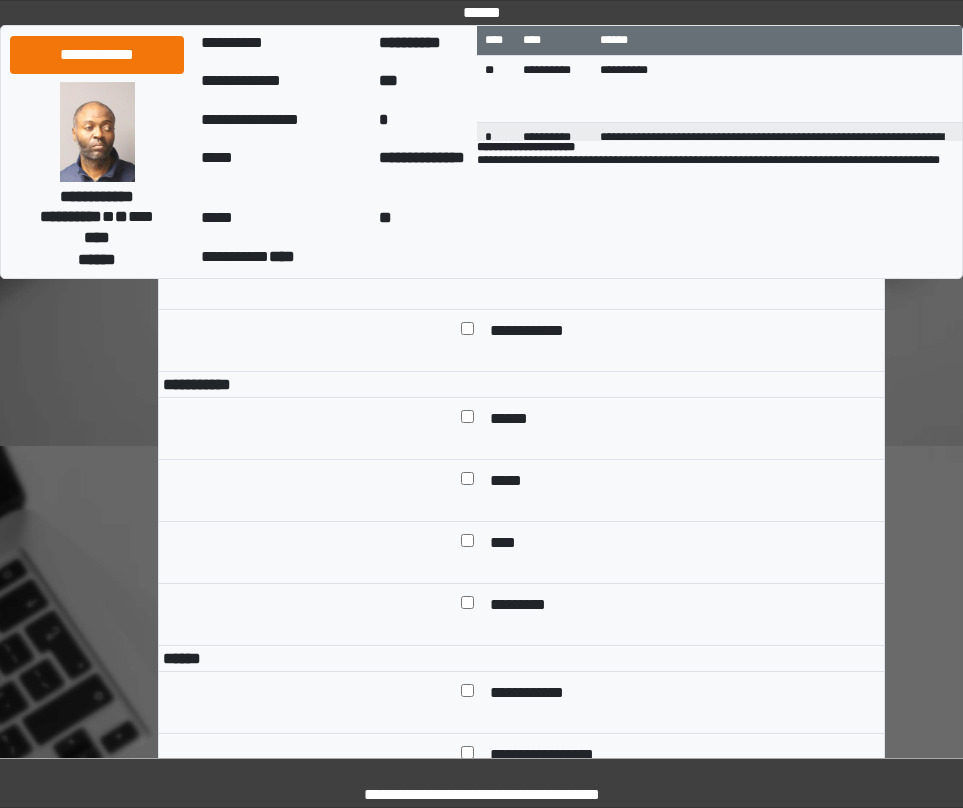scroll, scrollTop: 1200, scrollLeft: 0, axis: vertical 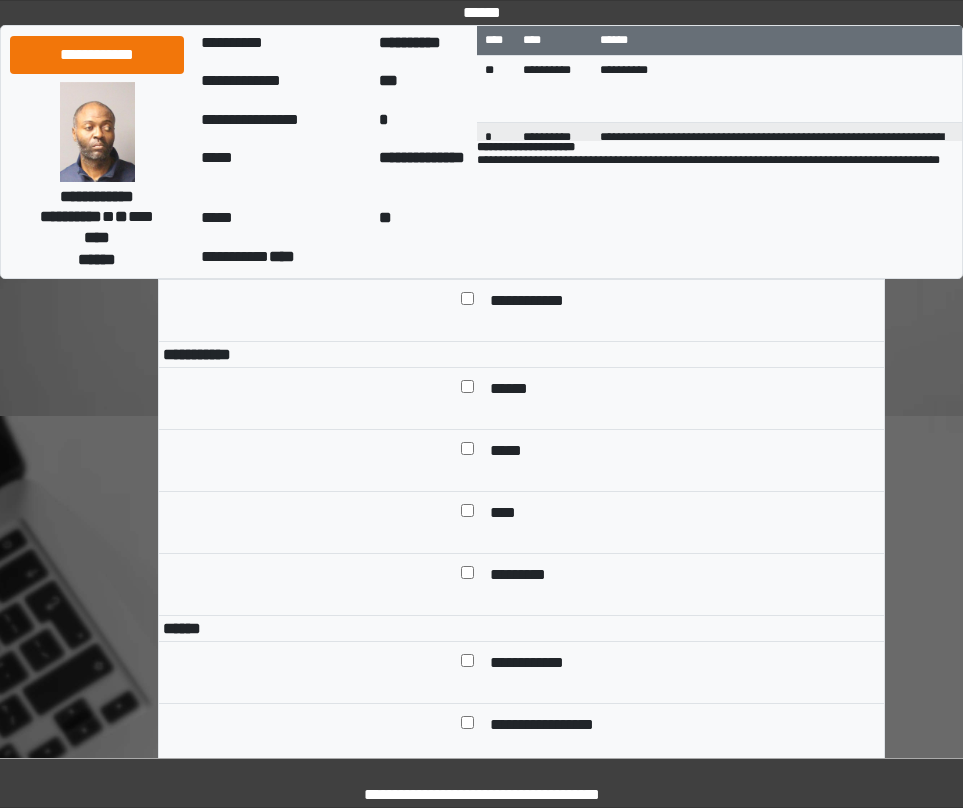 click at bounding box center [467, 390] 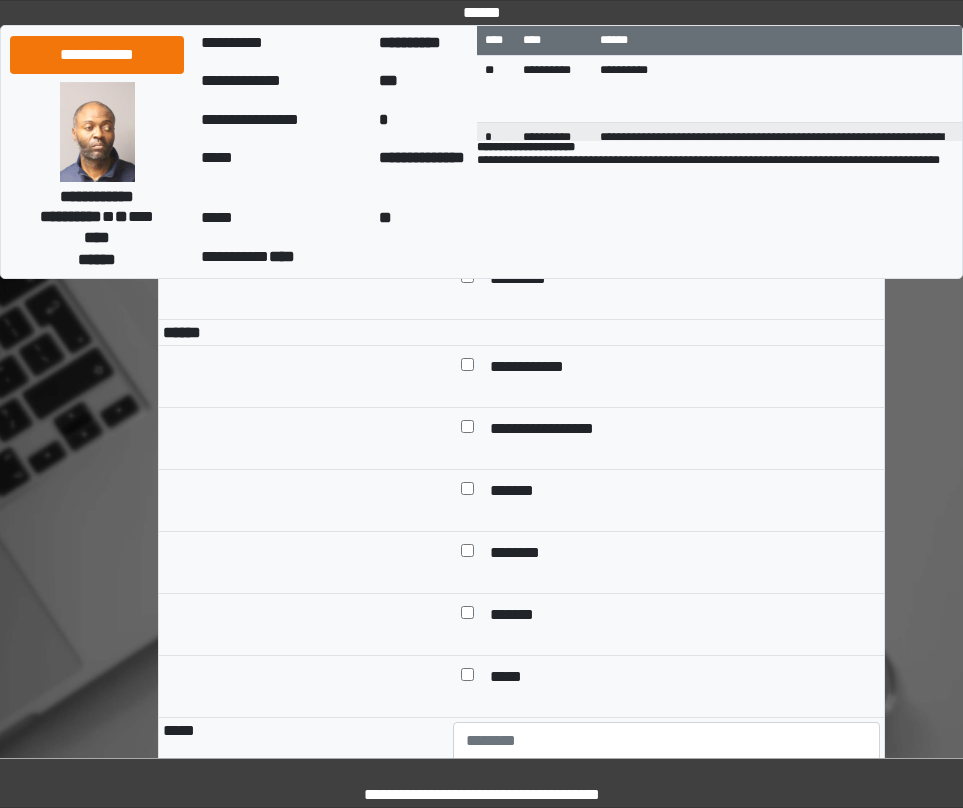 scroll, scrollTop: 1500, scrollLeft: 0, axis: vertical 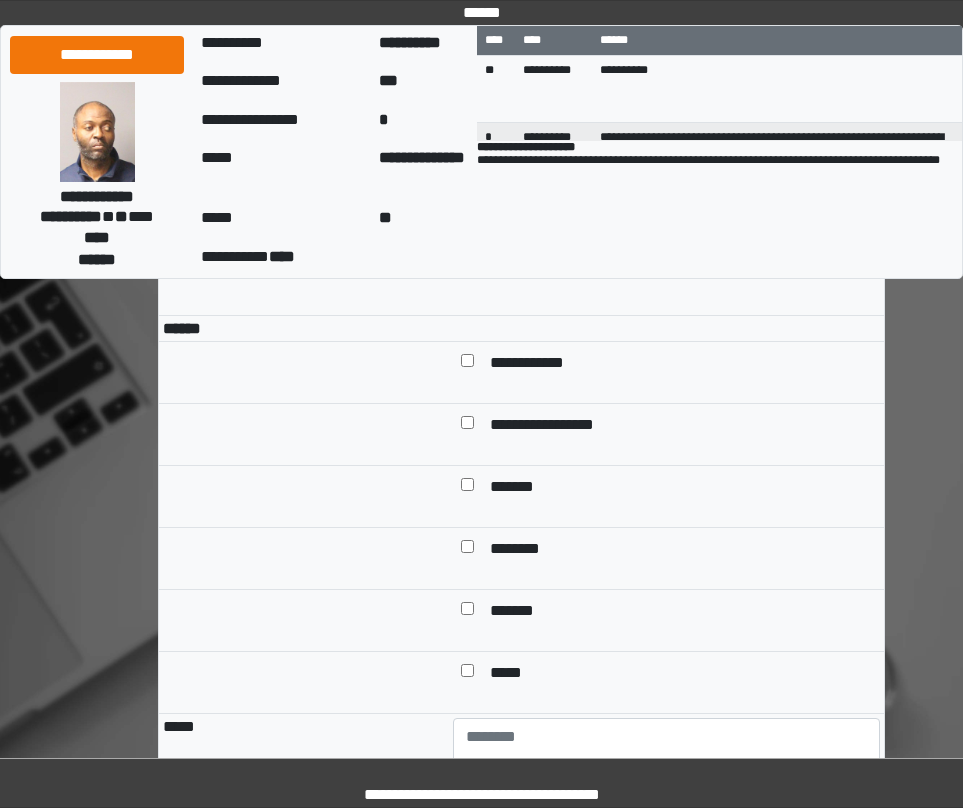click at bounding box center [467, 364] 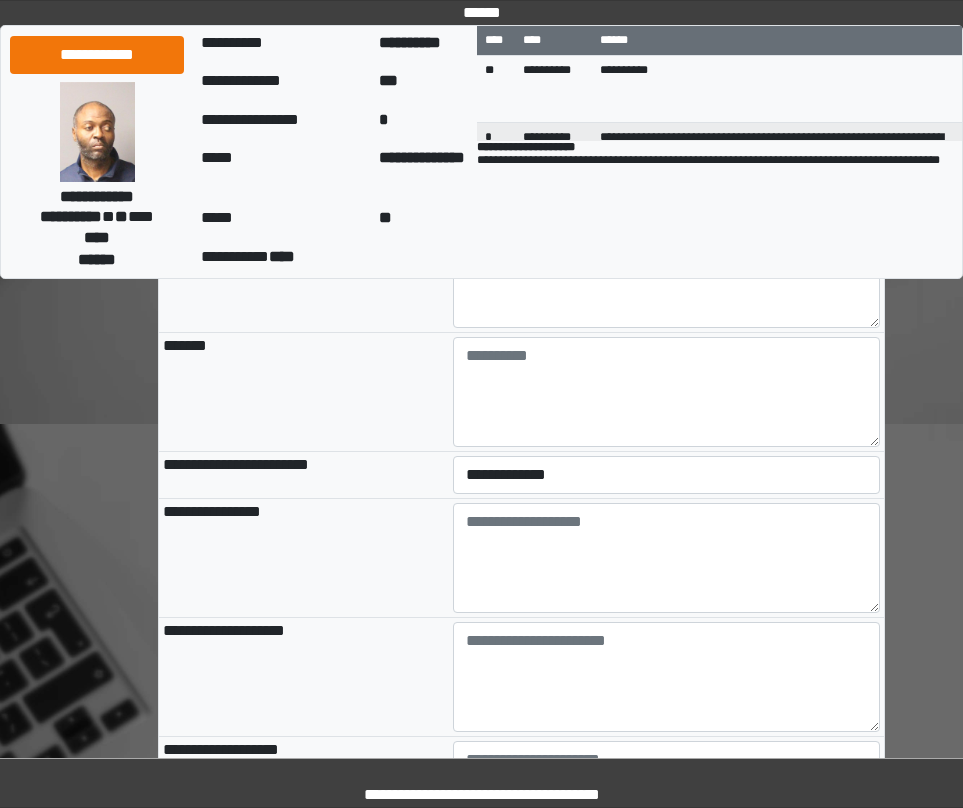 scroll, scrollTop: 2200, scrollLeft: 0, axis: vertical 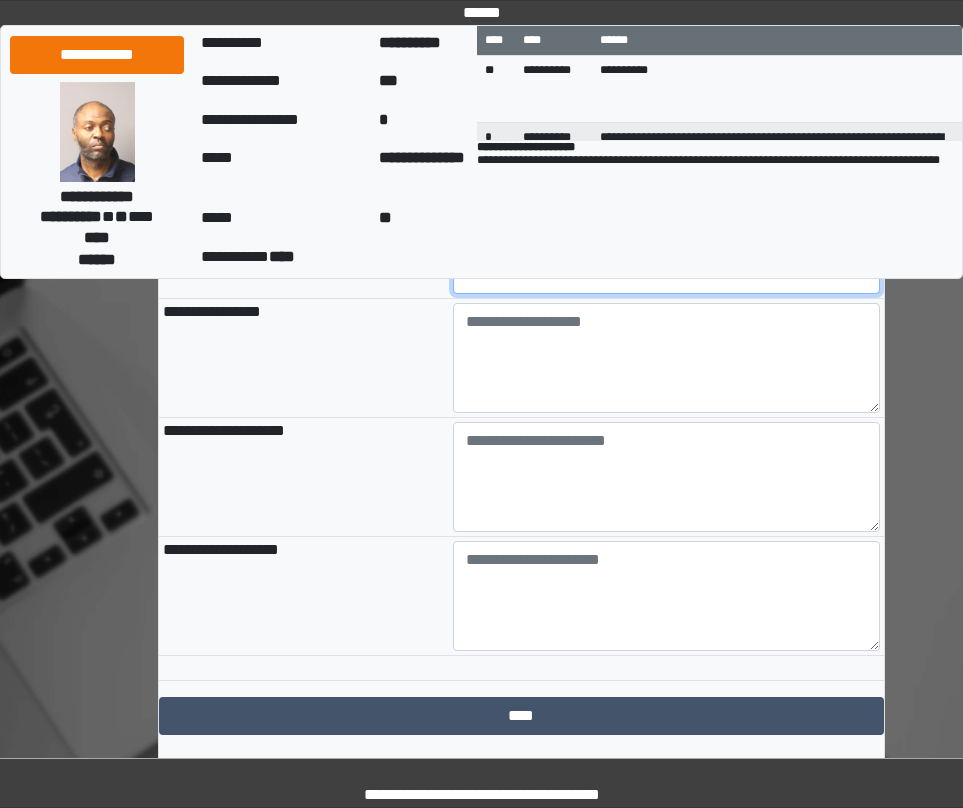click on "**********" at bounding box center (666, 275) 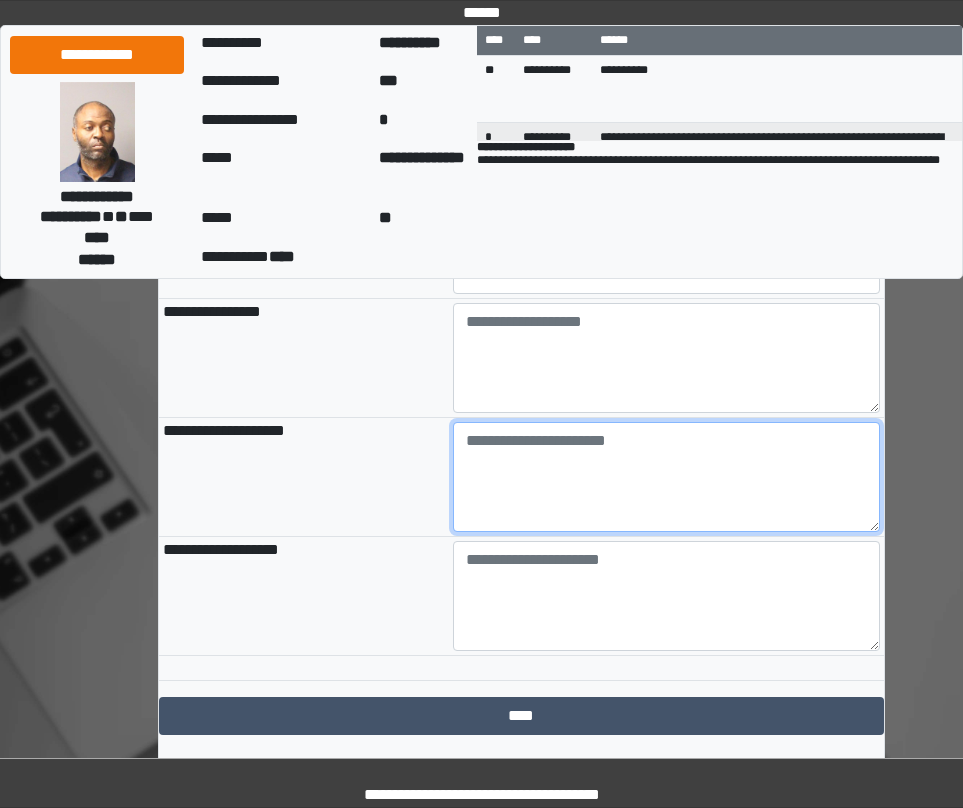 click at bounding box center (666, 477) 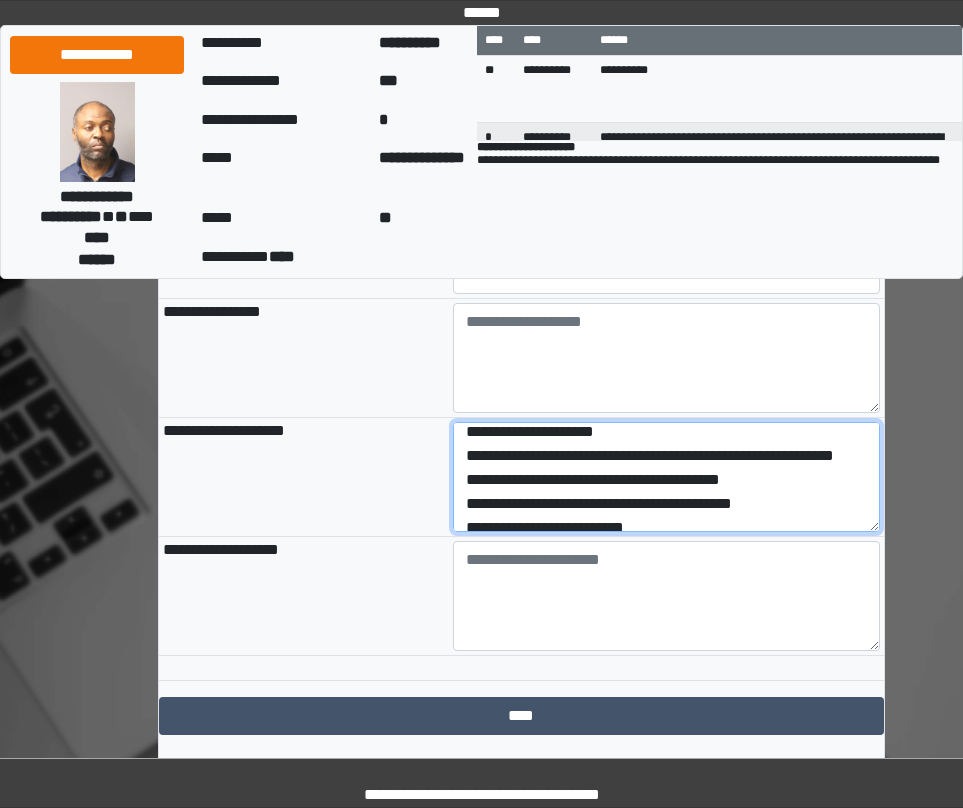 scroll, scrollTop: 0, scrollLeft: 0, axis: both 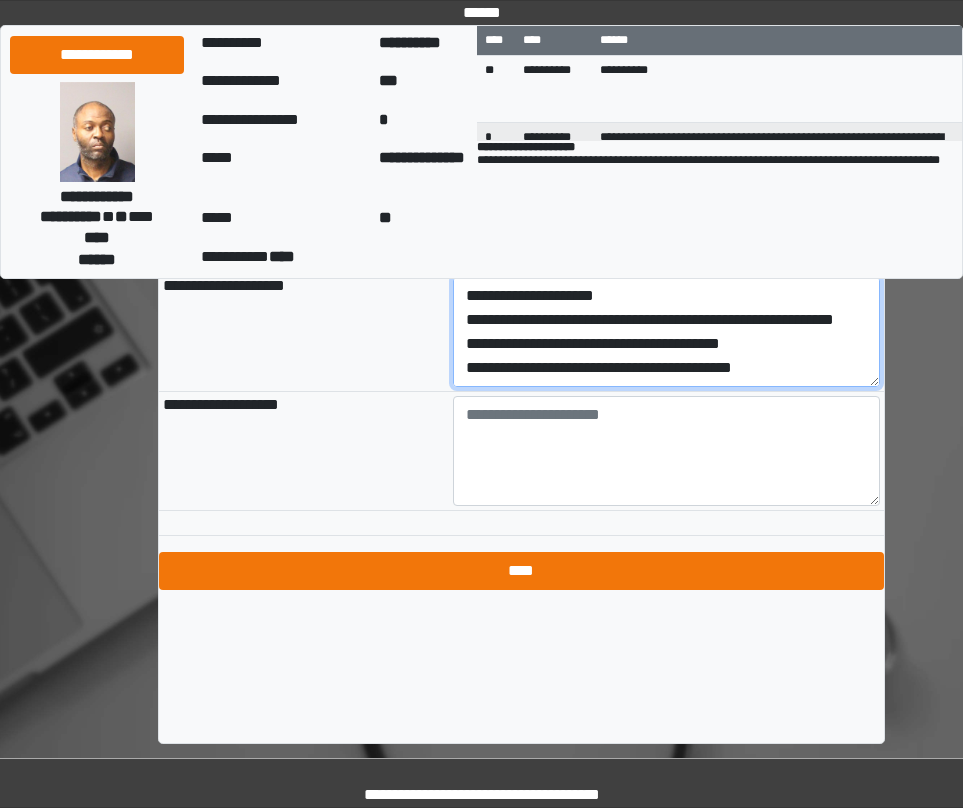 type on "**********" 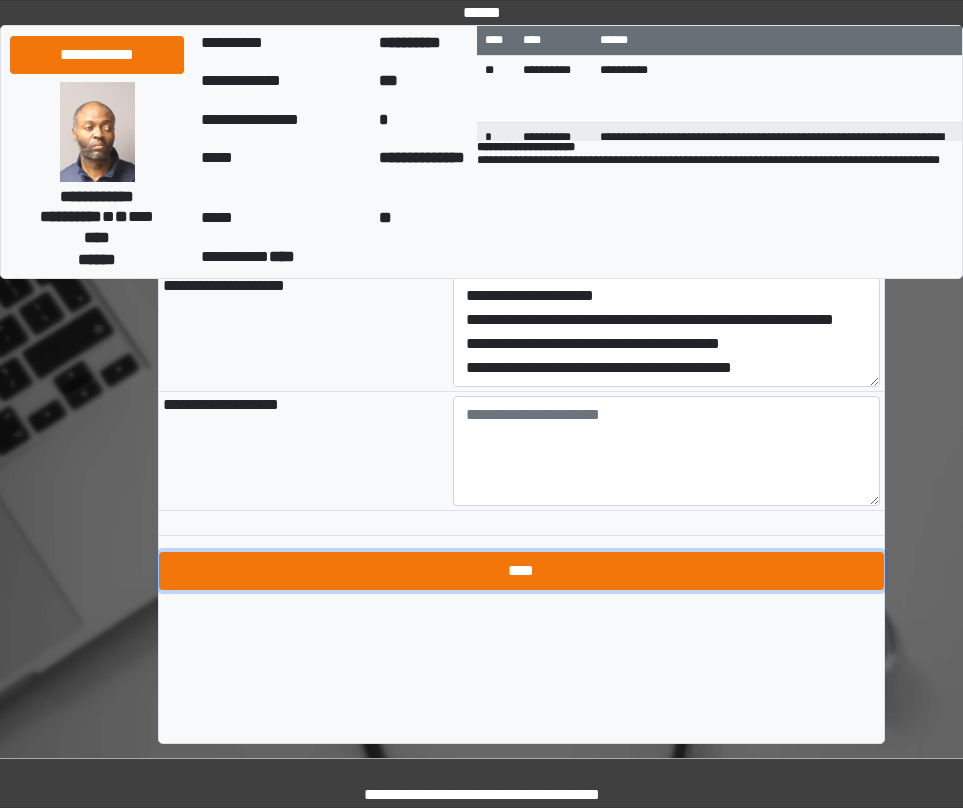 click on "****" at bounding box center (521, 571) 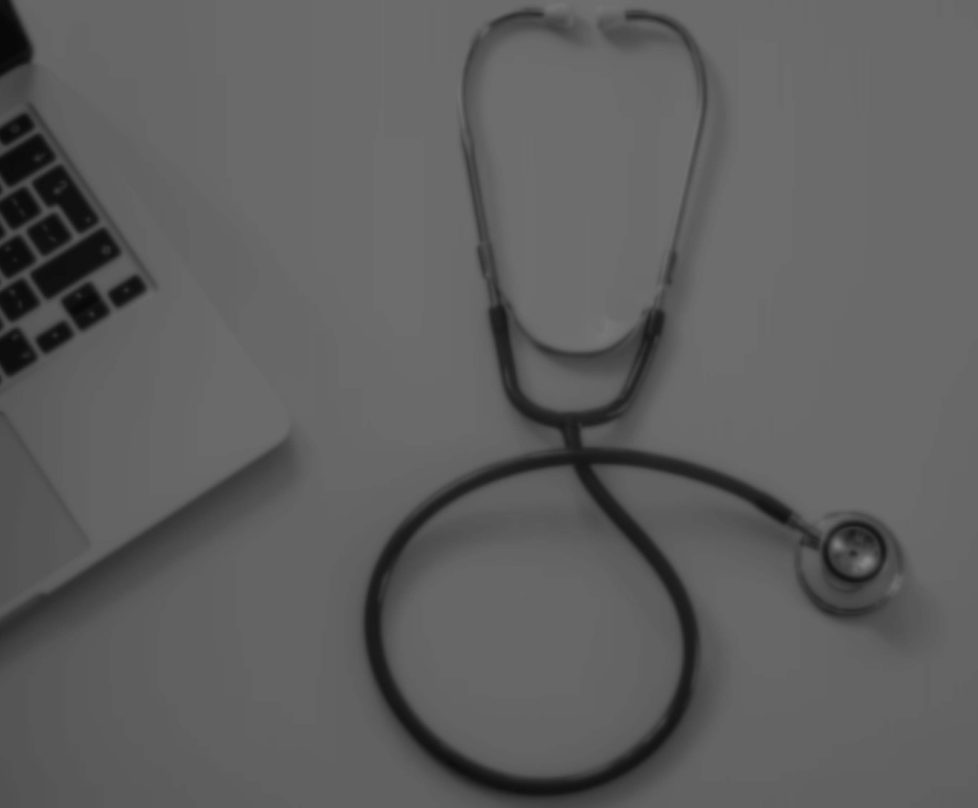 scroll, scrollTop: 0, scrollLeft: 0, axis: both 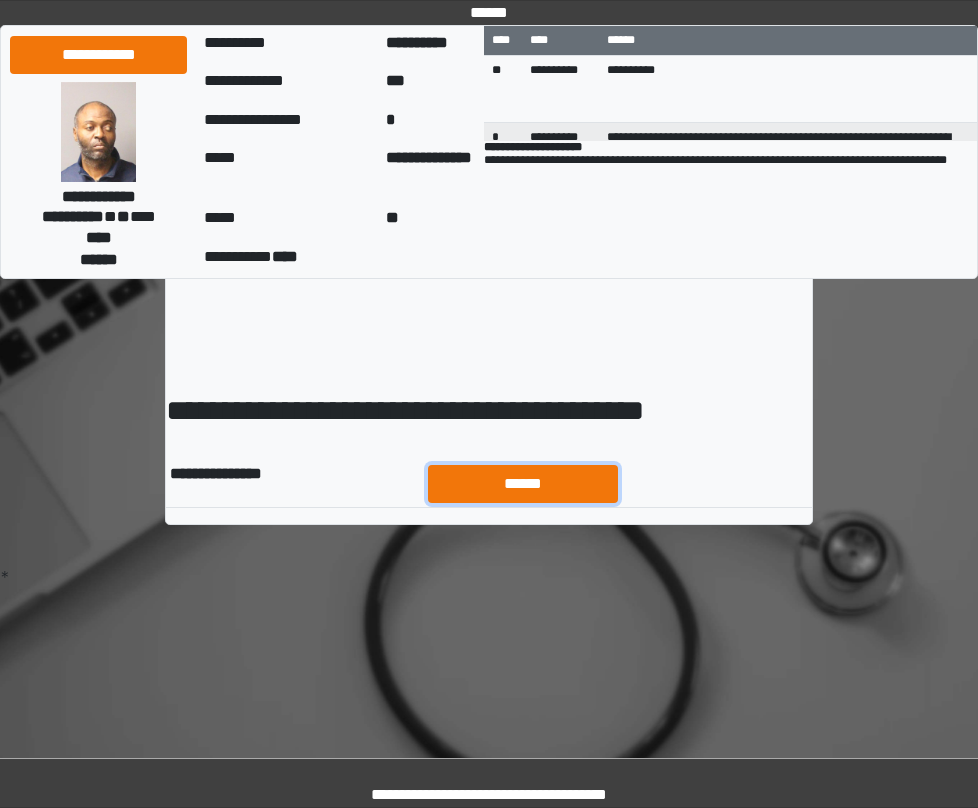 click on "******" at bounding box center (523, 484) 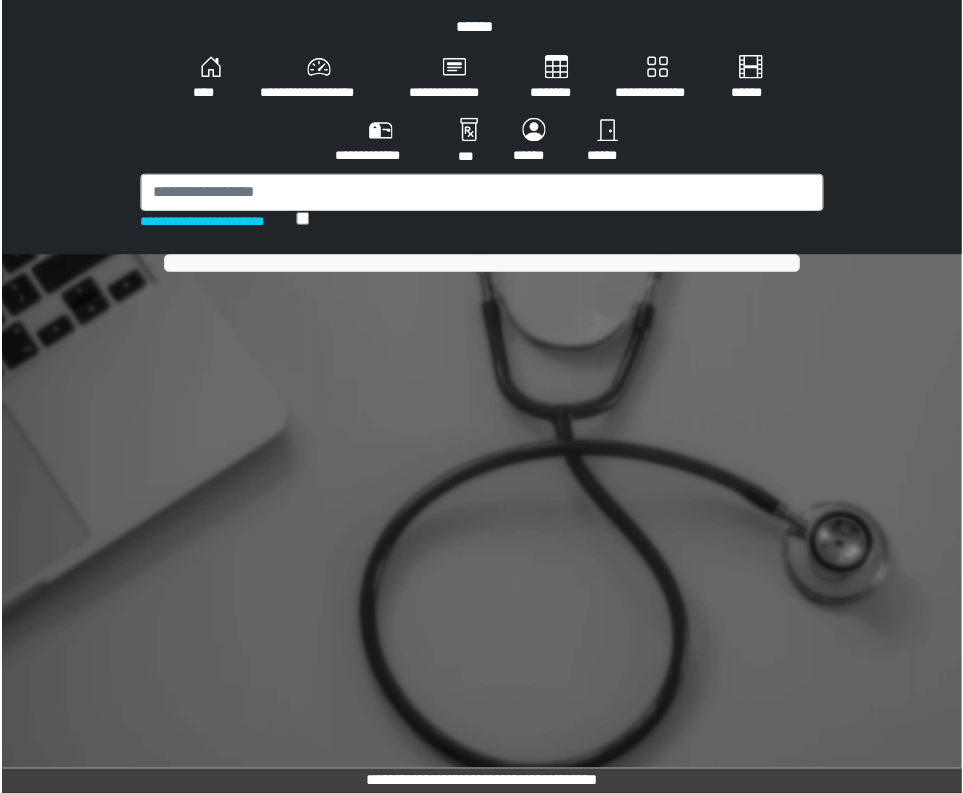 scroll, scrollTop: 0, scrollLeft: 0, axis: both 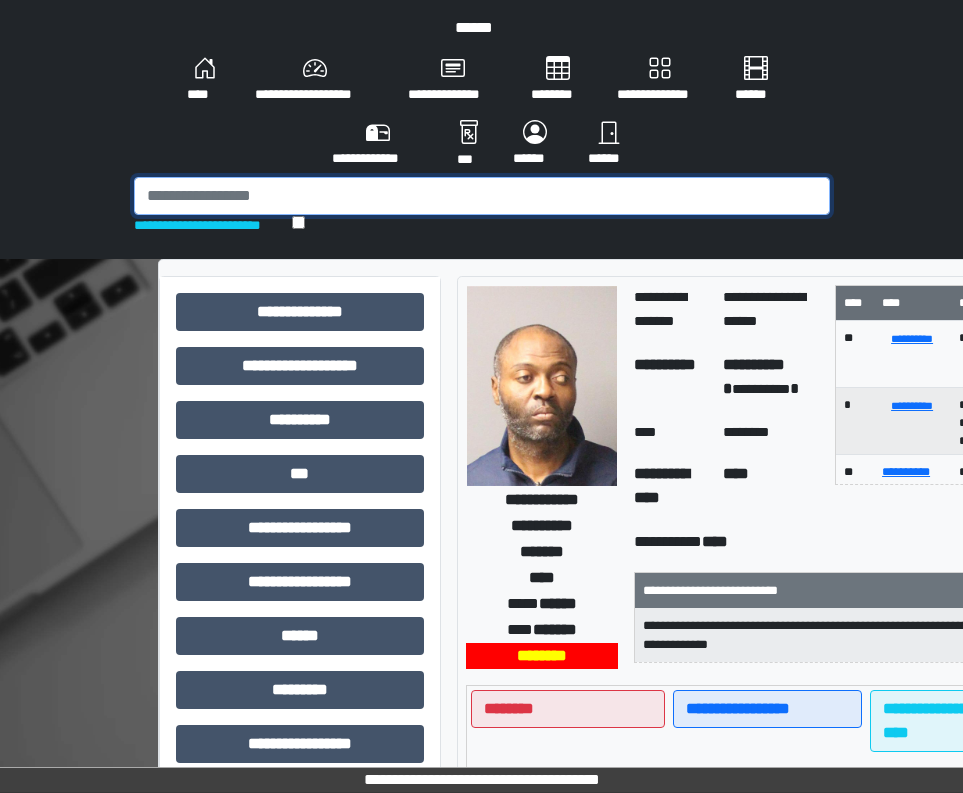 click at bounding box center [482, 196] 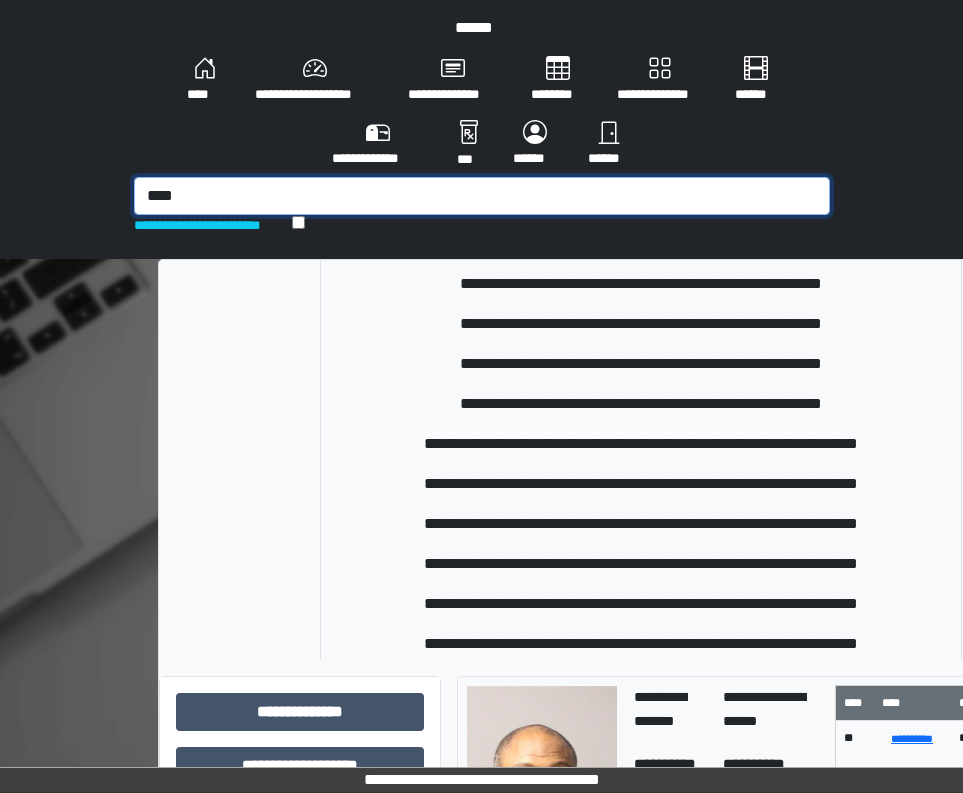scroll, scrollTop: 500, scrollLeft: 0, axis: vertical 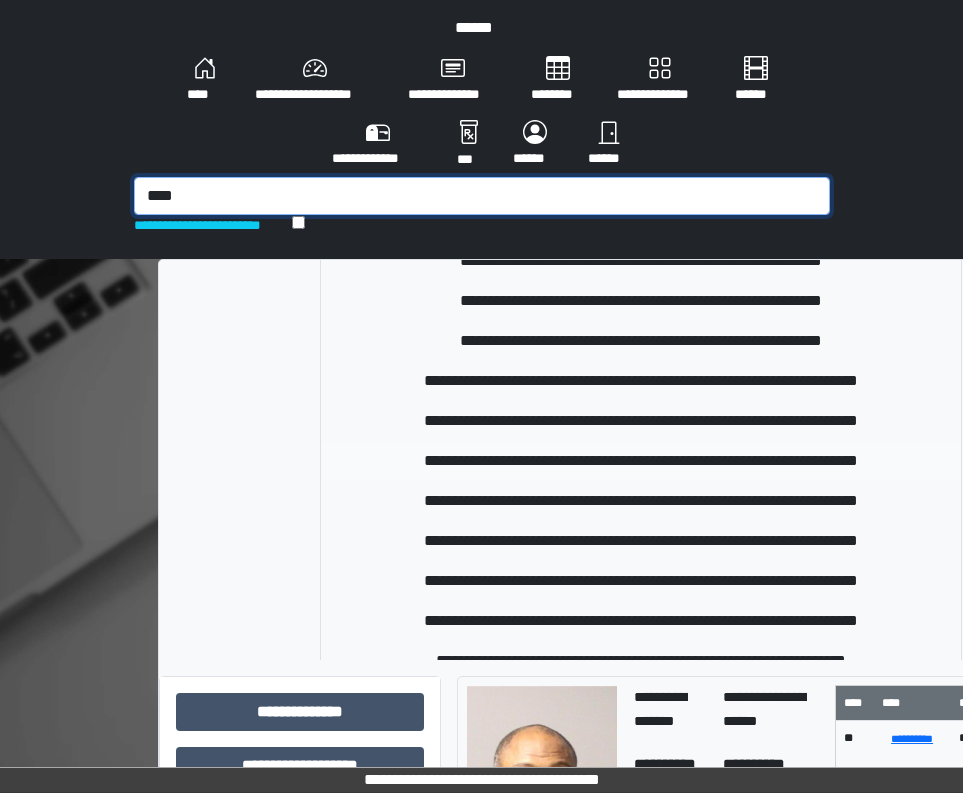 type on "****" 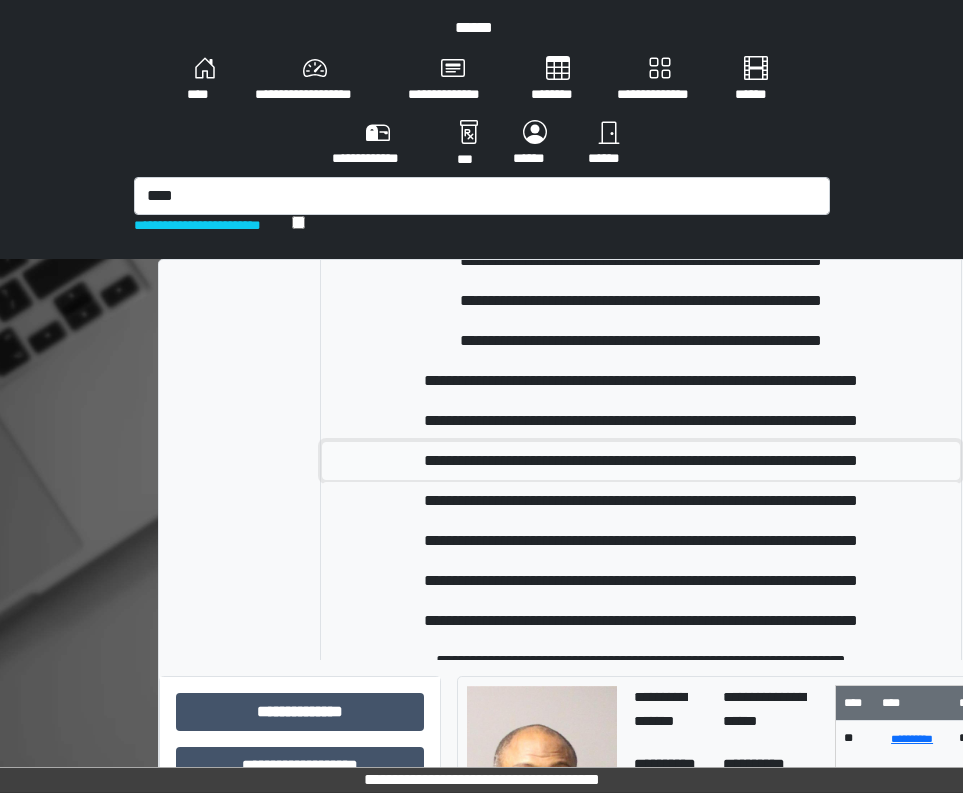 click on "**********" at bounding box center [641, 461] 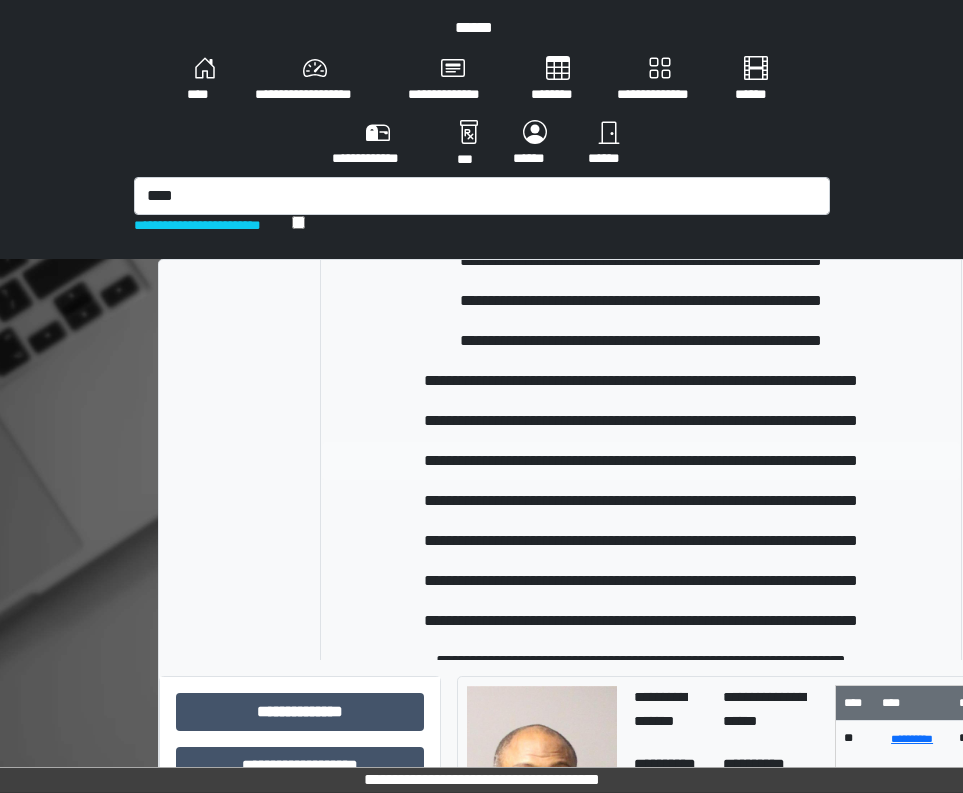 type 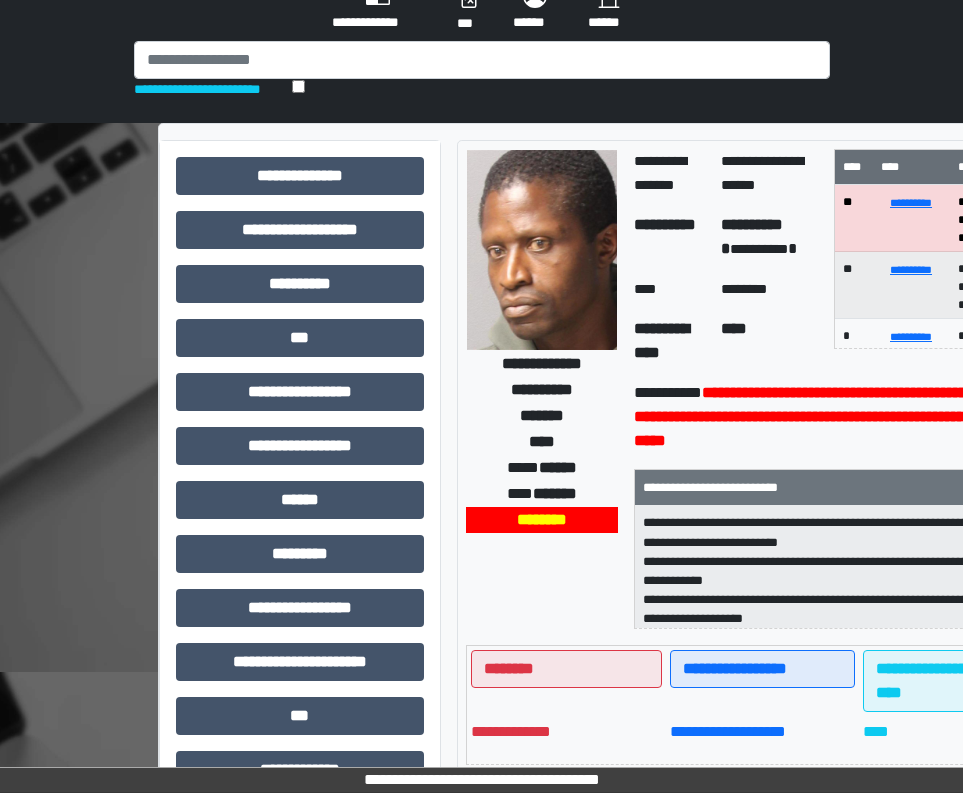 scroll, scrollTop: 560, scrollLeft: 0, axis: vertical 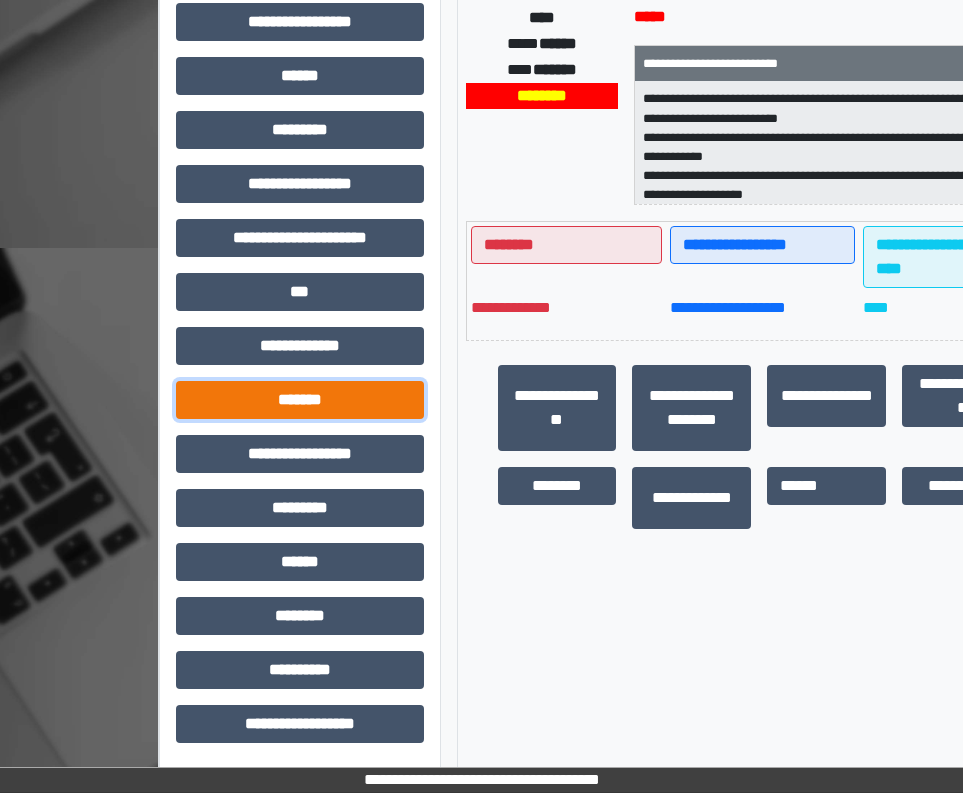 click on "*******" at bounding box center (300, 400) 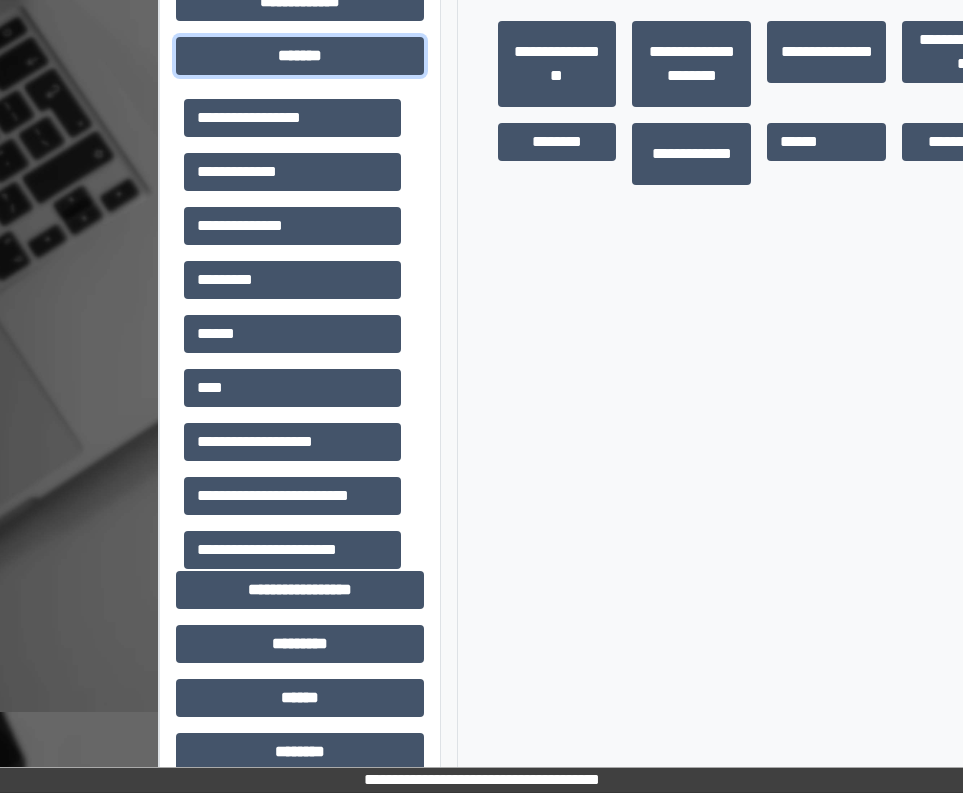 scroll, scrollTop: 960, scrollLeft: 0, axis: vertical 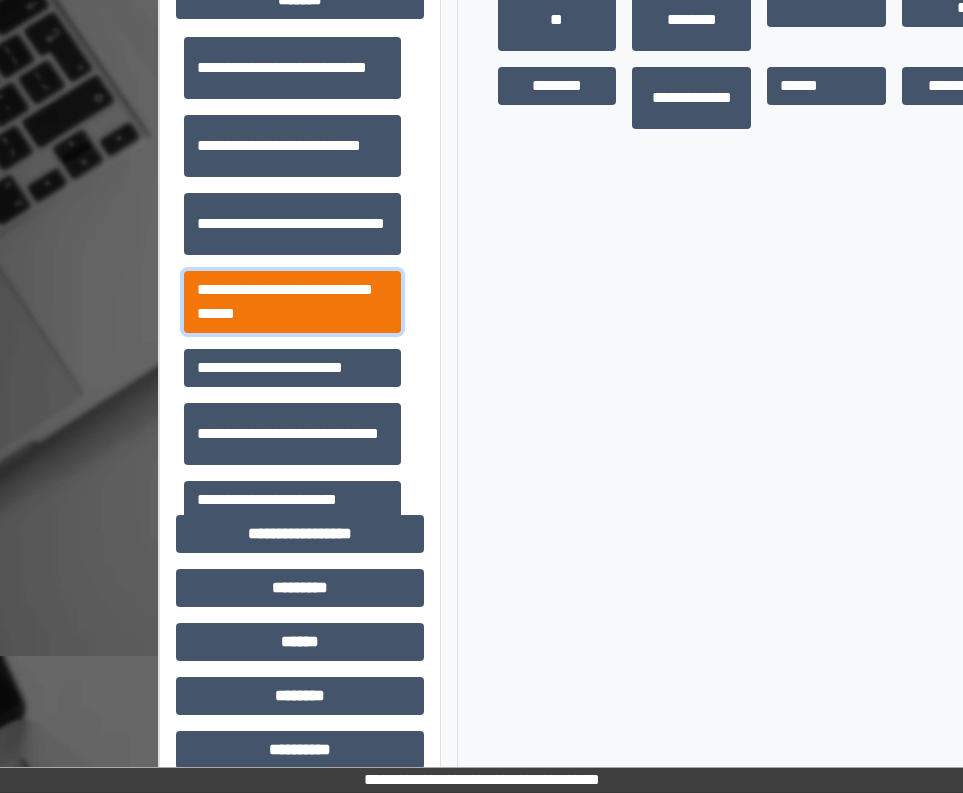 click on "**********" at bounding box center (292, 302) 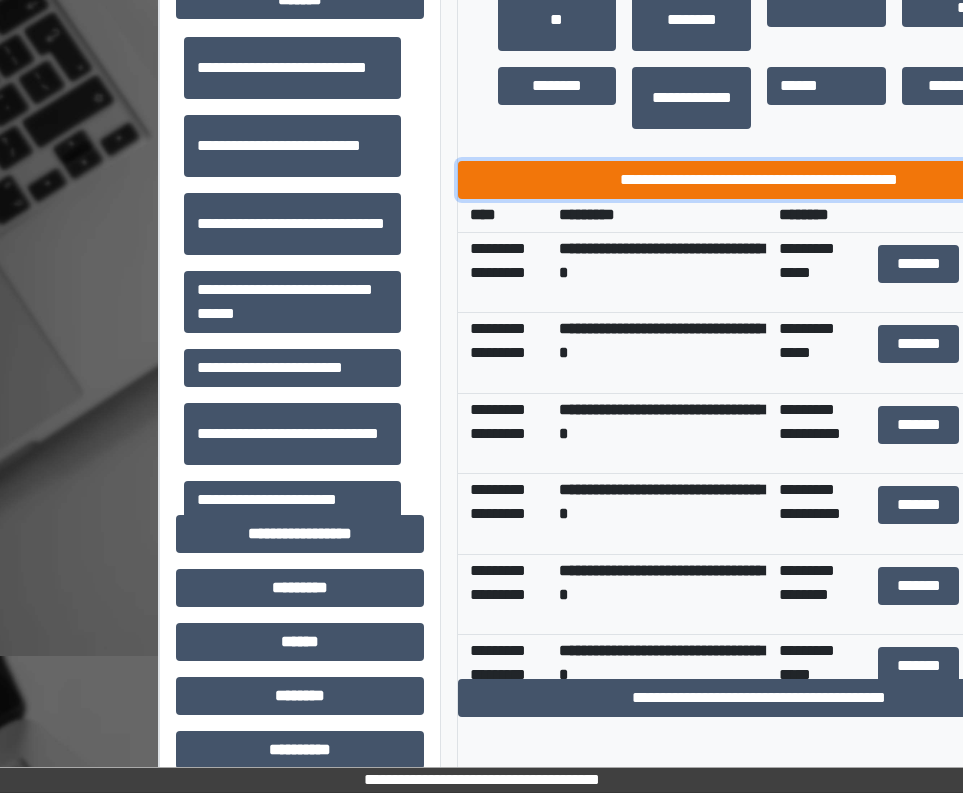 click on "**********" at bounding box center (760, 180) 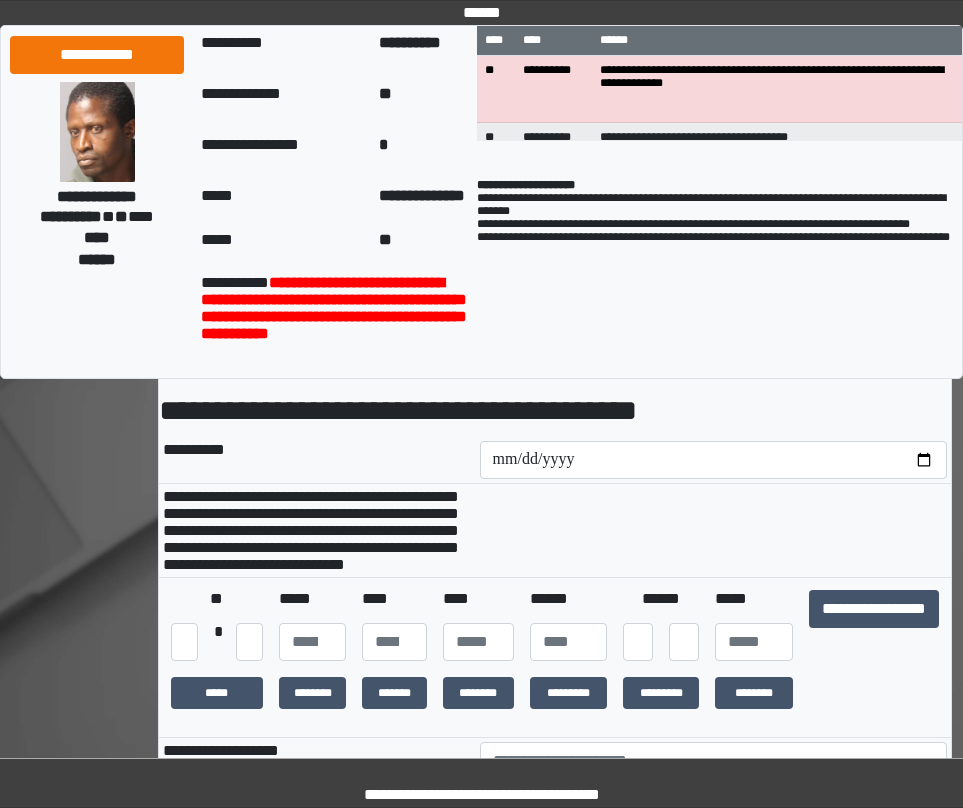 scroll, scrollTop: 0, scrollLeft: 0, axis: both 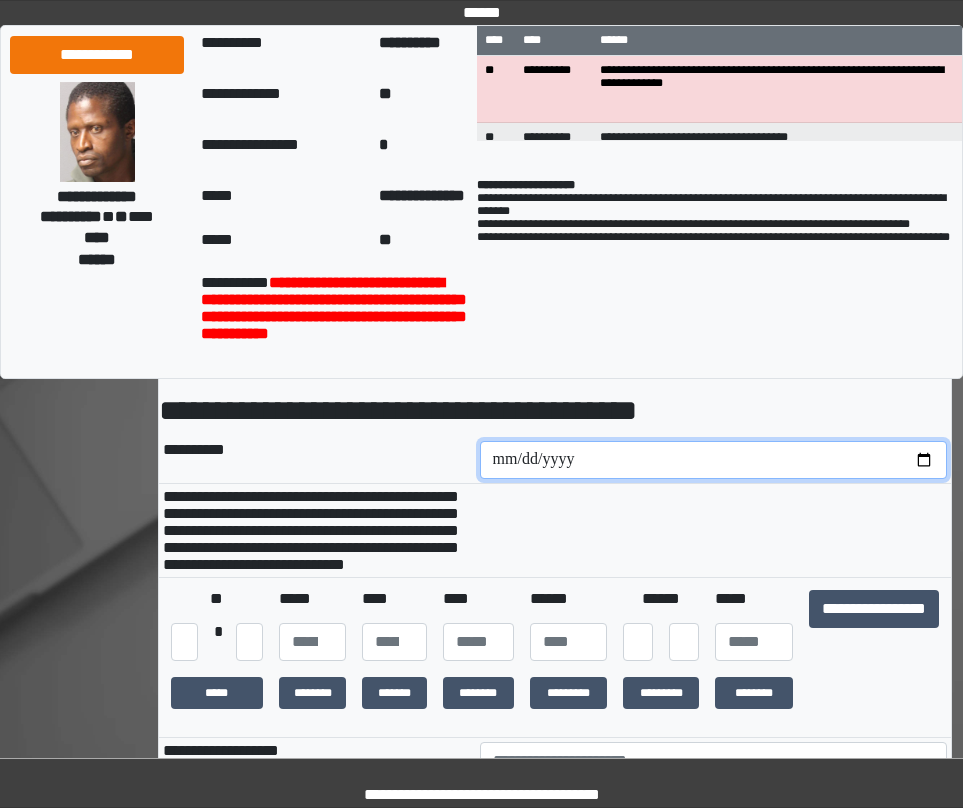 click at bounding box center [714, 460] 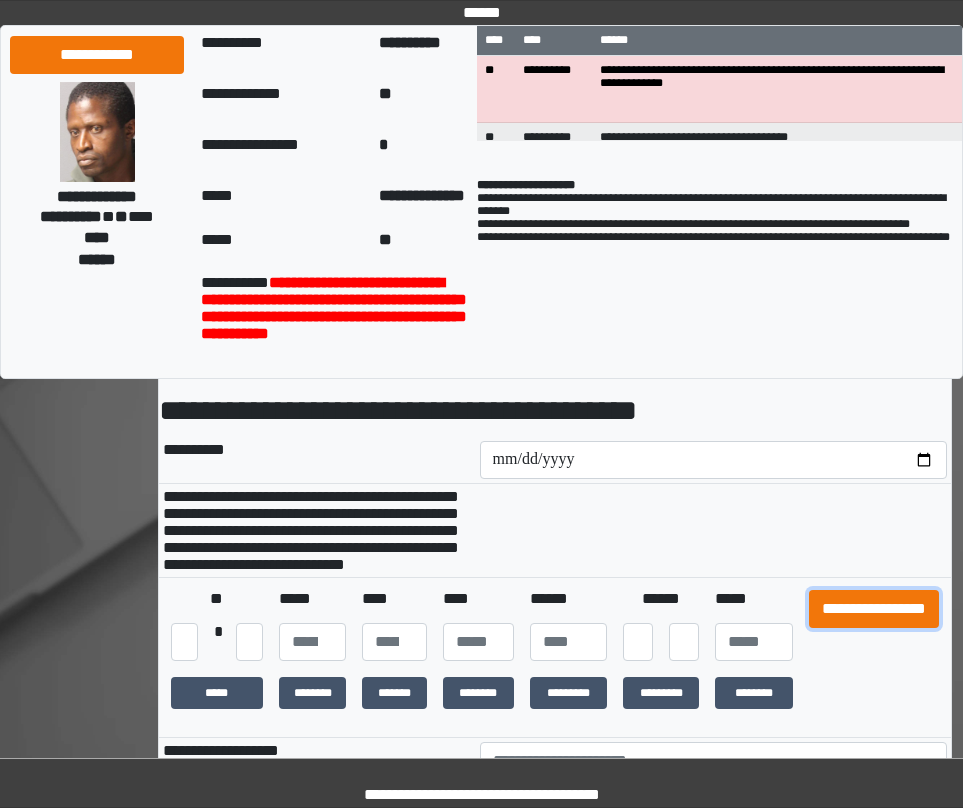 click on "**********" at bounding box center (874, 609) 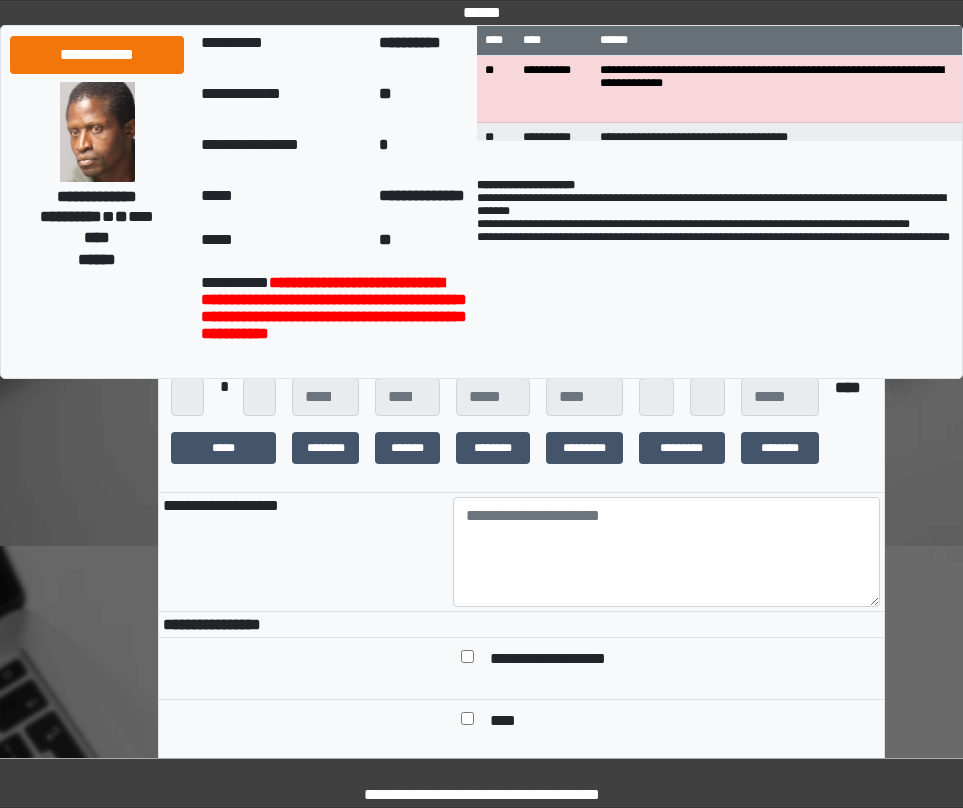 scroll, scrollTop: 300, scrollLeft: 0, axis: vertical 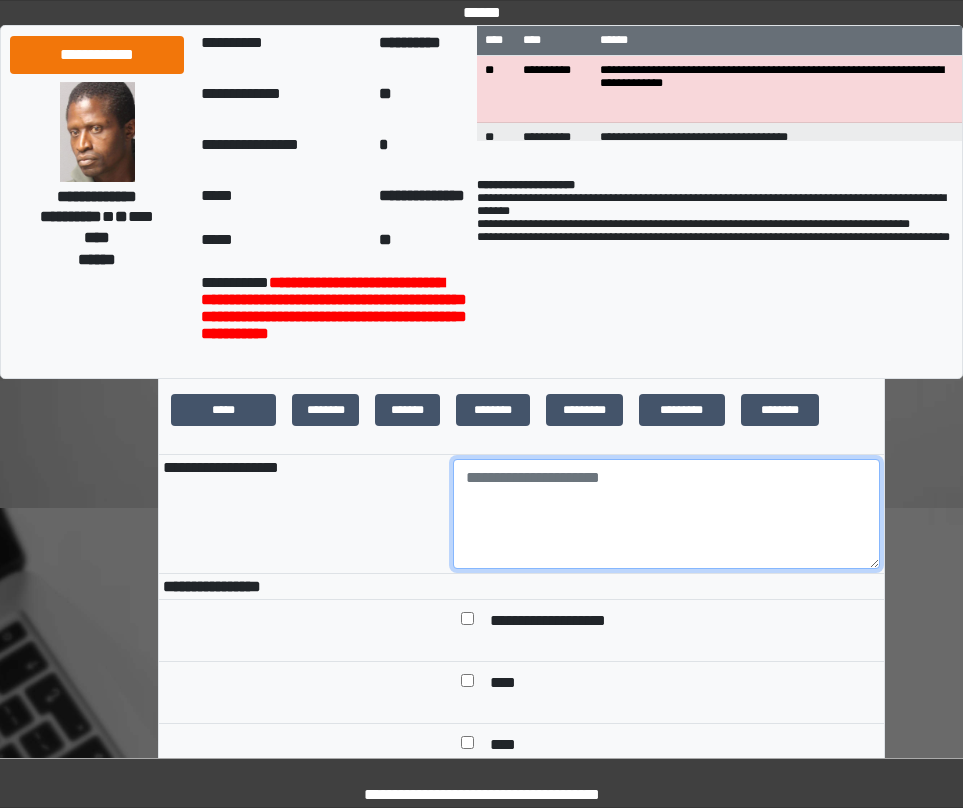 click at bounding box center (666, 514) 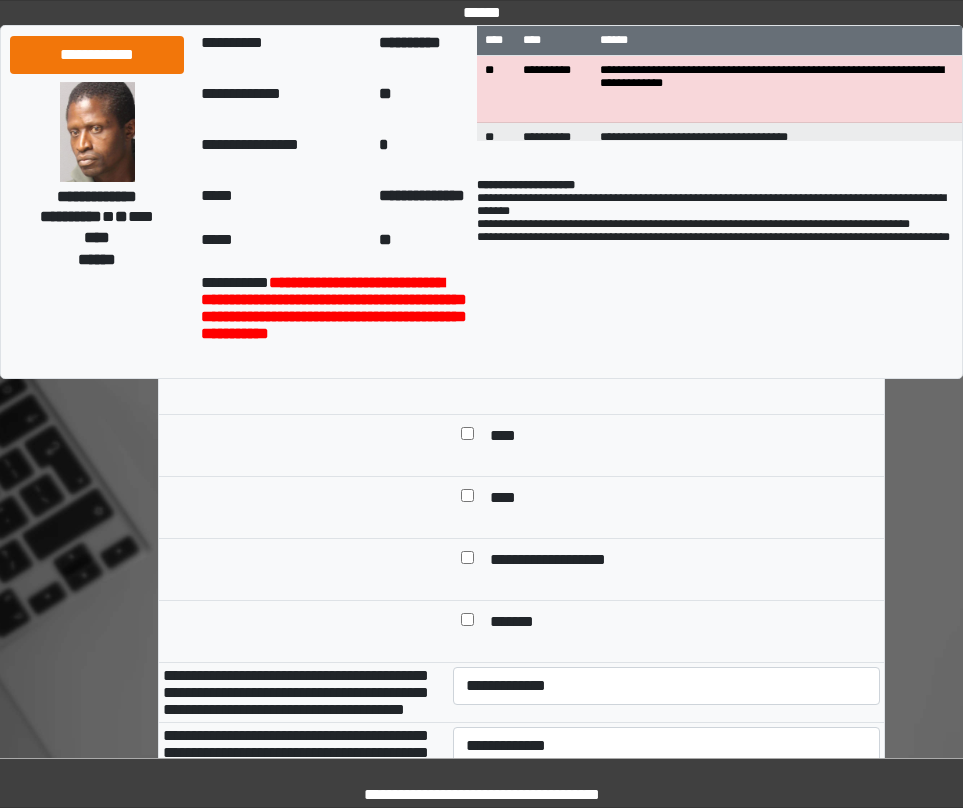 scroll, scrollTop: 600, scrollLeft: 0, axis: vertical 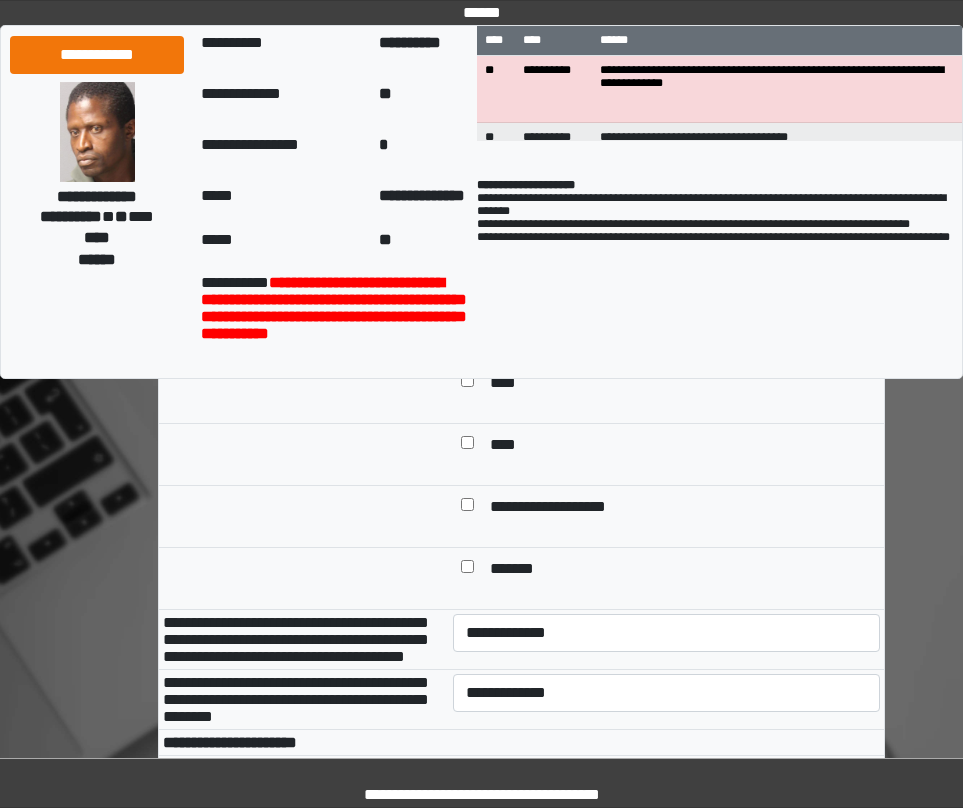 type on "***" 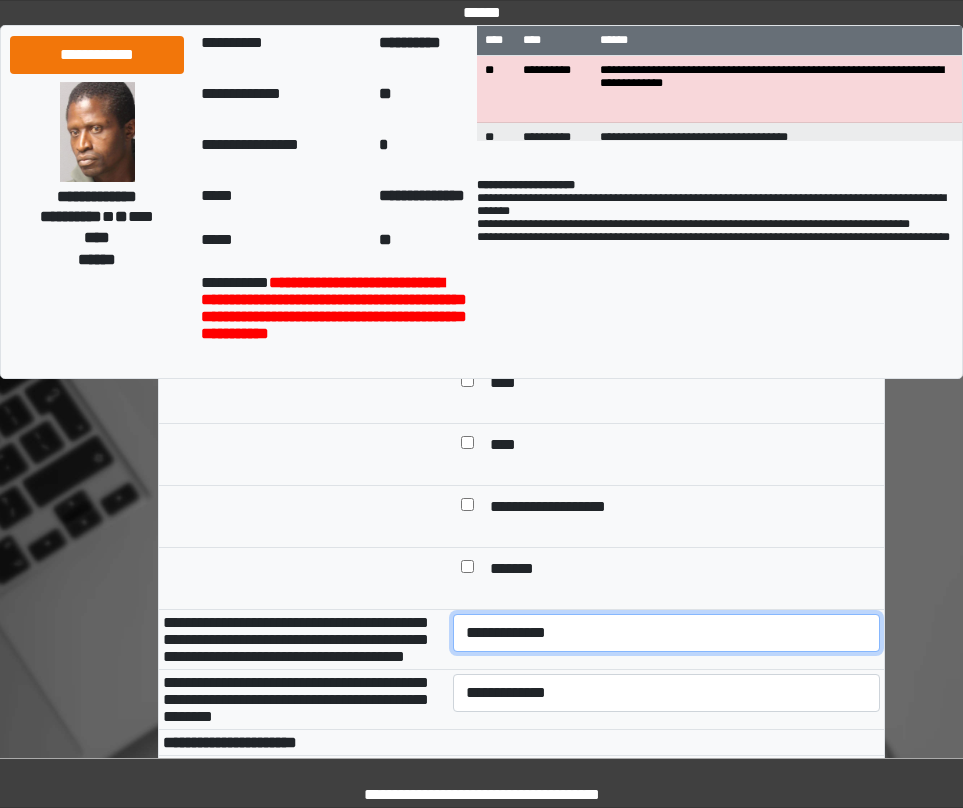 click on "**********" at bounding box center (666, 633) 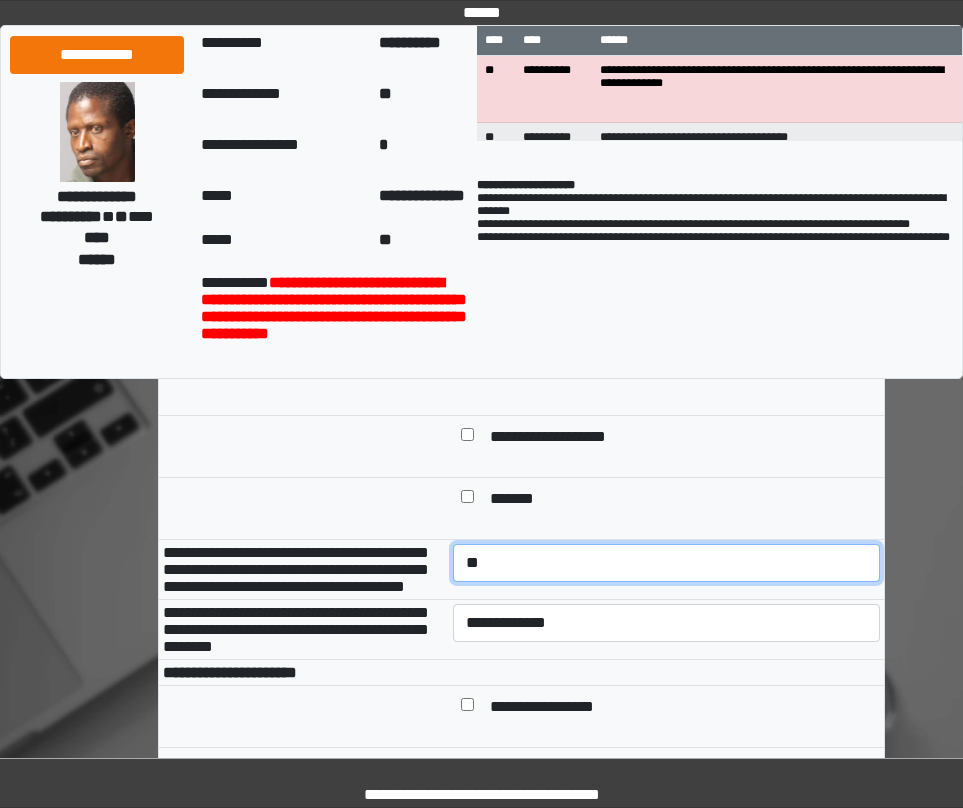 scroll, scrollTop: 700, scrollLeft: 0, axis: vertical 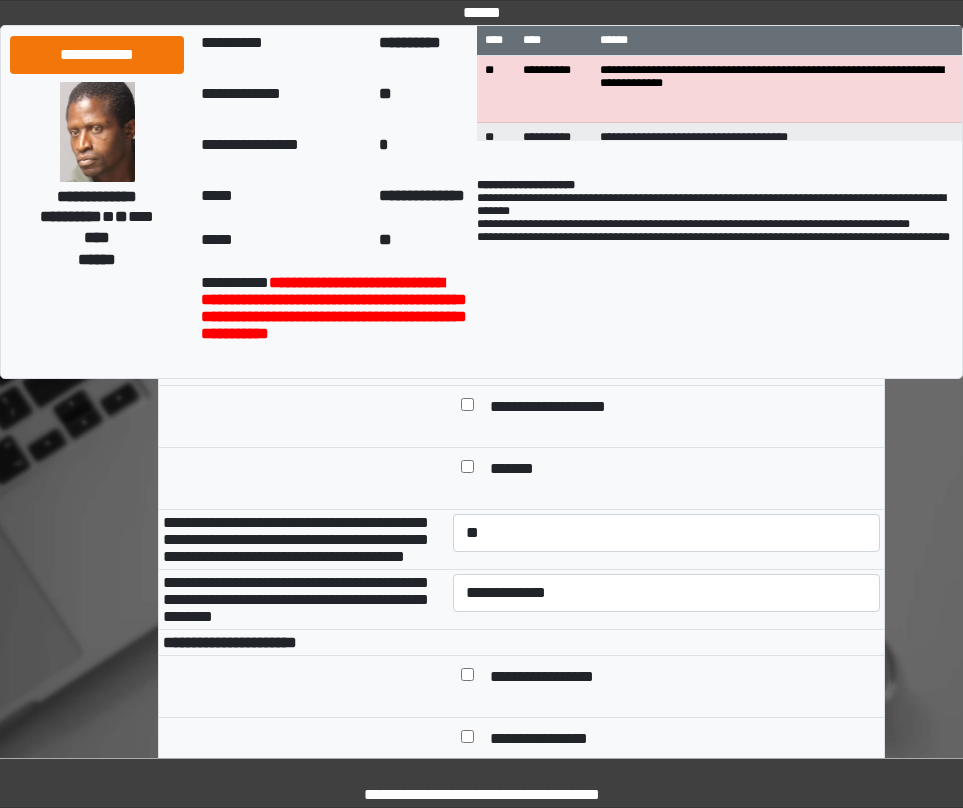 drag, startPoint x: 491, startPoint y: 632, endPoint x: 493, endPoint y: 648, distance: 16.124516 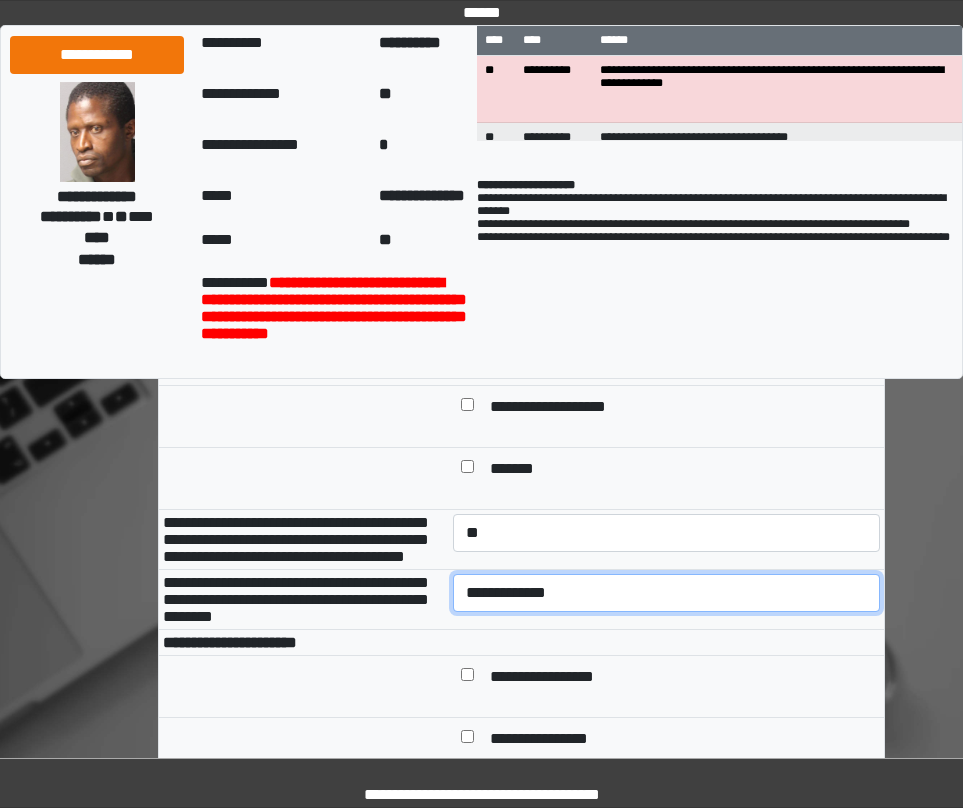 drag, startPoint x: 493, startPoint y: 663, endPoint x: 493, endPoint y: 676, distance: 13 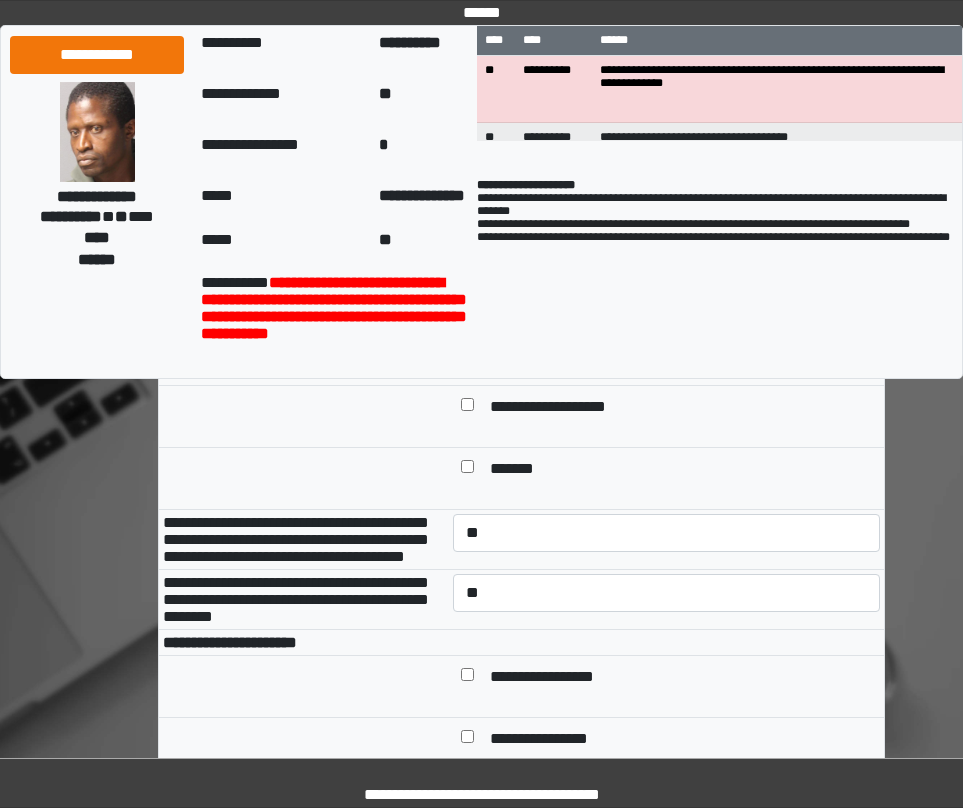click on "**********" at bounding box center (304, 600) 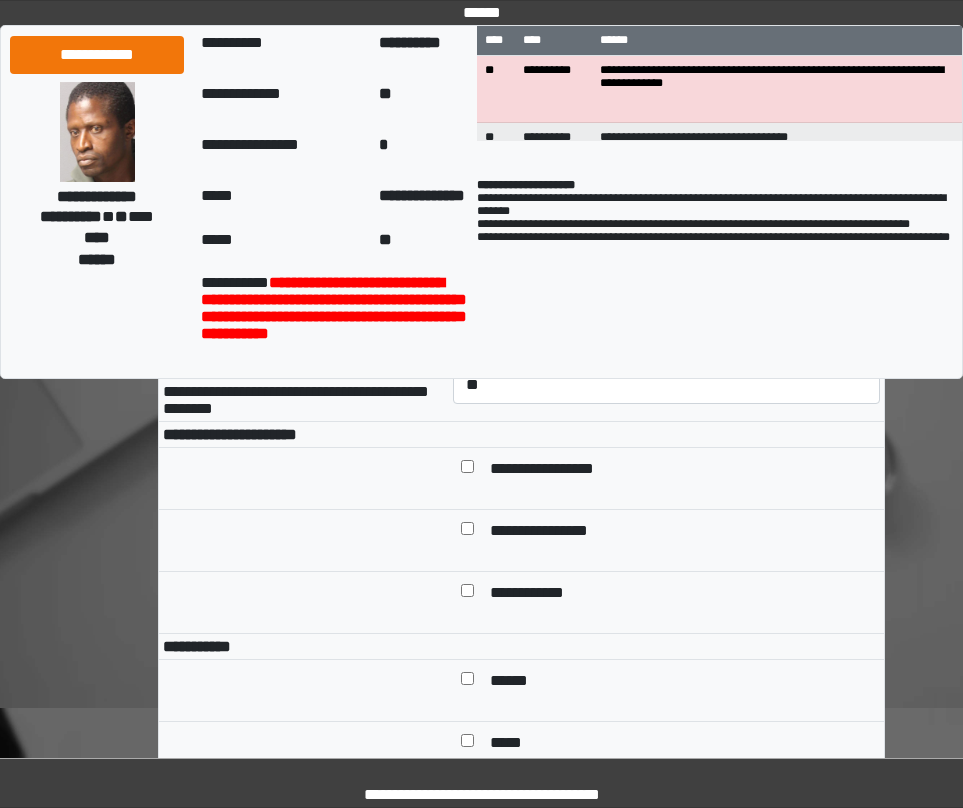 scroll, scrollTop: 1000, scrollLeft: 0, axis: vertical 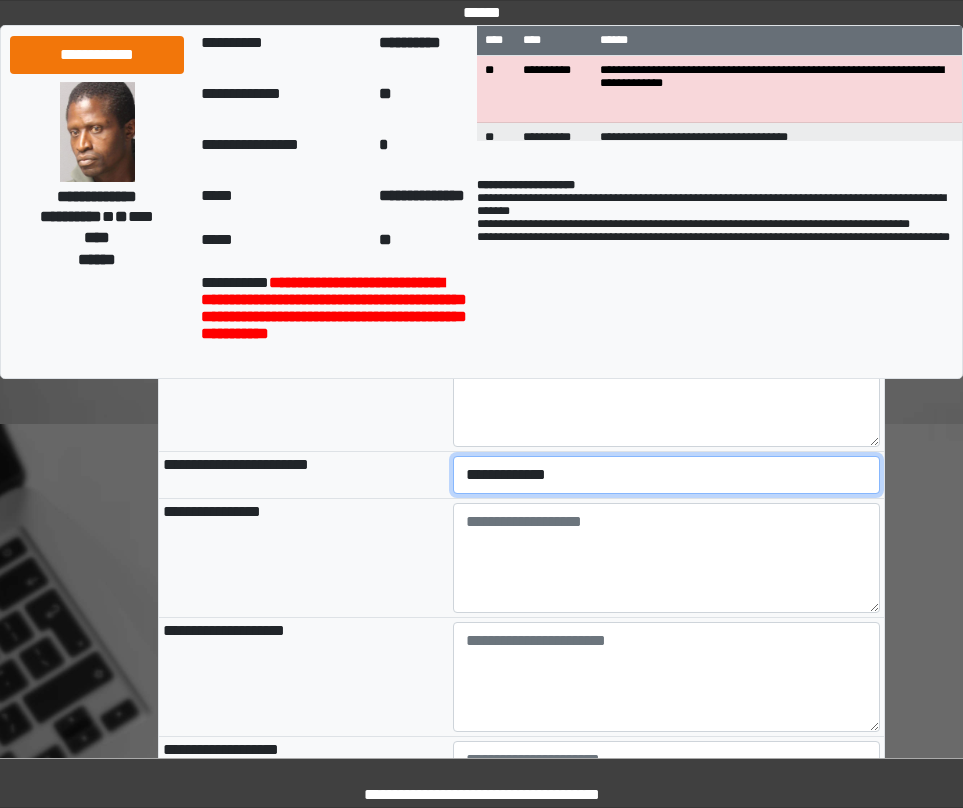 click on "**********" at bounding box center (666, 475) 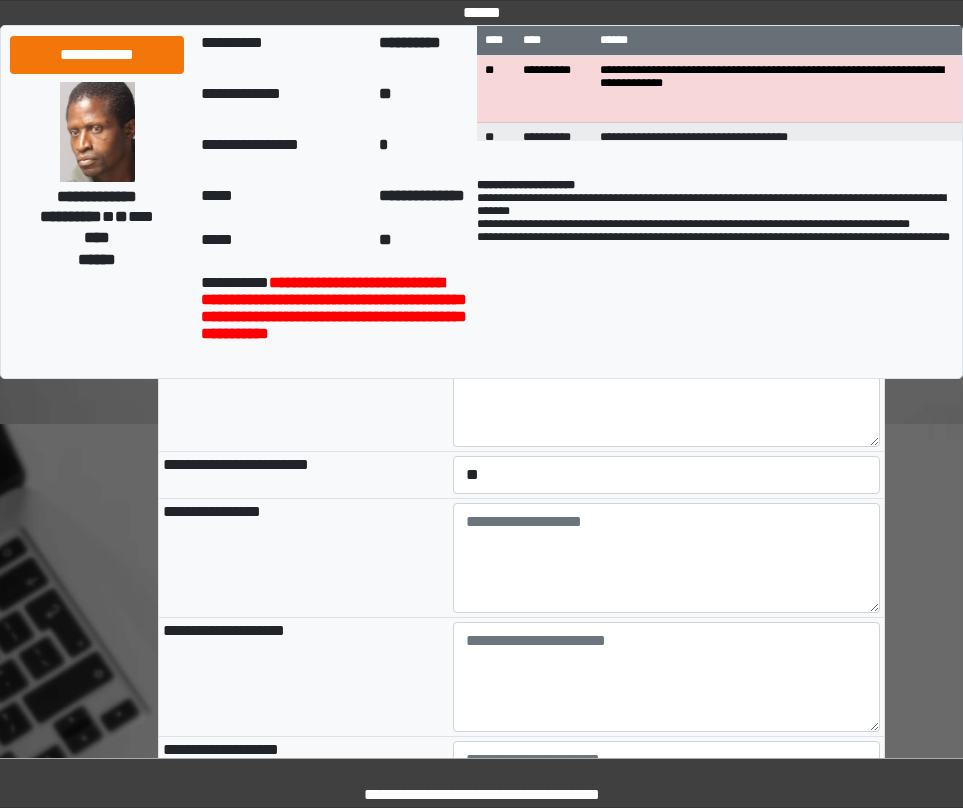 drag, startPoint x: 407, startPoint y: 637, endPoint x: 411, endPoint y: 623, distance: 14.56022 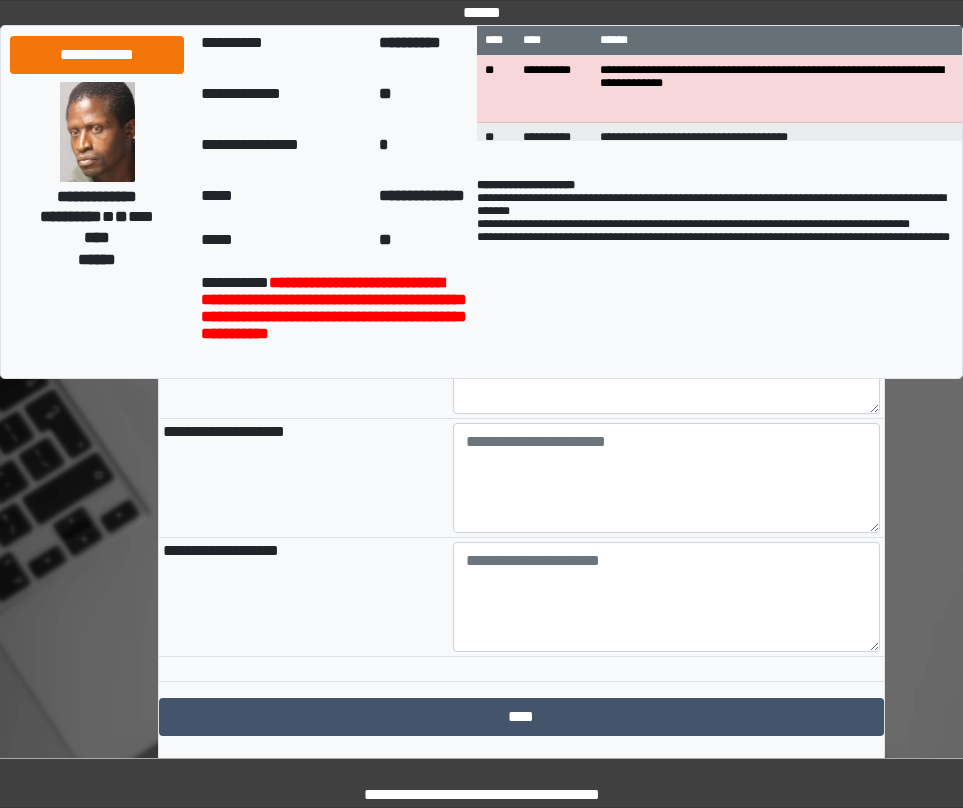 scroll, scrollTop: 2200, scrollLeft: 0, axis: vertical 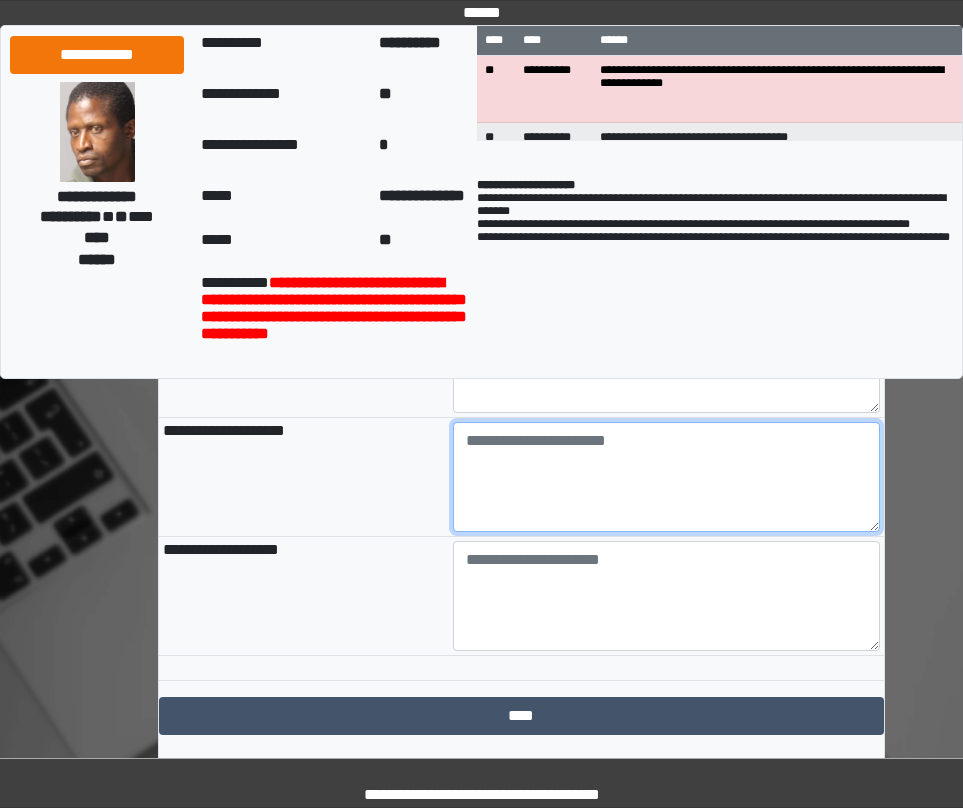 click at bounding box center (666, 477) 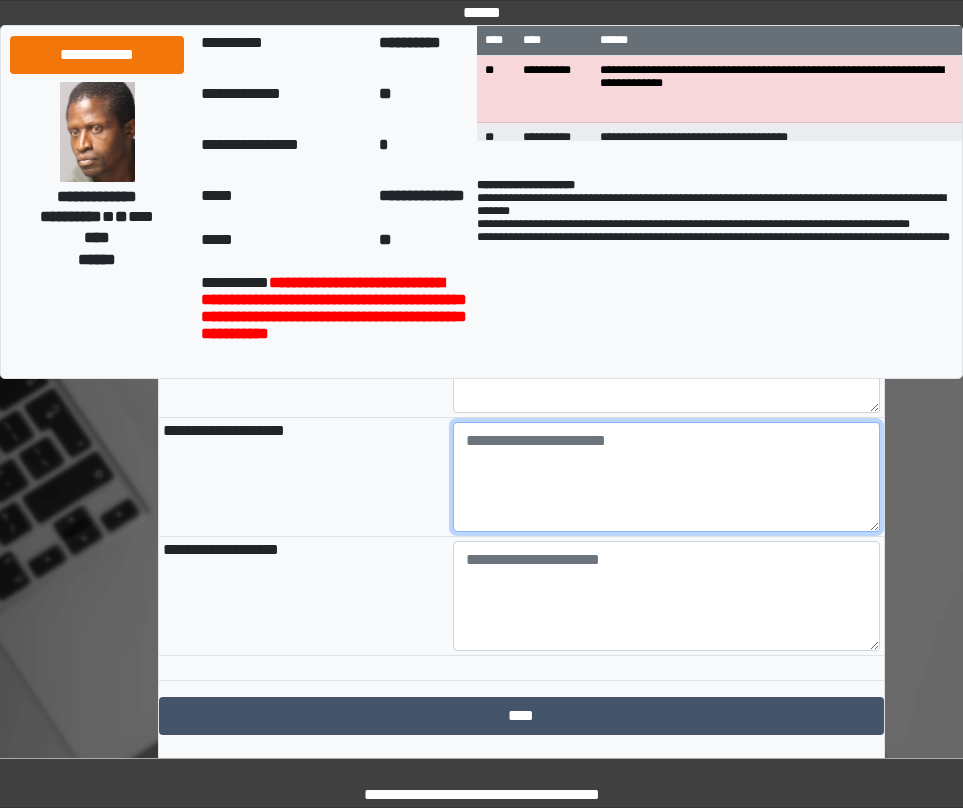 paste on "**********" 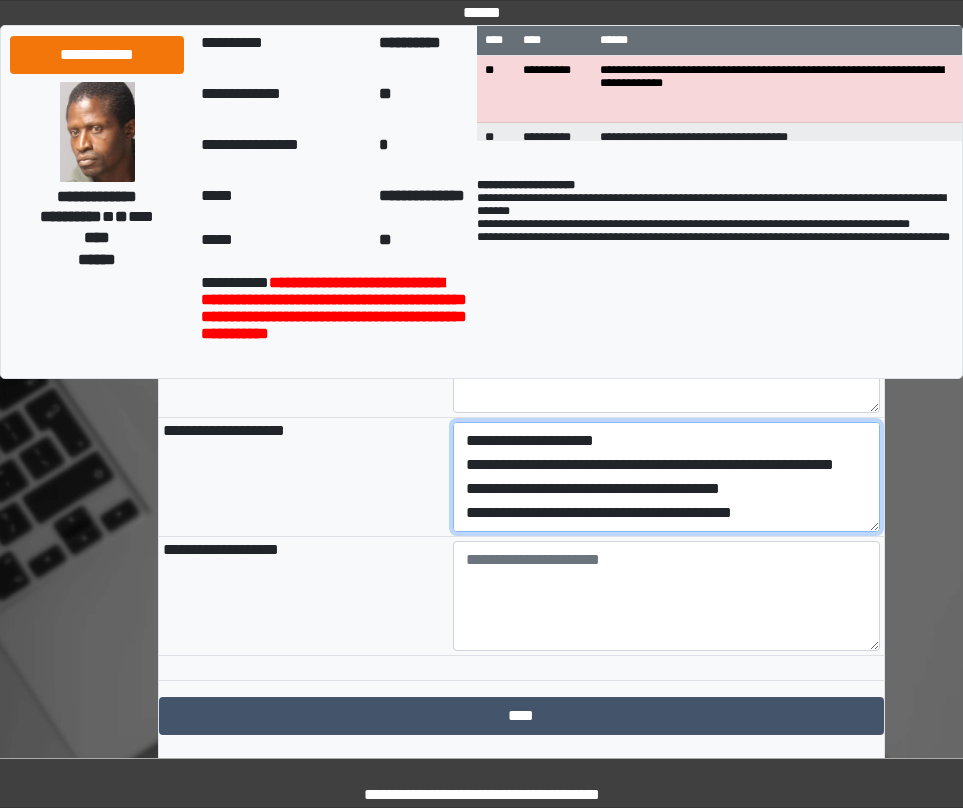 scroll, scrollTop: 40, scrollLeft: 0, axis: vertical 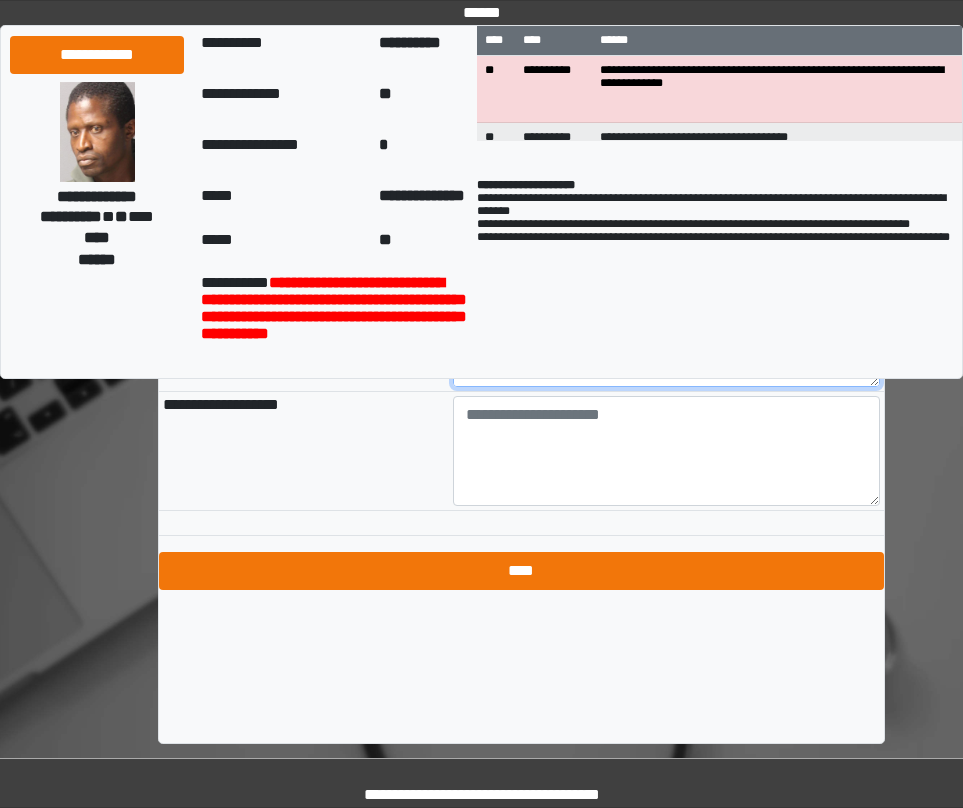 type on "**********" 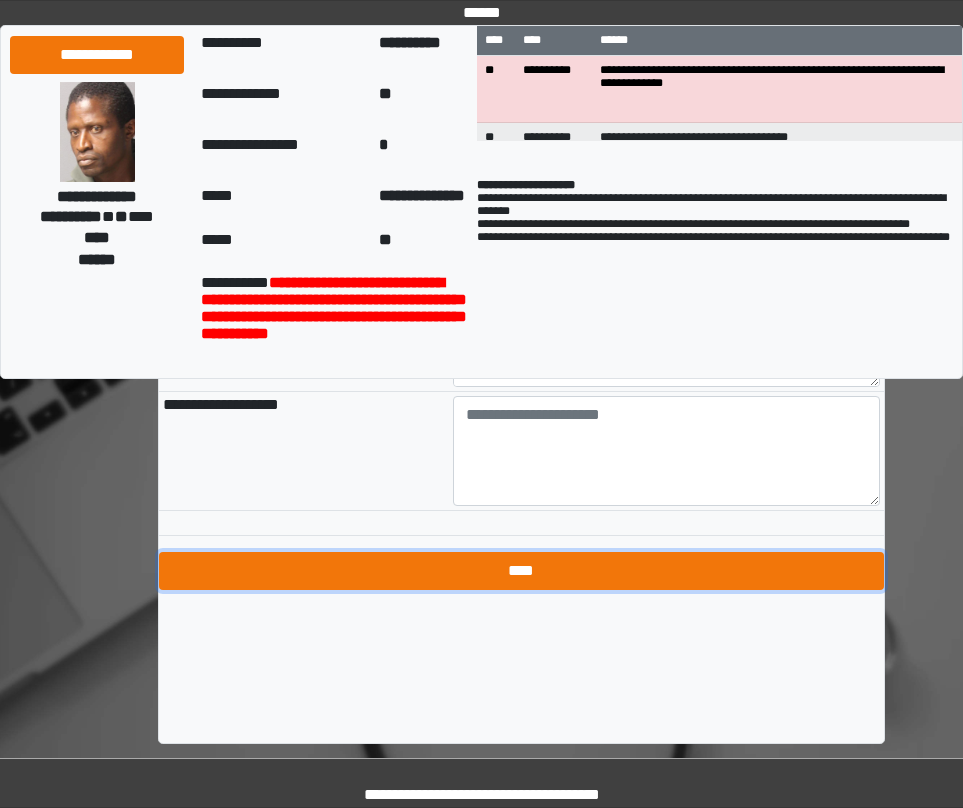 click on "****" at bounding box center [521, 571] 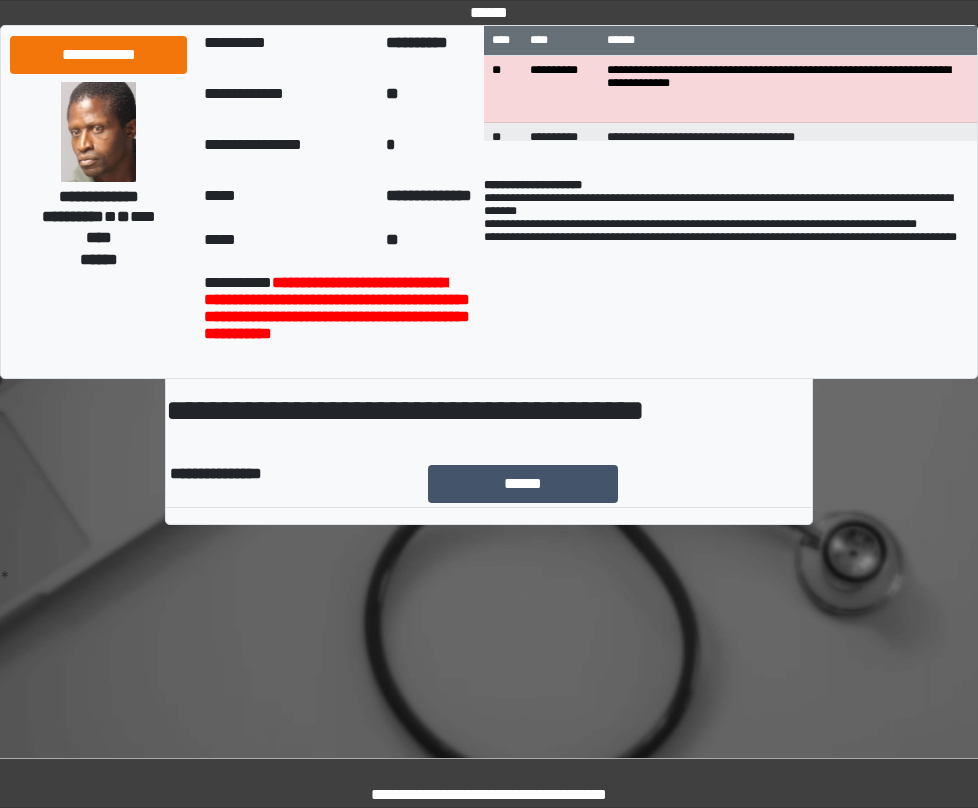 scroll, scrollTop: 0, scrollLeft: 0, axis: both 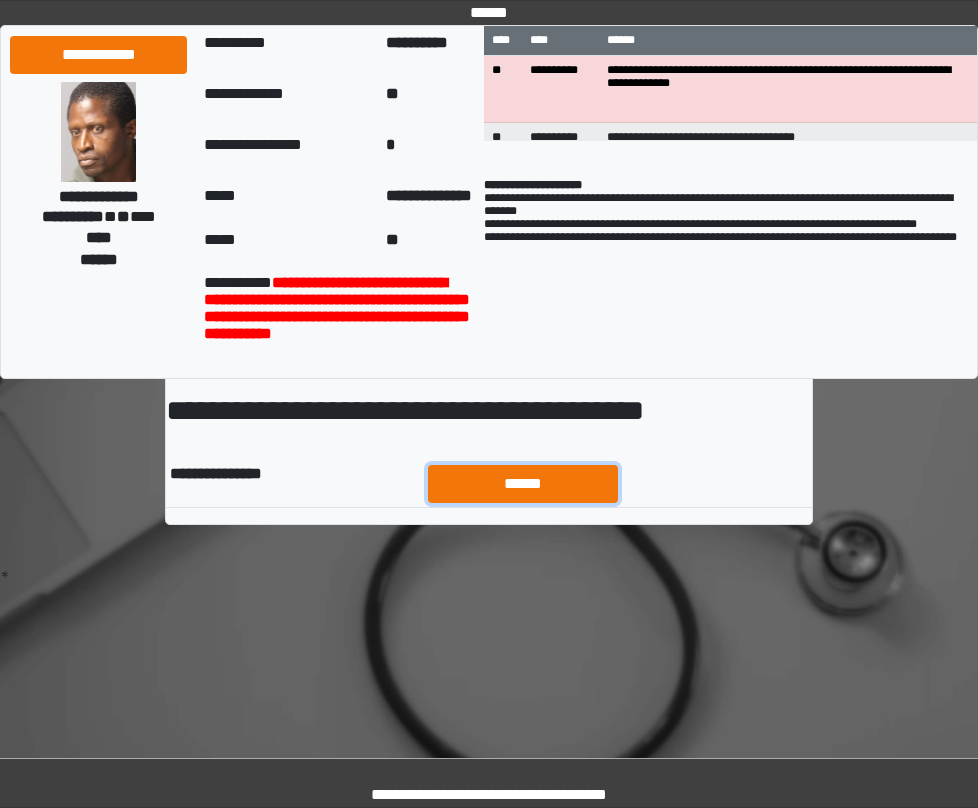 click on "******" at bounding box center [523, 484] 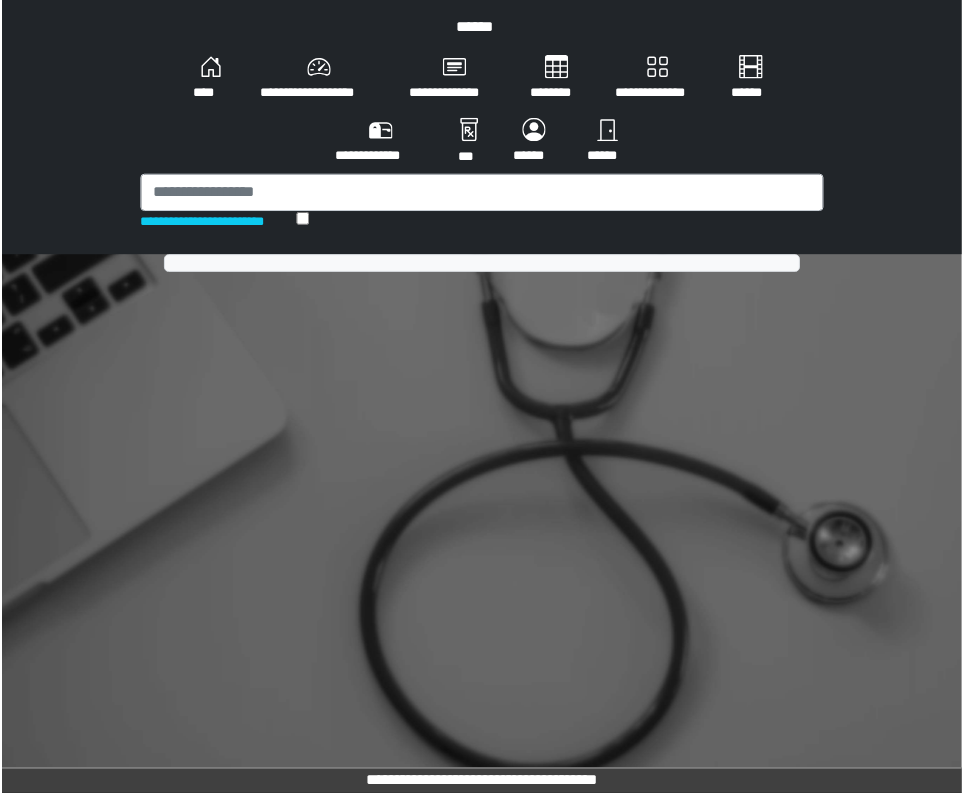 scroll, scrollTop: 0, scrollLeft: 0, axis: both 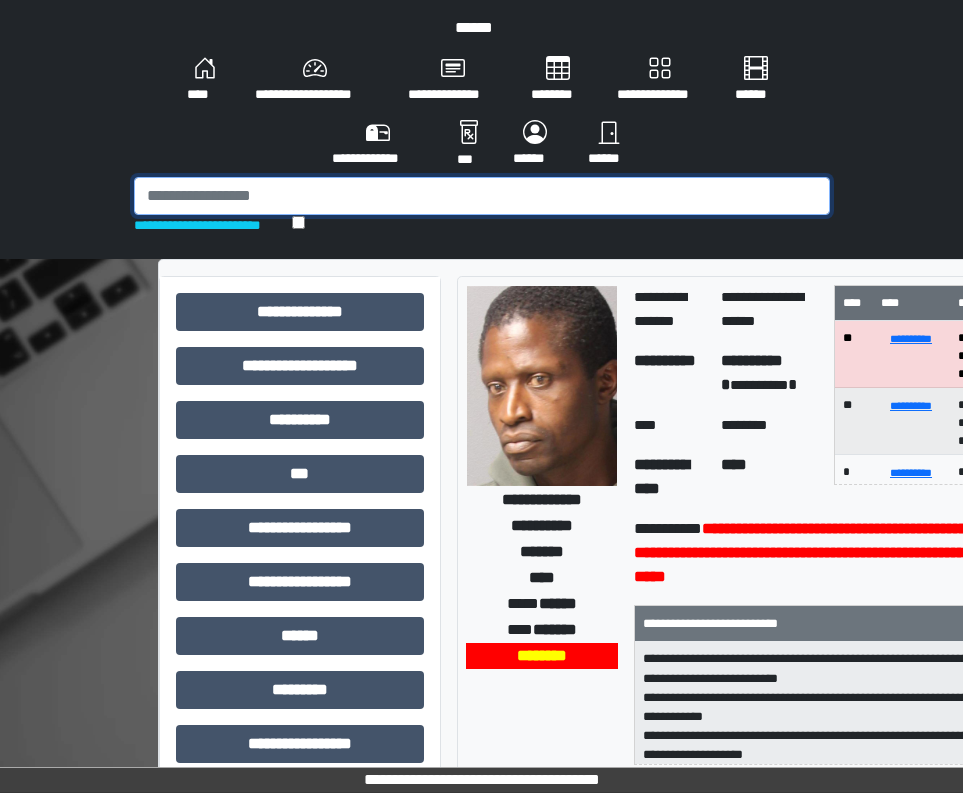 drag, startPoint x: 536, startPoint y: 192, endPoint x: 509, endPoint y: 242, distance: 56.82429 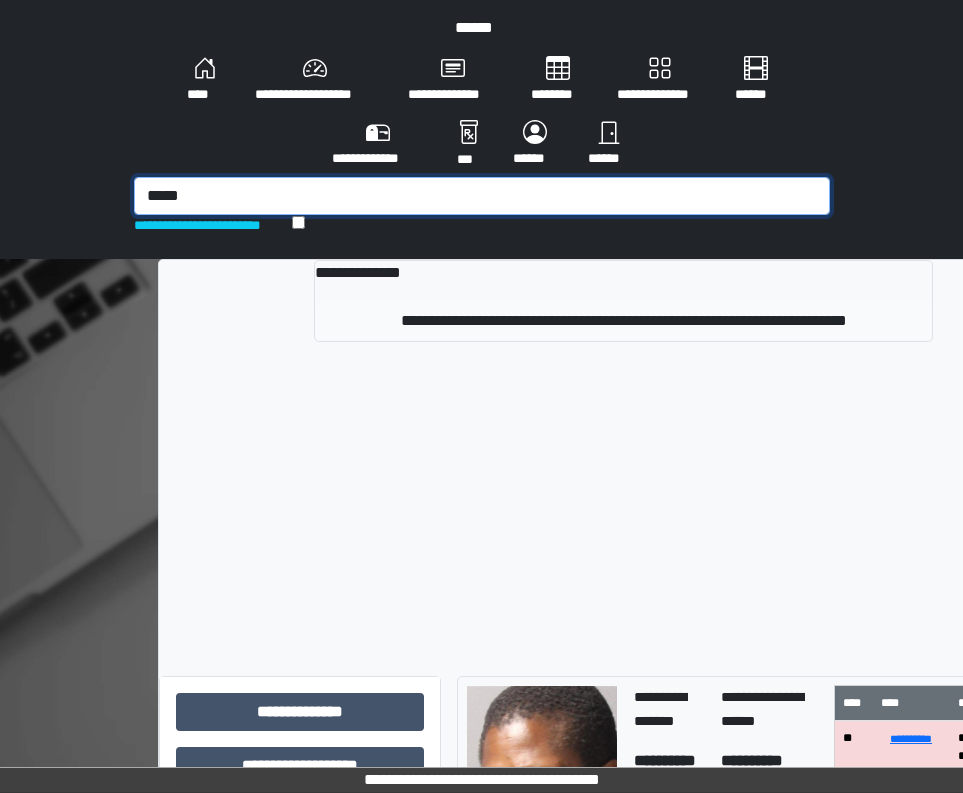 type on "*****" 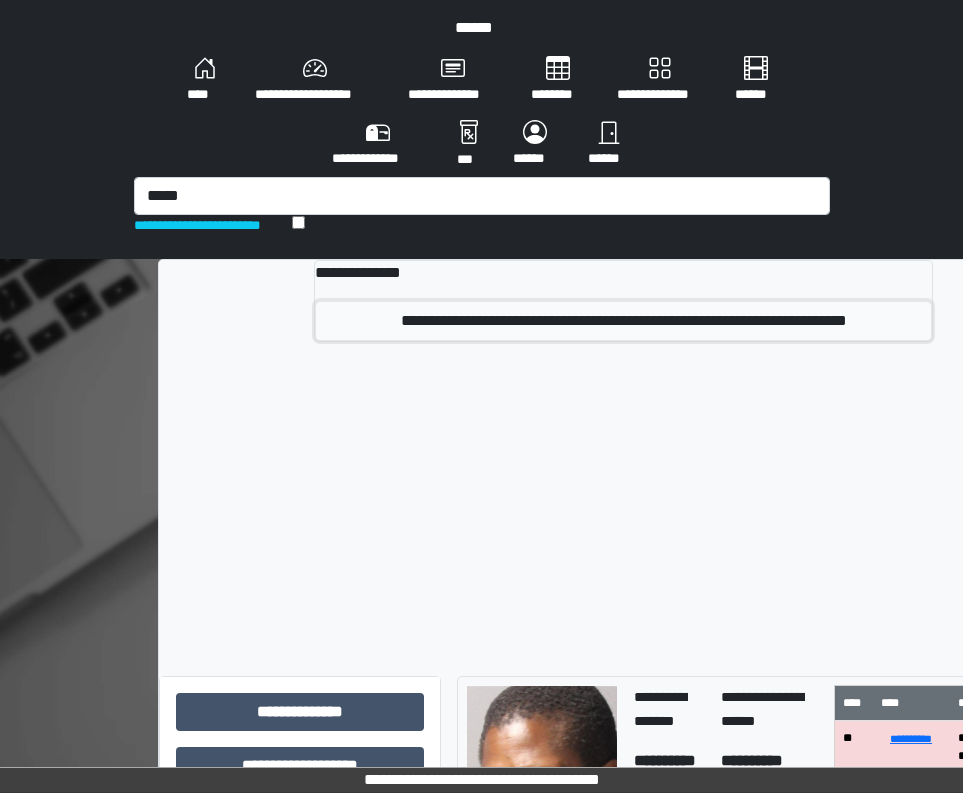 drag, startPoint x: 544, startPoint y: 305, endPoint x: 520, endPoint y: 289, distance: 28.84441 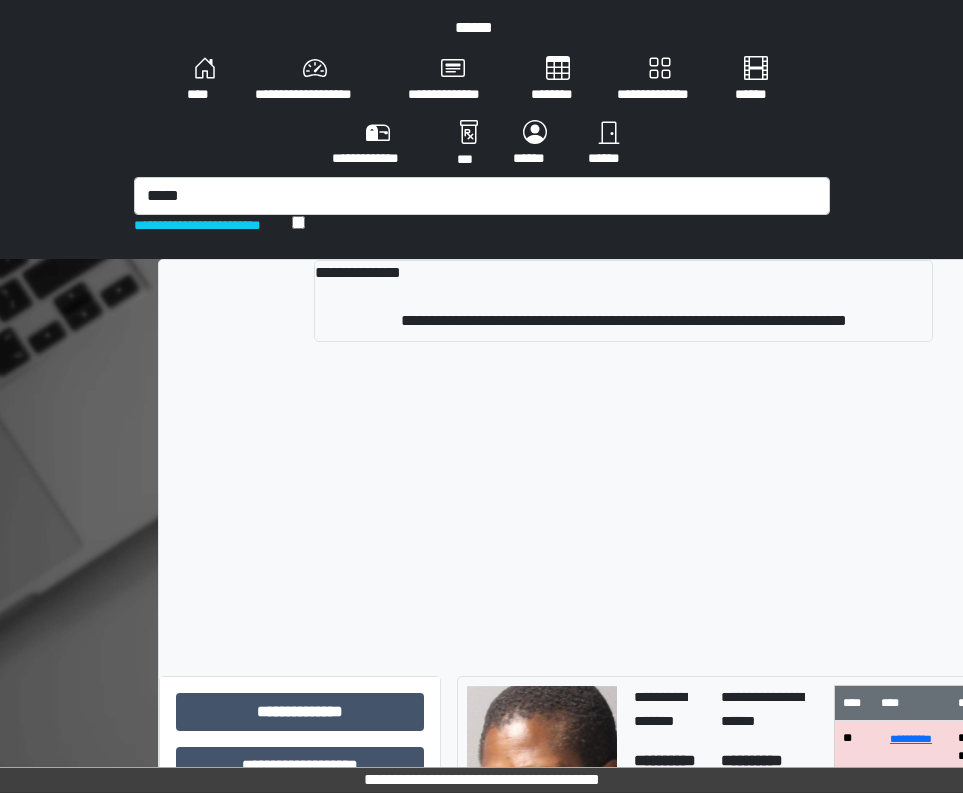 type 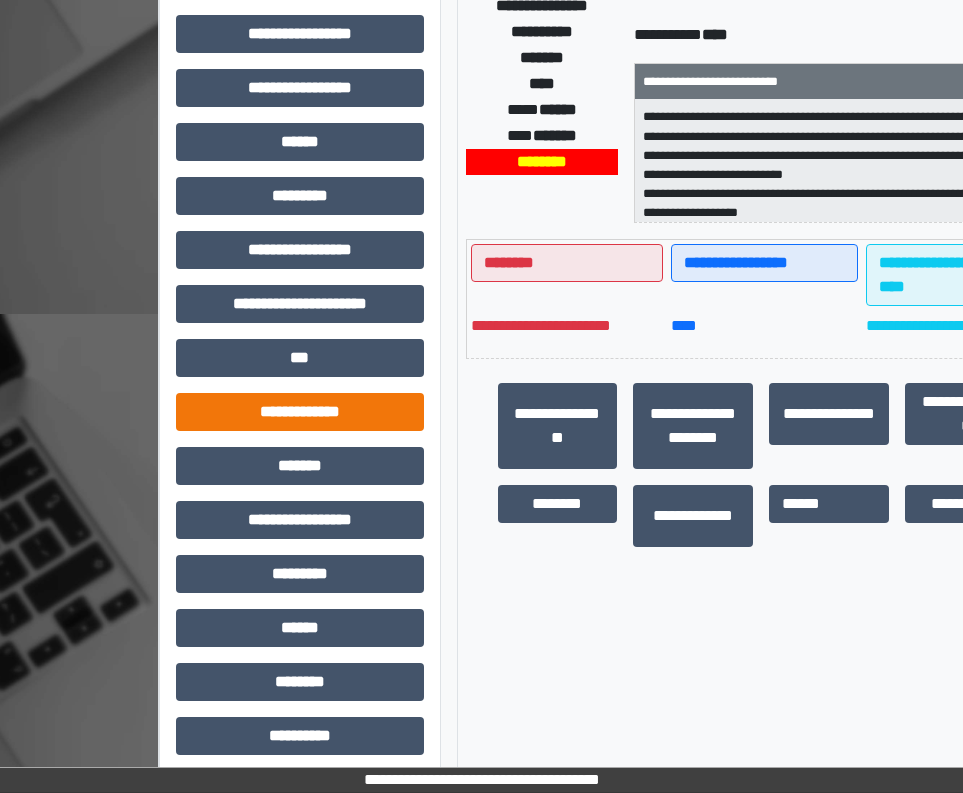 scroll, scrollTop: 500, scrollLeft: 0, axis: vertical 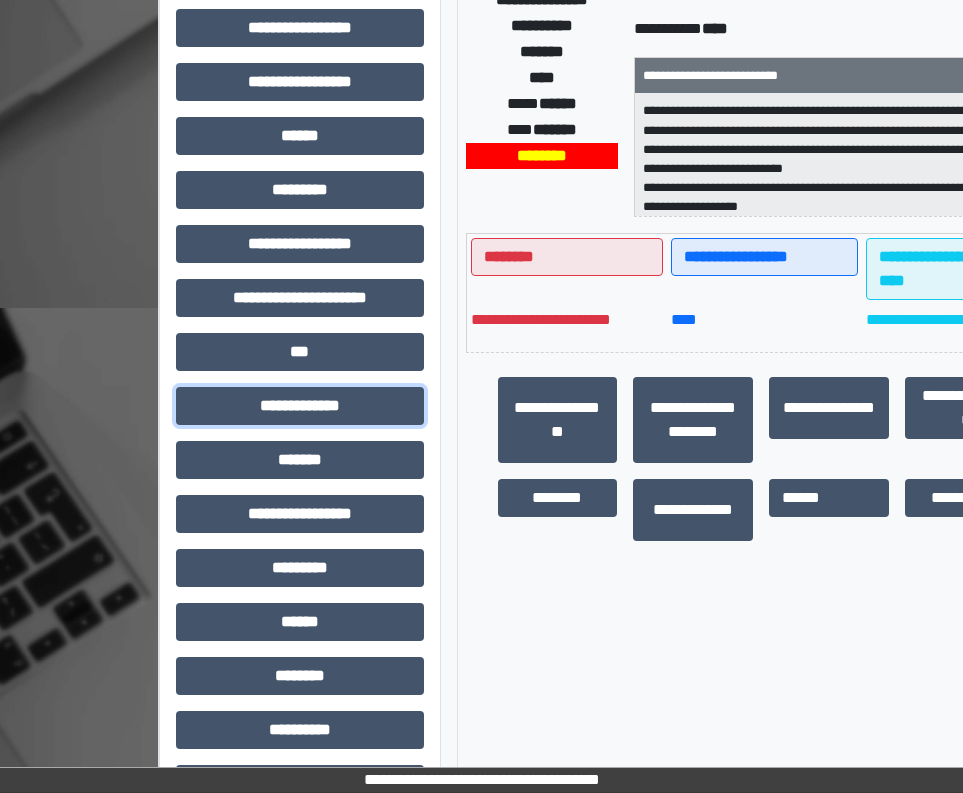 click on "**********" at bounding box center (300, 406) 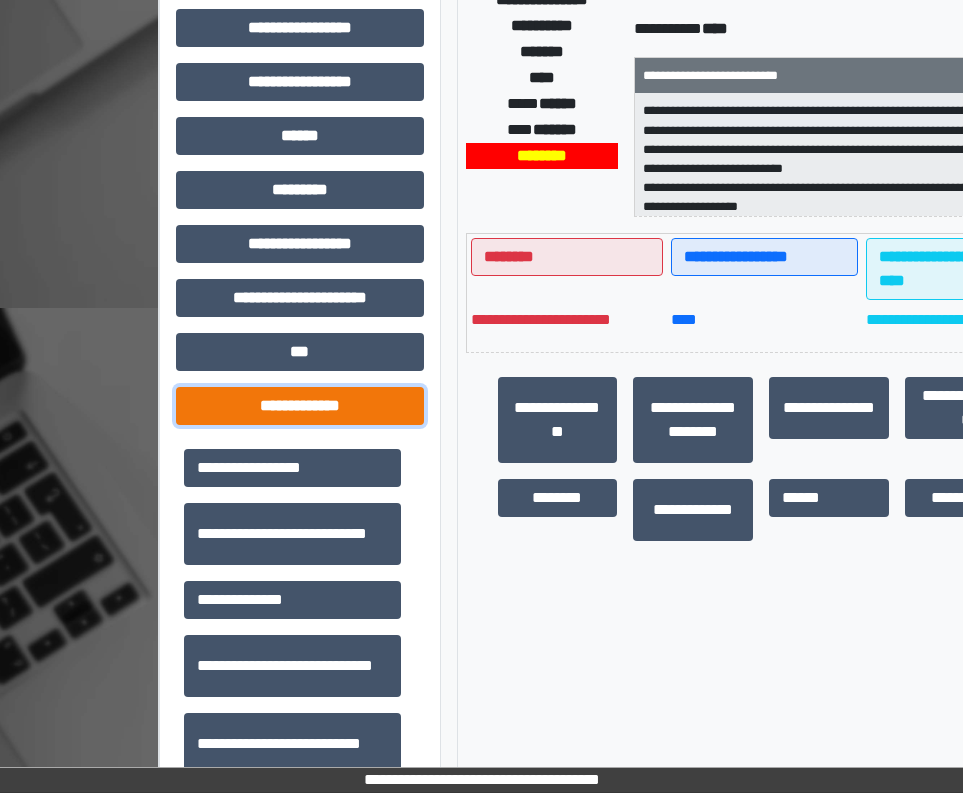 click on "**********" at bounding box center (300, 406) 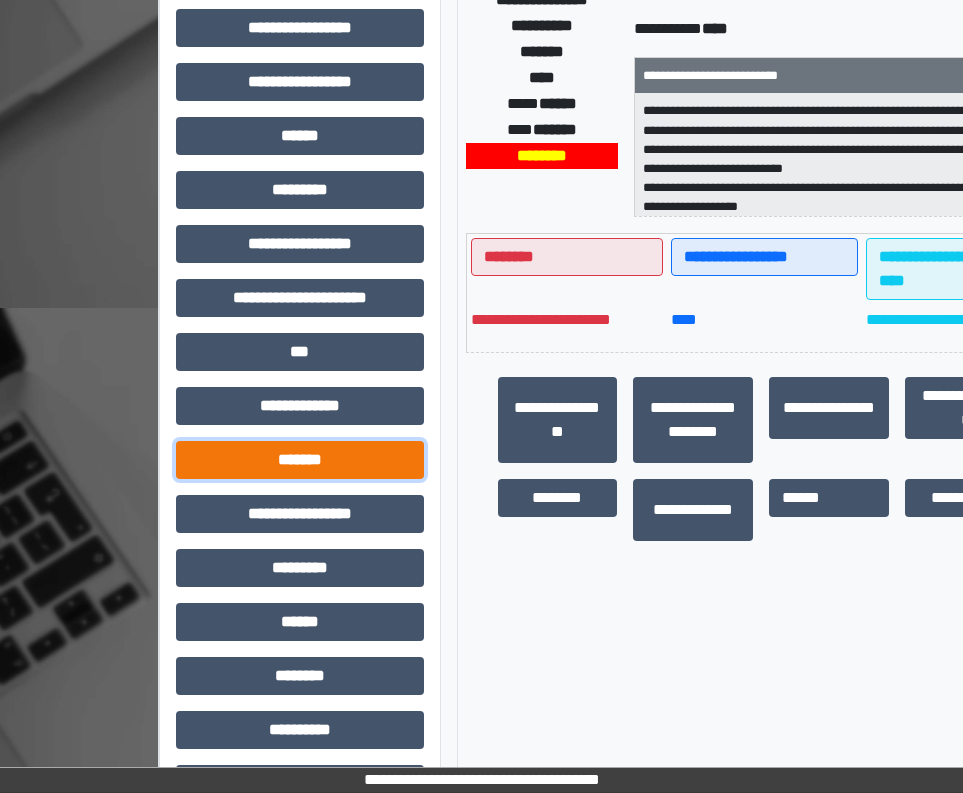 click on "*******" at bounding box center (300, 460) 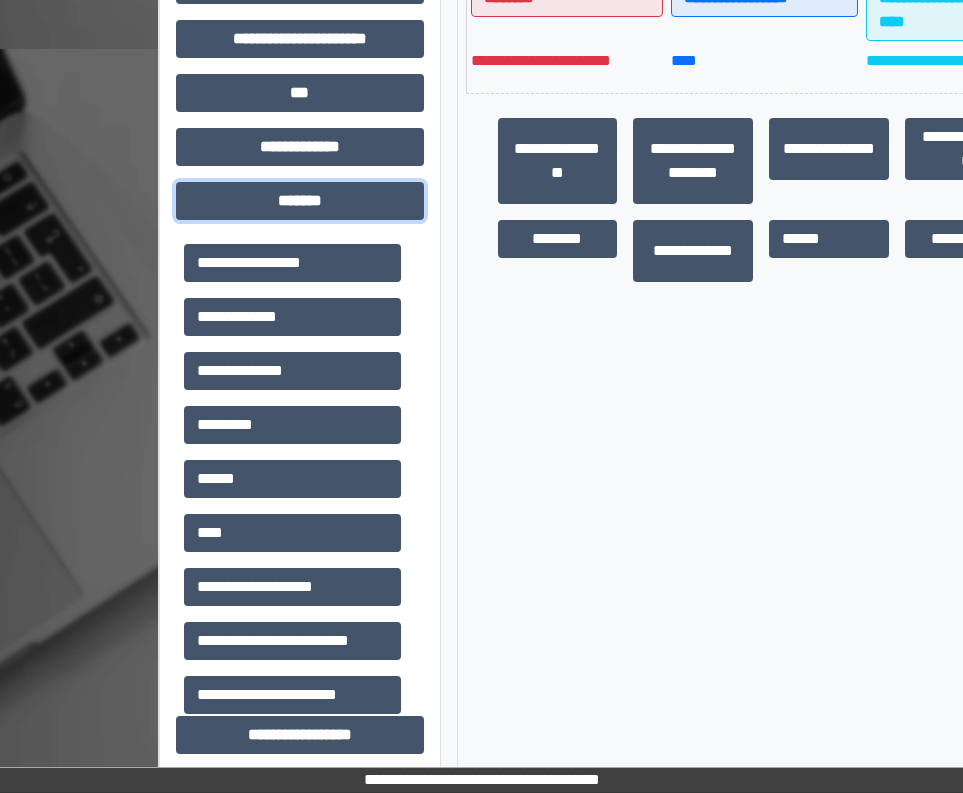 scroll, scrollTop: 800, scrollLeft: 0, axis: vertical 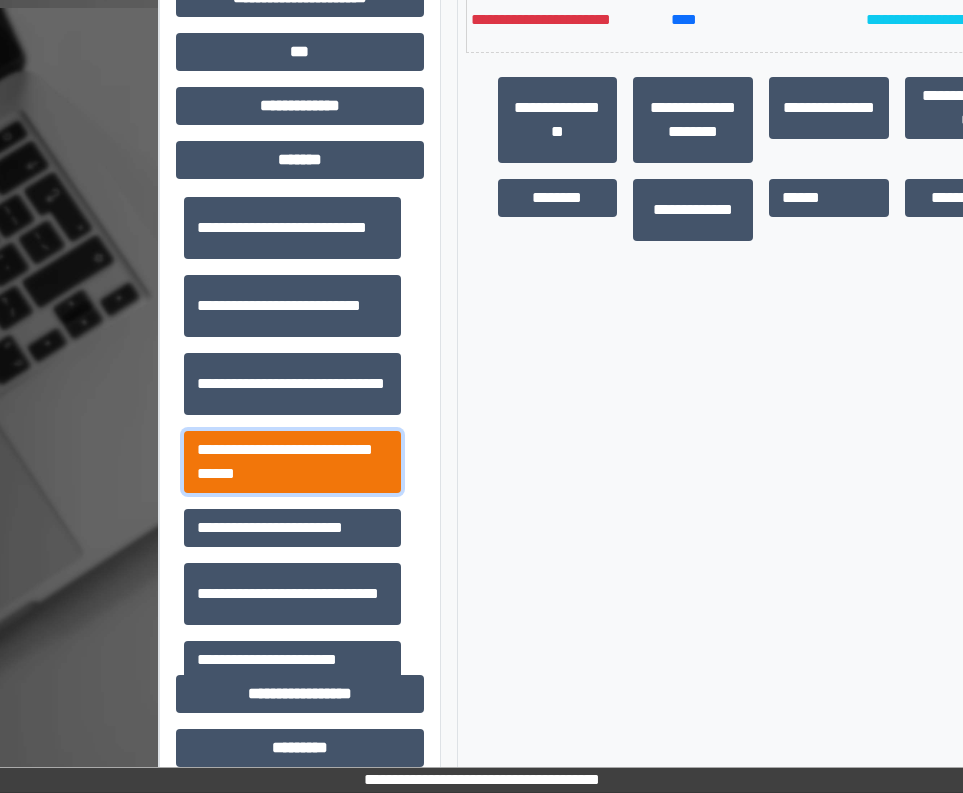 click on "**********" at bounding box center [292, 462] 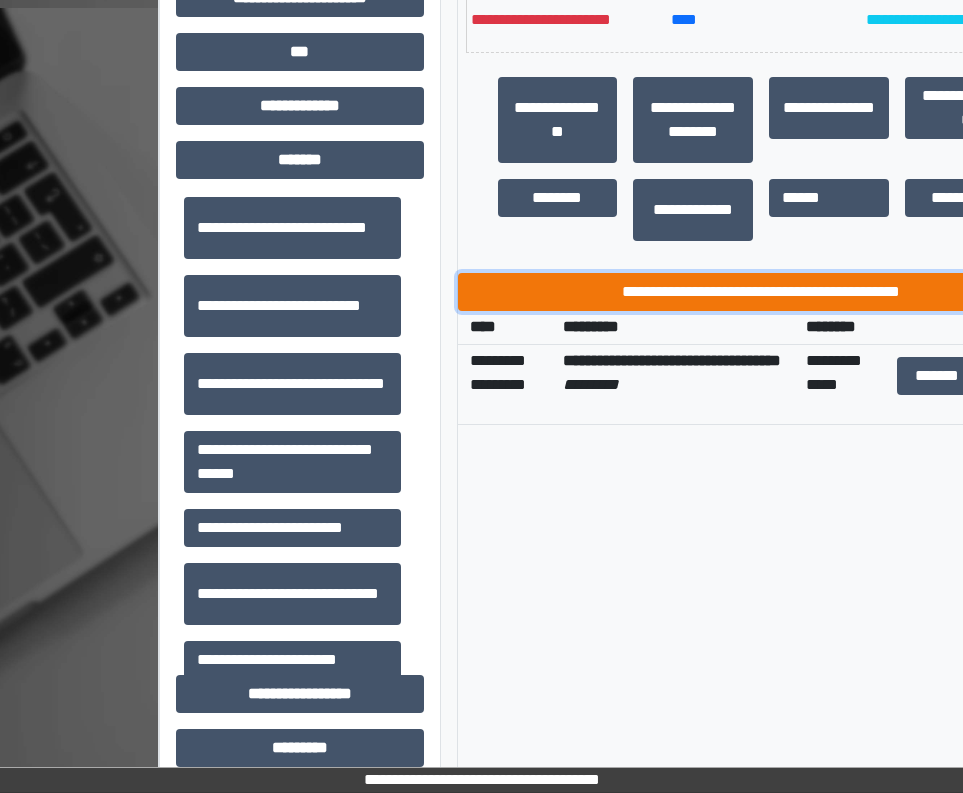 click on "**********" at bounding box center [762, 292] 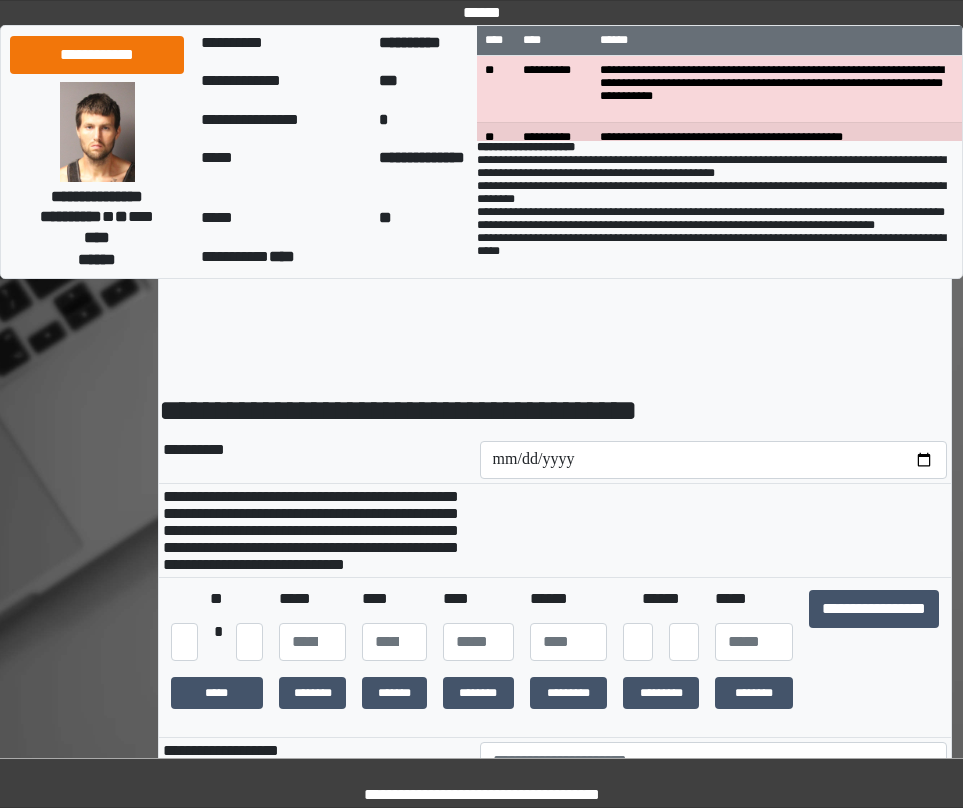 scroll, scrollTop: 0, scrollLeft: 0, axis: both 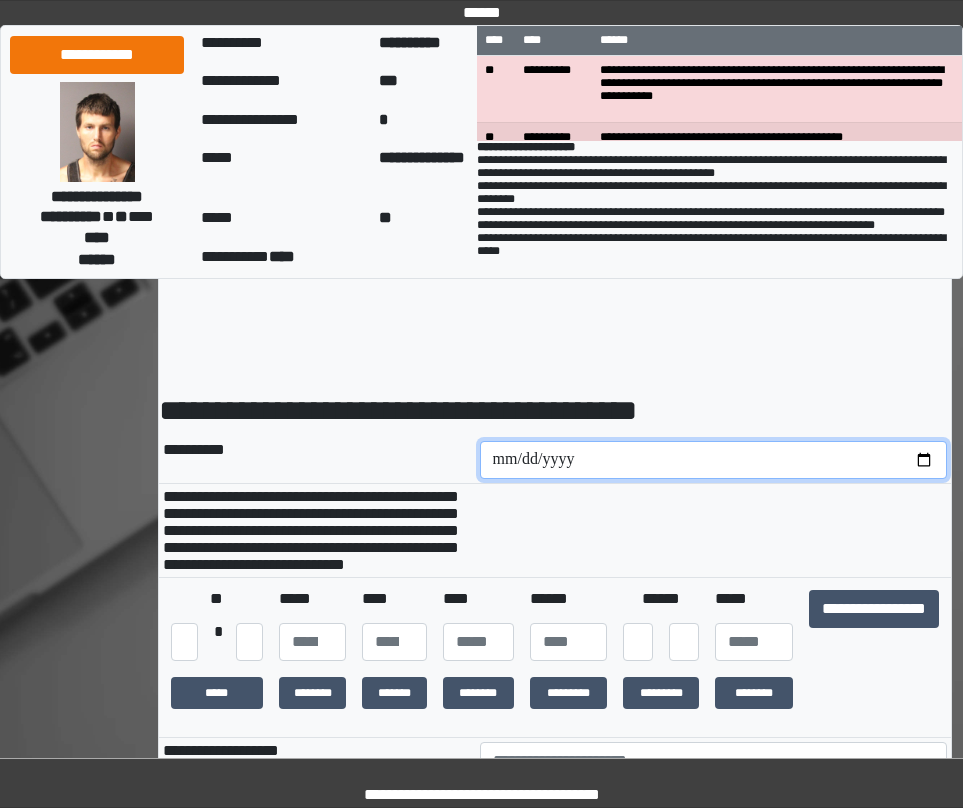 click at bounding box center (714, 460) 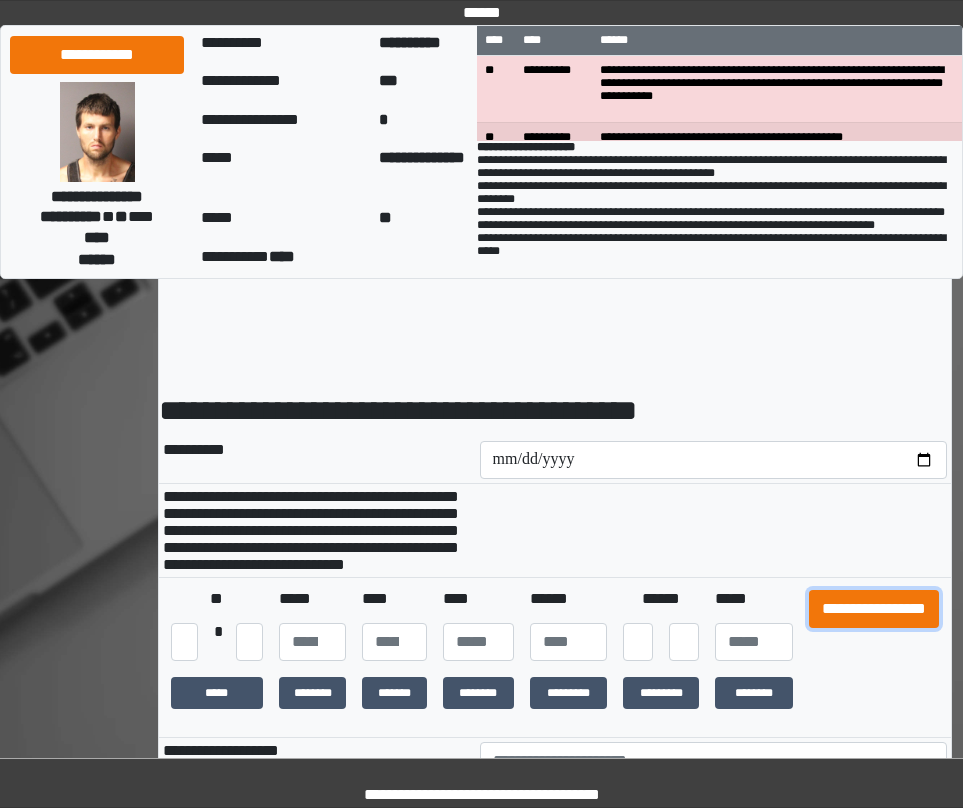 click on "**********" at bounding box center (874, 609) 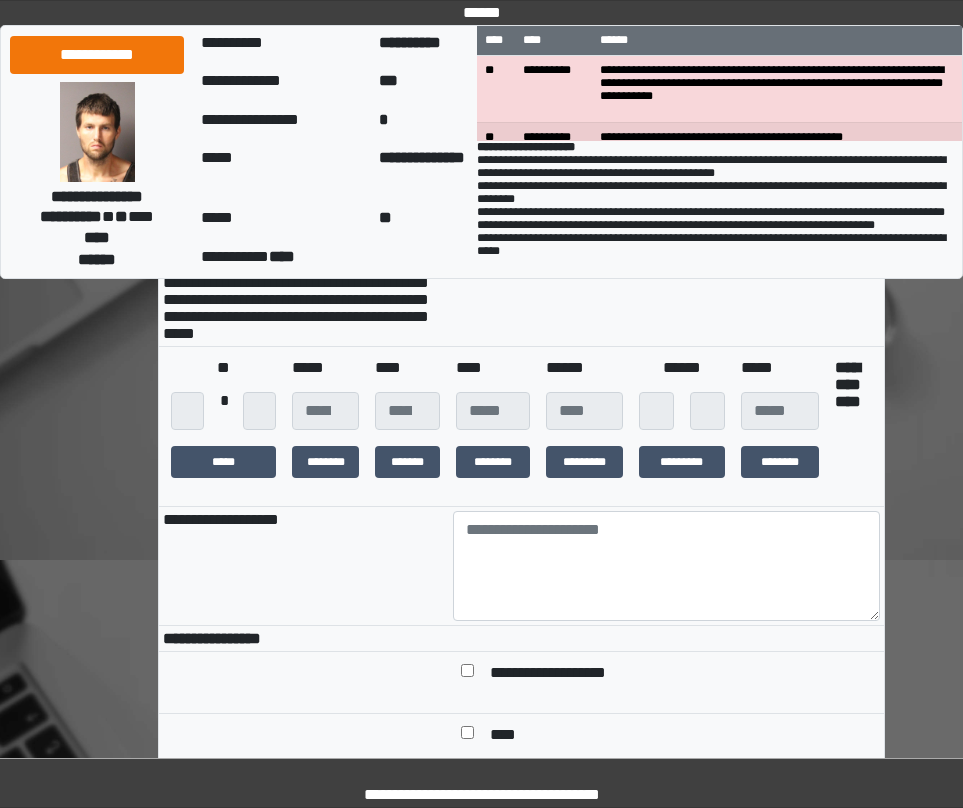 scroll, scrollTop: 300, scrollLeft: 0, axis: vertical 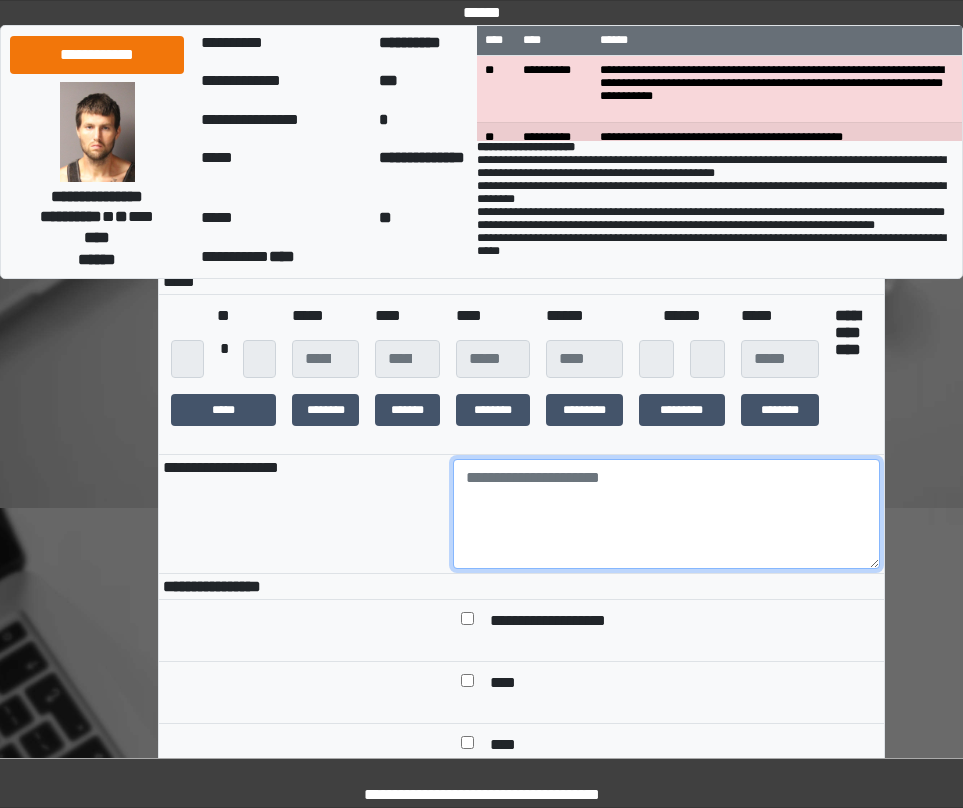 click at bounding box center [666, 514] 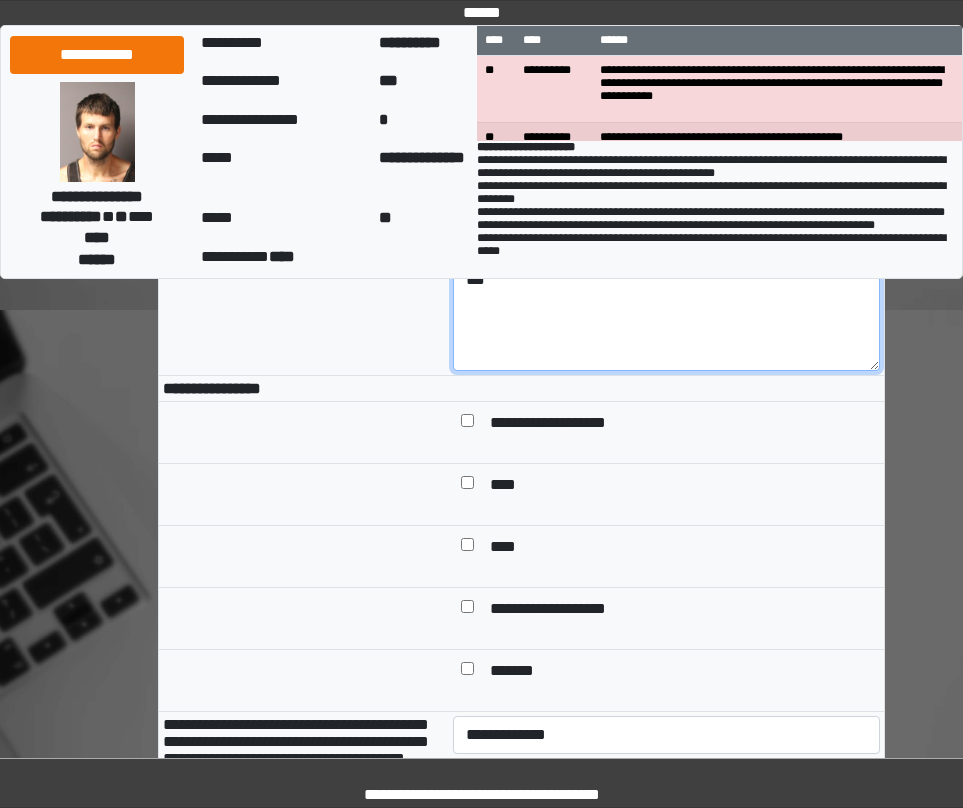 scroll, scrollTop: 500, scrollLeft: 0, axis: vertical 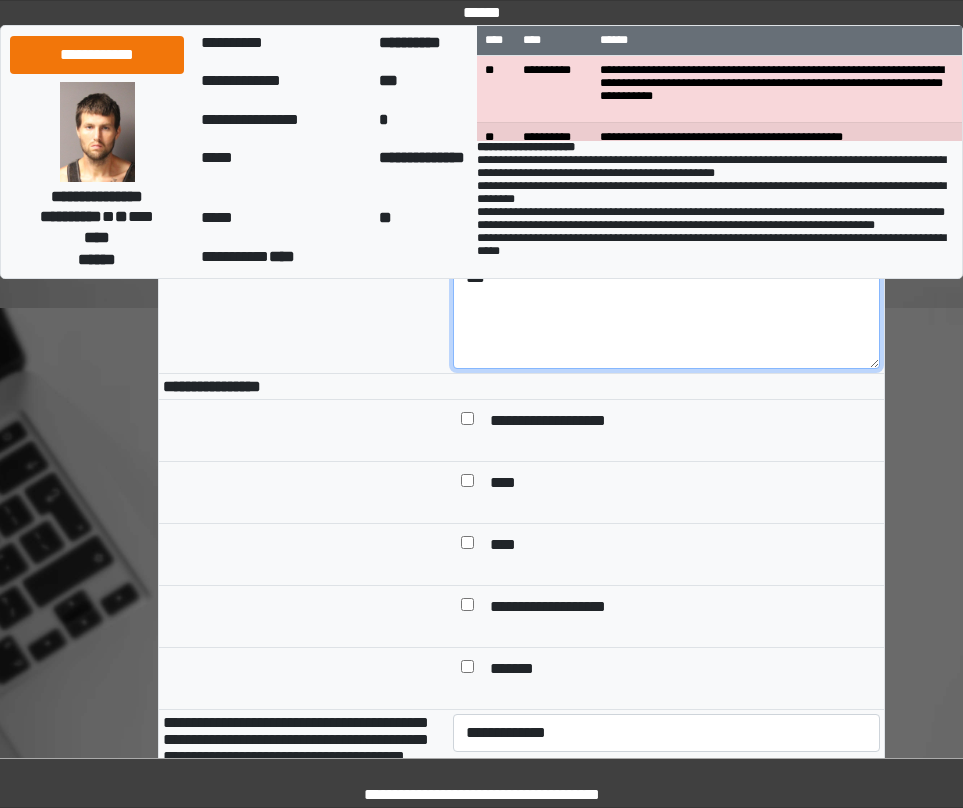 type on "***" 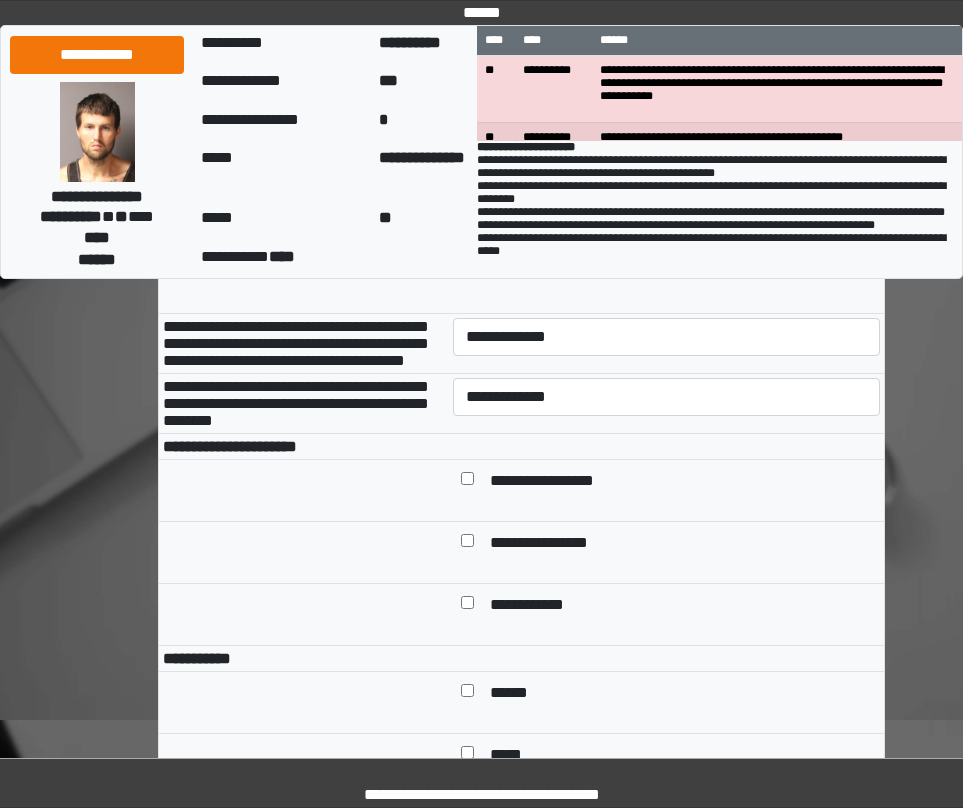scroll, scrollTop: 900, scrollLeft: 0, axis: vertical 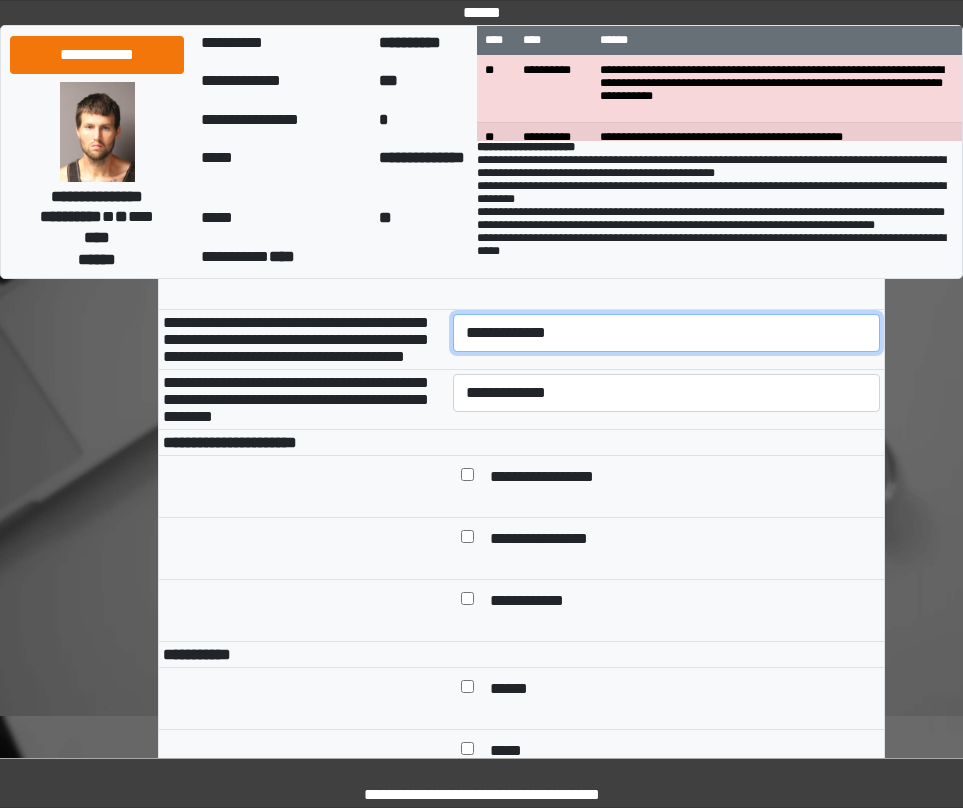 click on "**********" at bounding box center (666, 333) 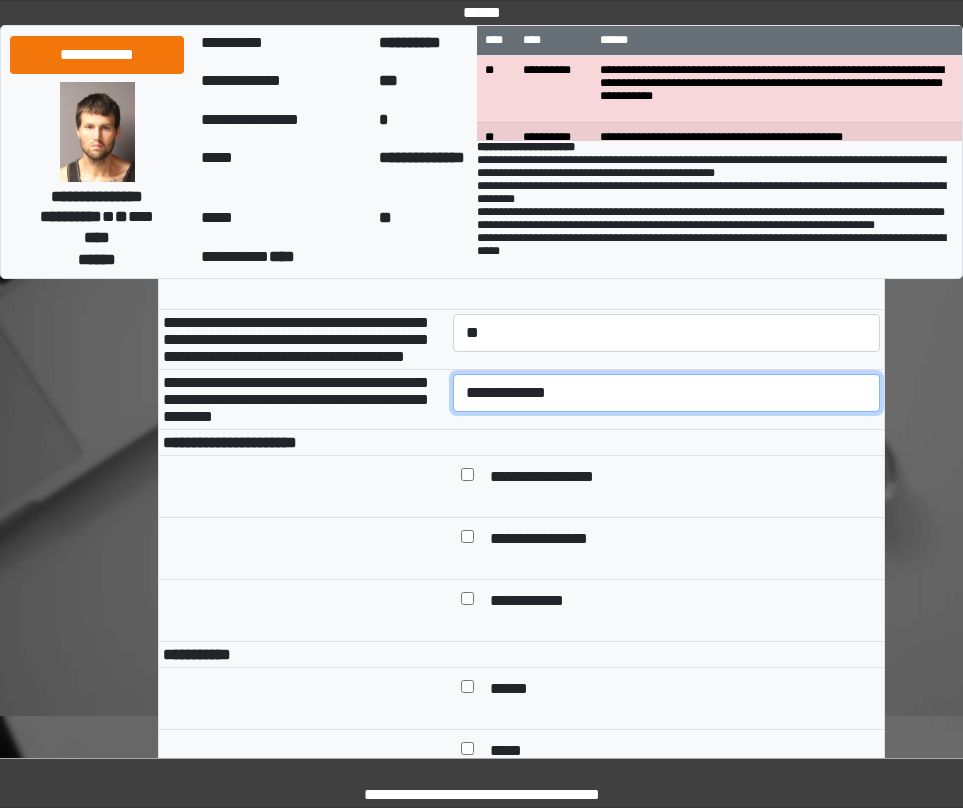 drag, startPoint x: 496, startPoint y: 448, endPoint x: 497, endPoint y: 458, distance: 10.049875 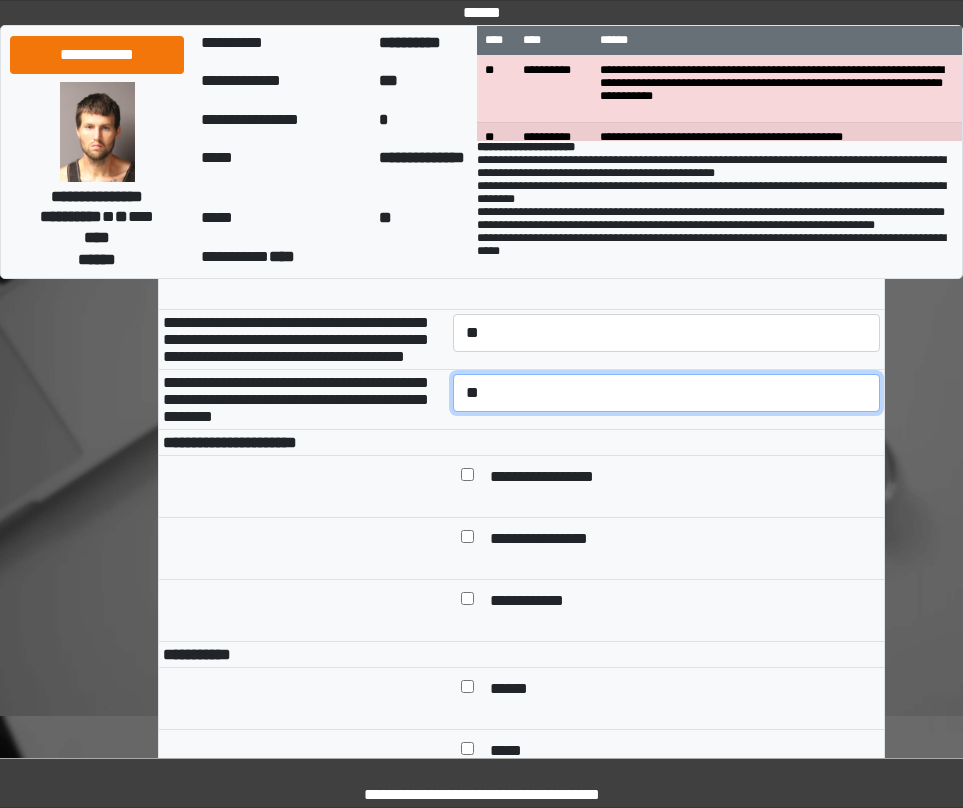 click on "**********" at bounding box center (666, 393) 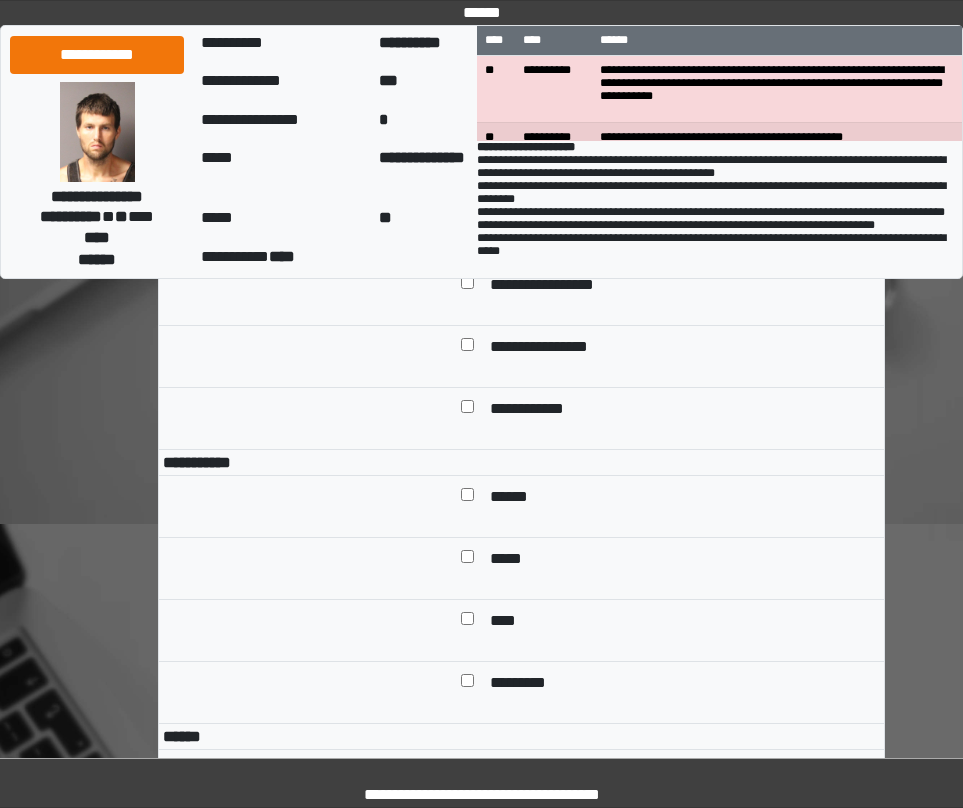 scroll, scrollTop: 1100, scrollLeft: 0, axis: vertical 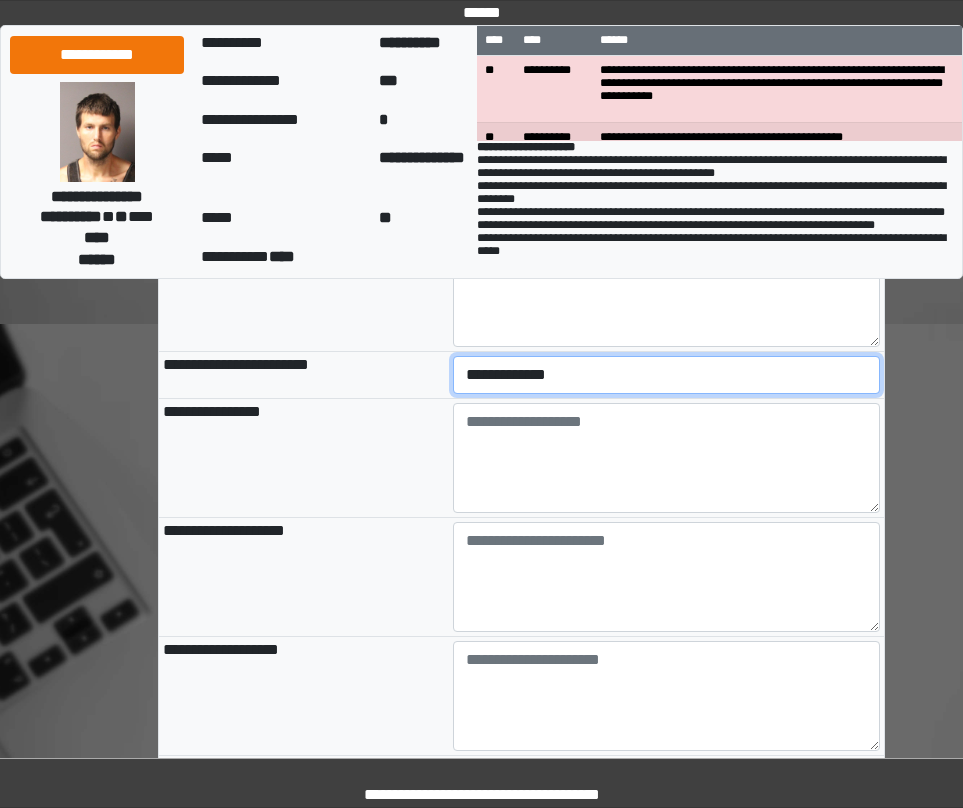 click on "**********" at bounding box center [666, 375] 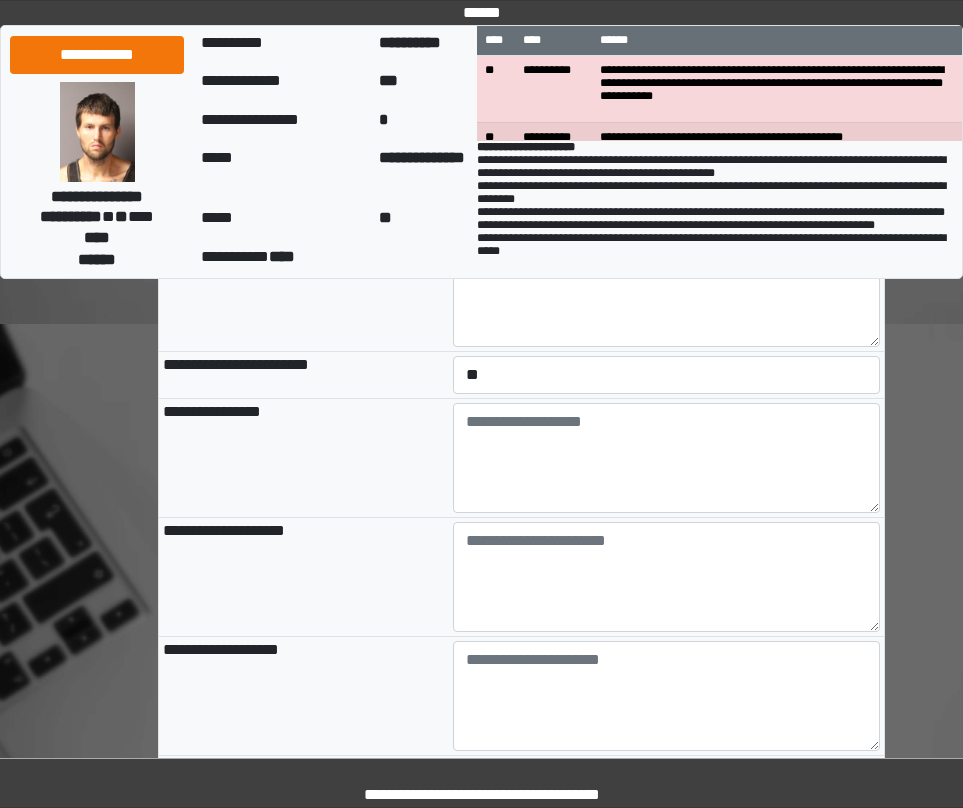 click on "**********" at bounding box center (304, 458) 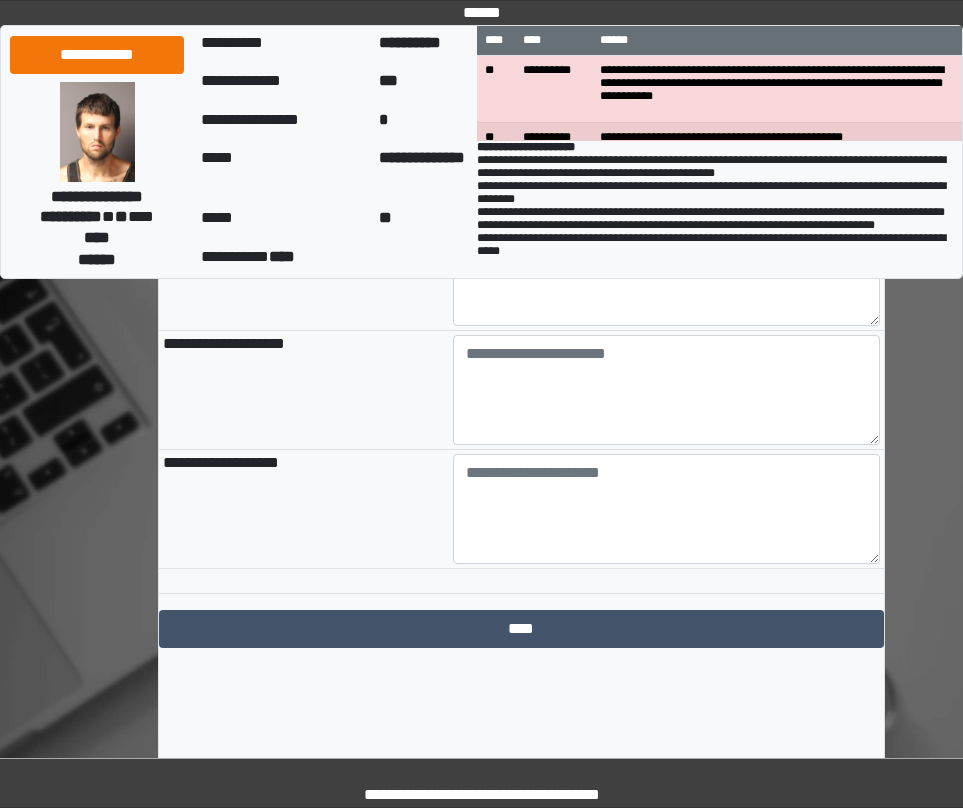 scroll, scrollTop: 2300, scrollLeft: 0, axis: vertical 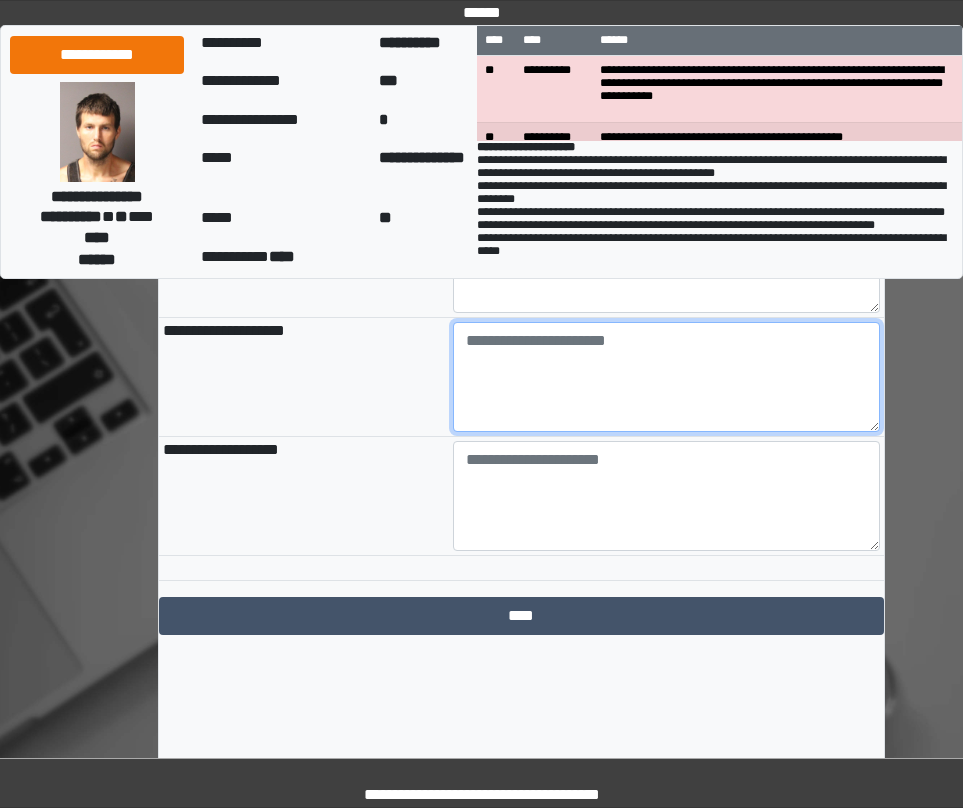 click at bounding box center (666, 377) 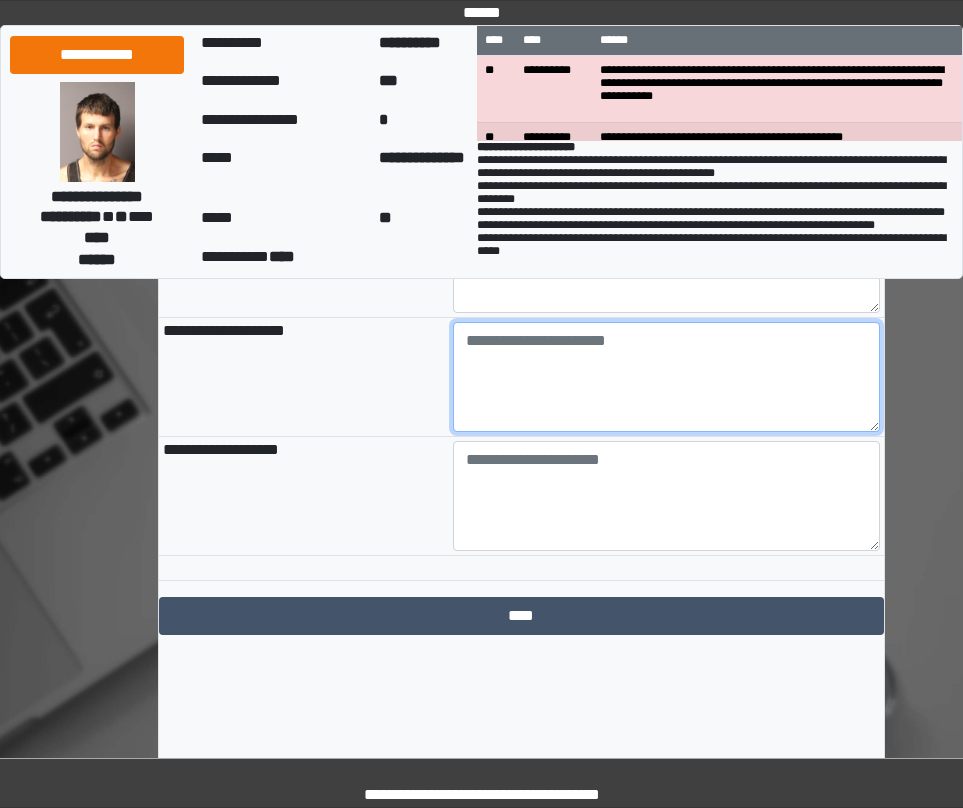 paste on "**********" 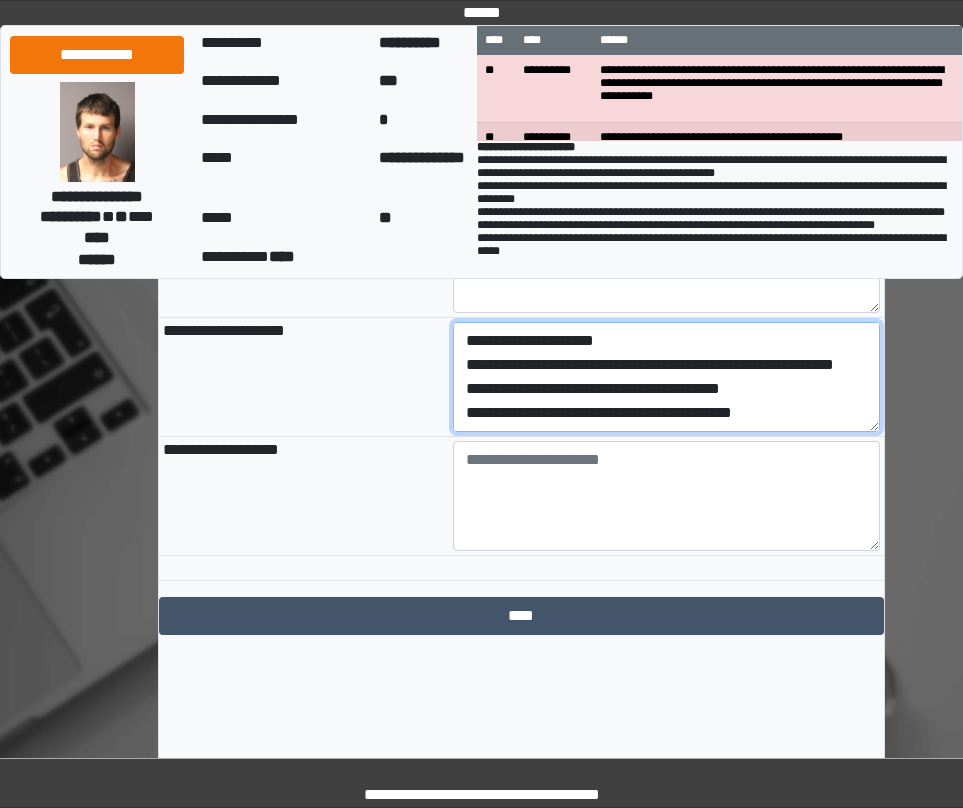 scroll, scrollTop: 48, scrollLeft: 0, axis: vertical 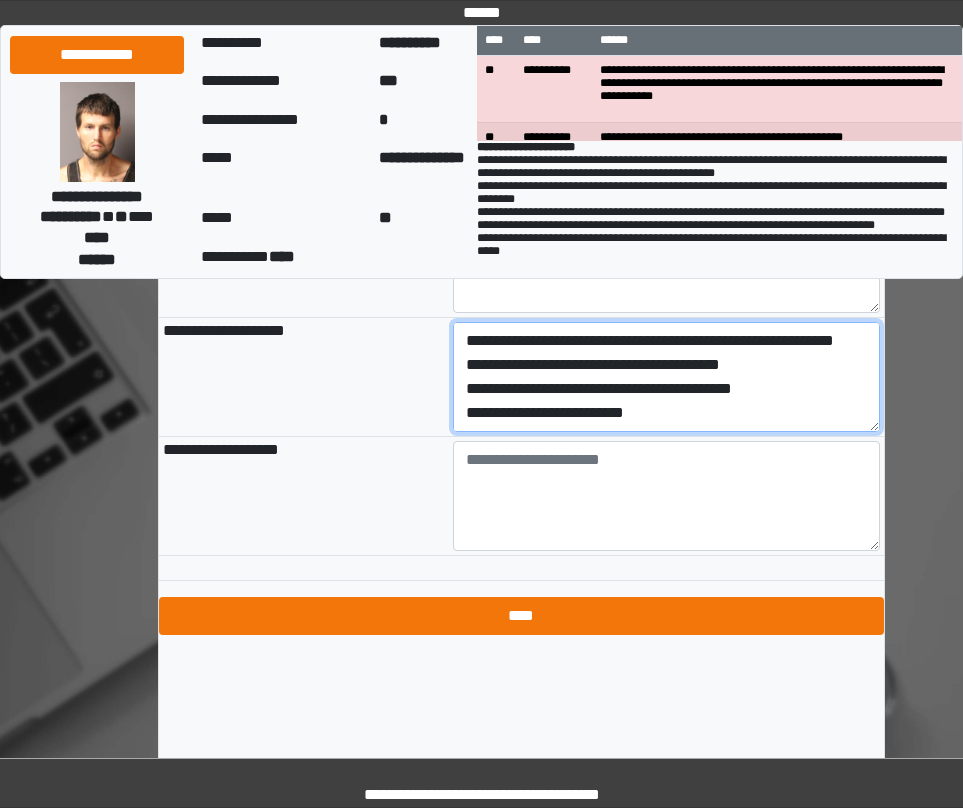 type on "**********" 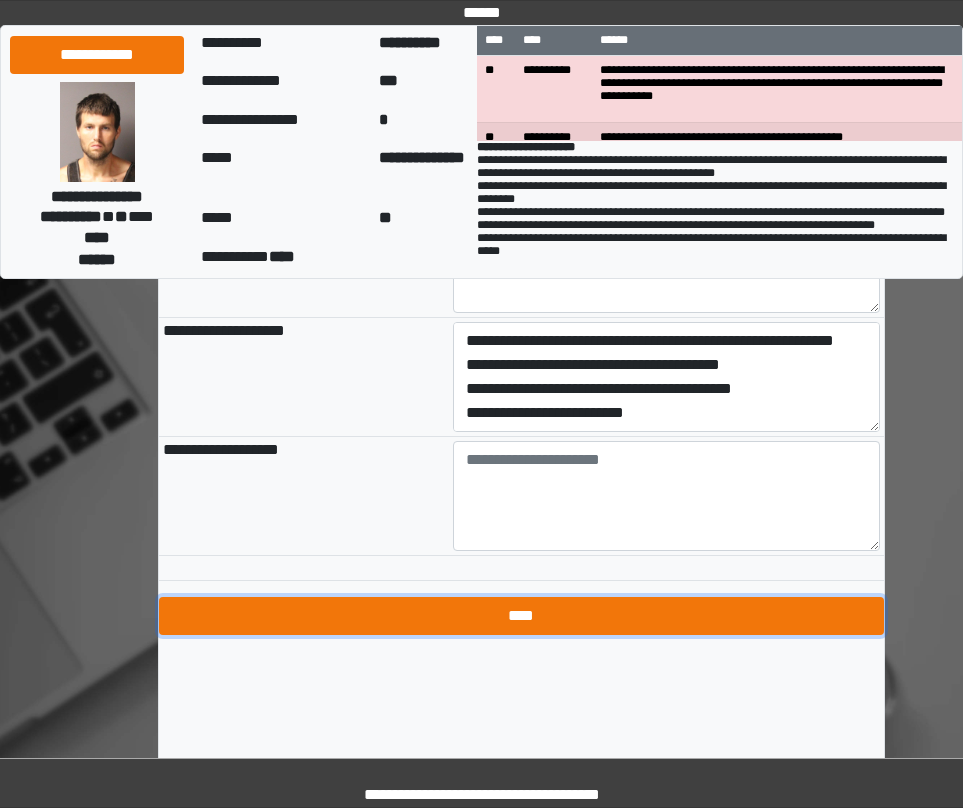 click on "****" at bounding box center [521, 616] 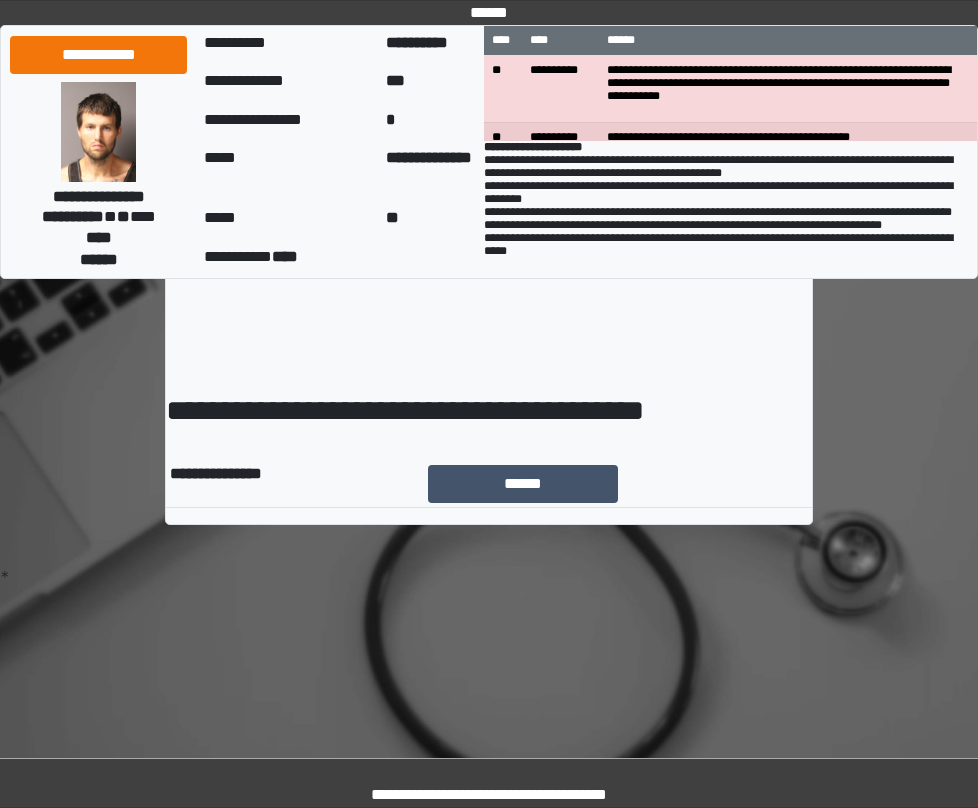 scroll, scrollTop: 0, scrollLeft: 0, axis: both 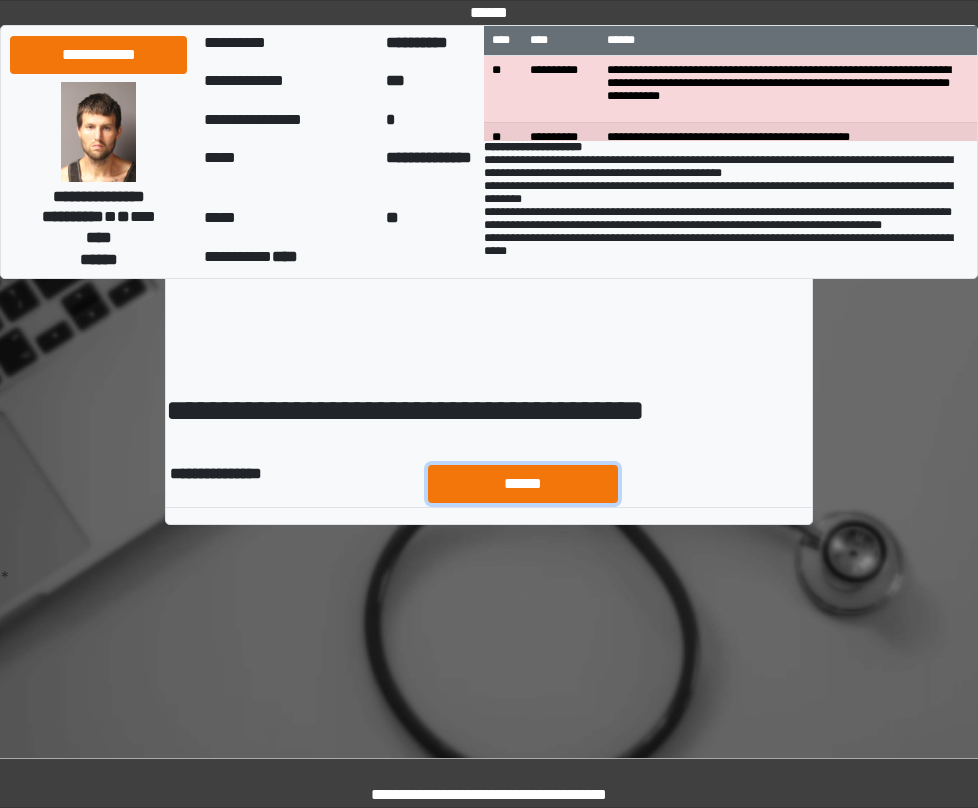 click on "******" at bounding box center (523, 484) 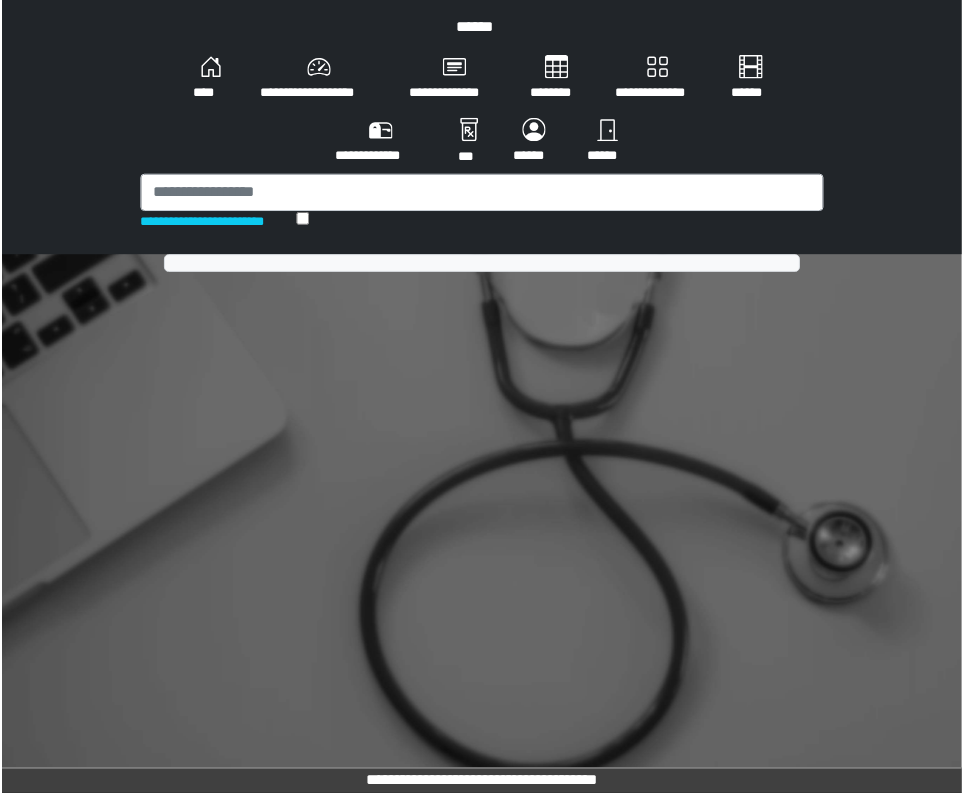 scroll, scrollTop: 0, scrollLeft: 0, axis: both 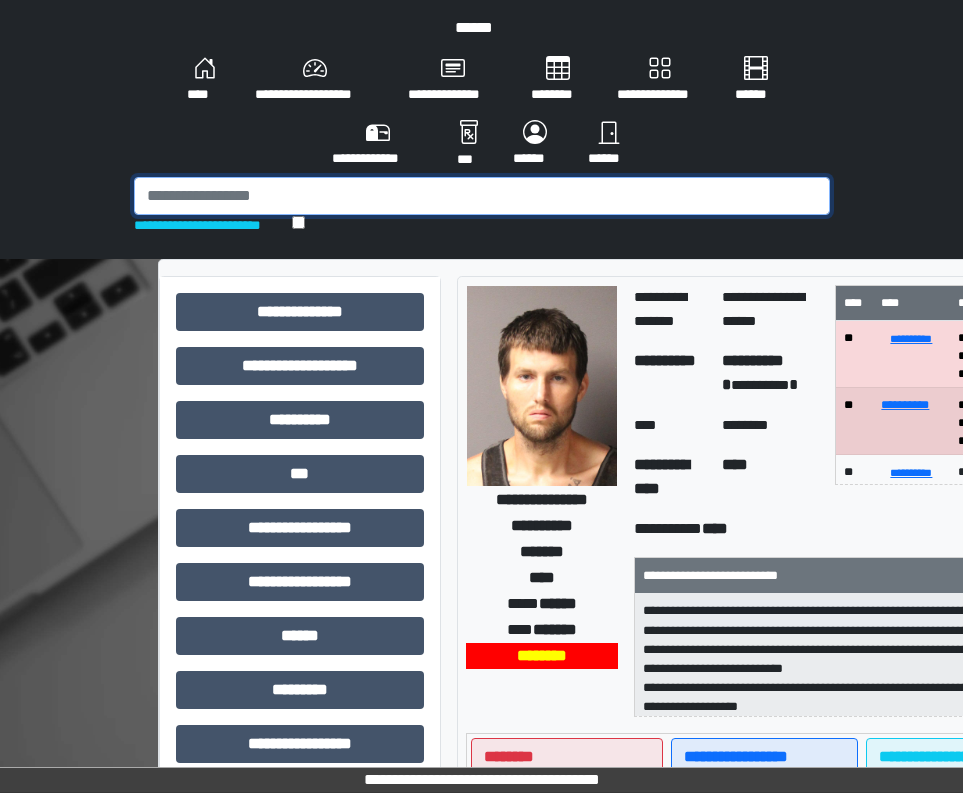 click at bounding box center (482, 196) 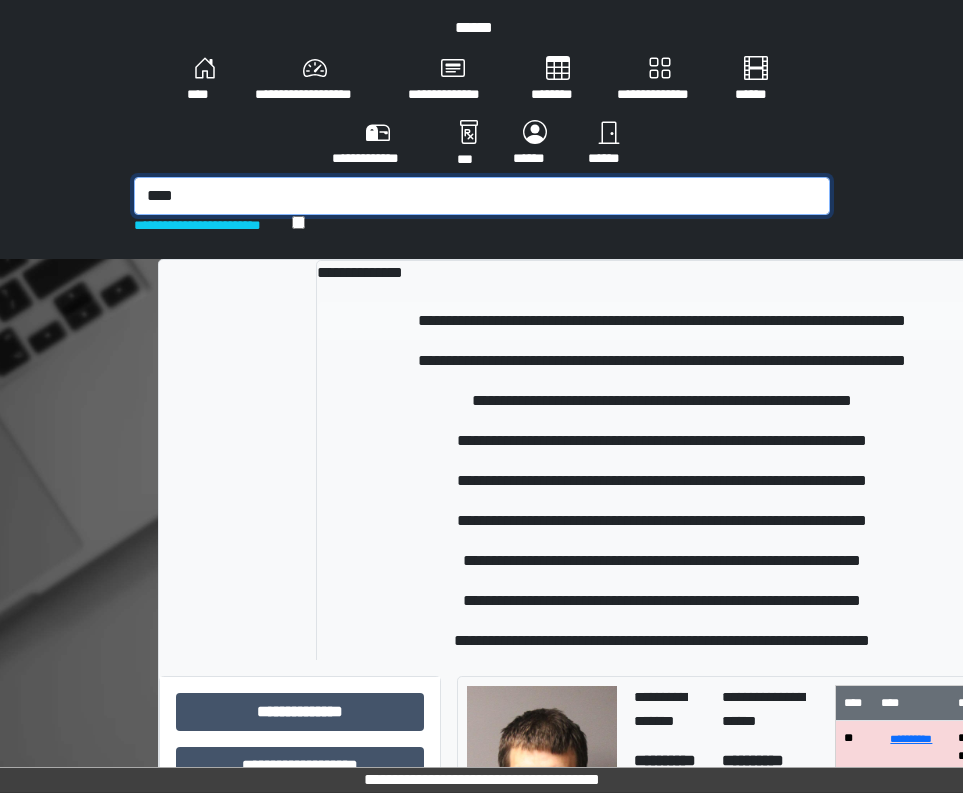 type on "****" 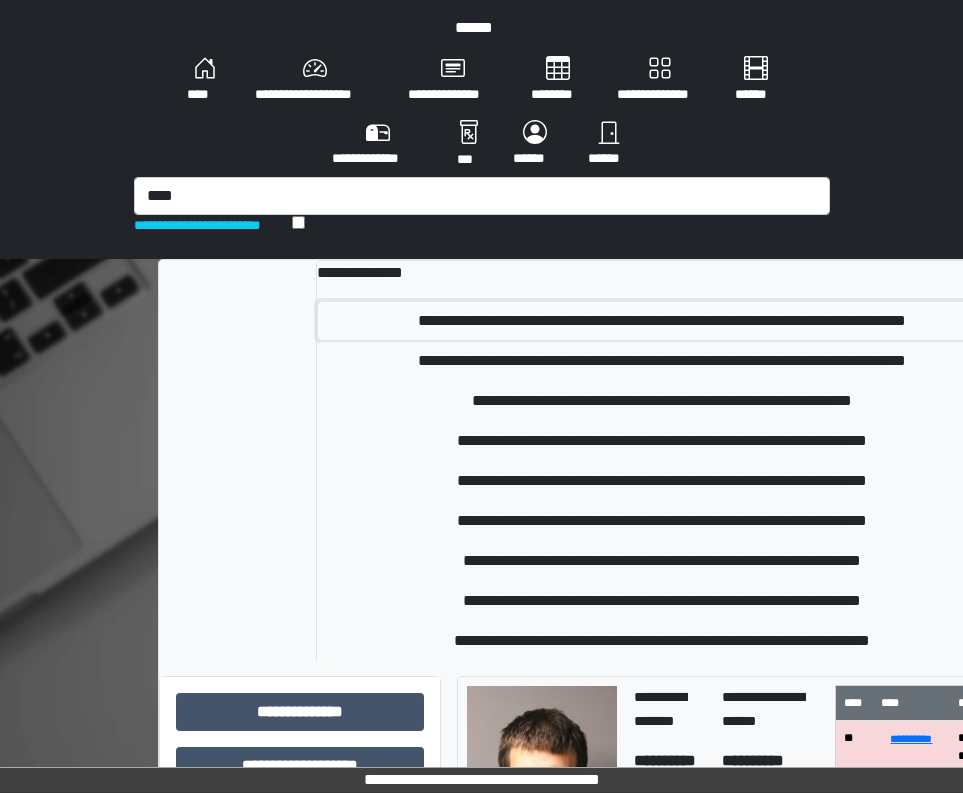 click on "**********" at bounding box center [661, 321] 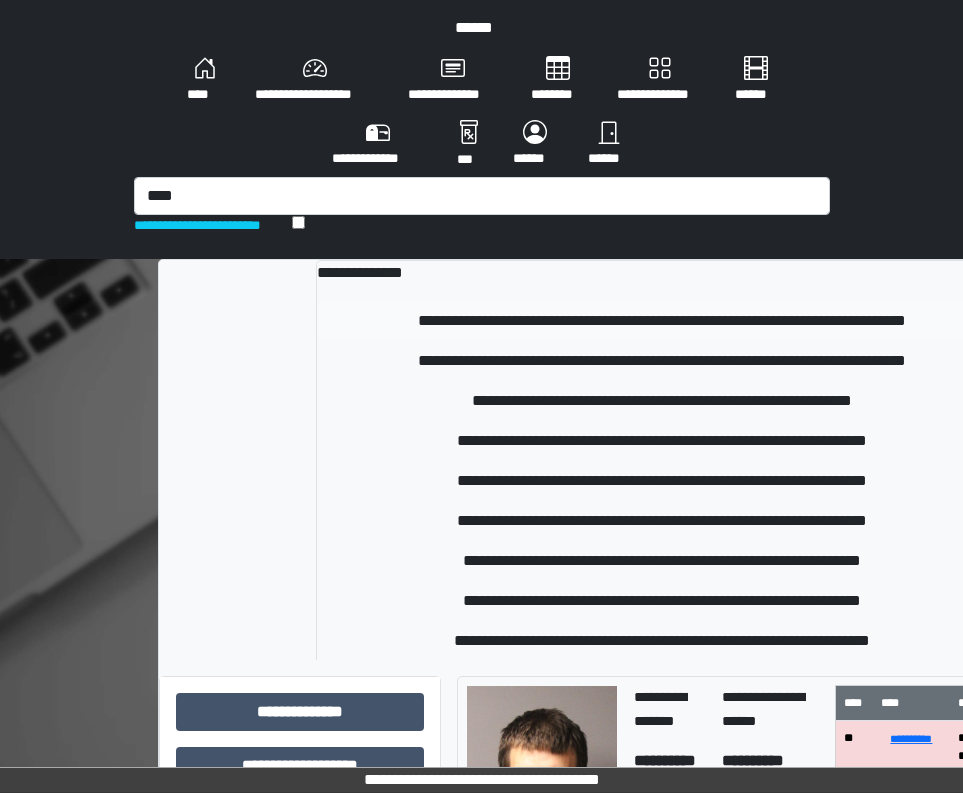 type 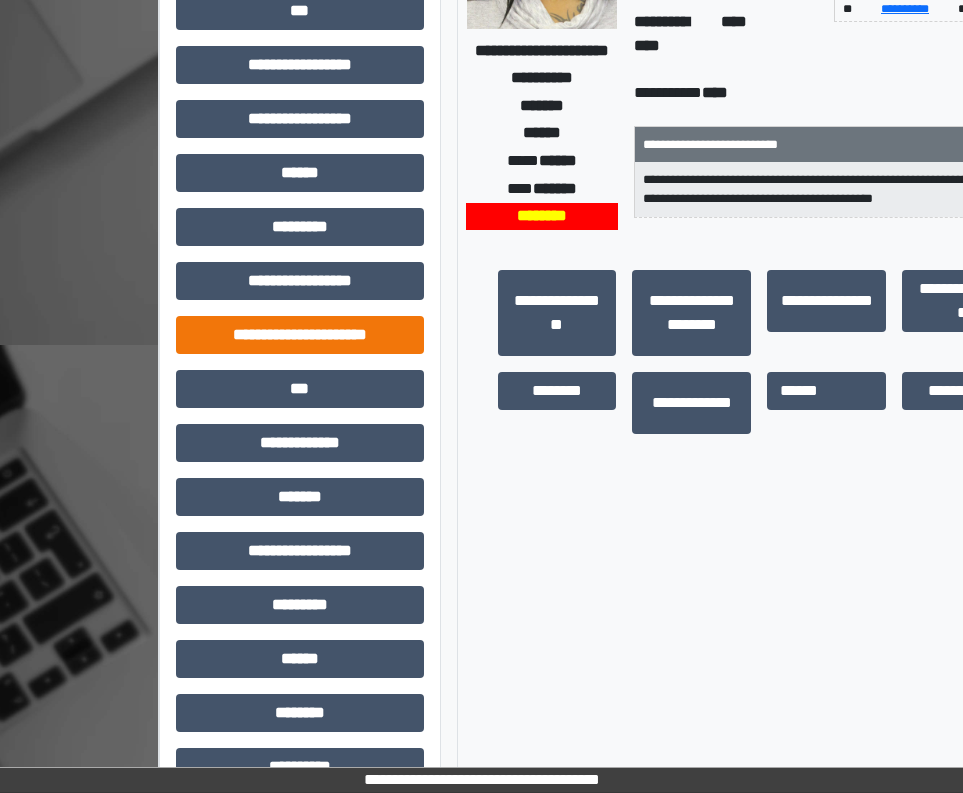 scroll, scrollTop: 500, scrollLeft: 0, axis: vertical 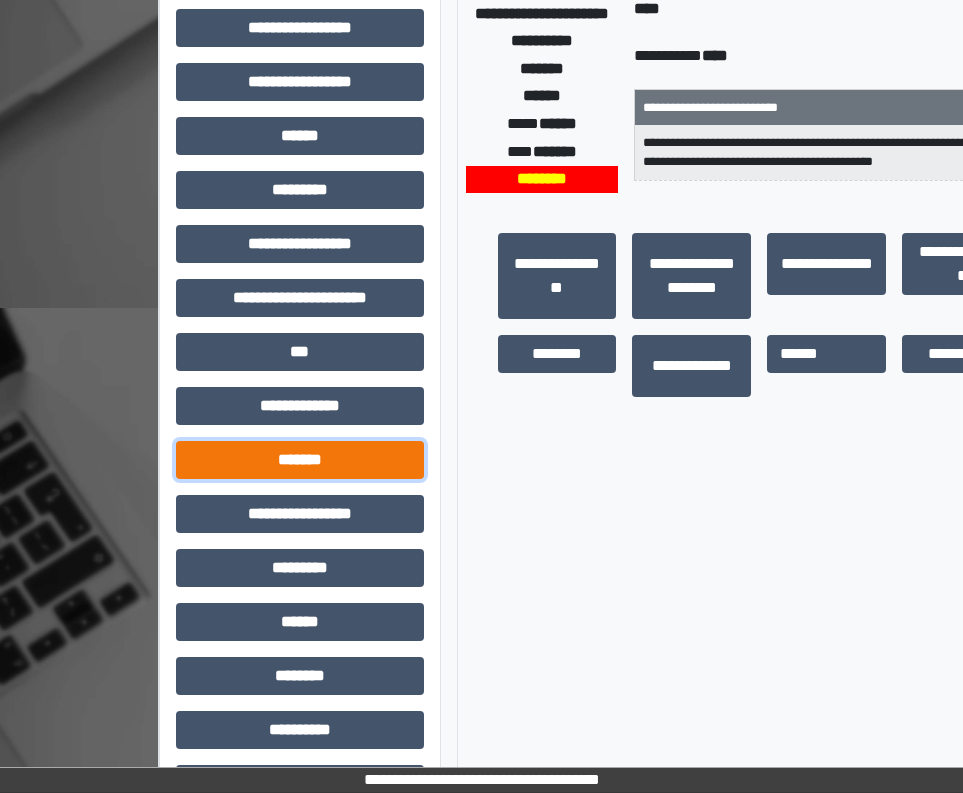 click on "*******" at bounding box center [300, 460] 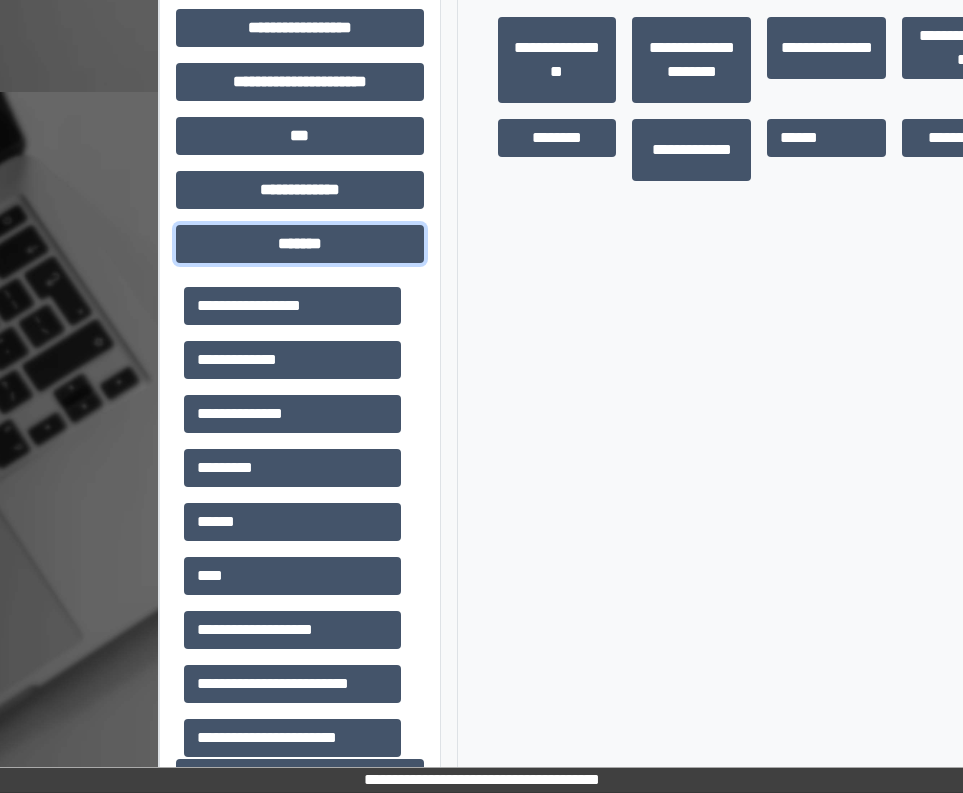 scroll, scrollTop: 800, scrollLeft: 0, axis: vertical 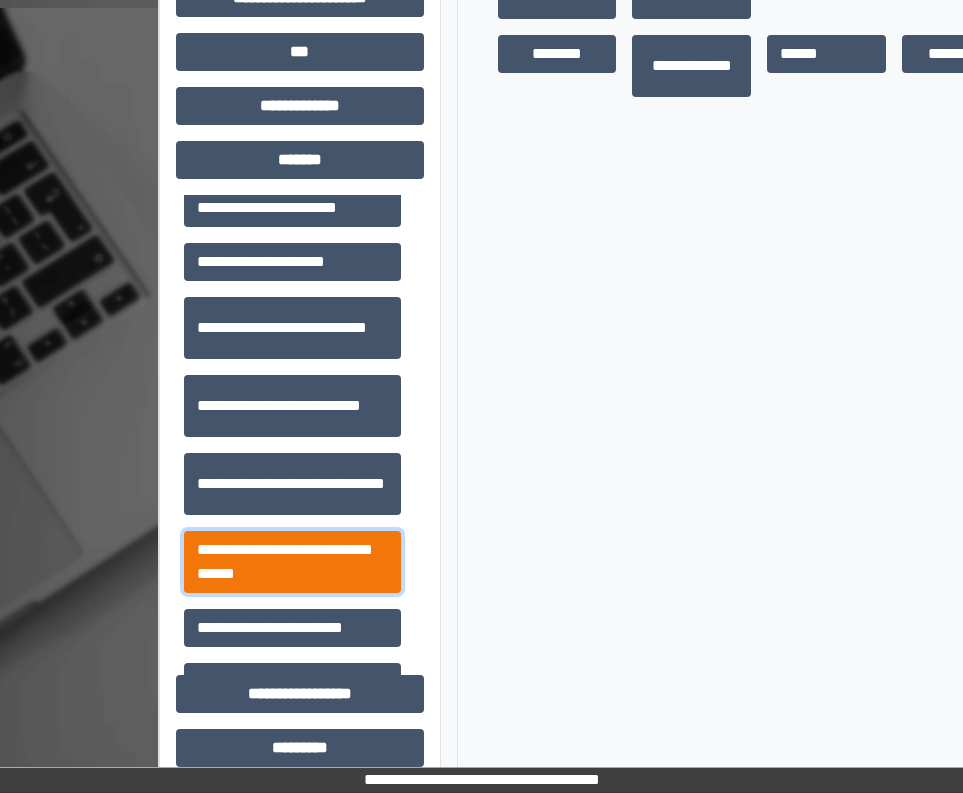 drag, startPoint x: 302, startPoint y: 557, endPoint x: 308, endPoint y: 539, distance: 18.973665 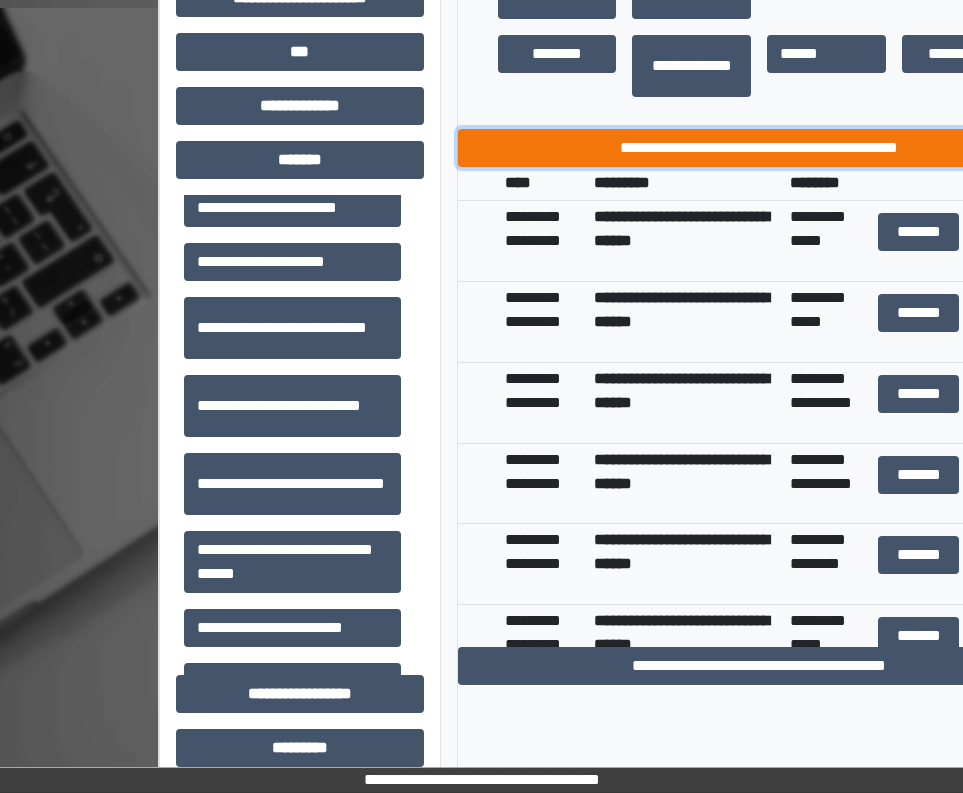 click on "**********" at bounding box center (760, 148) 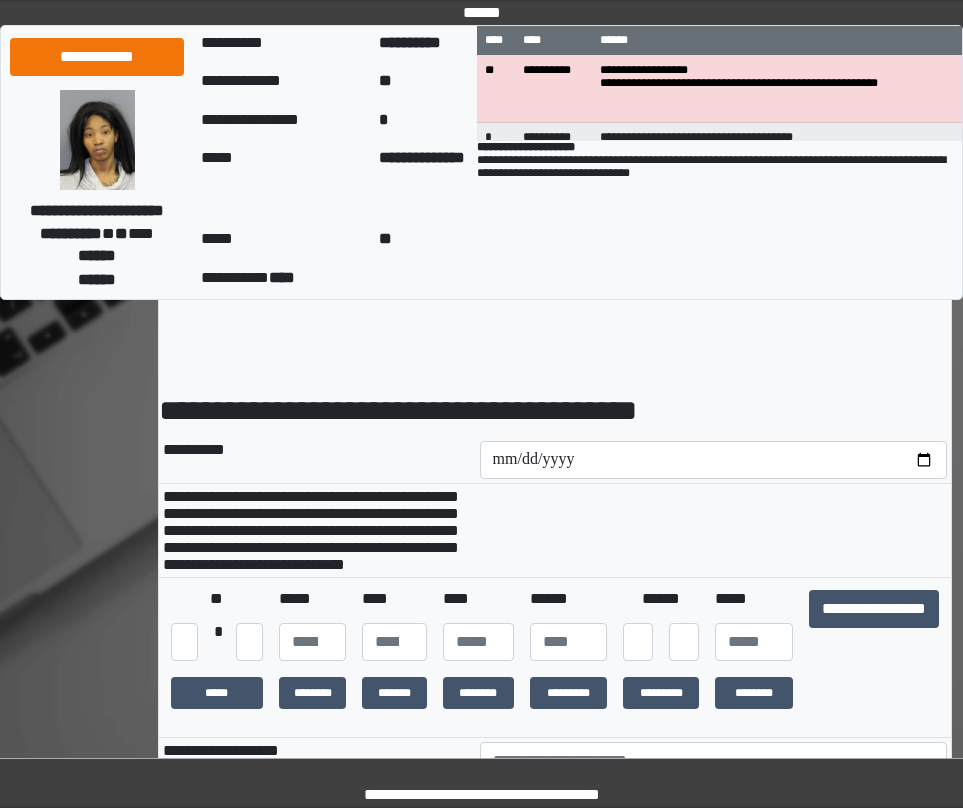 scroll, scrollTop: 0, scrollLeft: 0, axis: both 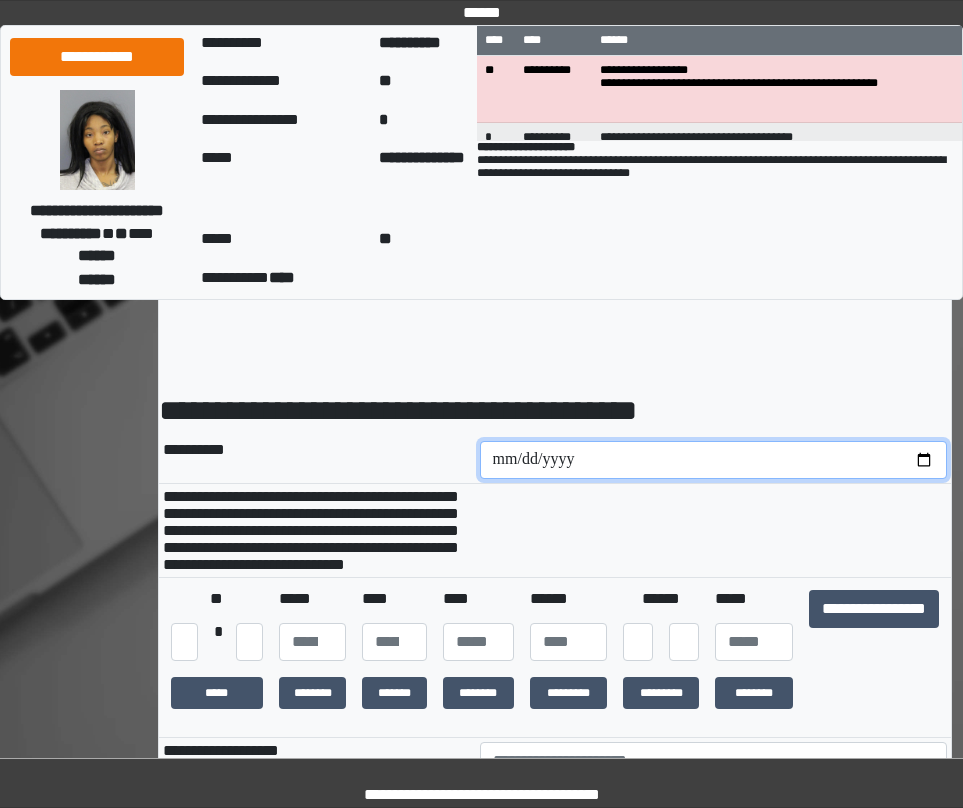 click at bounding box center [714, 460] 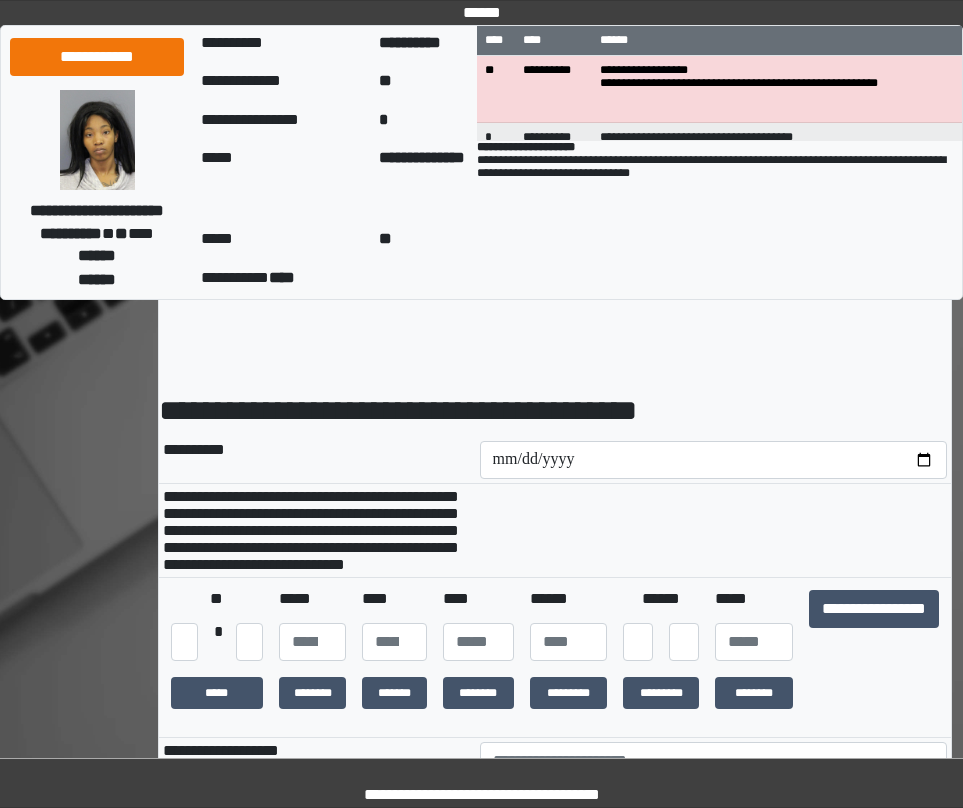 click at bounding box center (714, 531) 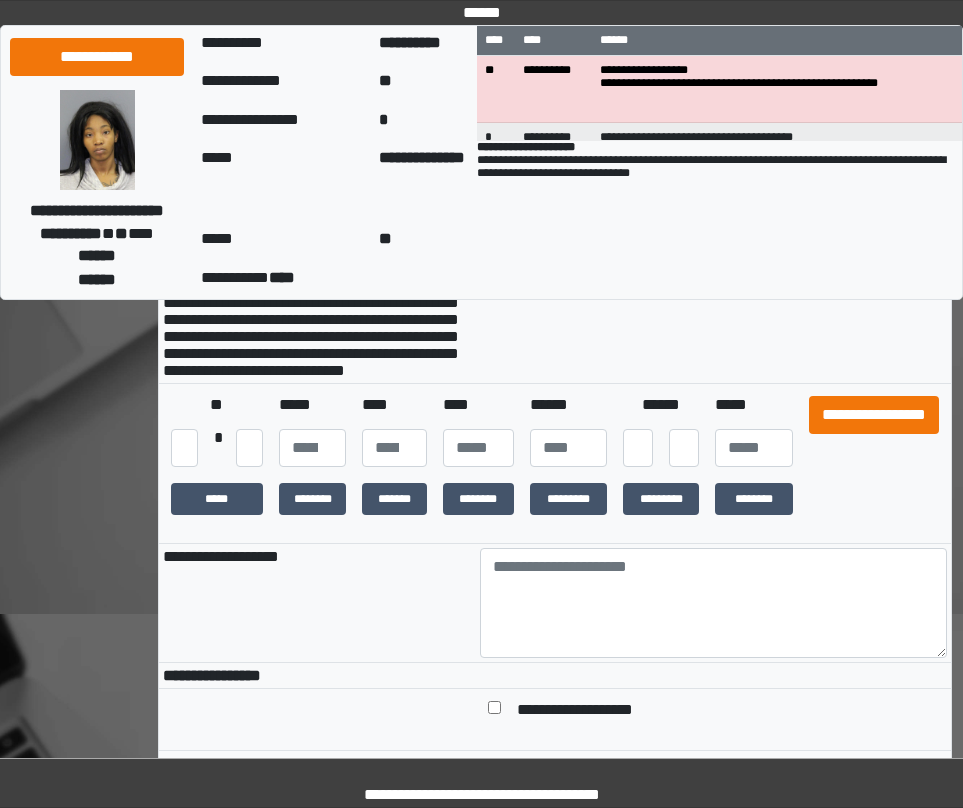 scroll, scrollTop: 200, scrollLeft: 0, axis: vertical 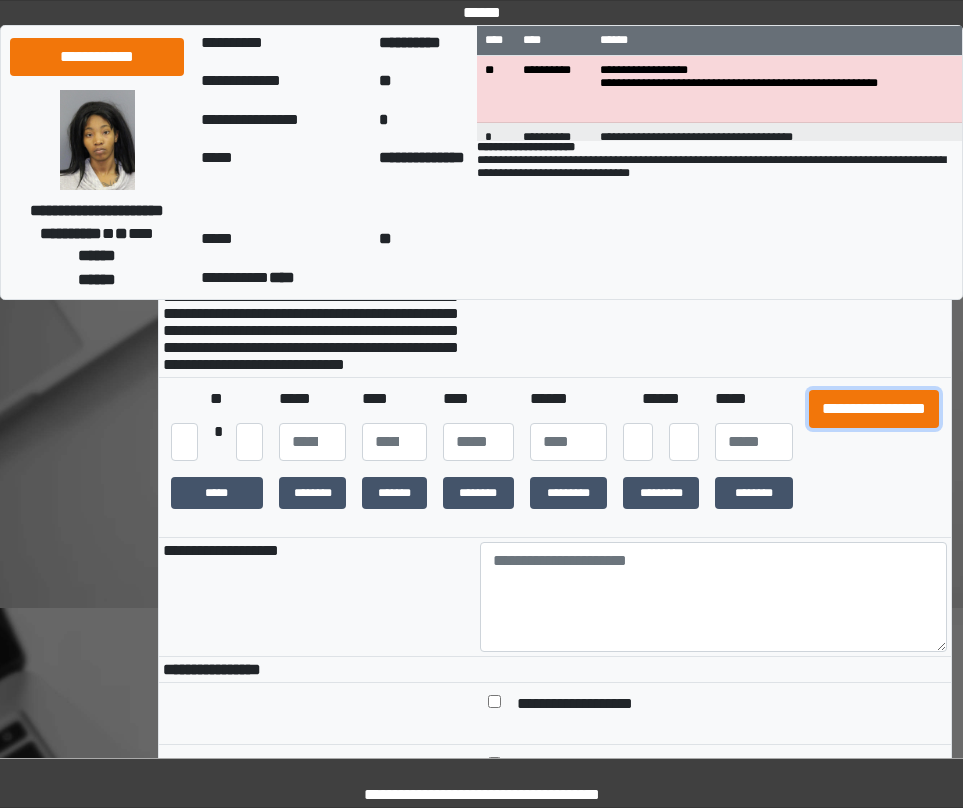 click on "**********" at bounding box center (874, 409) 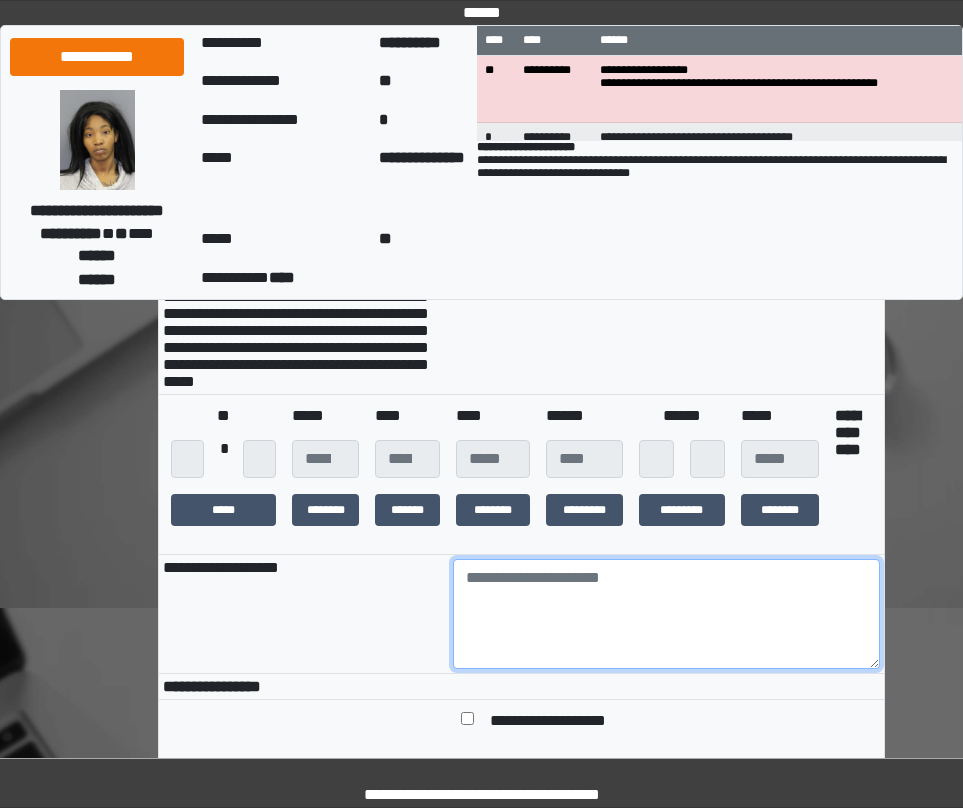 click at bounding box center (666, 614) 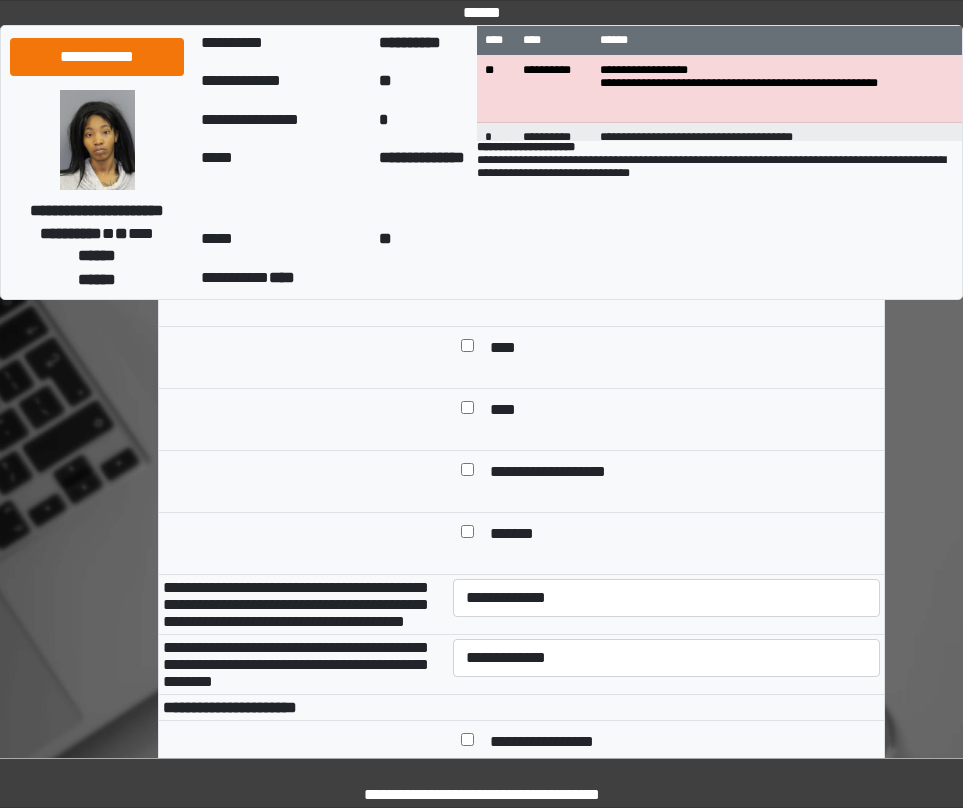 scroll, scrollTop: 600, scrollLeft: 0, axis: vertical 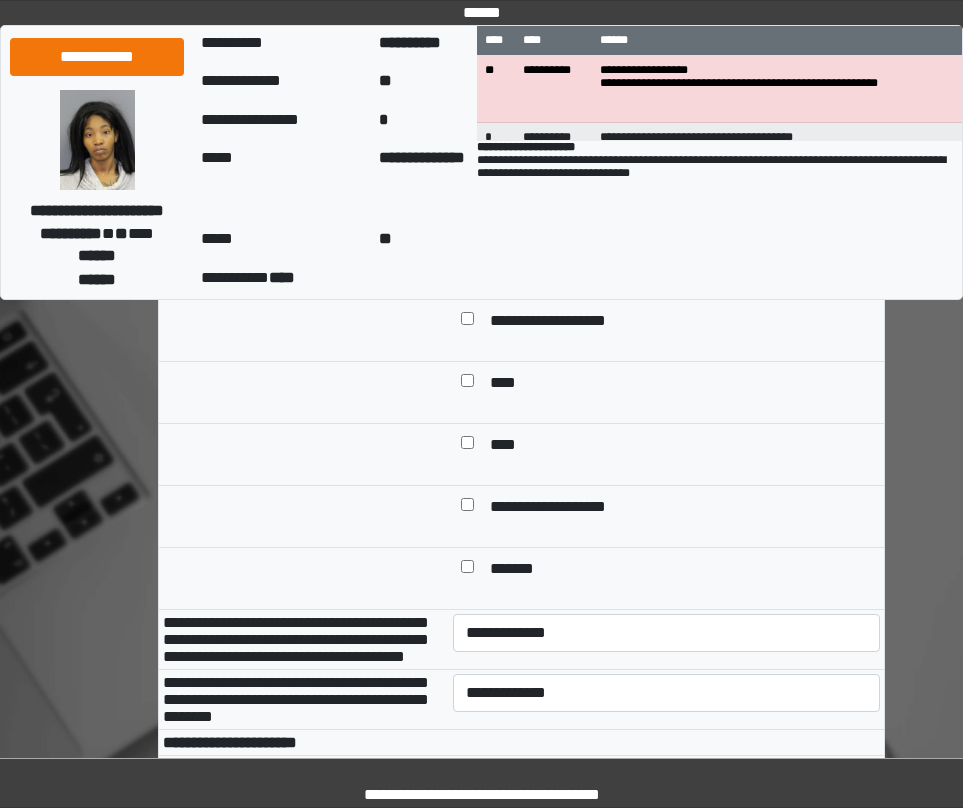 type on "***" 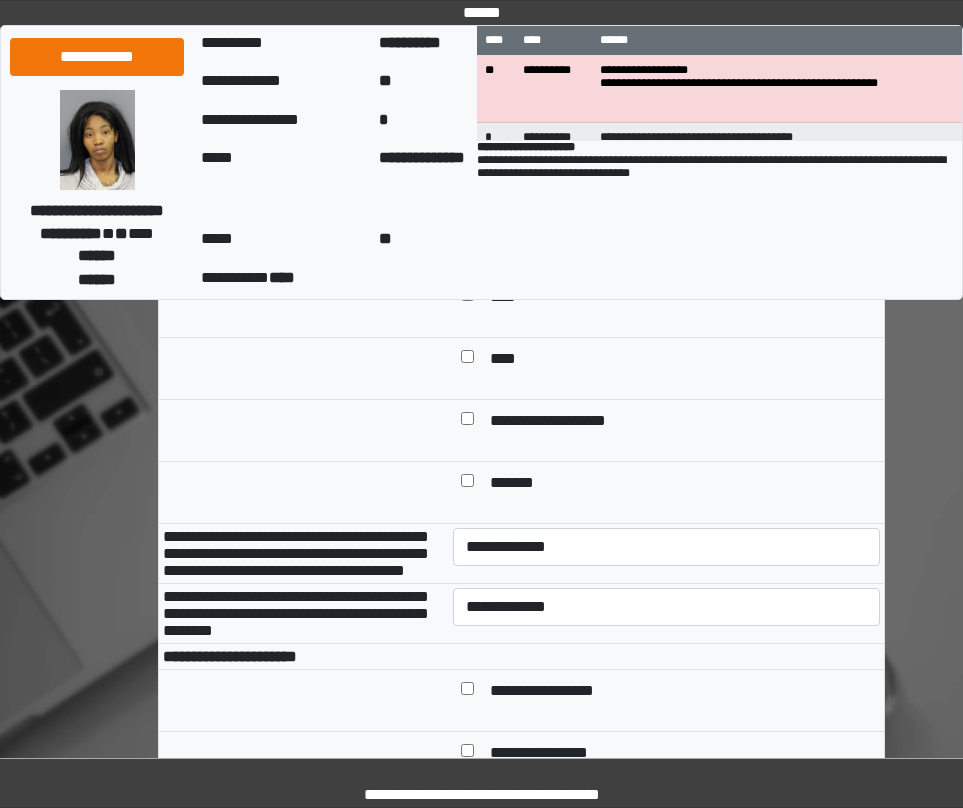 scroll, scrollTop: 800, scrollLeft: 0, axis: vertical 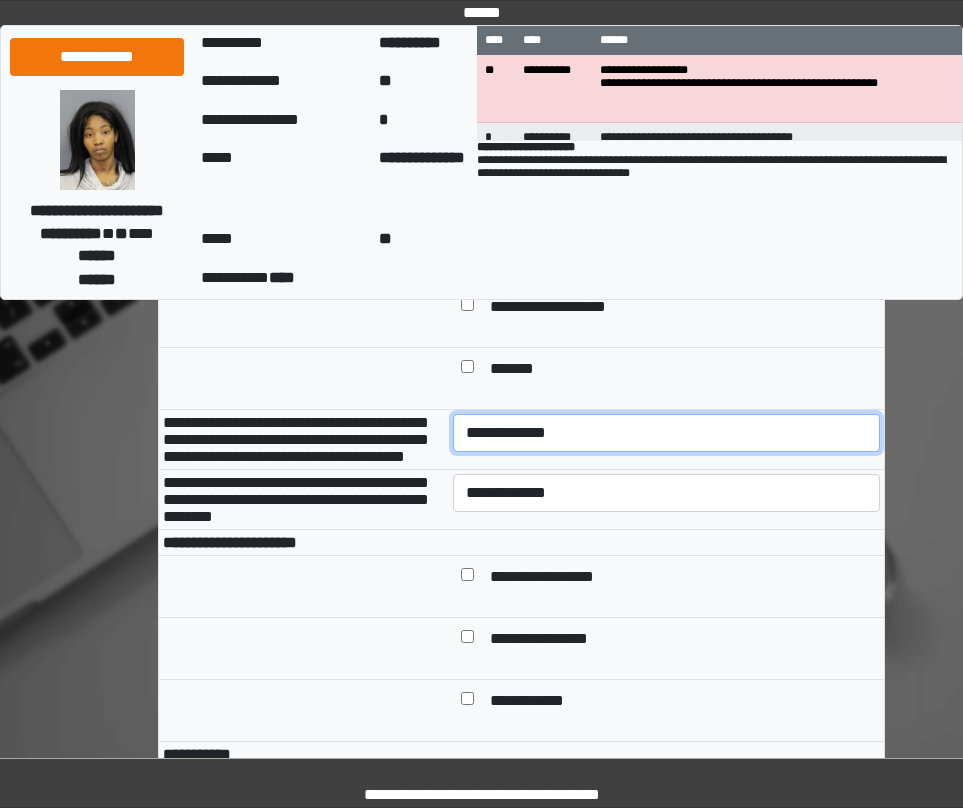 click on "**********" at bounding box center (666, 433) 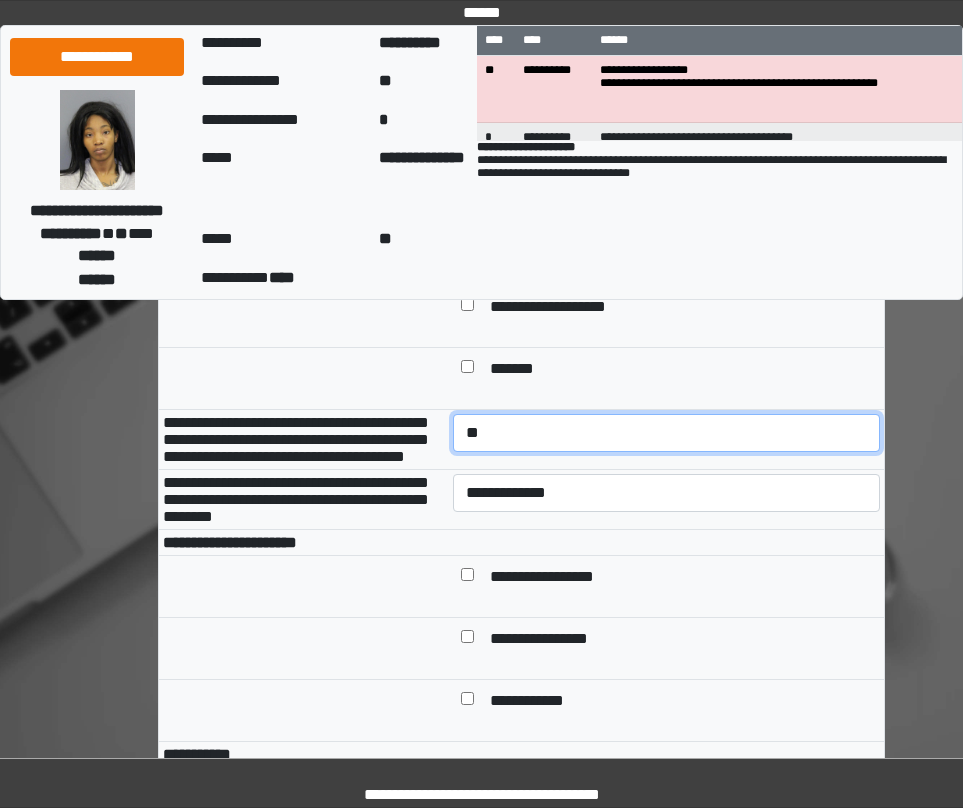 select on "*" 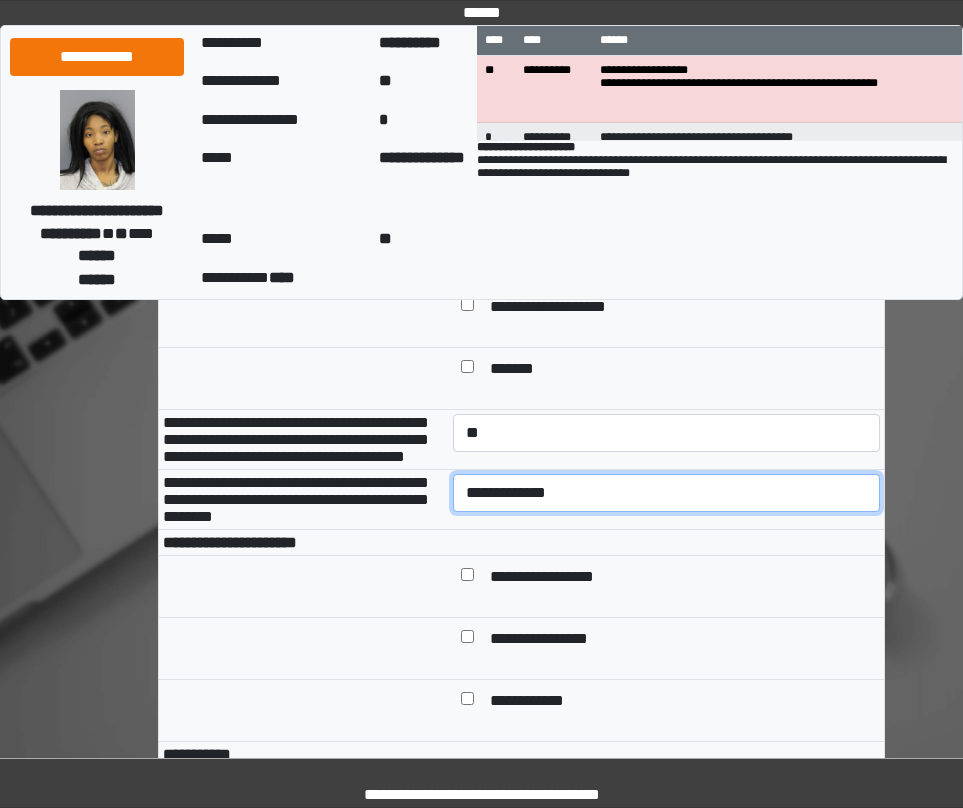 click on "**********" at bounding box center (666, 493) 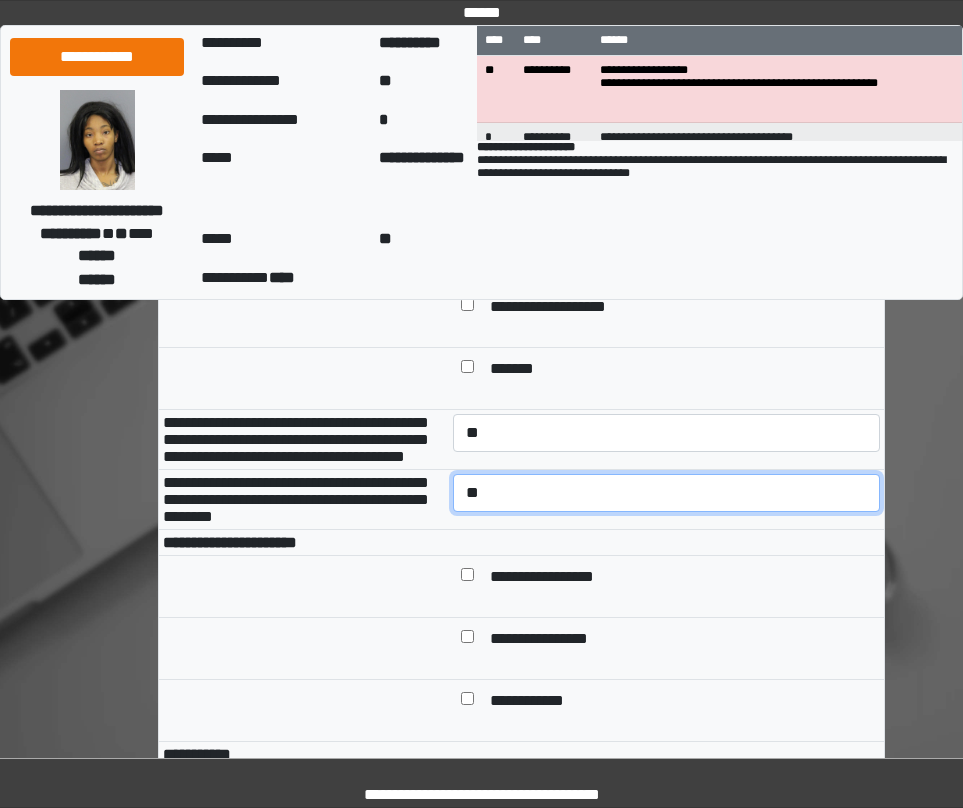 click on "**********" at bounding box center (666, 493) 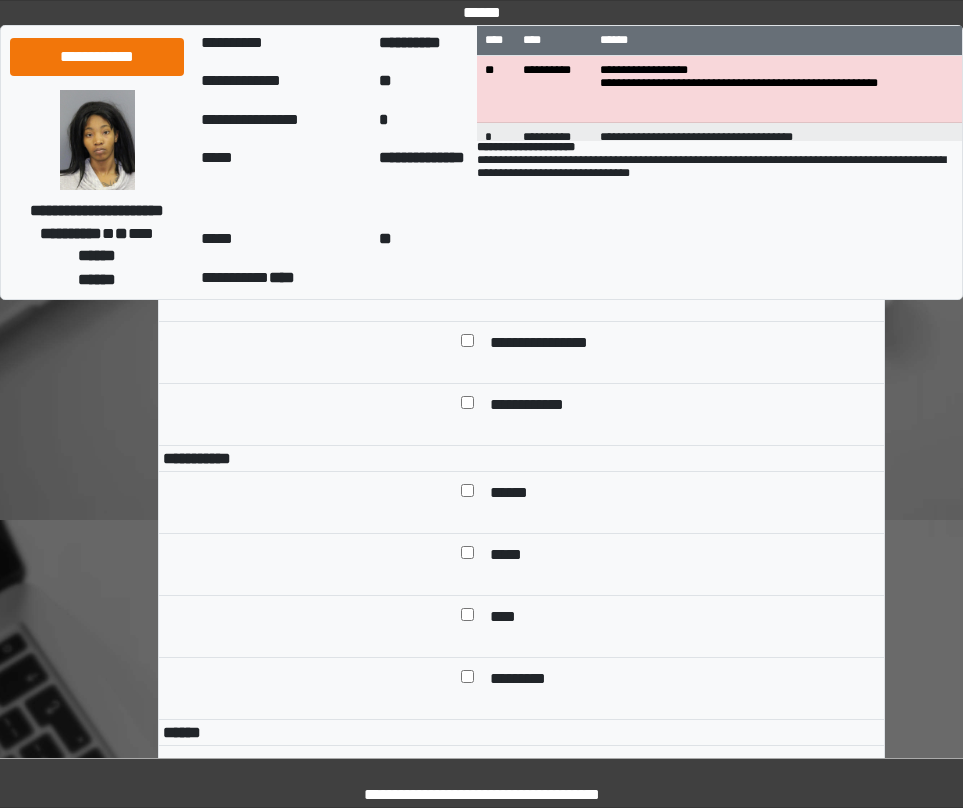 scroll, scrollTop: 1100, scrollLeft: 0, axis: vertical 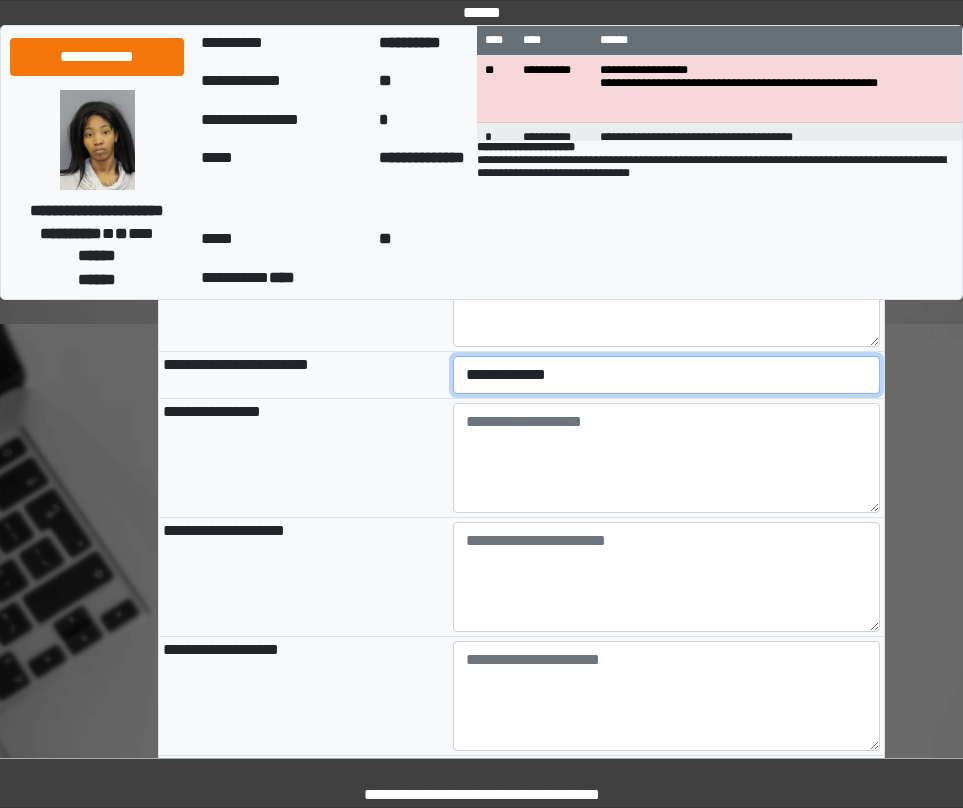 click on "**********" at bounding box center (666, 375) 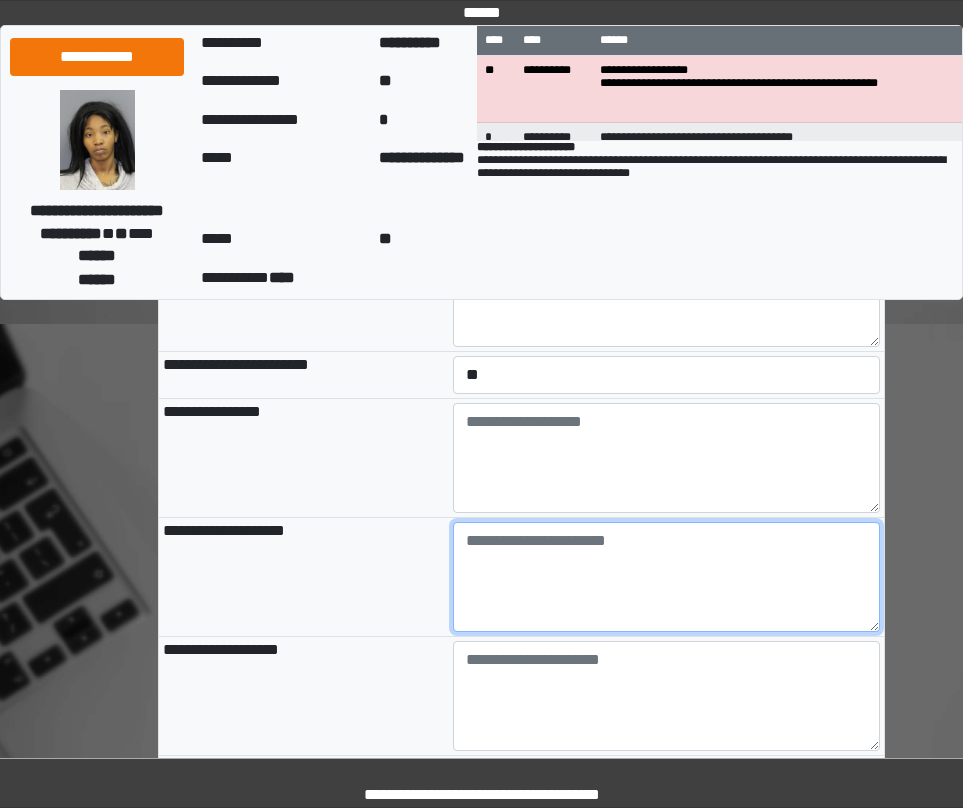 click at bounding box center (666, 577) 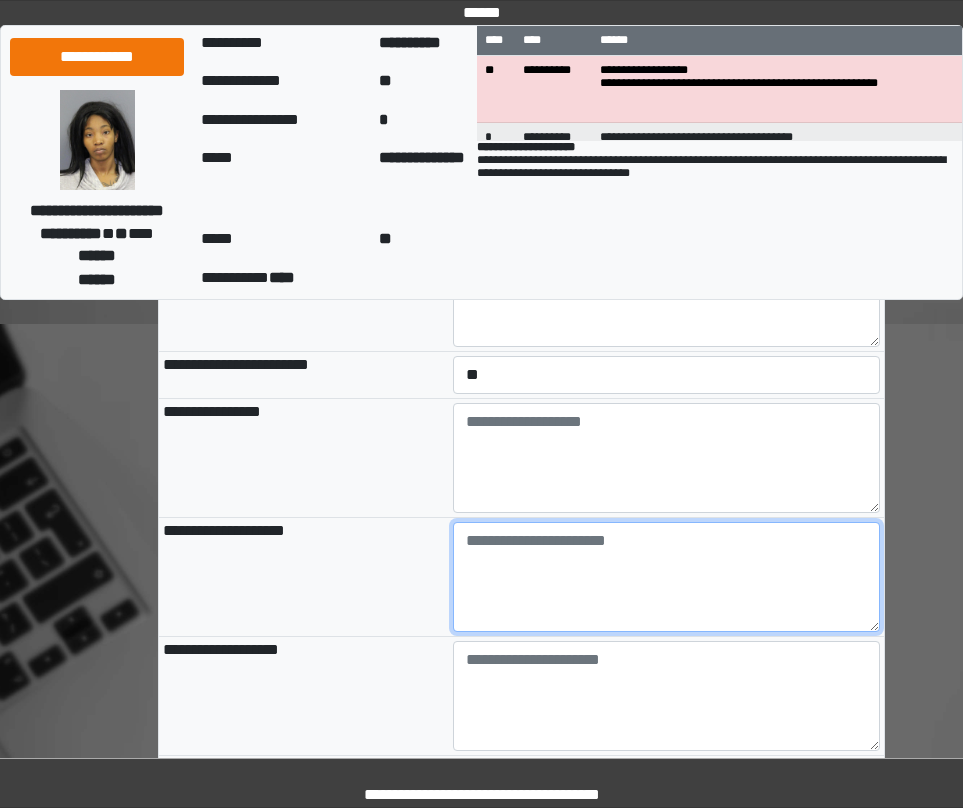 paste on "**********" 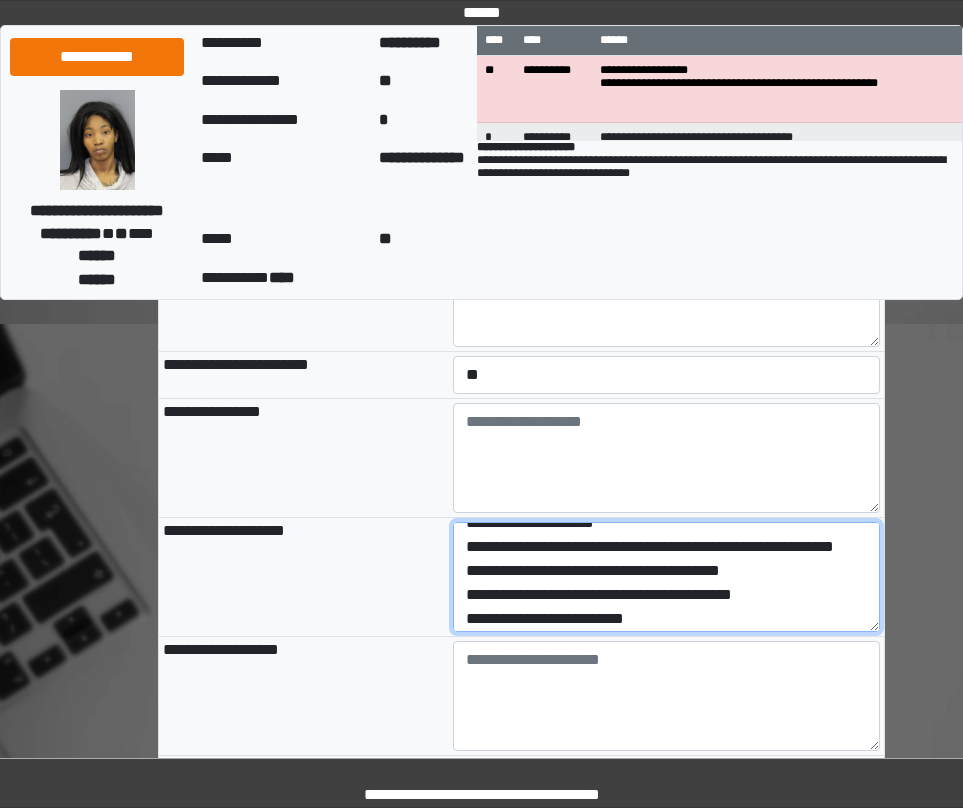 scroll, scrollTop: 0, scrollLeft: 0, axis: both 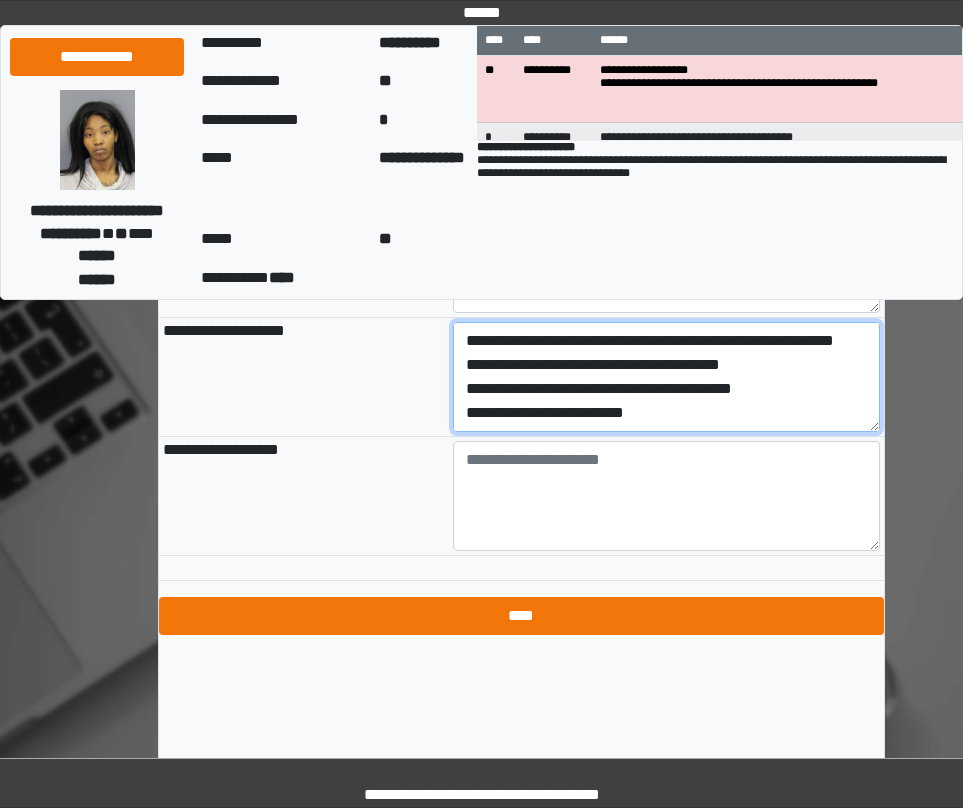 type on "**********" 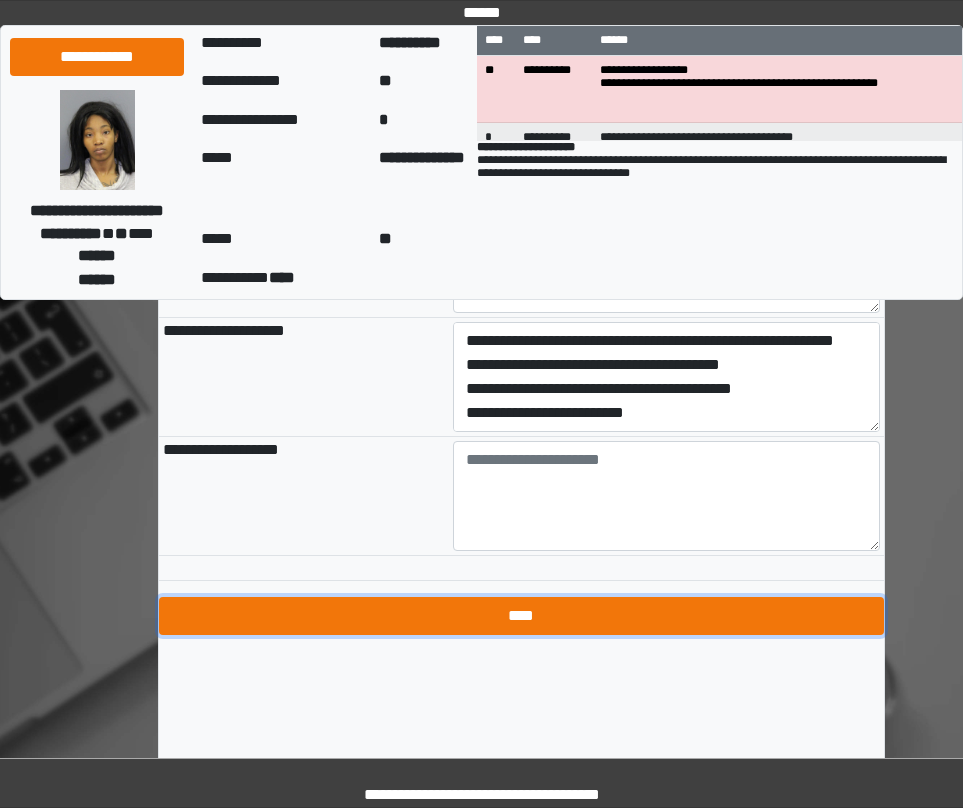 click on "****" at bounding box center [521, 616] 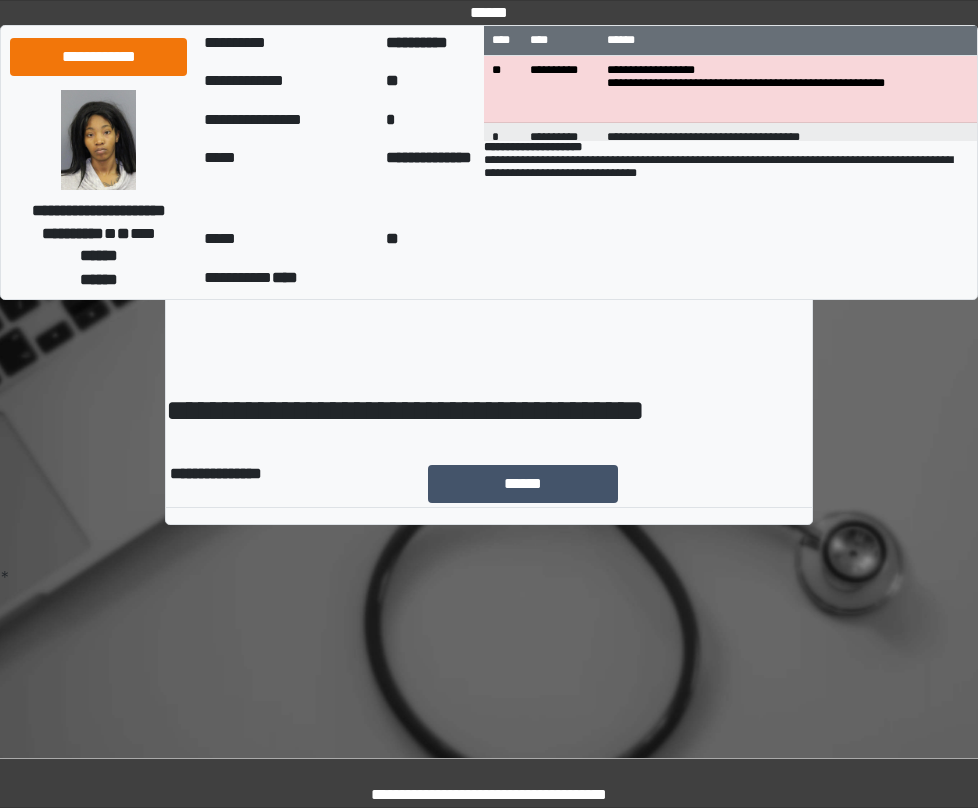 scroll, scrollTop: 0, scrollLeft: 0, axis: both 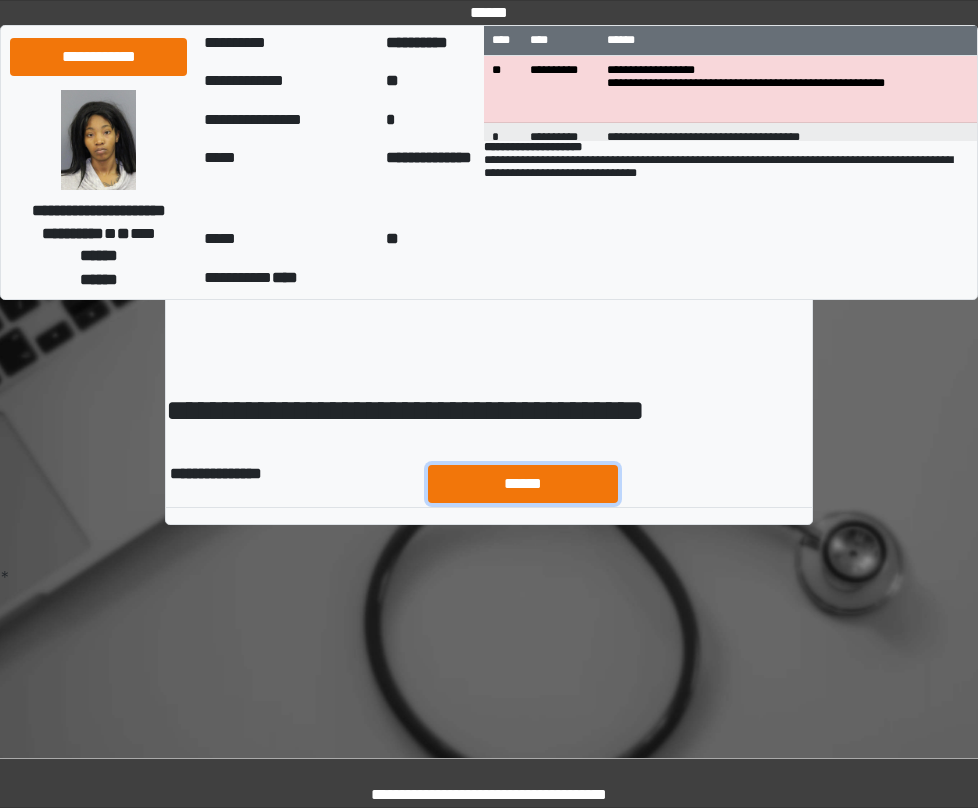 click on "******" at bounding box center (523, 484) 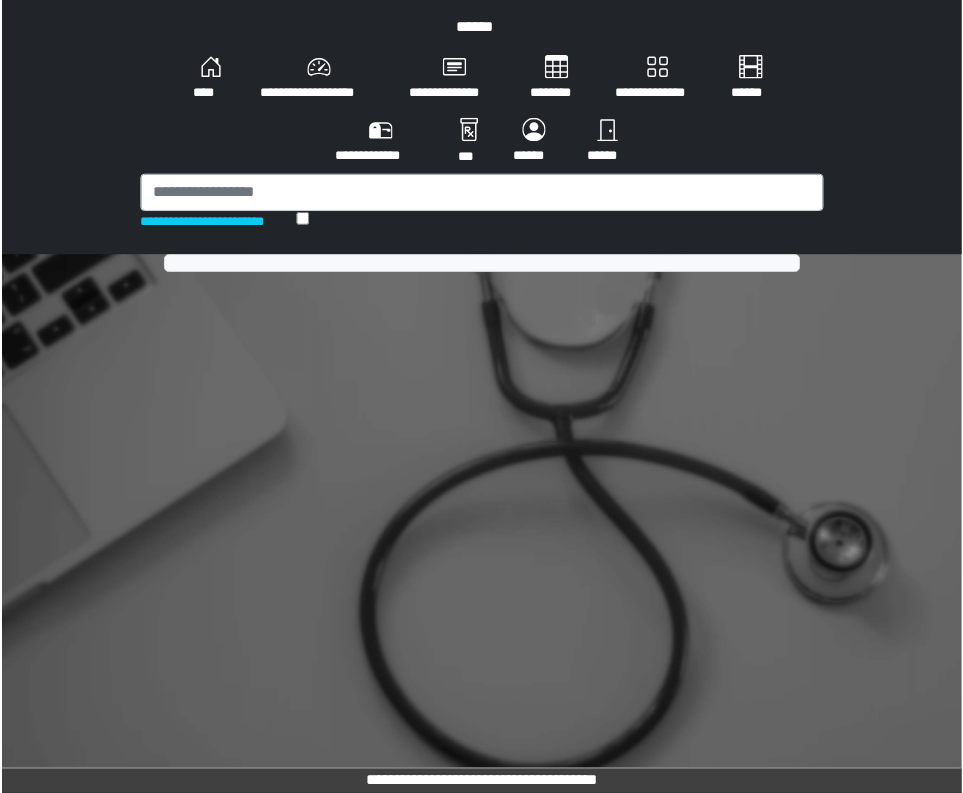 scroll, scrollTop: 0, scrollLeft: 0, axis: both 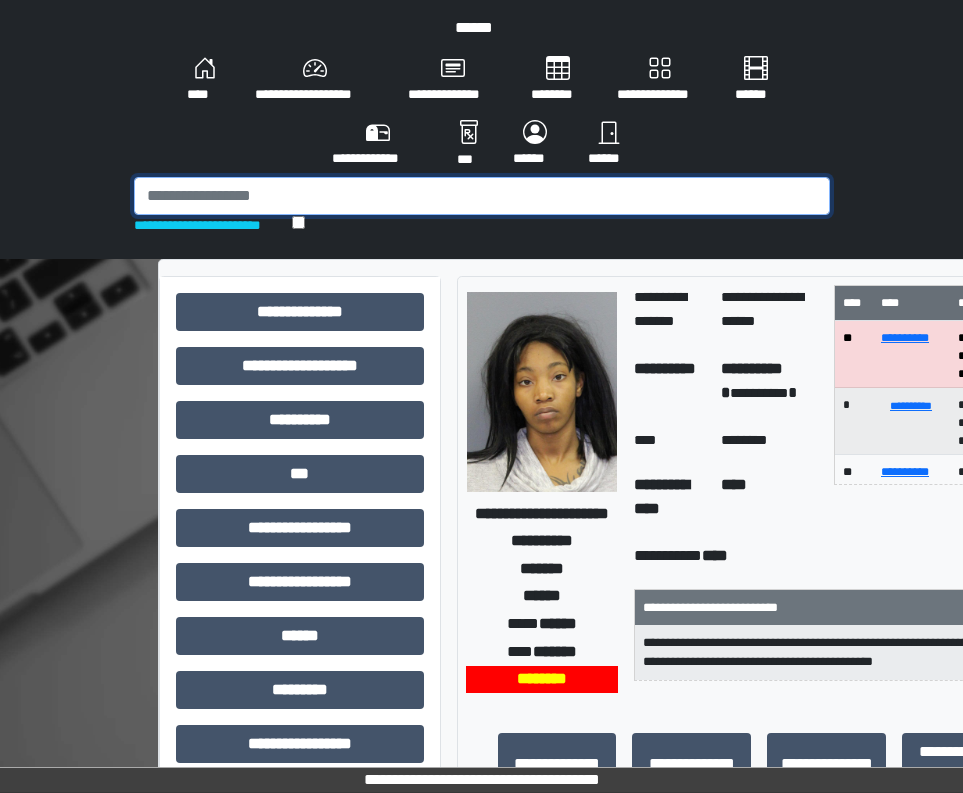 drag, startPoint x: 529, startPoint y: 205, endPoint x: 522, endPoint y: 217, distance: 13.892444 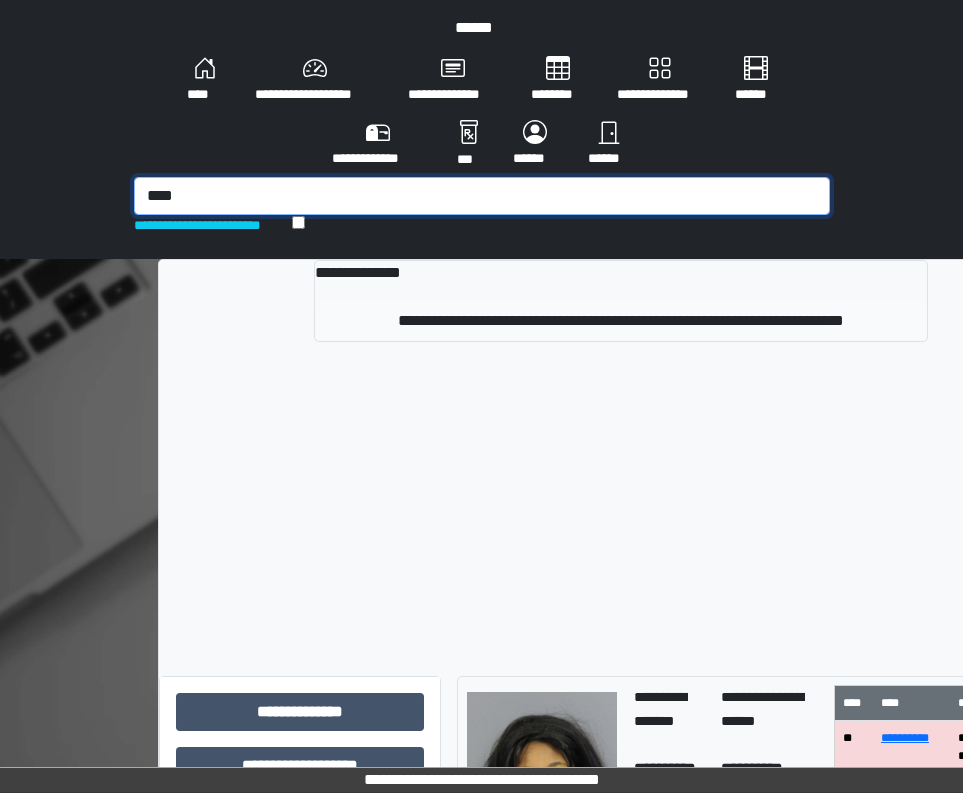 type on "****" 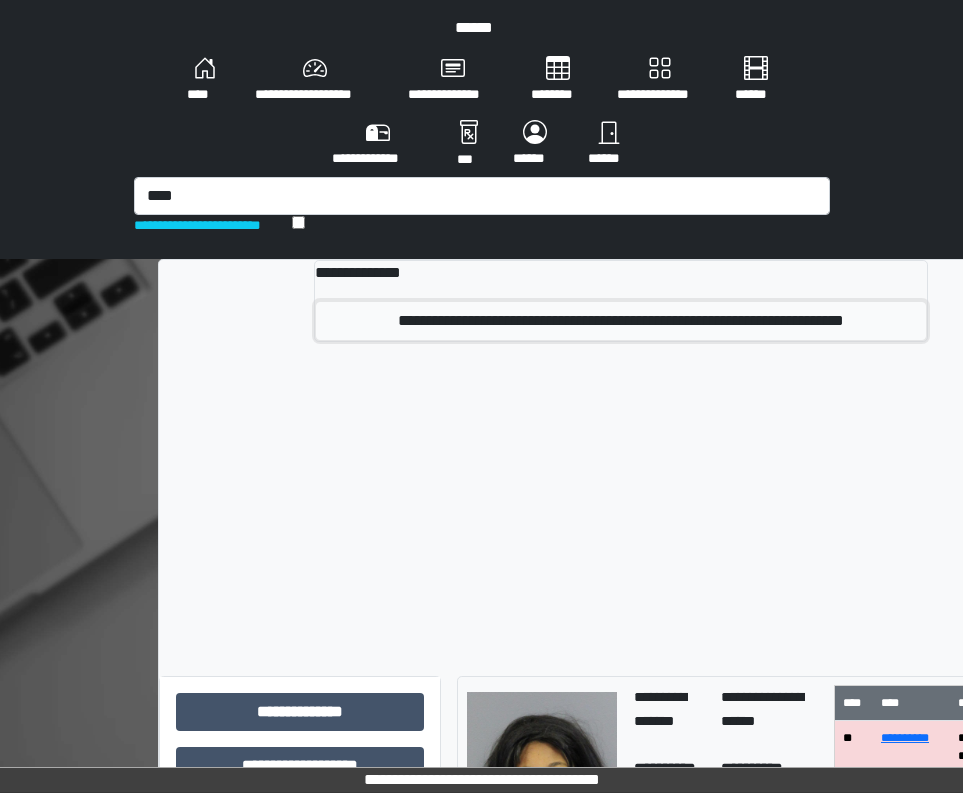 click on "**********" at bounding box center (620, 321) 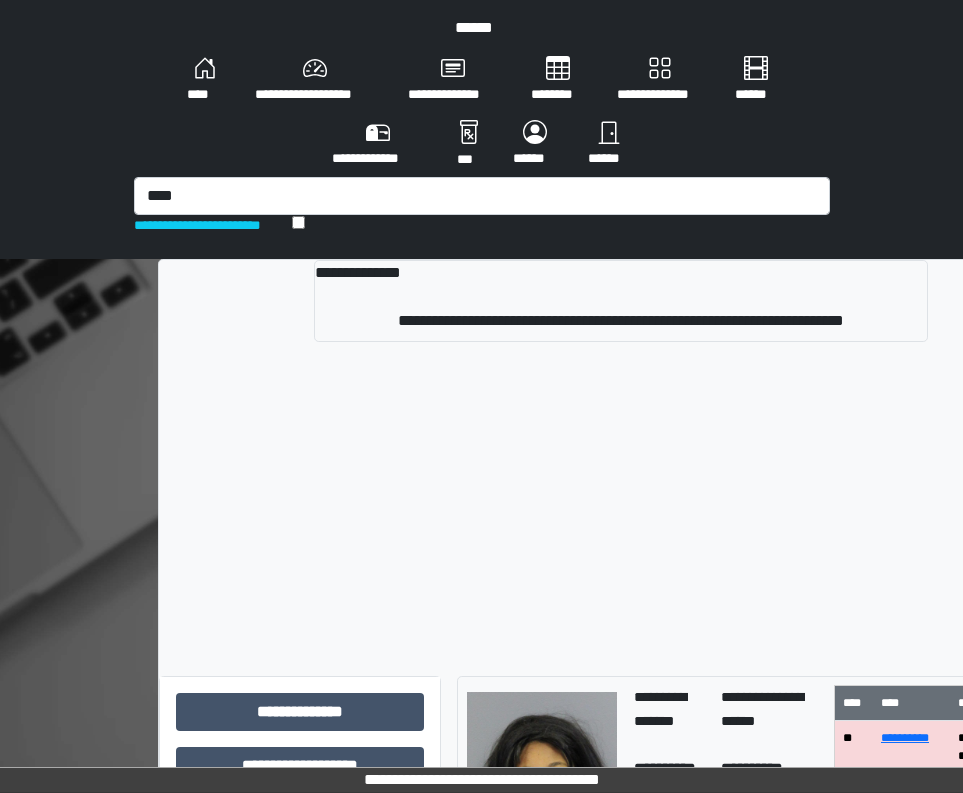 type 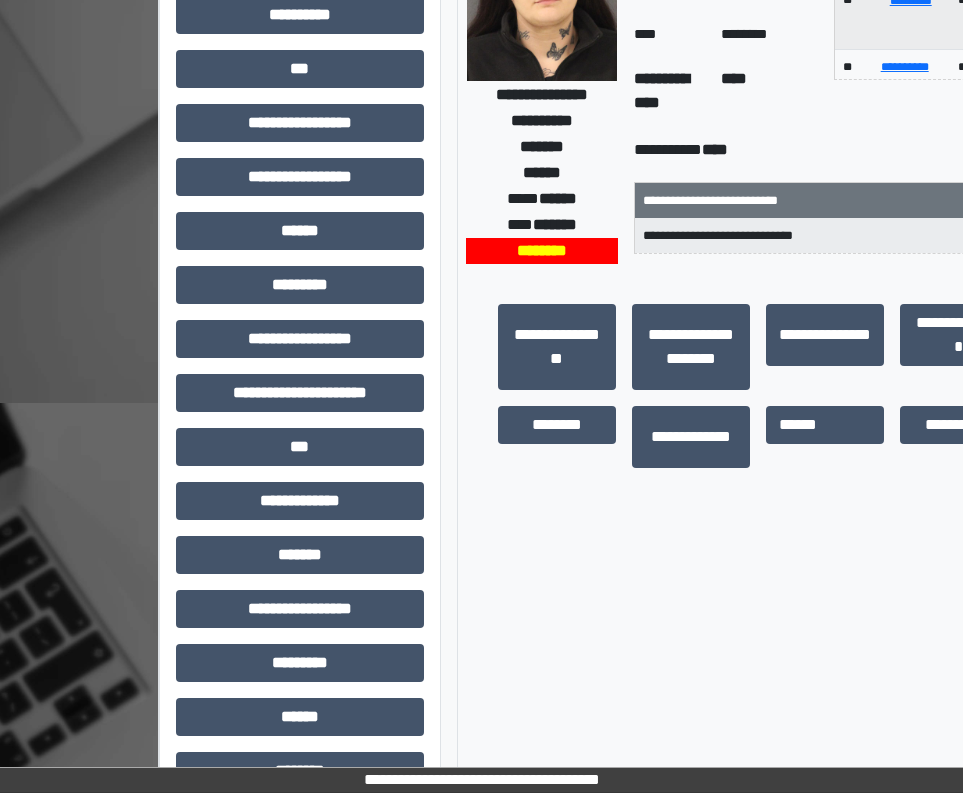scroll, scrollTop: 500, scrollLeft: 0, axis: vertical 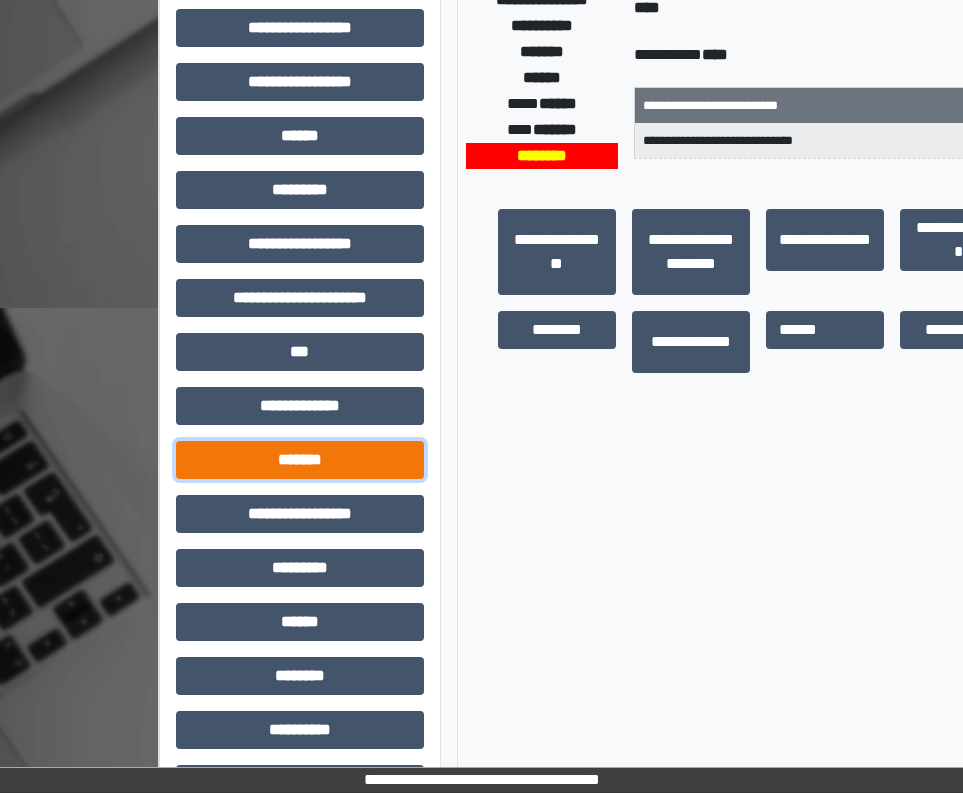 click on "*******" at bounding box center [300, 460] 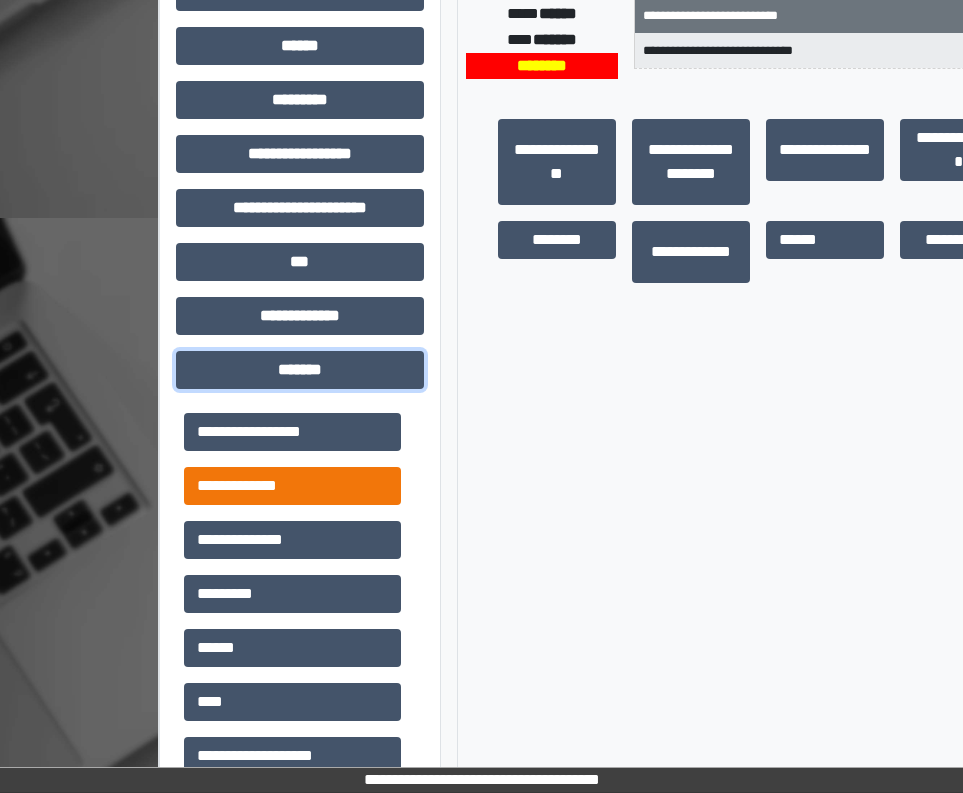 scroll, scrollTop: 700, scrollLeft: 0, axis: vertical 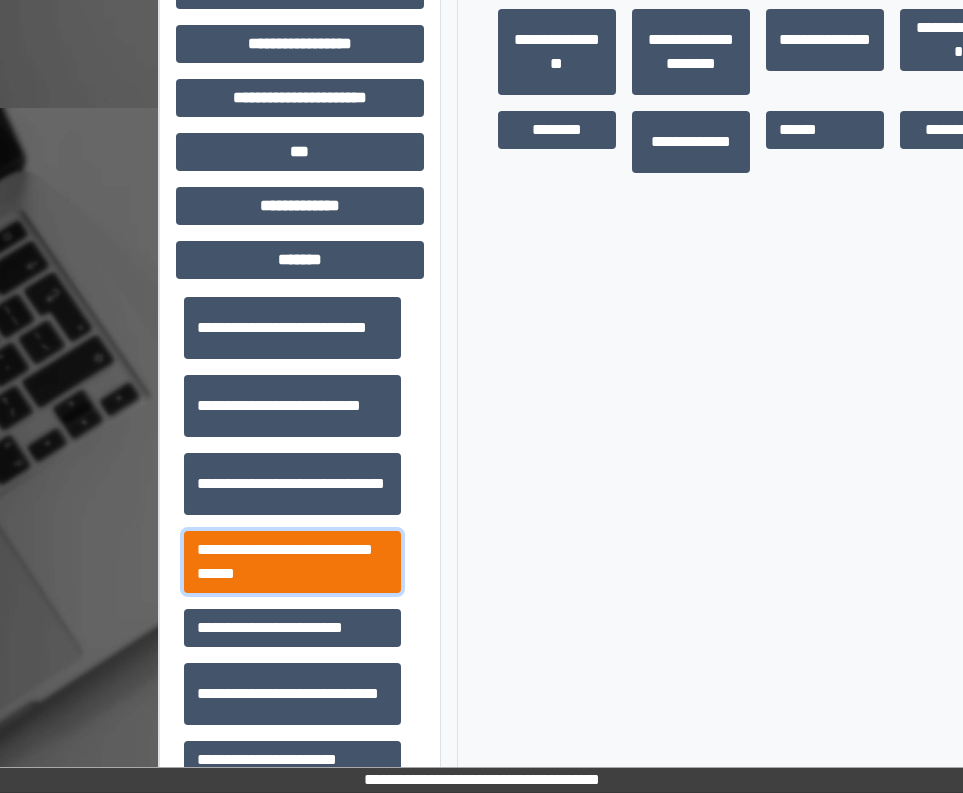 click on "**********" at bounding box center (292, 562) 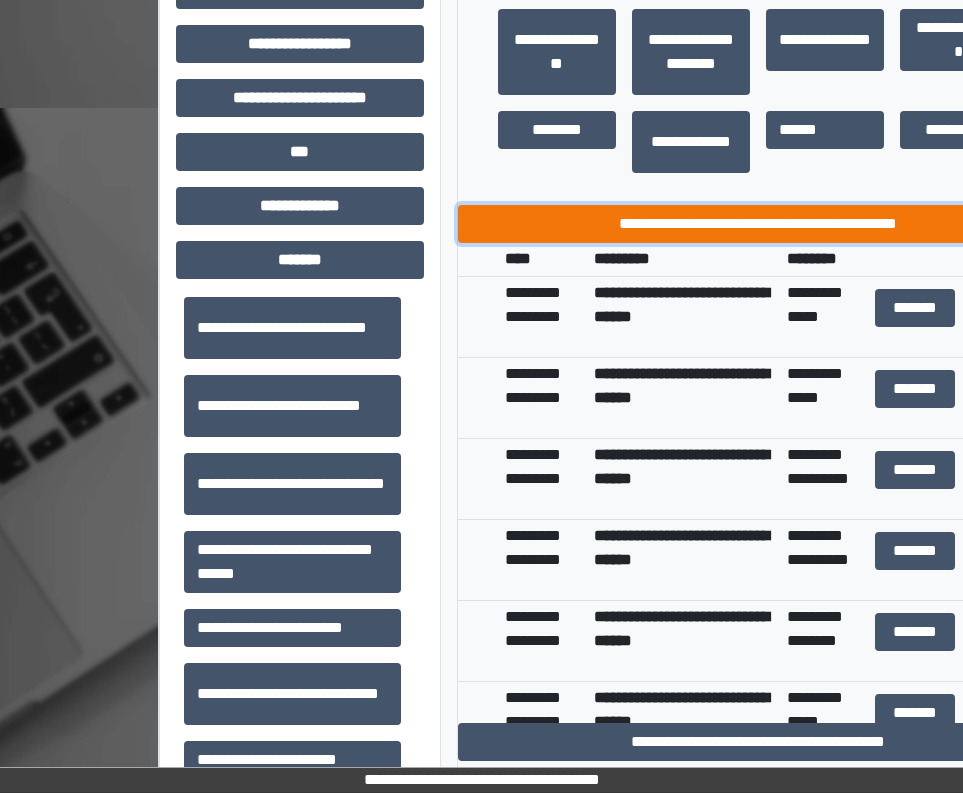 click on "**********" at bounding box center (758, 224) 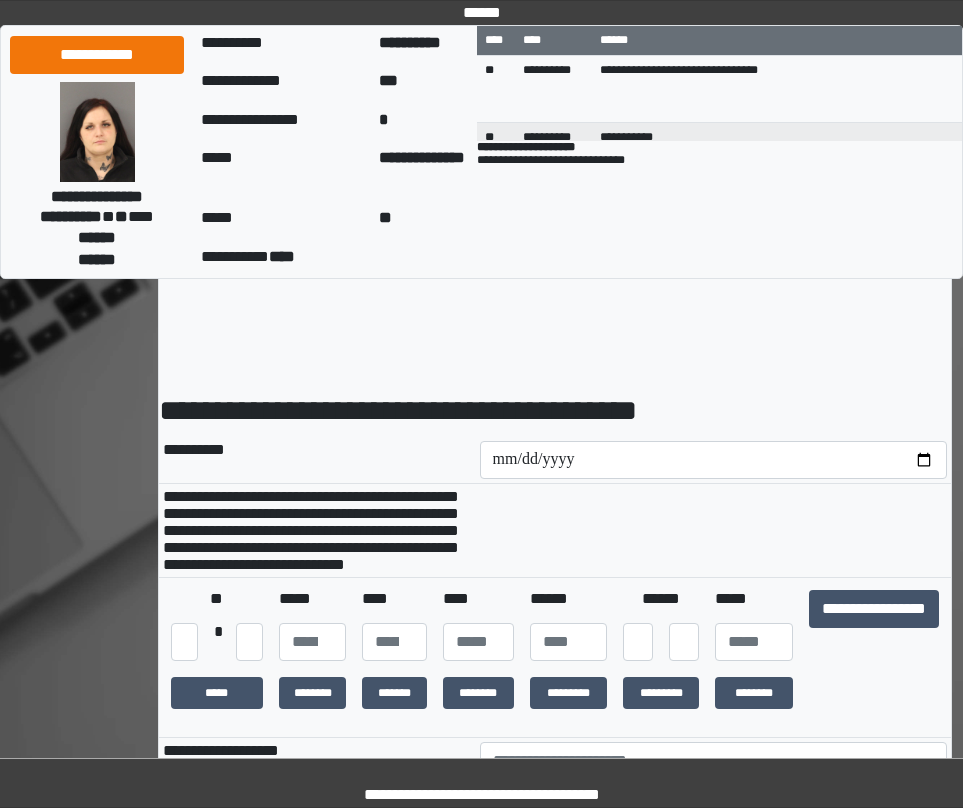 scroll, scrollTop: 0, scrollLeft: 0, axis: both 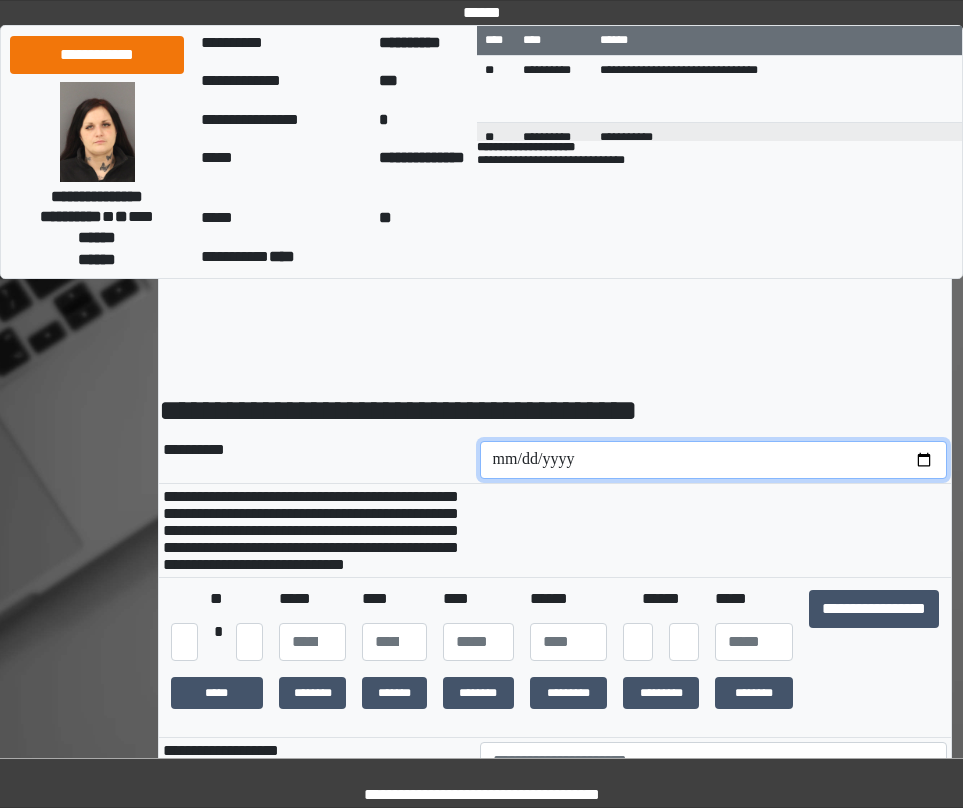 click at bounding box center (714, 460) 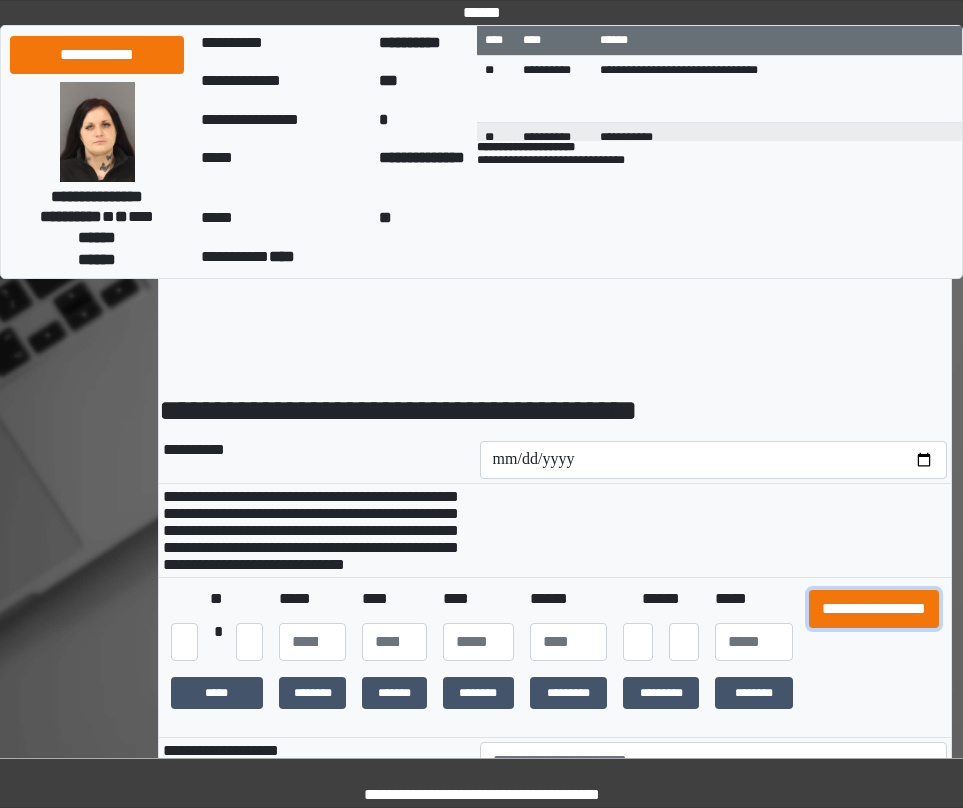 click on "**********" at bounding box center [874, 609] 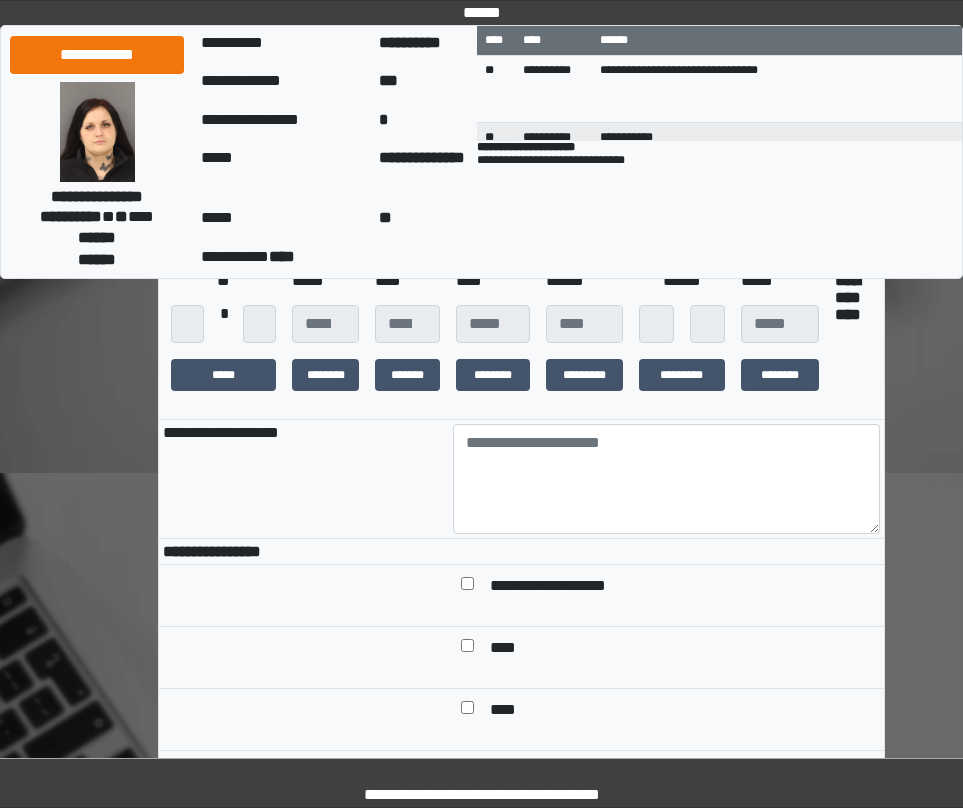 scroll, scrollTop: 400, scrollLeft: 0, axis: vertical 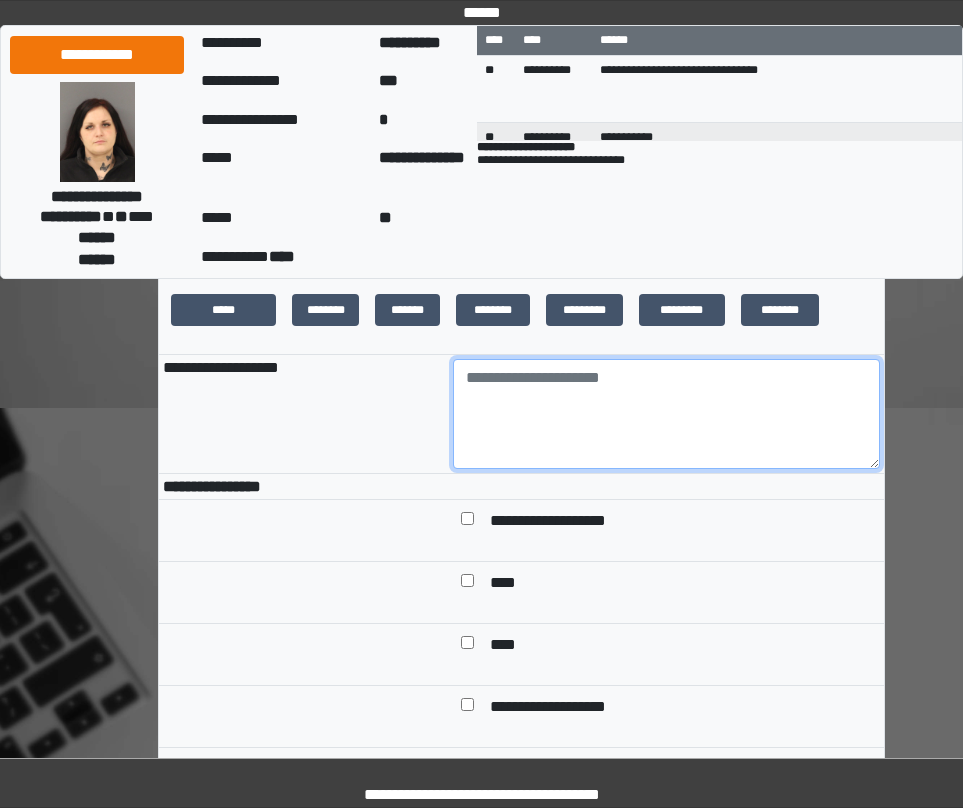 click at bounding box center [666, 414] 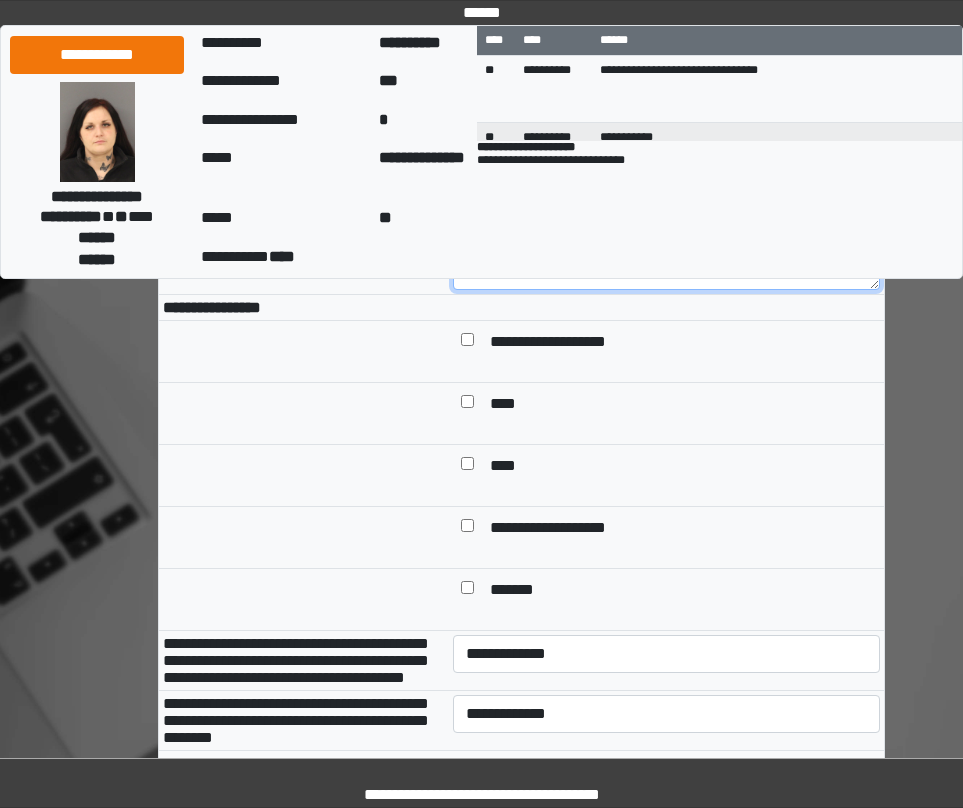 scroll, scrollTop: 600, scrollLeft: 0, axis: vertical 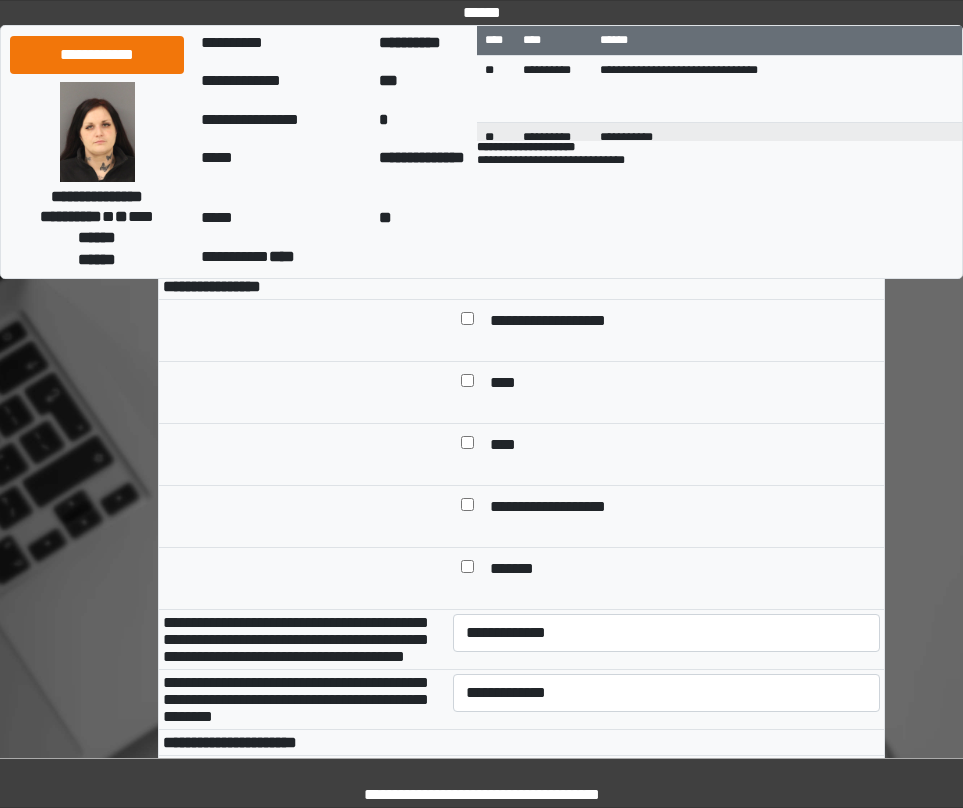 type on "***" 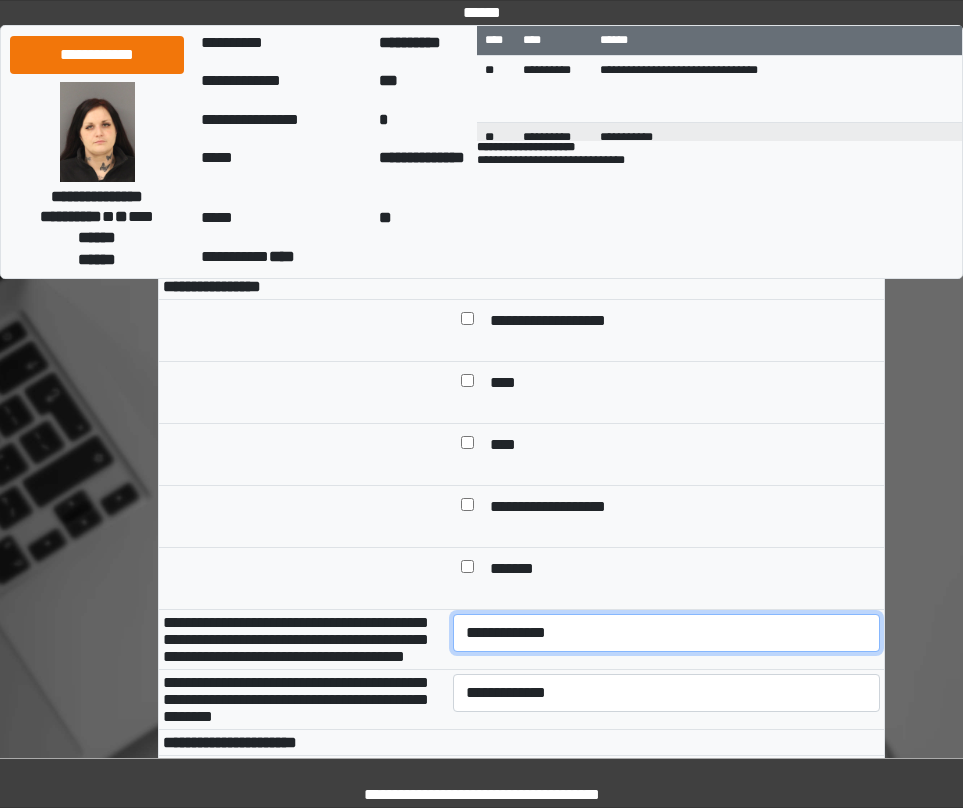 click on "**********" at bounding box center (666, 633) 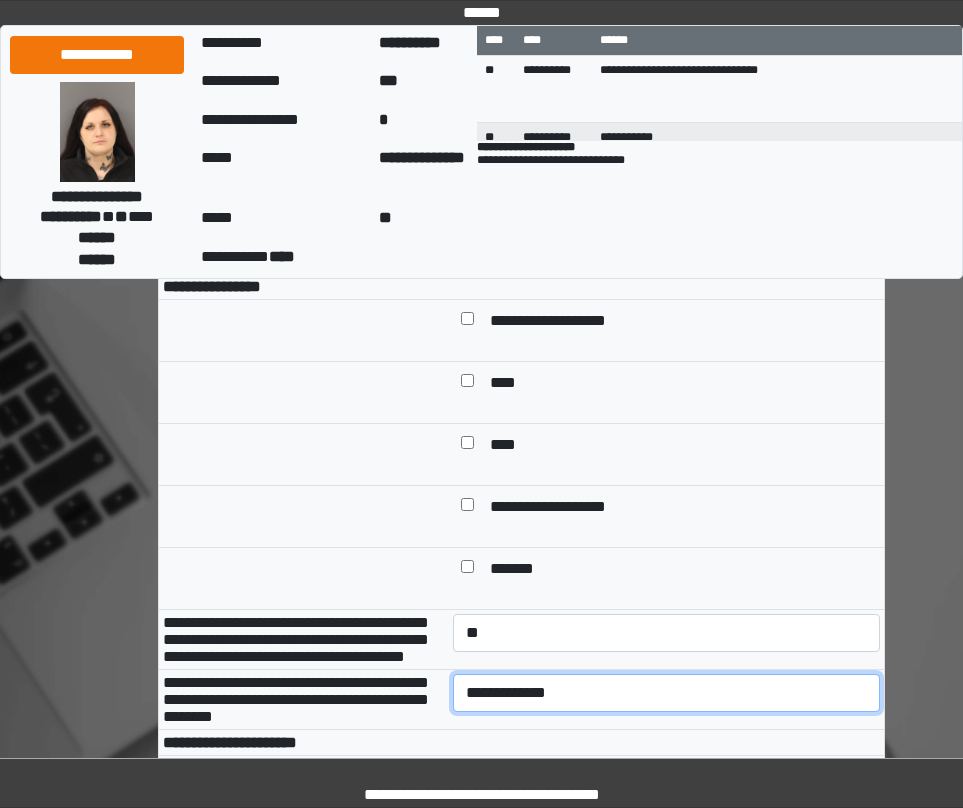 click on "**********" at bounding box center (666, 693) 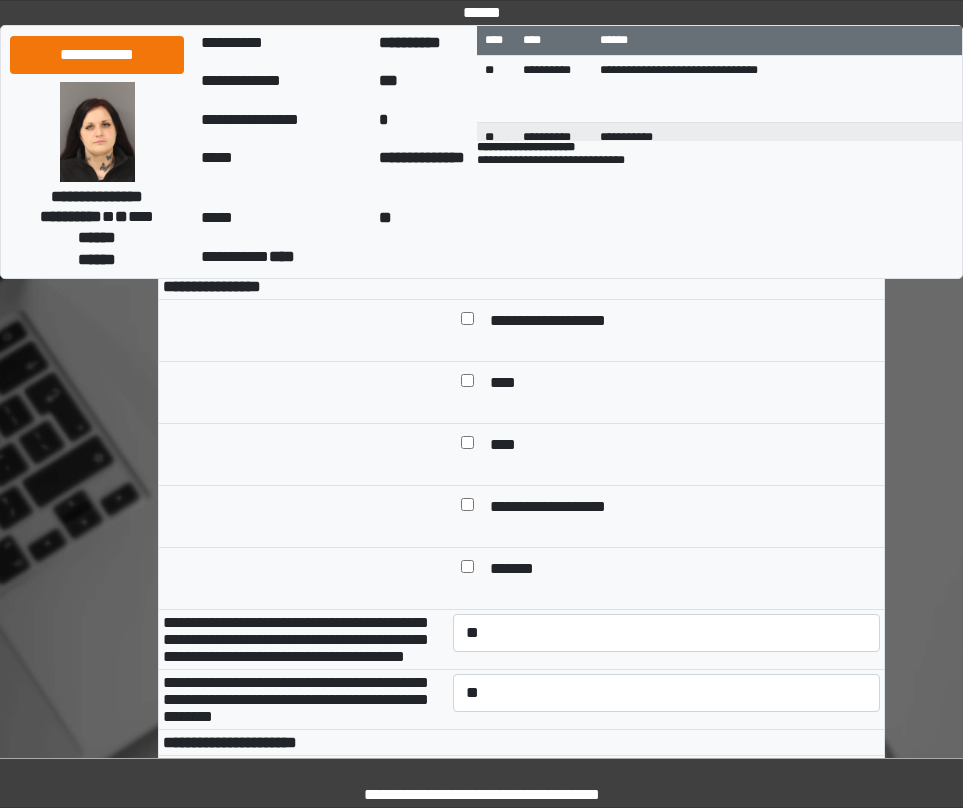 click on "**********" at bounding box center [304, 640] 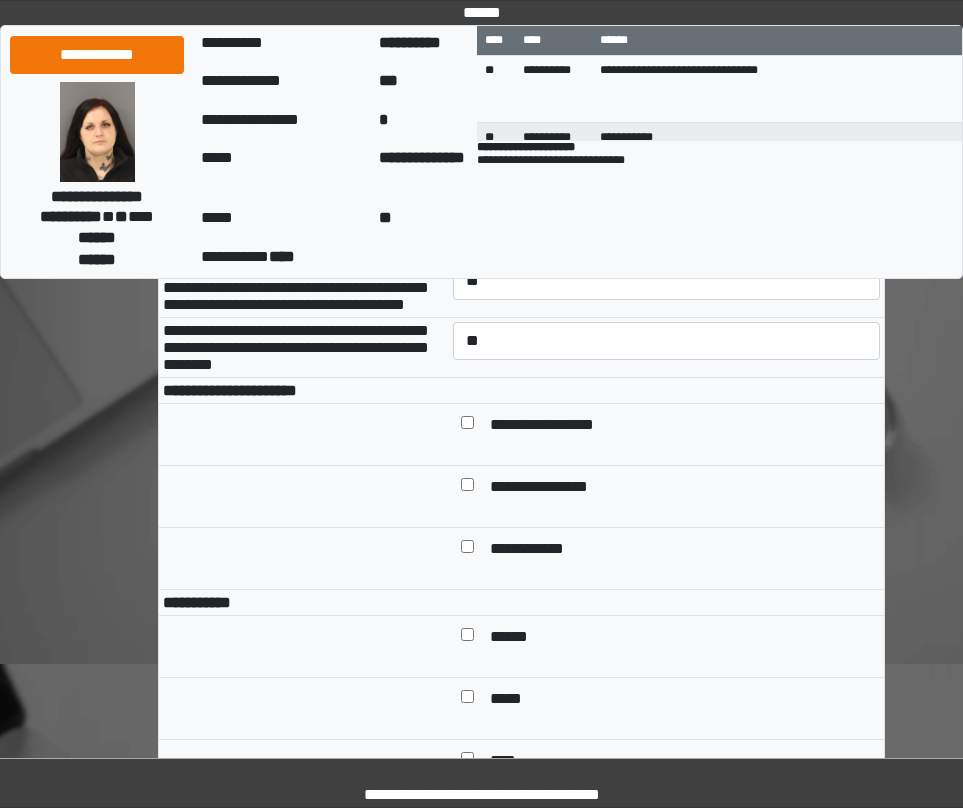 scroll, scrollTop: 1000, scrollLeft: 0, axis: vertical 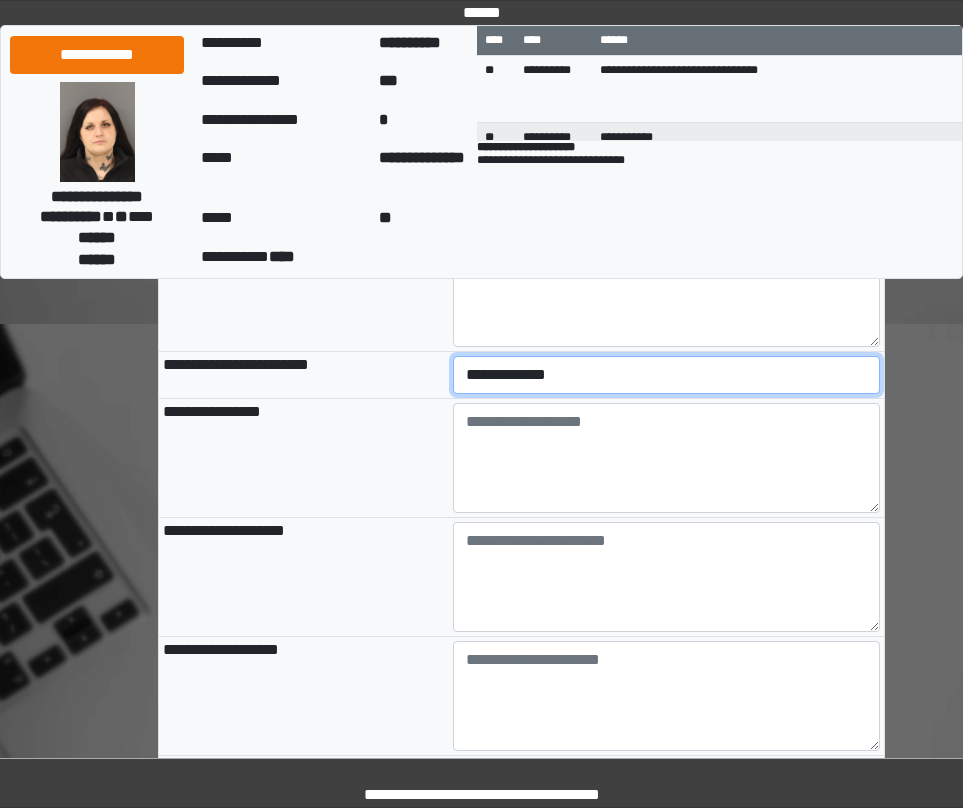 click on "**********" at bounding box center (666, 375) 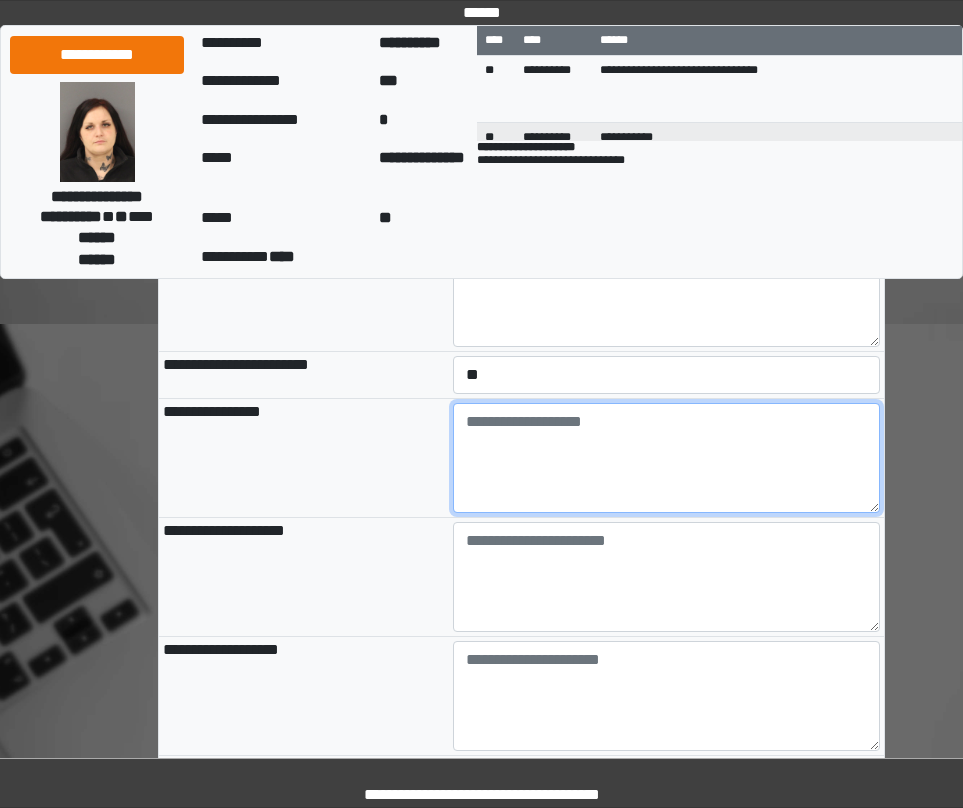 click at bounding box center (666, 458) 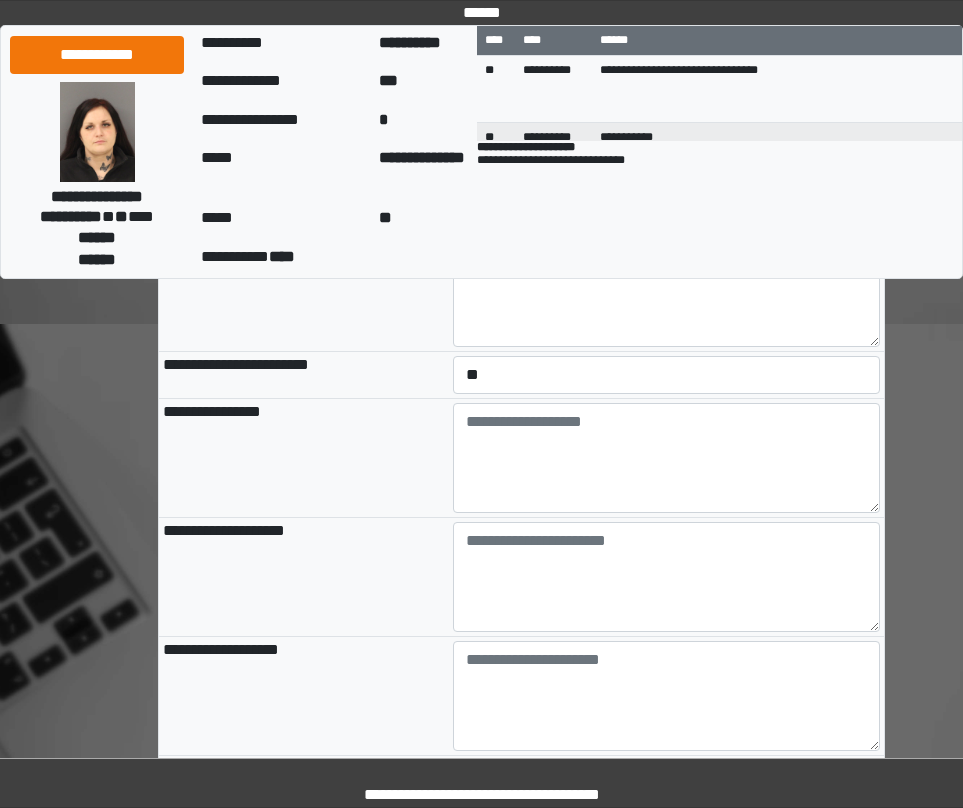 drag, startPoint x: 520, startPoint y: 555, endPoint x: 407, endPoint y: 423, distance: 173.76134 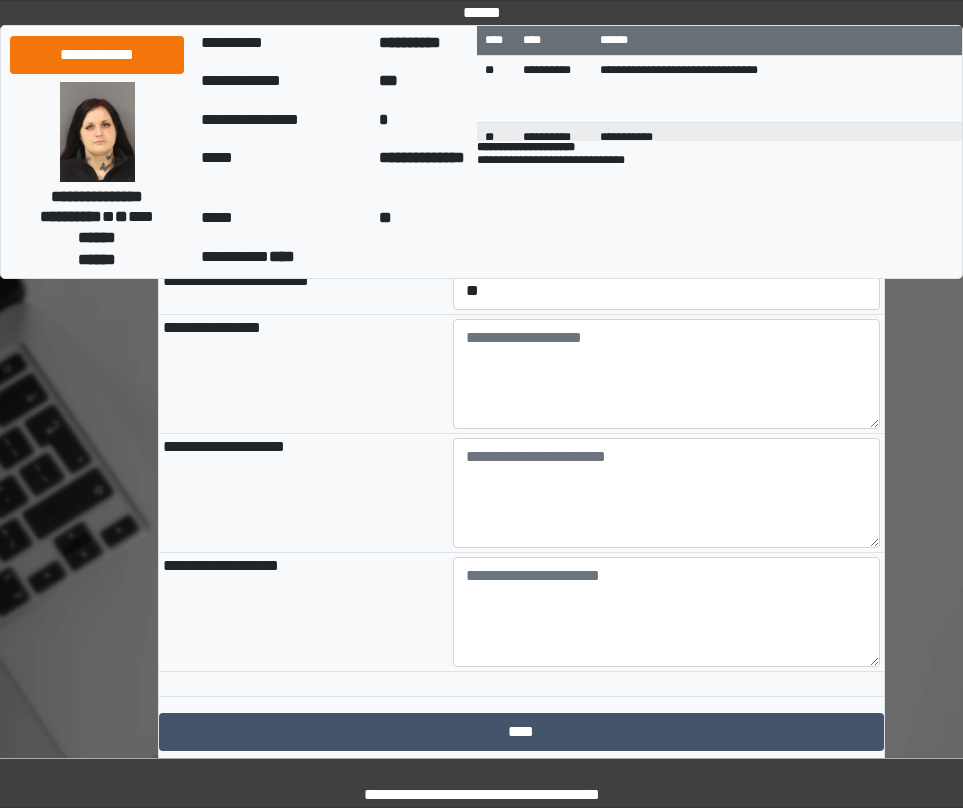 scroll, scrollTop: 2300, scrollLeft: 0, axis: vertical 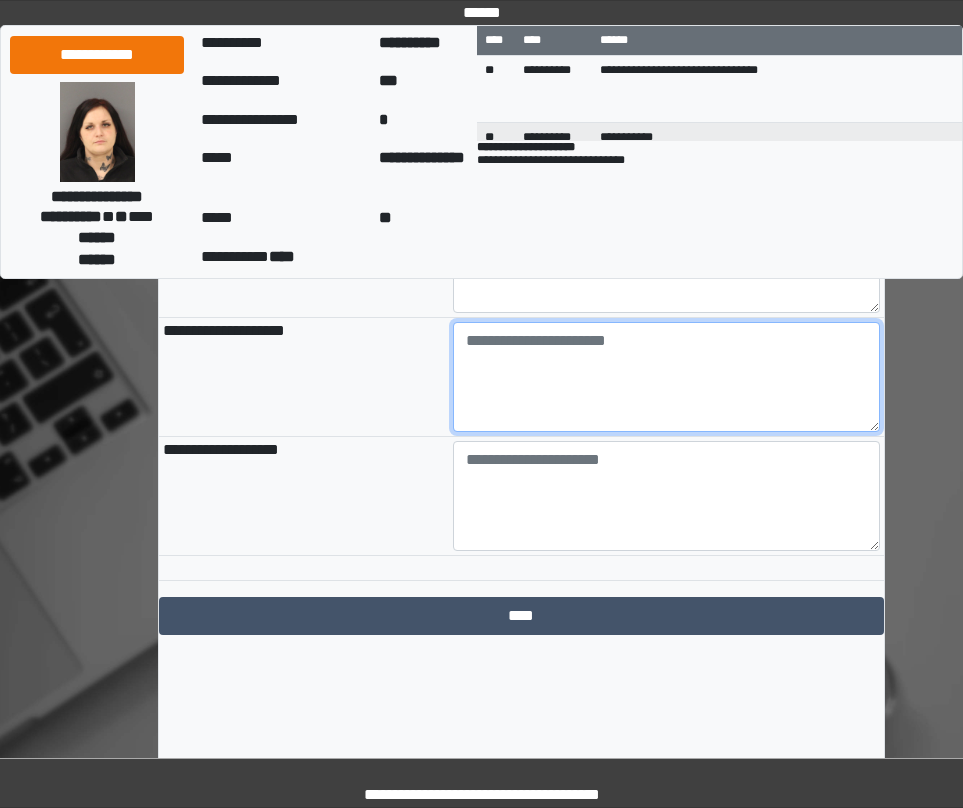 click at bounding box center (666, 377) 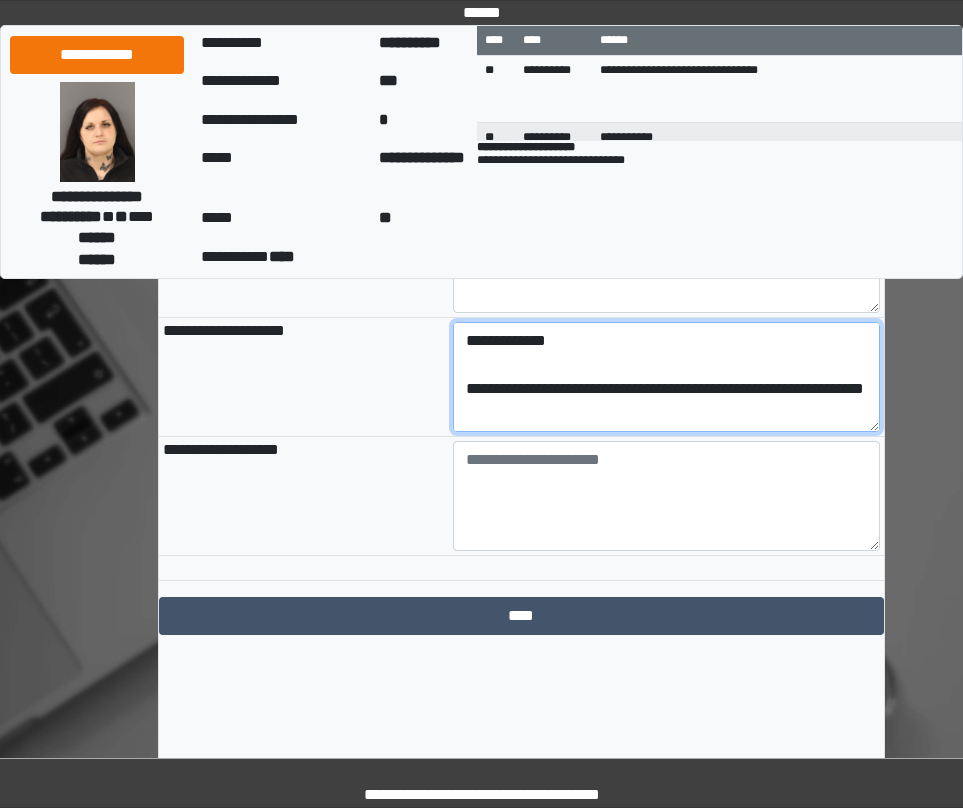 scroll, scrollTop: 256, scrollLeft: 0, axis: vertical 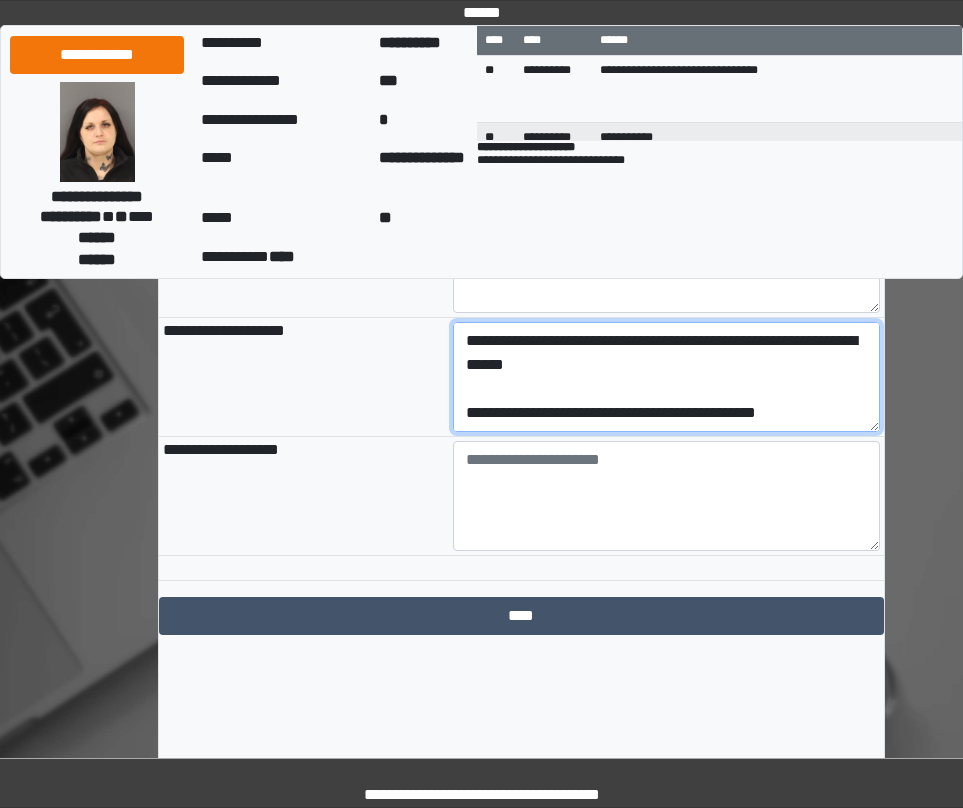click on "**********" at bounding box center (666, 377) 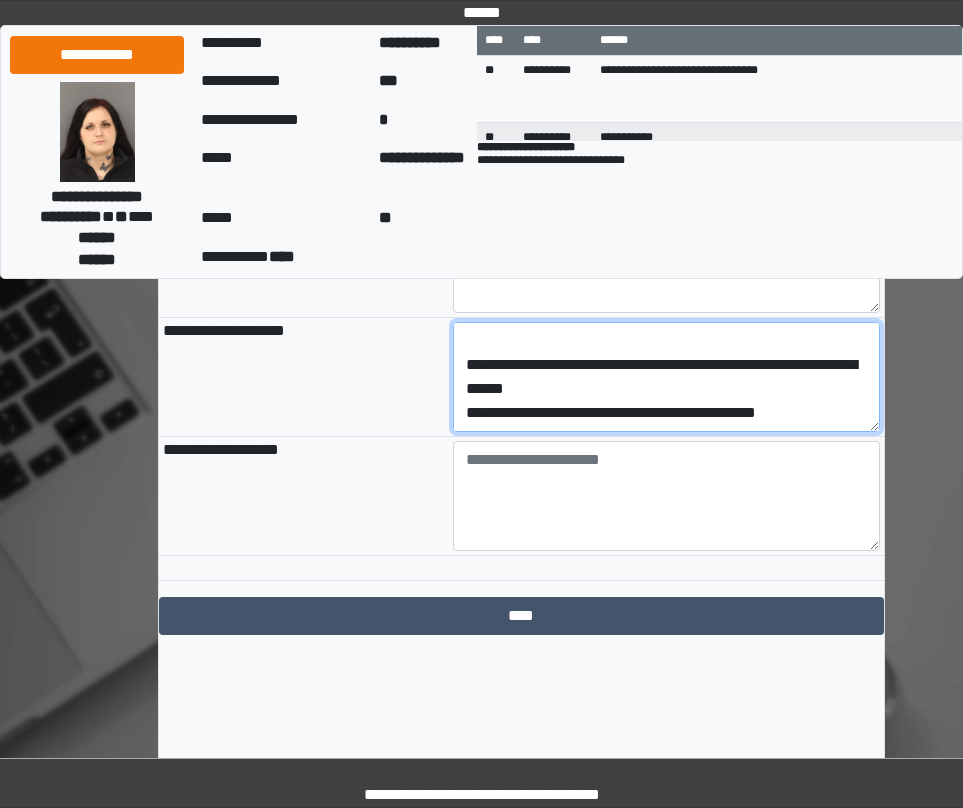 click on "**********" at bounding box center (666, 377) 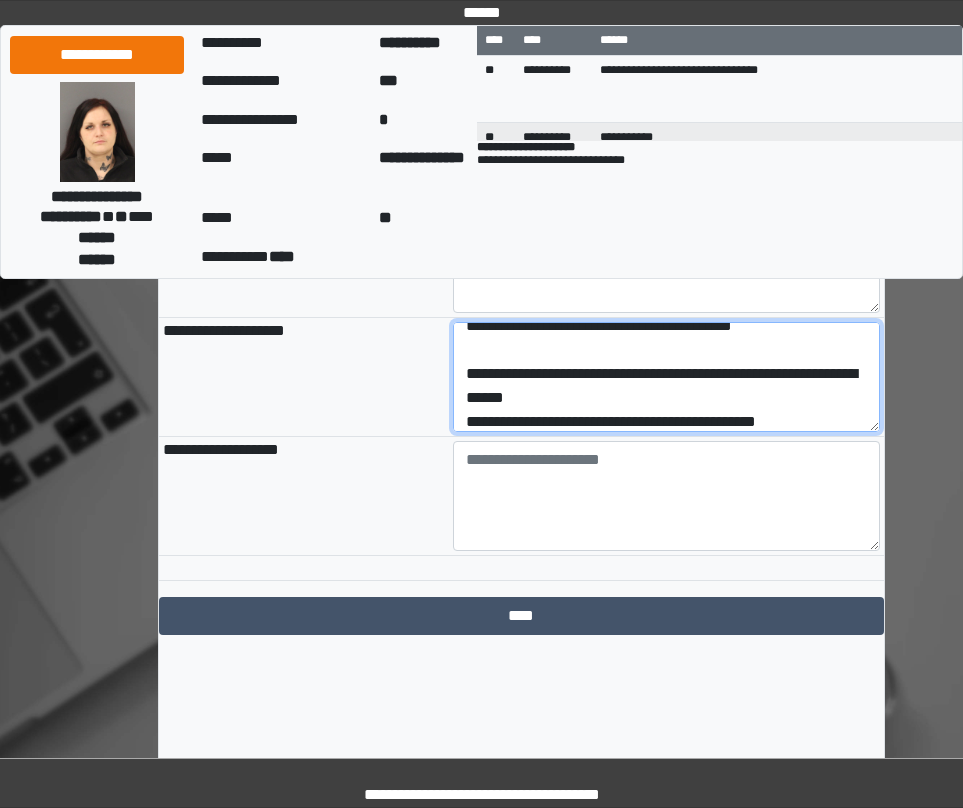 click on "**********" at bounding box center [666, 377] 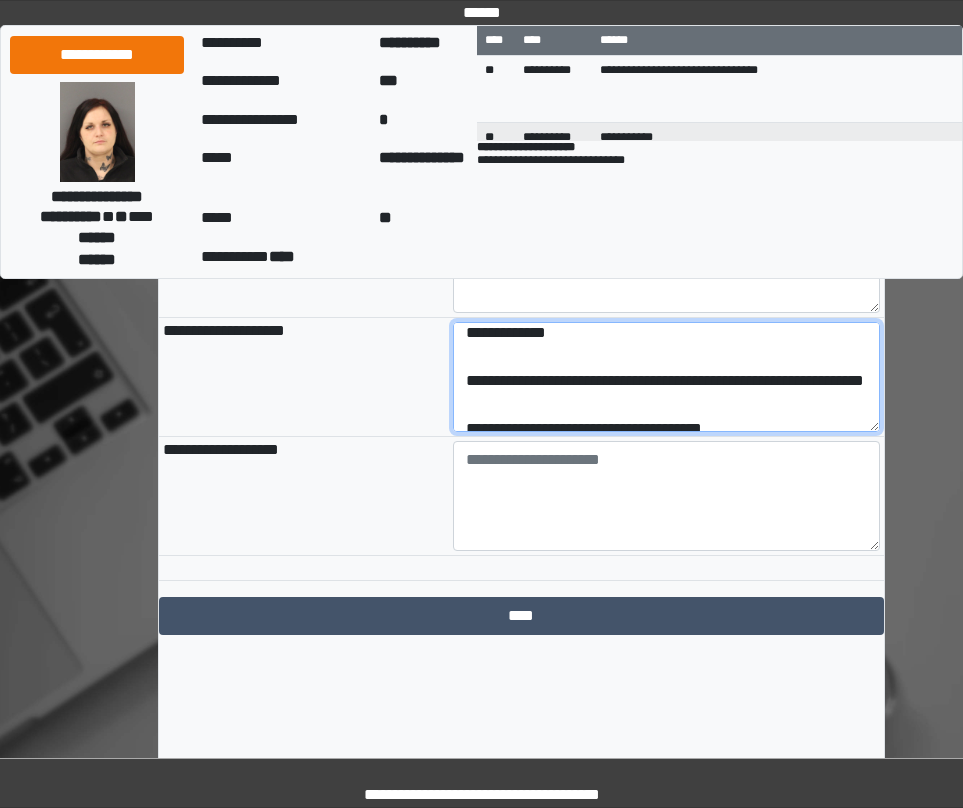 scroll, scrollTop: 0, scrollLeft: 0, axis: both 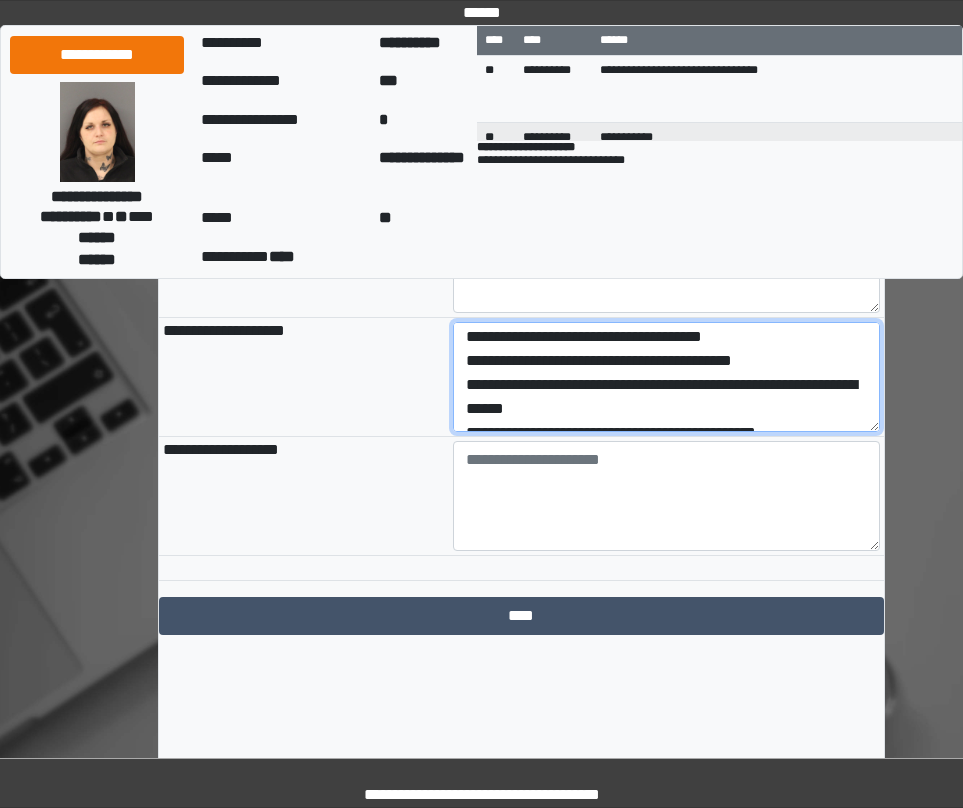 click on "**********" at bounding box center (666, 377) 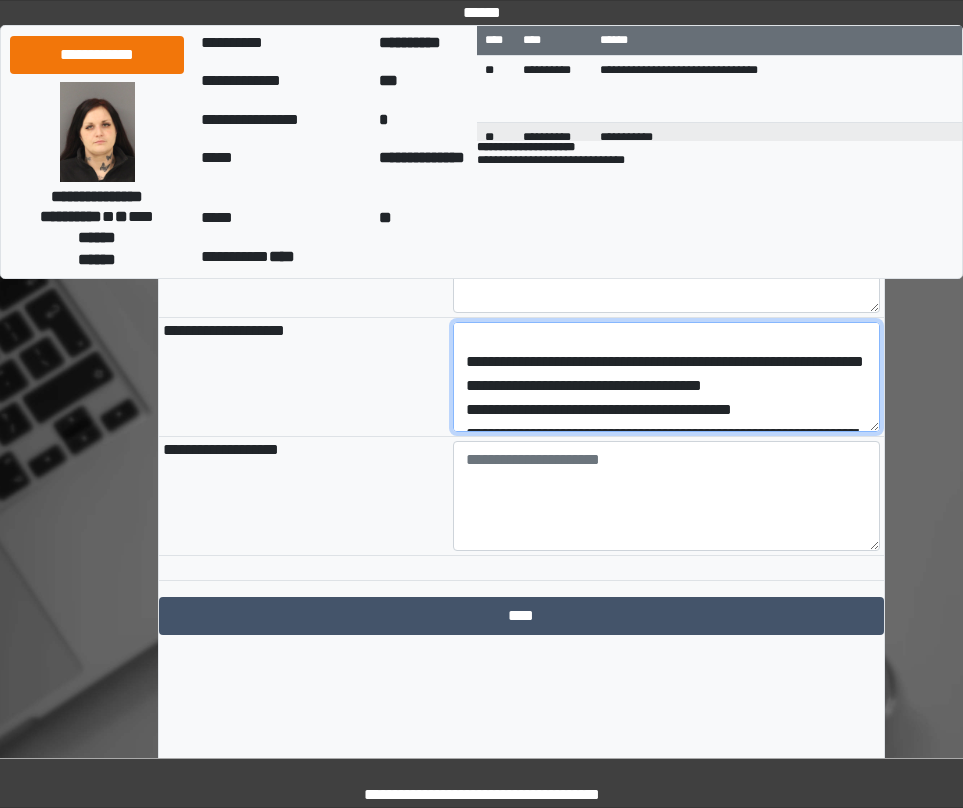 scroll, scrollTop: 0, scrollLeft: 0, axis: both 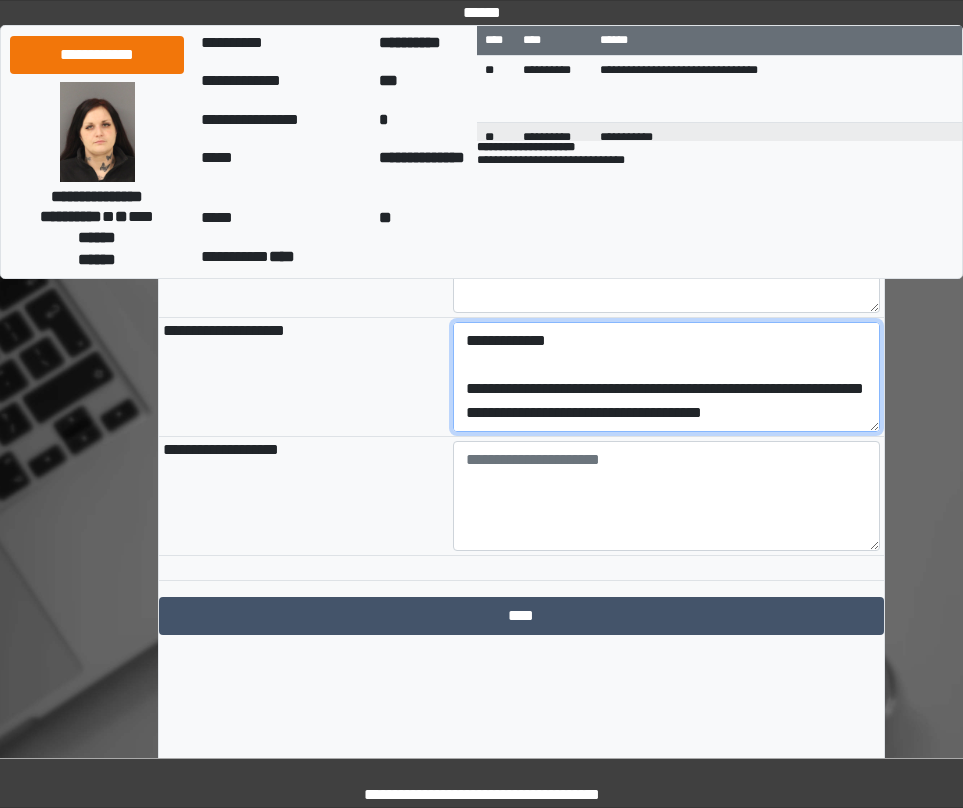 click on "**********" at bounding box center (666, 377) 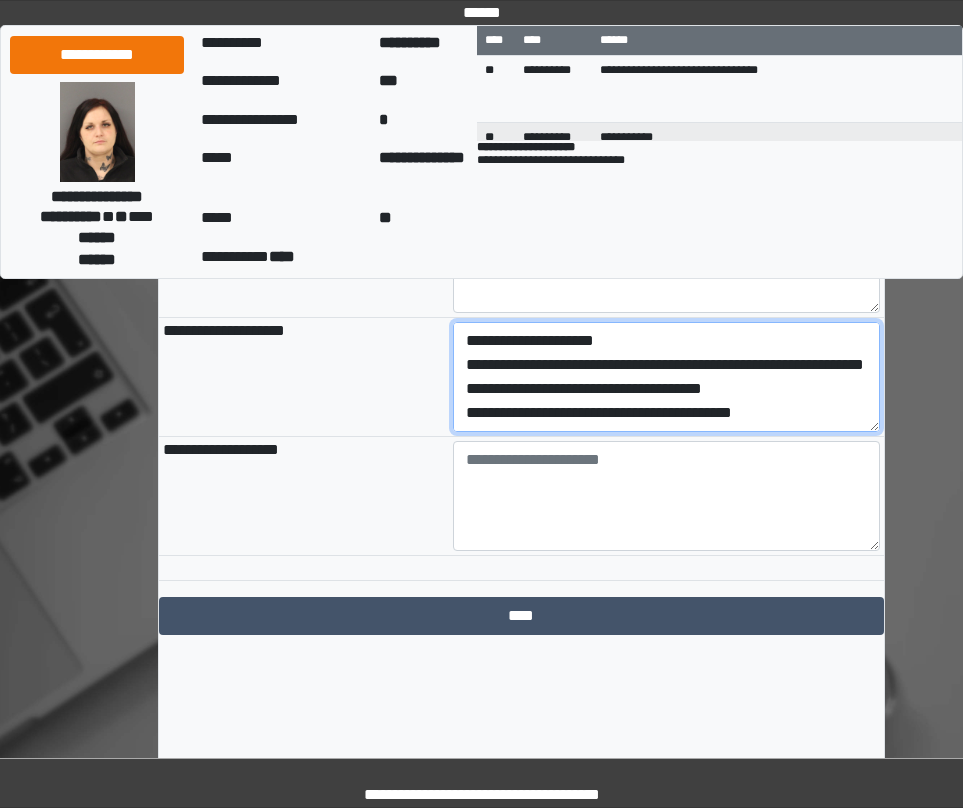 click on "**********" at bounding box center [666, 377] 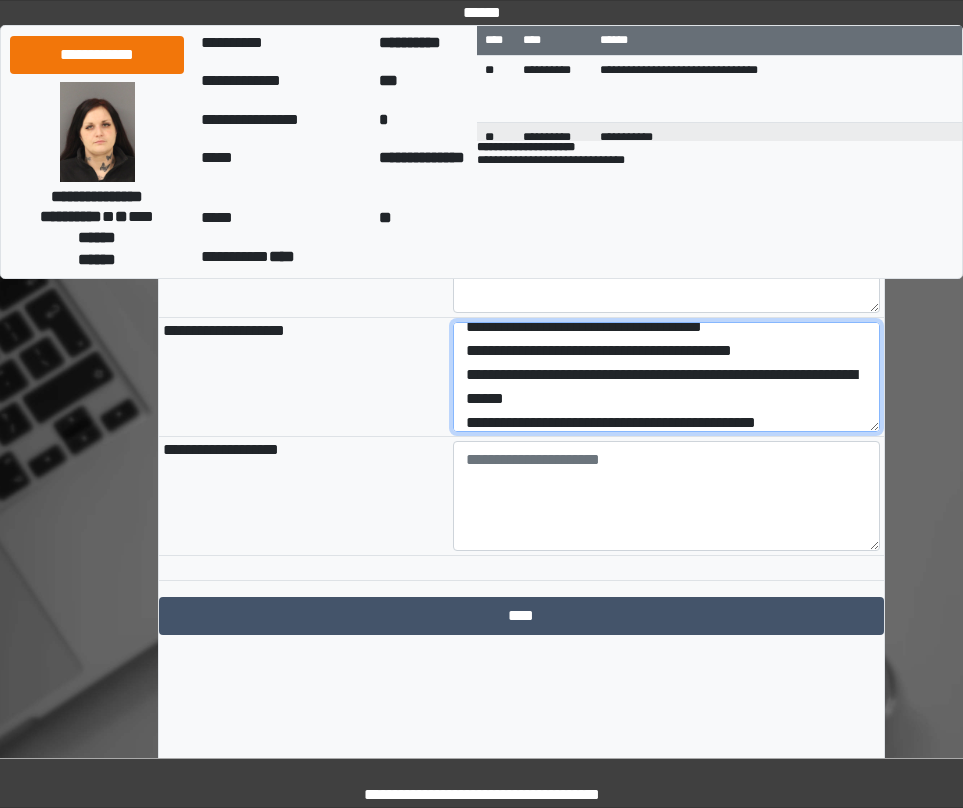 scroll, scrollTop: 96, scrollLeft: 0, axis: vertical 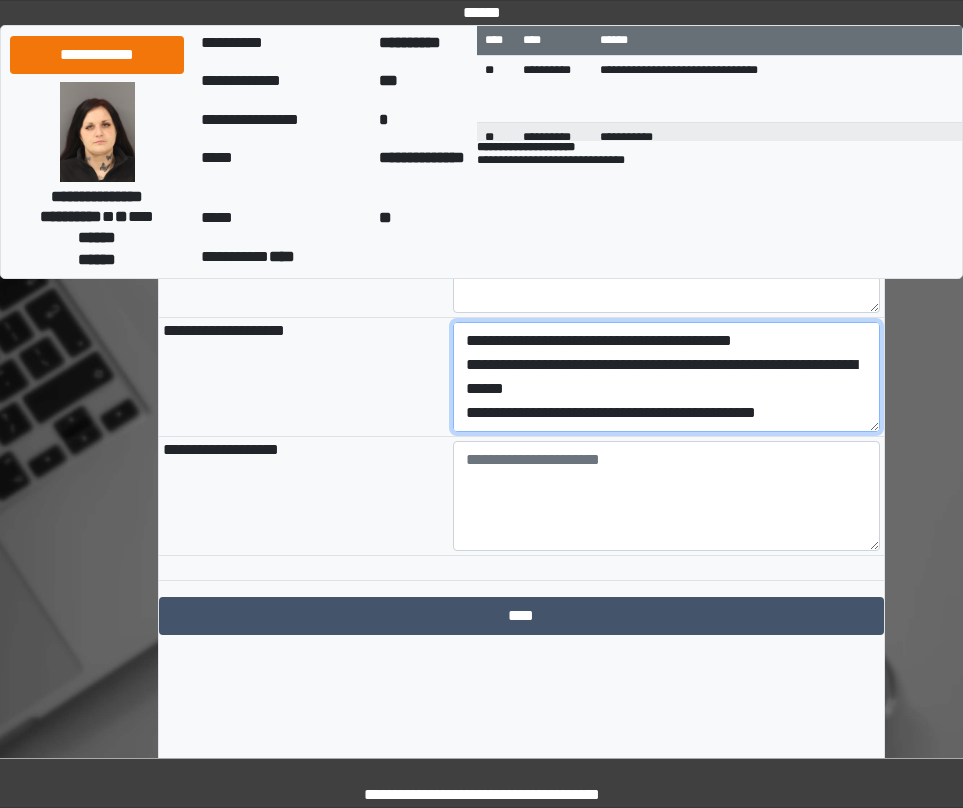 click on "**********" at bounding box center [666, 377] 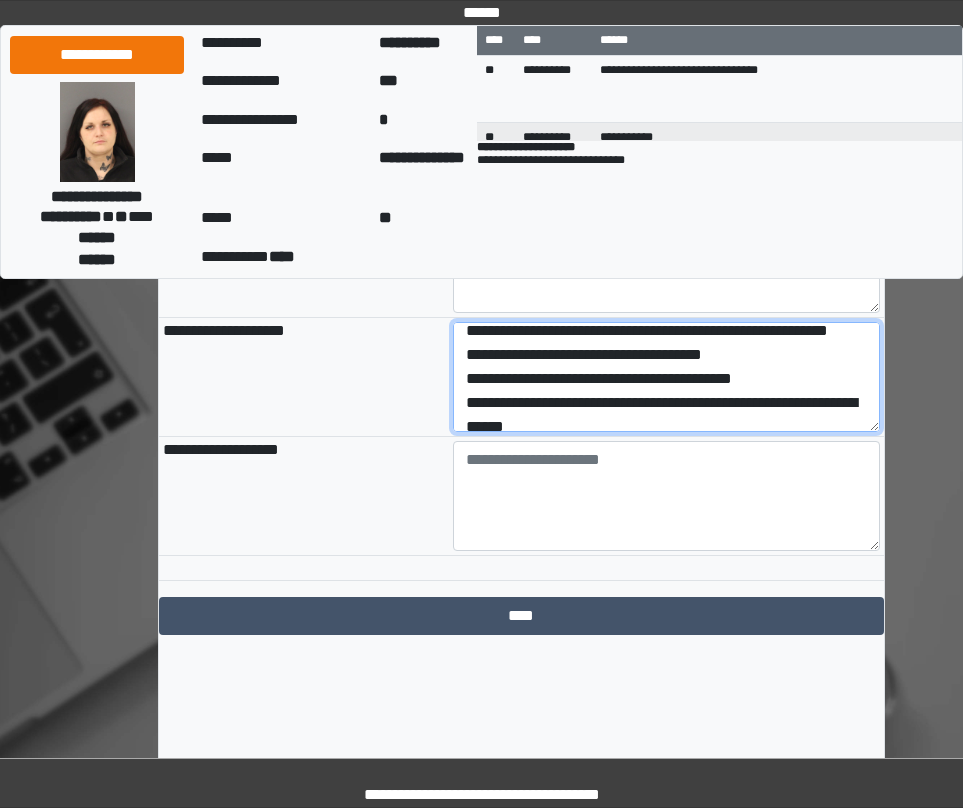 scroll, scrollTop: 0, scrollLeft: 0, axis: both 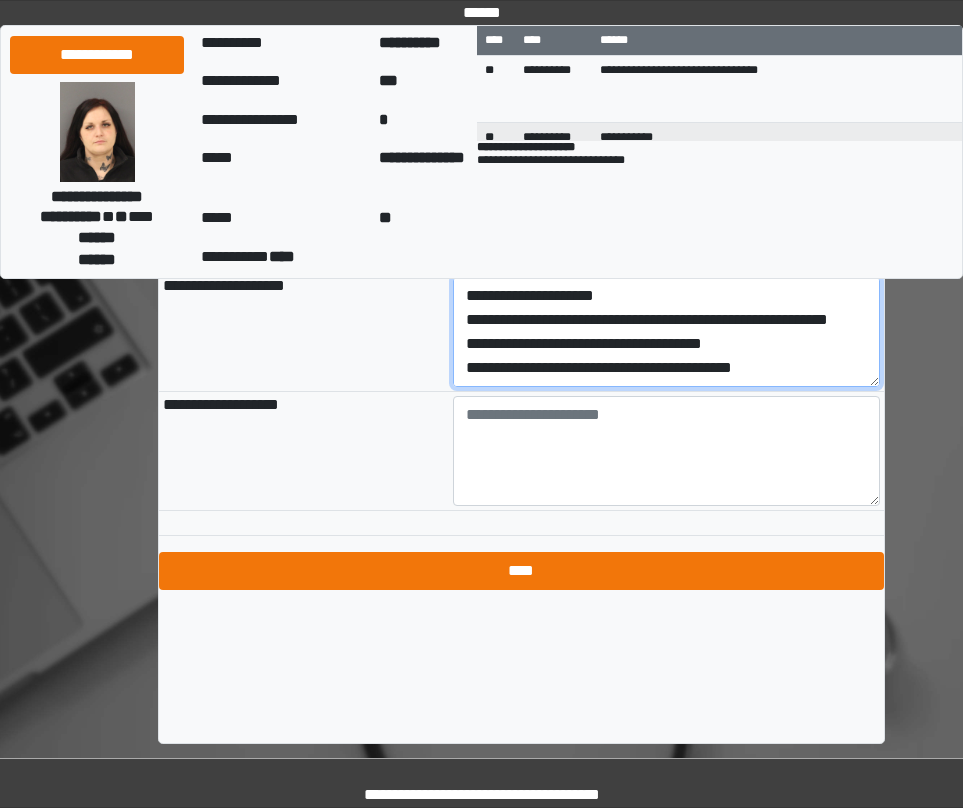 type on "**********" 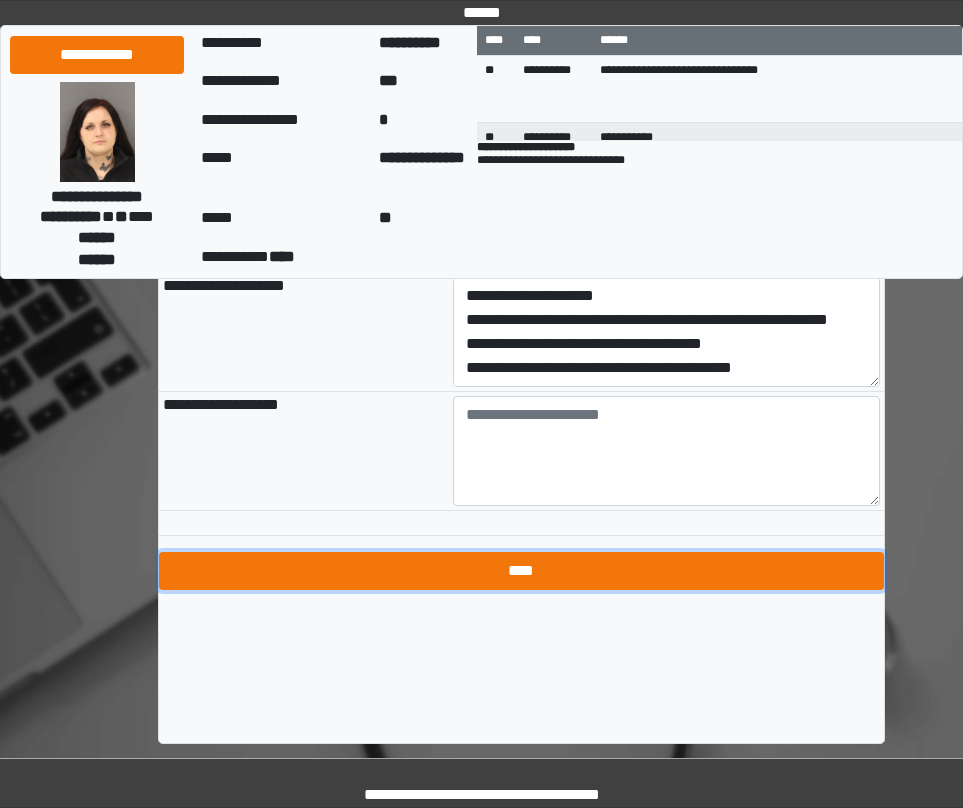 click on "****" at bounding box center (521, 571) 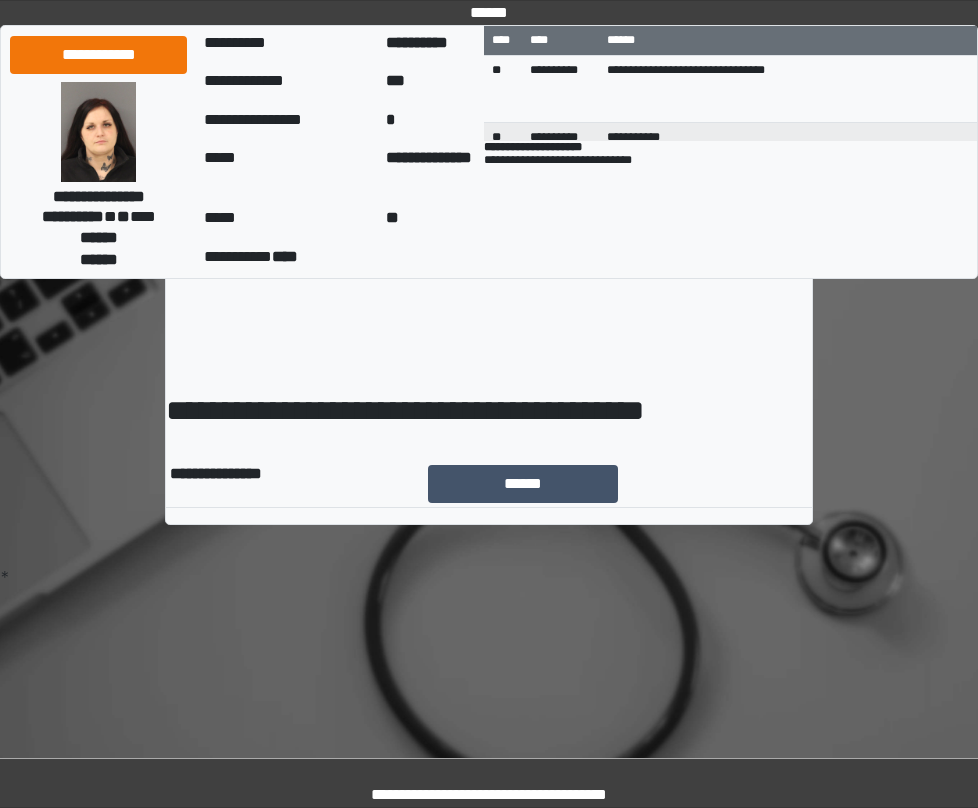 scroll, scrollTop: 0, scrollLeft: 0, axis: both 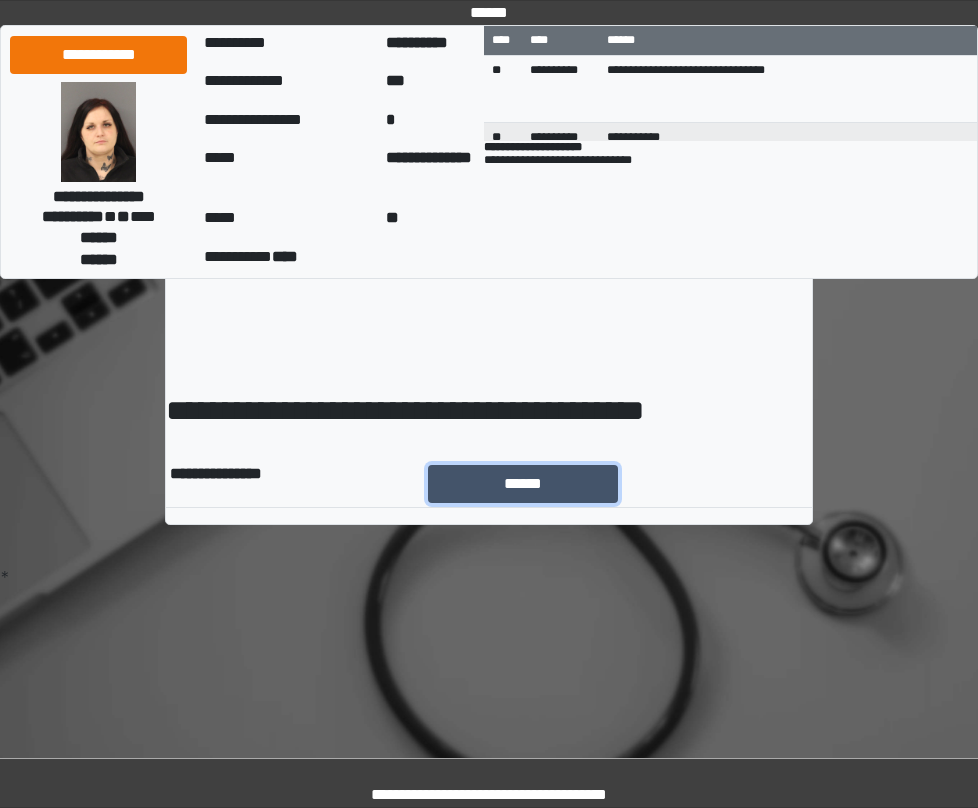 drag, startPoint x: 494, startPoint y: 487, endPoint x: 515, endPoint y: 463, distance: 31.890438 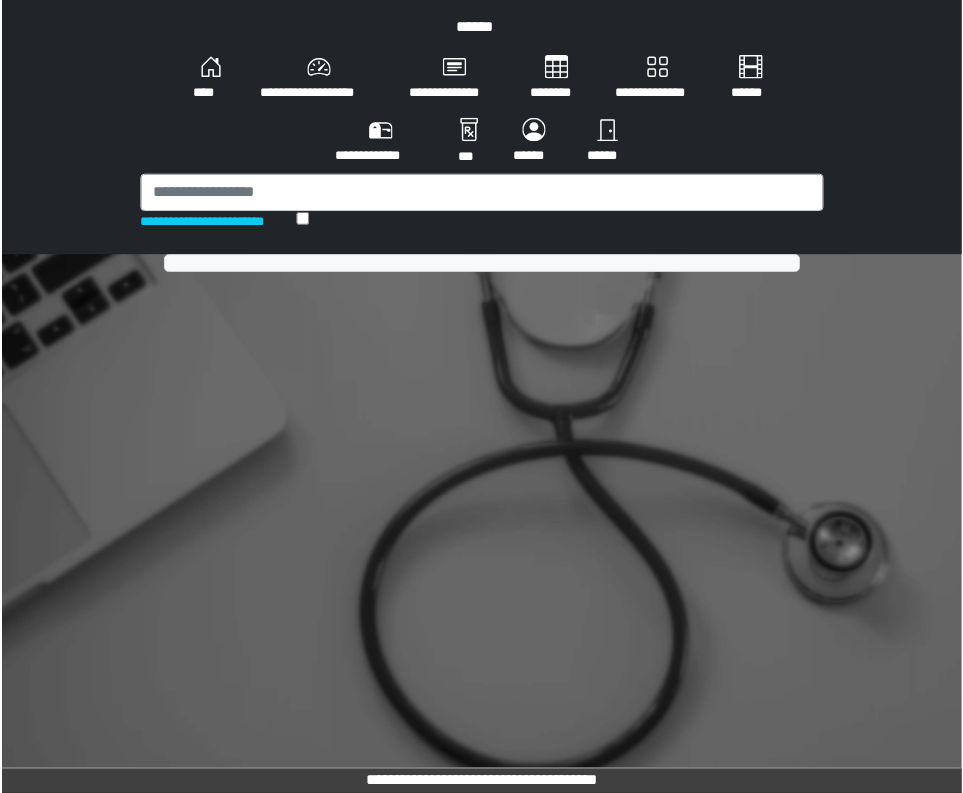 scroll, scrollTop: 0, scrollLeft: 0, axis: both 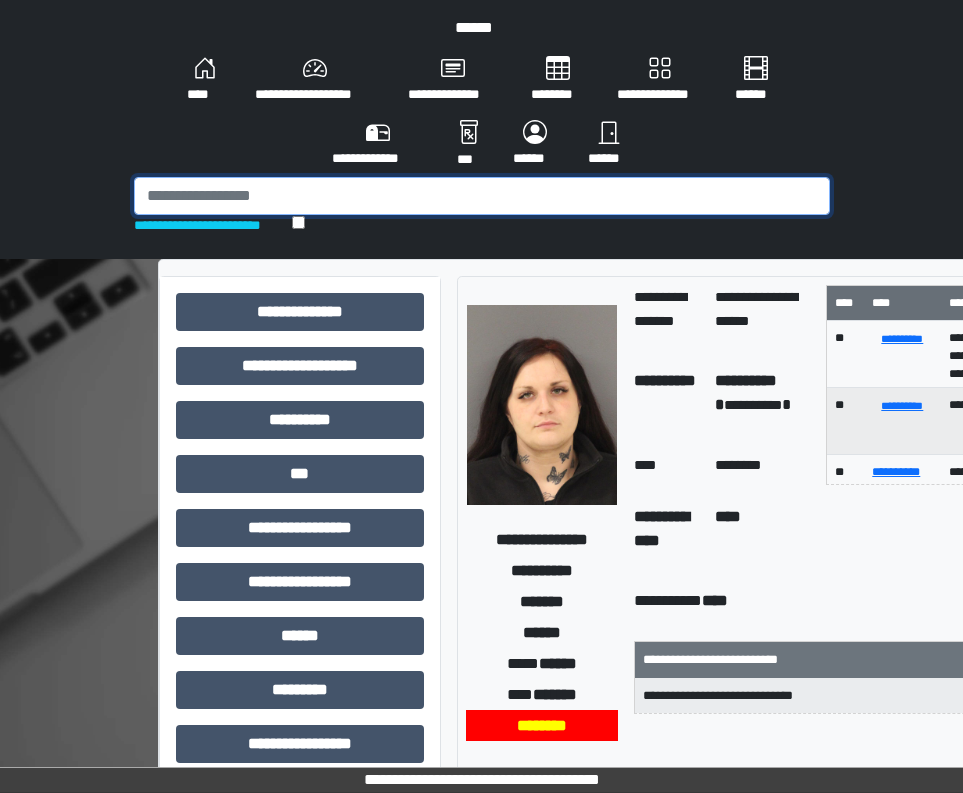 click at bounding box center (482, 196) 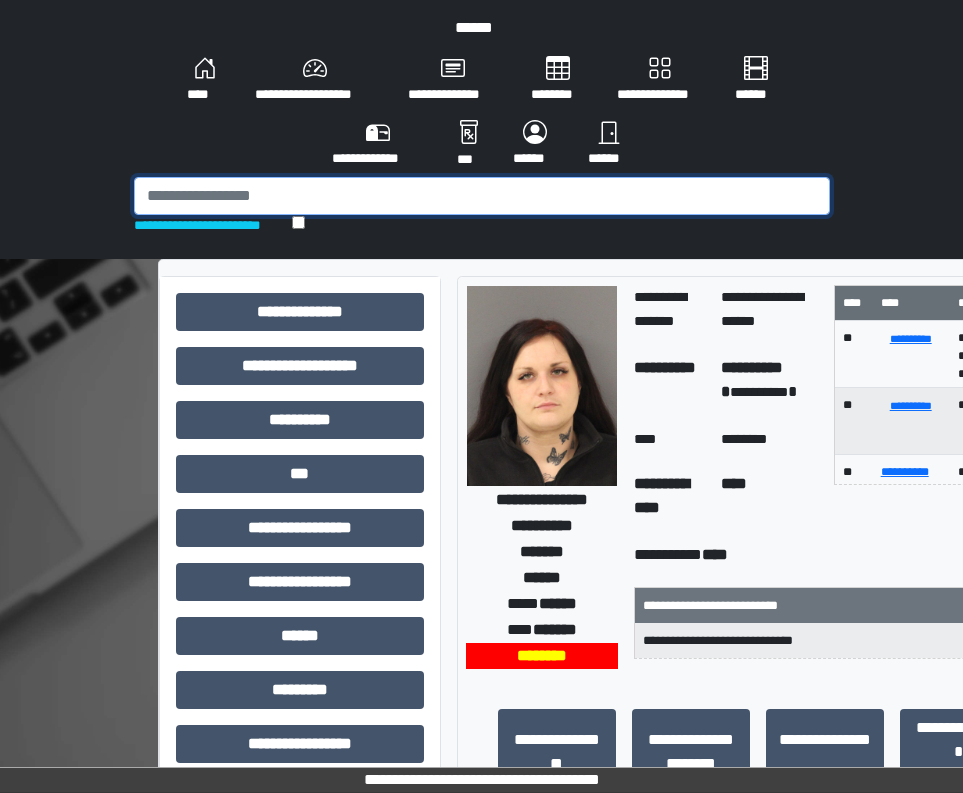 scroll, scrollTop: 300, scrollLeft: 0, axis: vertical 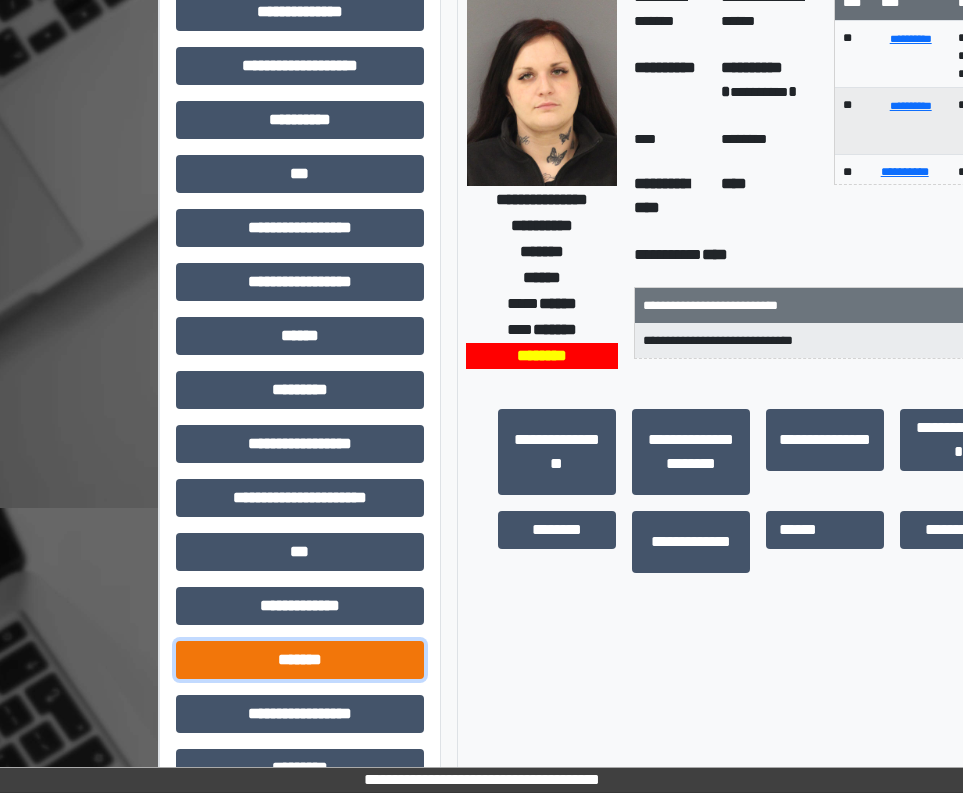 click on "*******" at bounding box center (300, 660) 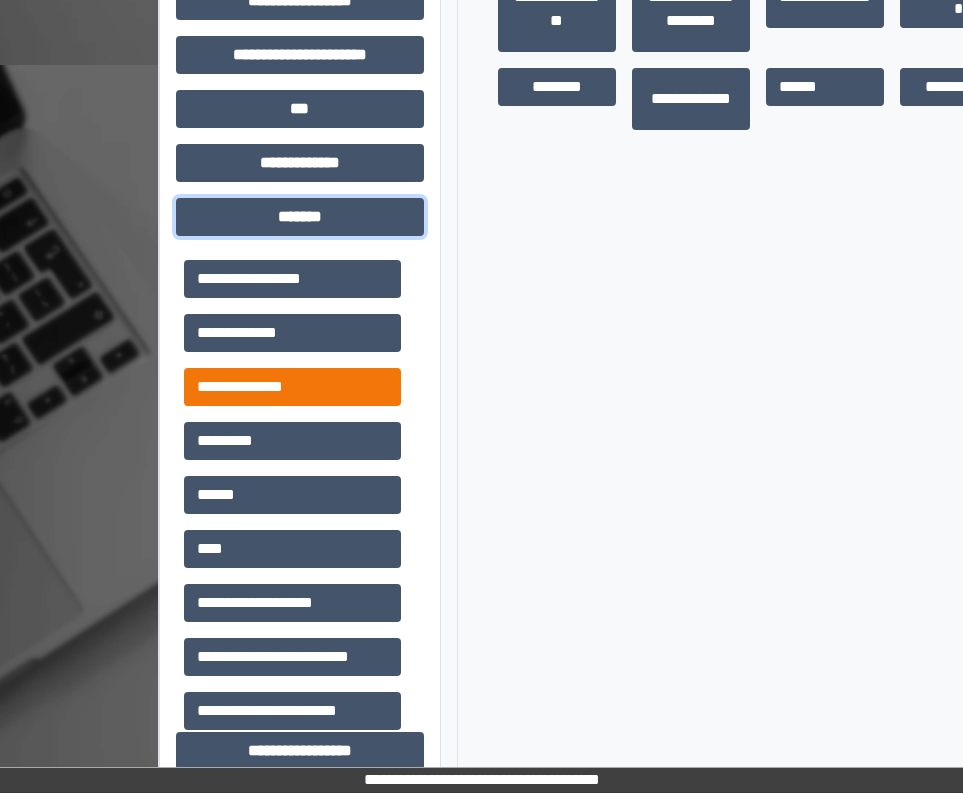 scroll, scrollTop: 800, scrollLeft: 0, axis: vertical 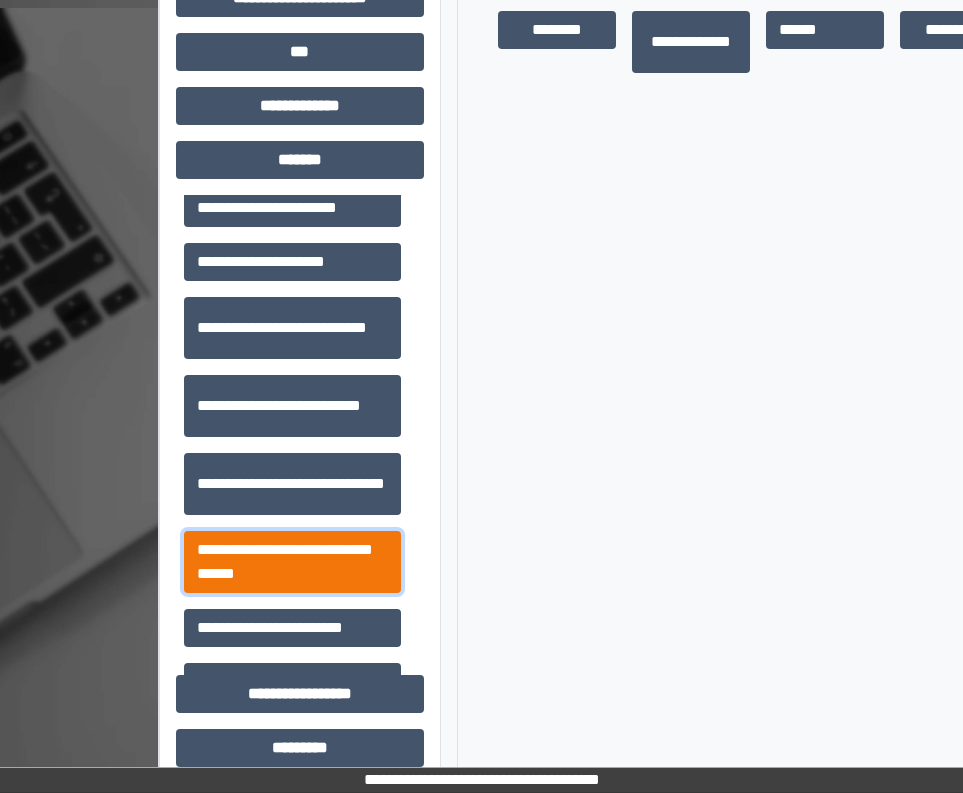 click on "**********" at bounding box center (292, 562) 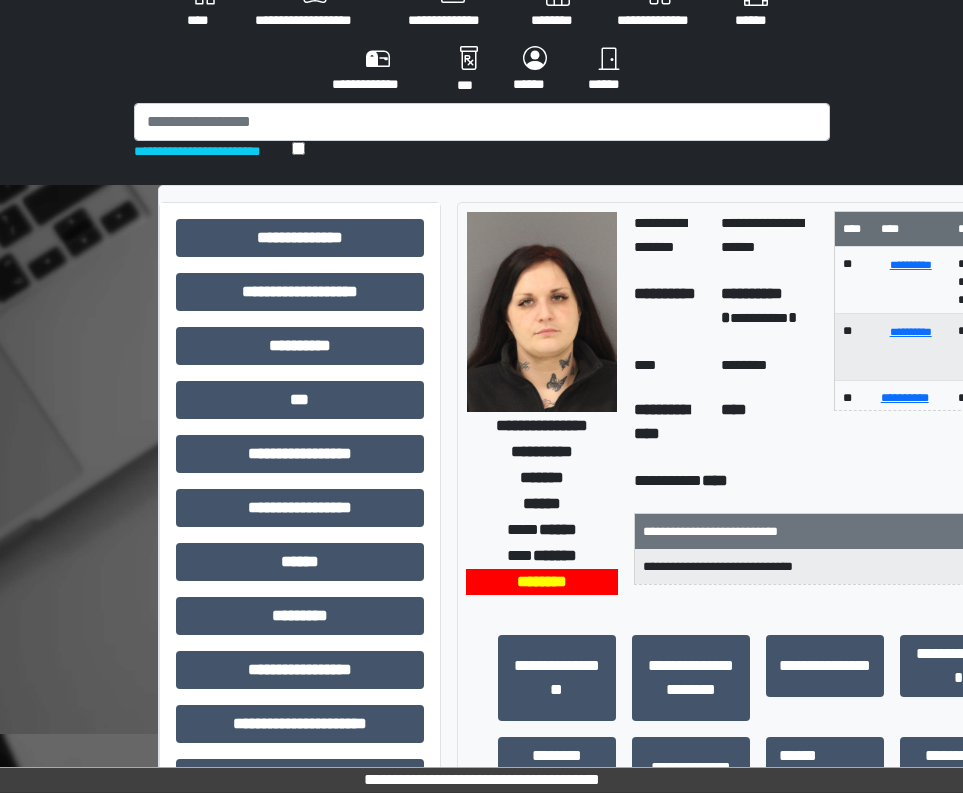 scroll, scrollTop: 0, scrollLeft: 0, axis: both 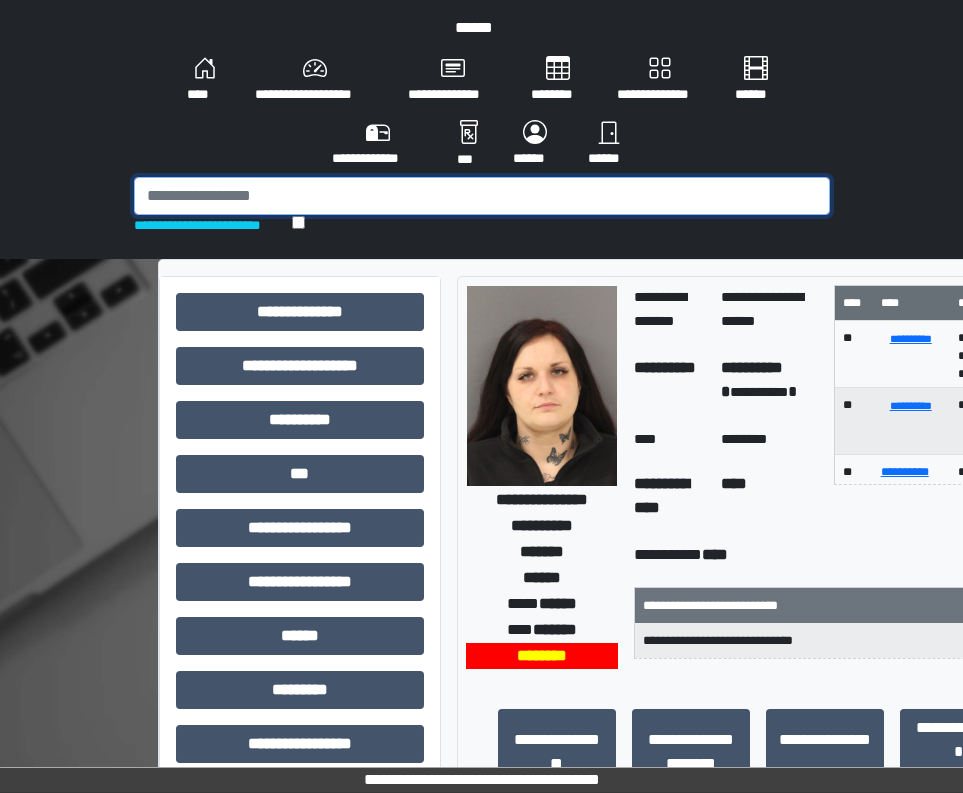 drag, startPoint x: 493, startPoint y: 189, endPoint x: 483, endPoint y: 191, distance: 10.198039 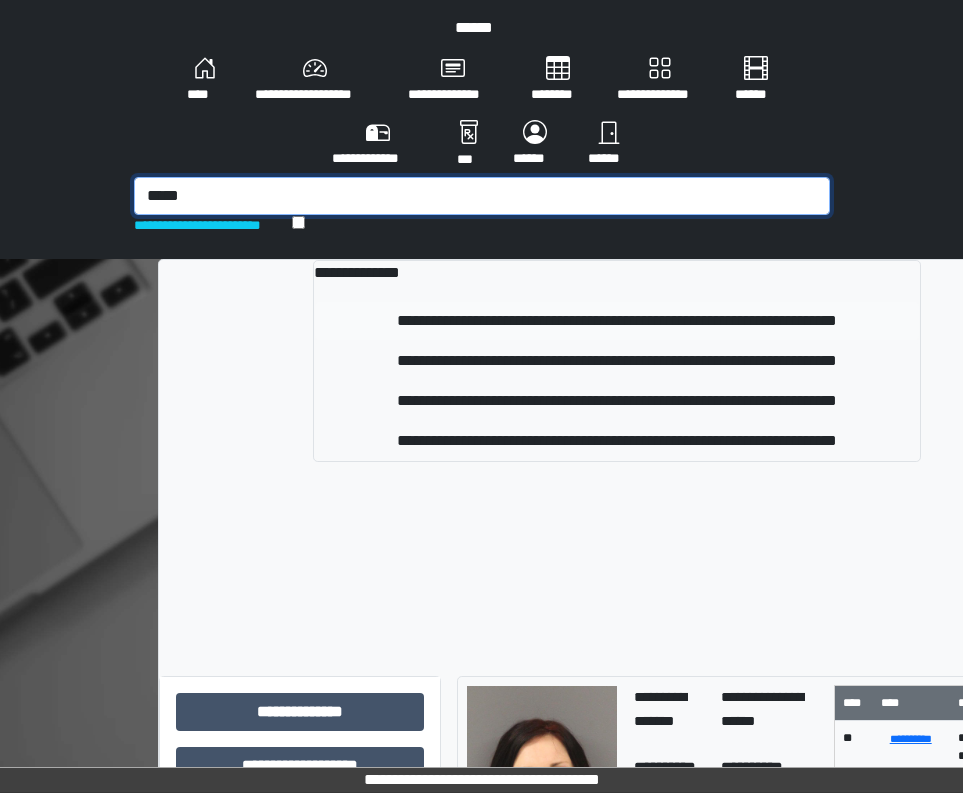 type on "*****" 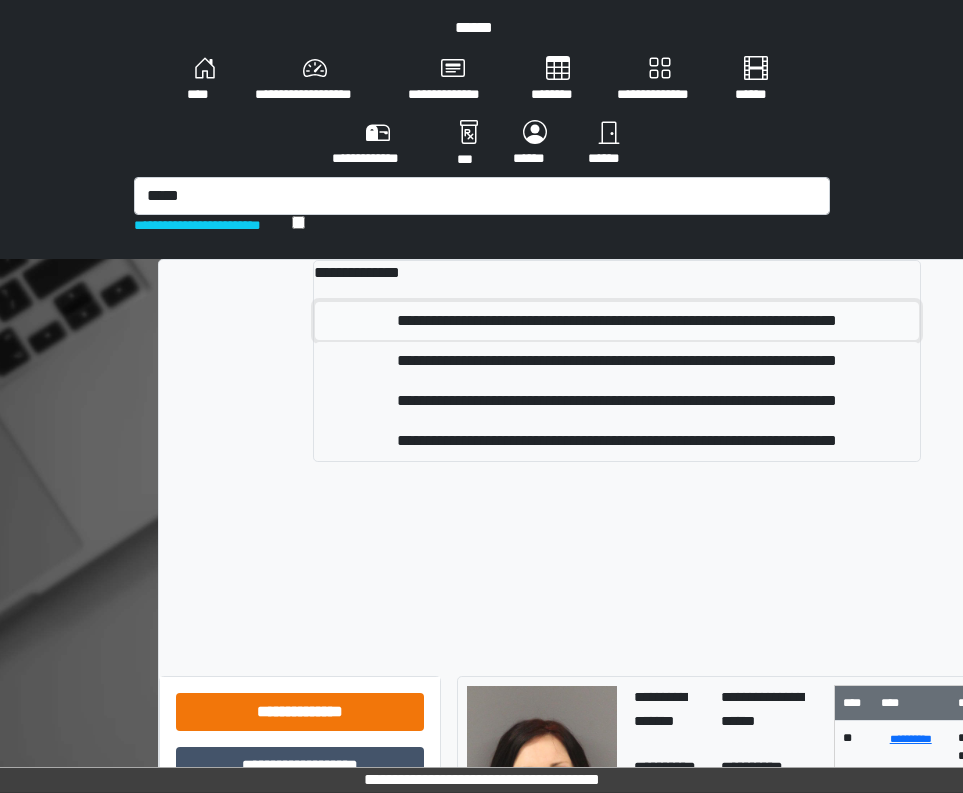 click on "**********" at bounding box center (617, 321) 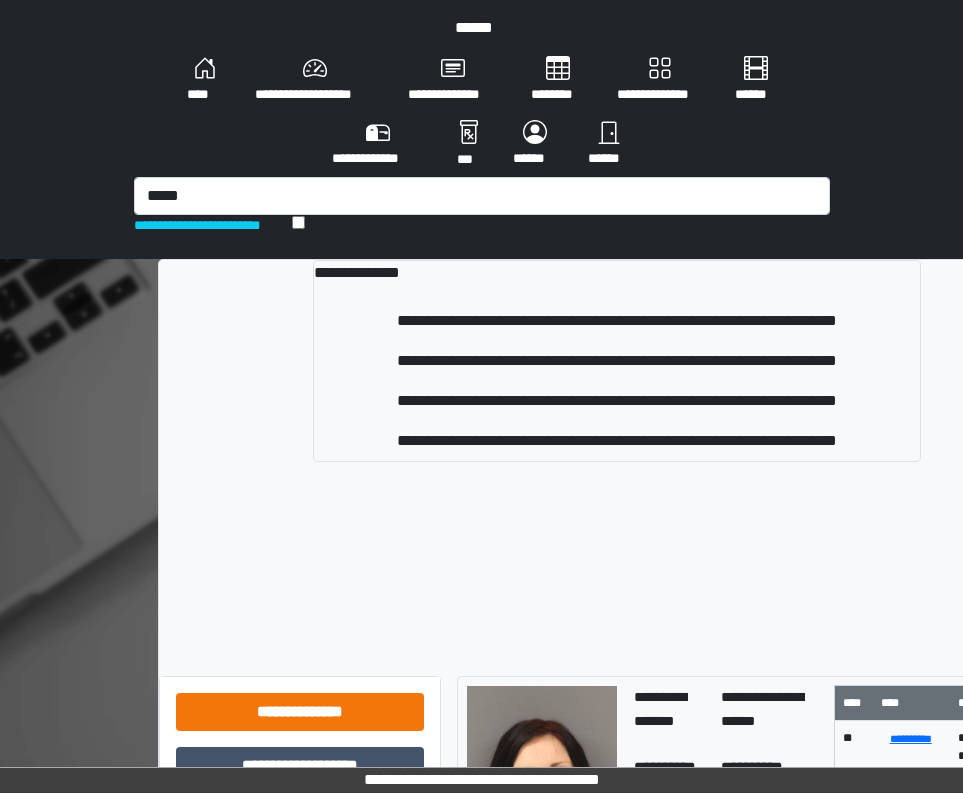 type 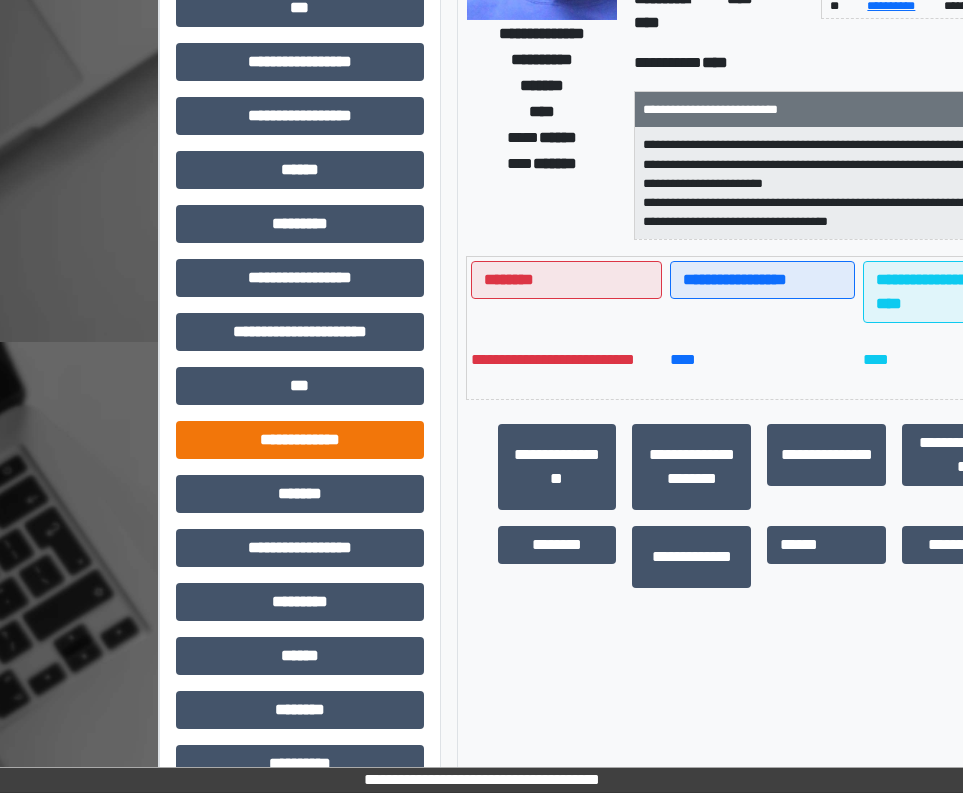 scroll, scrollTop: 560, scrollLeft: 0, axis: vertical 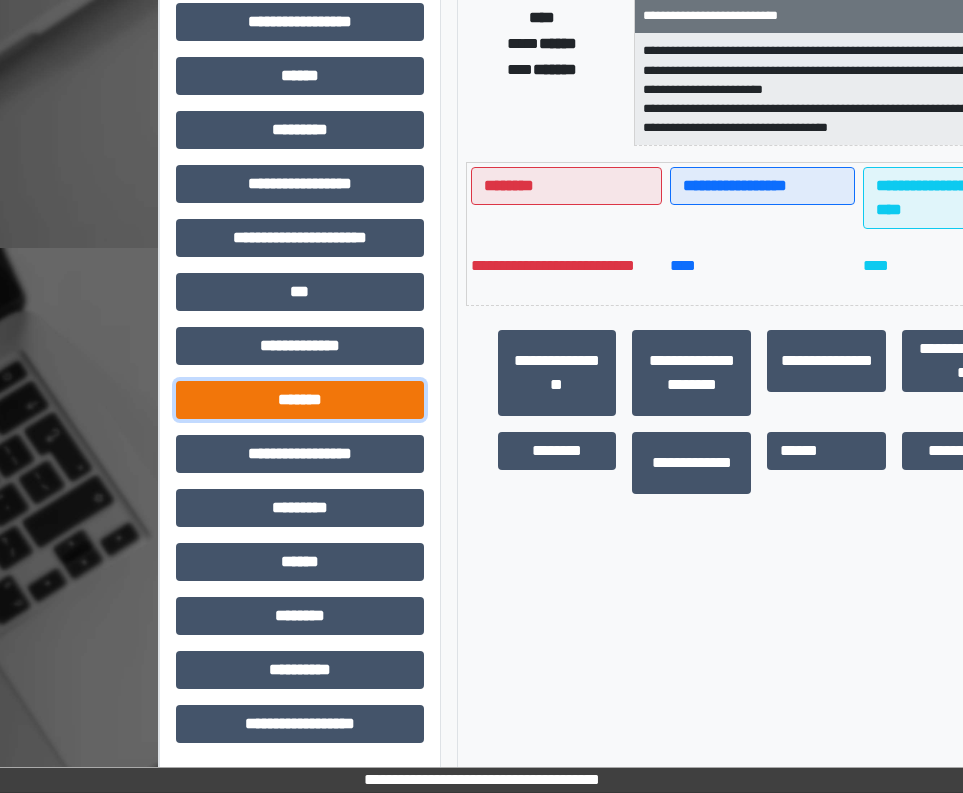 click on "*******" at bounding box center [300, 400] 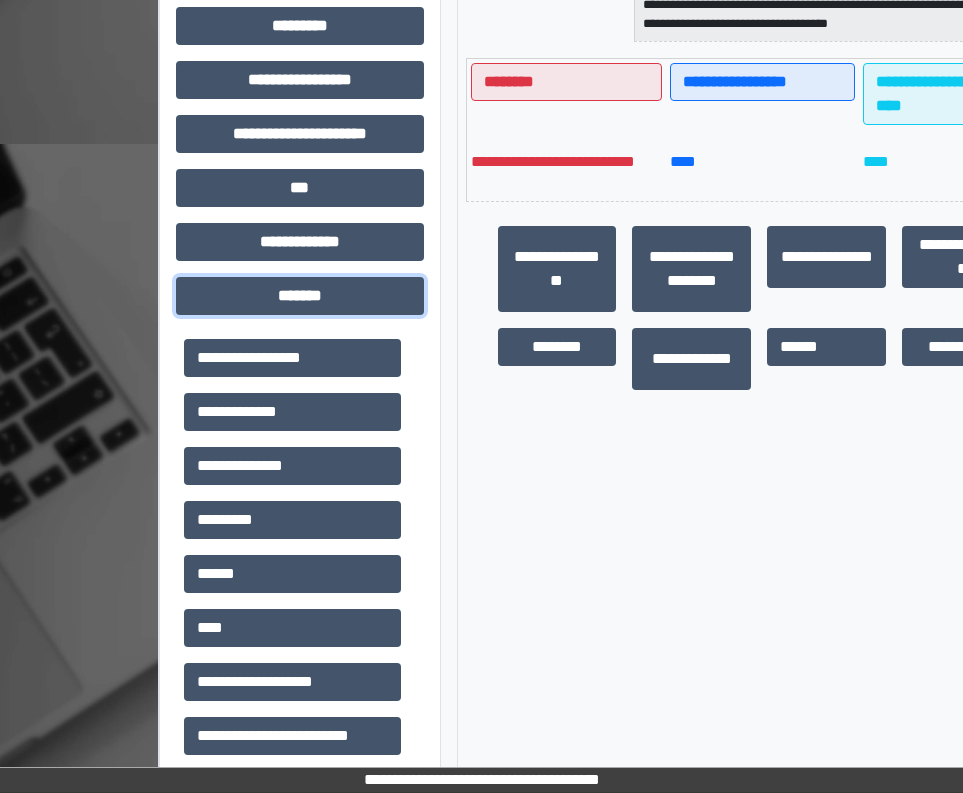scroll, scrollTop: 960, scrollLeft: 0, axis: vertical 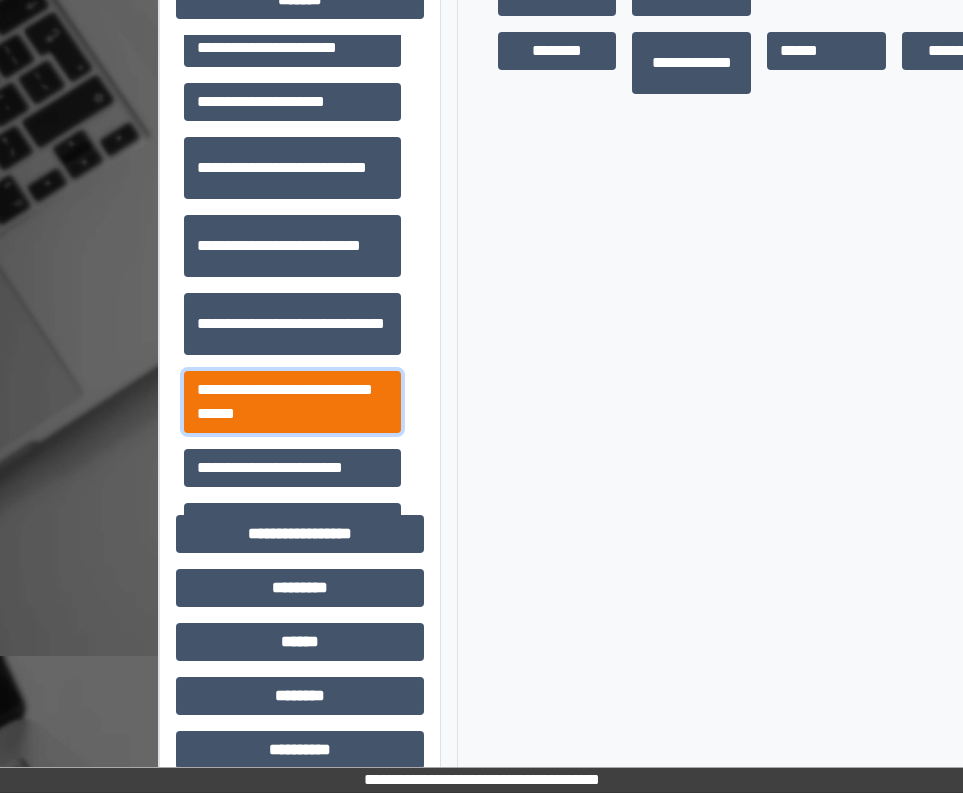 click on "**********" at bounding box center [292, 402] 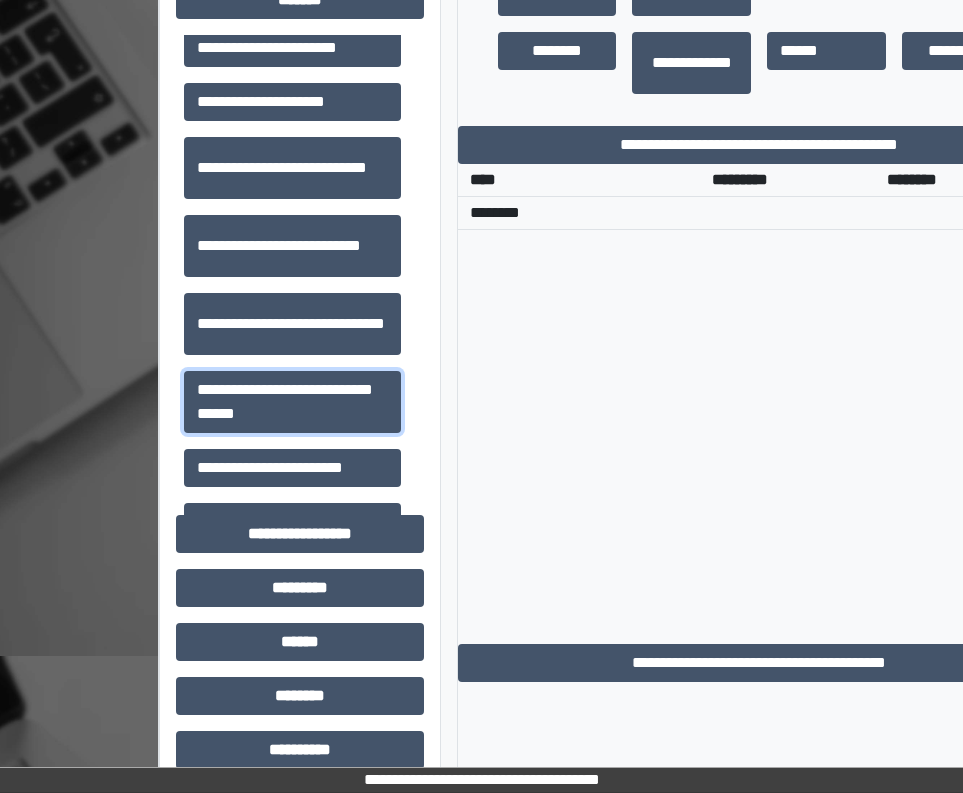 scroll, scrollTop: 760, scrollLeft: 0, axis: vertical 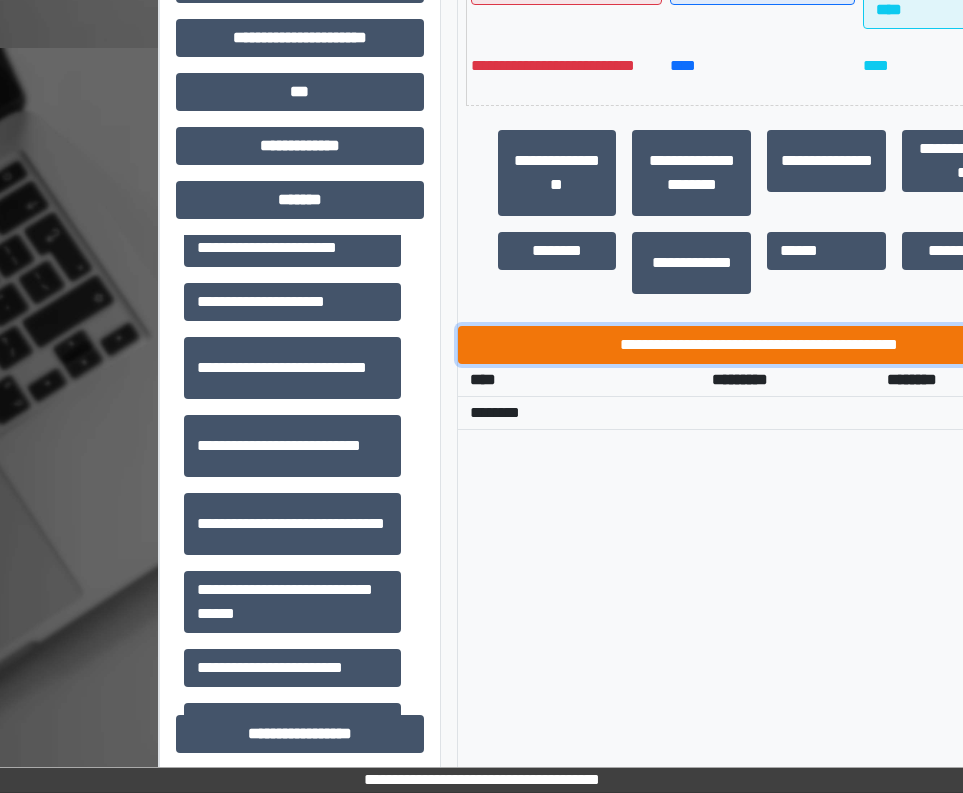 click on "**********" at bounding box center (760, 345) 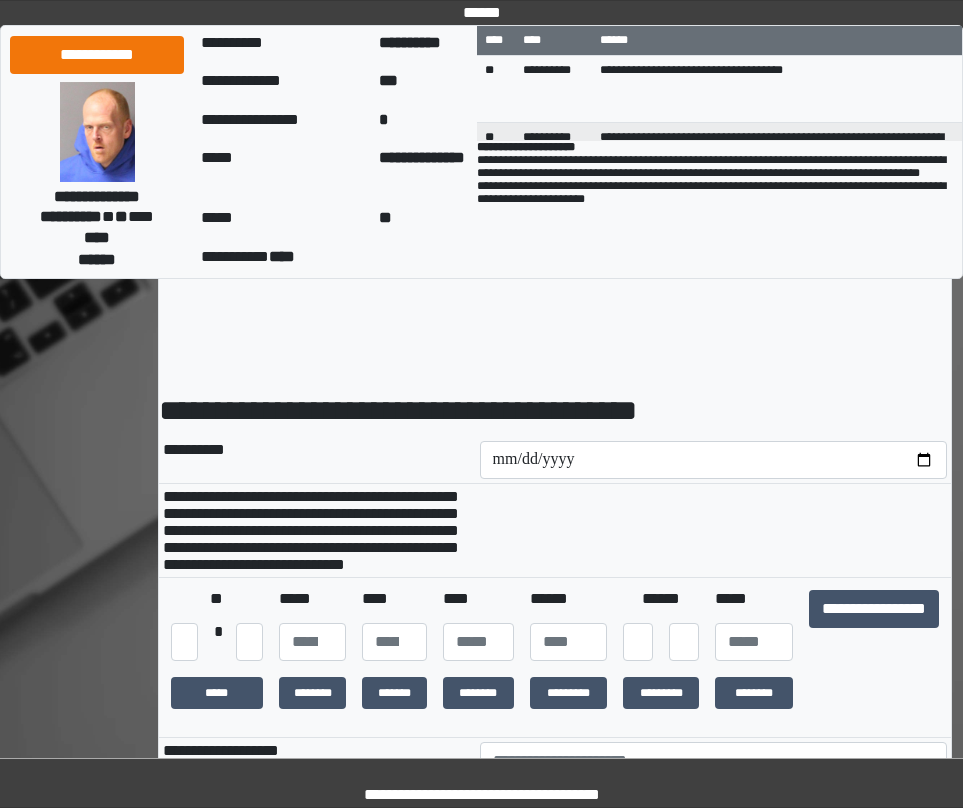 scroll, scrollTop: 0, scrollLeft: 0, axis: both 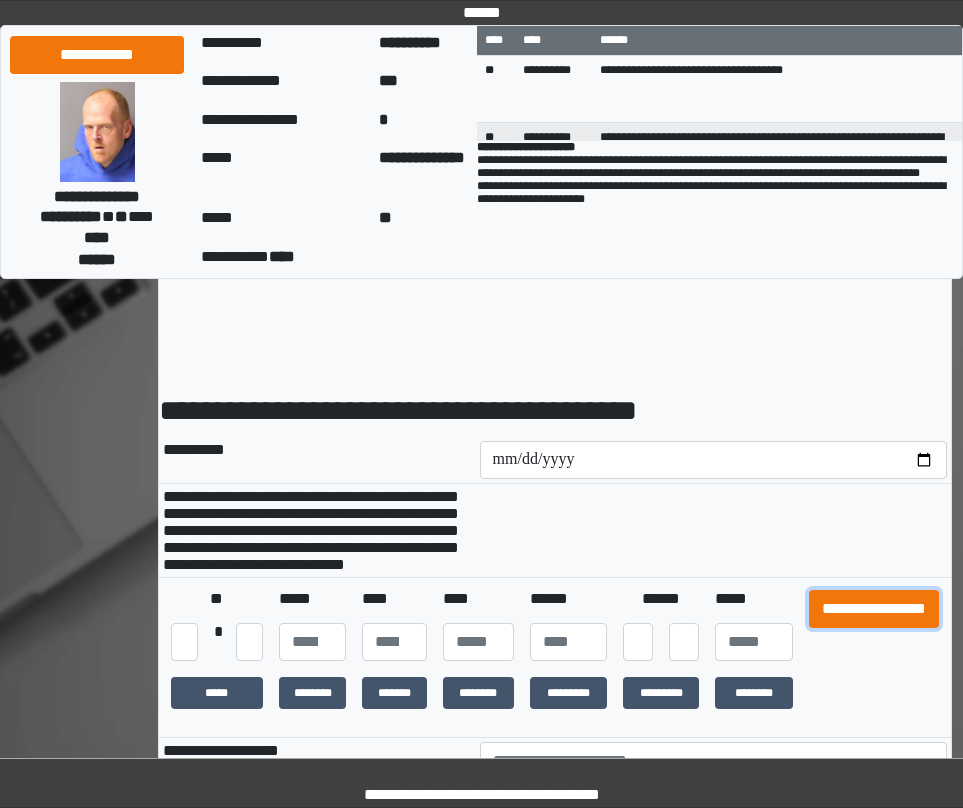 click on "**********" at bounding box center [874, 609] 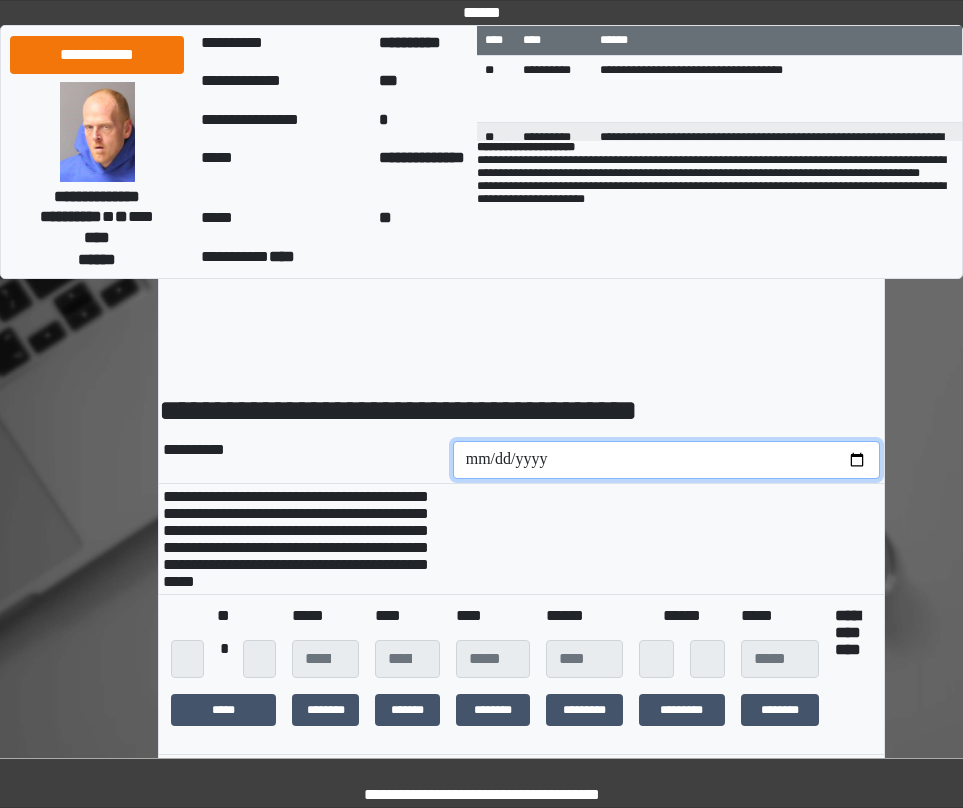 click at bounding box center (666, 460) 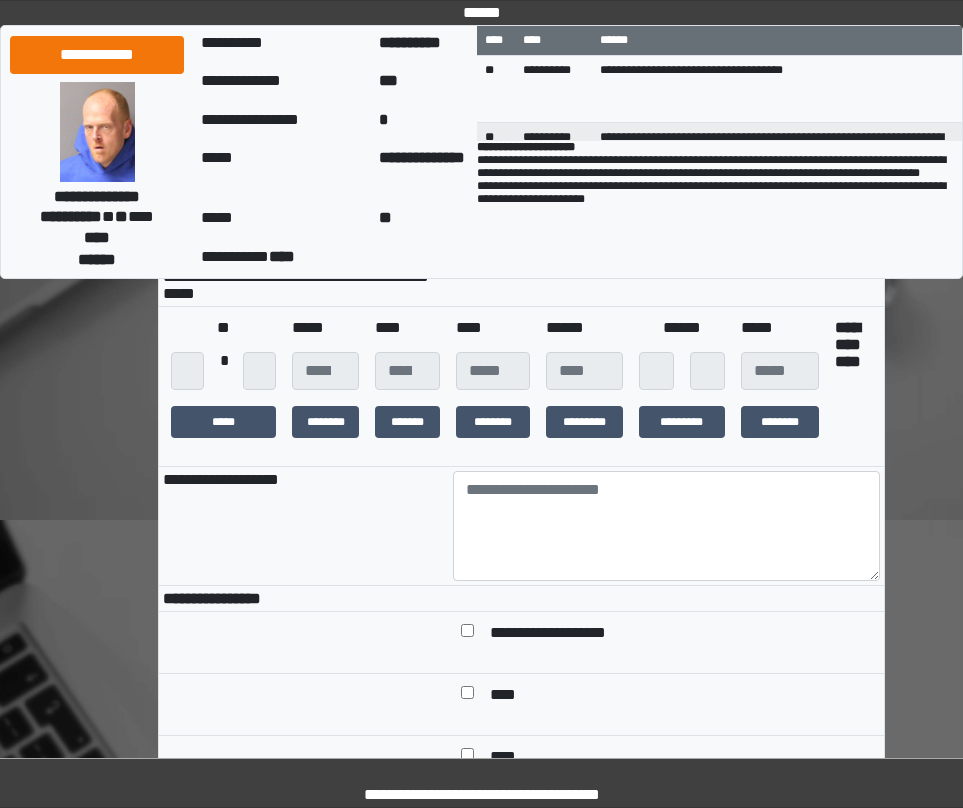 scroll, scrollTop: 300, scrollLeft: 0, axis: vertical 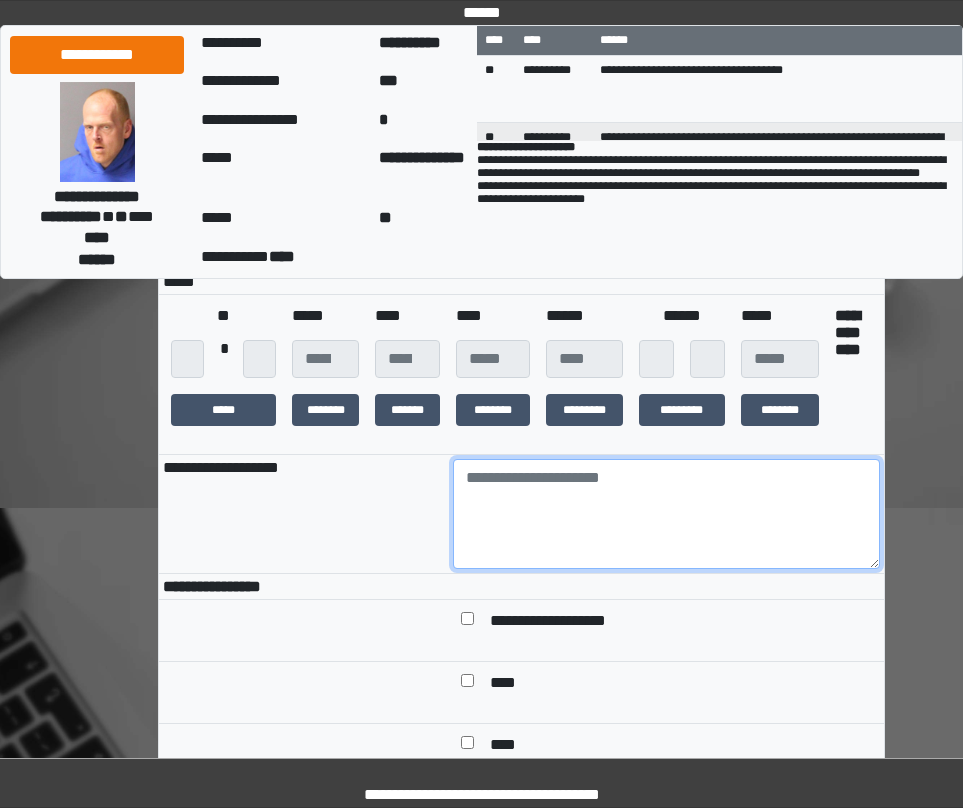 click at bounding box center (666, 514) 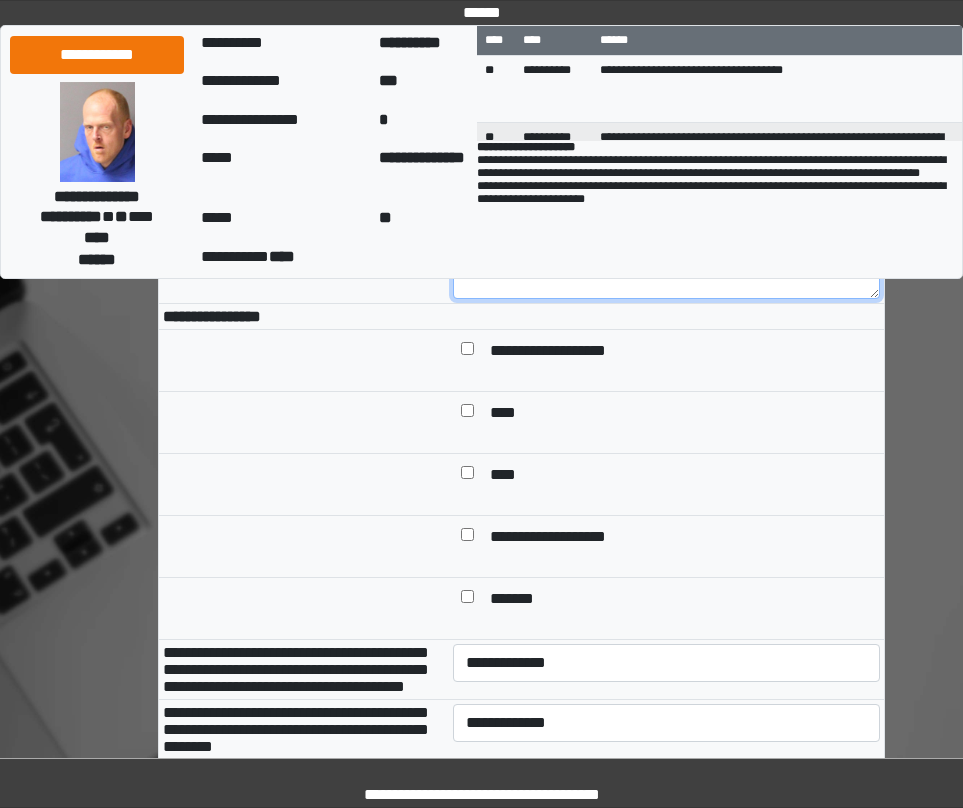 scroll, scrollTop: 600, scrollLeft: 0, axis: vertical 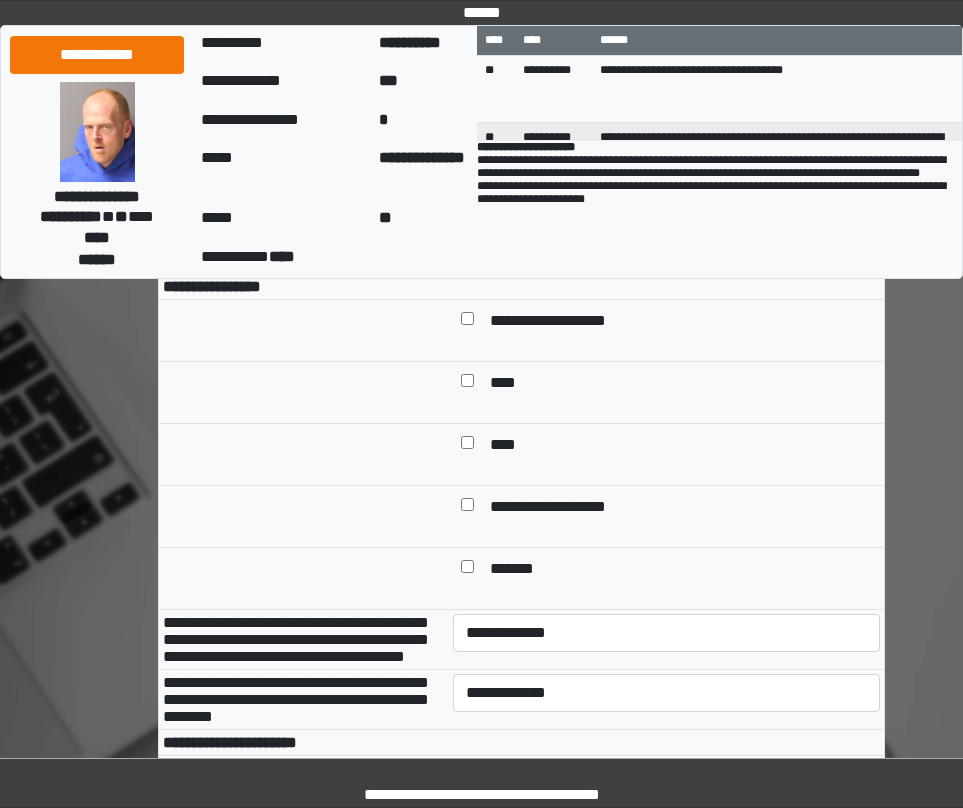 type on "***" 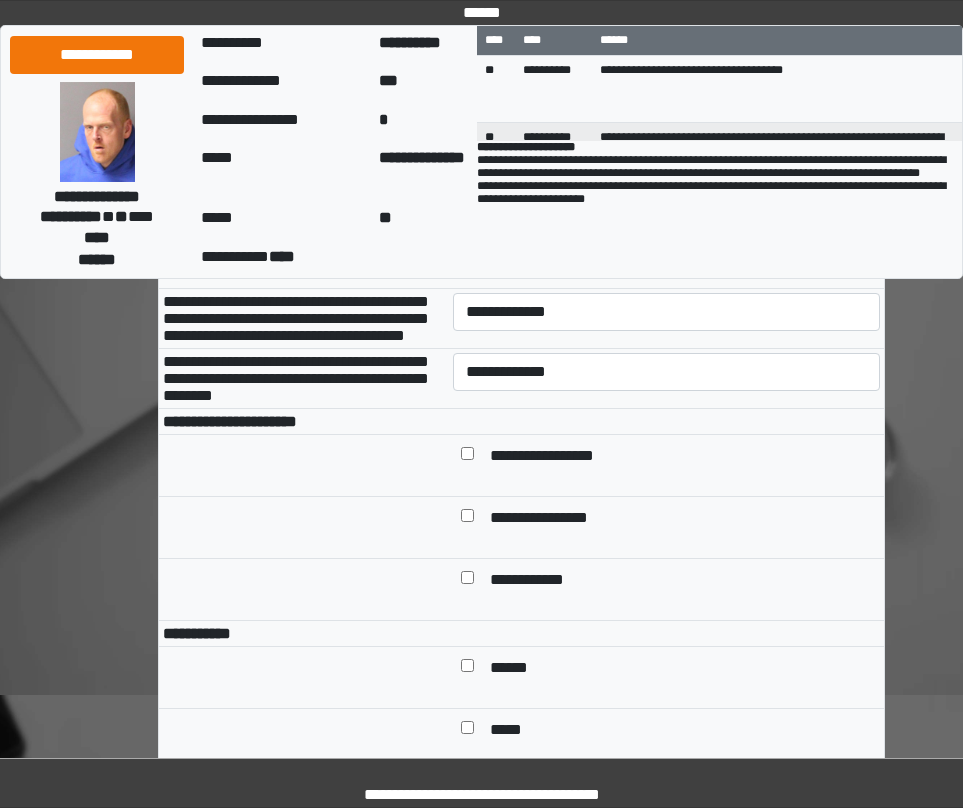 scroll, scrollTop: 900, scrollLeft: 0, axis: vertical 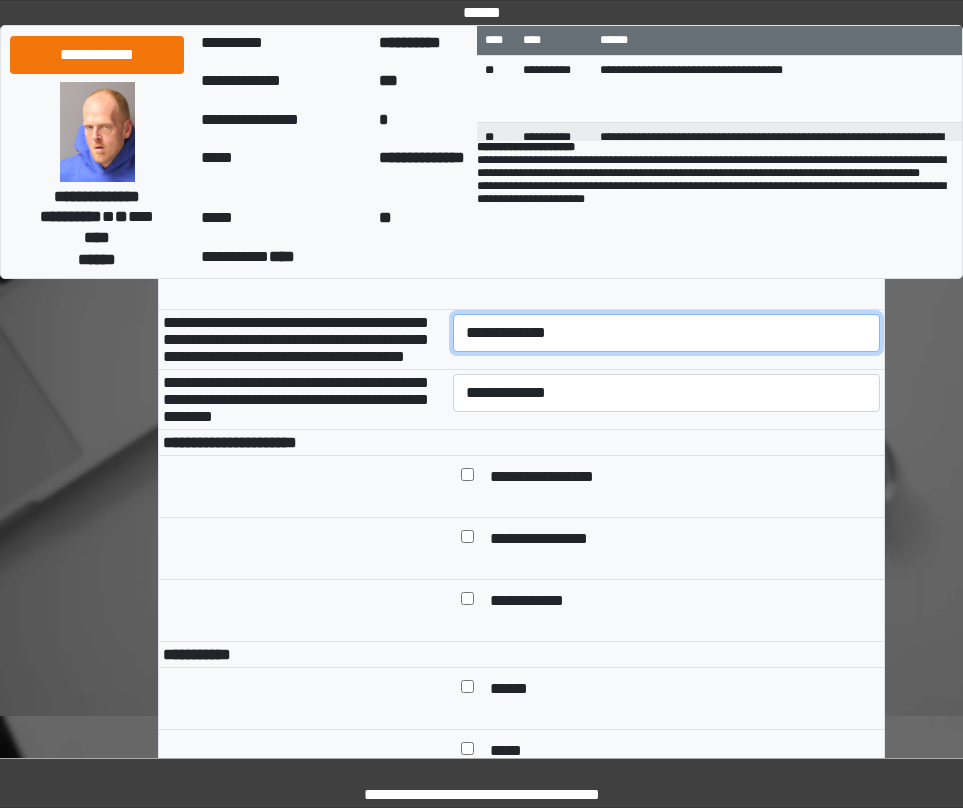 click on "**********" at bounding box center (666, 333) 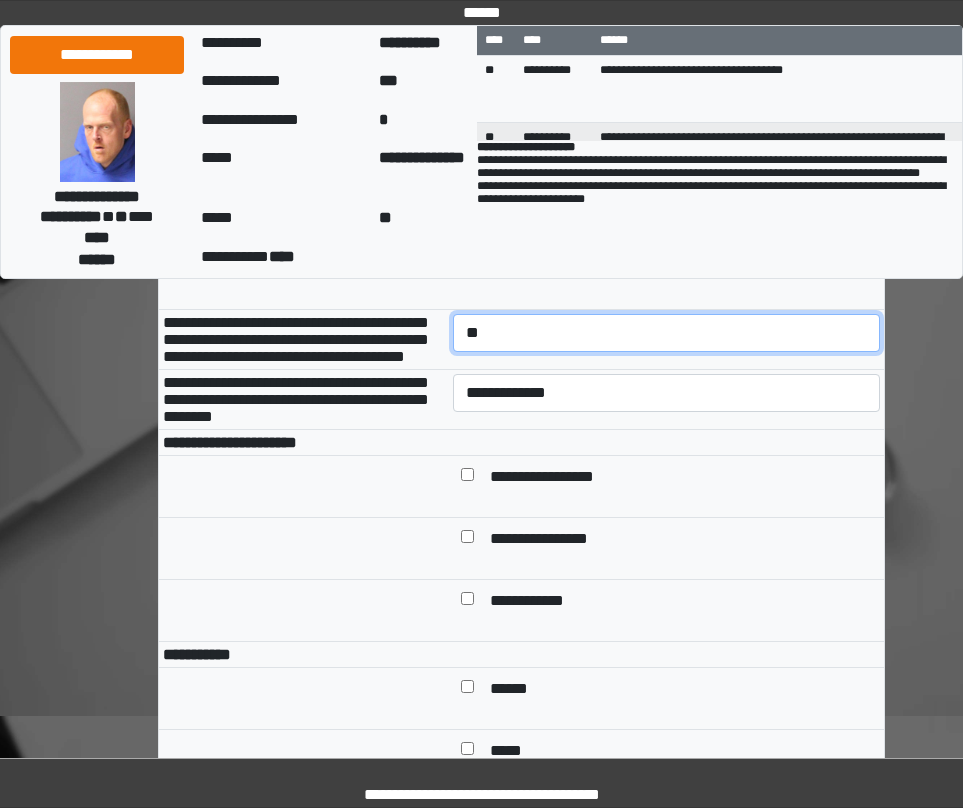 click on "**********" at bounding box center [666, 333] 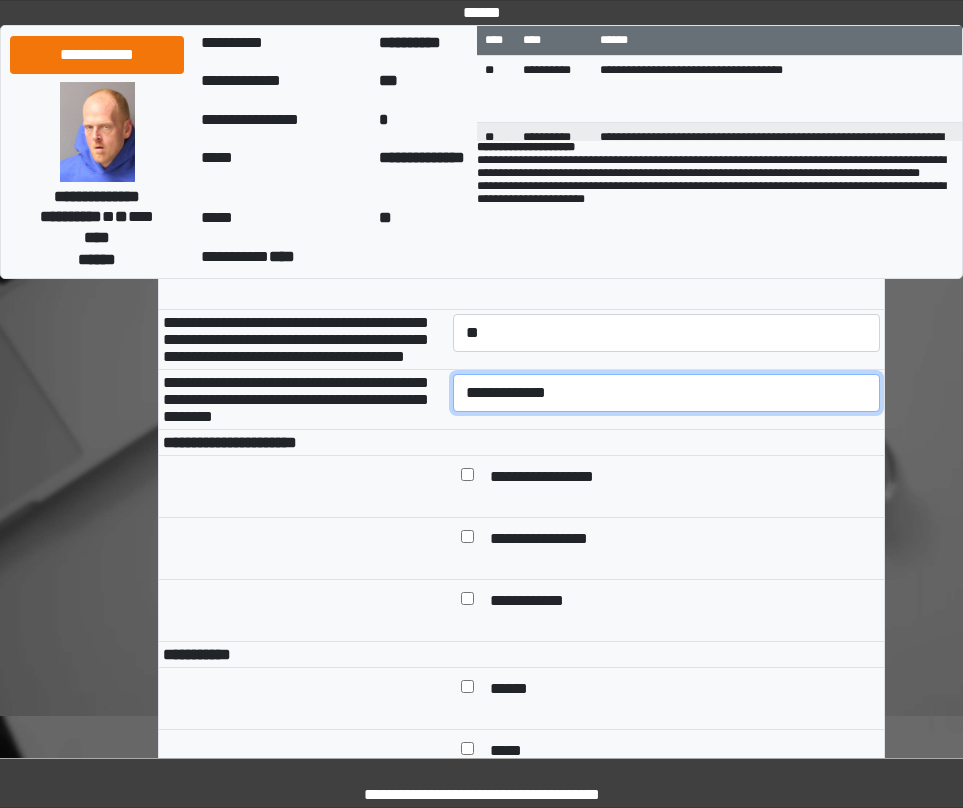 click on "**********" at bounding box center (666, 393) 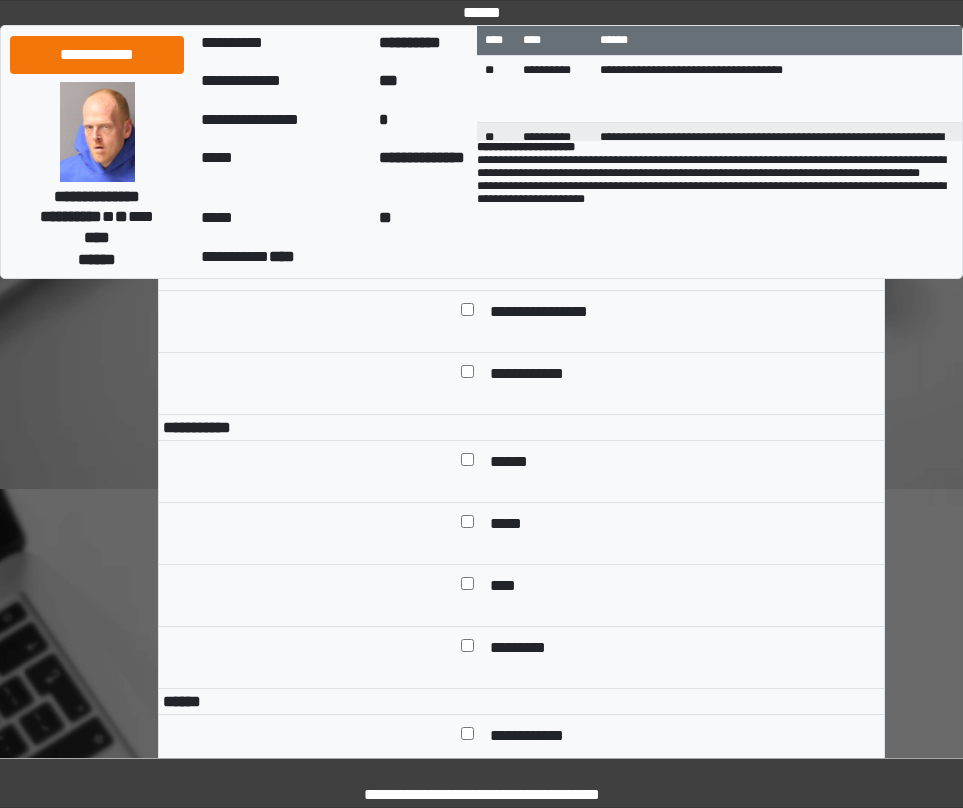 scroll, scrollTop: 1200, scrollLeft: 0, axis: vertical 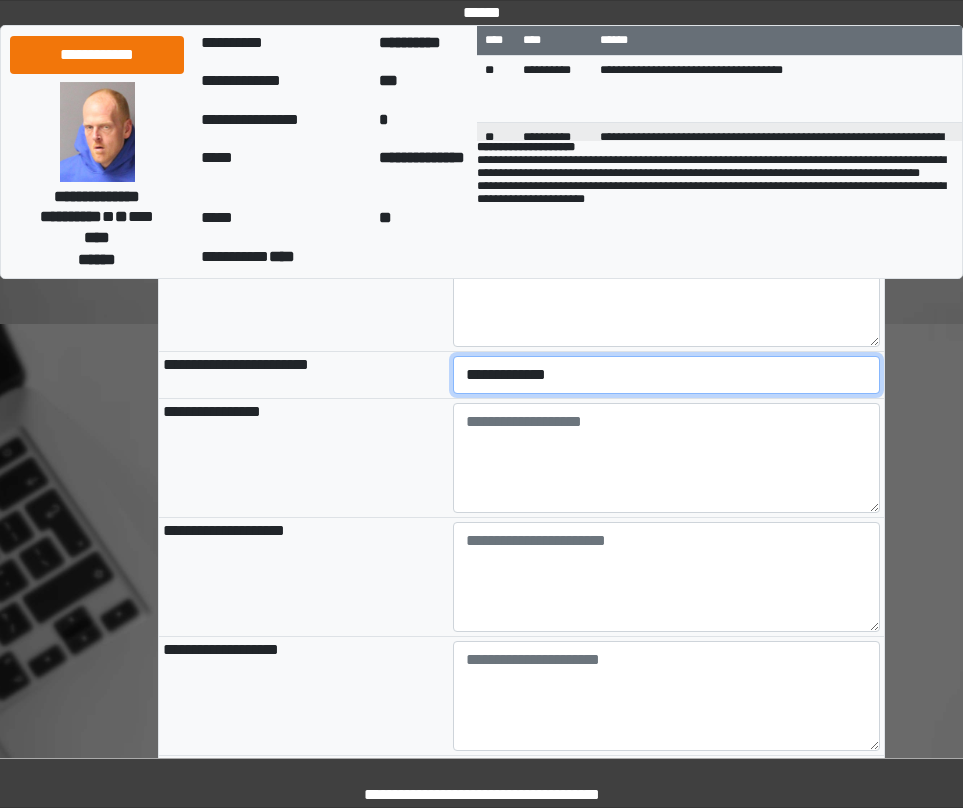 click on "**********" at bounding box center (666, 375) 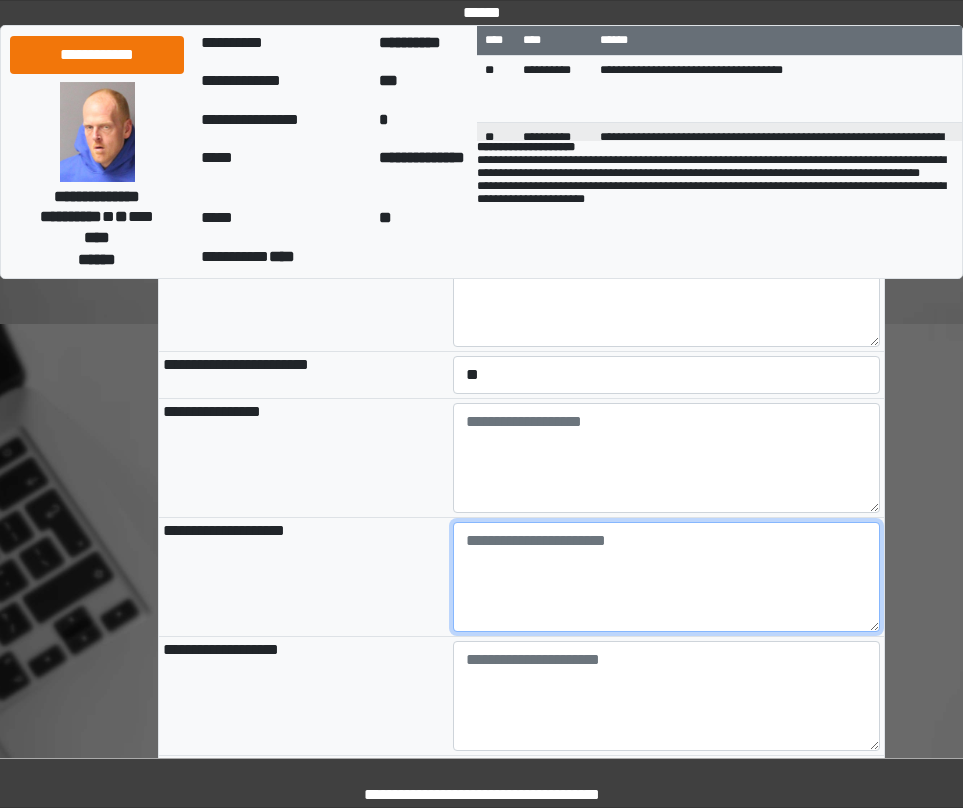 click at bounding box center (666, 577) 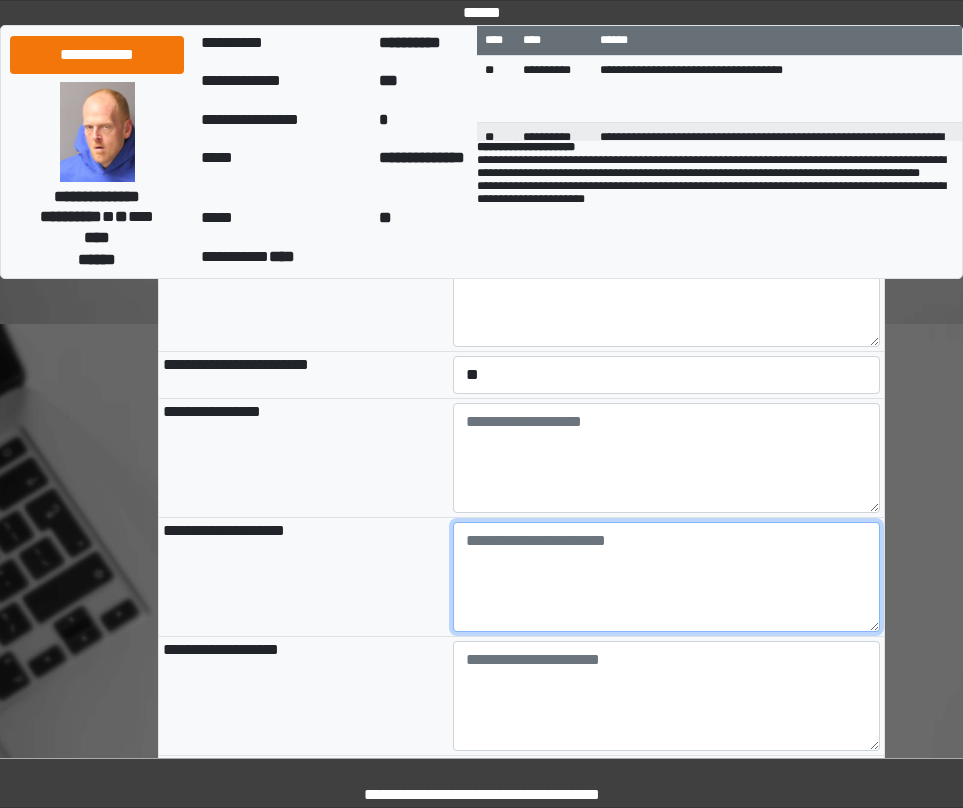 click at bounding box center (666, 577) 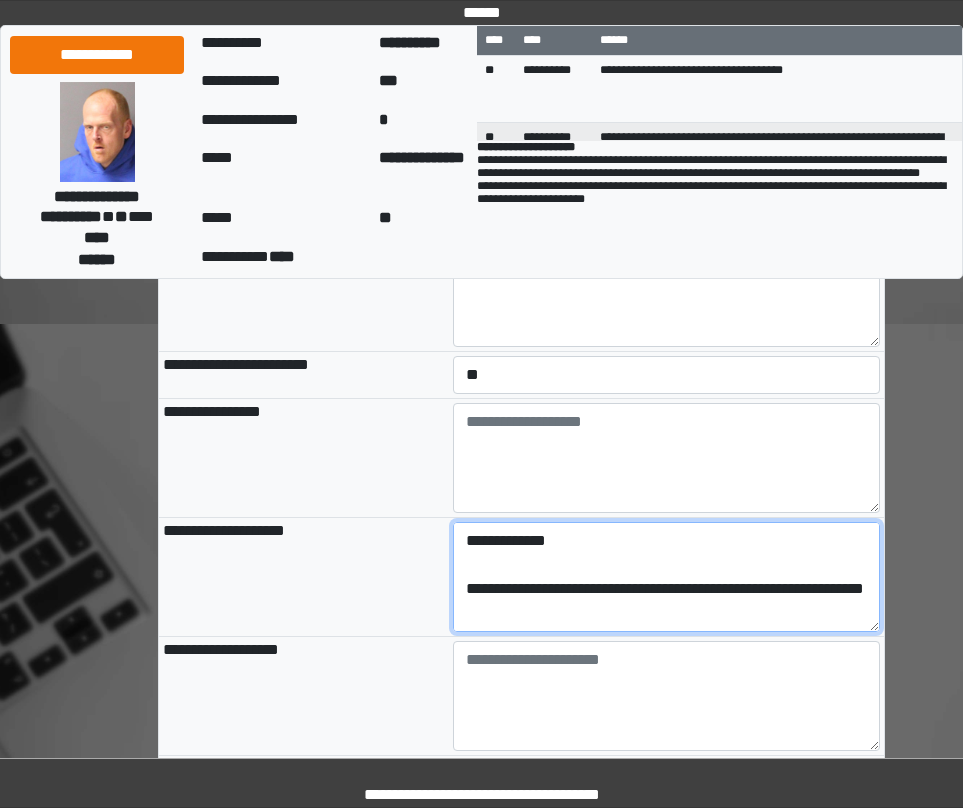 scroll, scrollTop: 256, scrollLeft: 0, axis: vertical 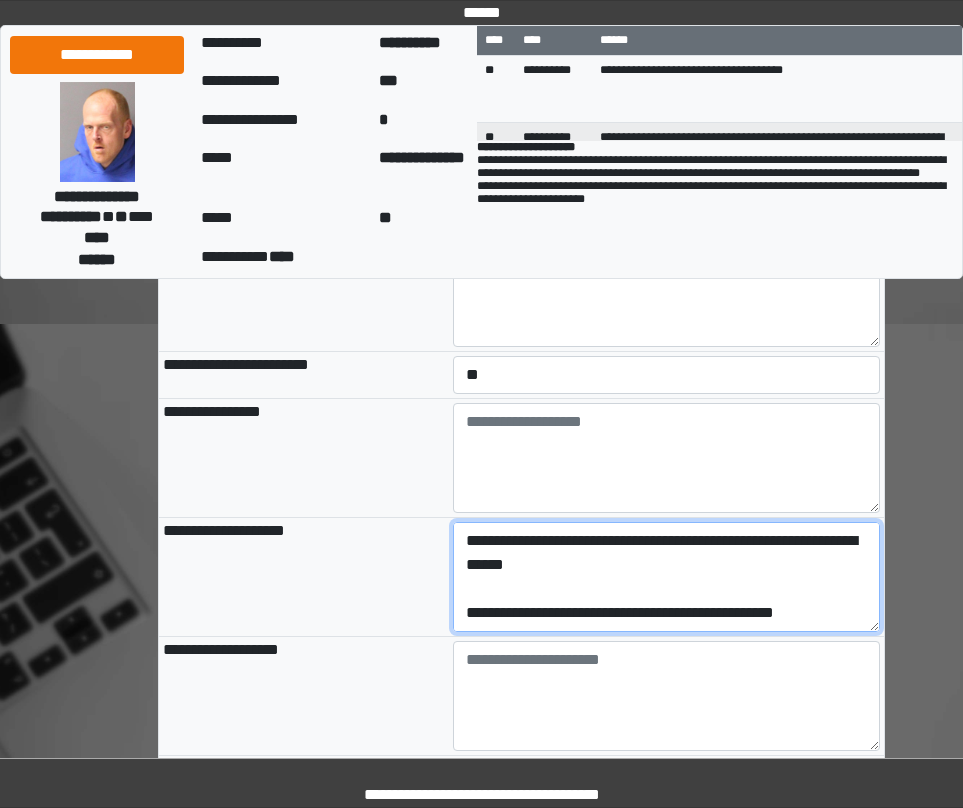 click on "**********" at bounding box center (666, 577) 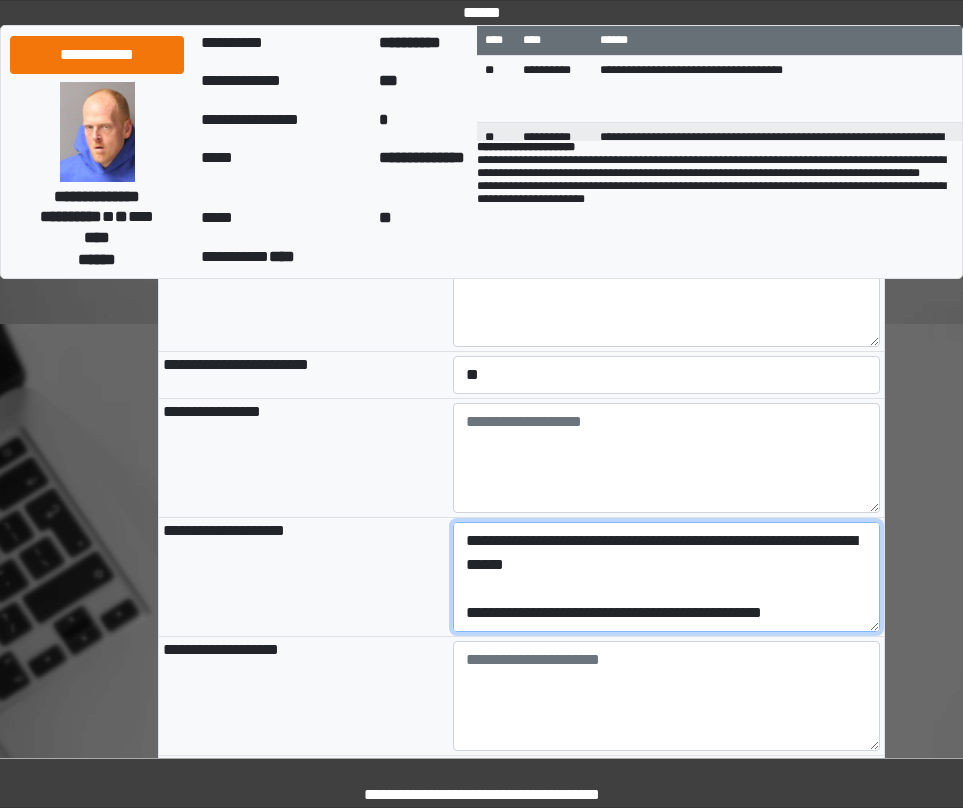scroll, scrollTop: 240, scrollLeft: 0, axis: vertical 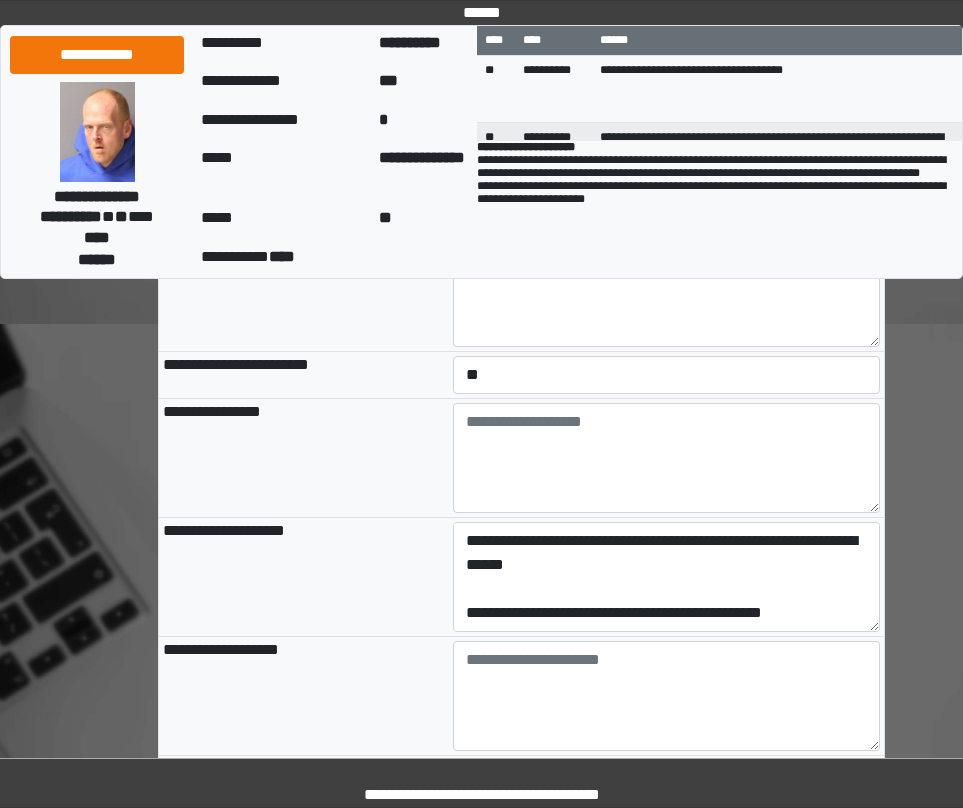 click on "**********" at bounding box center [666, 577] 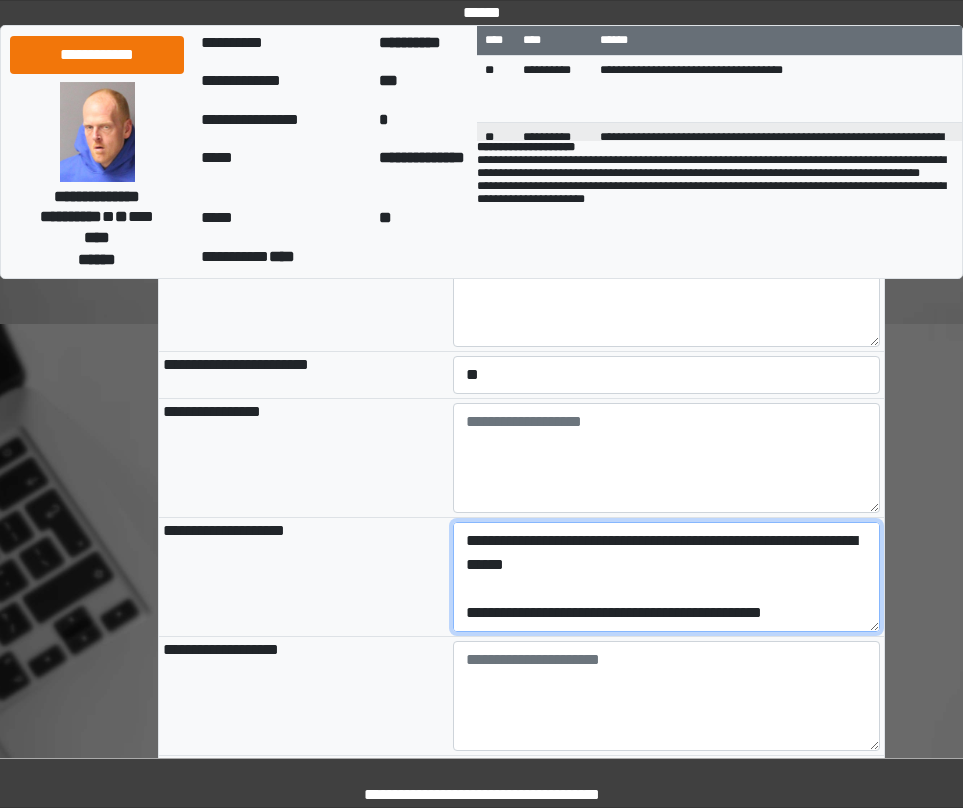 click on "**********" at bounding box center [666, 577] 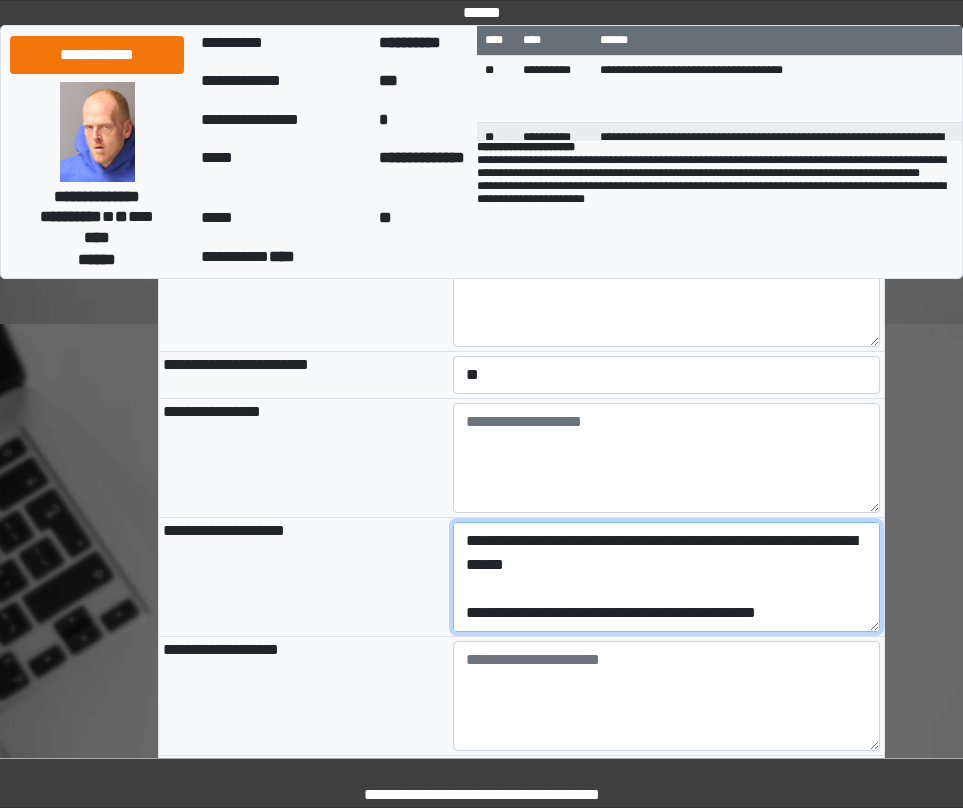 click on "**********" at bounding box center (666, 577) 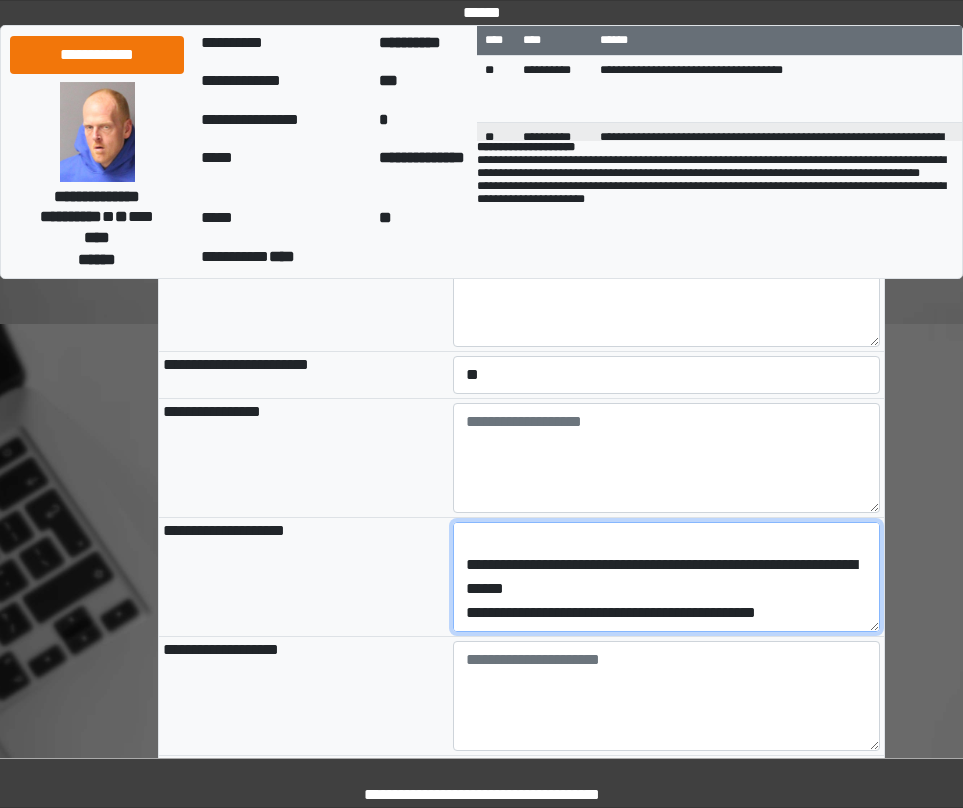 click on "**********" at bounding box center [666, 577] 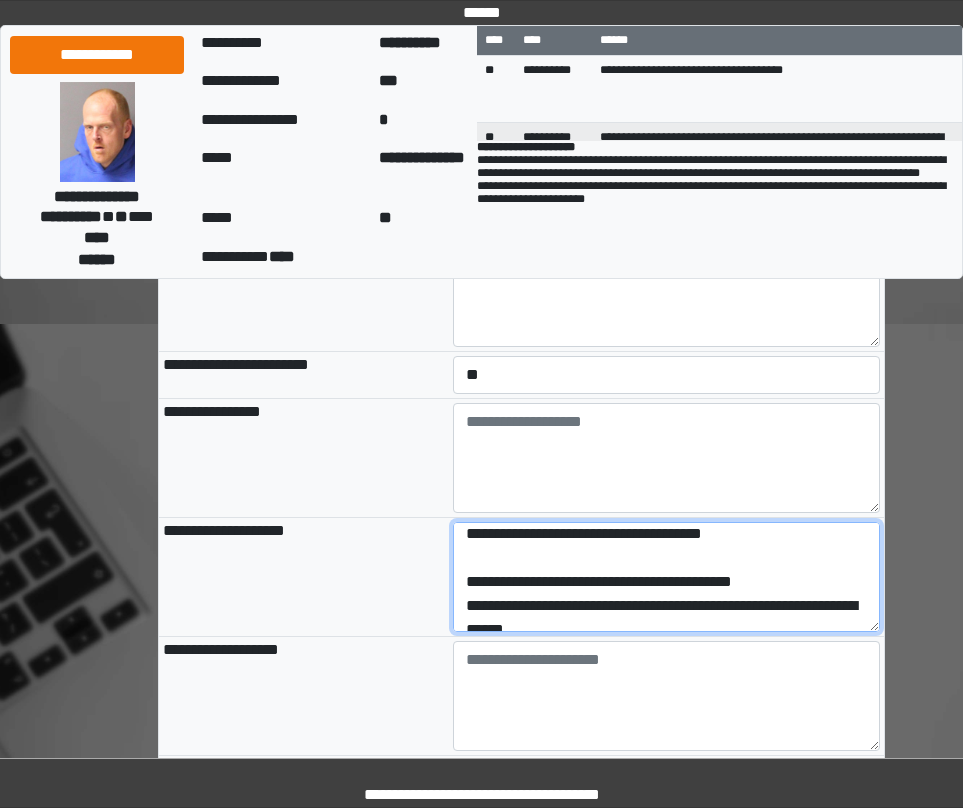 scroll, scrollTop: 68, scrollLeft: 0, axis: vertical 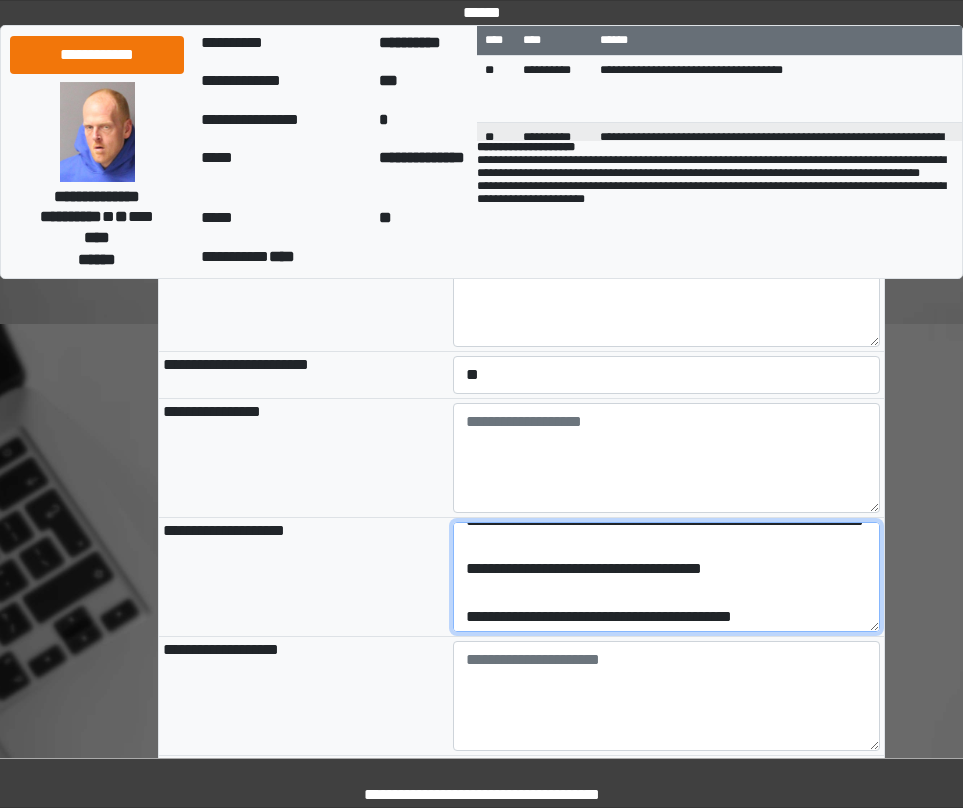 click on "**********" at bounding box center (666, 577) 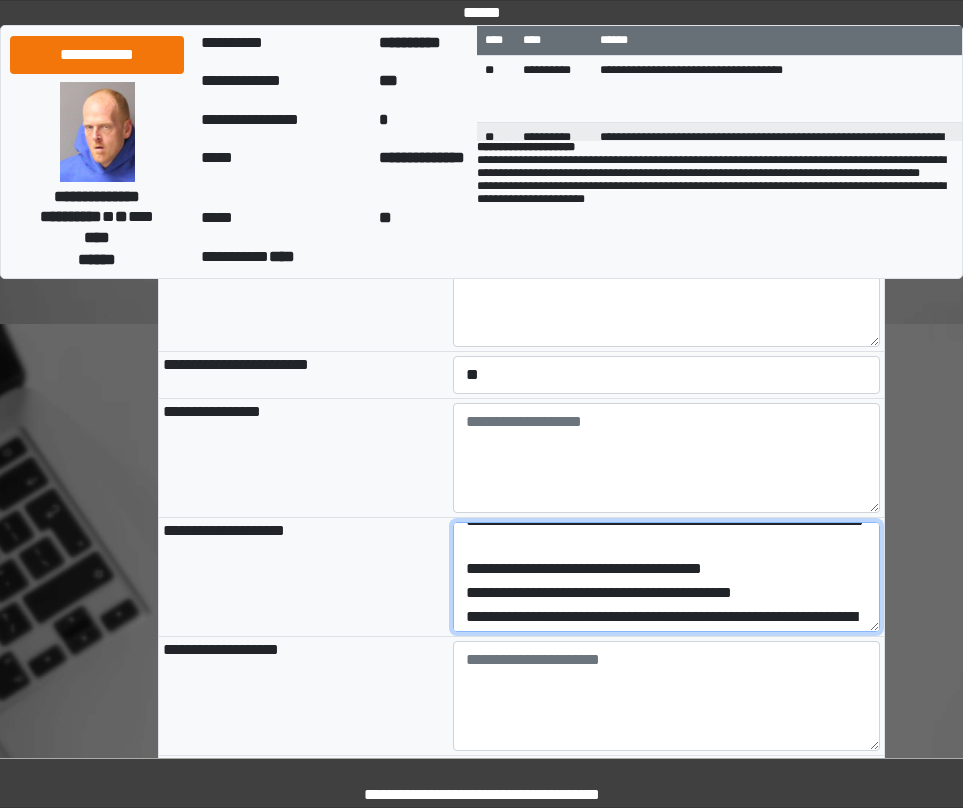click on "**********" at bounding box center [666, 577] 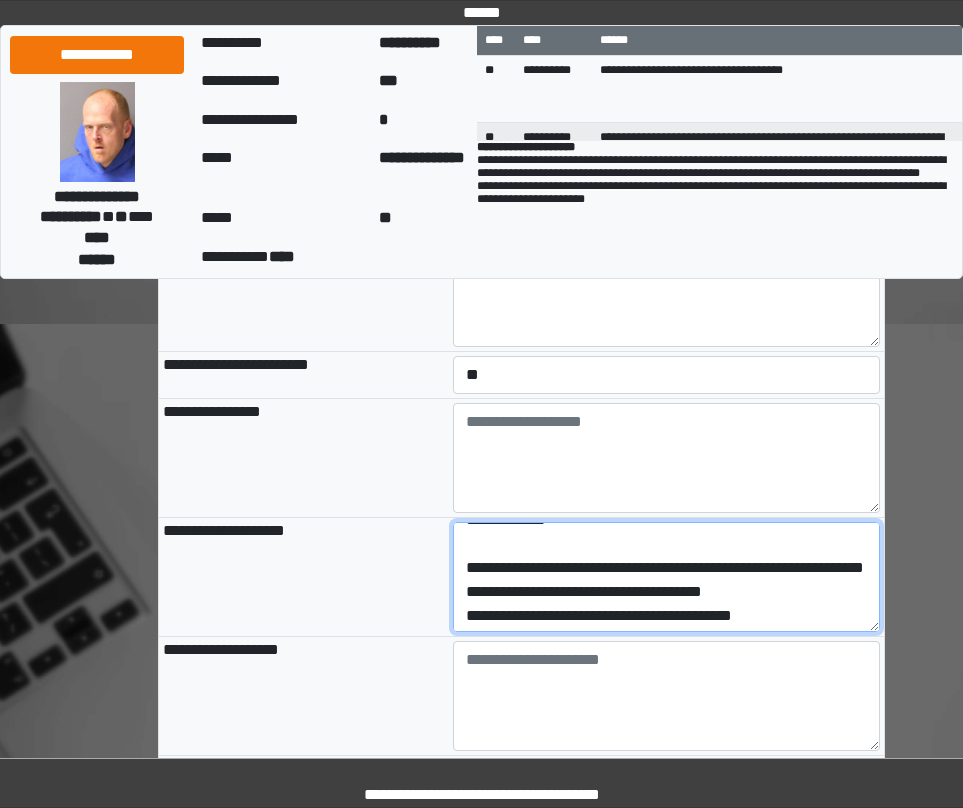 scroll, scrollTop: 0, scrollLeft: 0, axis: both 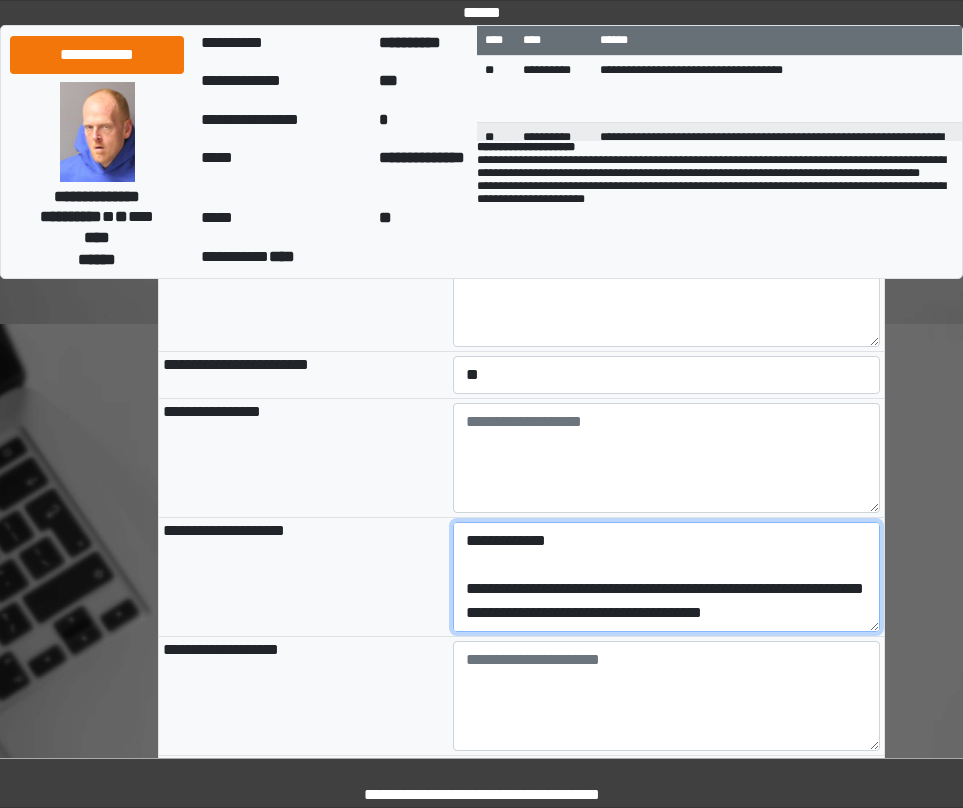 click on "**********" at bounding box center (666, 577) 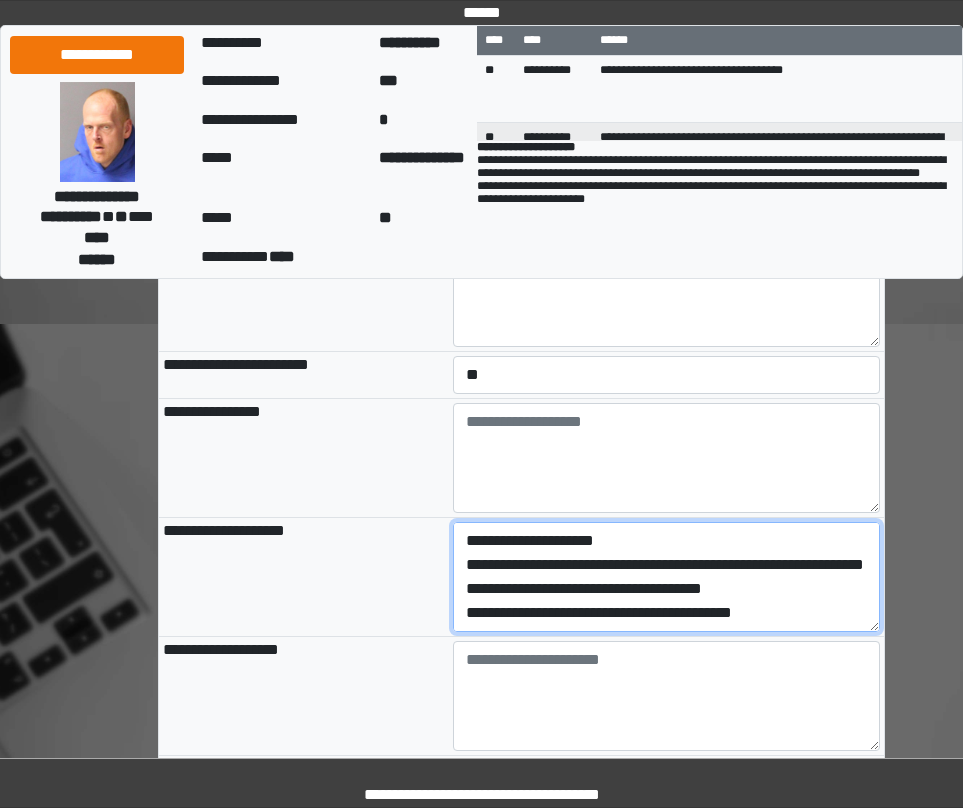 click on "**********" at bounding box center [666, 577] 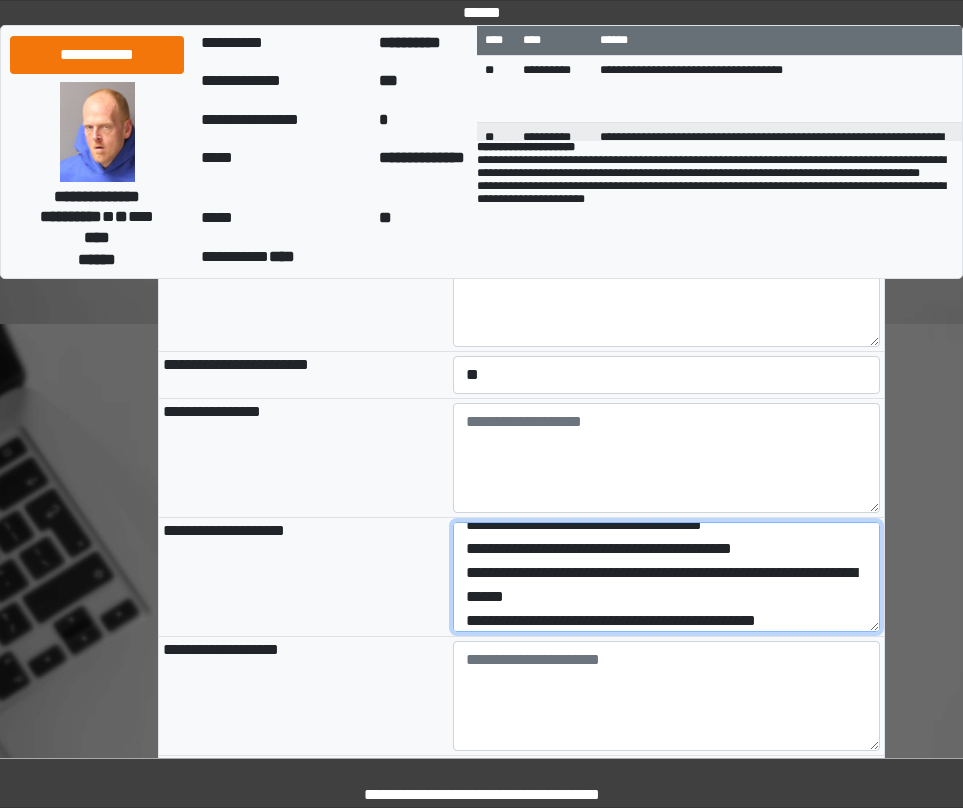 scroll, scrollTop: 96, scrollLeft: 0, axis: vertical 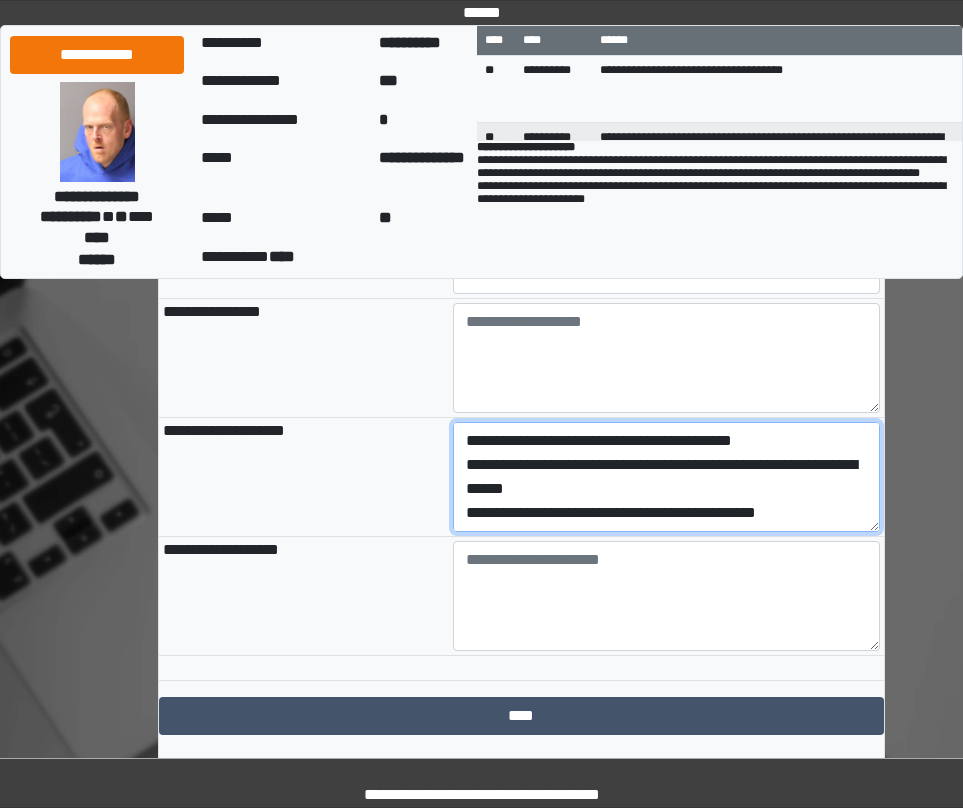 drag, startPoint x: 625, startPoint y: 604, endPoint x: 463, endPoint y: 602, distance: 162.01234 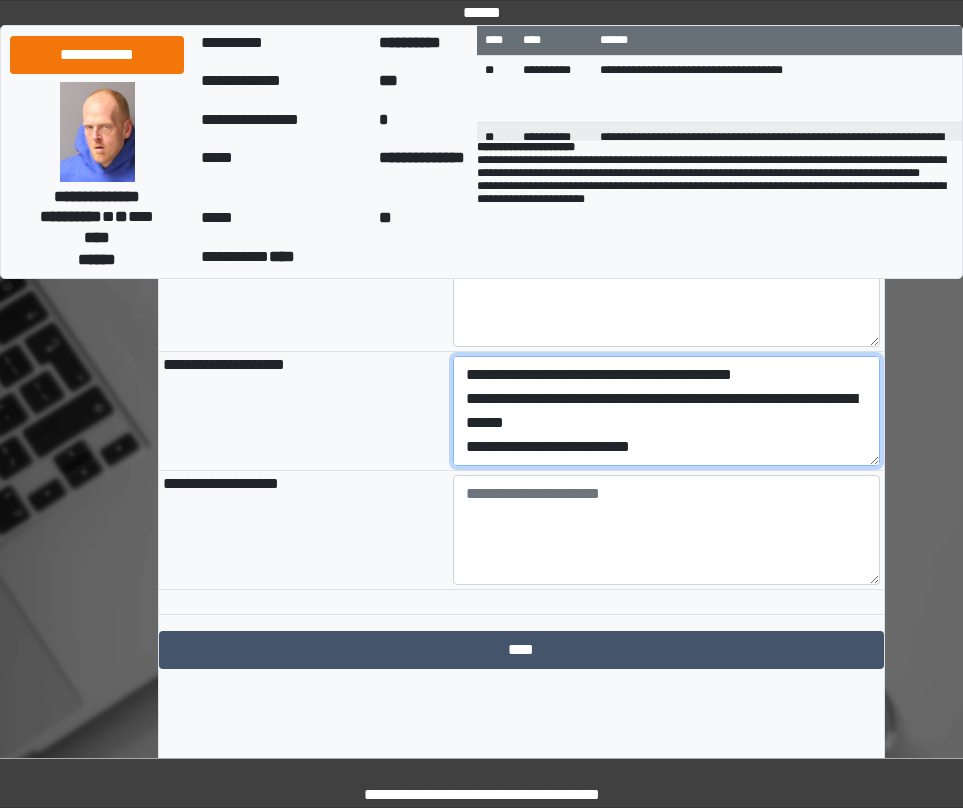 scroll, scrollTop: 2345, scrollLeft: 0, axis: vertical 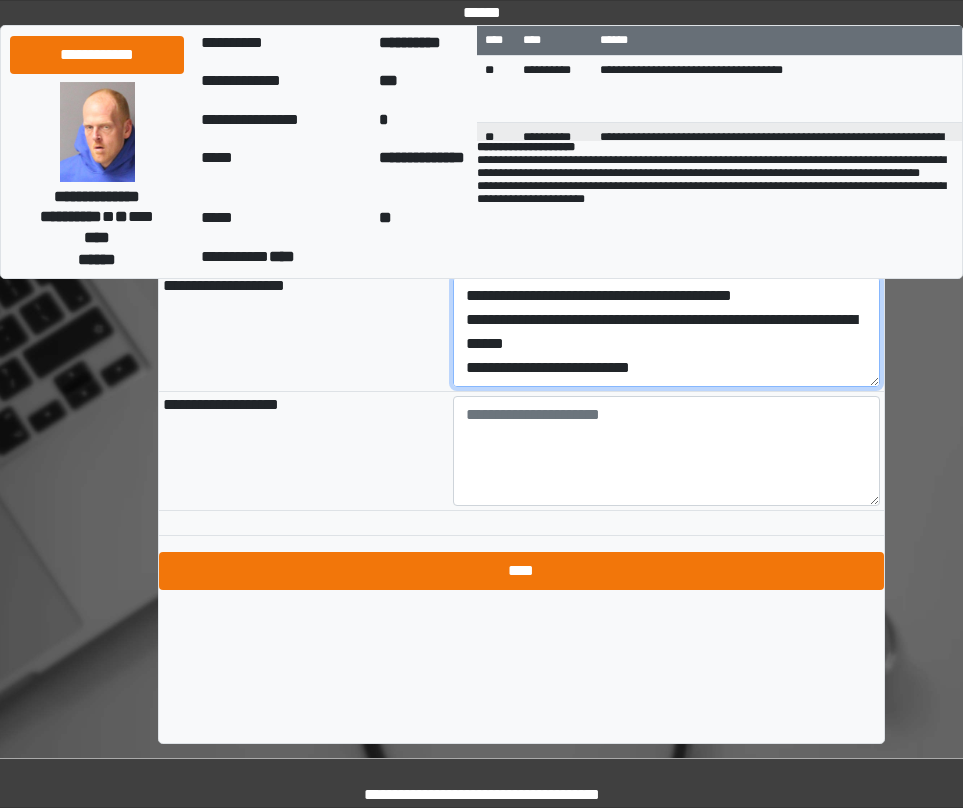 type on "**********" 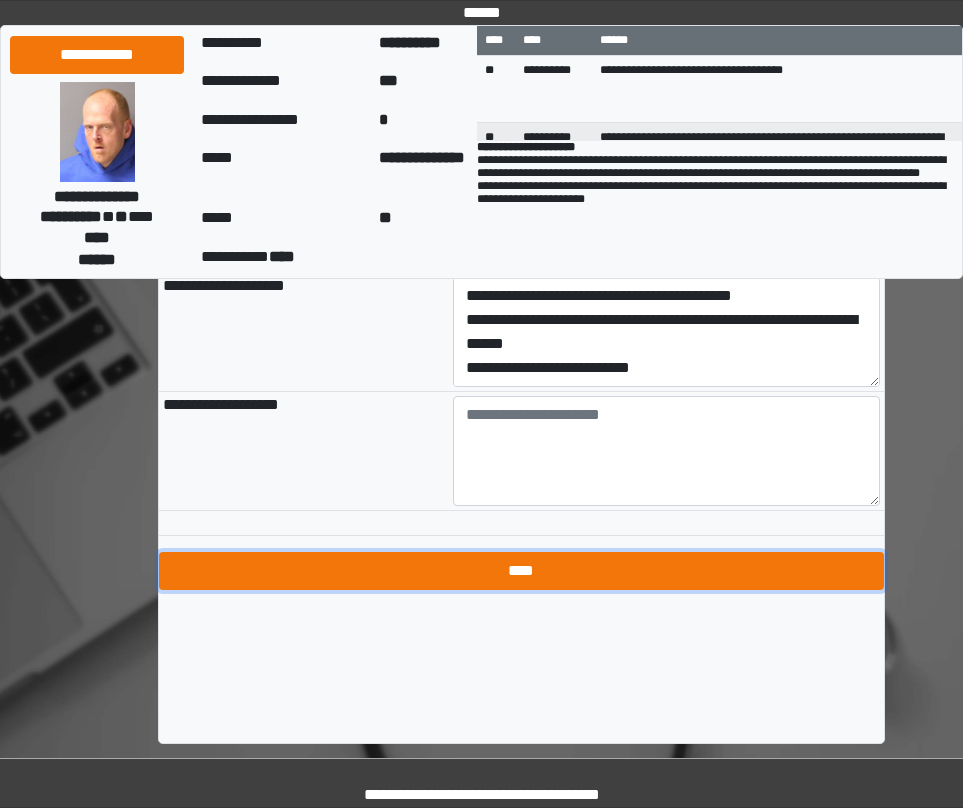 click on "****" at bounding box center (521, 571) 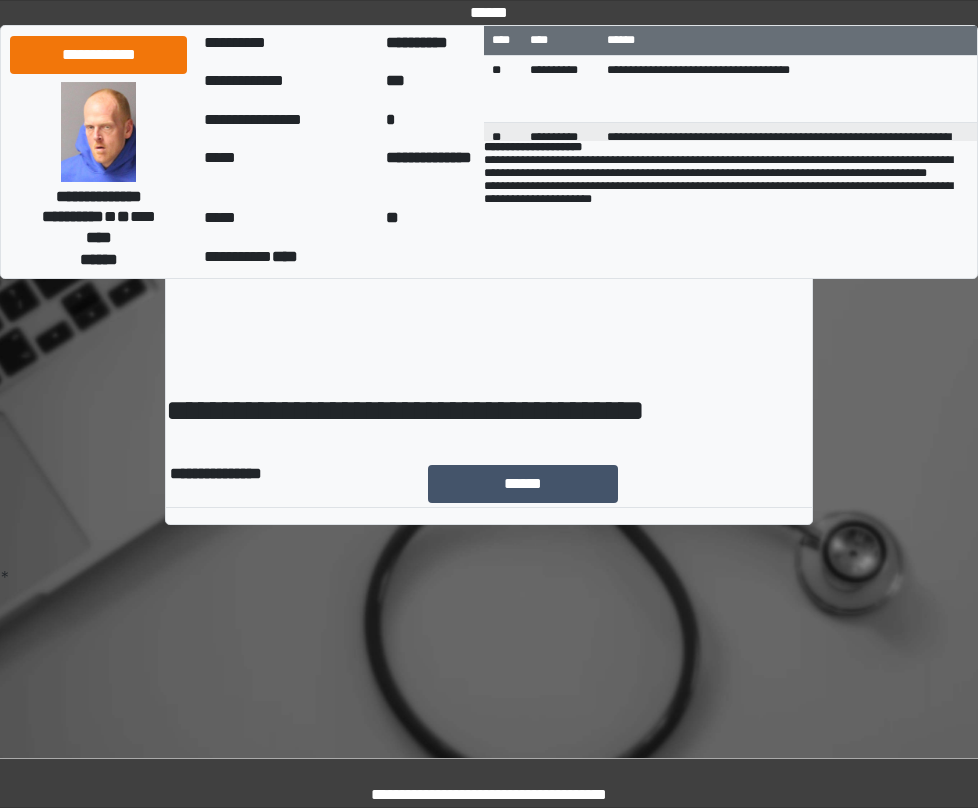 scroll, scrollTop: 0, scrollLeft: 0, axis: both 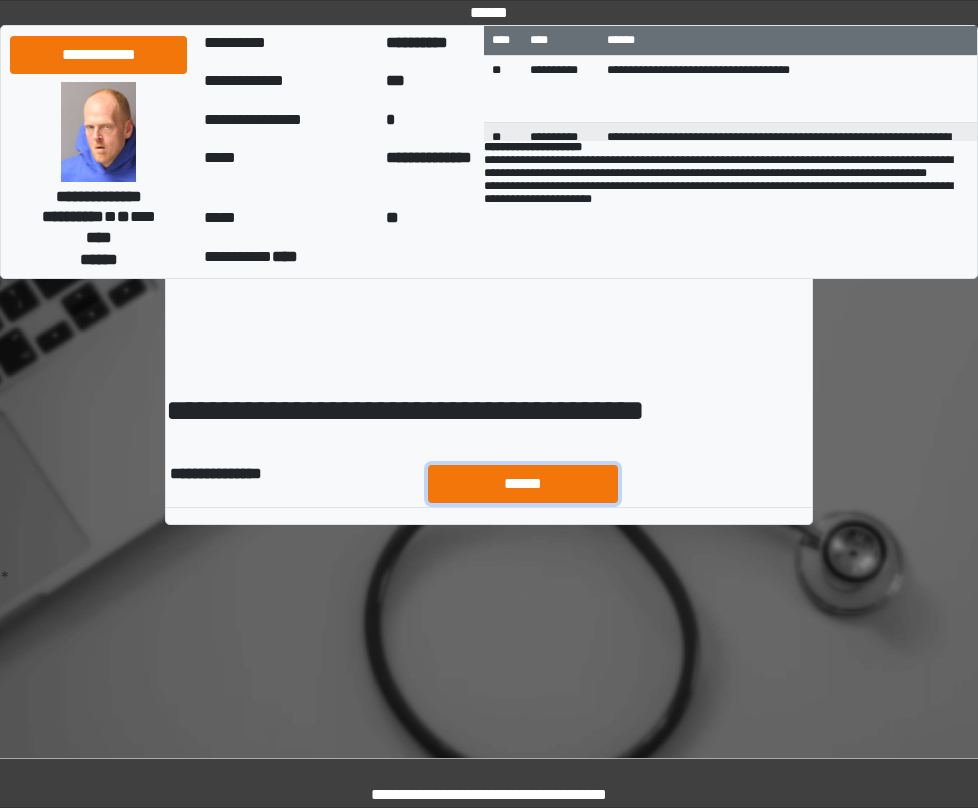 click on "******" at bounding box center [523, 484] 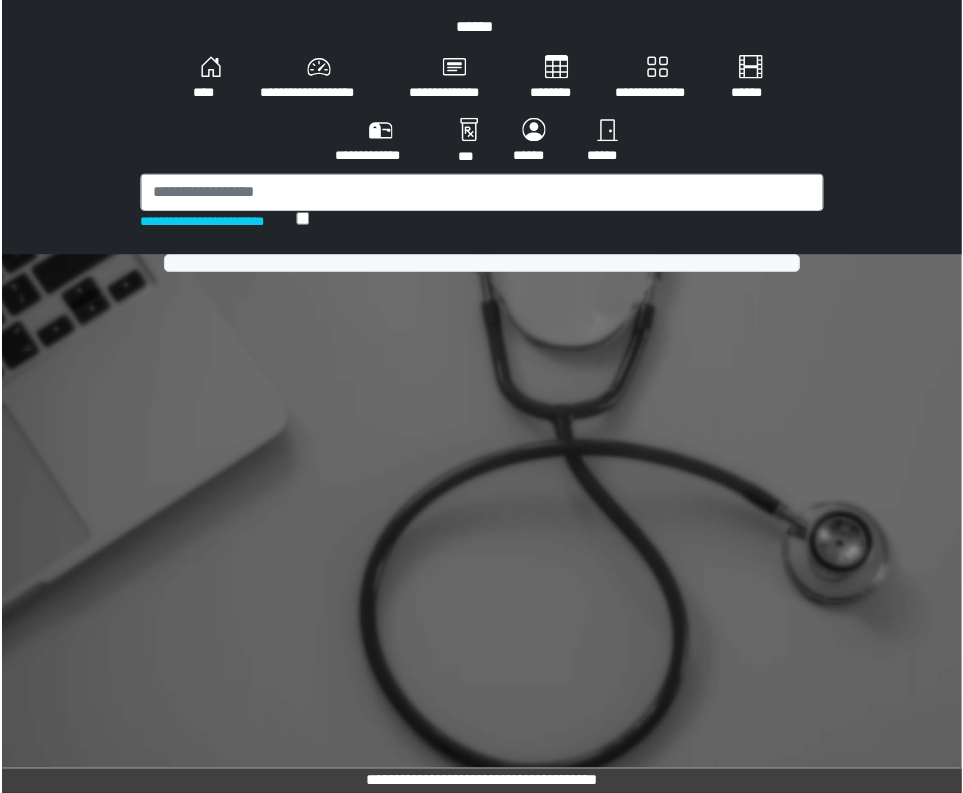 scroll, scrollTop: 0, scrollLeft: 0, axis: both 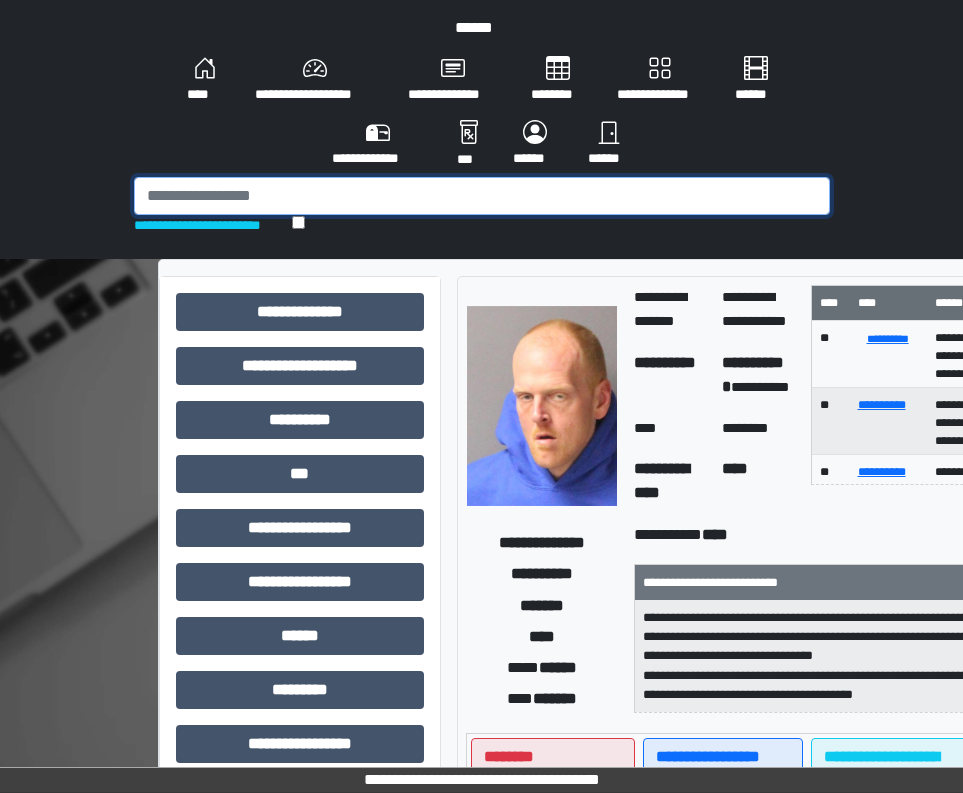 click at bounding box center (482, 196) 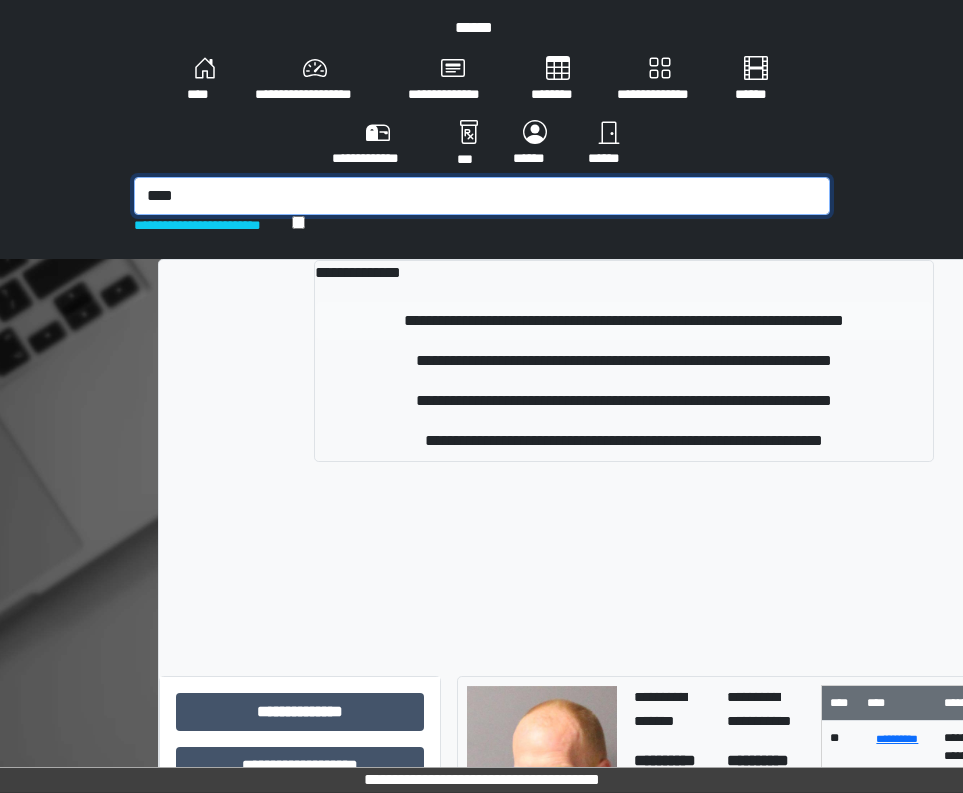 type on "****" 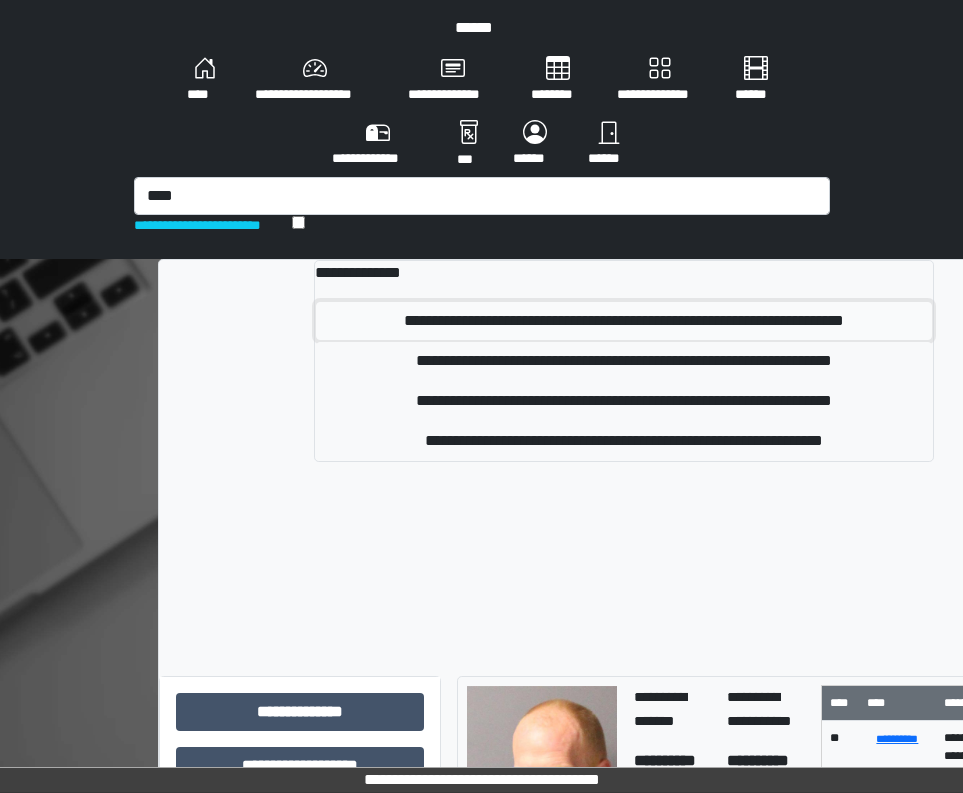 click on "**********" at bounding box center [623, 321] 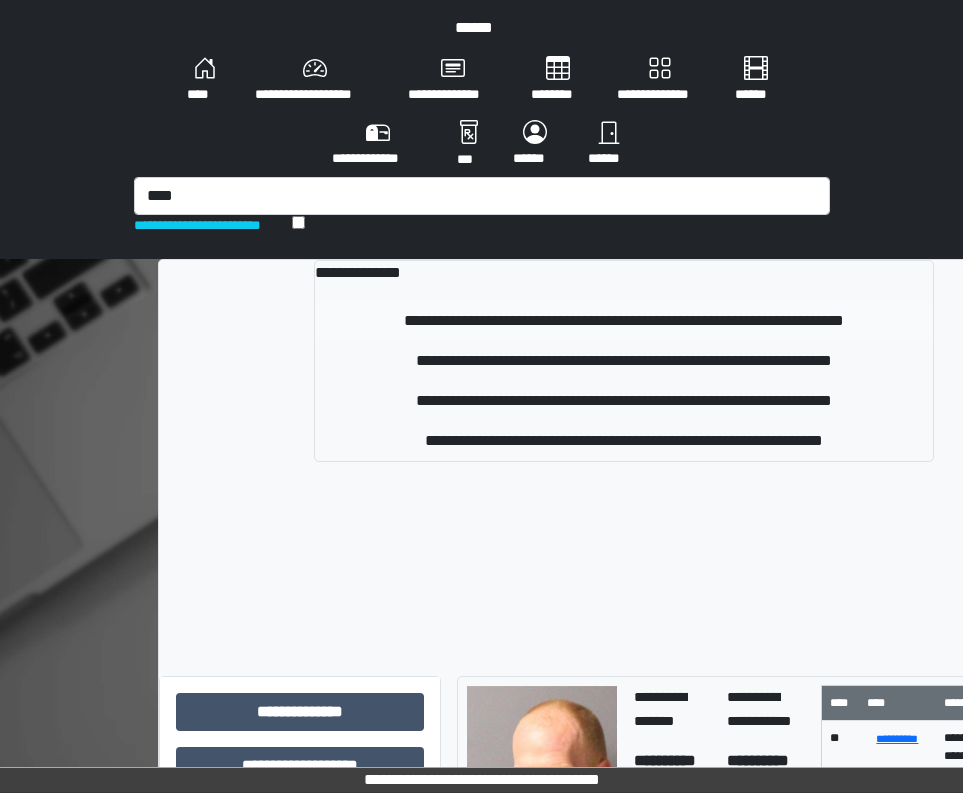 type 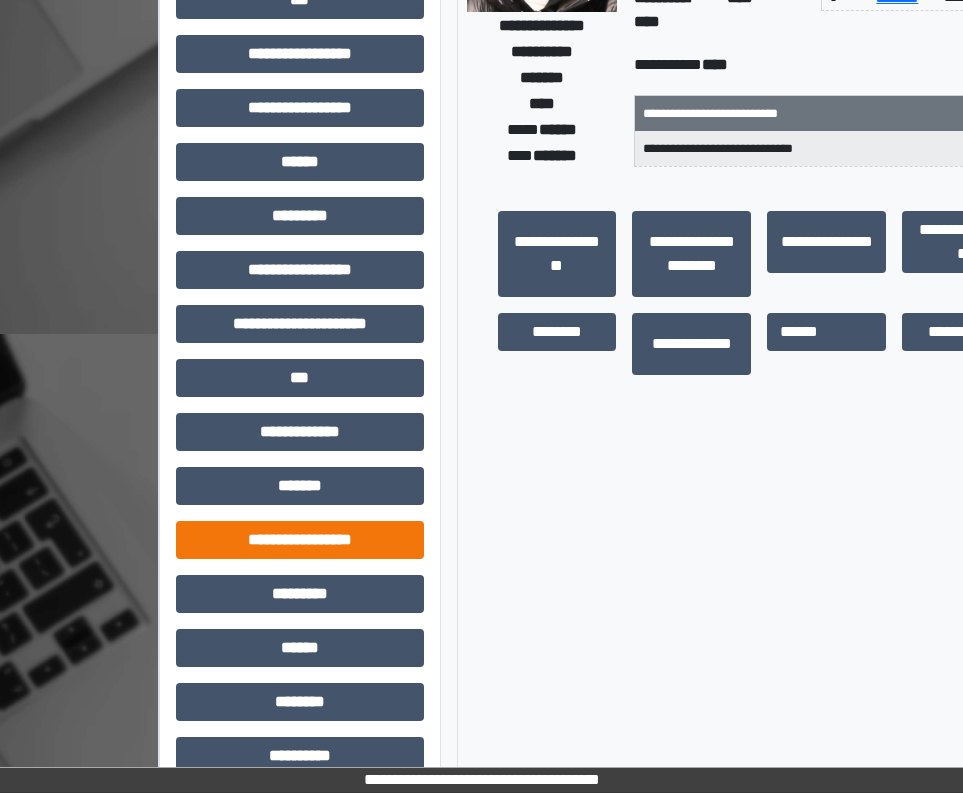 scroll, scrollTop: 500, scrollLeft: 0, axis: vertical 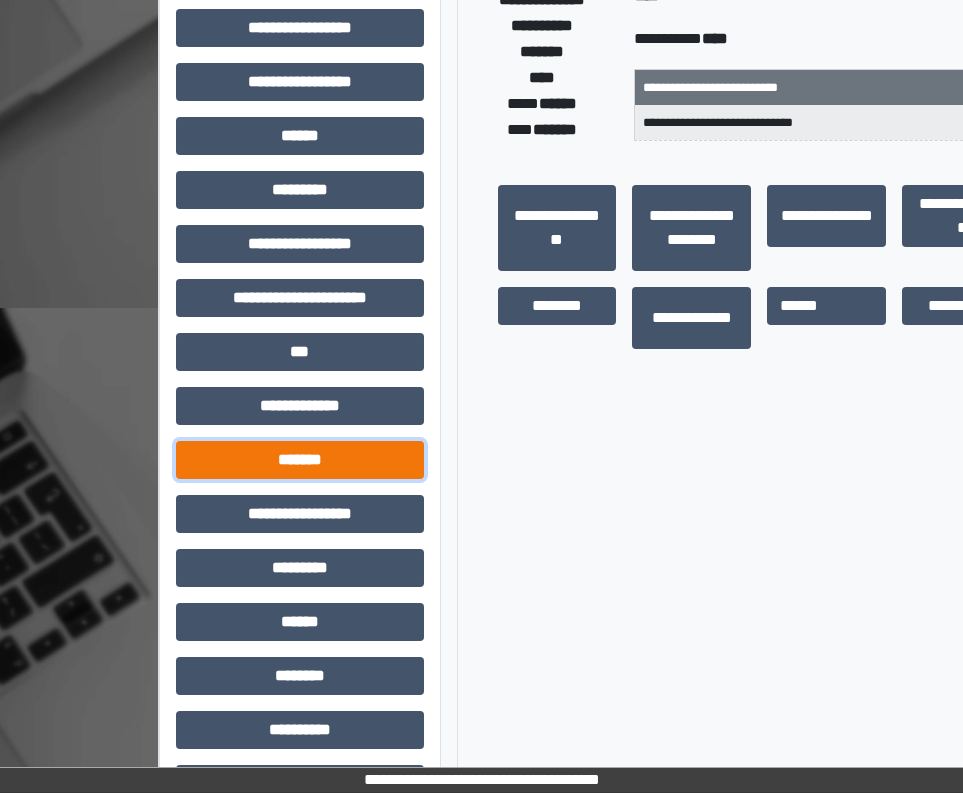 click on "*******" at bounding box center [300, 460] 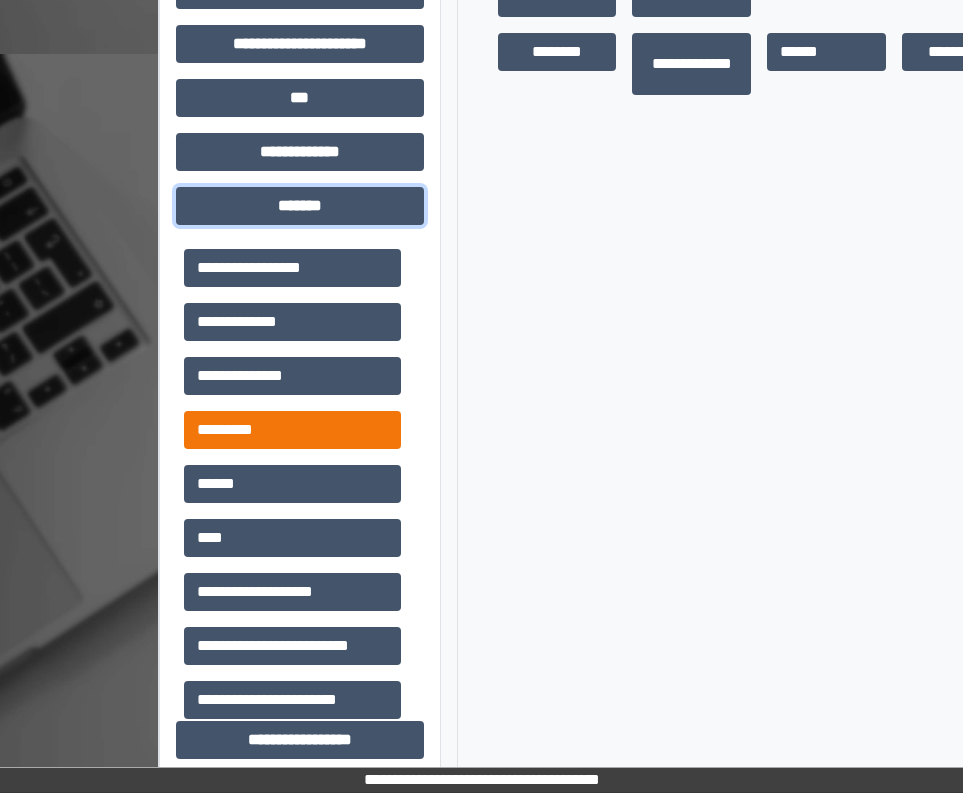 scroll, scrollTop: 800, scrollLeft: 0, axis: vertical 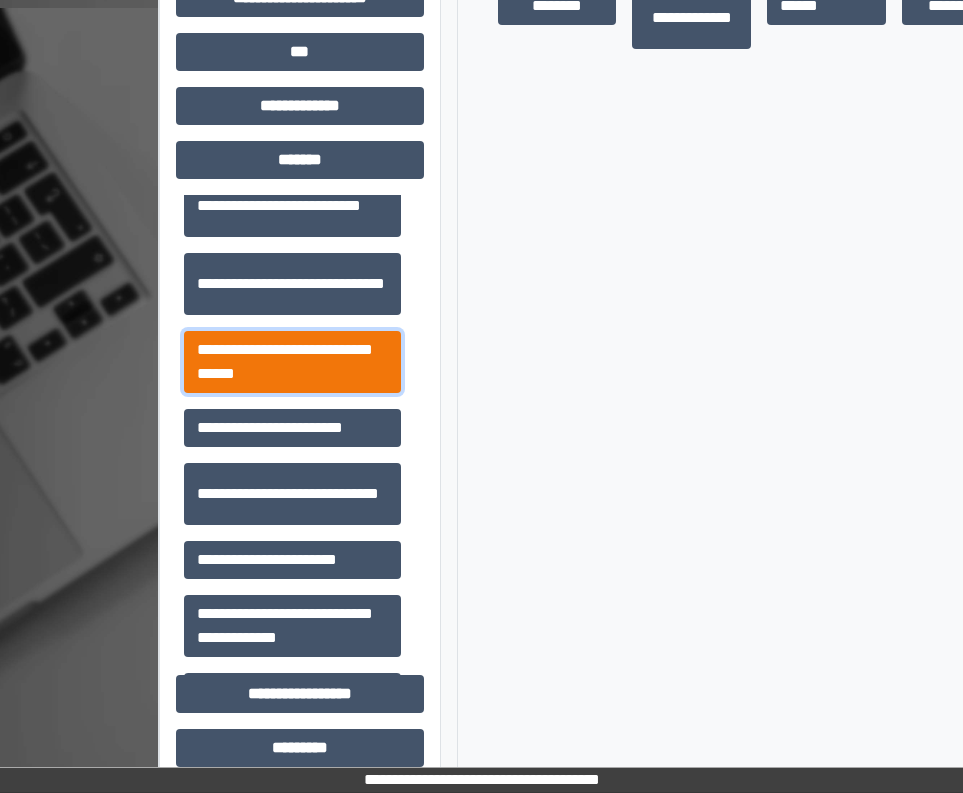 click on "**********" at bounding box center (292, 362) 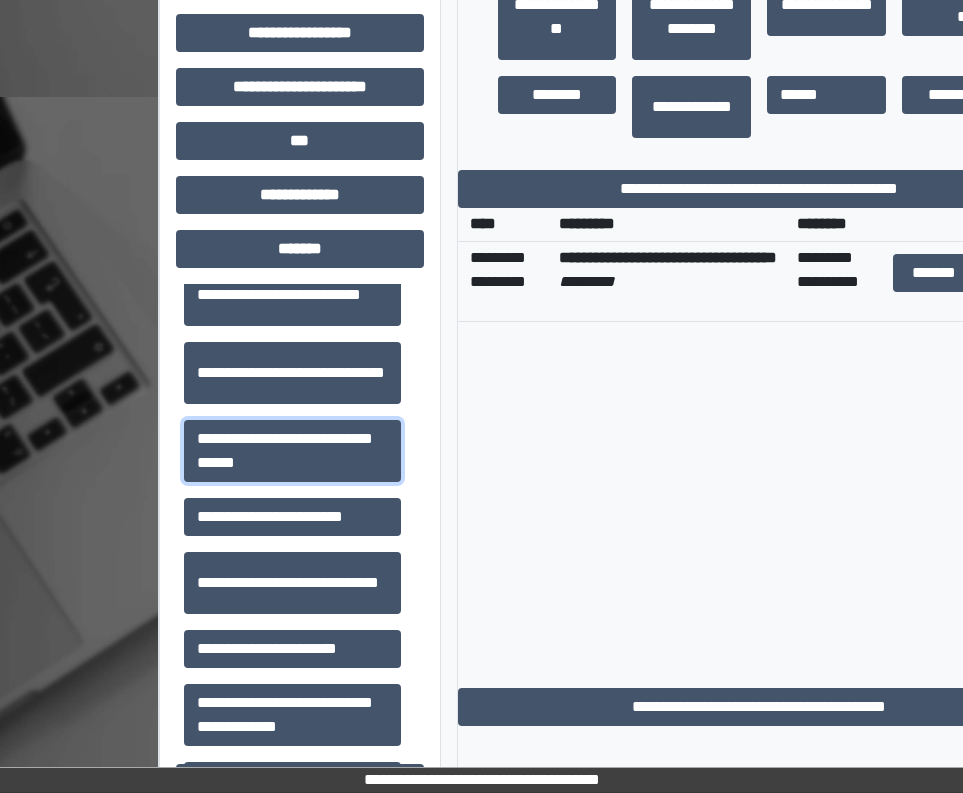 scroll, scrollTop: 600, scrollLeft: 0, axis: vertical 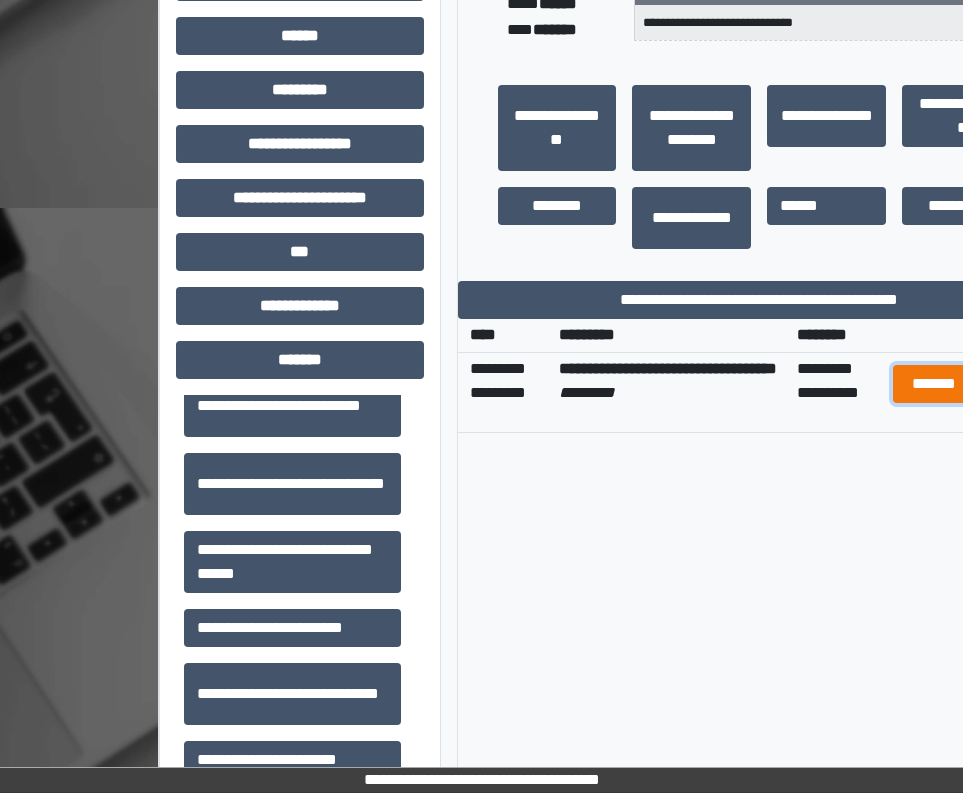 click on "*******" at bounding box center [933, 384] 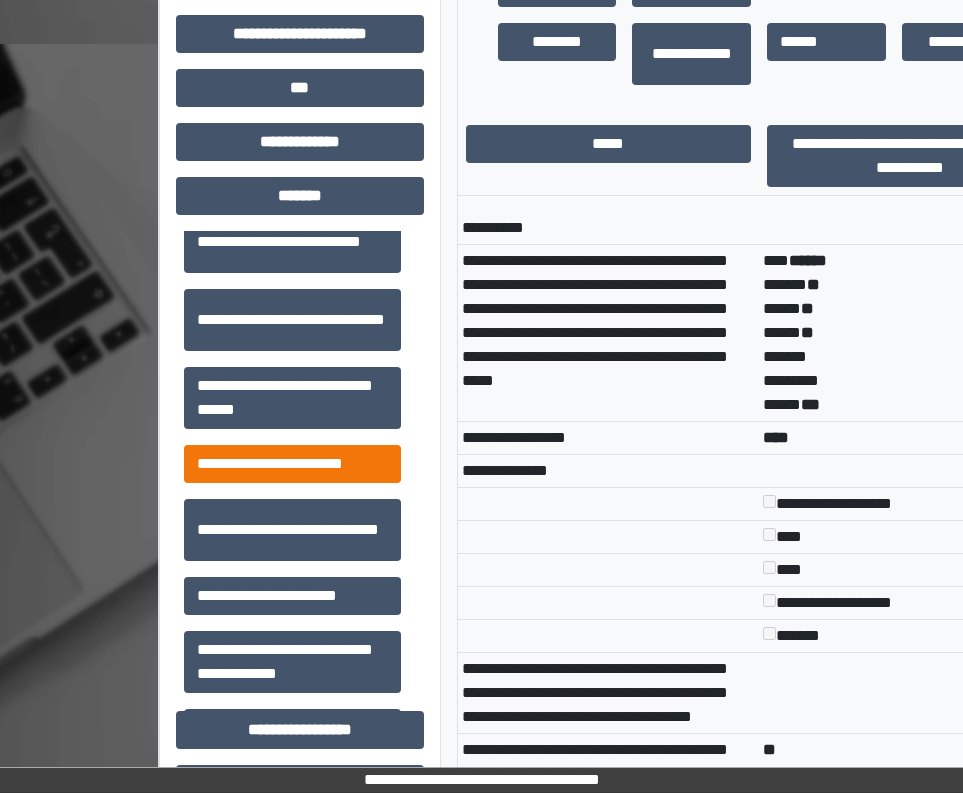 scroll, scrollTop: 800, scrollLeft: 0, axis: vertical 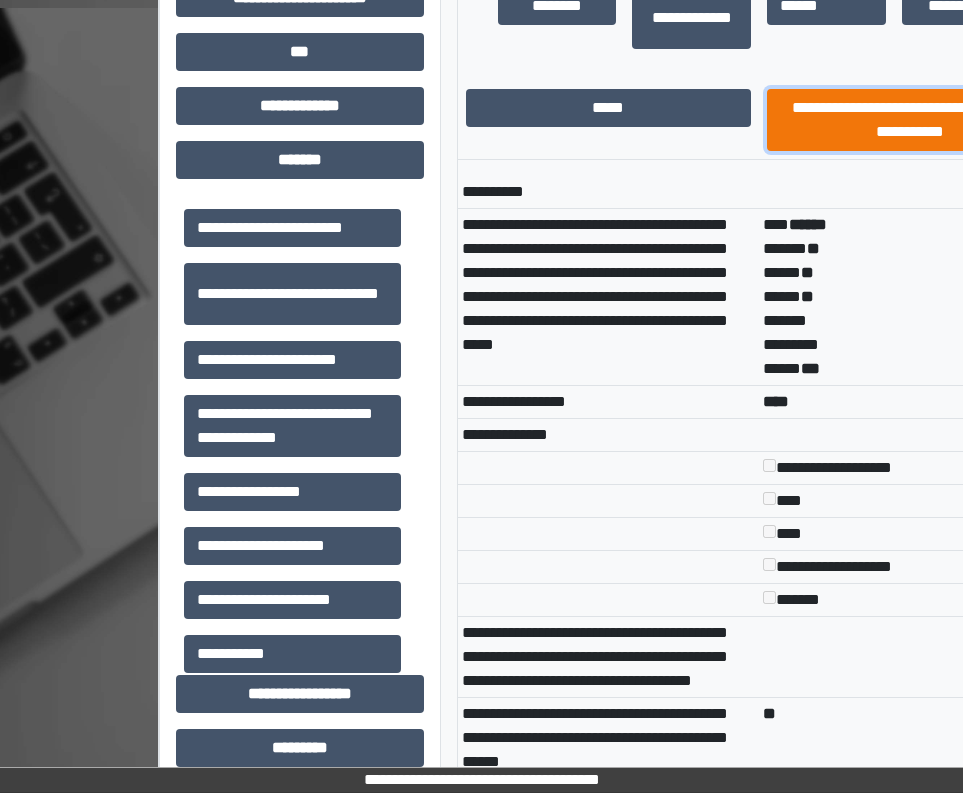 click on "**********" at bounding box center [910, 120] 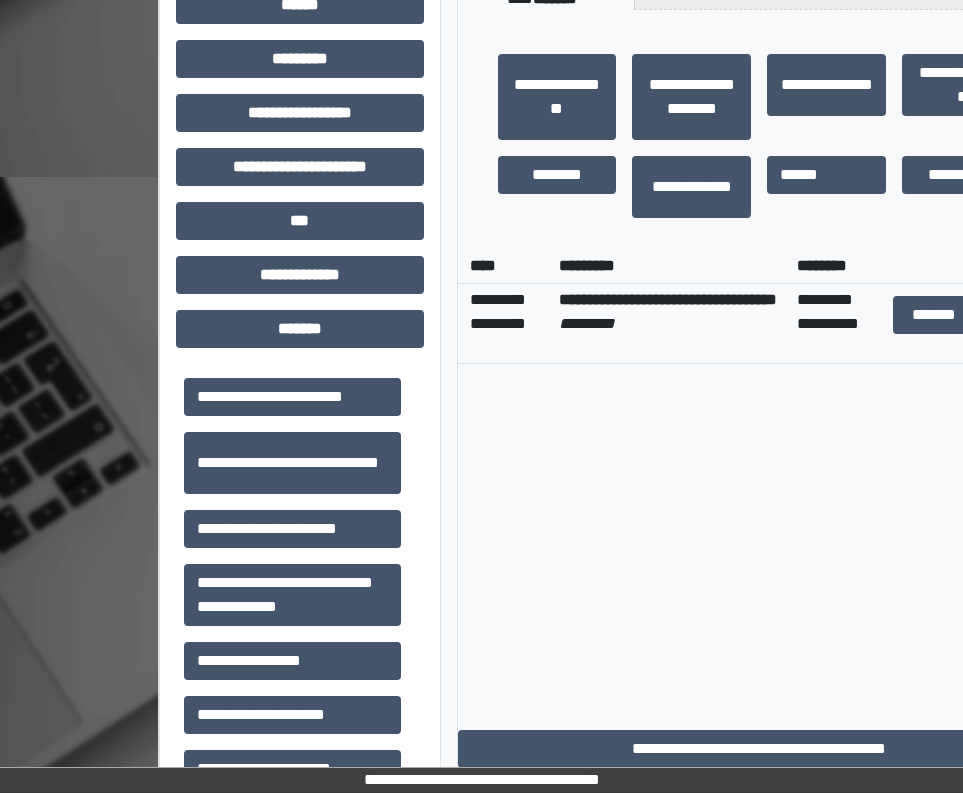 scroll, scrollTop: 600, scrollLeft: 0, axis: vertical 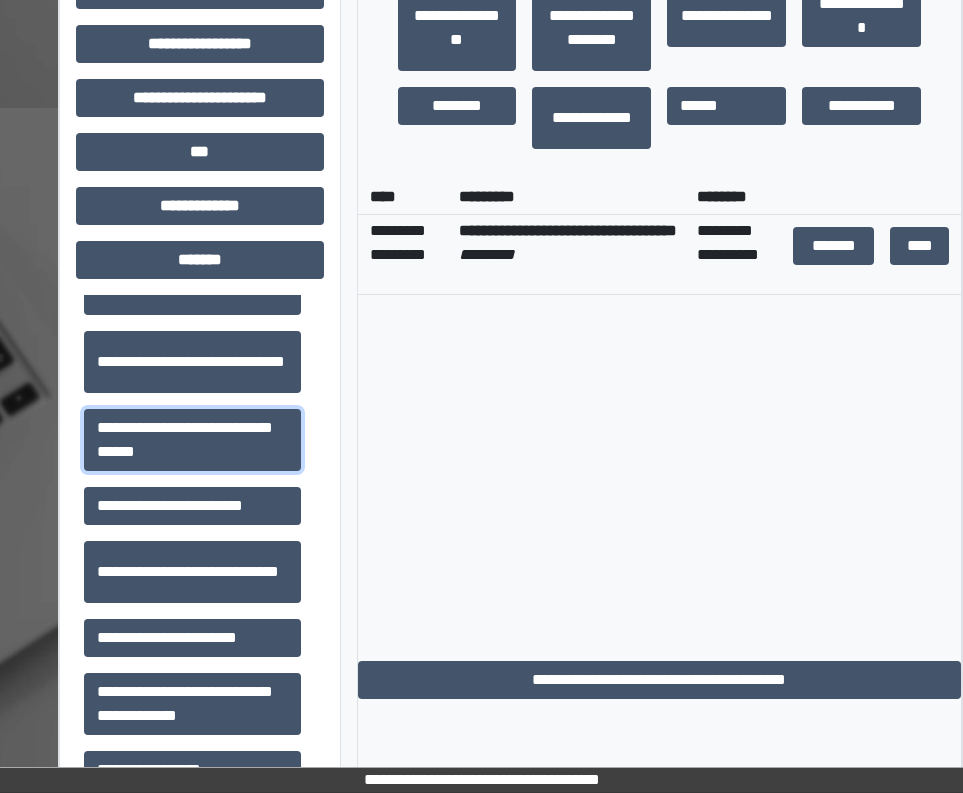 click on "**********" at bounding box center (192, 440) 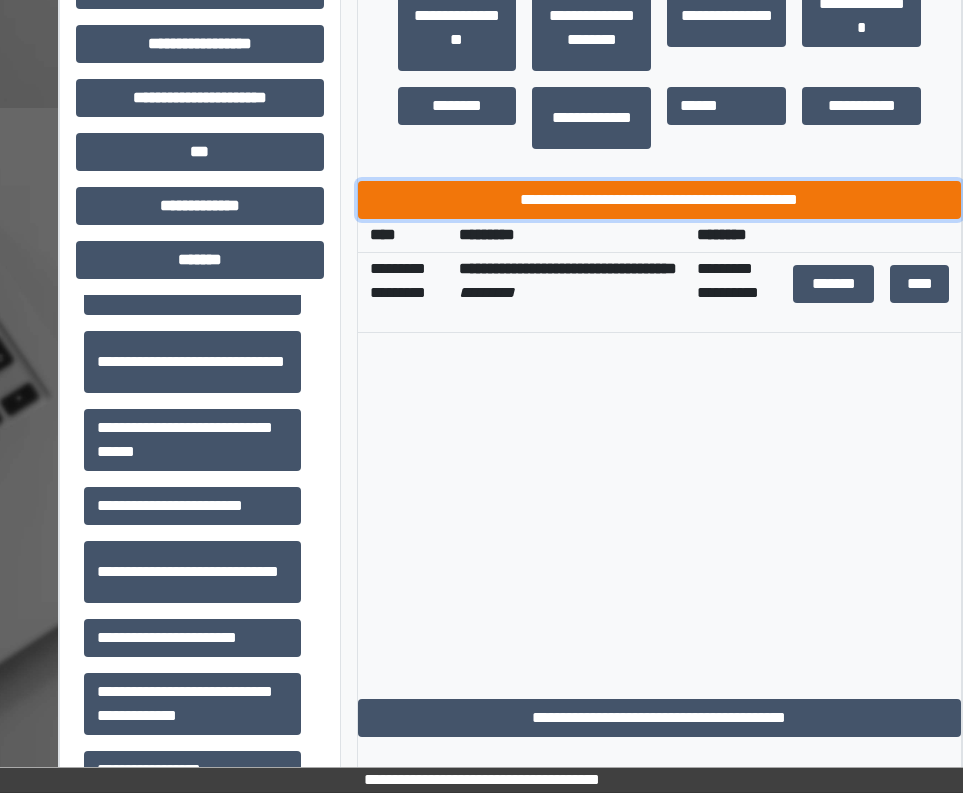 click on "**********" at bounding box center [660, 200] 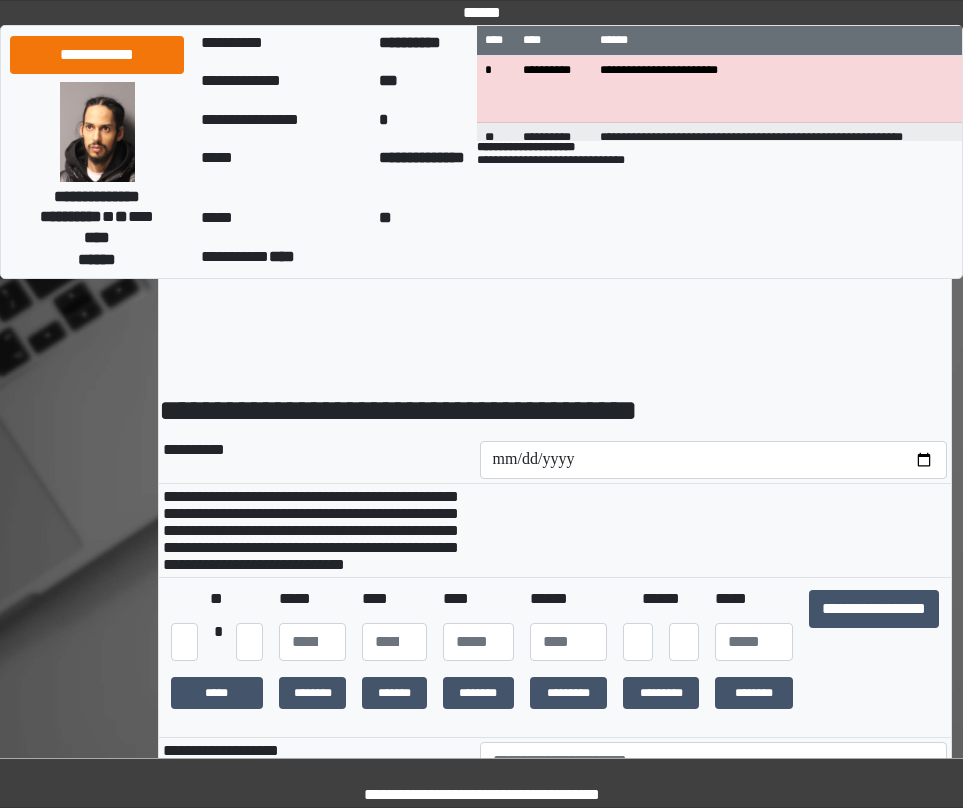 scroll, scrollTop: 0, scrollLeft: 0, axis: both 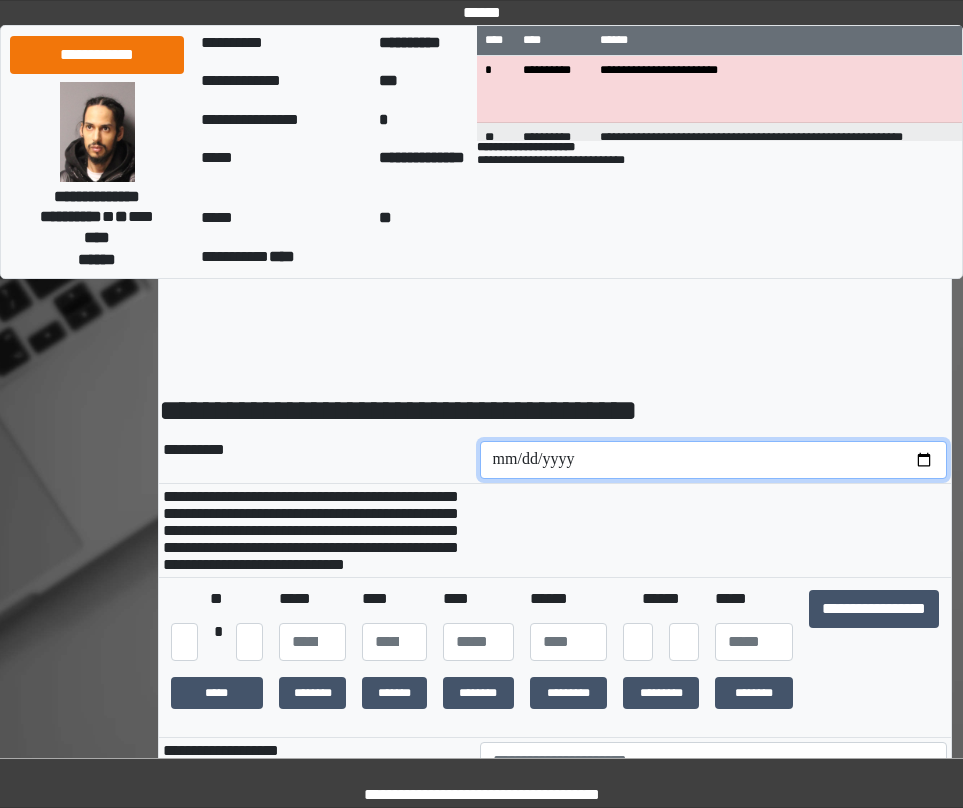 click at bounding box center [714, 460] 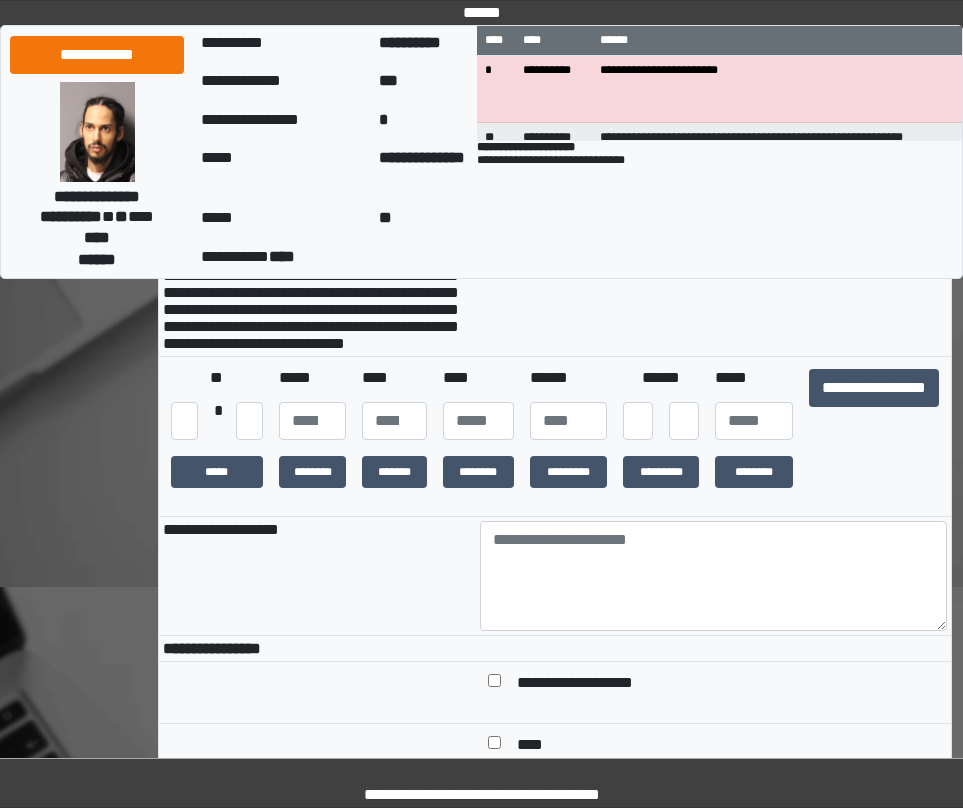 scroll, scrollTop: 300, scrollLeft: 0, axis: vertical 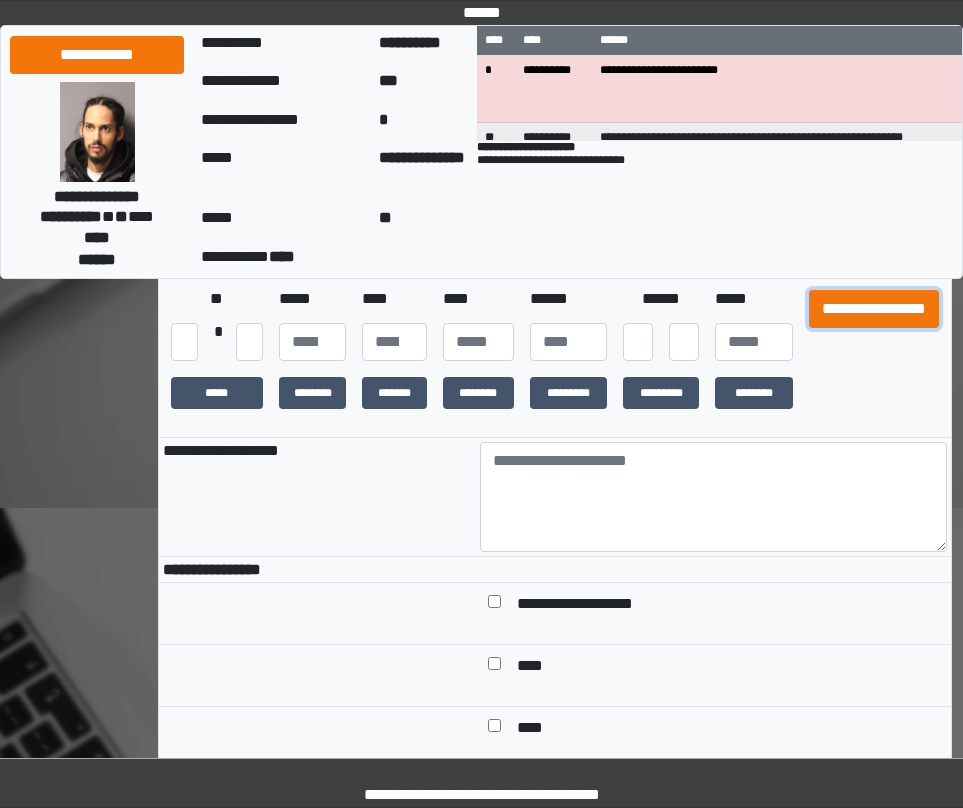 click on "**********" at bounding box center [874, 309] 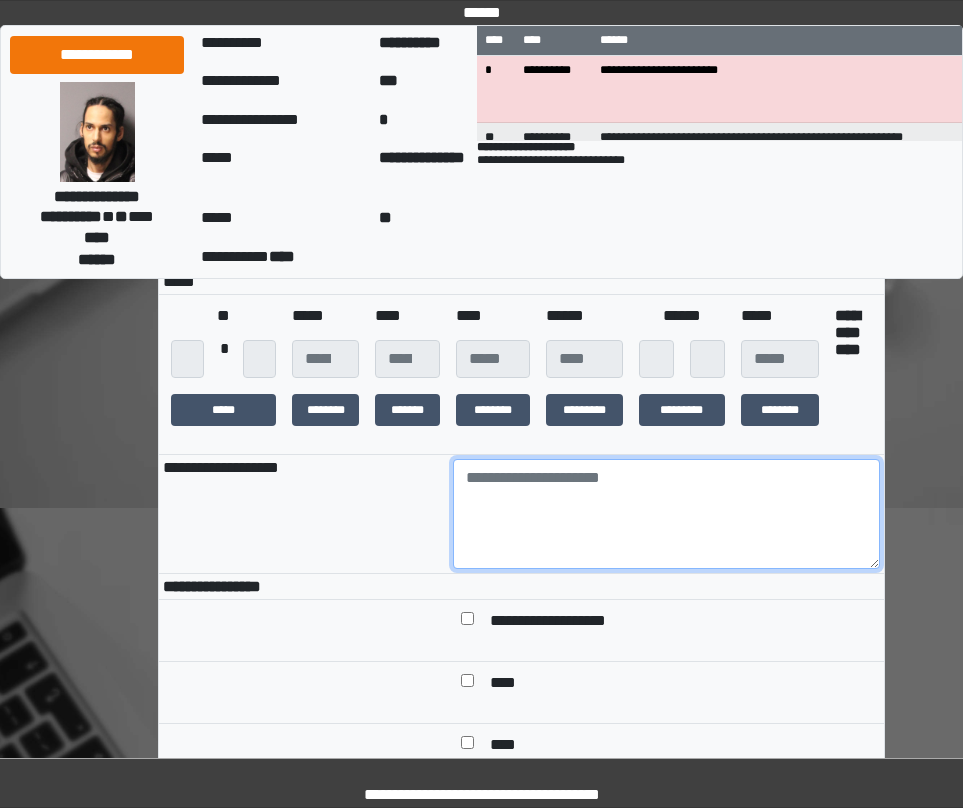 drag, startPoint x: 566, startPoint y: 559, endPoint x: 572, endPoint y: 549, distance: 11.661903 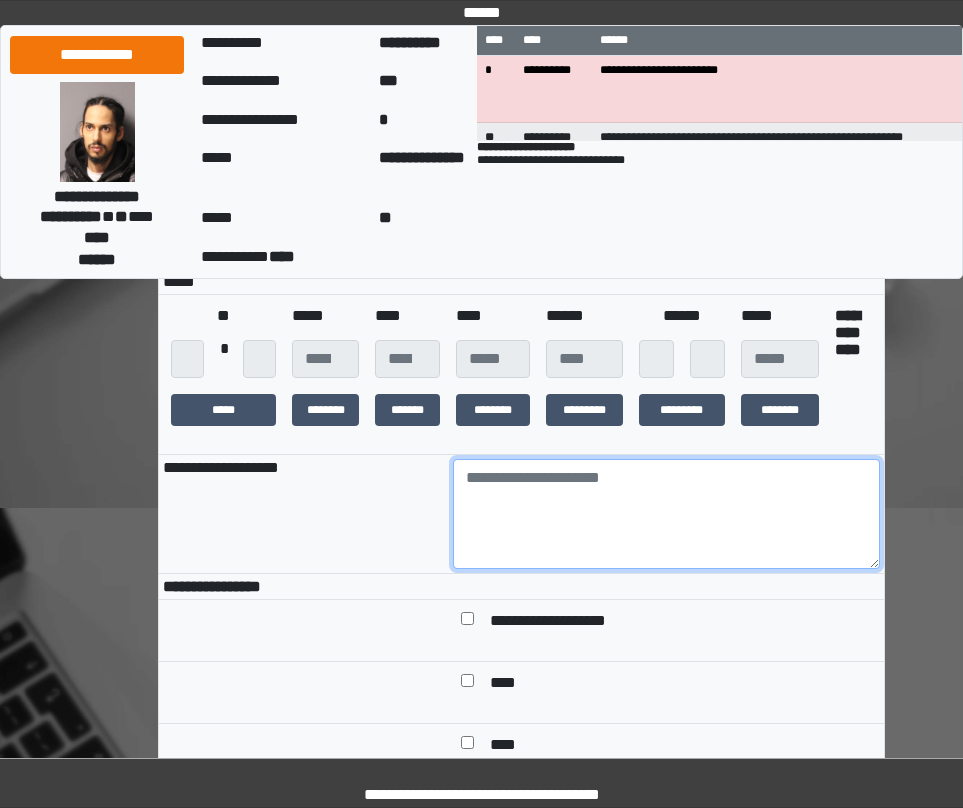 drag, startPoint x: 493, startPoint y: 518, endPoint x: 504, endPoint y: 518, distance: 11 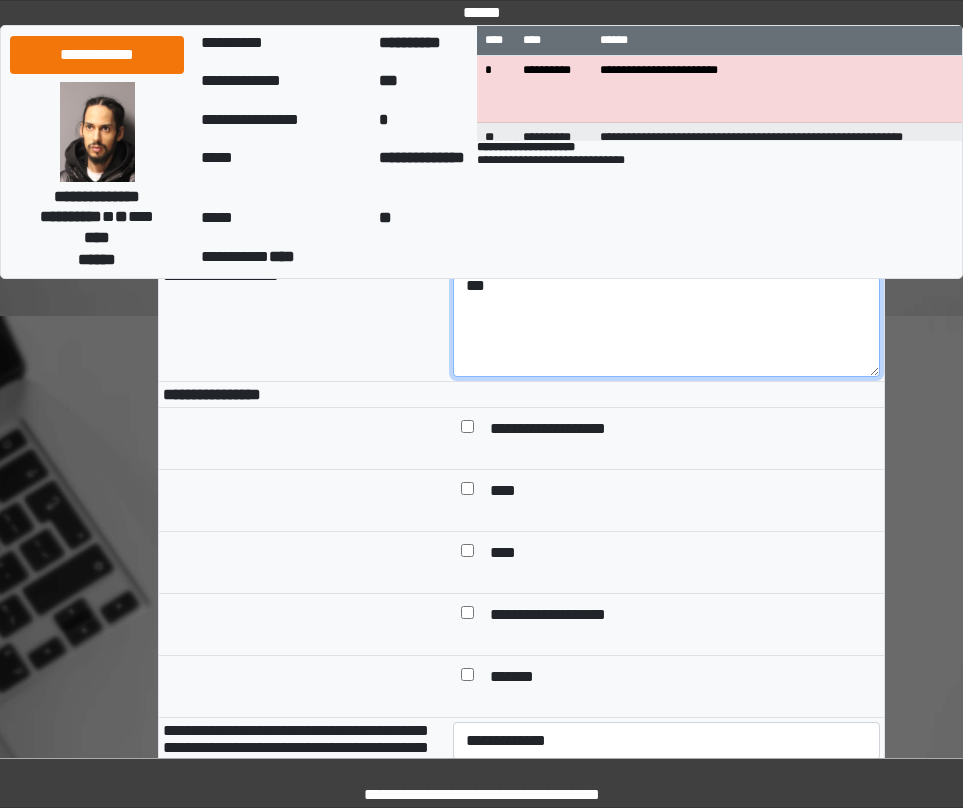 scroll, scrollTop: 500, scrollLeft: 0, axis: vertical 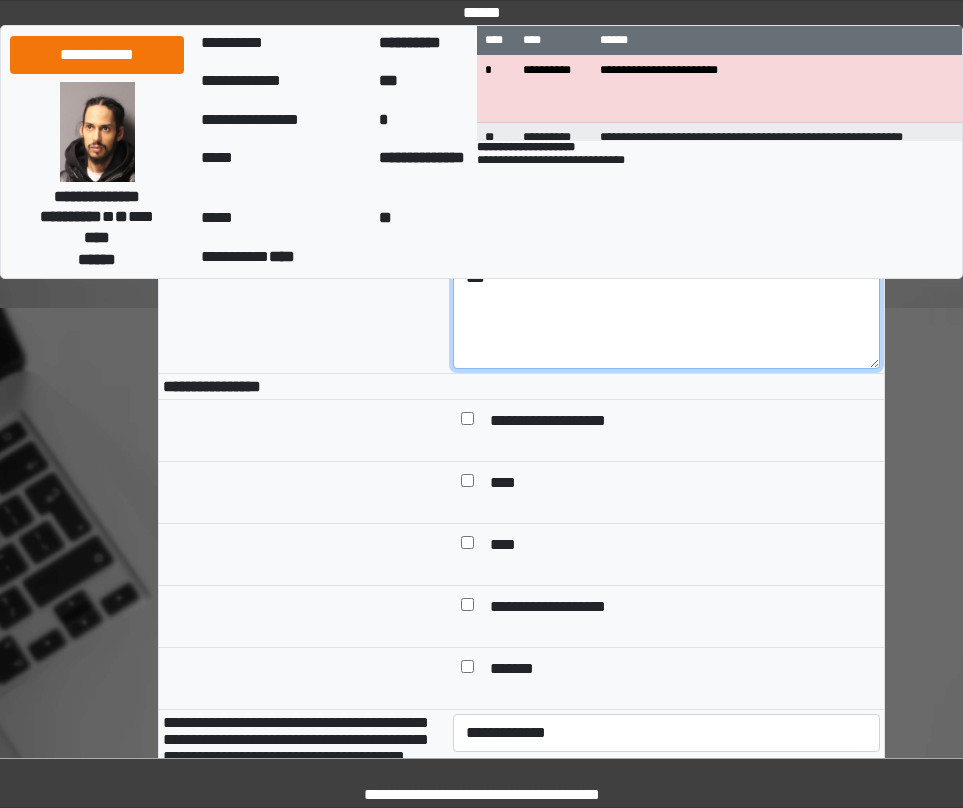 type on "***" 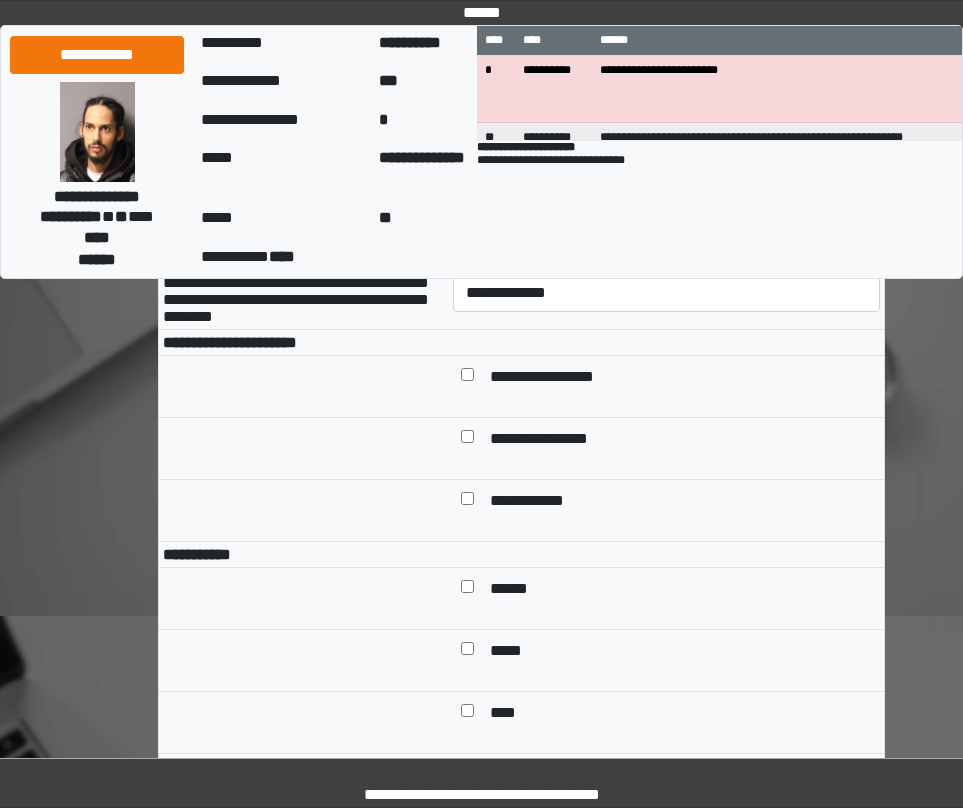 scroll, scrollTop: 900, scrollLeft: 0, axis: vertical 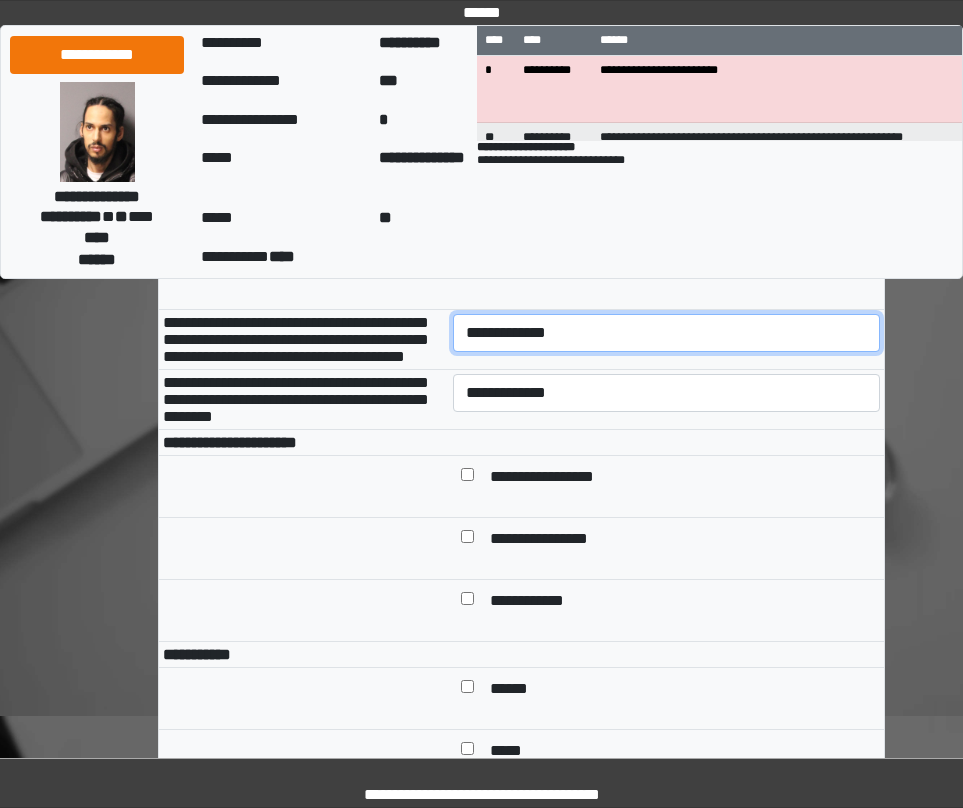click on "**********" at bounding box center [666, 333] 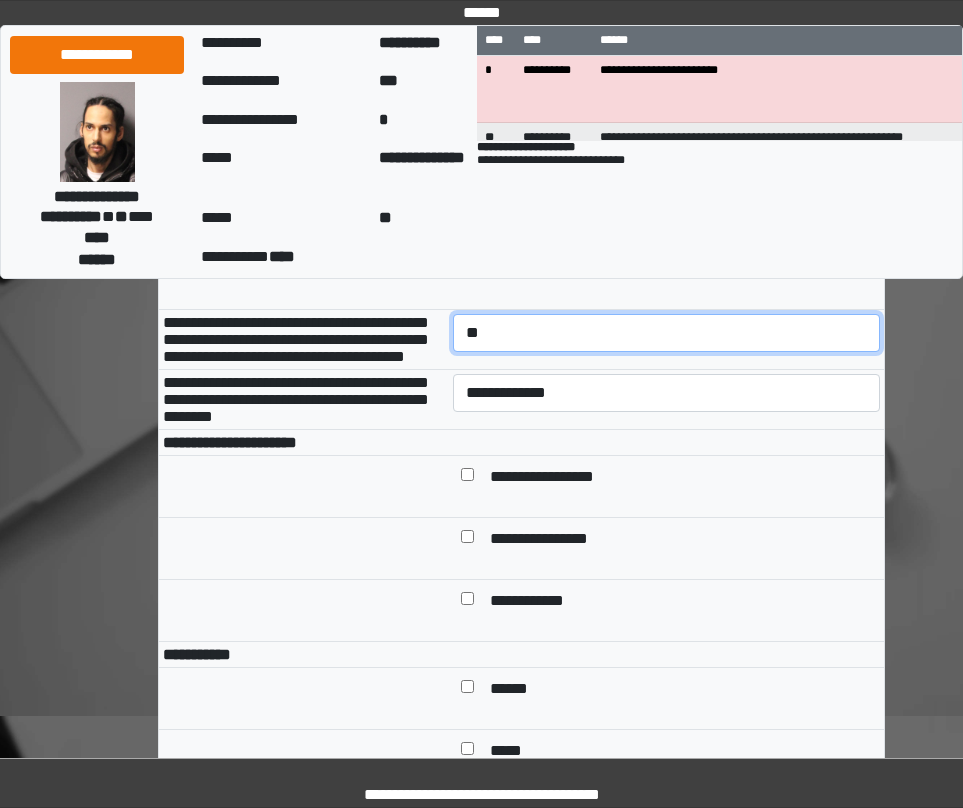 click on "**********" at bounding box center [666, 333] 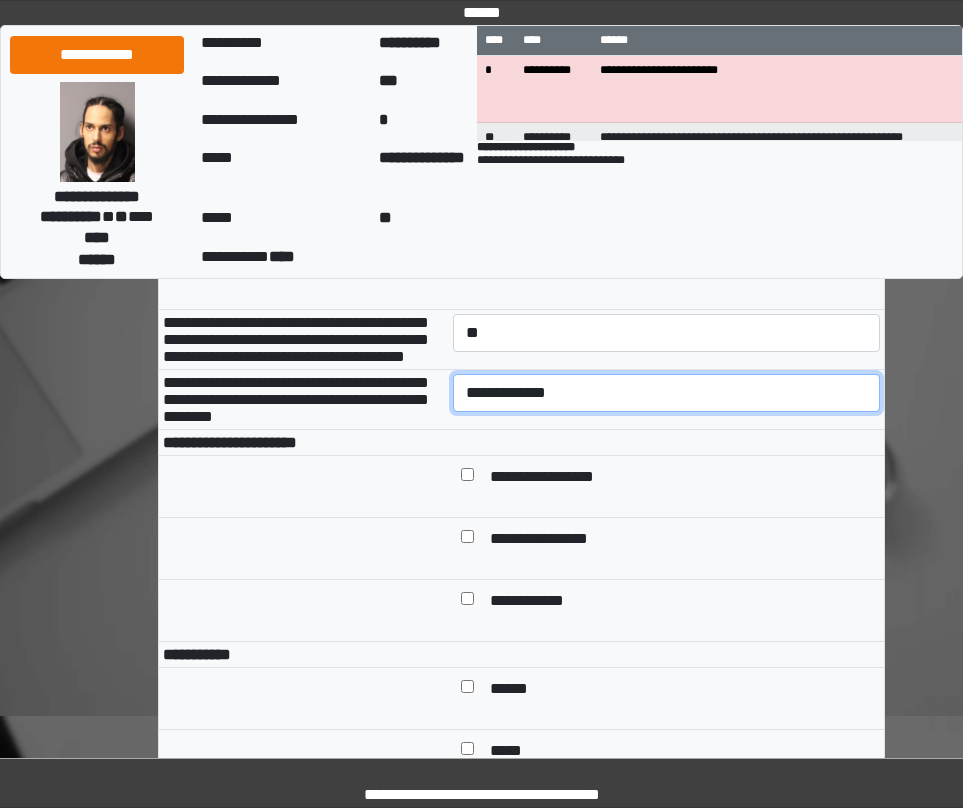 click on "**********" at bounding box center [666, 393] 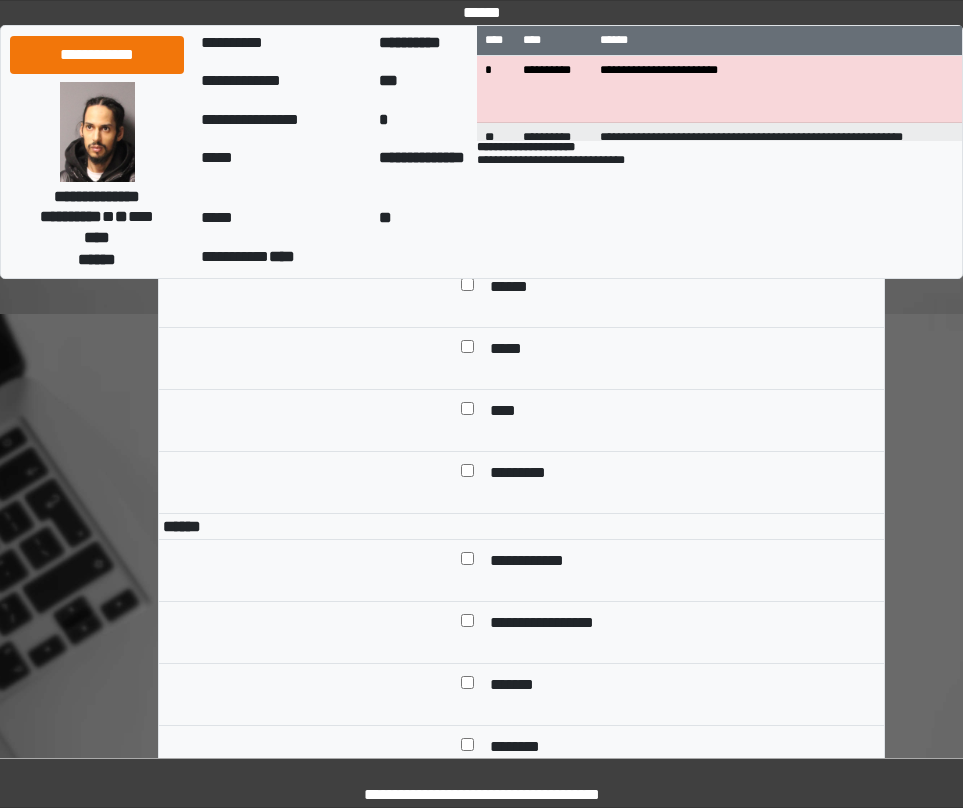 scroll, scrollTop: 1500, scrollLeft: 0, axis: vertical 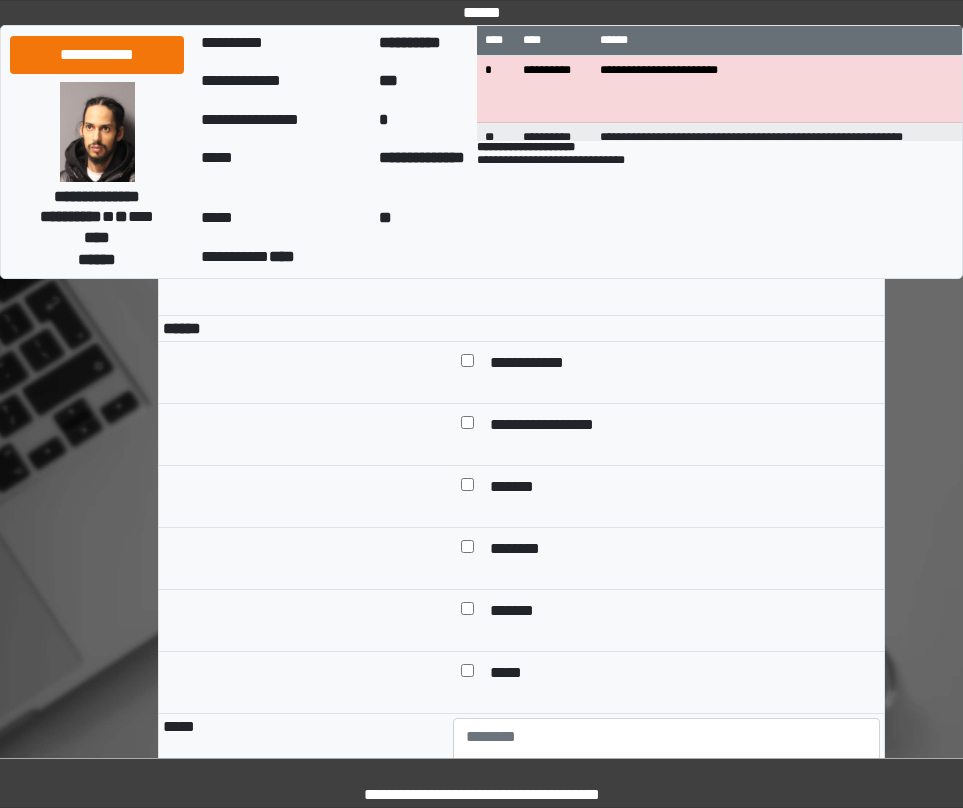 click at bounding box center [467, 364] 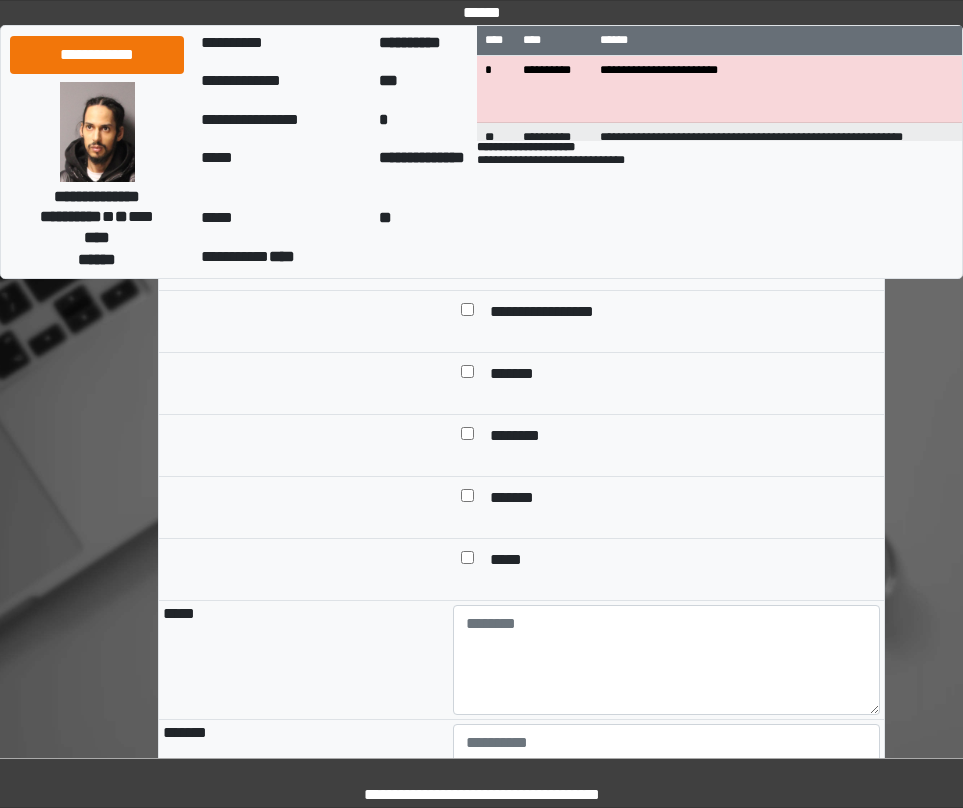 scroll, scrollTop: 1600, scrollLeft: 0, axis: vertical 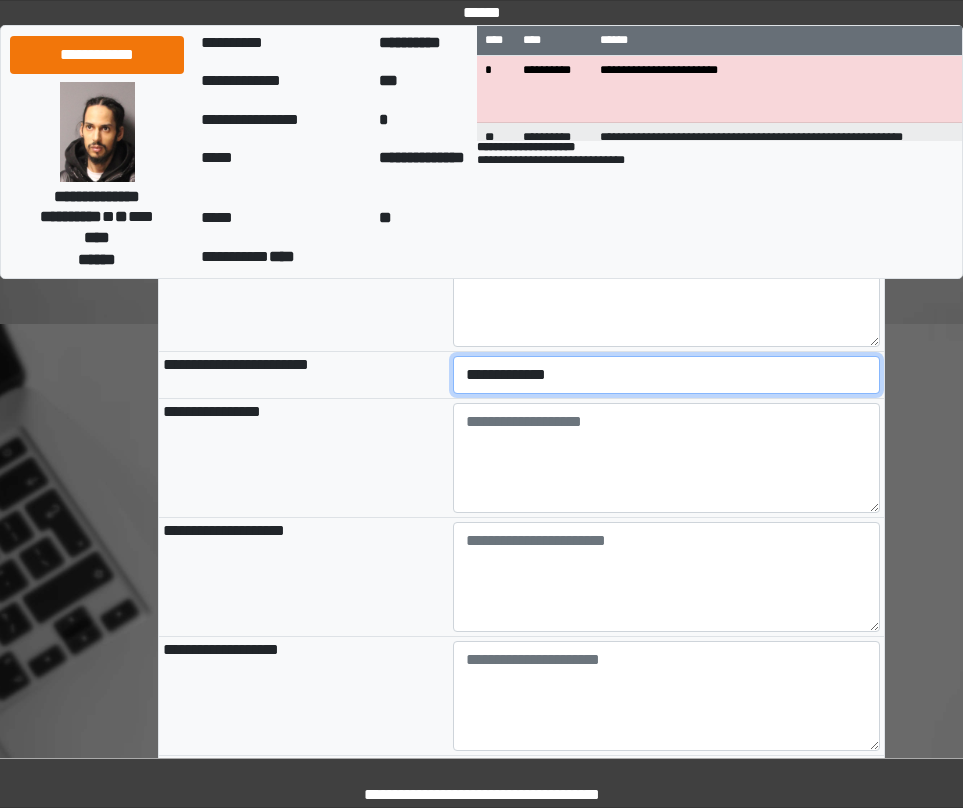click on "**********" at bounding box center (666, 375) 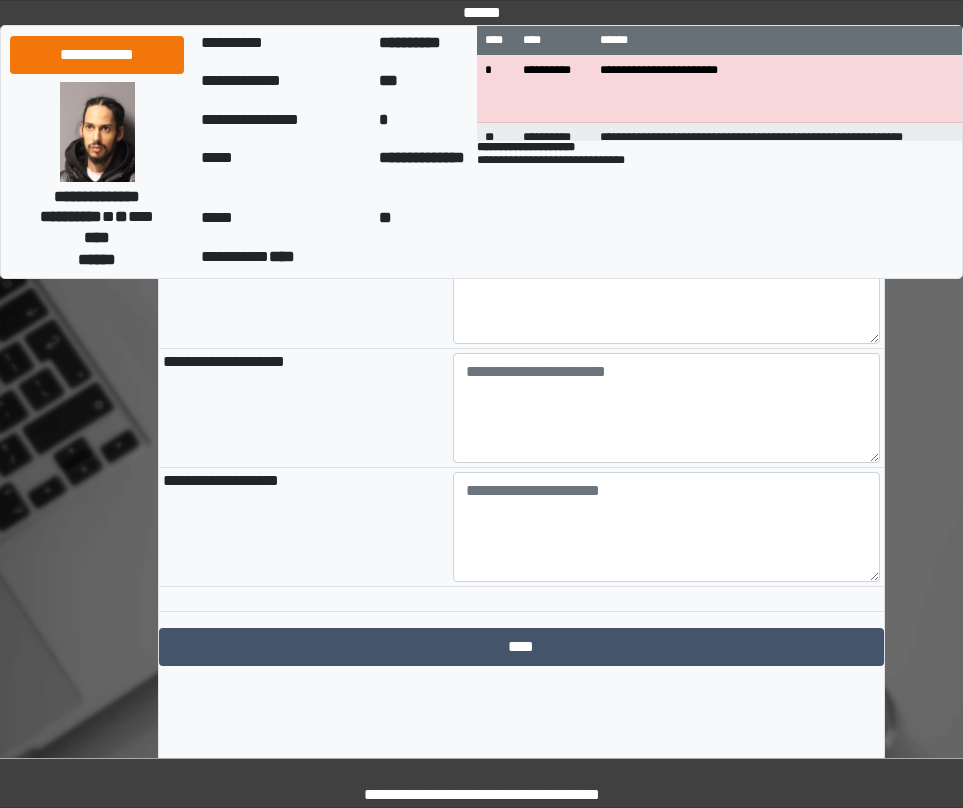 scroll, scrollTop: 2300, scrollLeft: 0, axis: vertical 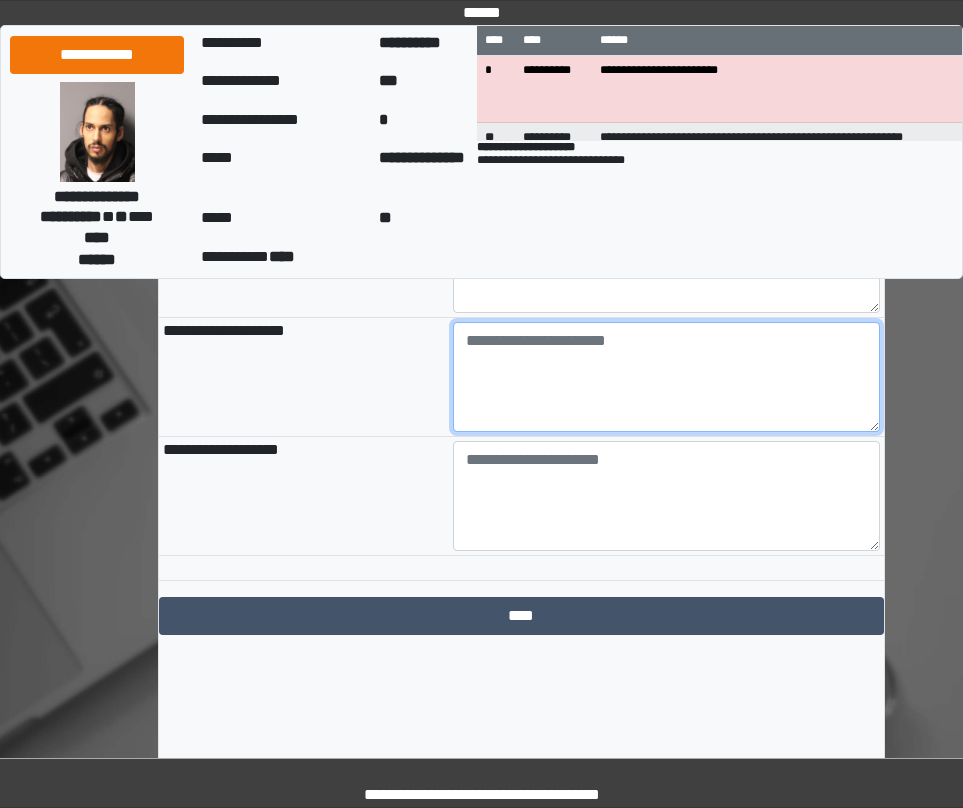drag, startPoint x: 554, startPoint y: 480, endPoint x: 561, endPoint y: 471, distance: 11.401754 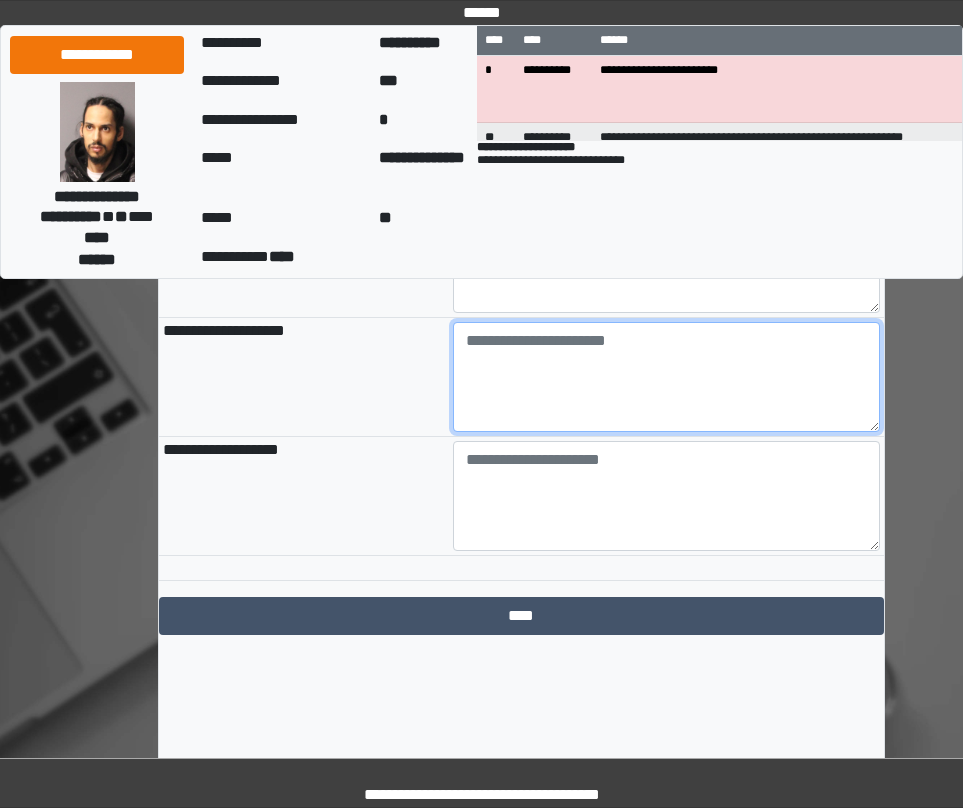 paste on "**********" 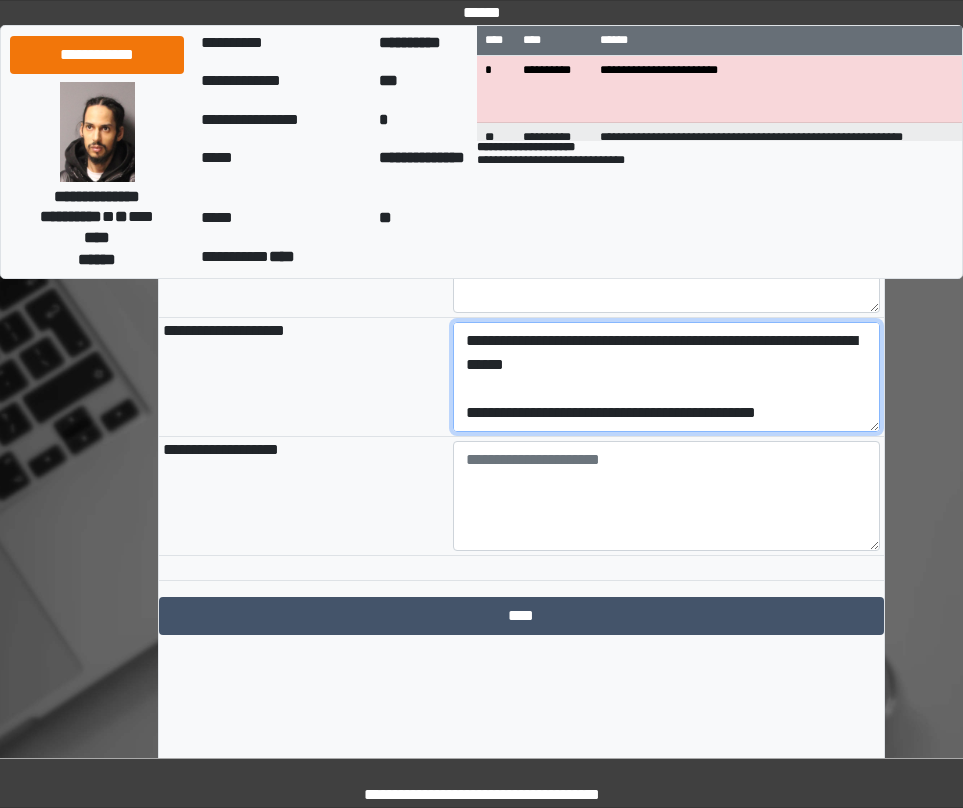 scroll, scrollTop: 216, scrollLeft: 0, axis: vertical 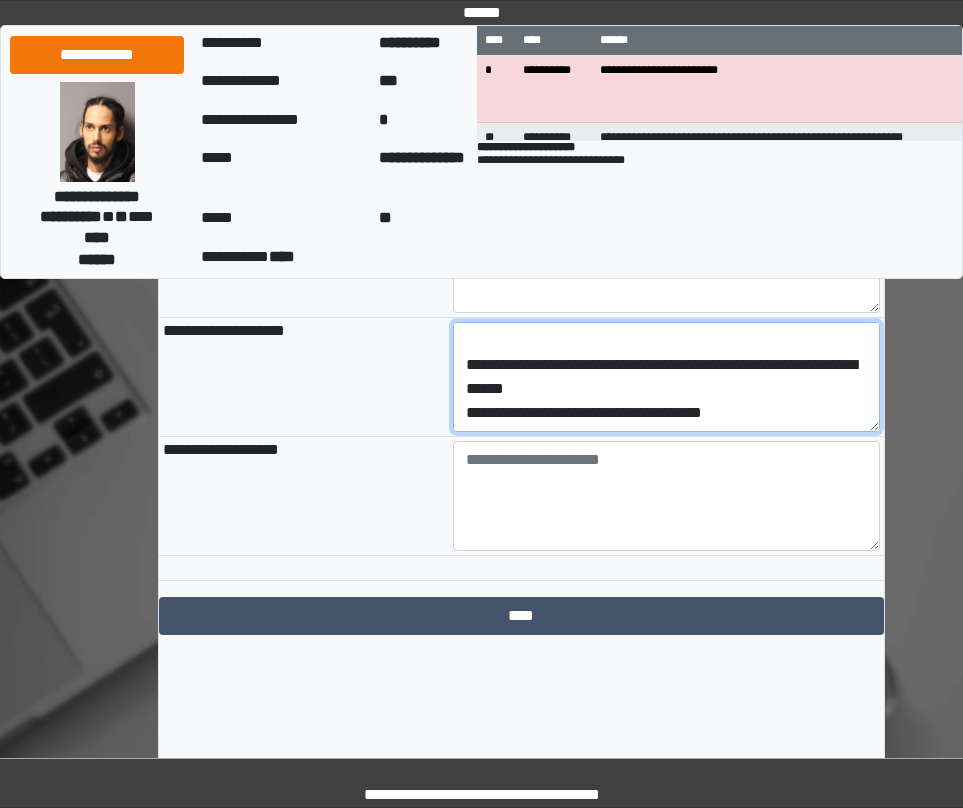 click on "**********" at bounding box center (666, 377) 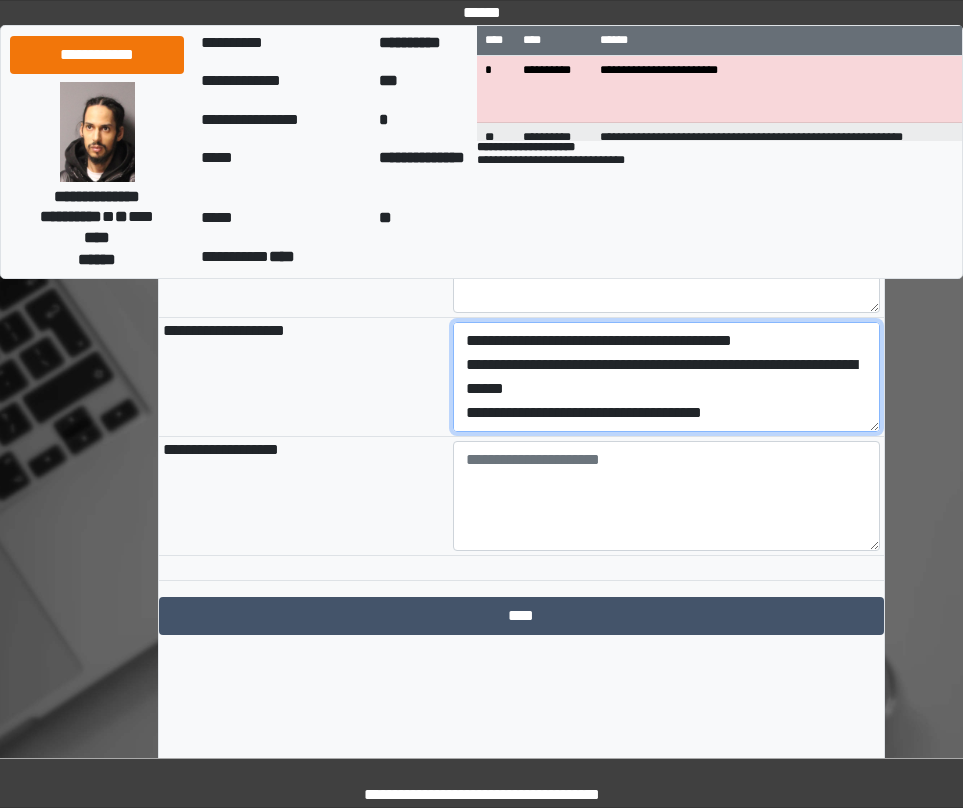scroll, scrollTop: 68, scrollLeft: 0, axis: vertical 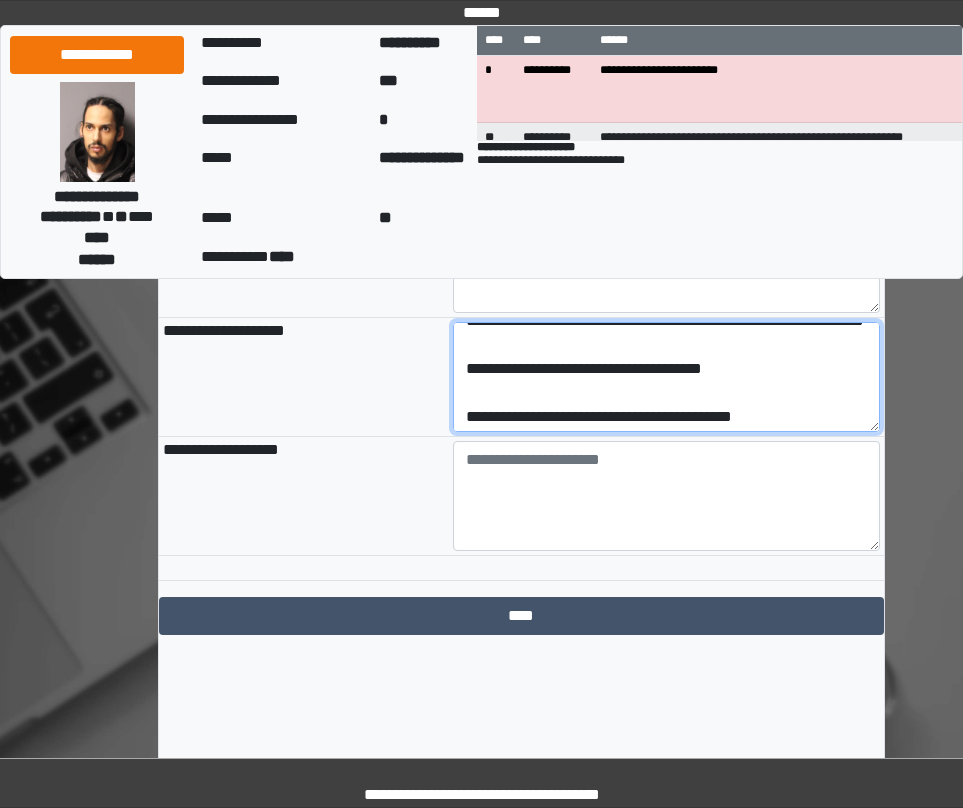 click on "**********" at bounding box center [666, 377] 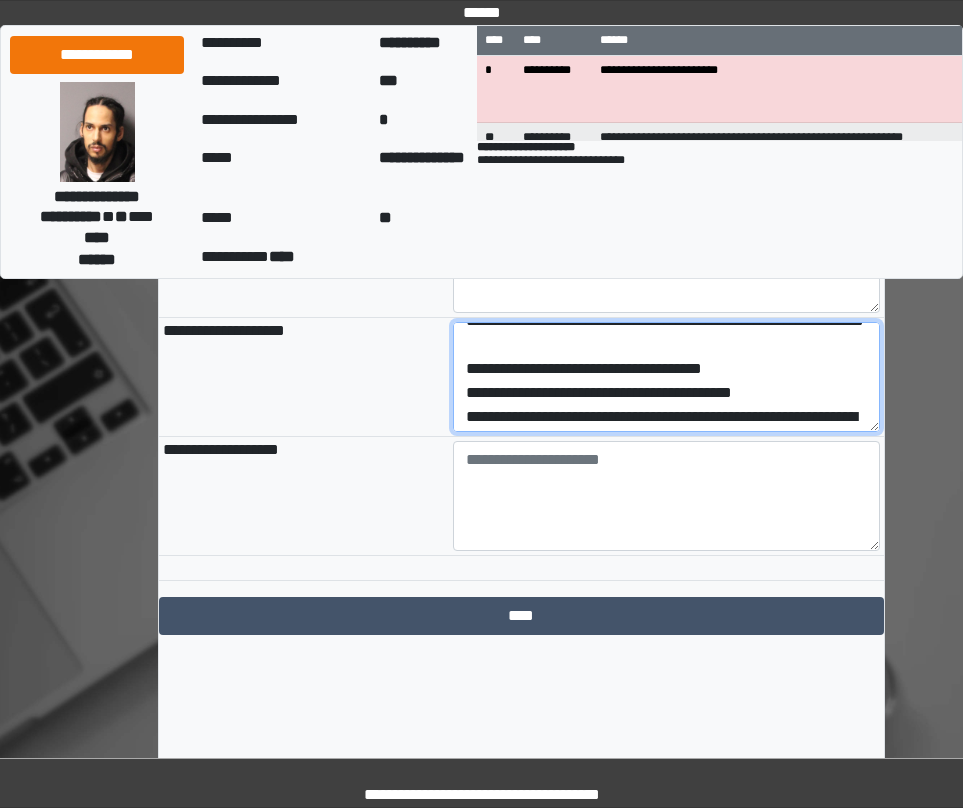 click on "**********" at bounding box center [666, 377] 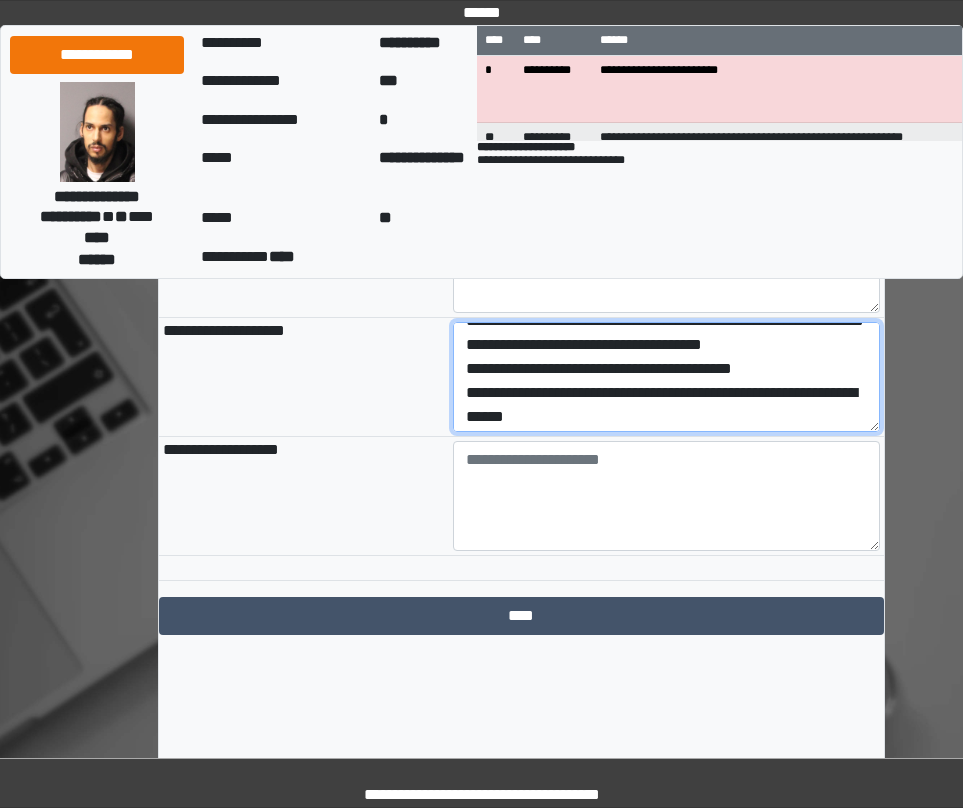 scroll, scrollTop: 44, scrollLeft: 0, axis: vertical 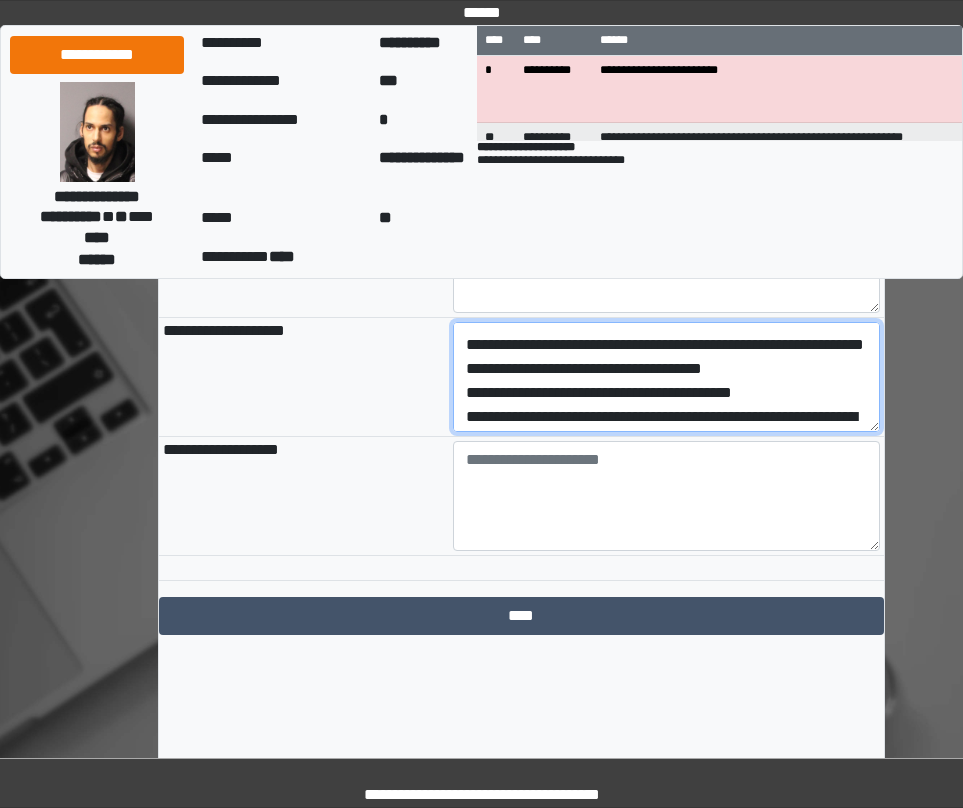 click on "**********" at bounding box center (666, 377) 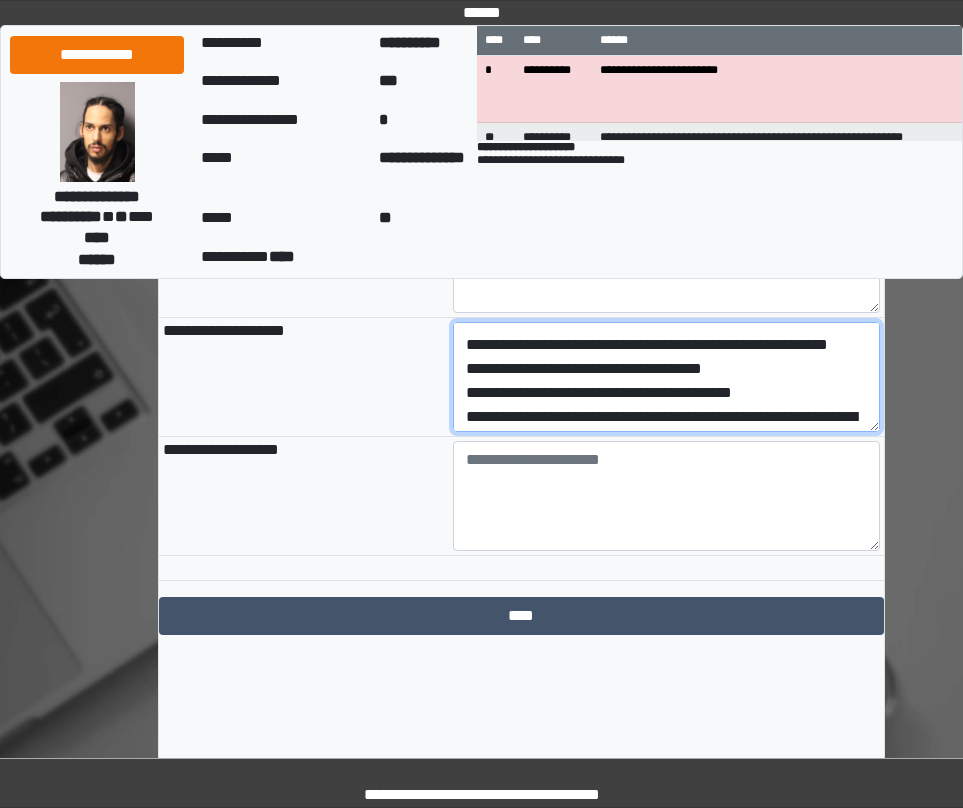 type on "**********" 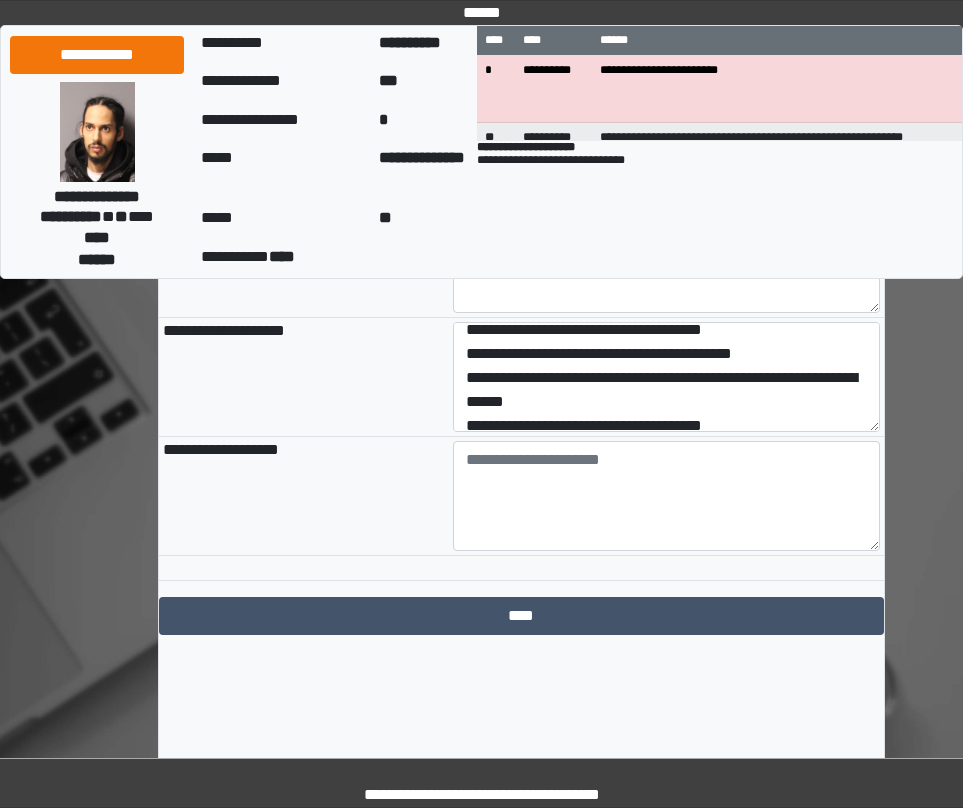 scroll, scrollTop: 120, scrollLeft: 0, axis: vertical 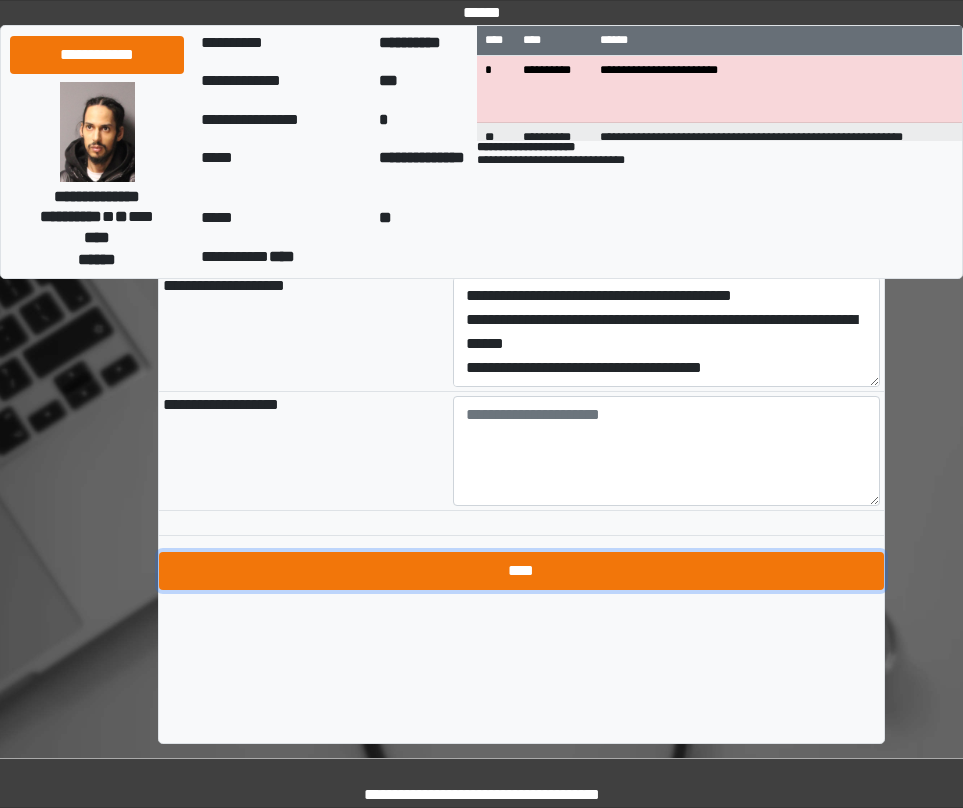 click on "****" at bounding box center [521, 571] 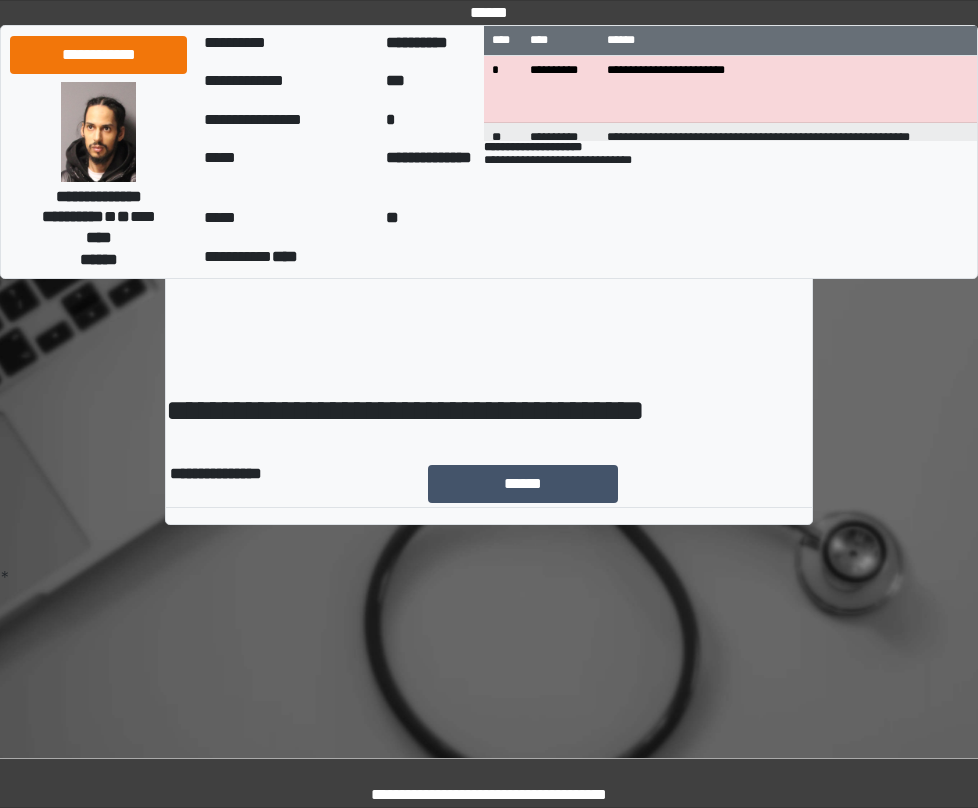 scroll, scrollTop: 0, scrollLeft: 0, axis: both 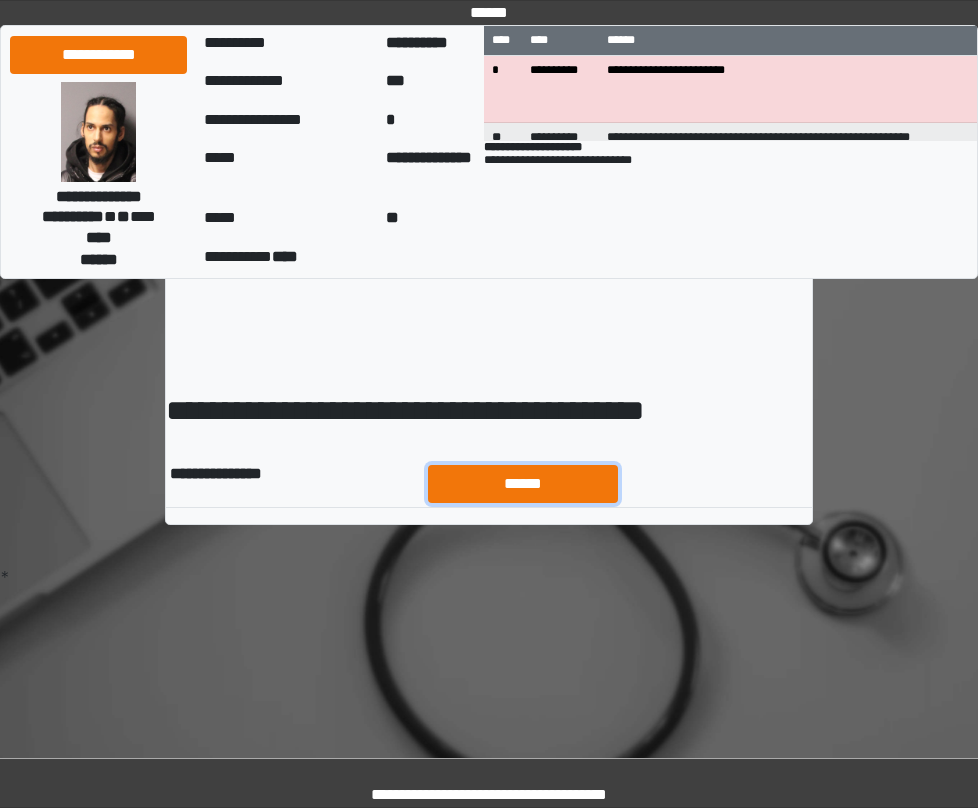 click on "******" at bounding box center [523, 484] 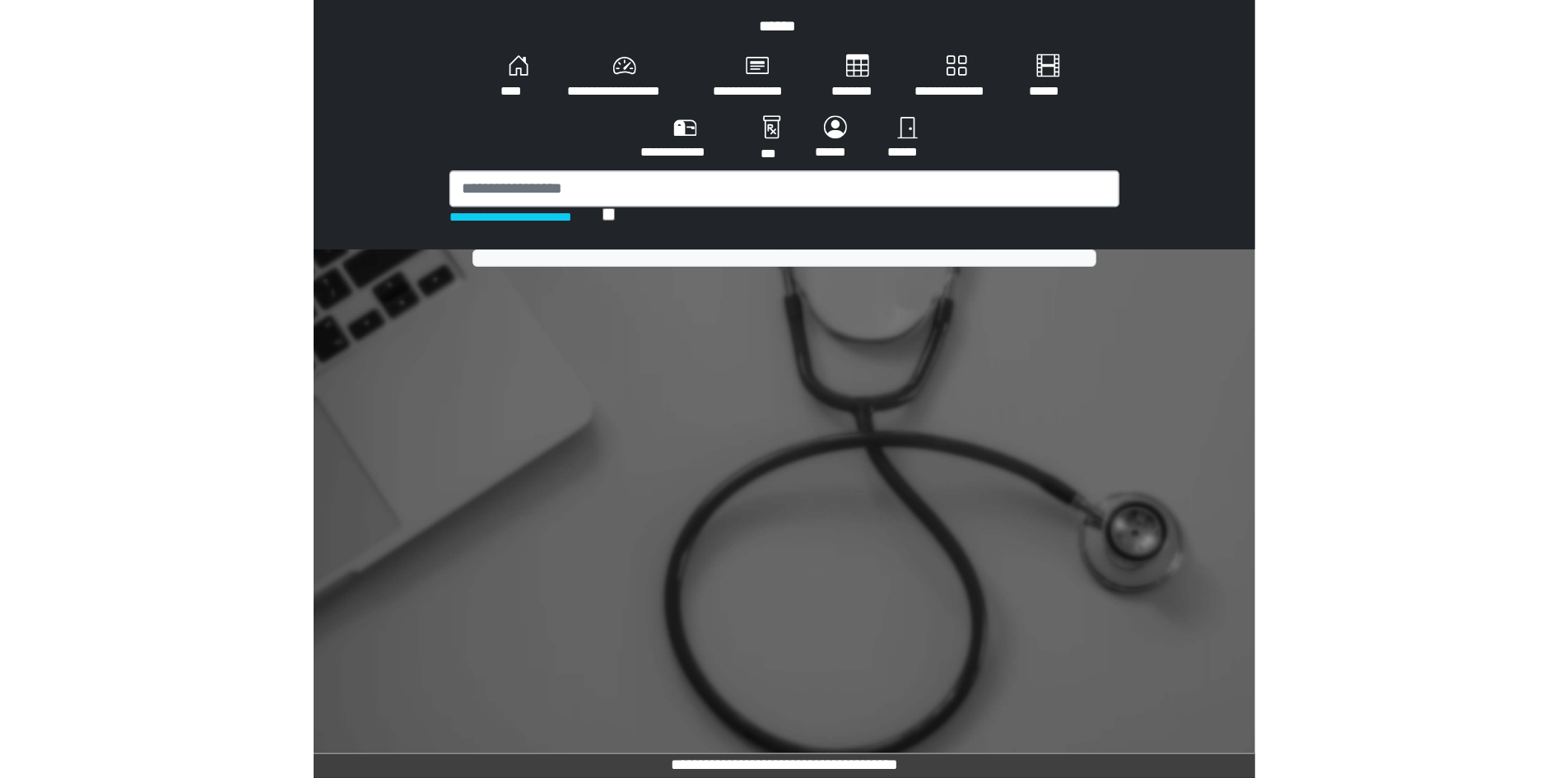 scroll, scrollTop: 0, scrollLeft: 0, axis: both 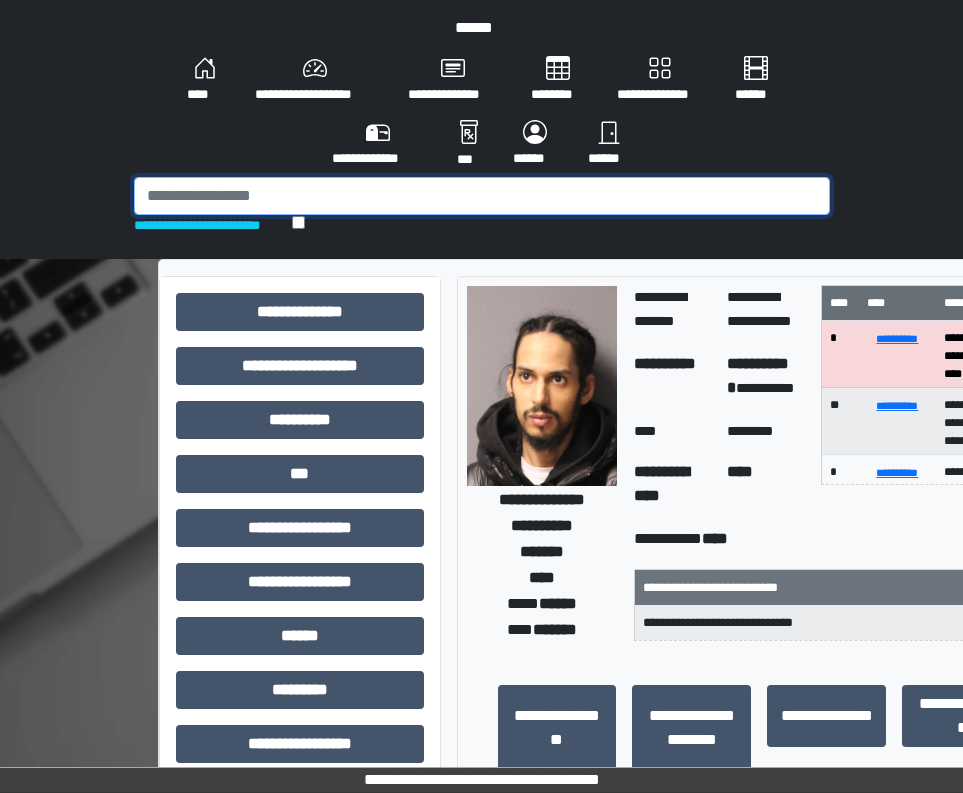 click at bounding box center [482, 196] 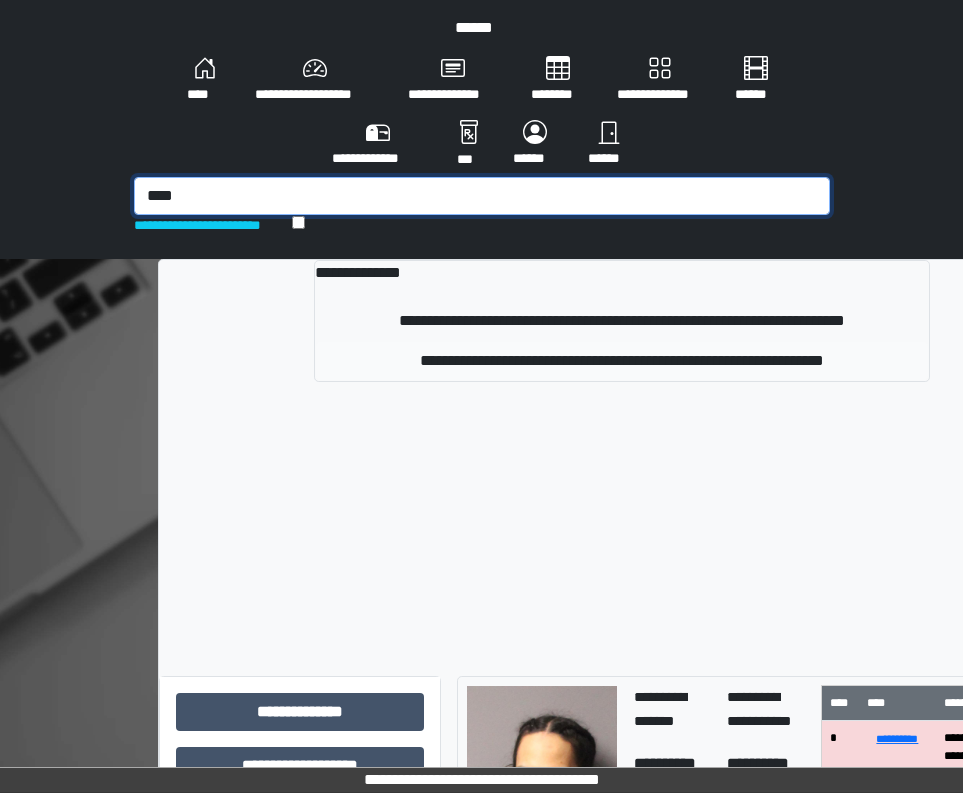 type on "****" 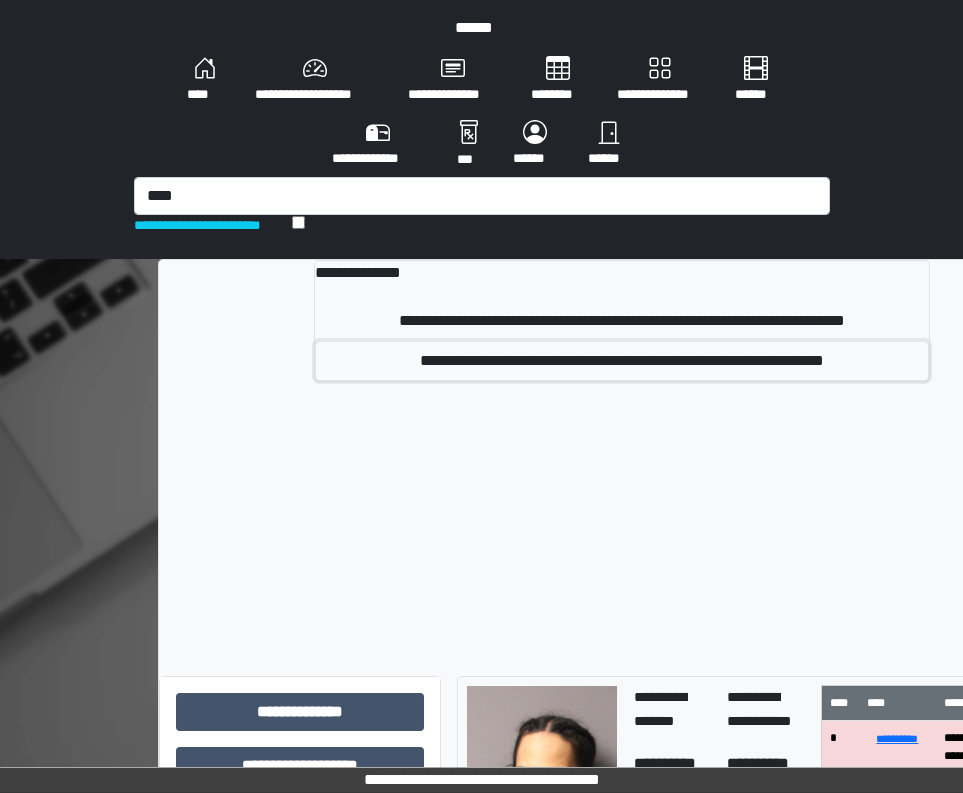 click on "**********" at bounding box center [622, 361] 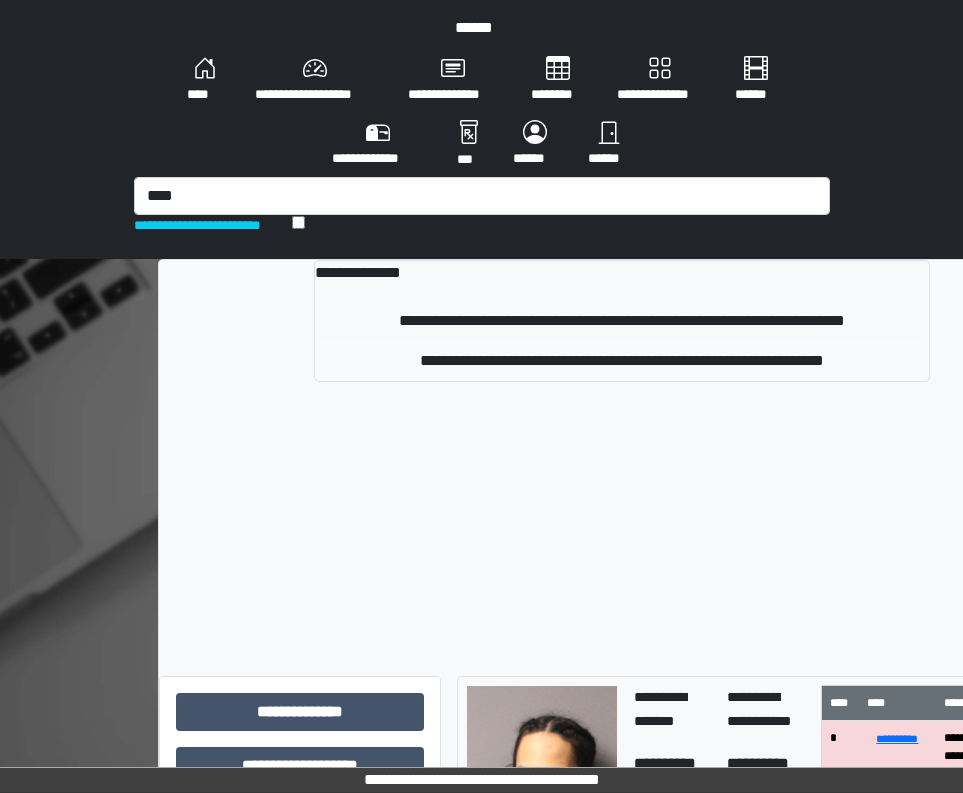 type 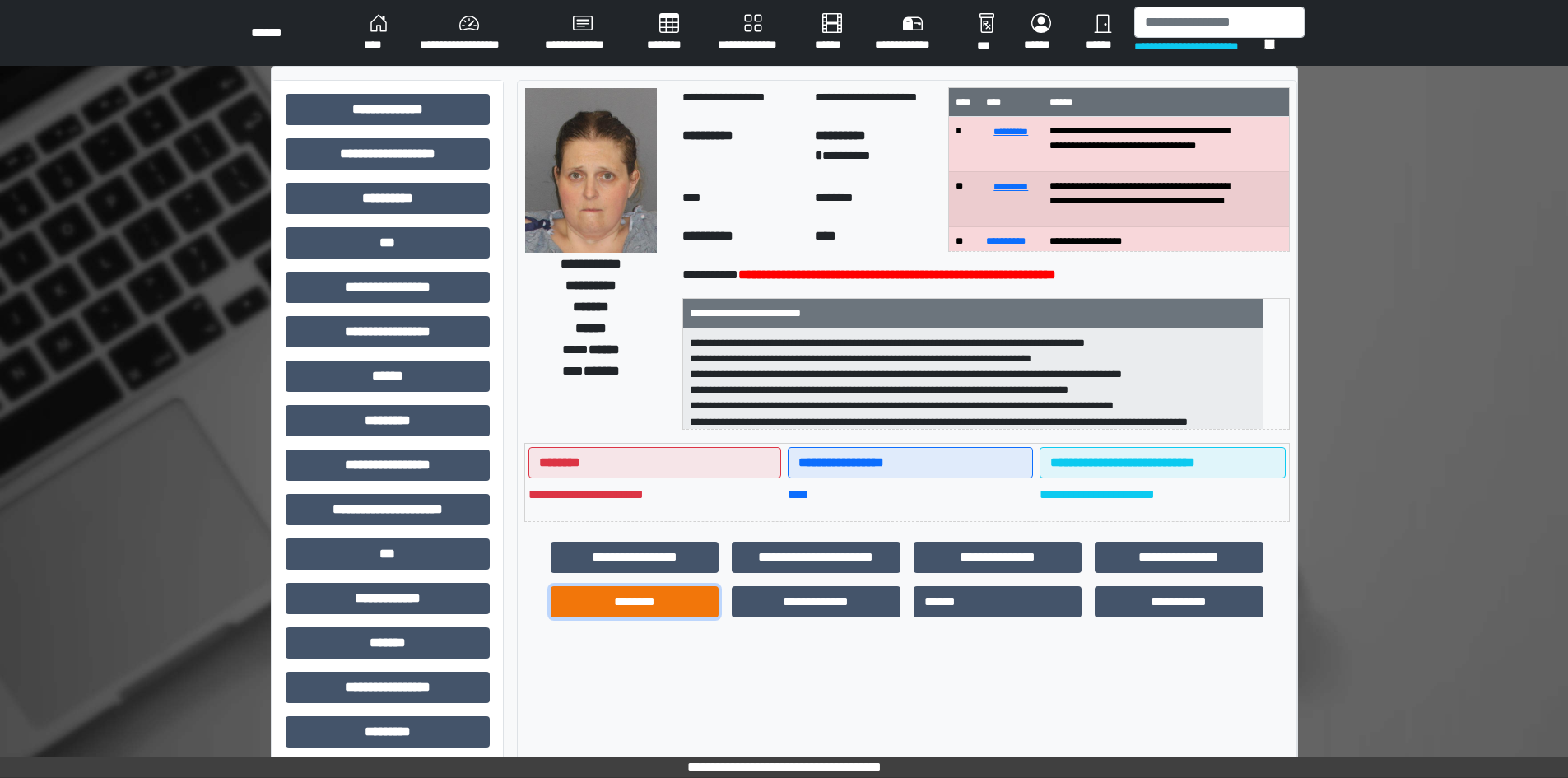 click on "********" at bounding box center (635, 602) 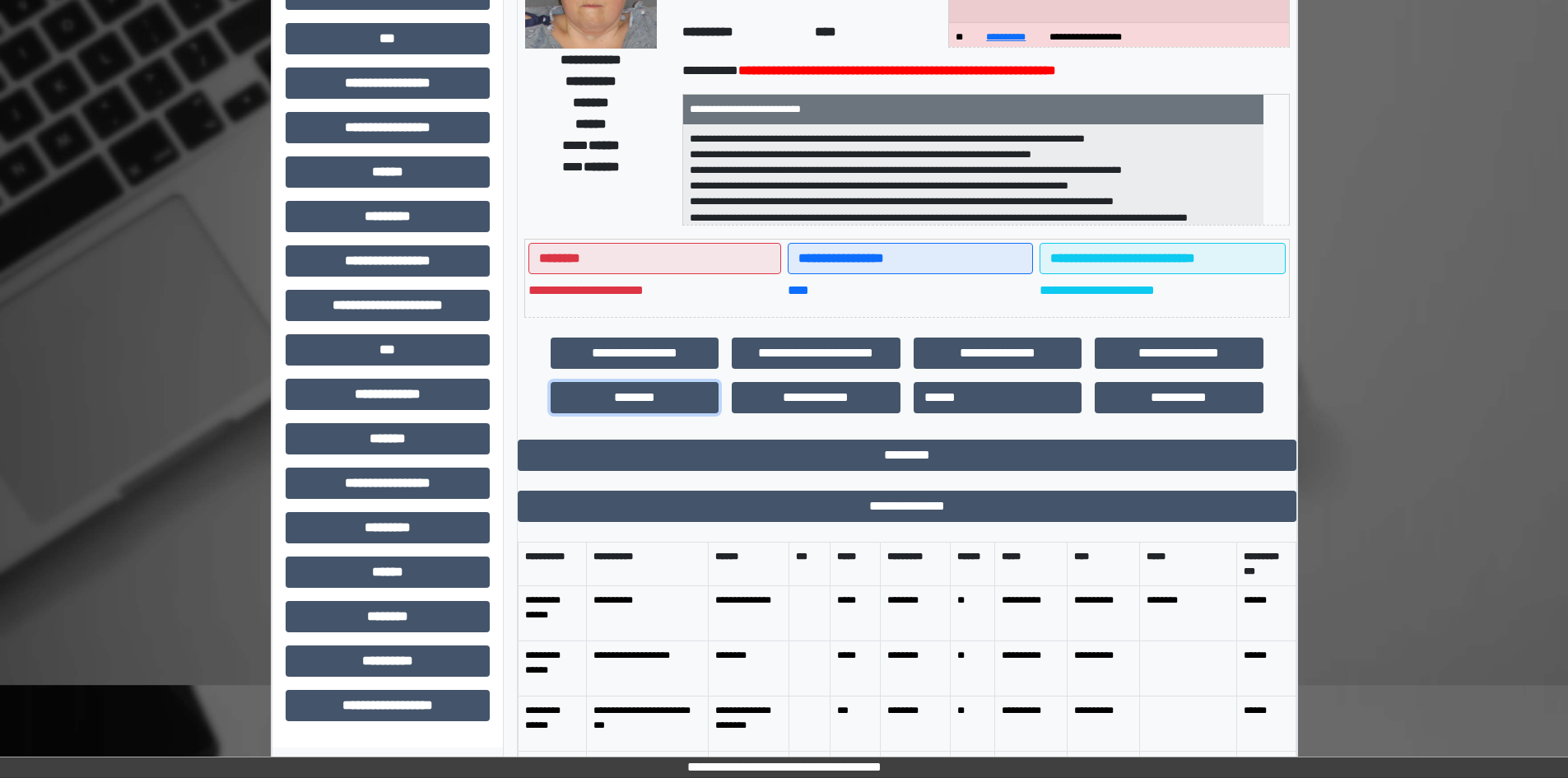 scroll, scrollTop: 378, scrollLeft: 0, axis: vertical 